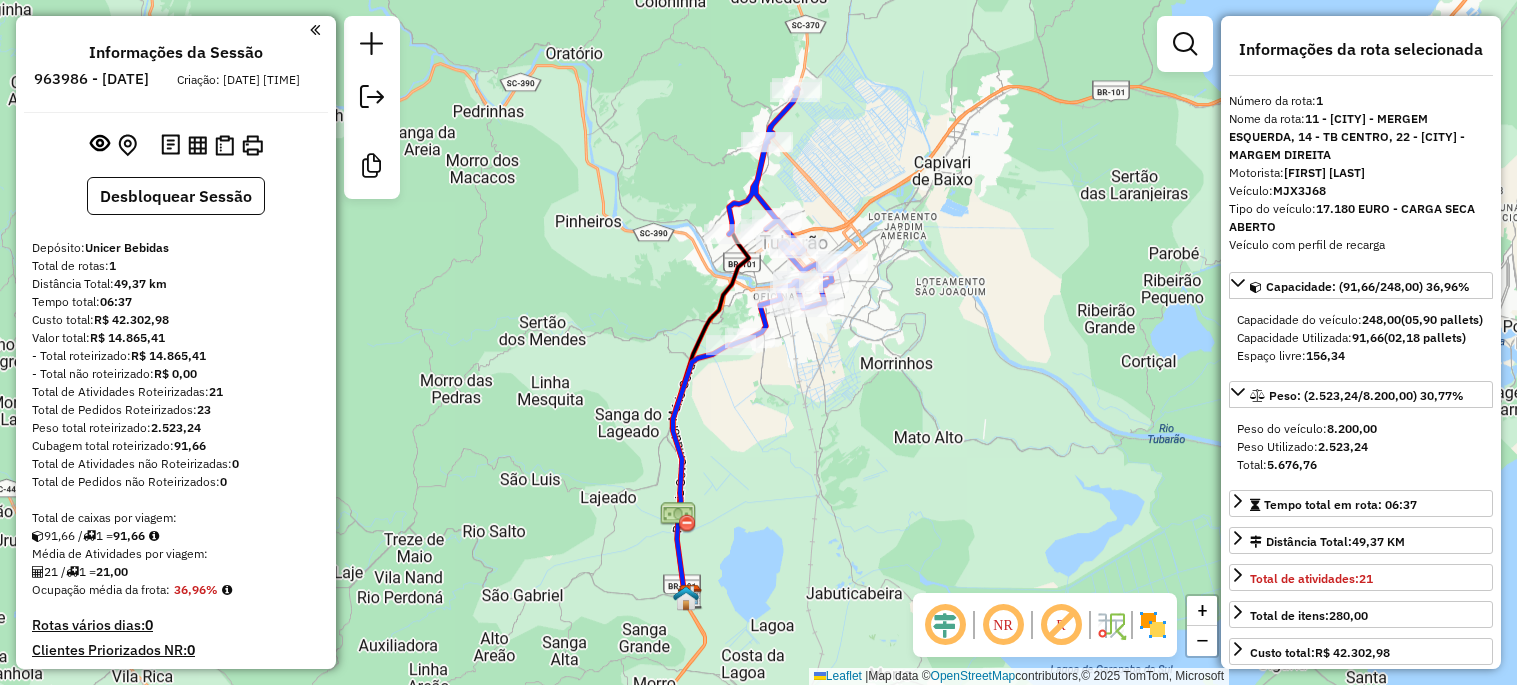 select on "**********" 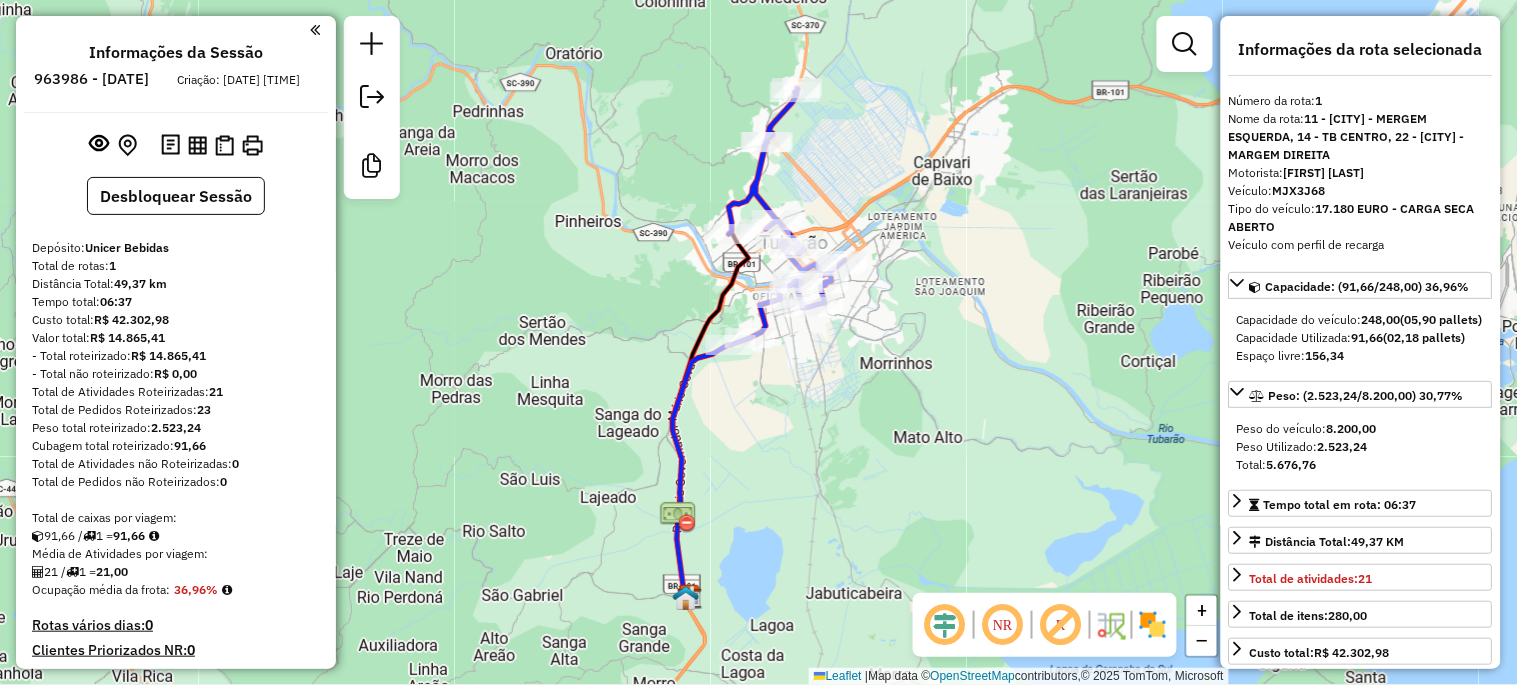 scroll, scrollTop: 334, scrollLeft: 0, axis: vertical 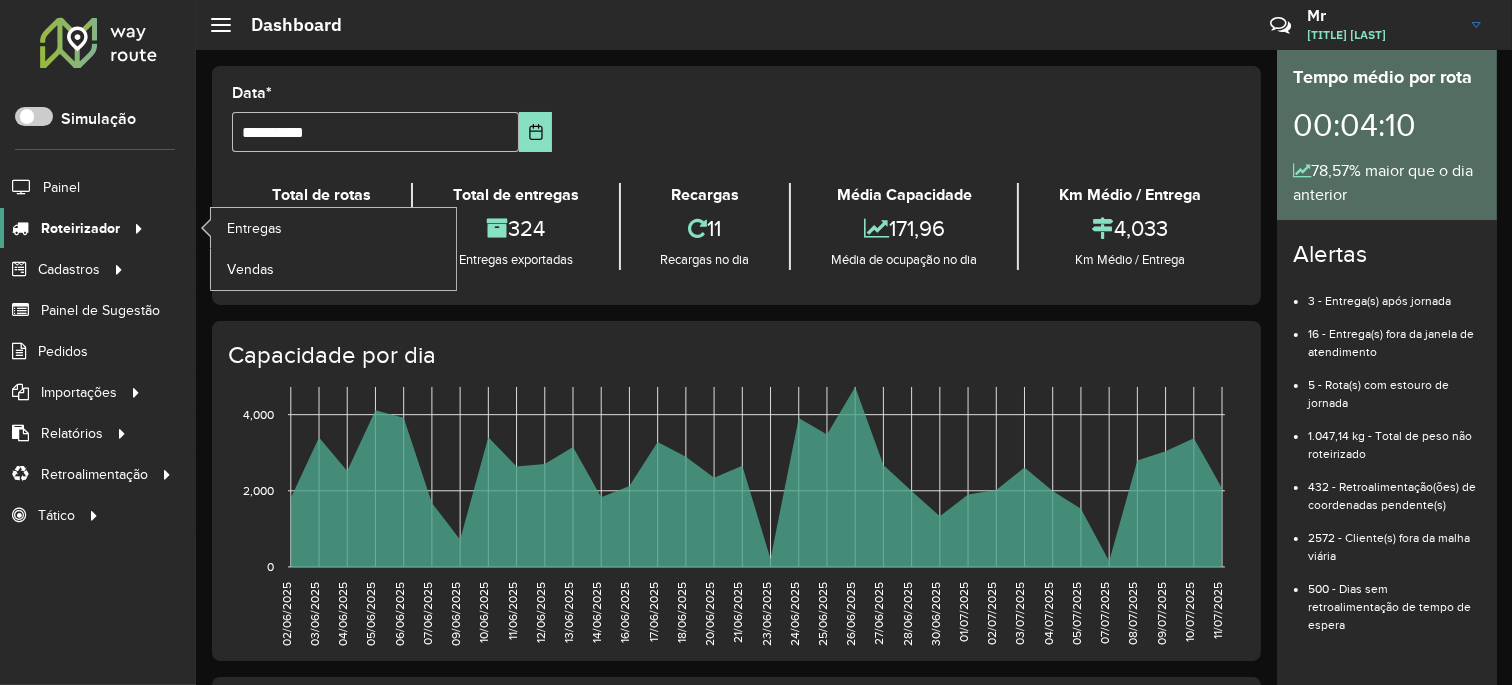 click on "Roteirizador" 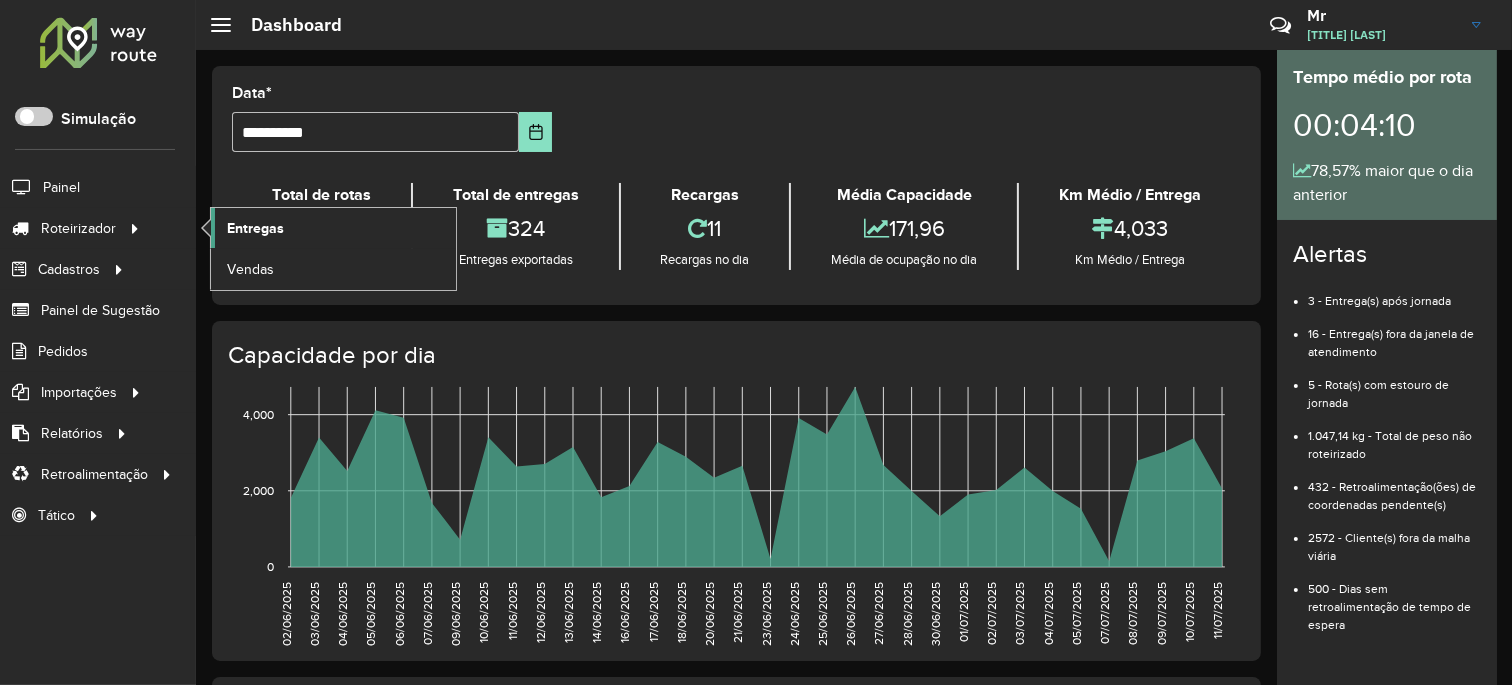 click on "Entregas" 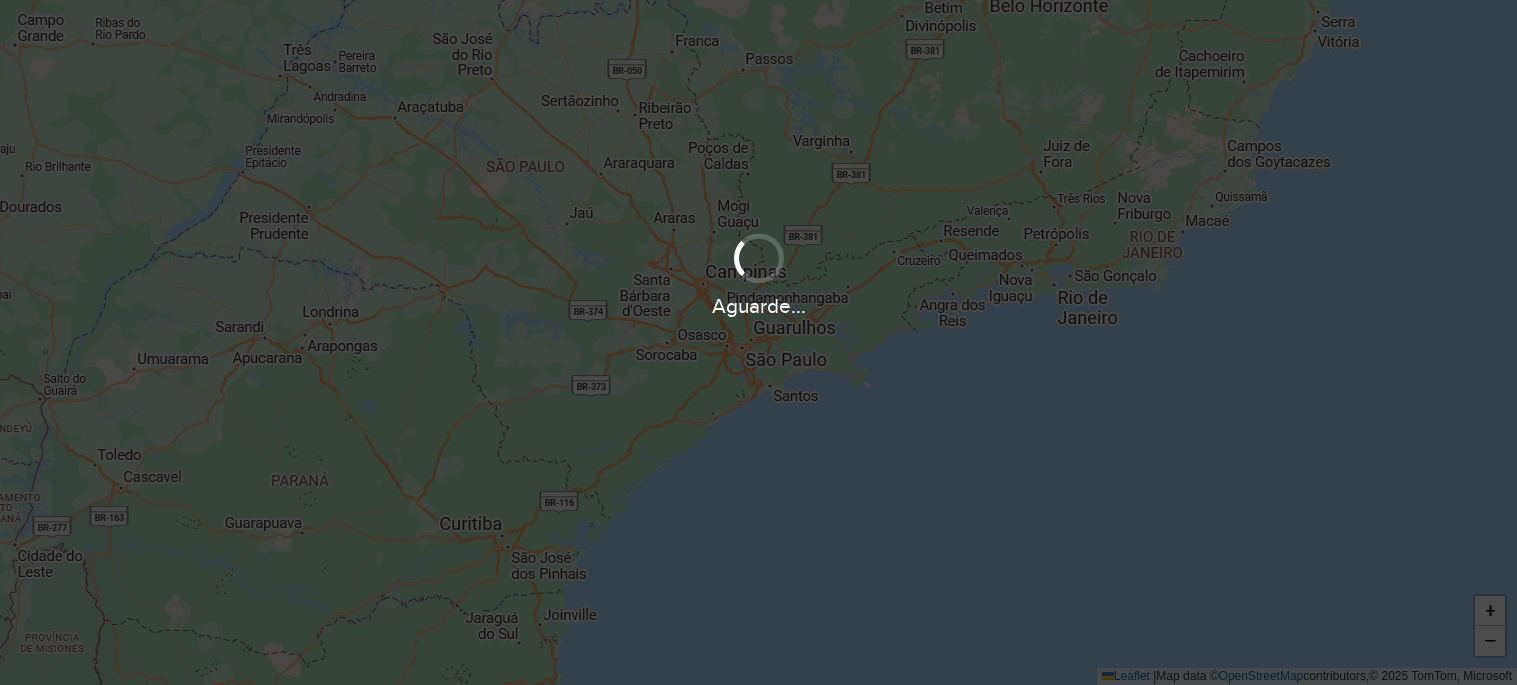 scroll, scrollTop: 0, scrollLeft: 0, axis: both 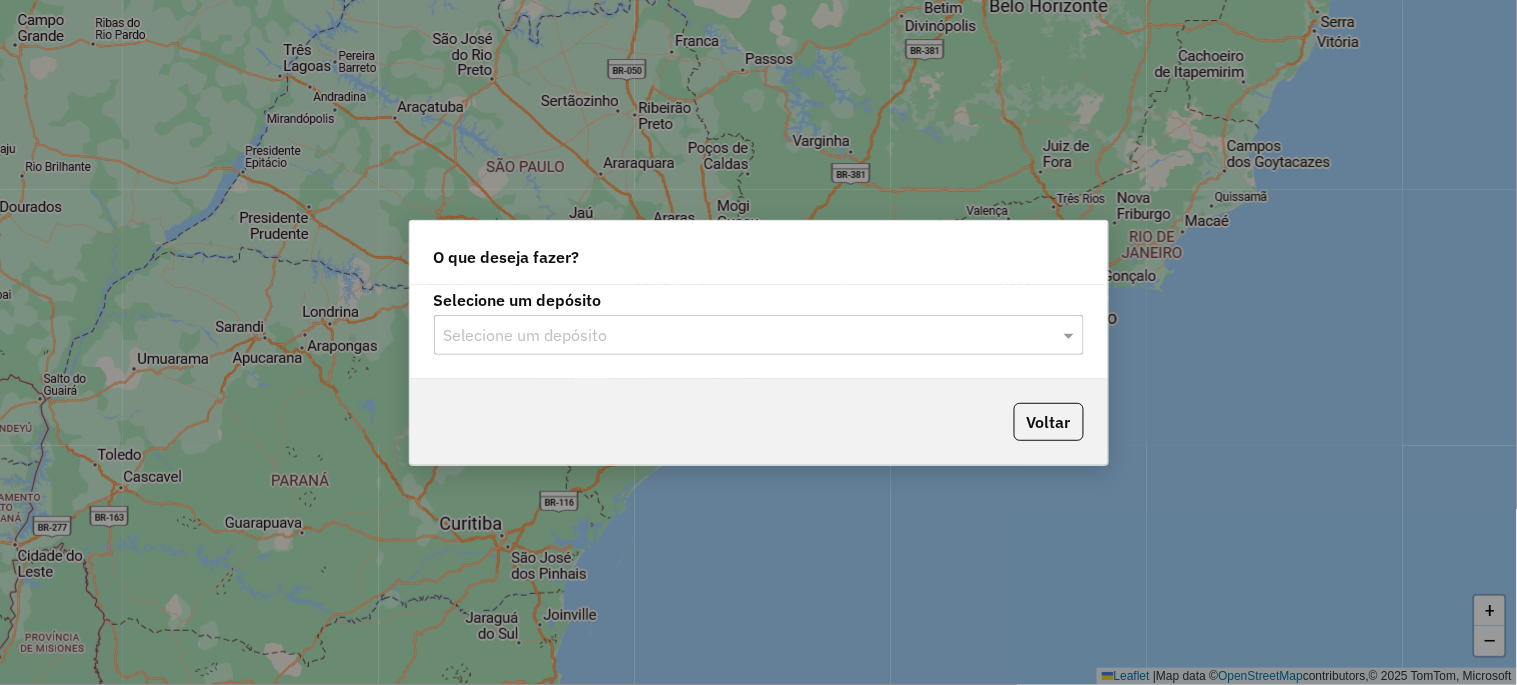 click 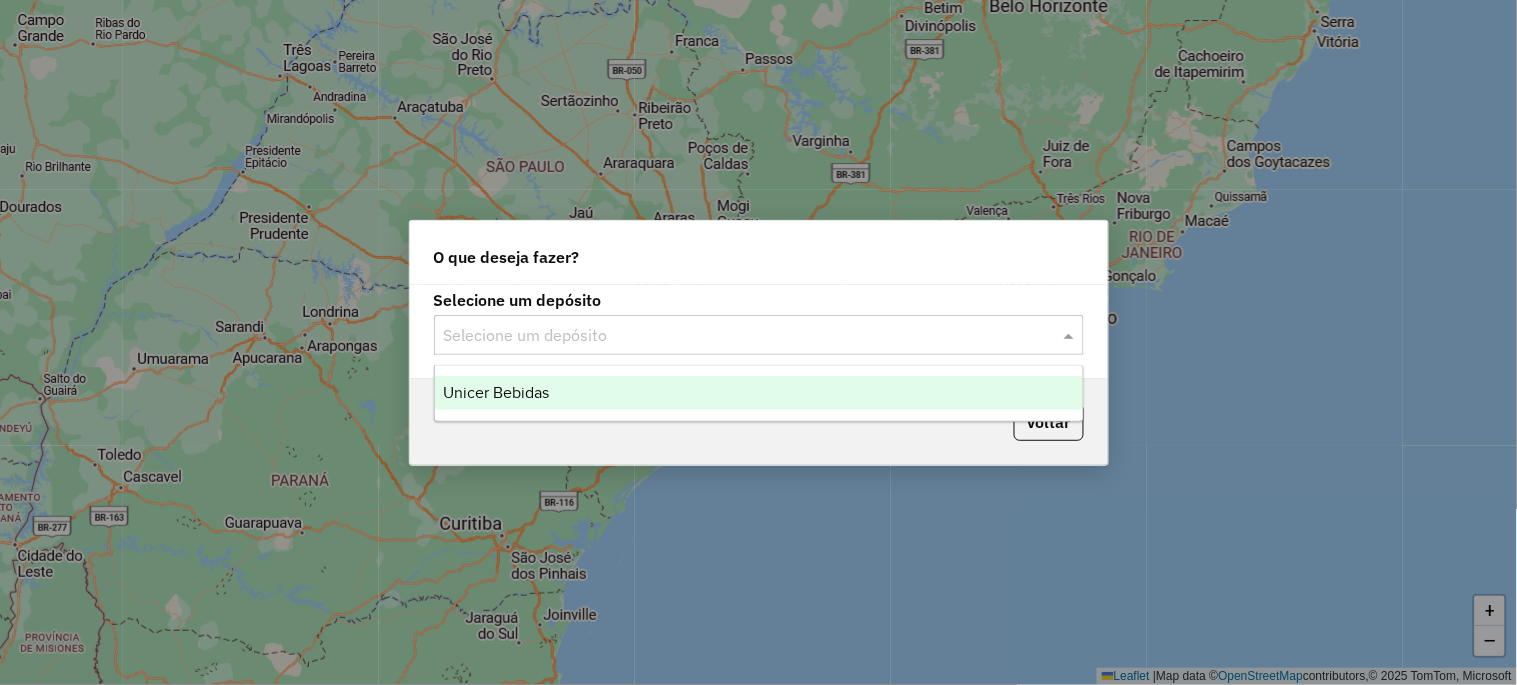click on "Unicer Bebidas" at bounding box center (759, 393) 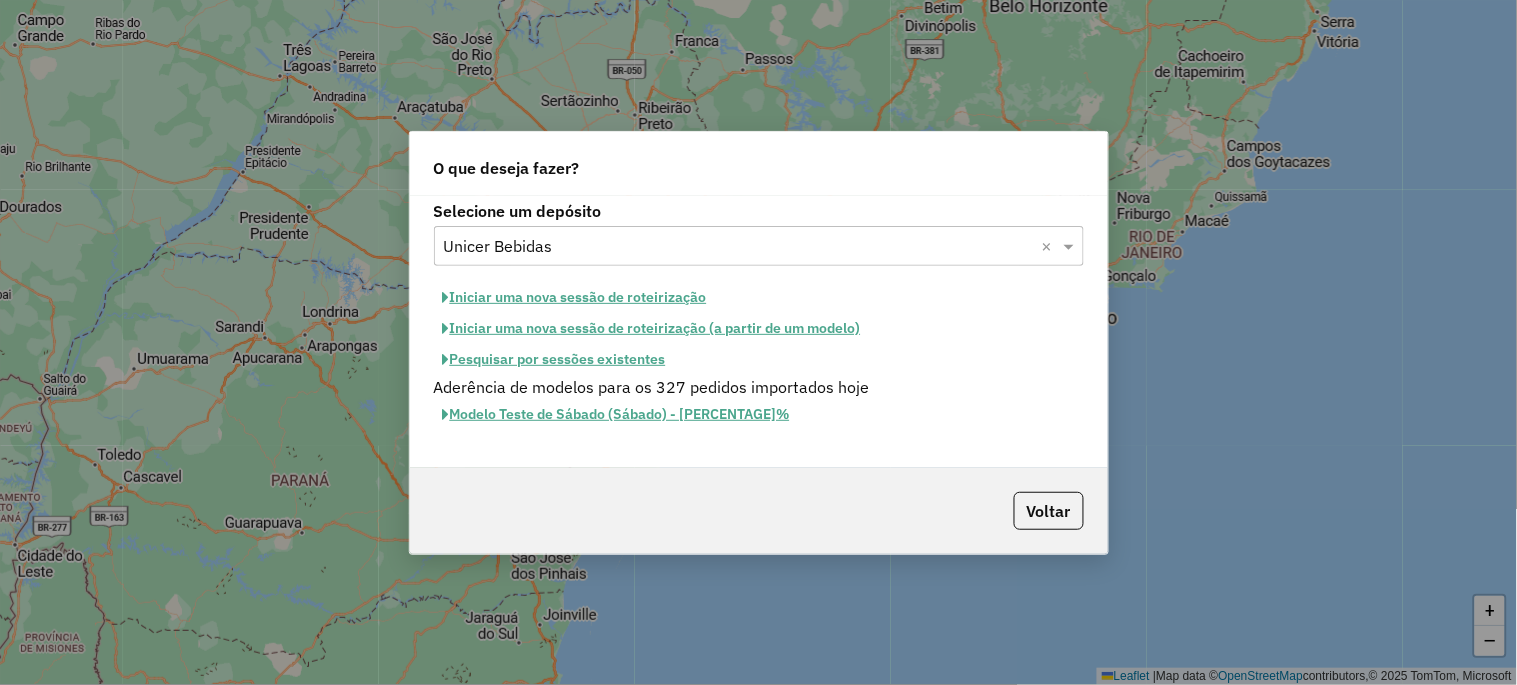 click on "Iniciar uma nova sessão de roteirização" 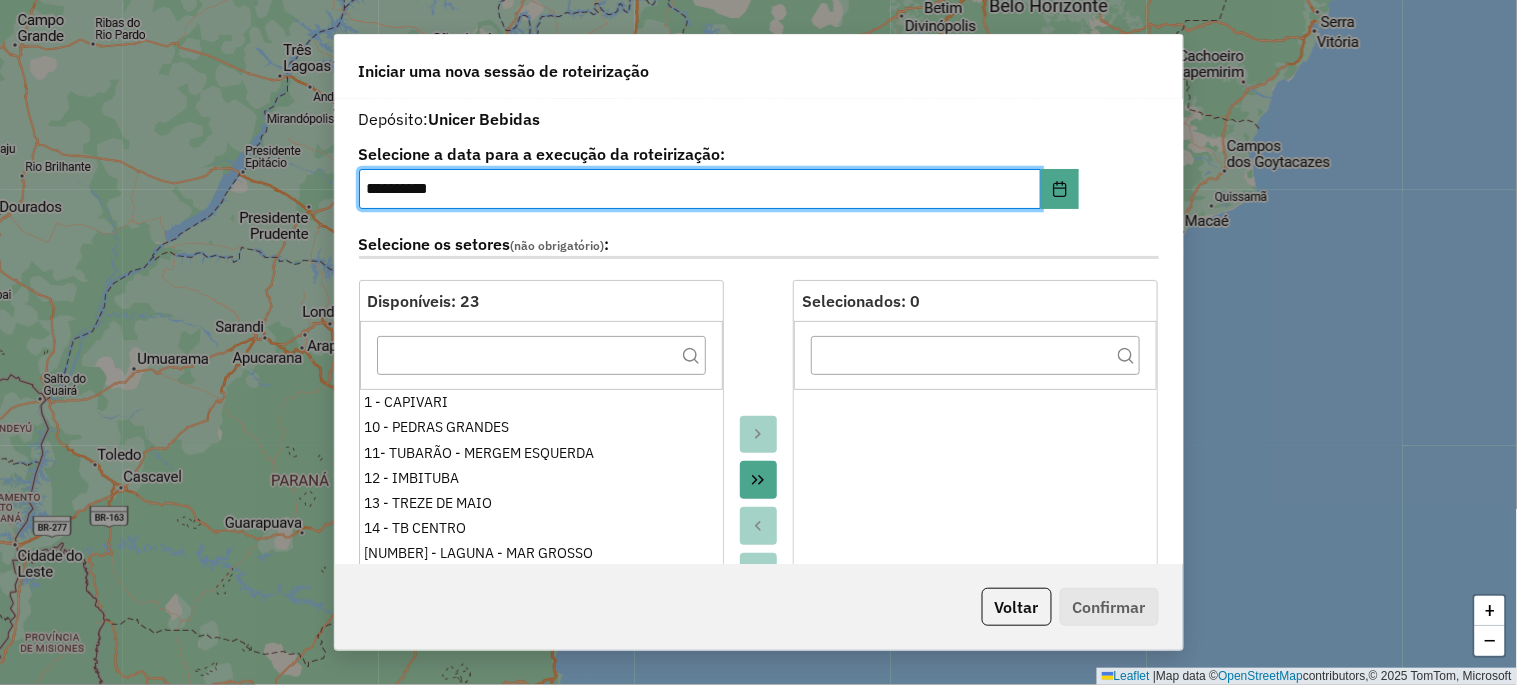 click 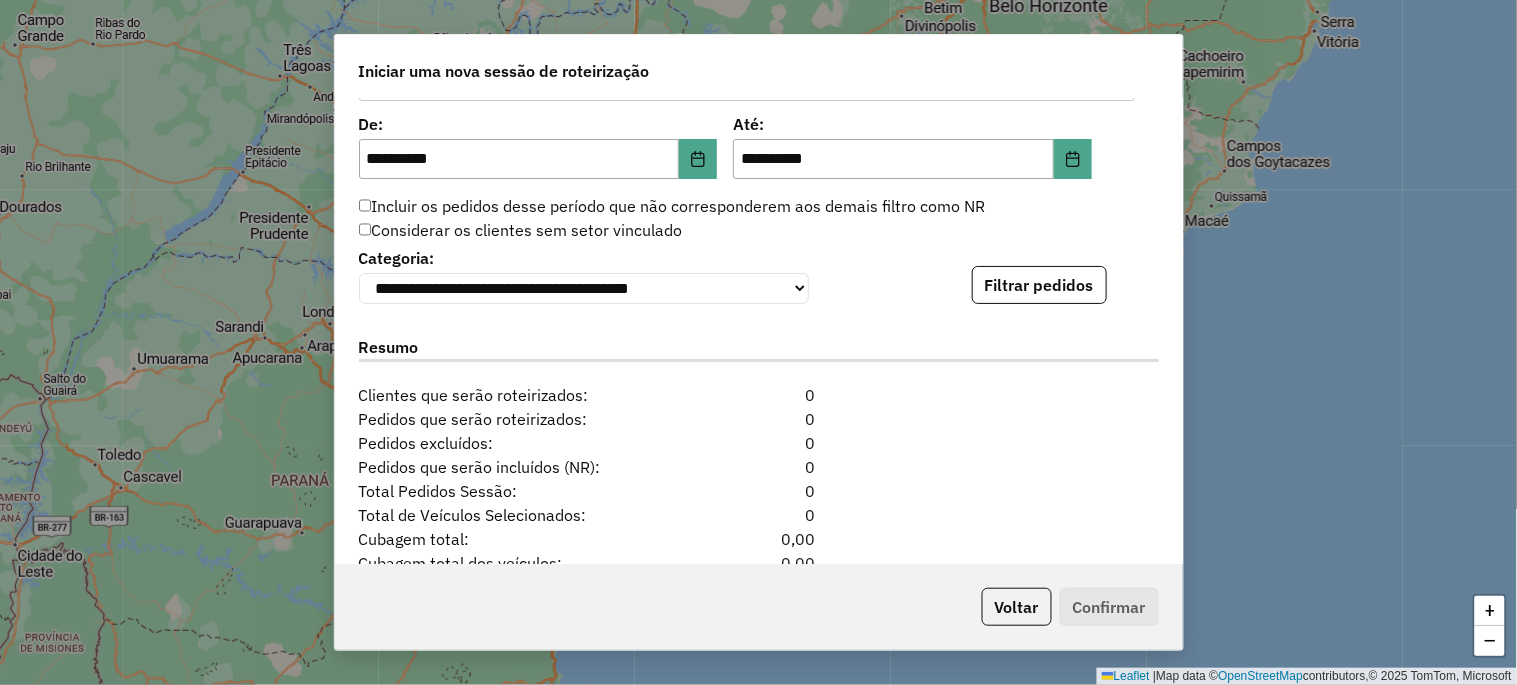 scroll, scrollTop: 1925, scrollLeft: 0, axis: vertical 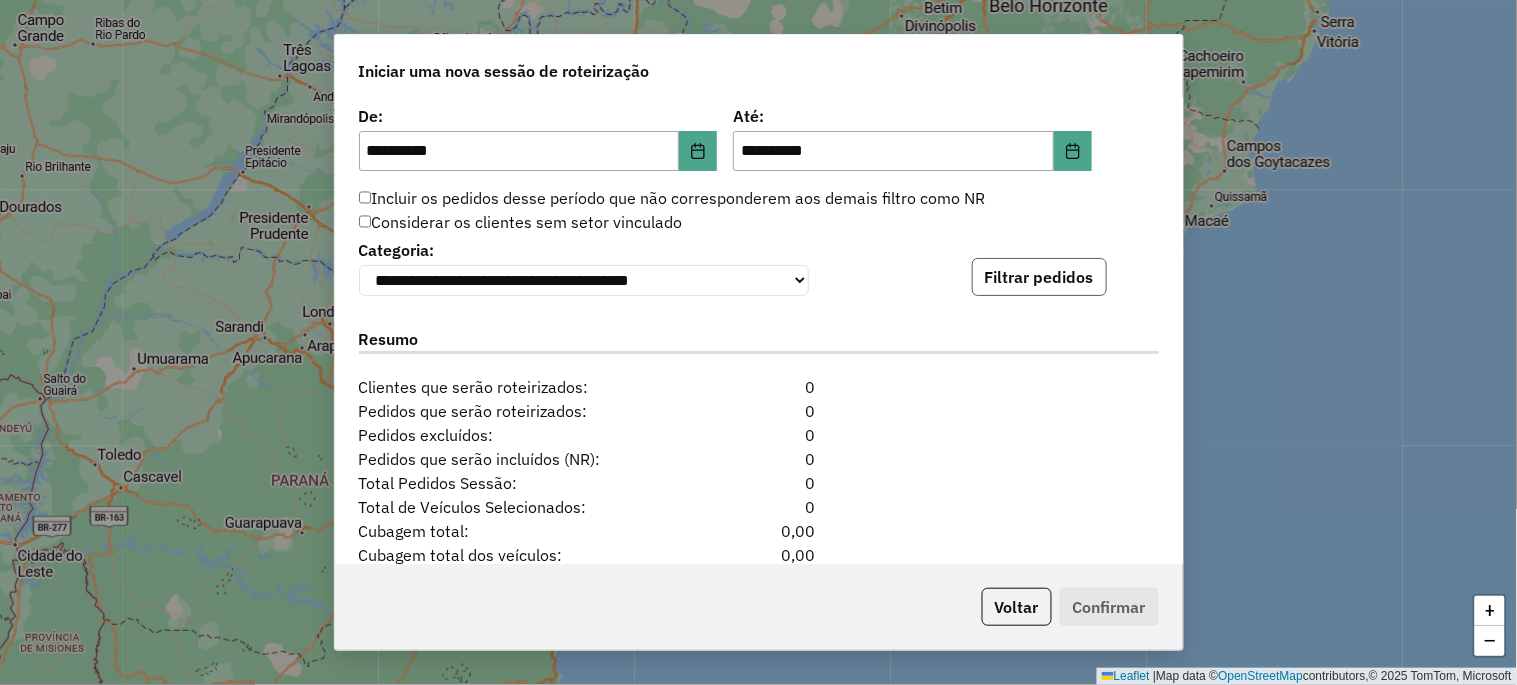 click on "Filtrar pedidos" 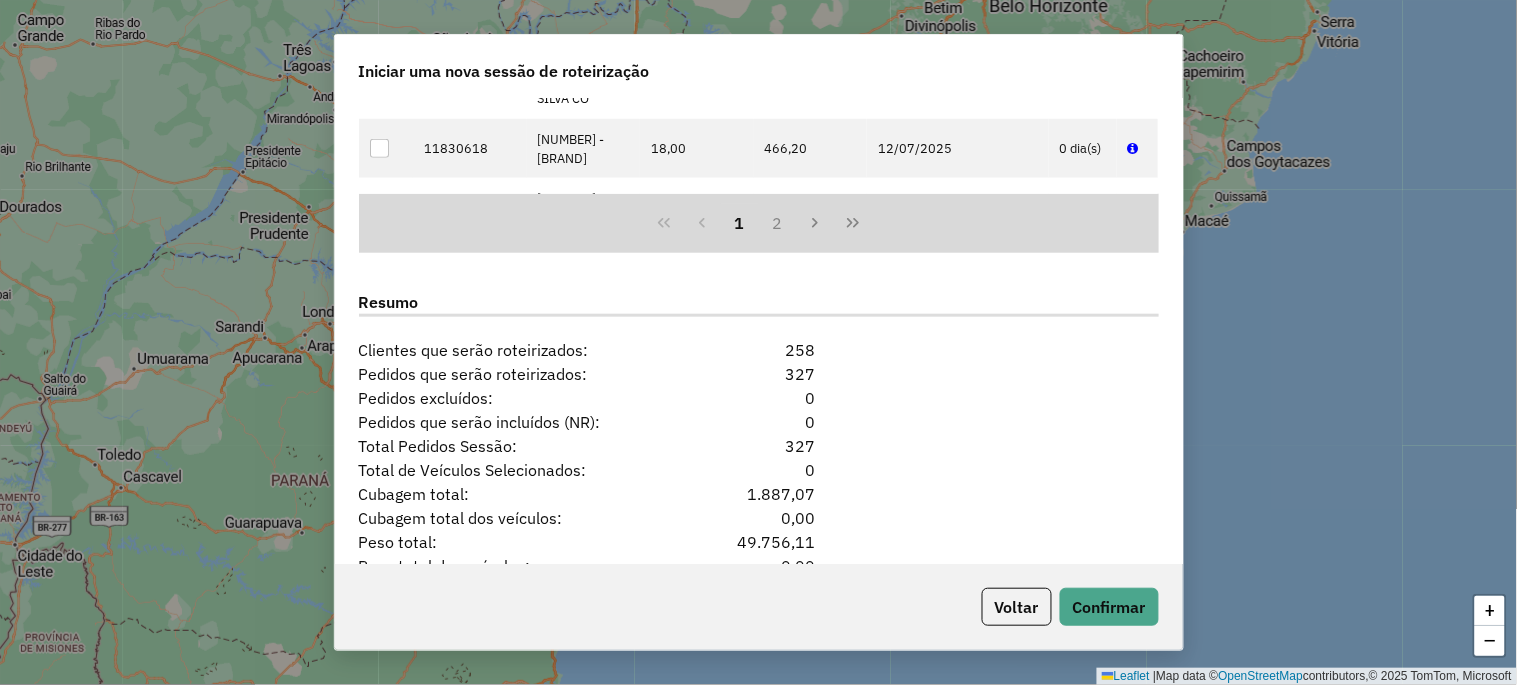 scroll, scrollTop: 2480, scrollLeft: 0, axis: vertical 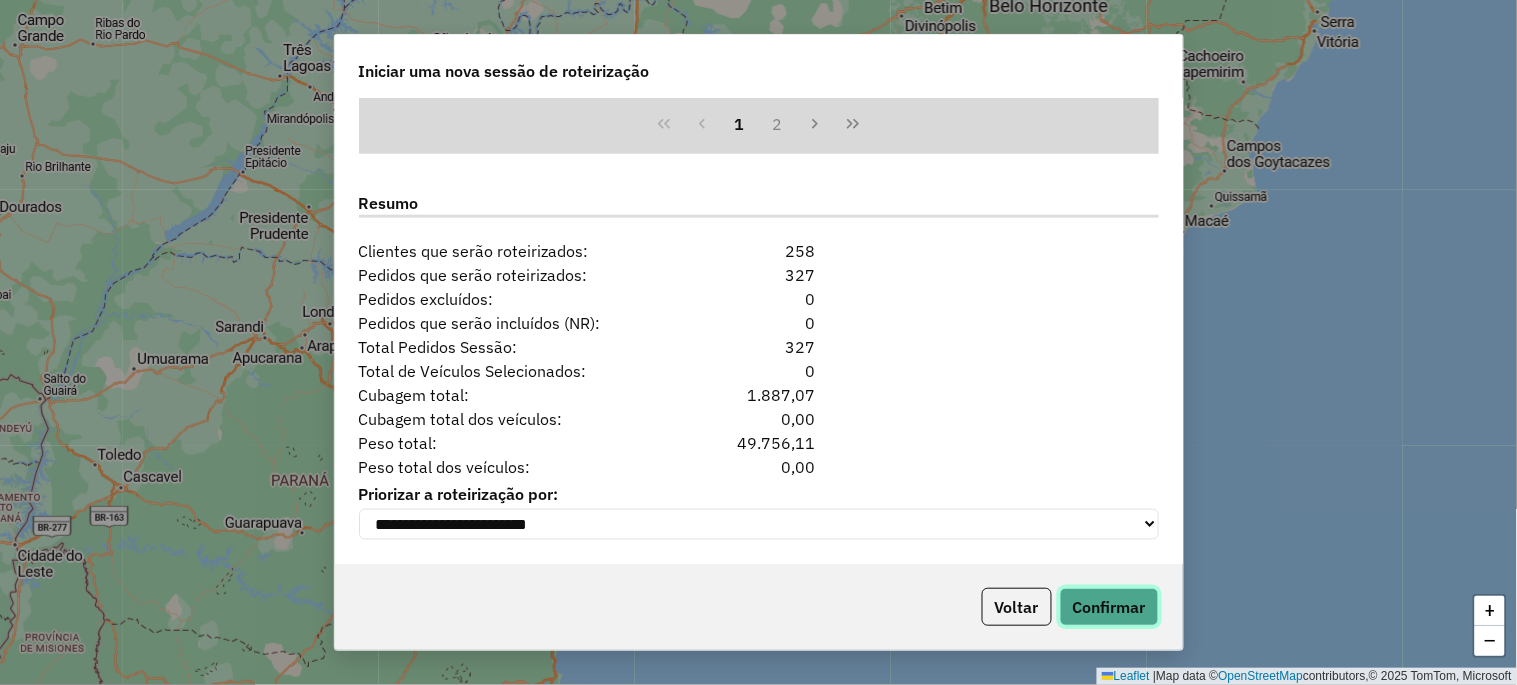 click on "Confirmar" 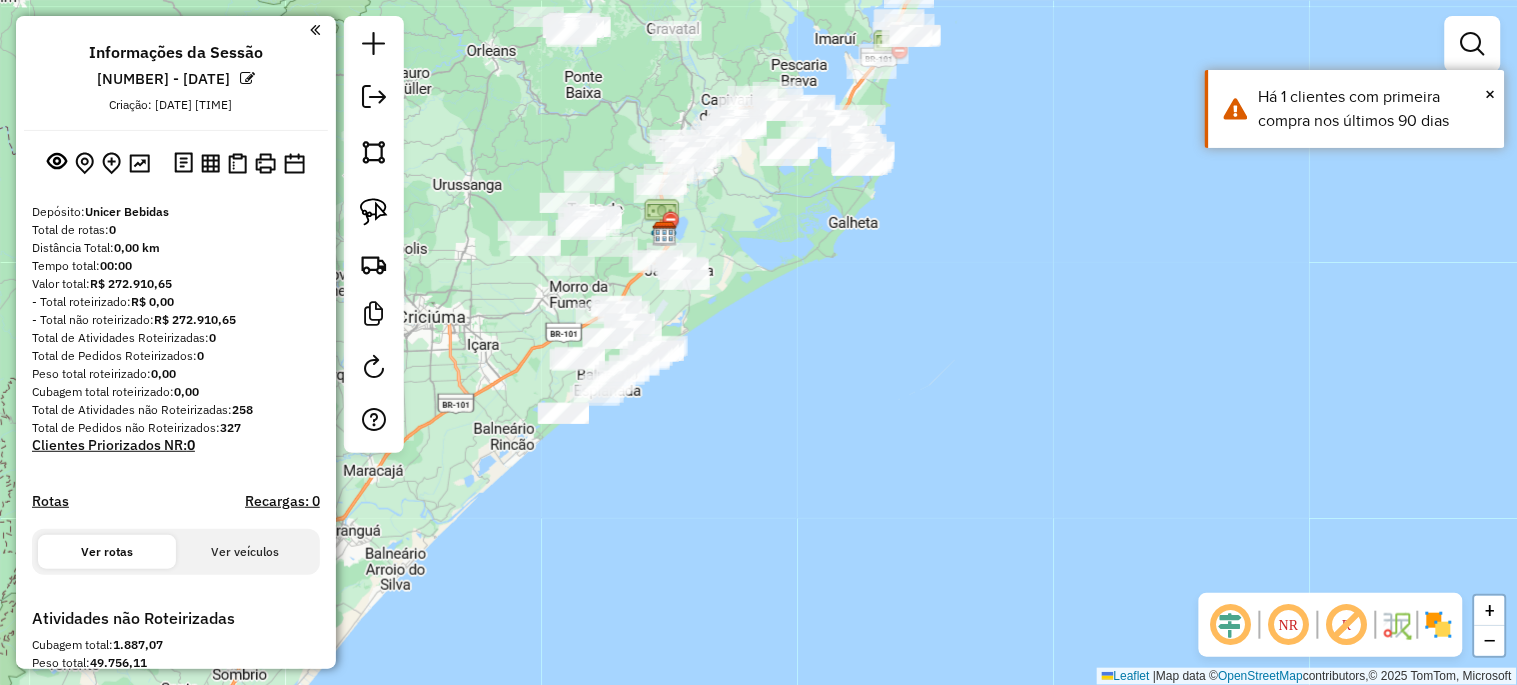 drag, startPoint x: 860, startPoint y: 363, endPoint x: 766, endPoint y: 244, distance: 151.64761 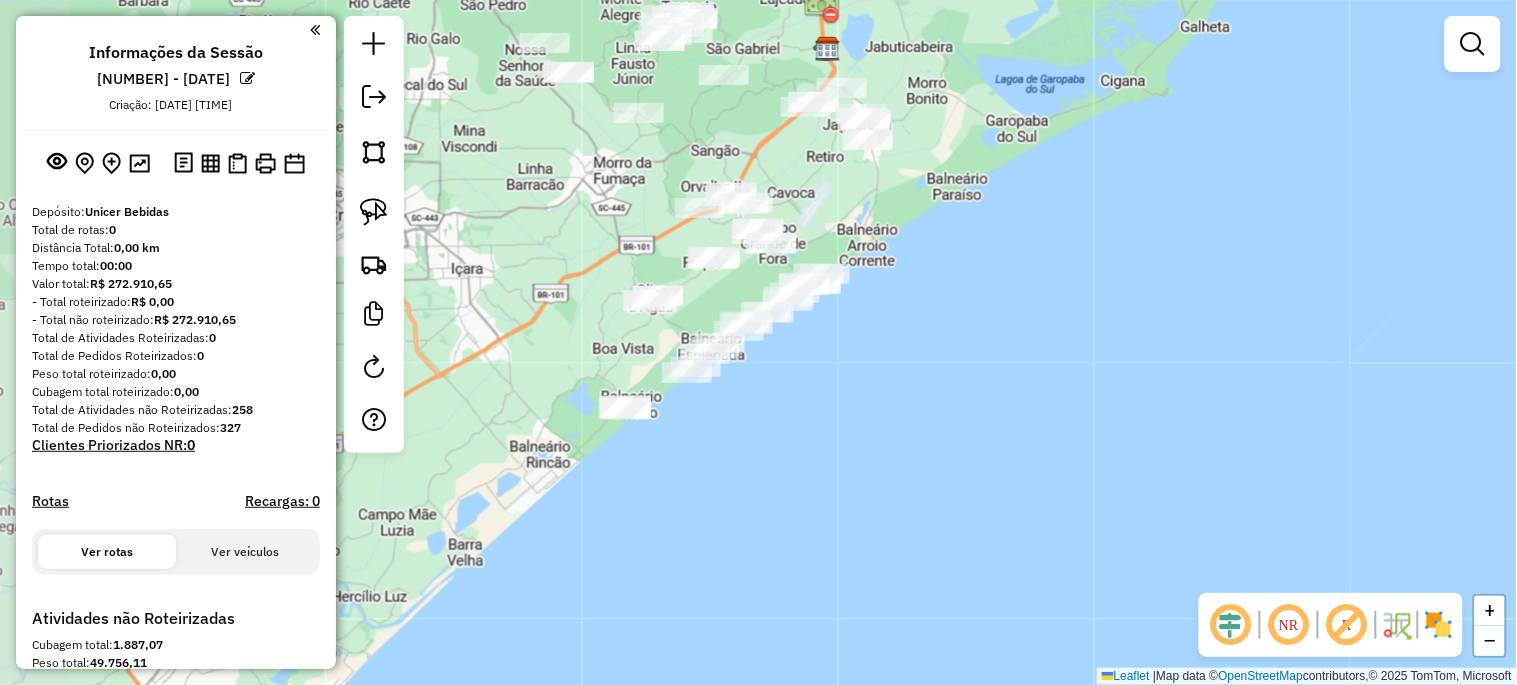 drag, startPoint x: 915, startPoint y: 296, endPoint x: 982, endPoint y: 281, distance: 68.65858 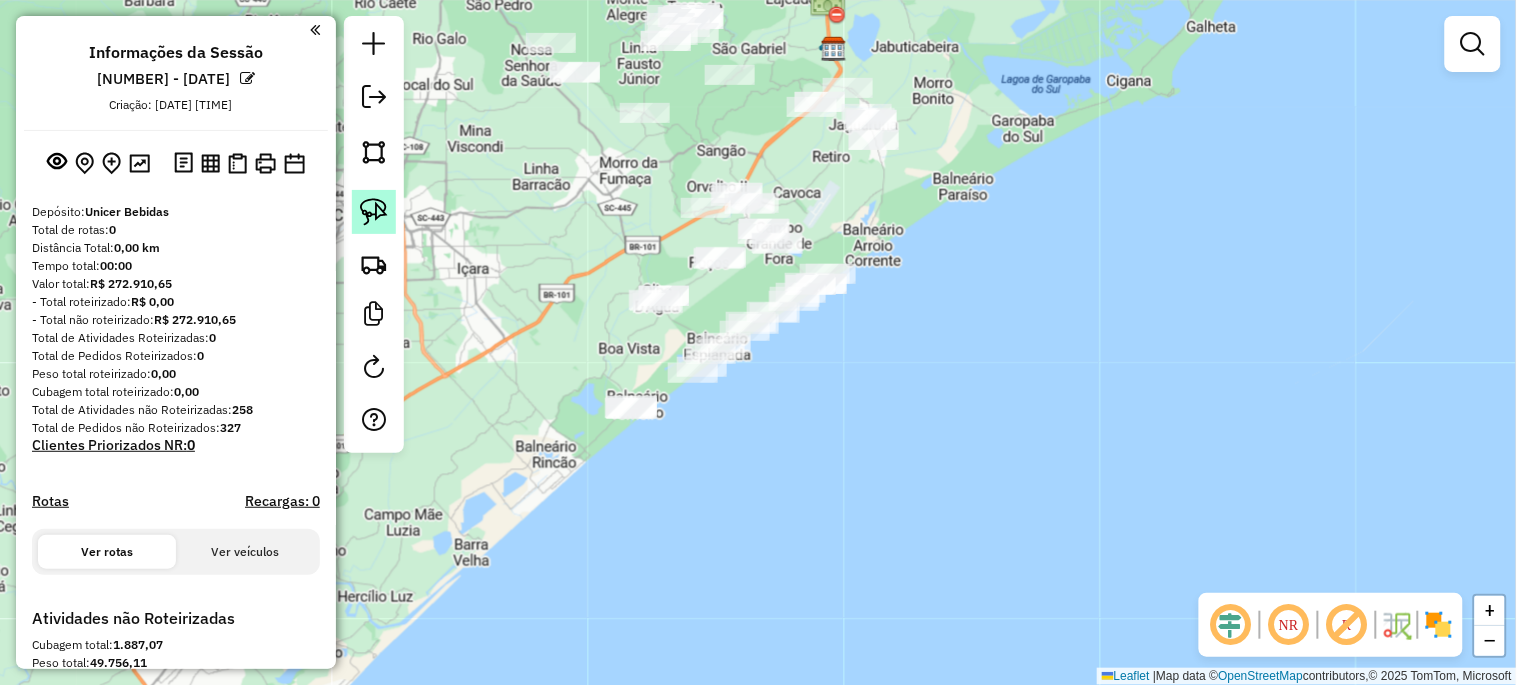 click 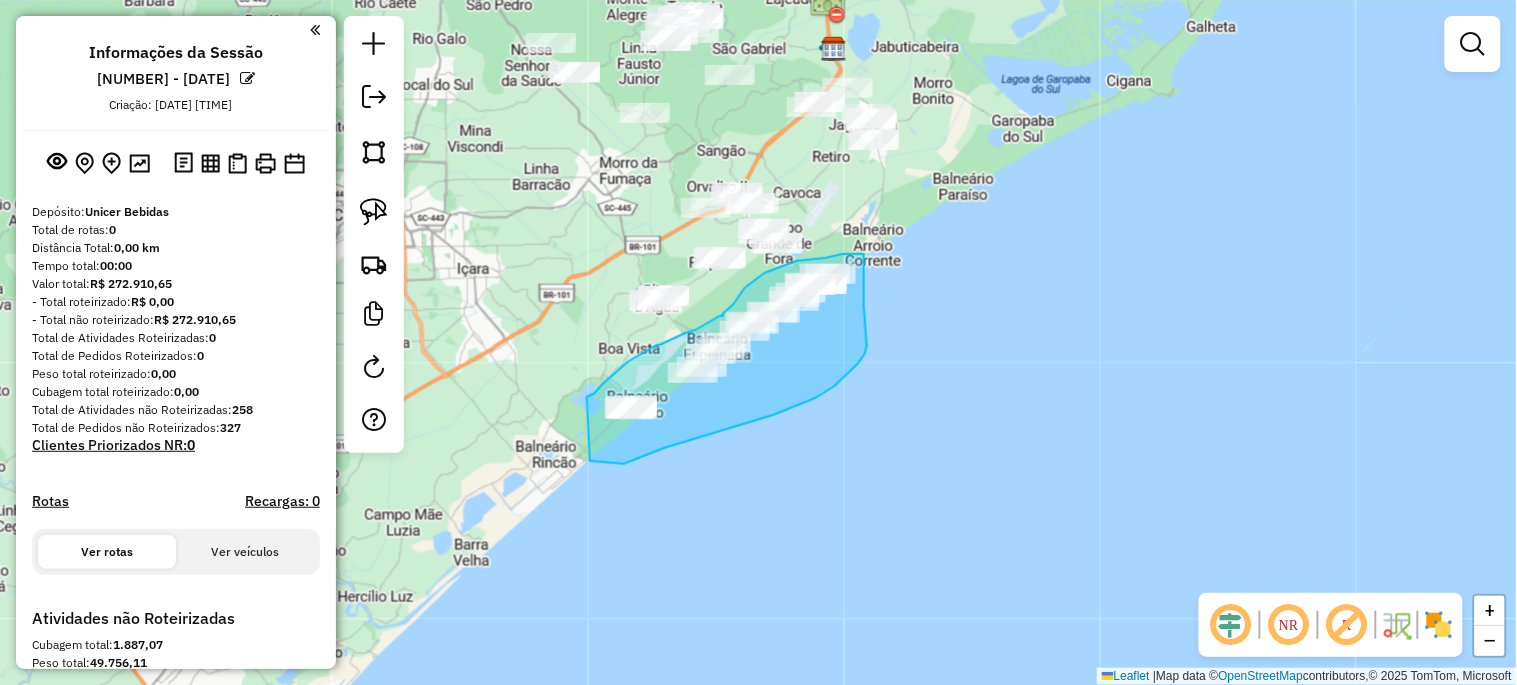 drag, startPoint x: 587, startPoint y: 397, endPoint x: 590, endPoint y: 461, distance: 64.070274 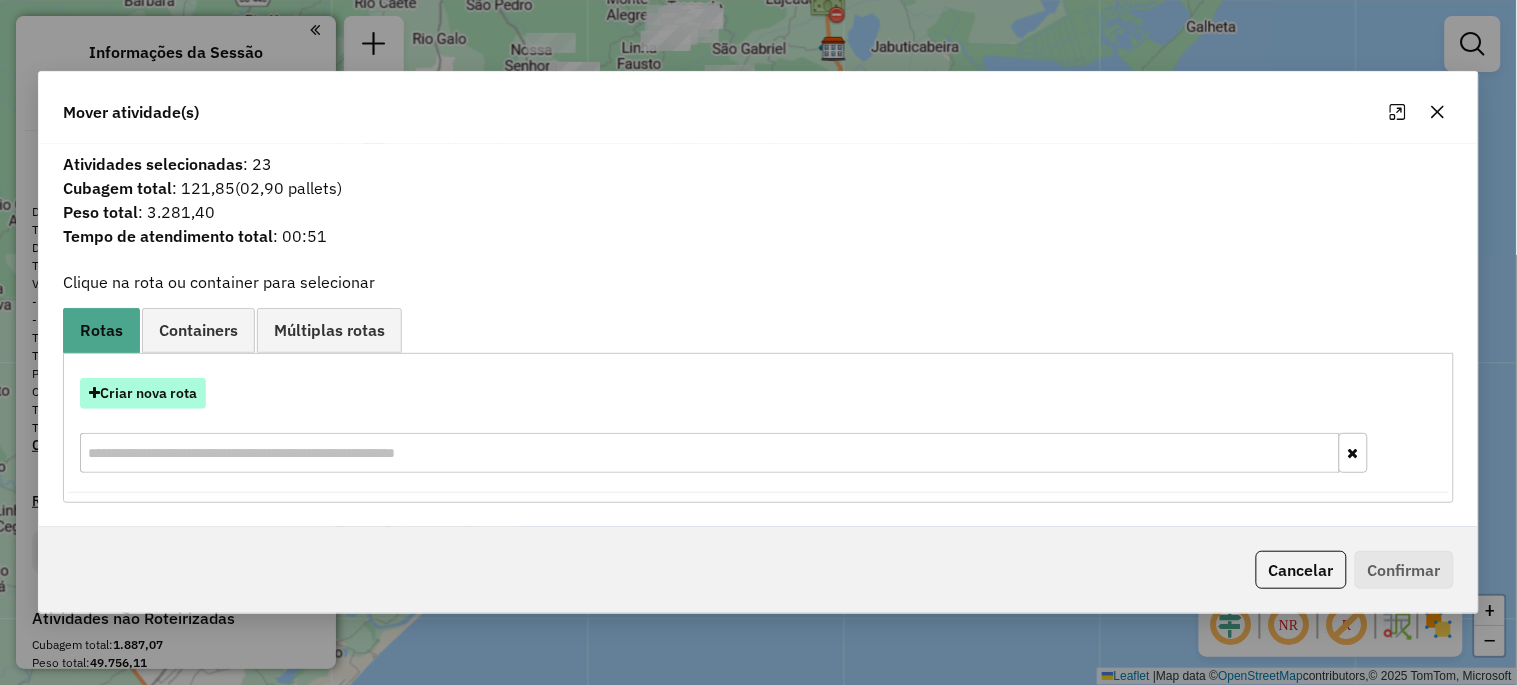 click on "Criar nova rota" at bounding box center [143, 393] 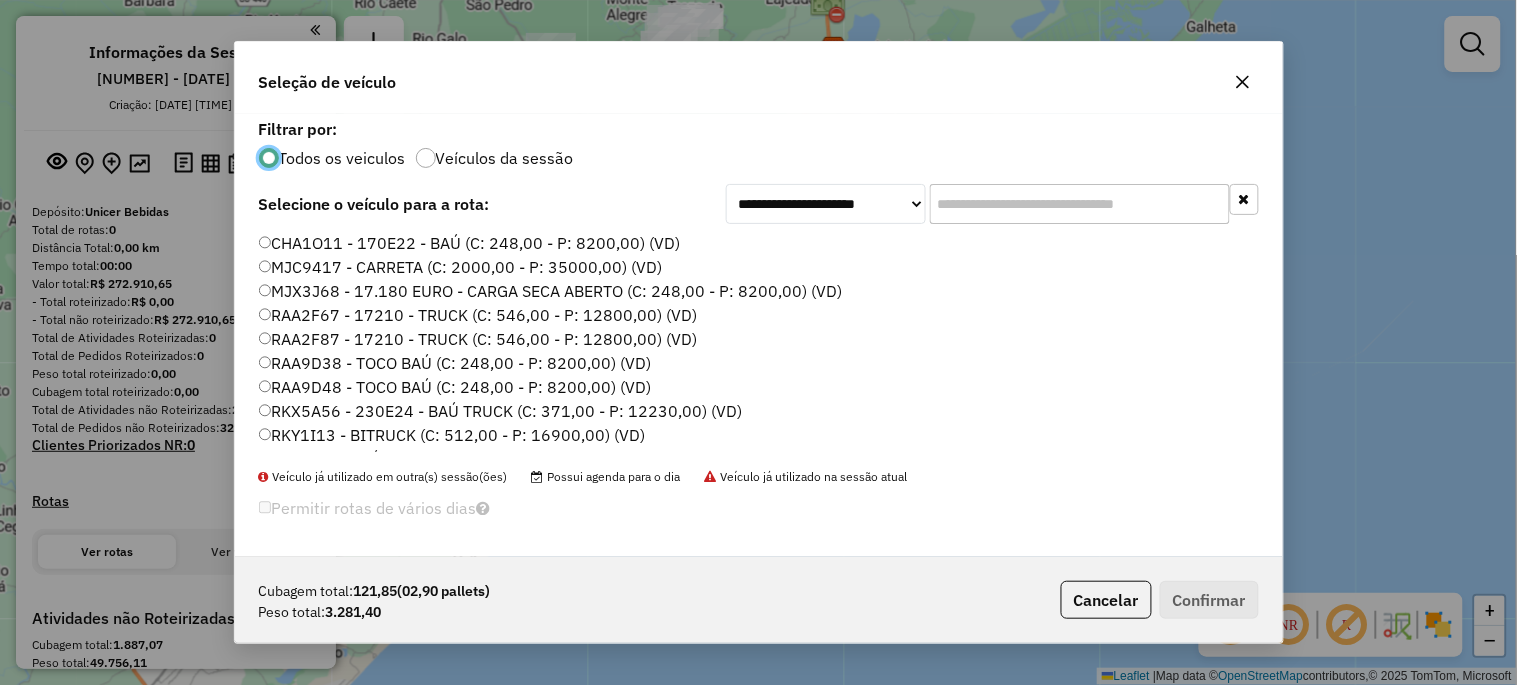 scroll, scrollTop: 11, scrollLeft: 5, axis: both 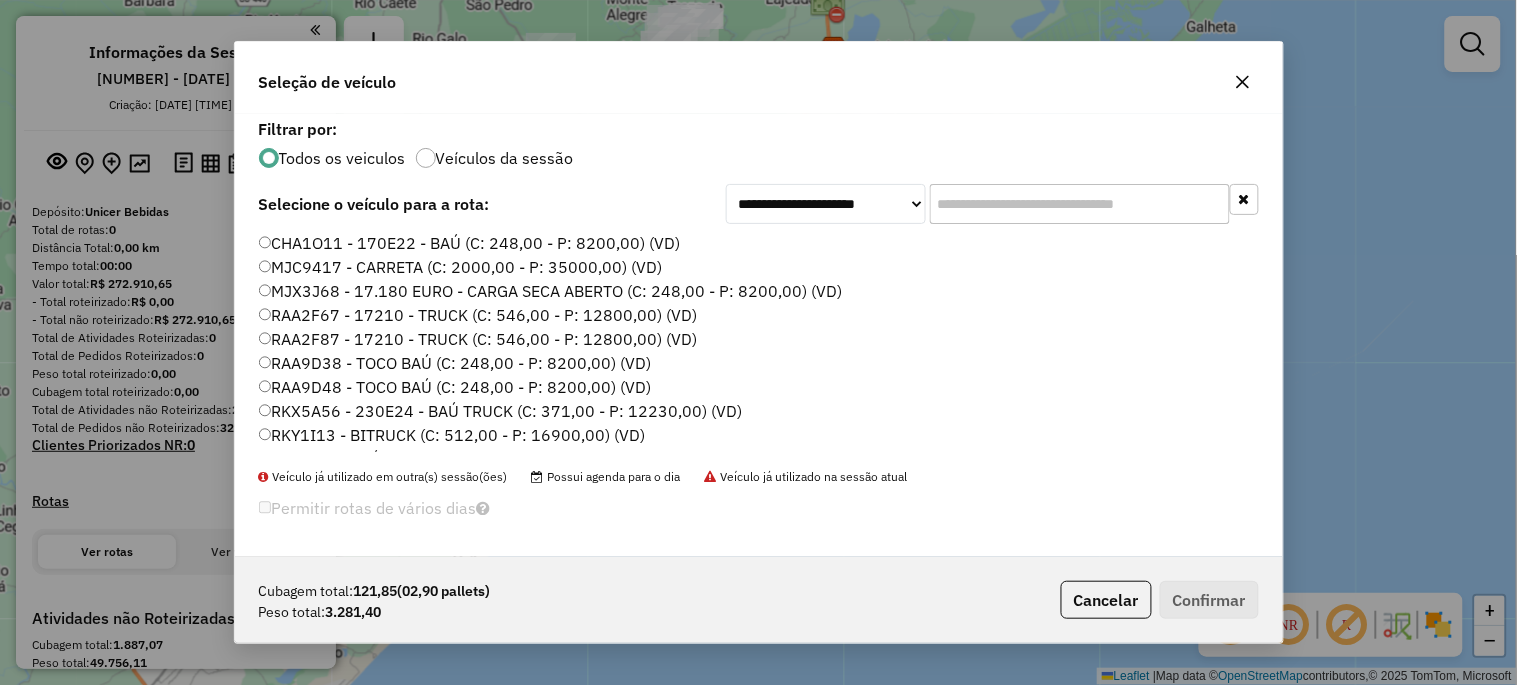 click 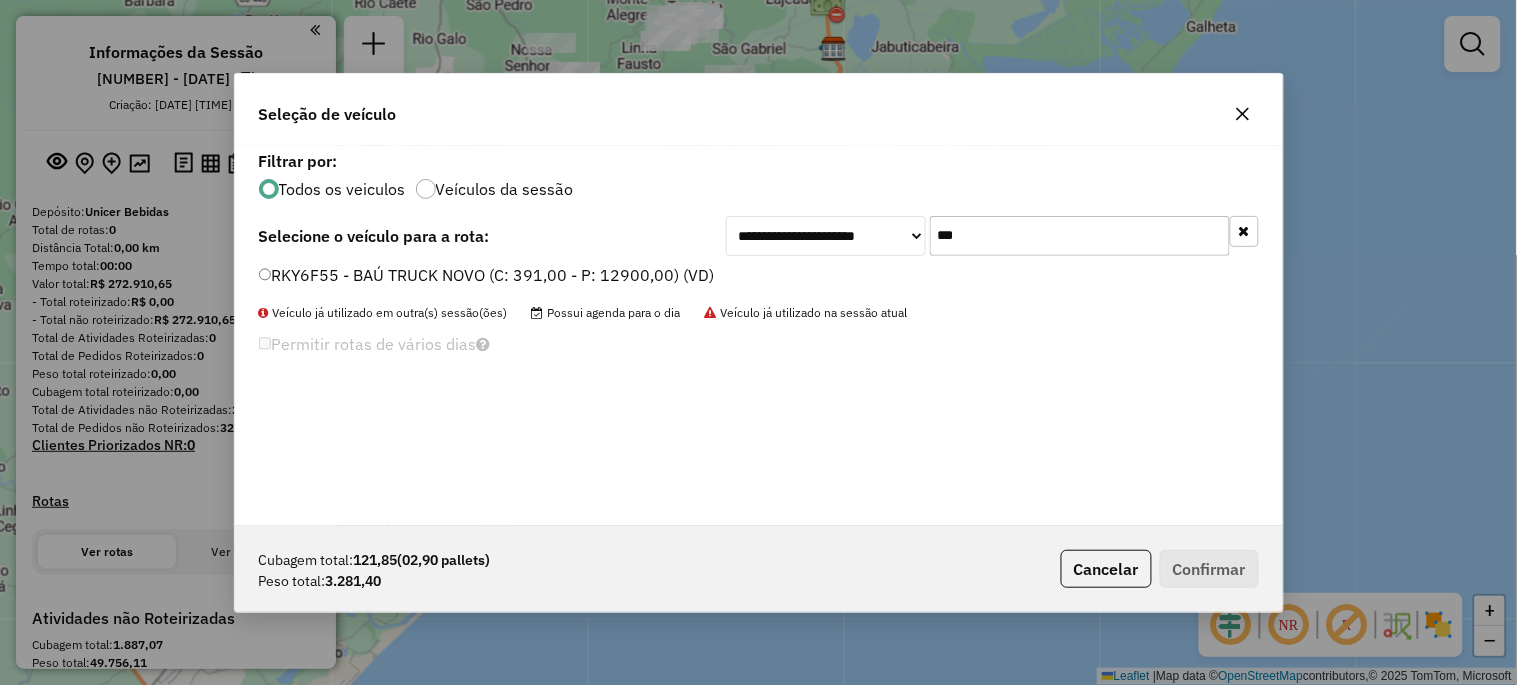 type on "***" 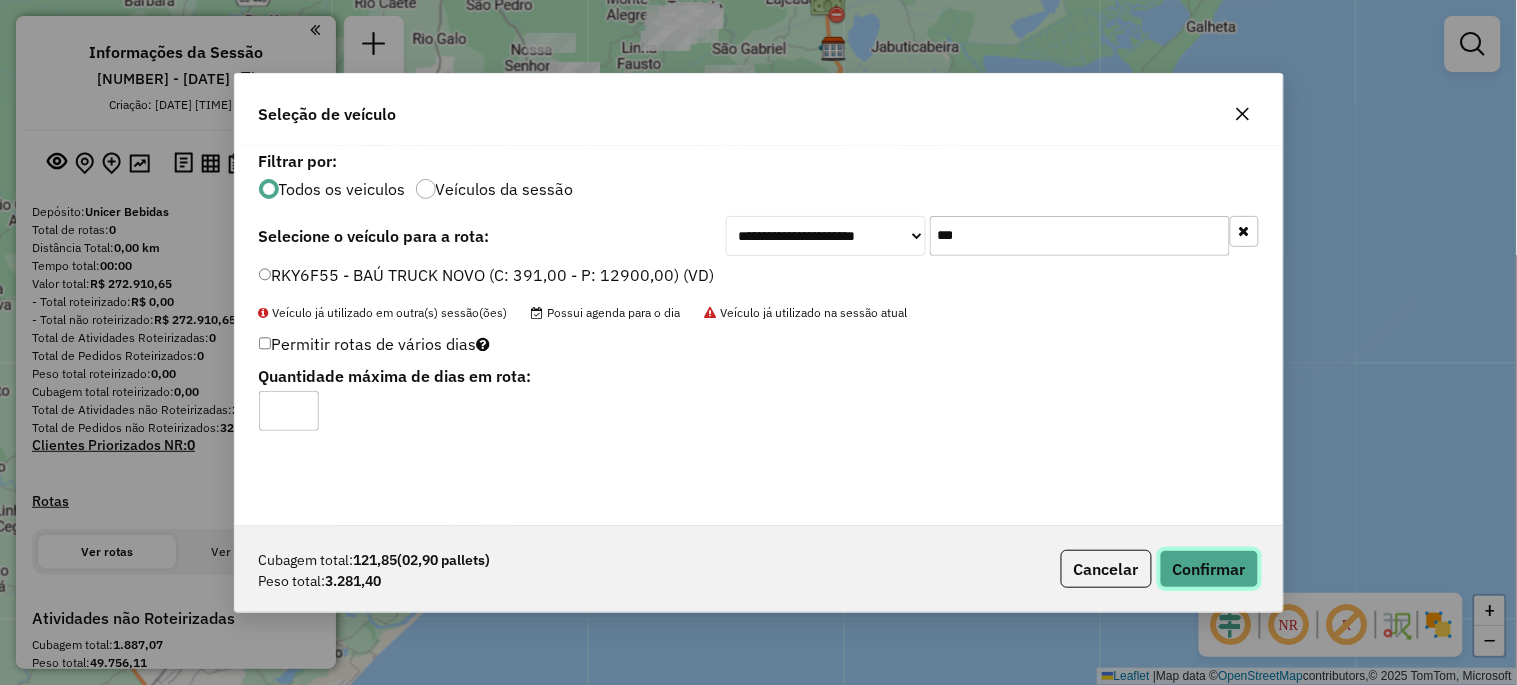 click on "Confirmar" 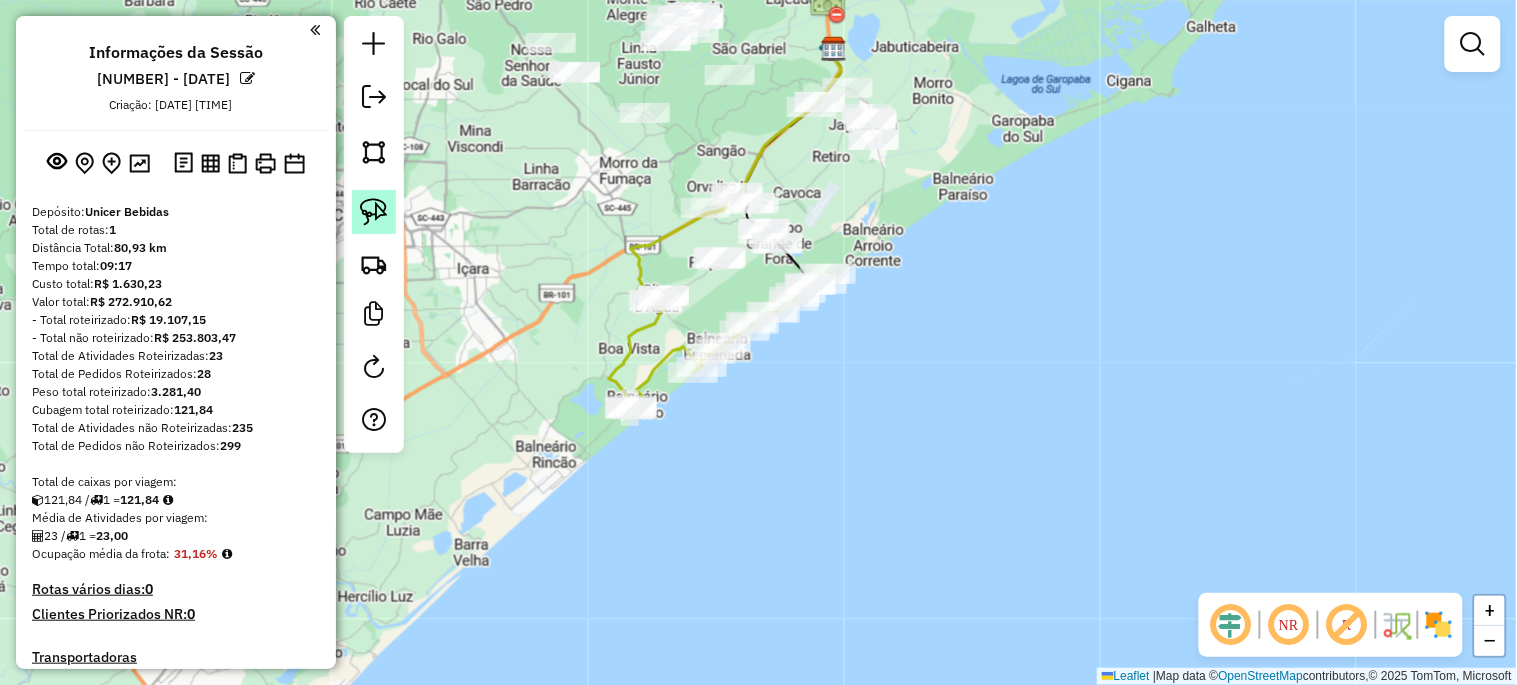 click 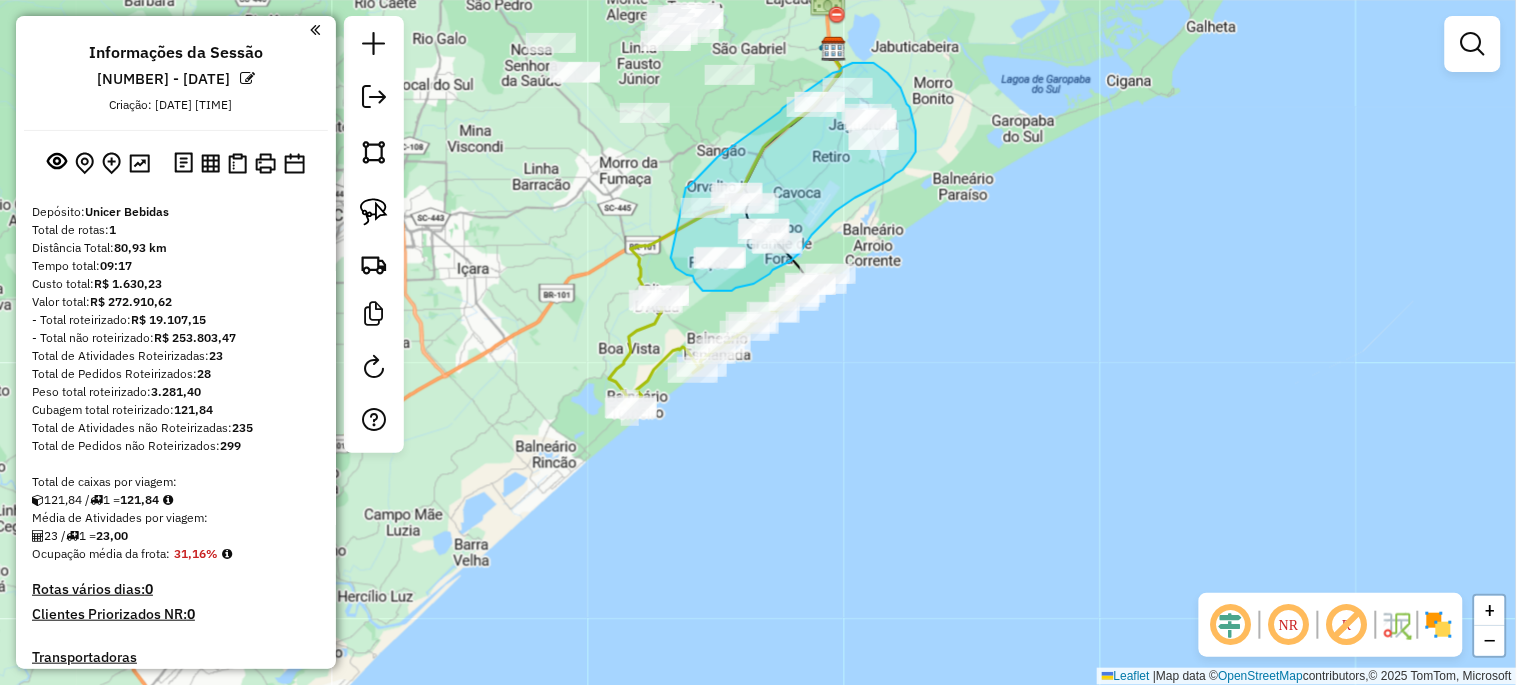 drag, startPoint x: 686, startPoint y: 188, endPoint x: 671, endPoint y: 258, distance: 71.5891 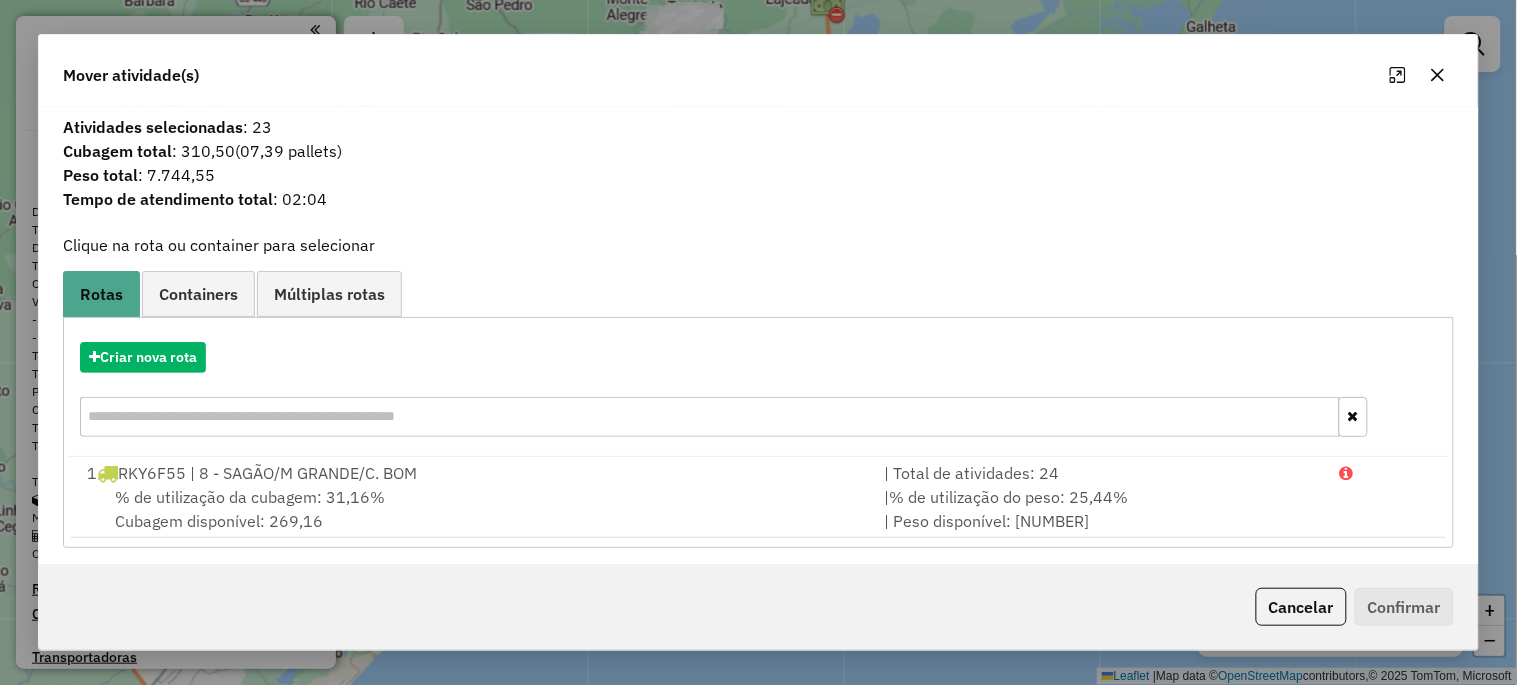 click 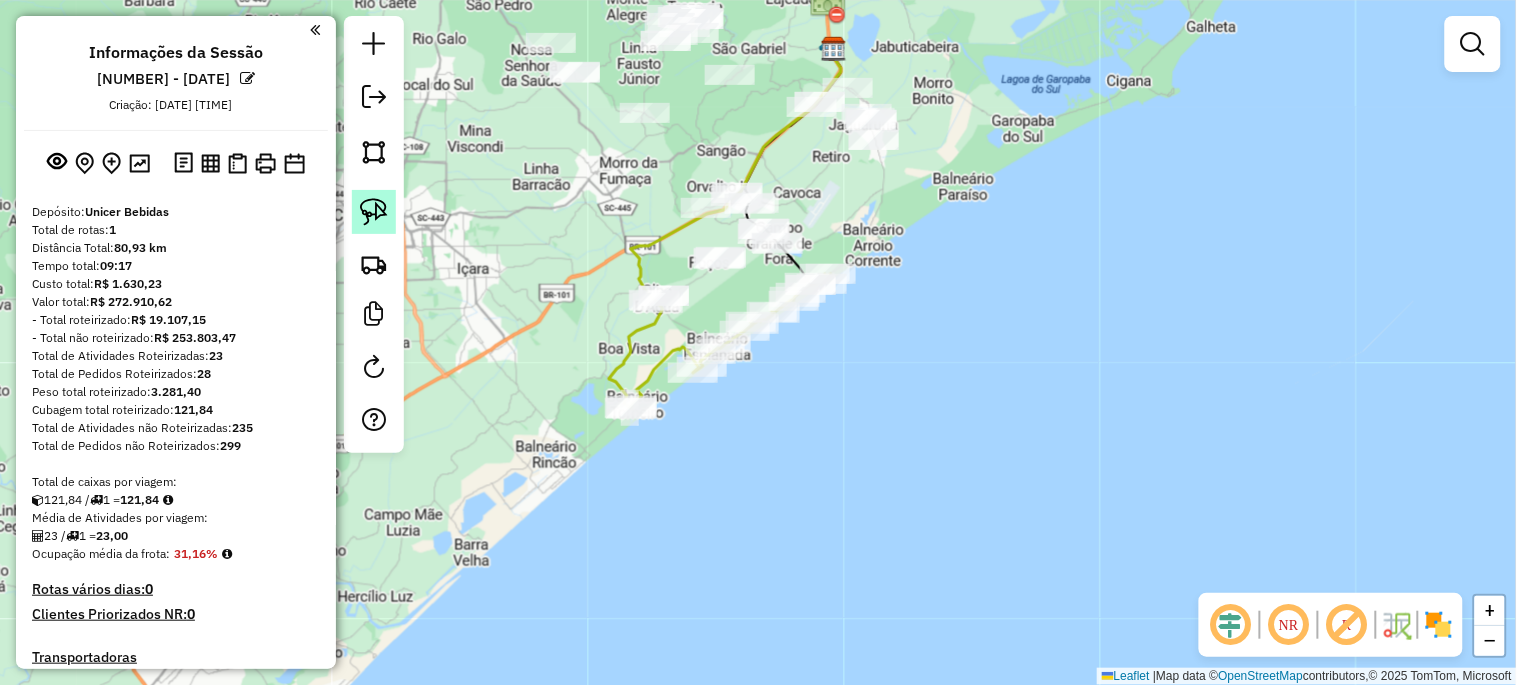 click 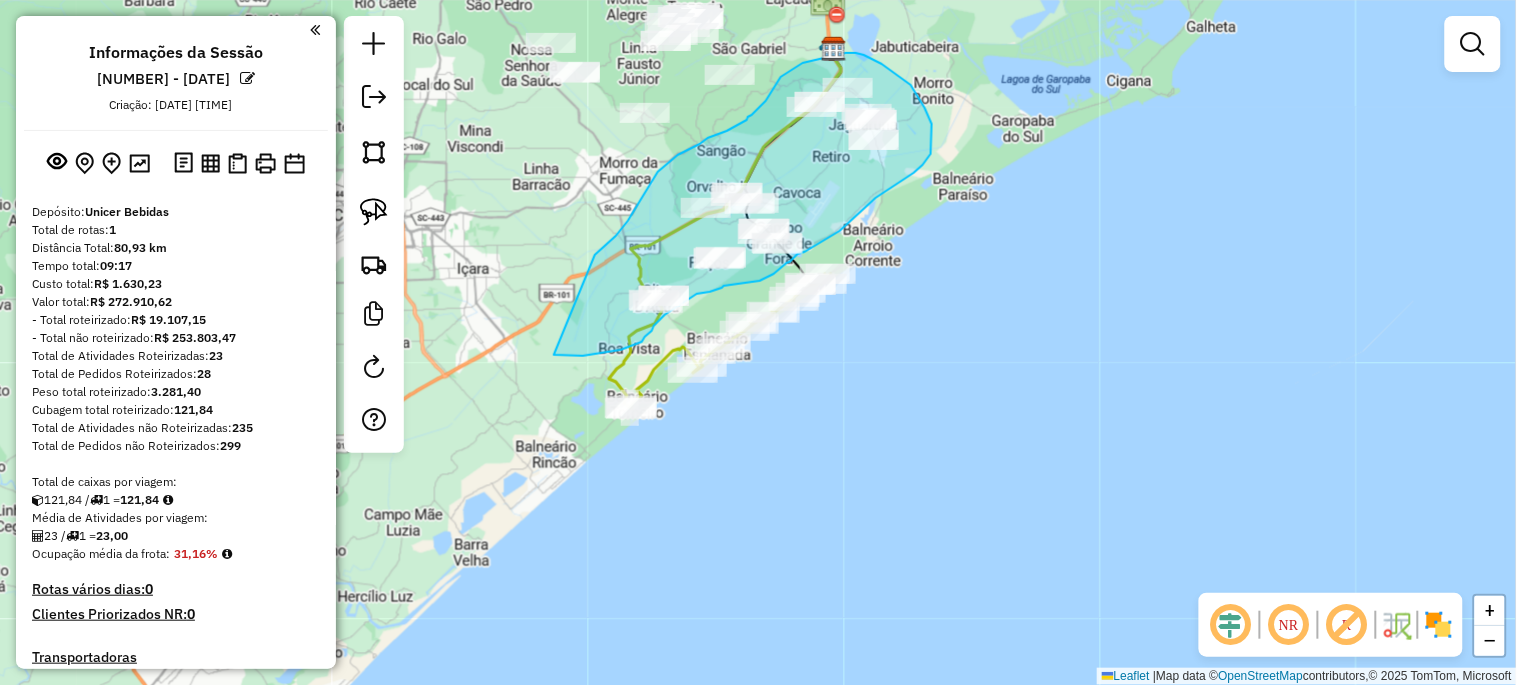 drag, startPoint x: 595, startPoint y: 255, endPoint x: 554, endPoint y: 355, distance: 108.078674 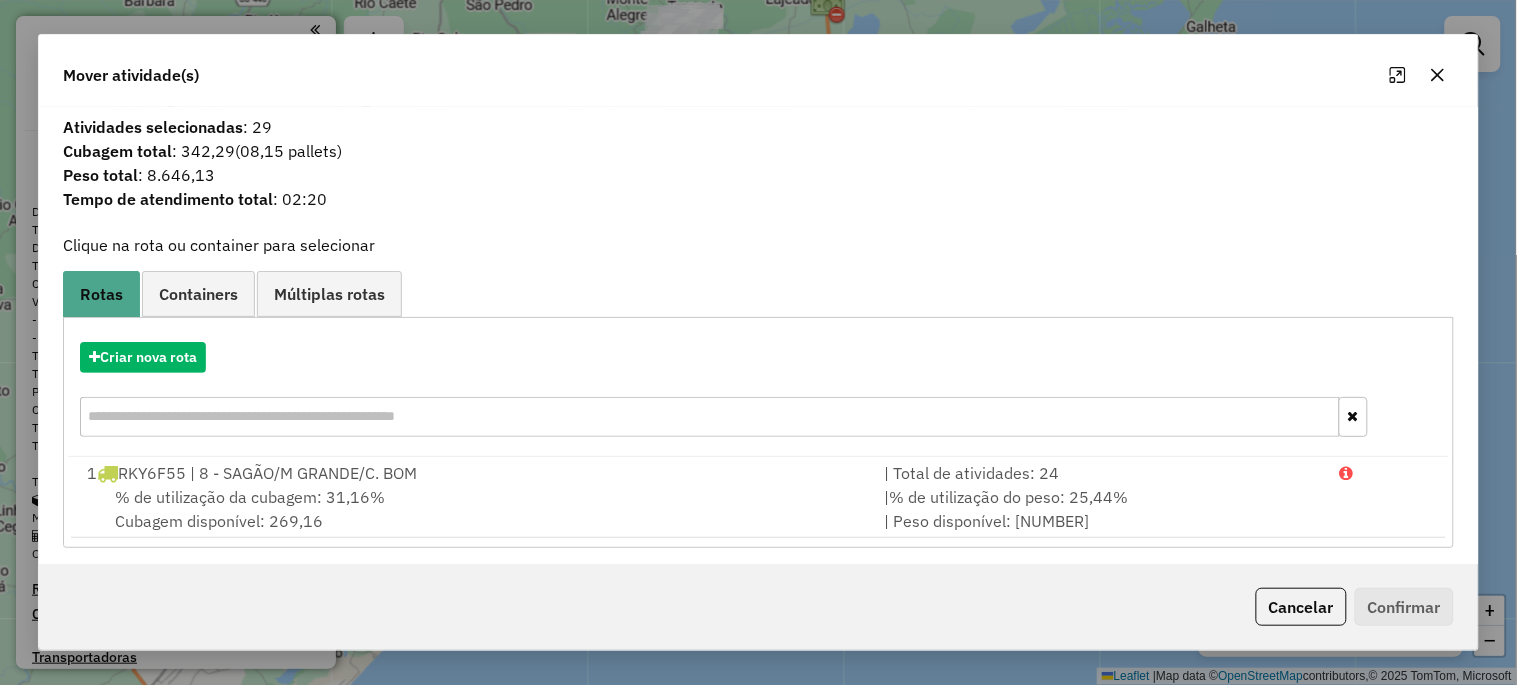 click 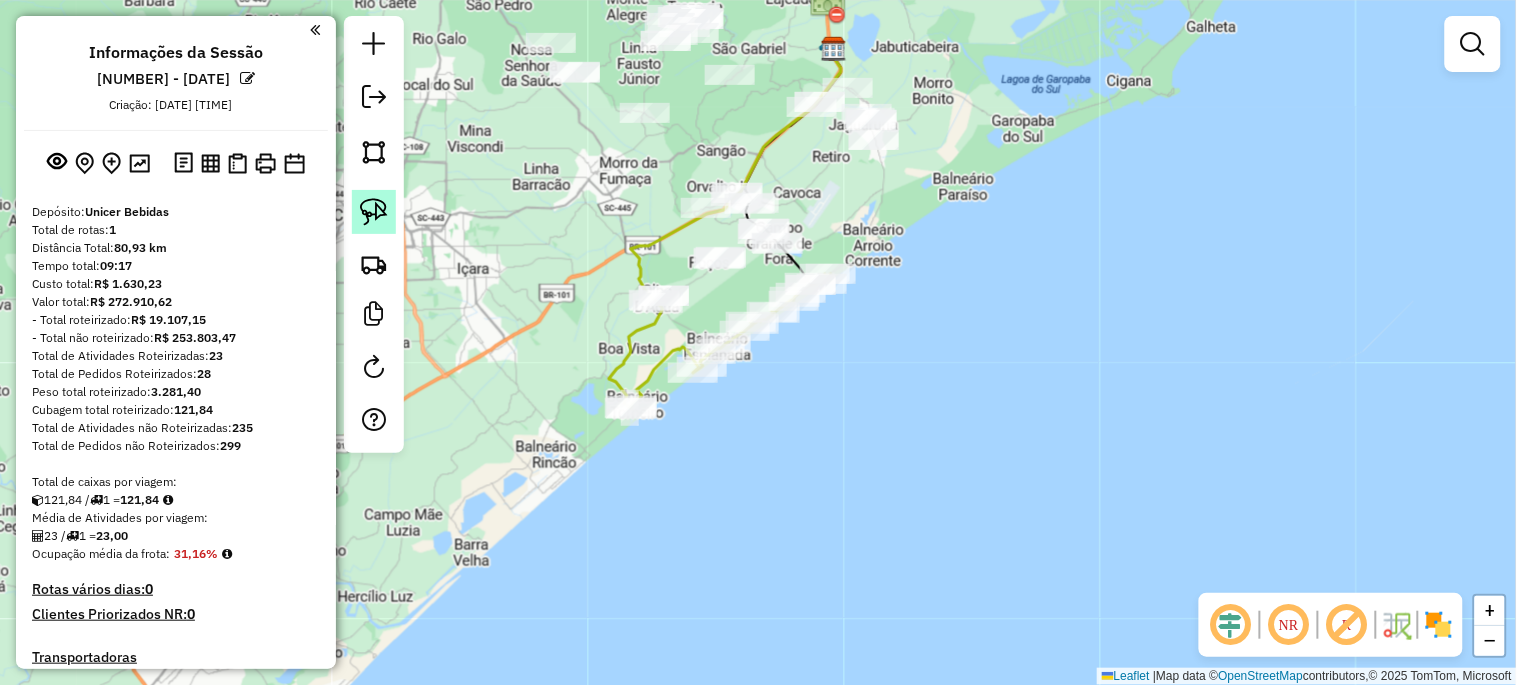 click 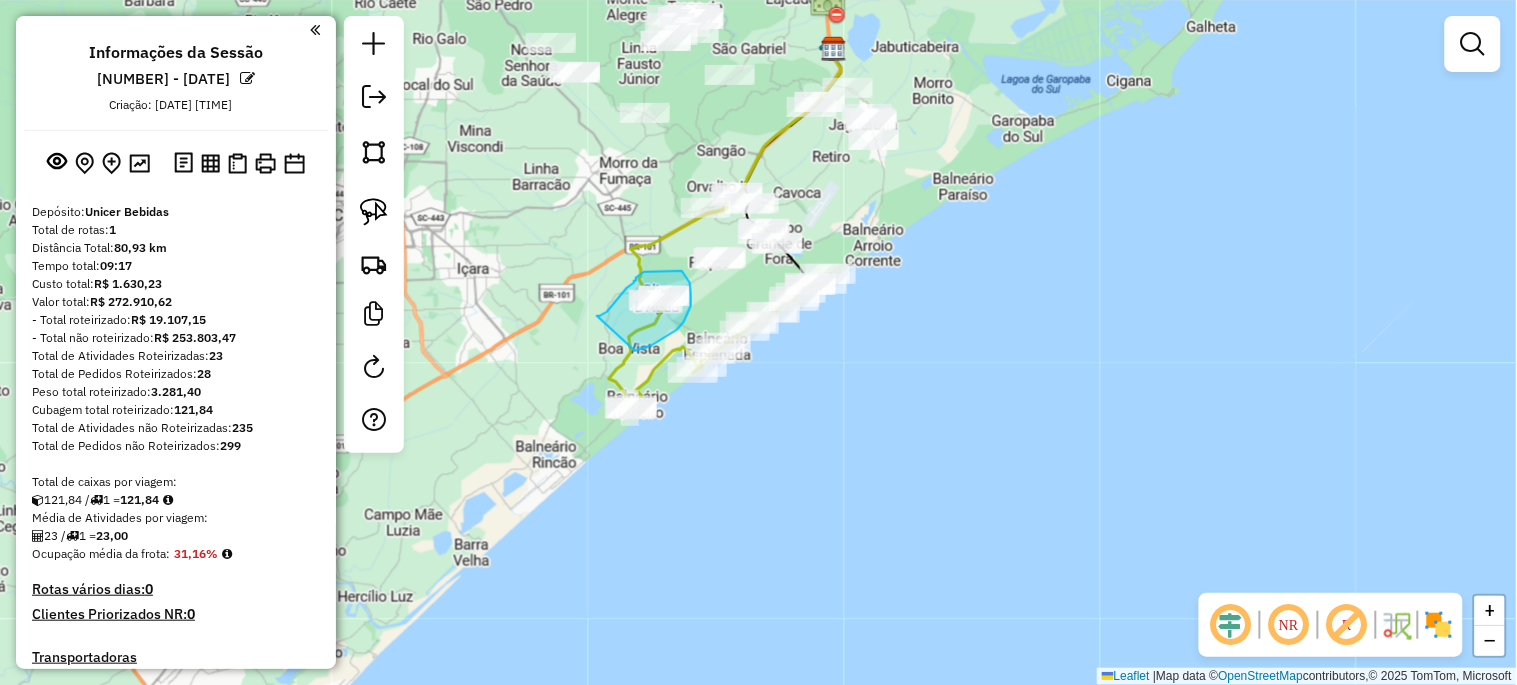 drag, startPoint x: 597, startPoint y: 316, endPoint x: 631, endPoint y: 351, distance: 48.79549 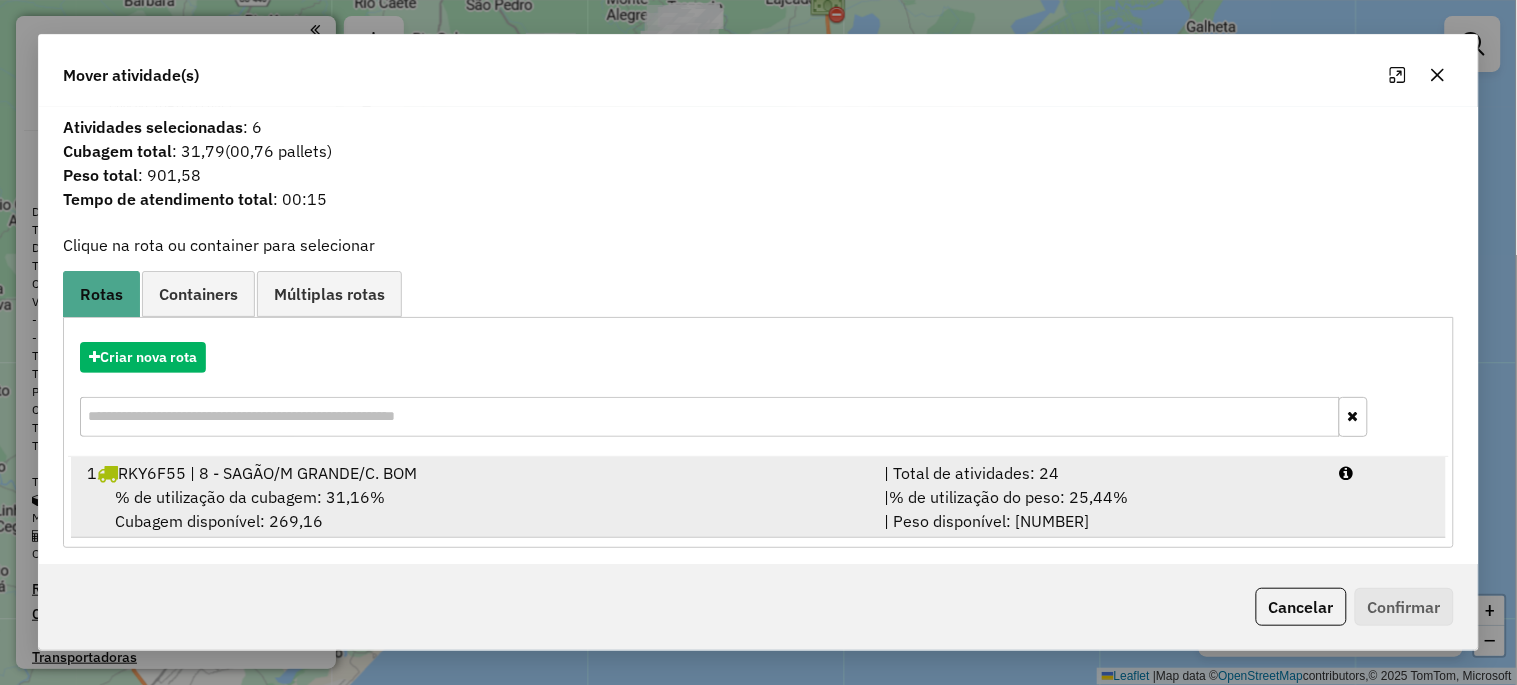 click on "% de utilização da cubagem: 31,16%" at bounding box center (250, 497) 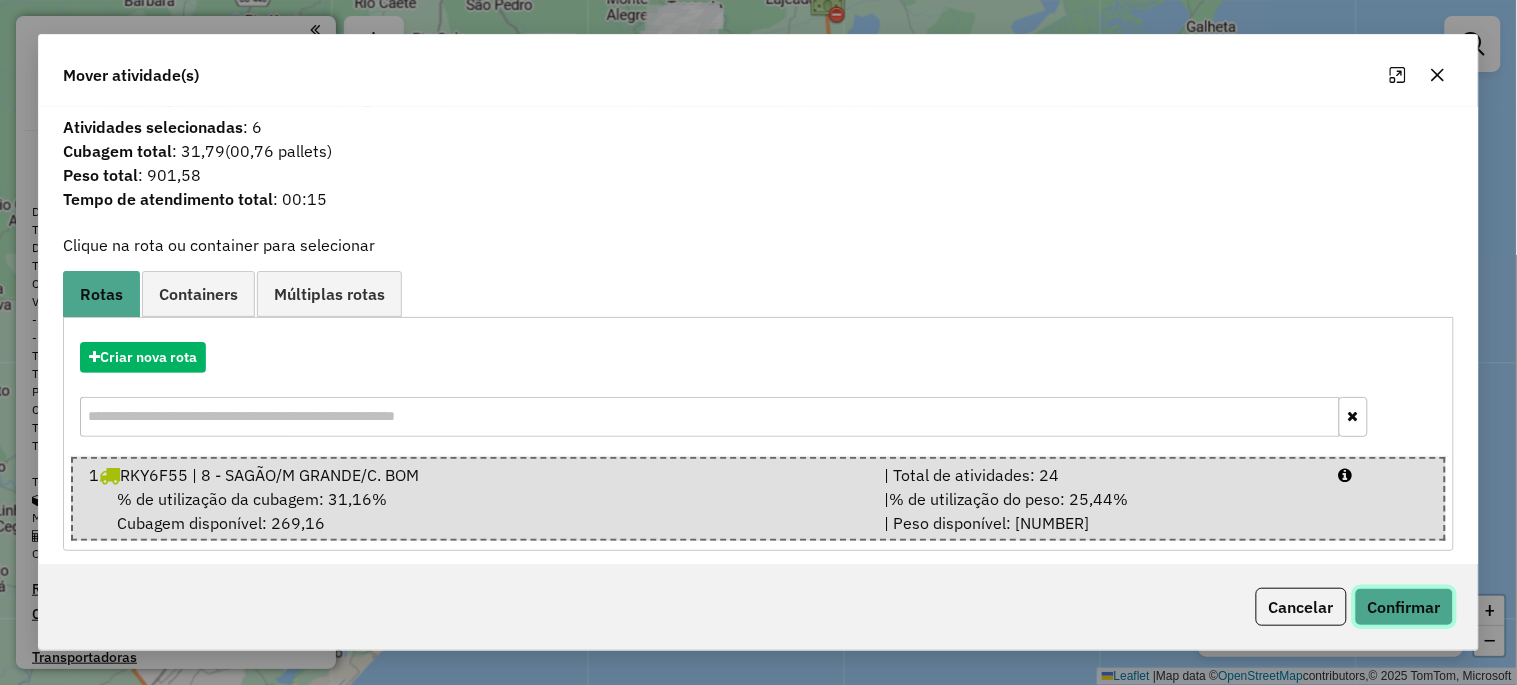 click on "Confirmar" 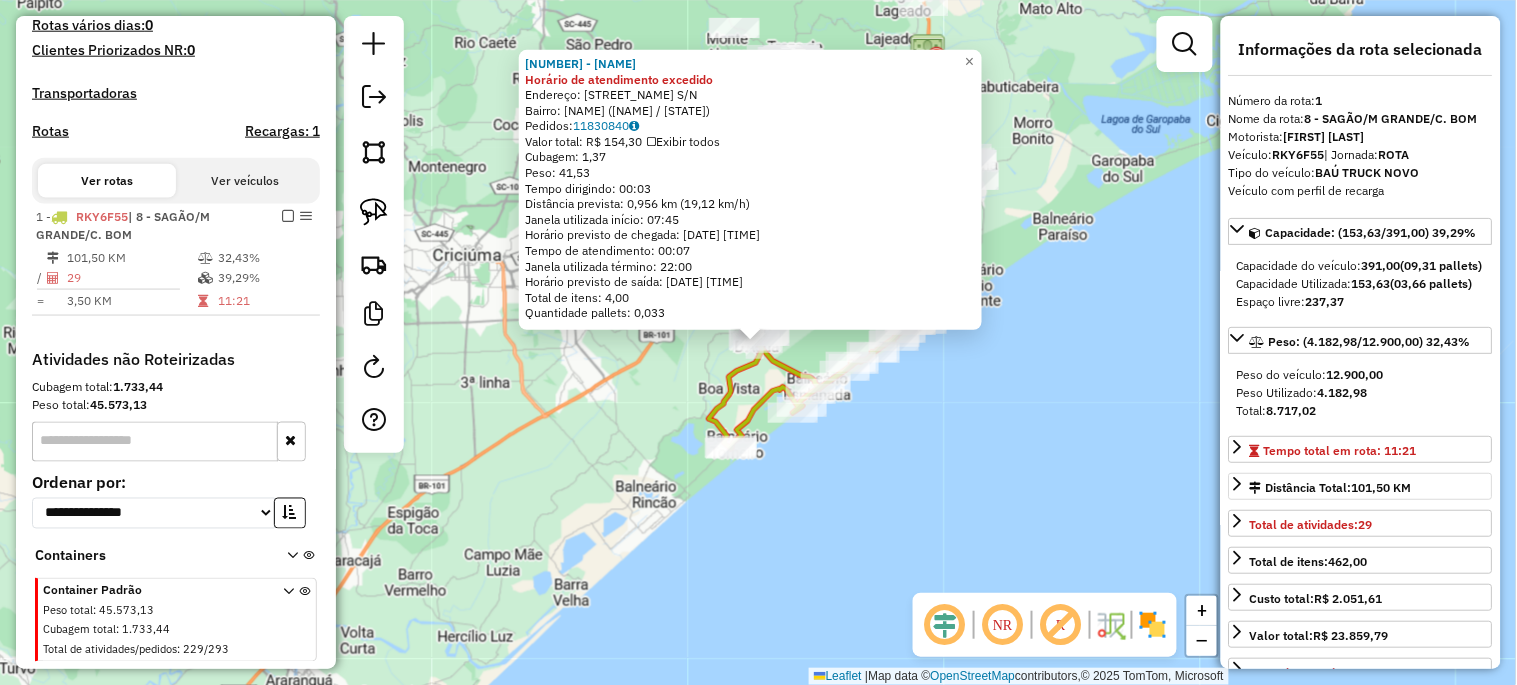 scroll, scrollTop: 603, scrollLeft: 0, axis: vertical 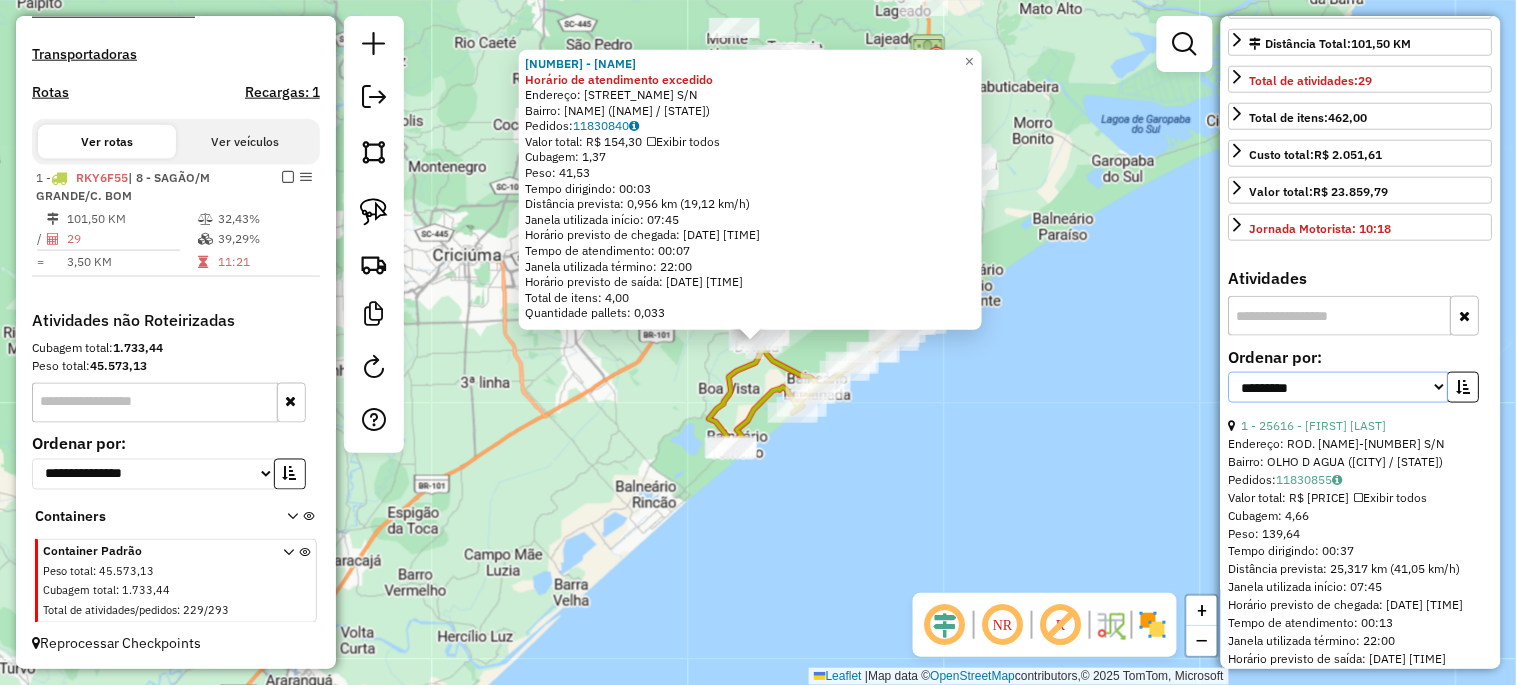 click on "**********" at bounding box center [1339, 387] 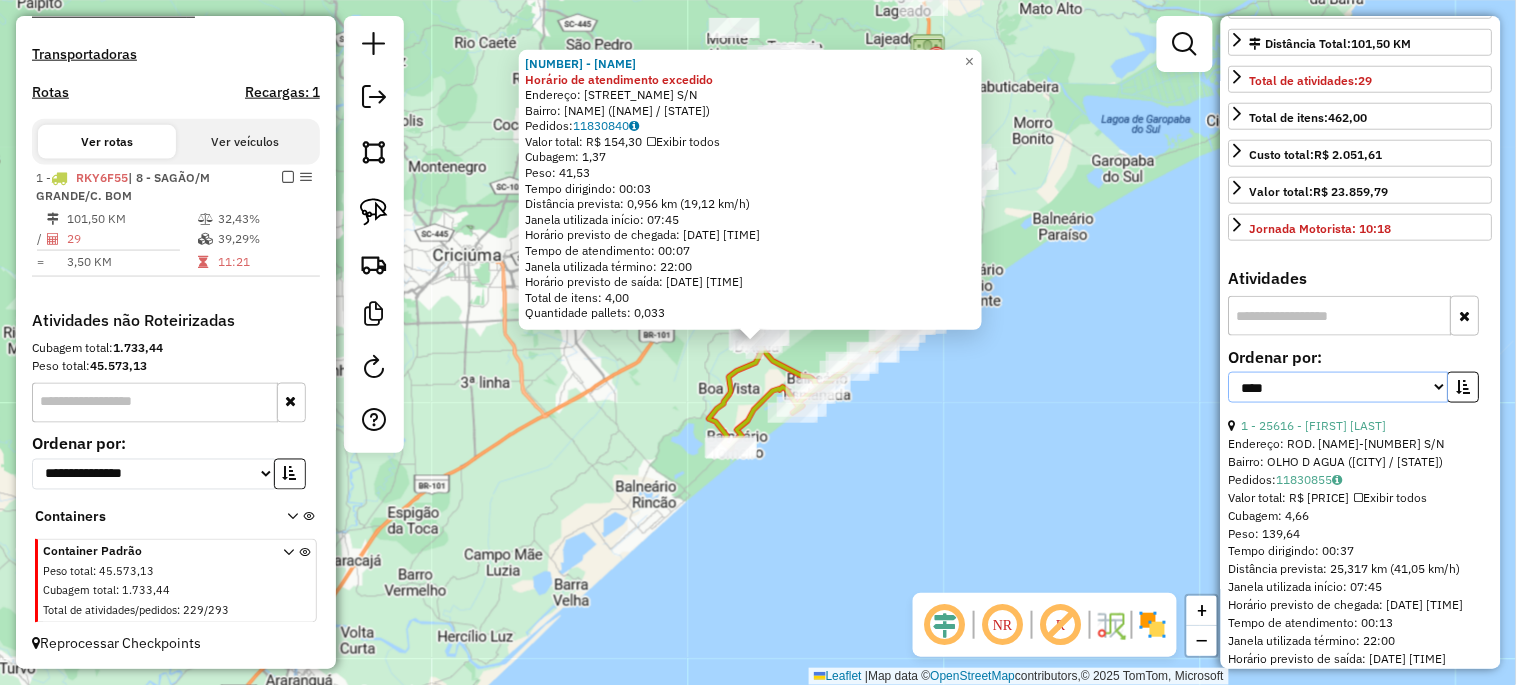 click on "**********" at bounding box center (1339, 387) 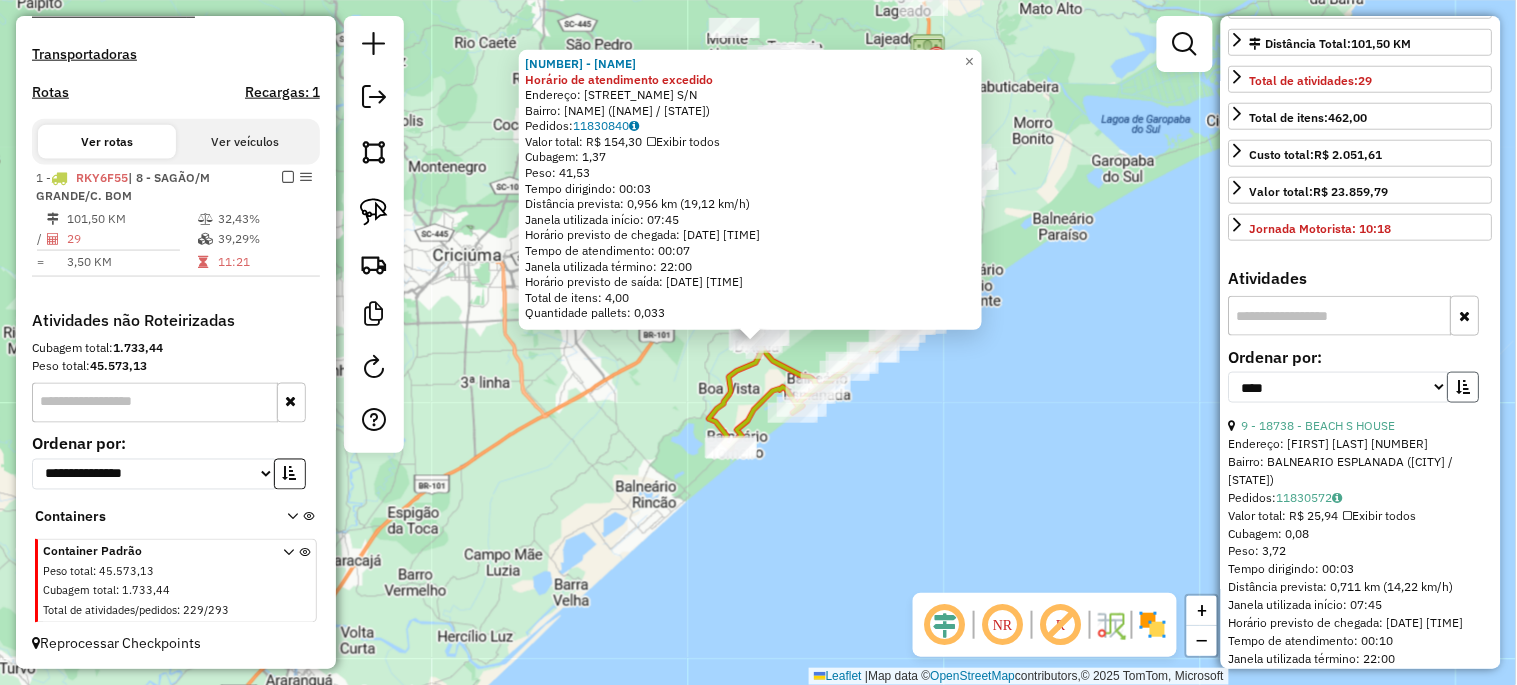 click at bounding box center (1464, 387) 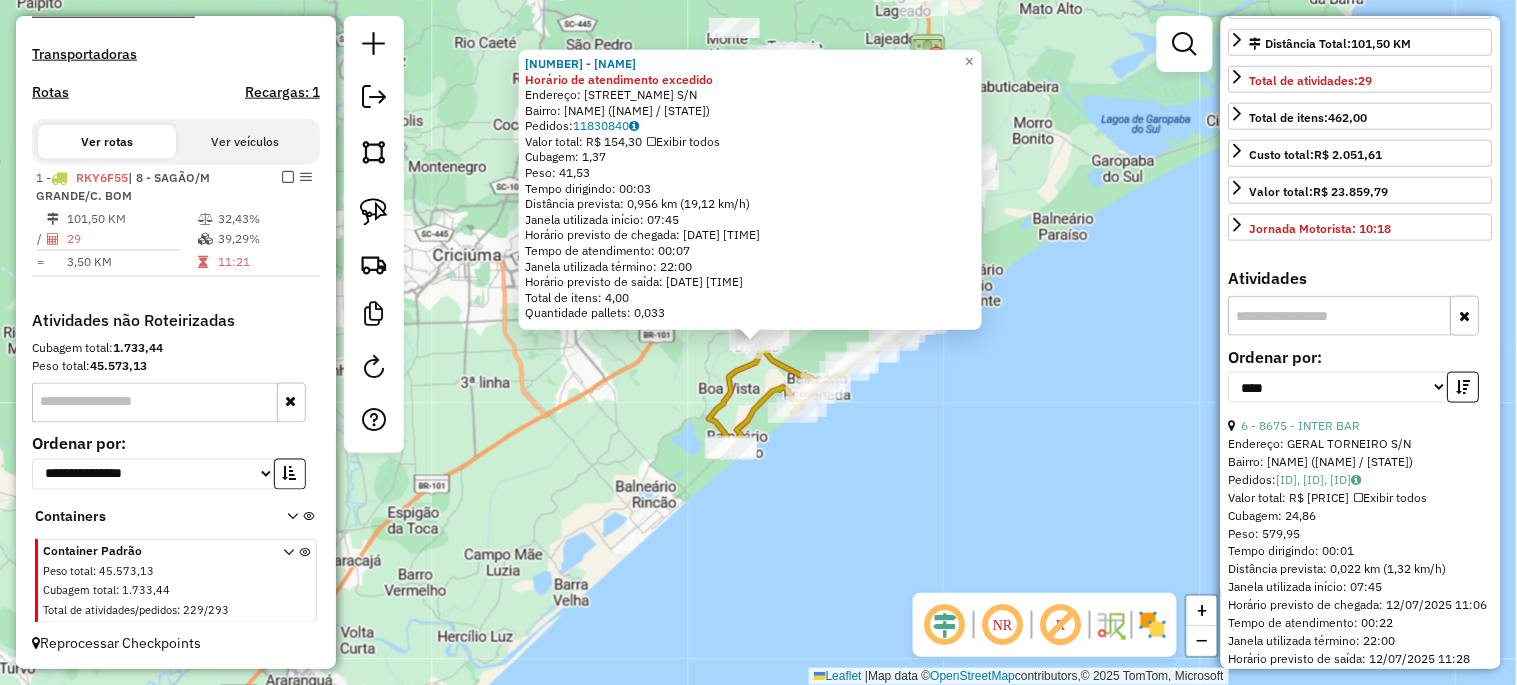 click on "9829 - ROSANGELA VENTURA CR Horário de atendimento excedido  Endereço: AC  EST. GERAL OLHO DAGUA         S/N   Bairro: OLHO DAGUA (JAGUARUNA / SC)   Pedidos:  11830840   Valor total: R$ 154,30   Exibir todos   Cubagem: 1,37  Peso: 41,53  Tempo dirigindo: 00:03   Distância prevista: 0,956 km (19,12 km/h)   Janela utilizada início: 07:45   Horário previsto de chegada: 12/07/2025 17:58   Tempo de atendimento: 00:07   Janela utilizada término: 22:00   Horário previsto de saída: 12/07/2025 18:05   Total de itens: 4,00   Quantidade pallets: 0,033  × Janela de atendimento Grade de atendimento Capacidade Transportadoras Veículos Cliente Pedidos  Rotas Selecione os dias de semana para filtrar as janelas de atendimento  Seg   Ter   Qua   Qui   Sex   Sáb   Dom  Informe o período da janela de atendimento: De: Até:  Filtrar exatamente a janela do cliente  Considerar janela de atendimento padrão  Selecione os dias de semana para filtrar as grades de atendimento  Seg   Ter   Qua   Qui   Sex   Sáb   Dom   De:" 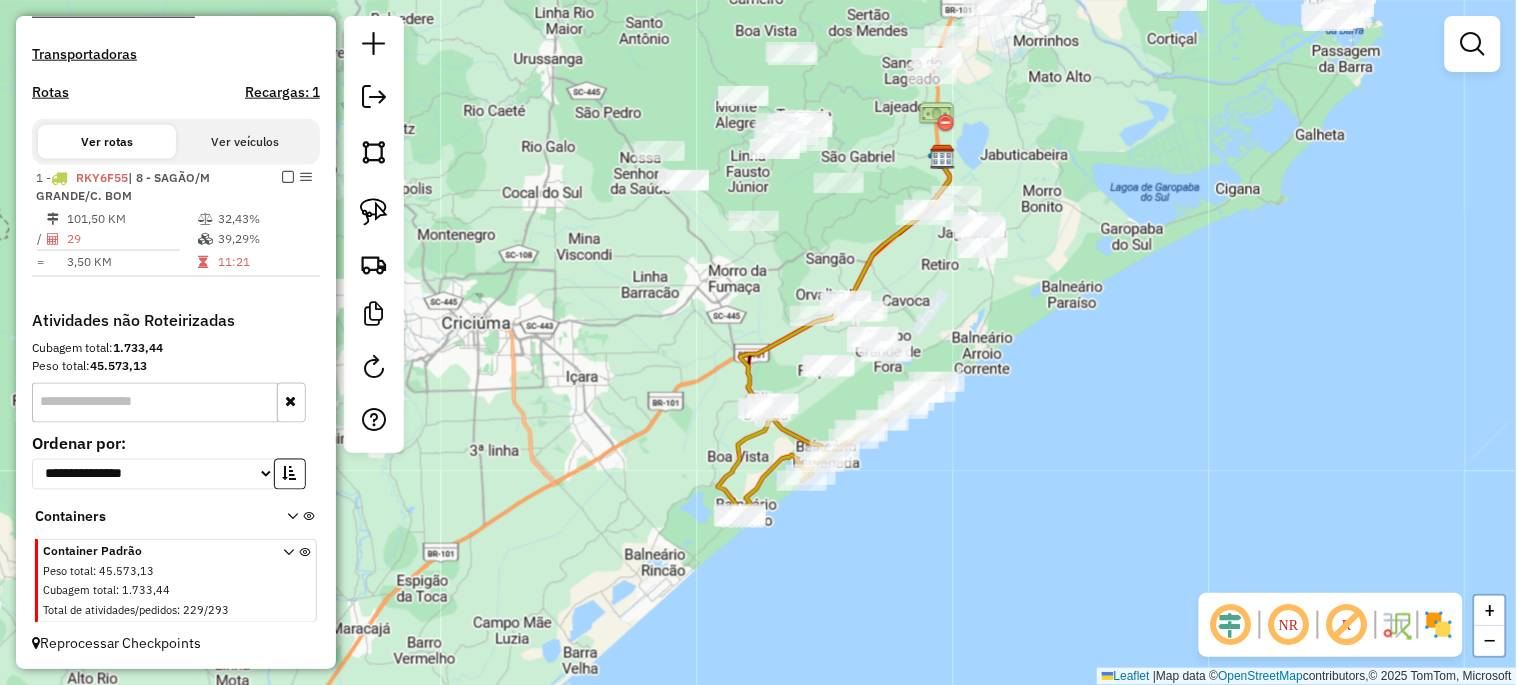 drag, startPoint x: 961, startPoint y: 433, endPoint x: 942, endPoint y: 604, distance: 172.05232 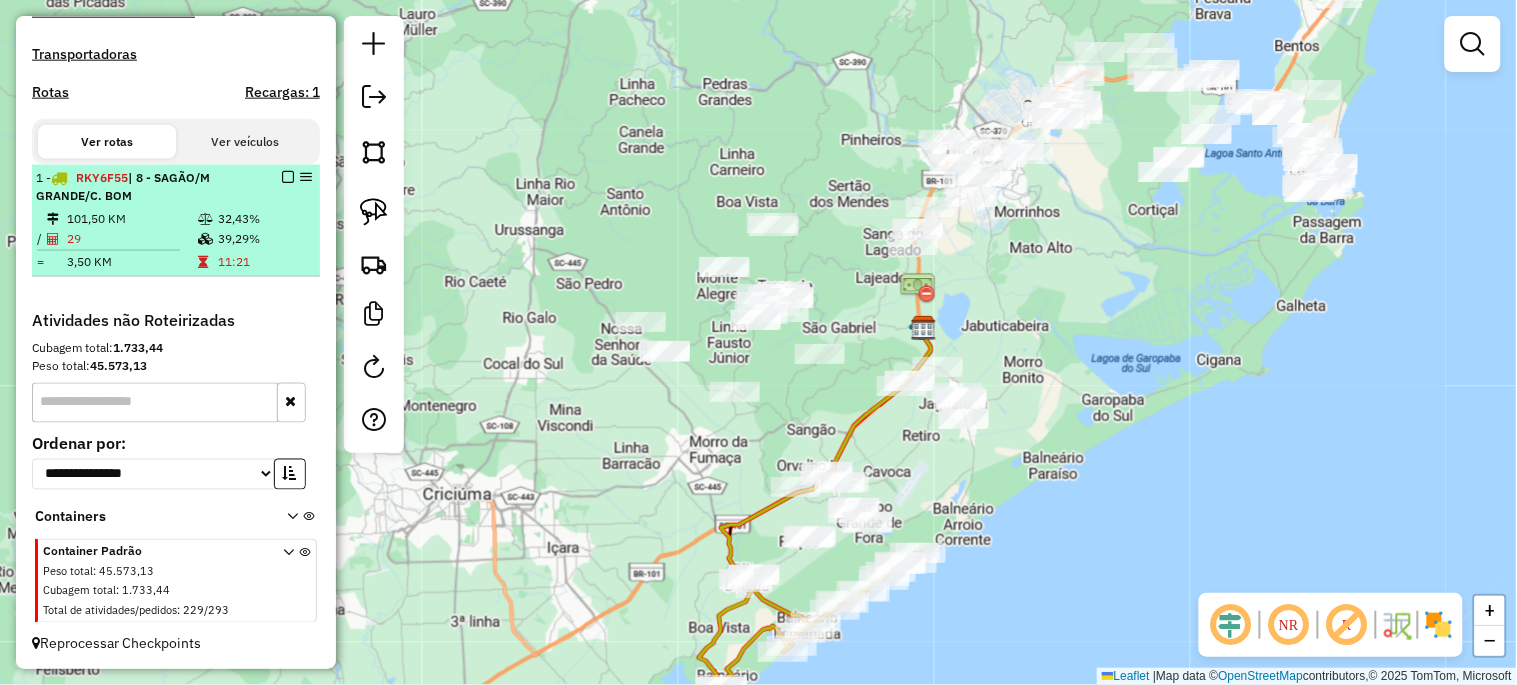 click at bounding box center (282, 177) 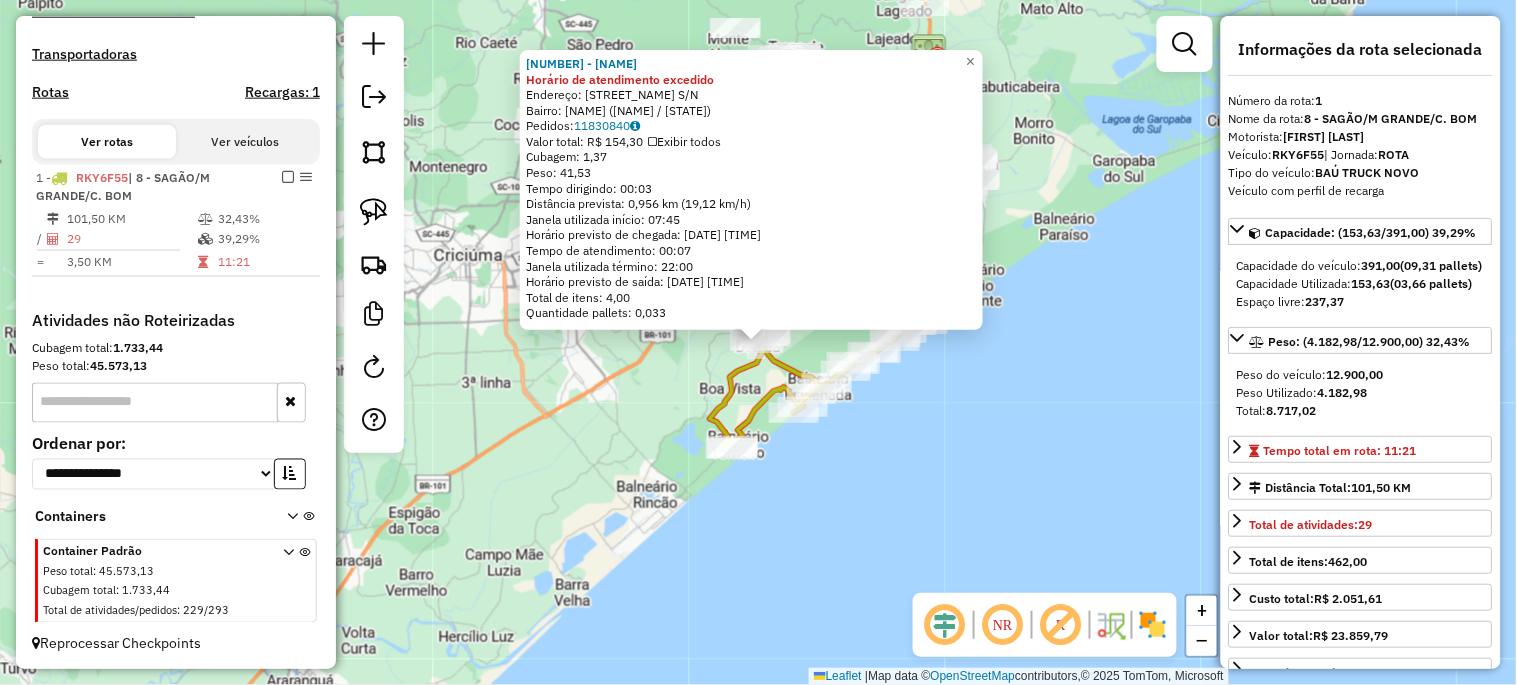 click on "9829 - ROSANGELA VENTURA CR Horário de atendimento excedido  Endereço: AC  EST. GERAL OLHO DAGUA         S/N   Bairro: OLHO DAGUA (JAGUARUNA / SC)   Pedidos:  11830840   Valor total: R$ 154,30   Exibir todos   Cubagem: 1,37  Peso: 41,53  Tempo dirigindo: 00:03   Distância prevista: 0,956 km (19,12 km/h)   Janela utilizada início: 07:45   Horário previsto de chegada: 12/07/2025 17:58   Tempo de atendimento: 00:07   Janela utilizada término: 22:00   Horário previsto de saída: 12/07/2025 18:05   Total de itens: 4,00   Quantidade pallets: 0,033  × Janela de atendimento Grade de atendimento Capacidade Transportadoras Veículos Cliente Pedidos  Rotas Selecione os dias de semana para filtrar as janelas de atendimento  Seg   Ter   Qua   Qui   Sex   Sáb   Dom  Informe o período da janela de atendimento: De: Até:  Filtrar exatamente a janela do cliente  Considerar janela de atendimento padrão  Selecione os dias de semana para filtrar as grades de atendimento  Seg   Ter   Qua   Qui   Sex   Sáb   Dom   De:" 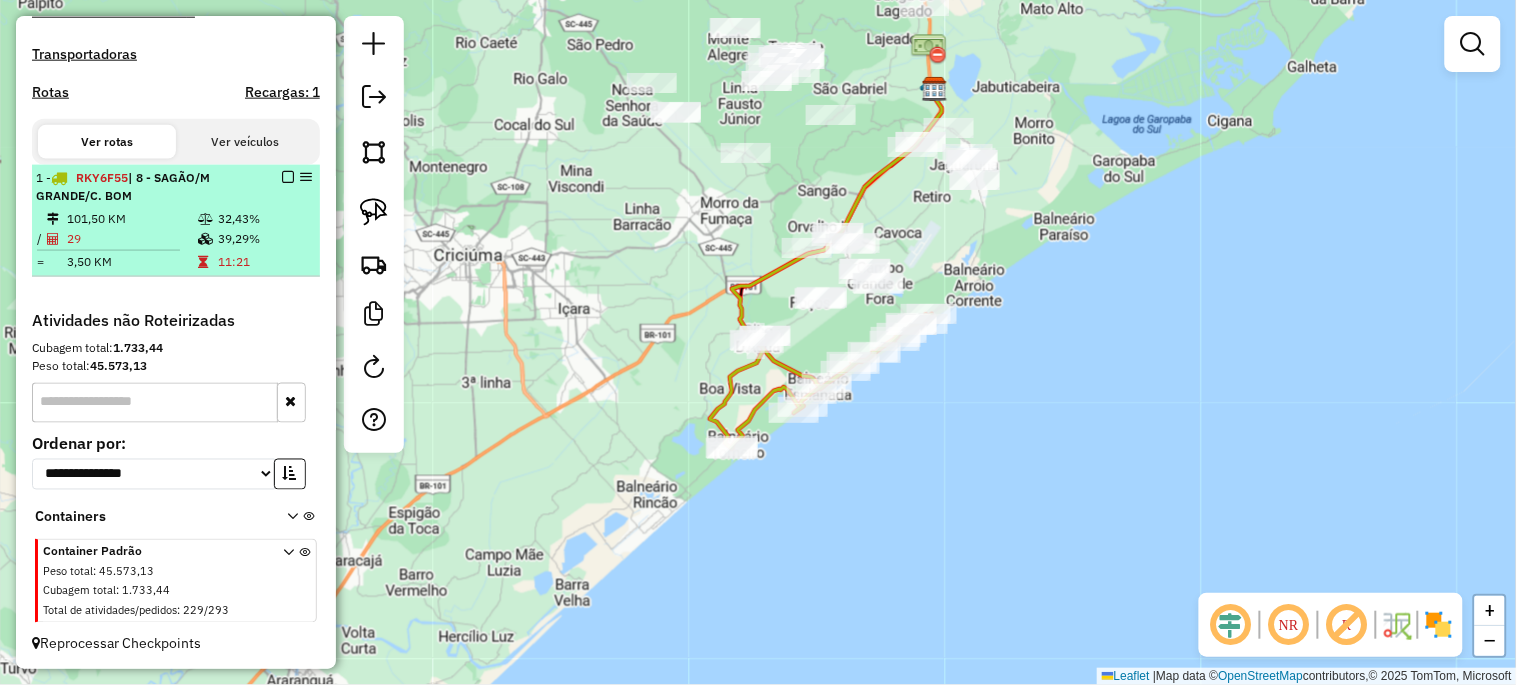 click at bounding box center [288, 177] 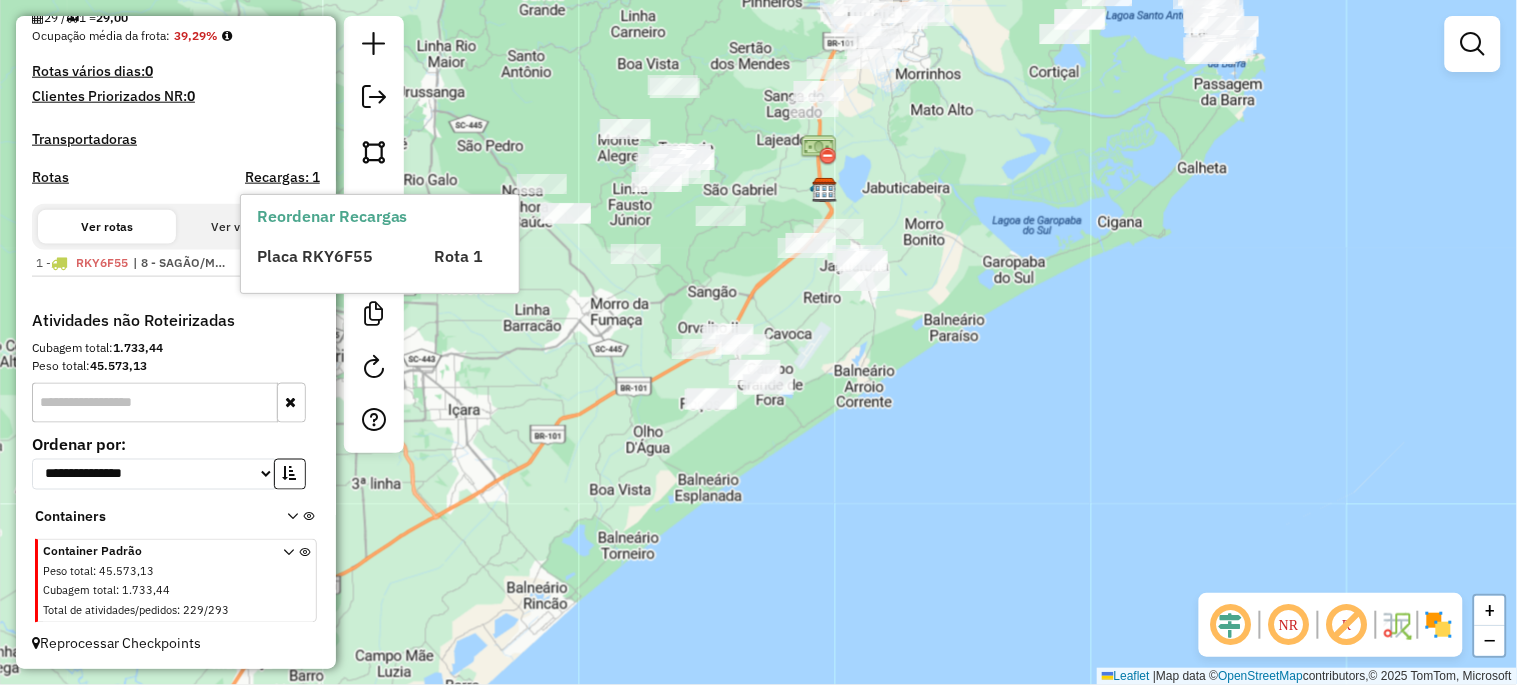 drag, startPoint x: 657, startPoint y: 418, endPoint x: 593, endPoint y: 461, distance: 77.10383 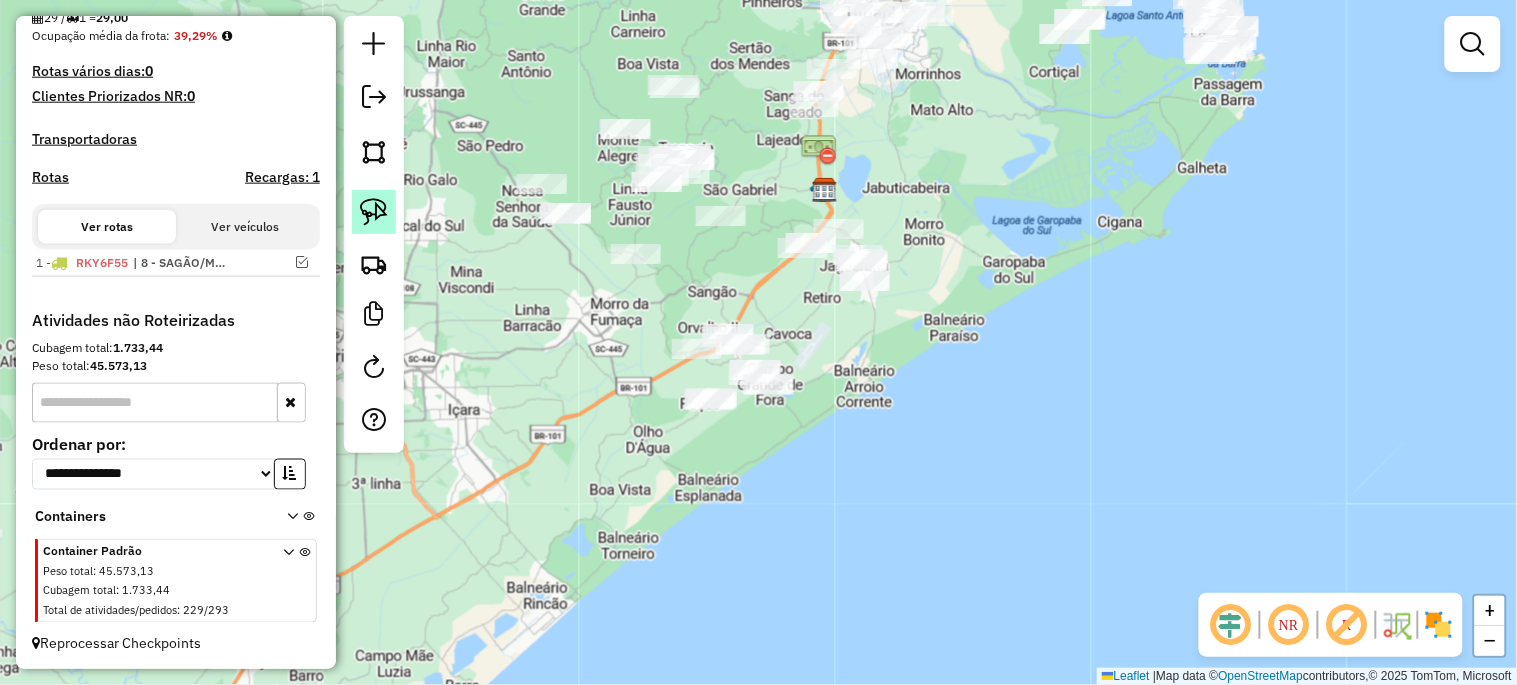 click 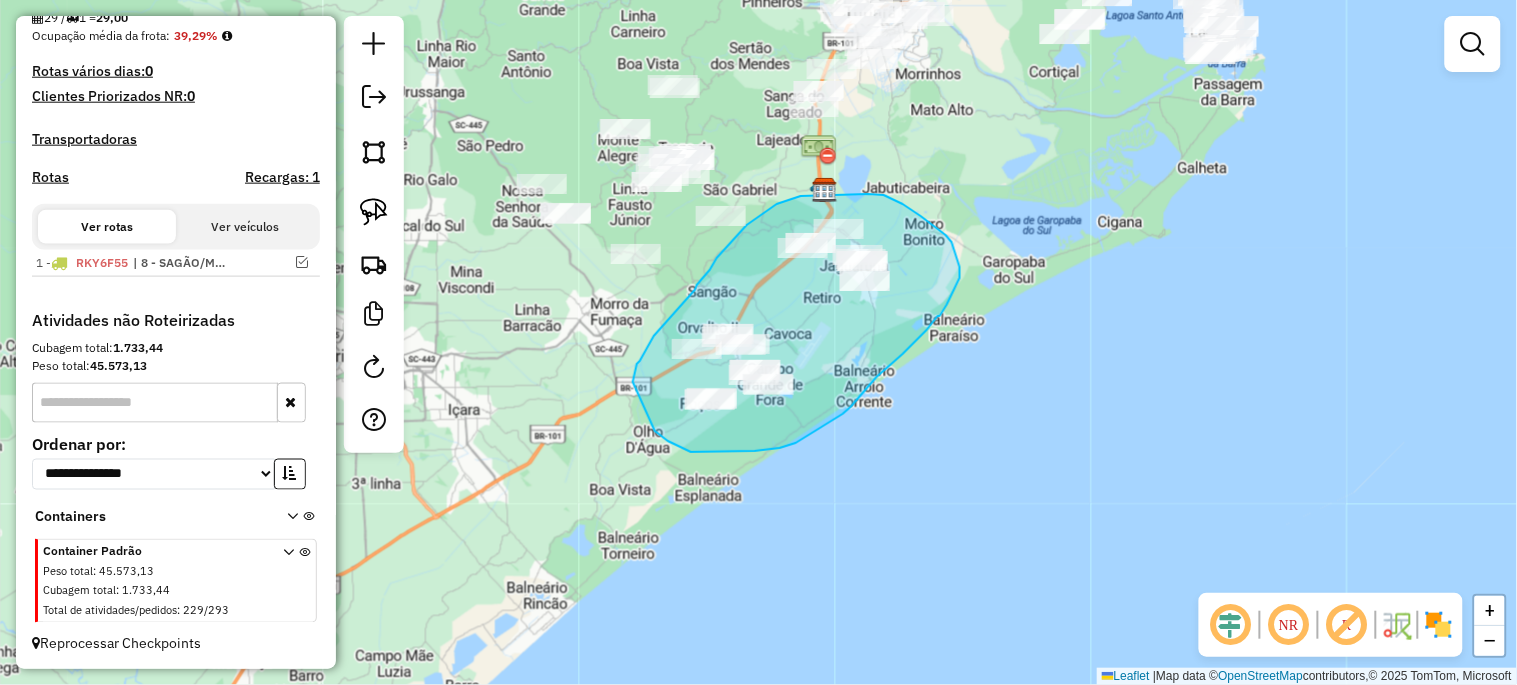 drag, startPoint x: 634, startPoint y: 377, endPoint x: 655, endPoint y: 431, distance: 57.939625 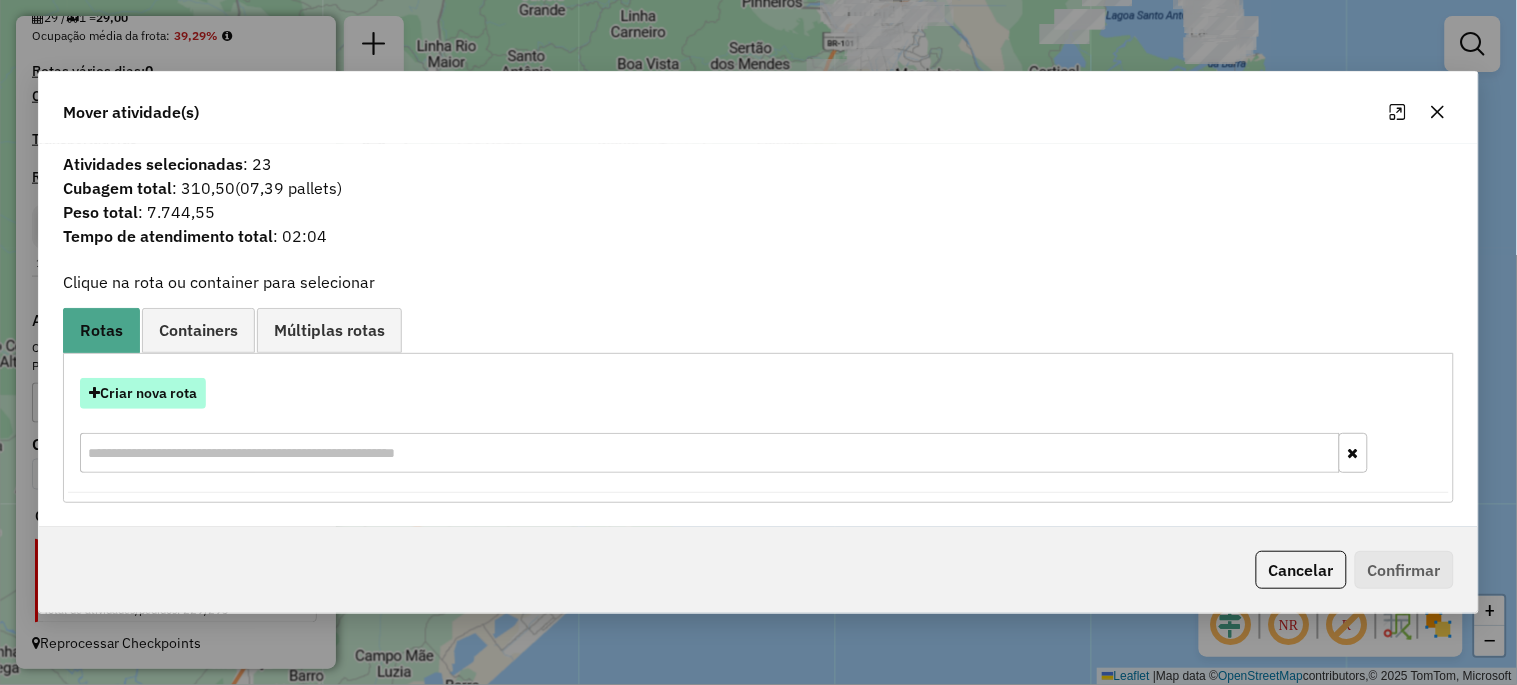 click on "Criar nova rota" at bounding box center [143, 393] 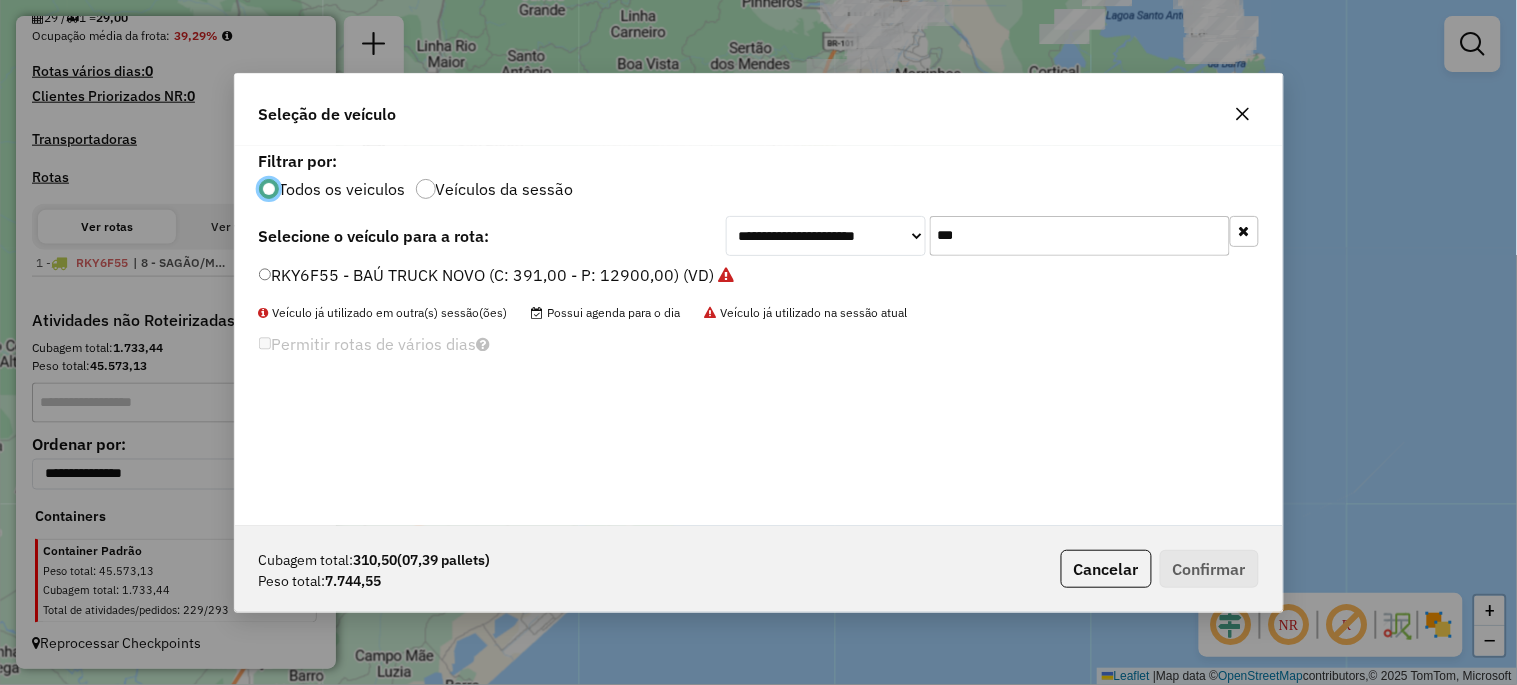 scroll, scrollTop: 11, scrollLeft: 5, axis: both 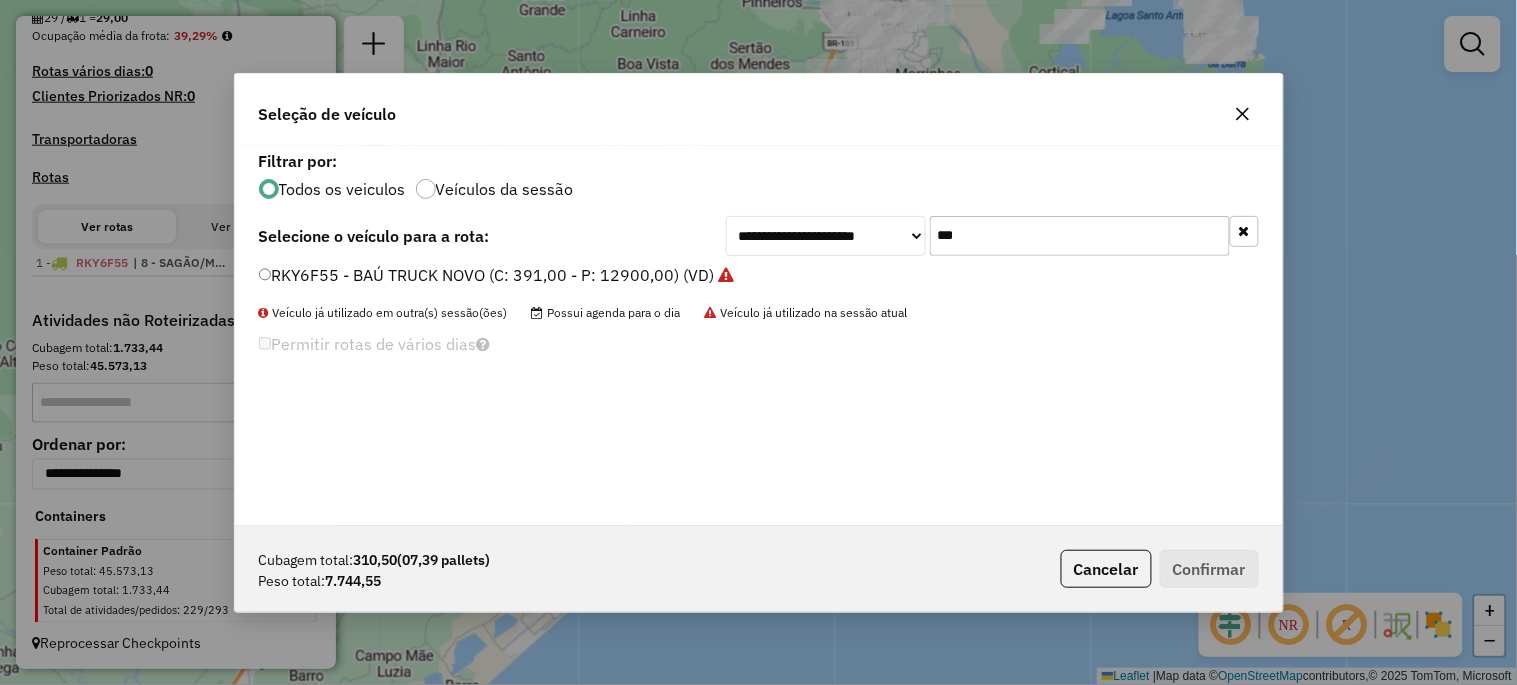 click on "***" 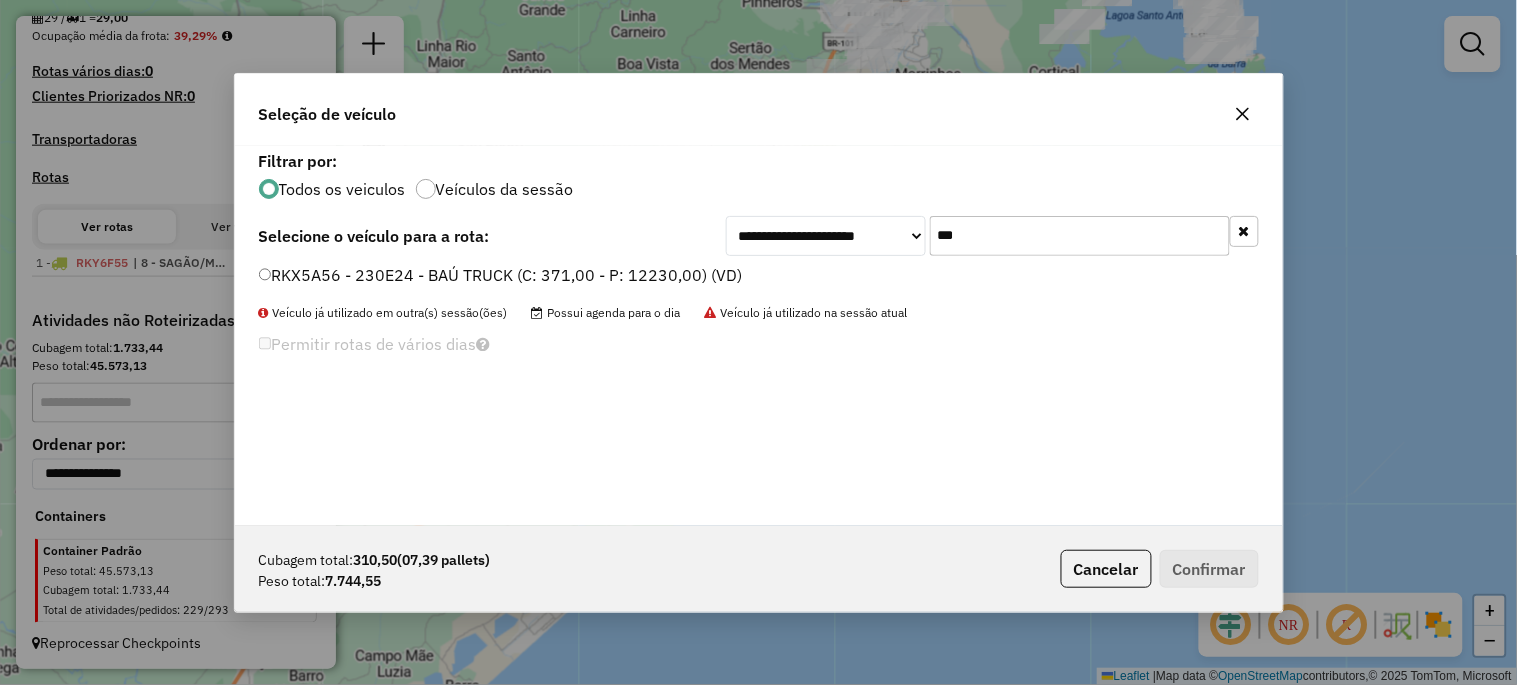 type on "***" 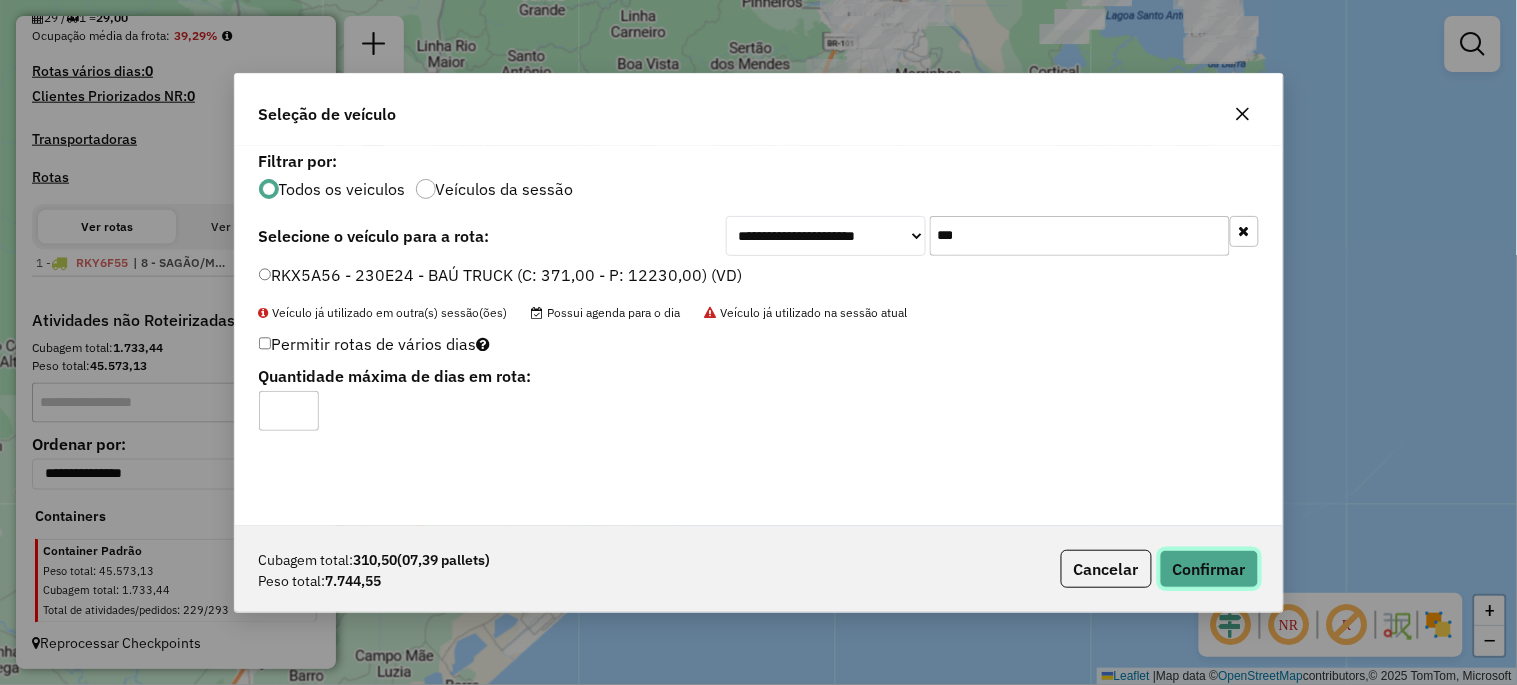 click on "Confirmar" 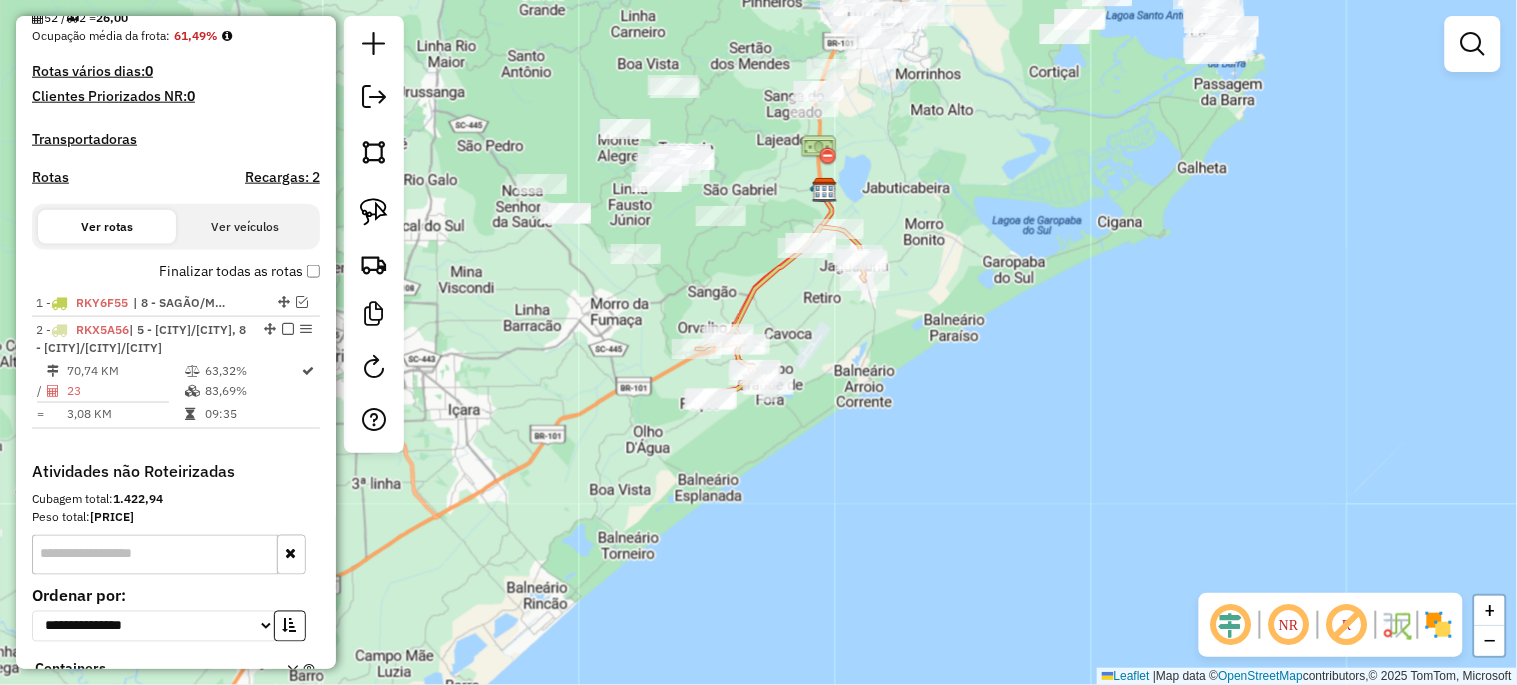 scroll, scrollTop: 603, scrollLeft: 0, axis: vertical 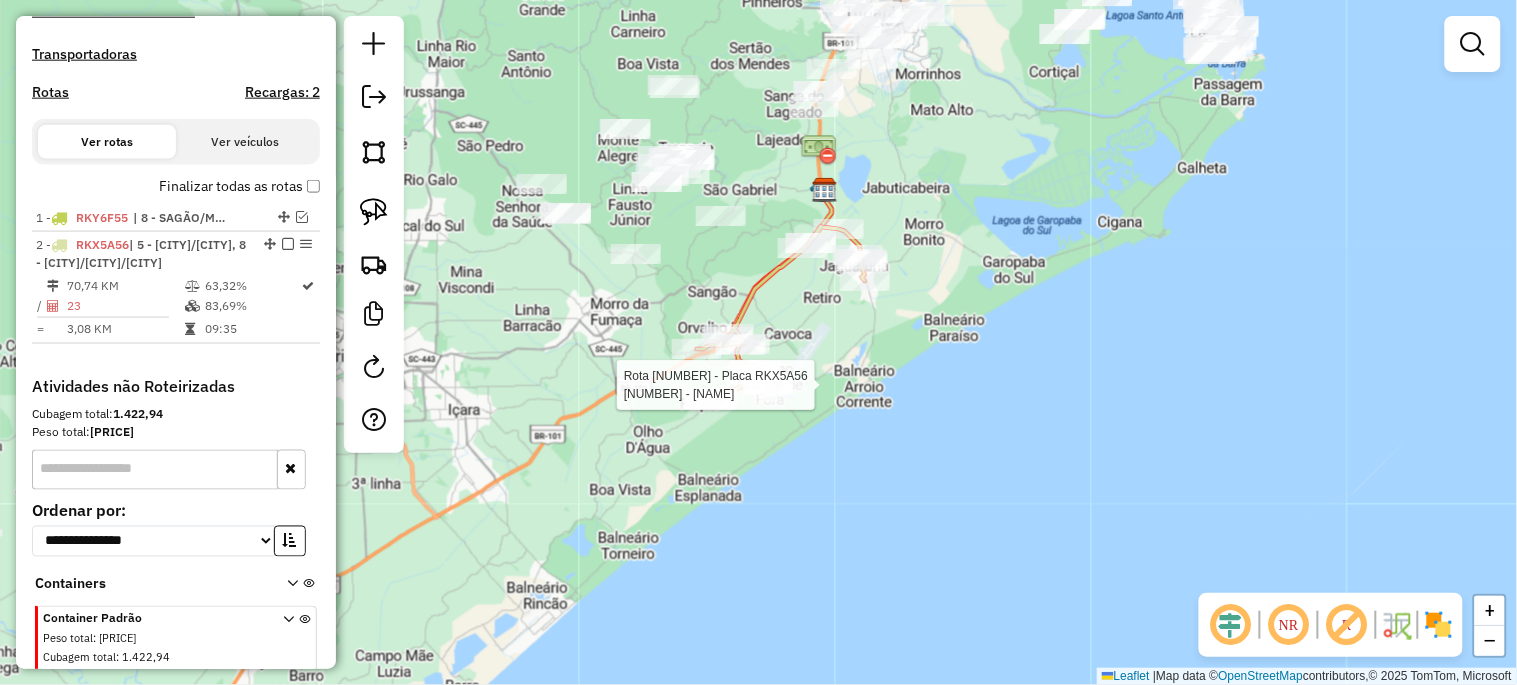 select on "*********" 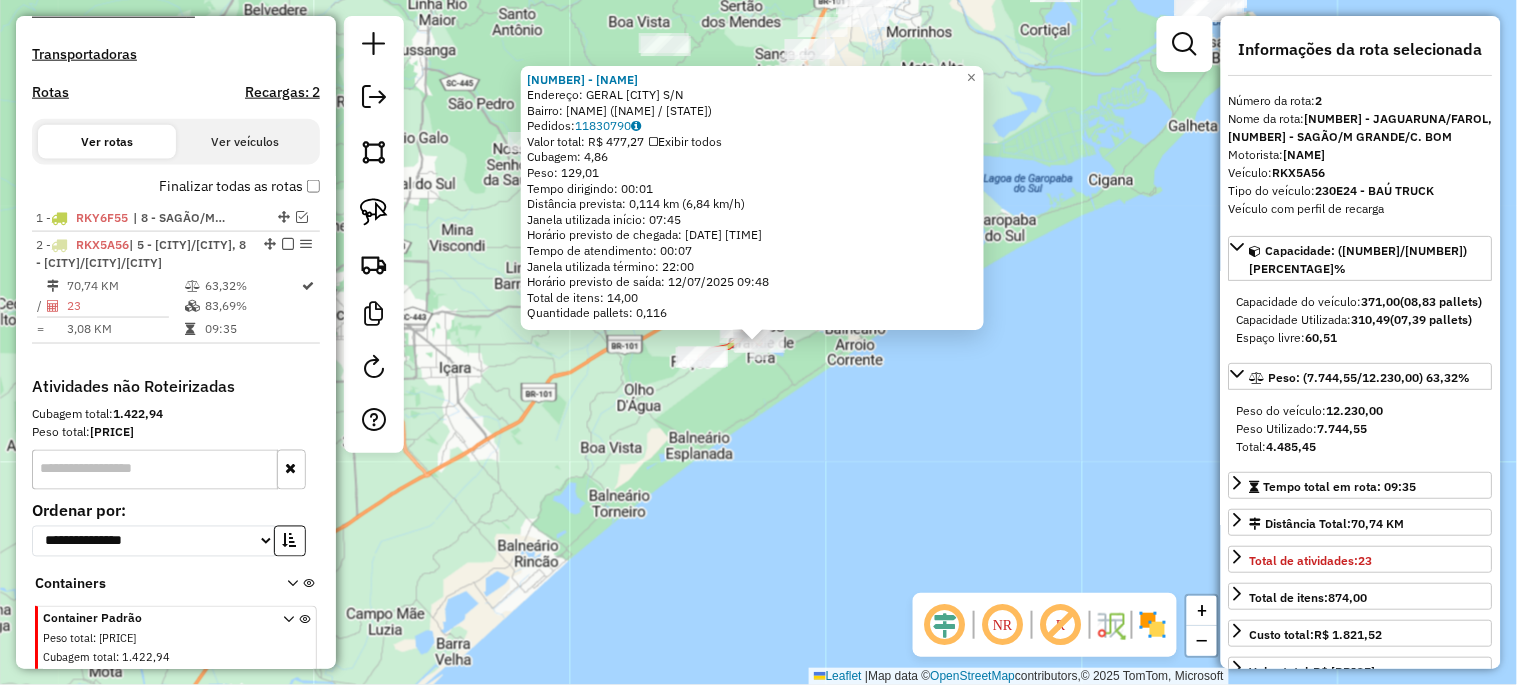 scroll, scrollTop: 688, scrollLeft: 0, axis: vertical 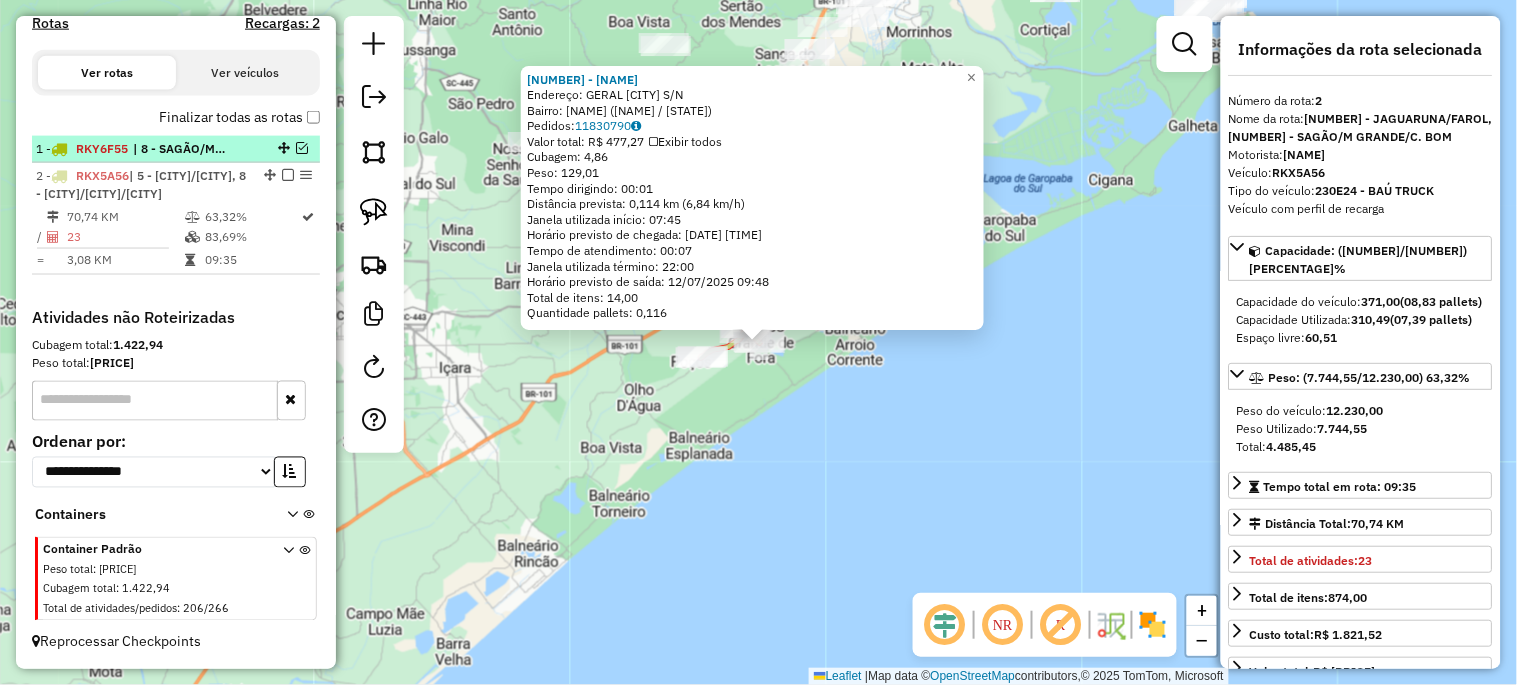 click at bounding box center (302, 148) 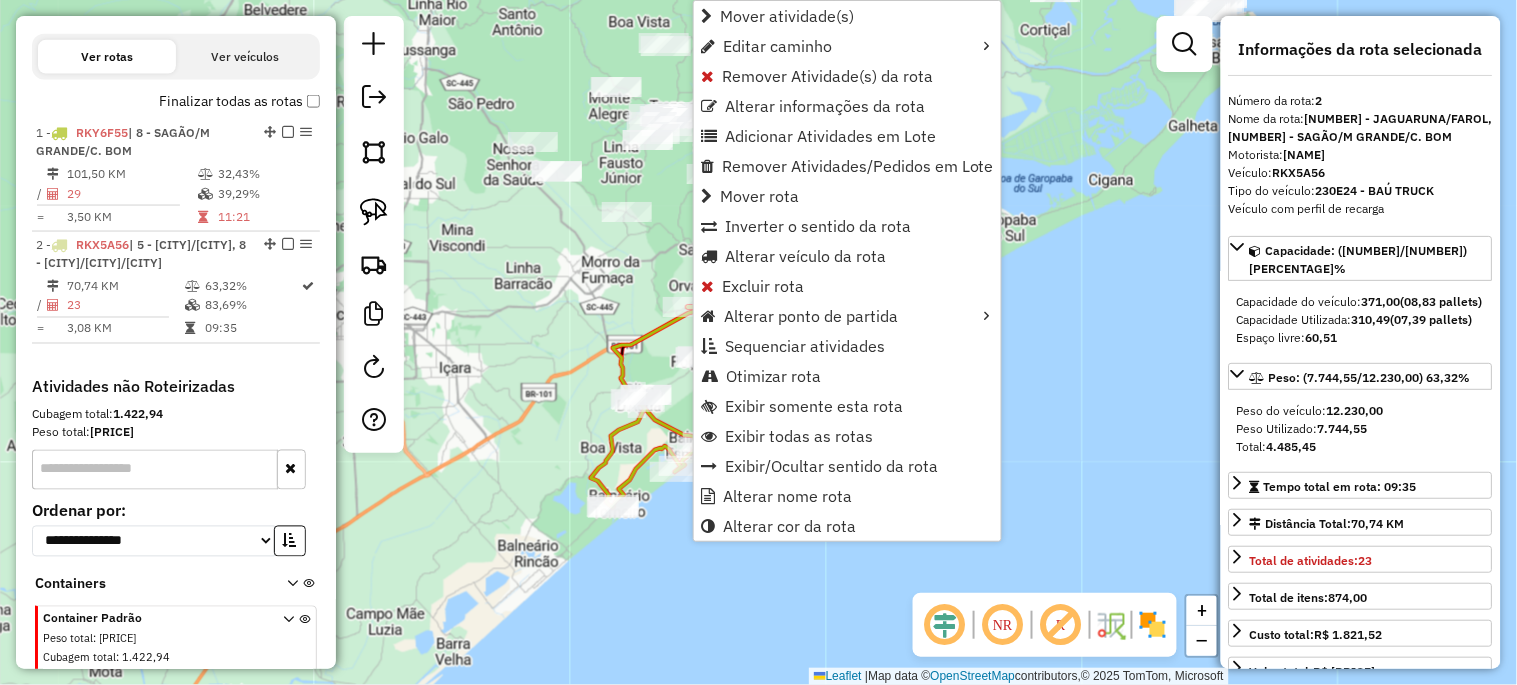scroll, scrollTop: 773, scrollLeft: 0, axis: vertical 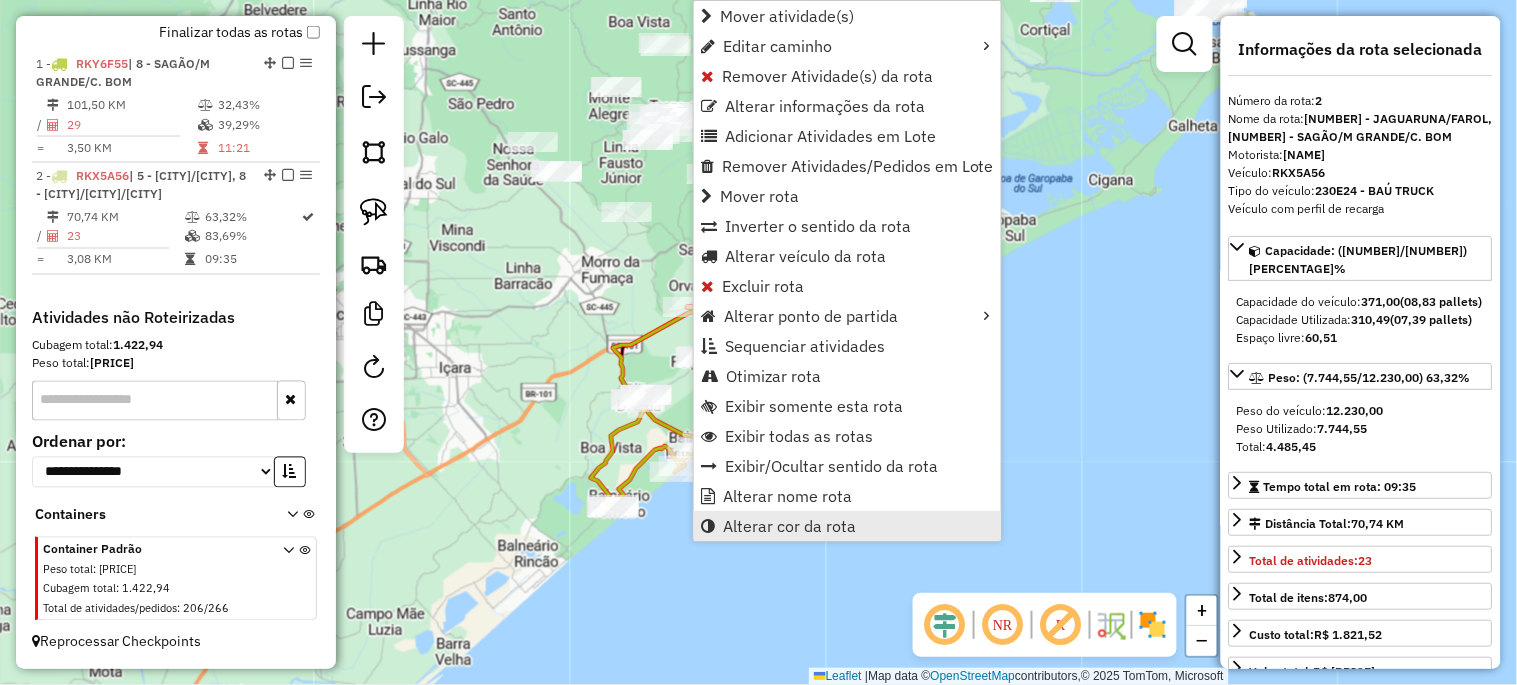 click on "Alterar cor da rota" at bounding box center (789, 526) 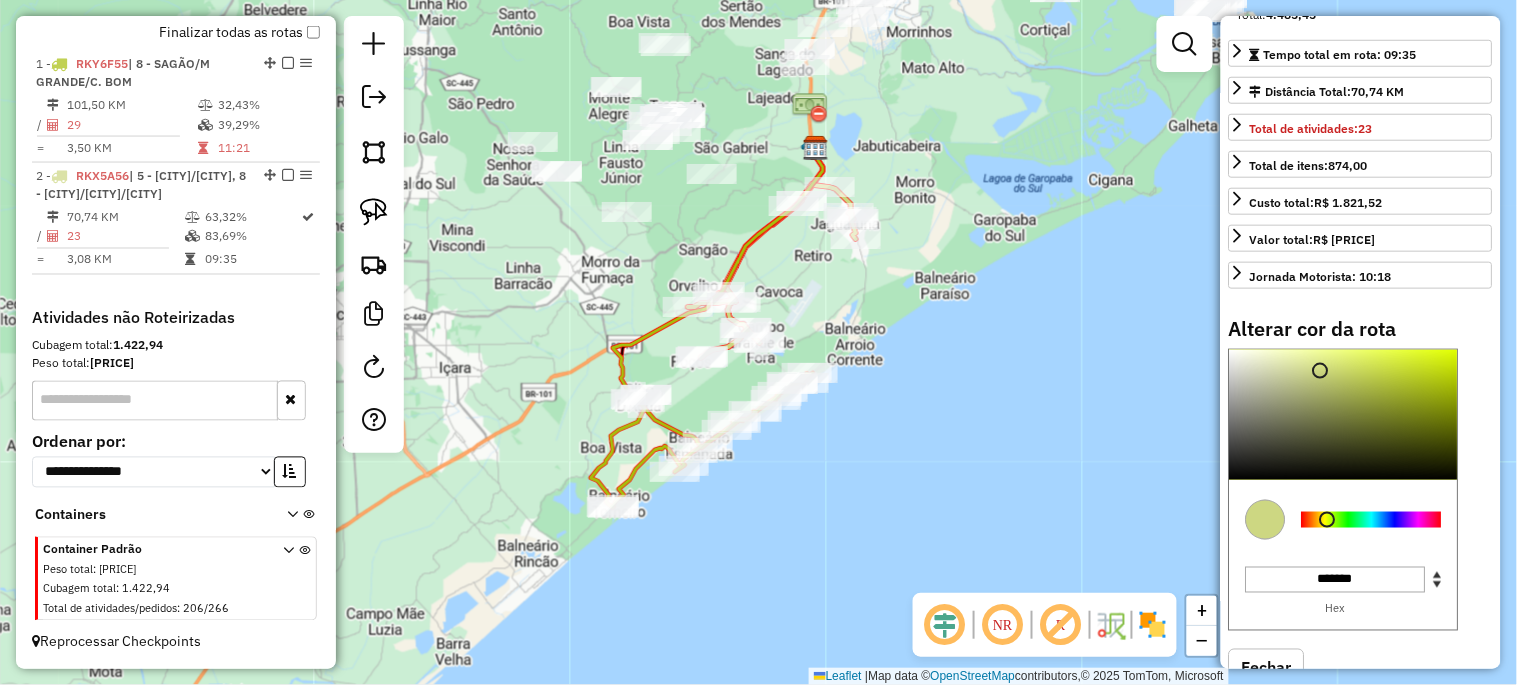 scroll, scrollTop: 444, scrollLeft: 0, axis: vertical 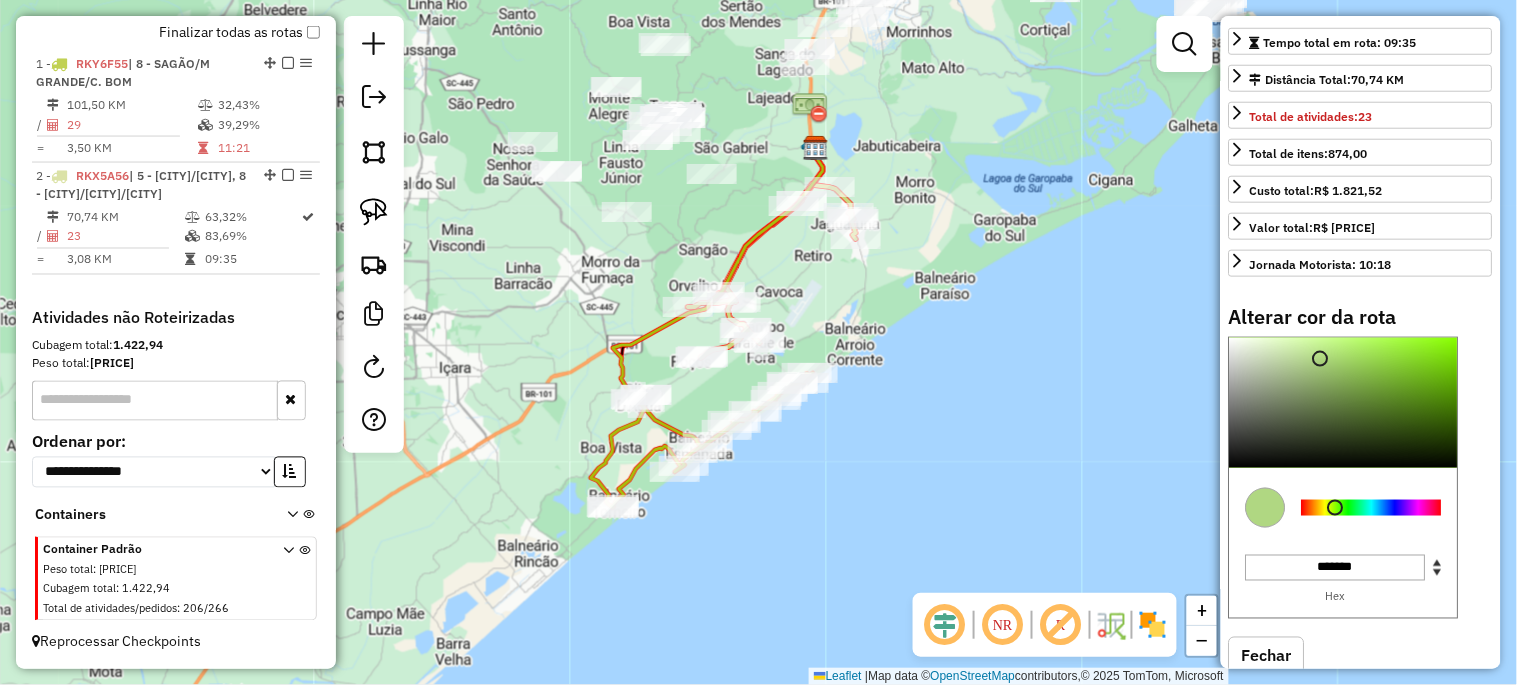 click at bounding box center (1372, 508) 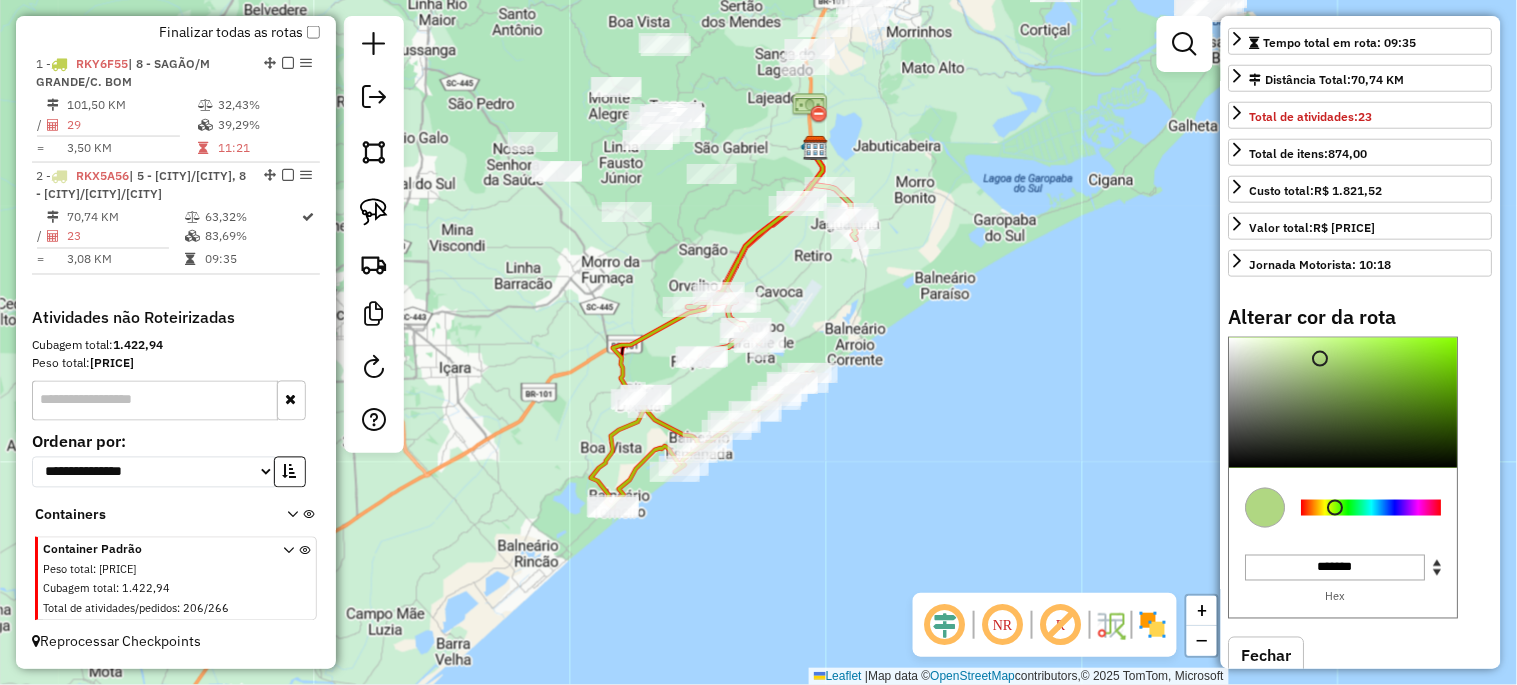 click at bounding box center [1372, 508] 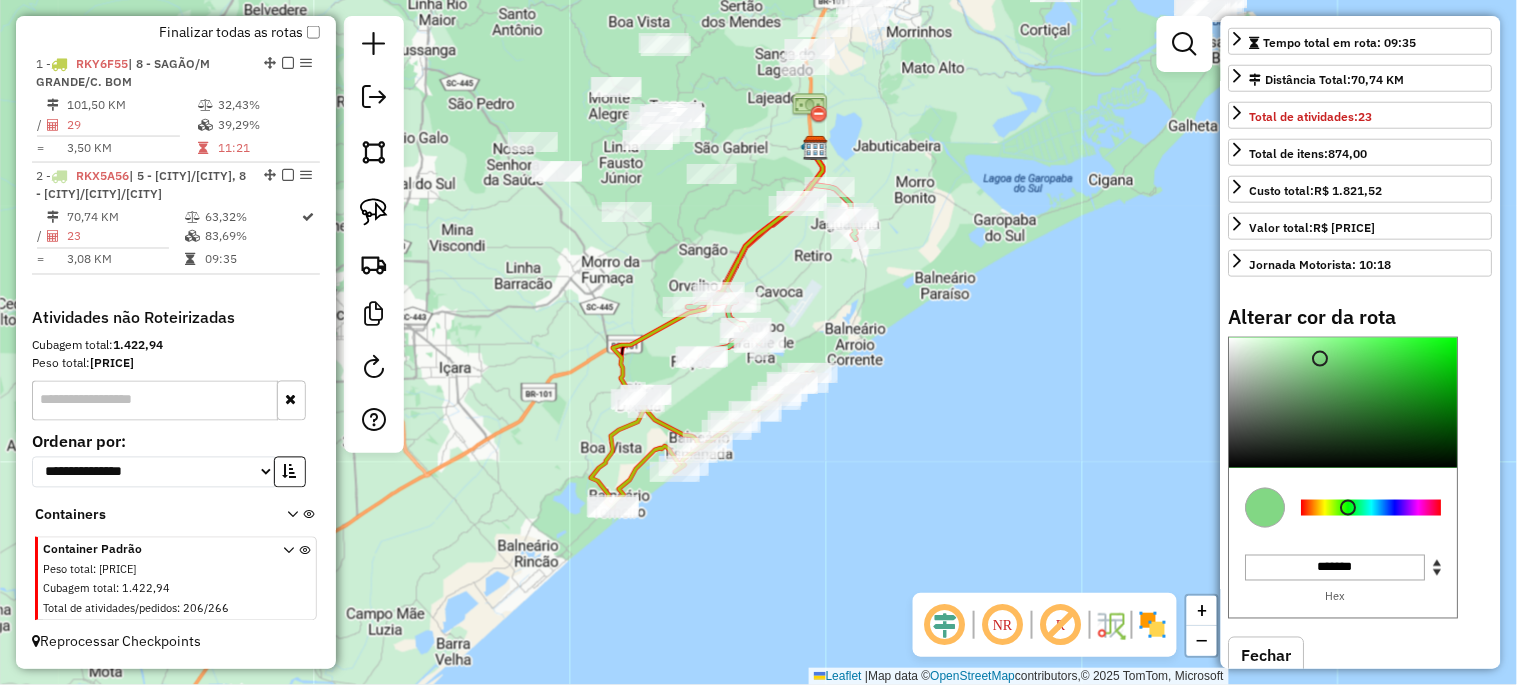 type on "*******" 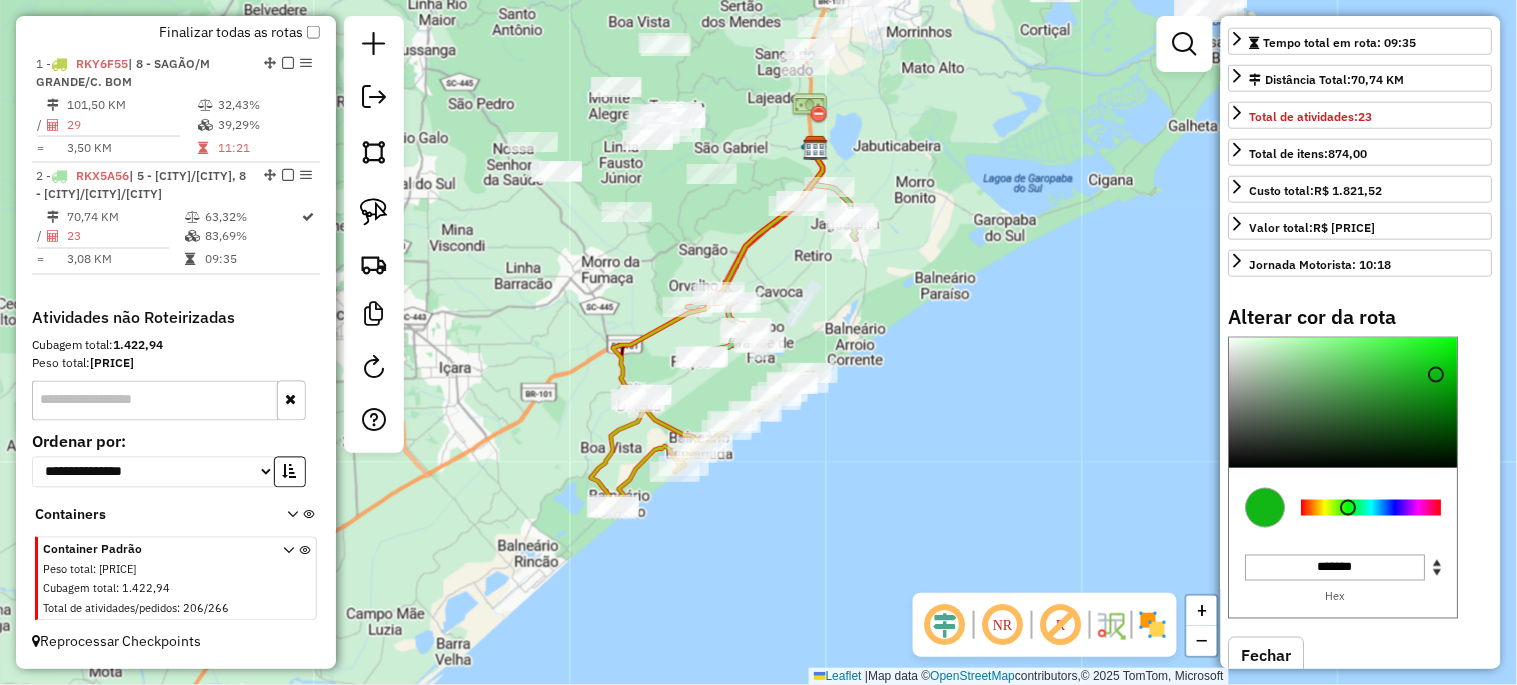 click at bounding box center [1344, 403] 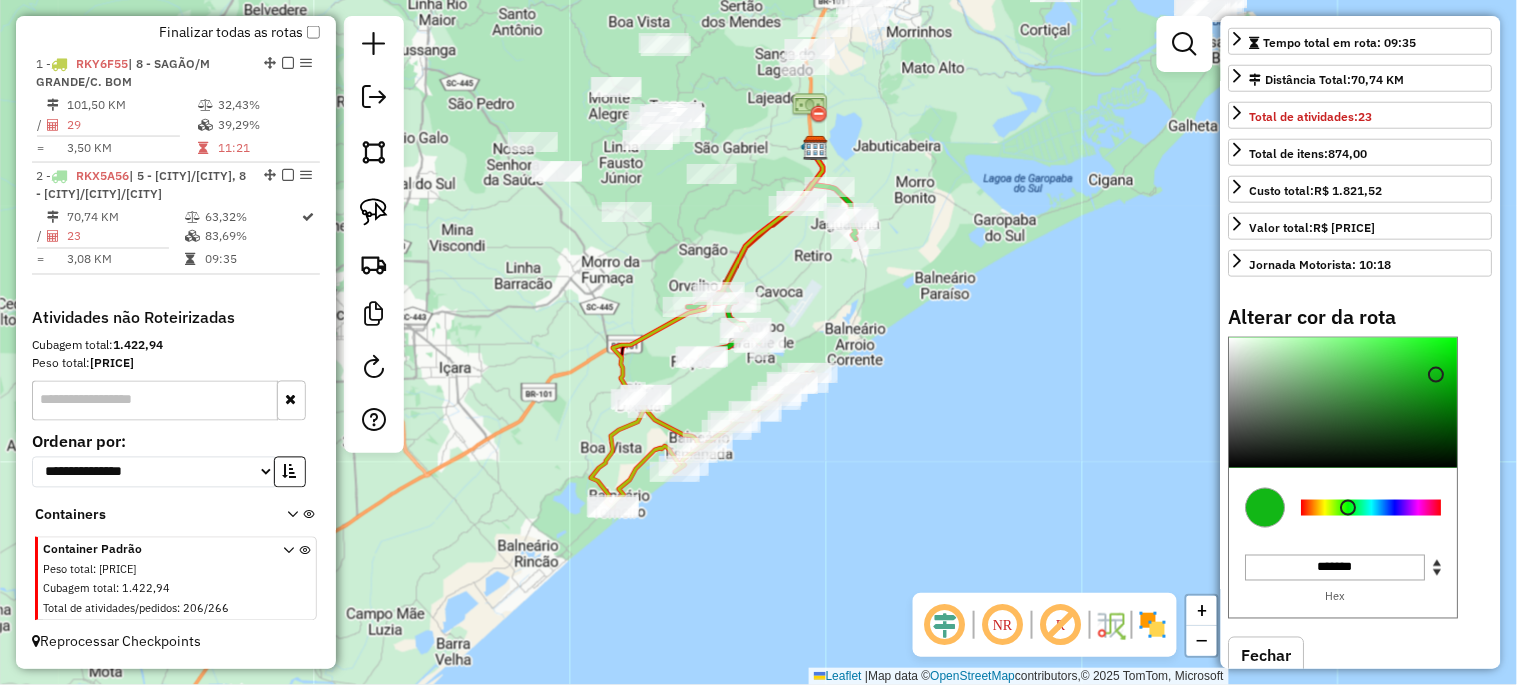click on "Janela de atendimento Grade de atendimento Capacidade Transportadoras Veículos Cliente Pedidos  Rotas Selecione os dias de semana para filtrar as janelas de atendimento  Seg   Ter   Qua   Qui   Sex   Sáb   Dom  Informe o período da janela de atendimento: De: Até:  Filtrar exatamente a janela do cliente  Considerar janela de atendimento padrão  Selecione os dias de semana para filtrar as grades de atendimento  Seg   Ter   Qua   Qui   Sex   Sáb   Dom   Considerar clientes sem dia de atendimento cadastrado  Clientes fora do dia de atendimento selecionado Filtrar as atividades entre os valores definidos abaixo:  Peso mínimo:   Peso máximo:   Cubagem mínima:   Cubagem máxima:   De:   Até:  Filtrar as atividades entre o tempo de atendimento definido abaixo:  De:   Até:   Considerar capacidade total dos clientes não roteirizados Transportadora: Selecione um ou mais itens Tipo de veículo: Selecione um ou mais itens Veículo: Selecione um ou mais itens Motorista: Selecione um ou mais itens Nome: Rótulo:" 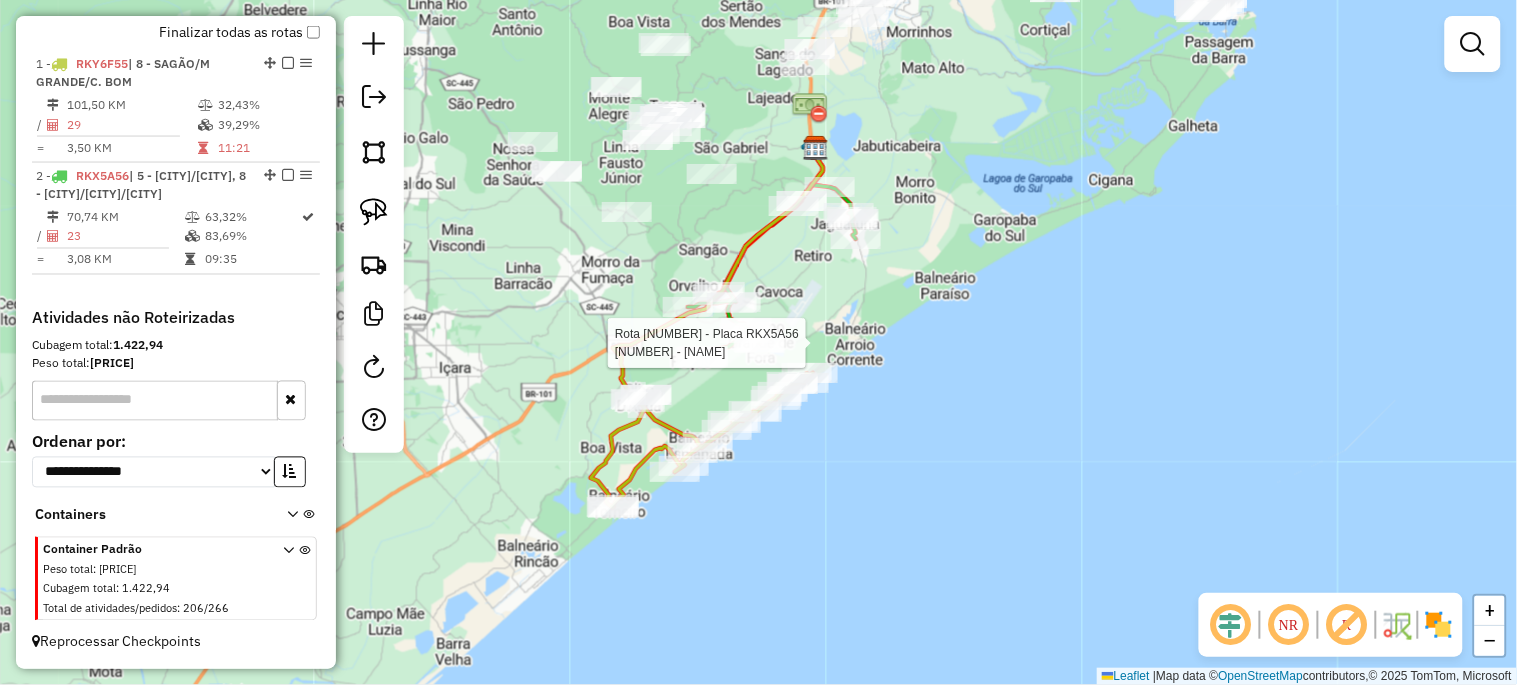 select on "*********" 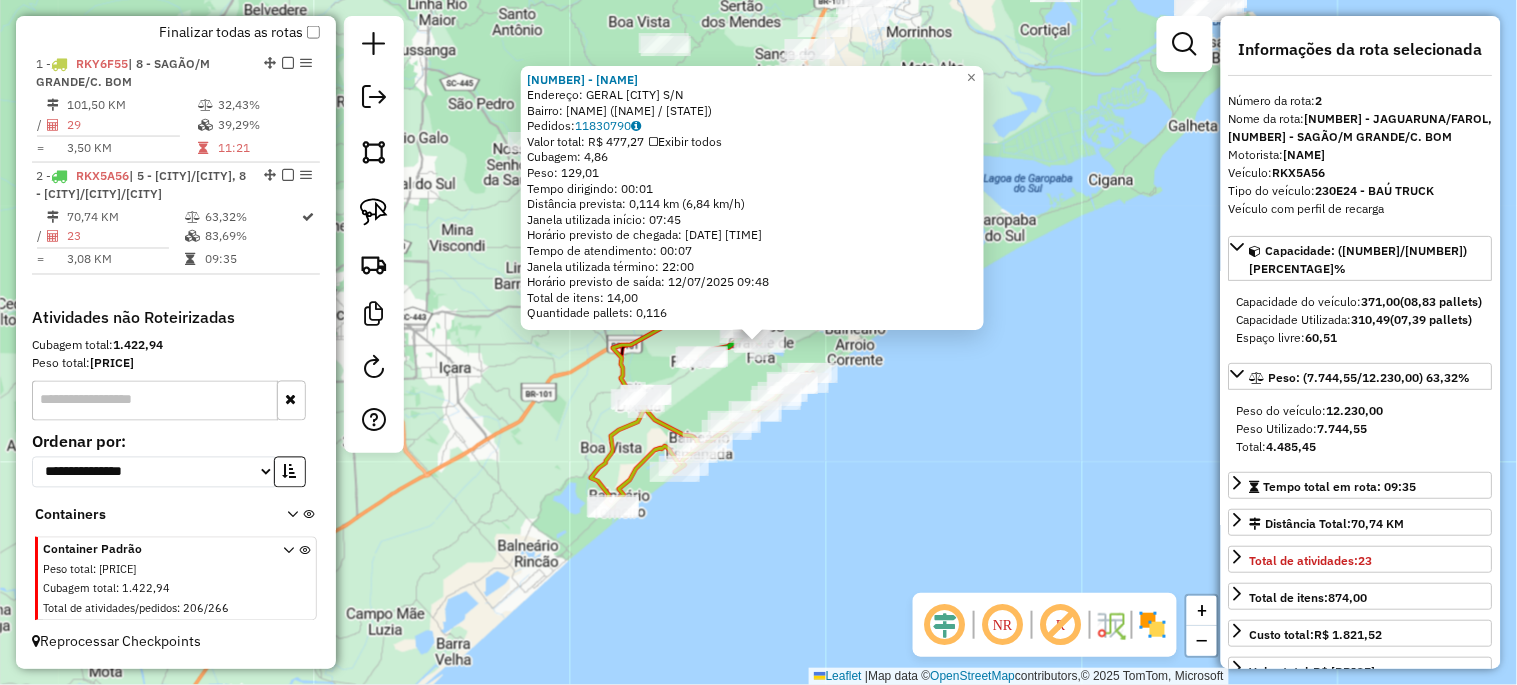click on "142 - ARM LESSA  Endereço:  GERAL CAMPO BOM S/N   Bairro: CAMPO BOM (JAGUARUNA / SC)   Pedidos:  11830790   Valor total: R$ 477,27   Exibir todos   Cubagem: 4,86  Peso: 129,01  Tempo dirigindo: 00:01   Distância prevista: 0,114 km (6,84 km/h)   Janela utilizada início: 07:45   Horário previsto de chegada: 12/07/2025 09:41   Tempo de atendimento: 00:07   Janela utilizada término: 22:00   Horário previsto de saída: 12/07/2025 09:48   Total de itens: 14,00   Quantidade pallets: 0,116  × Janela de atendimento Grade de atendimento Capacidade Transportadoras Veículos Cliente Pedidos  Rotas Selecione os dias de semana para filtrar as janelas de atendimento  Seg   Ter   Qua   Qui   Sex   Sáb   Dom  Informe o período da janela de atendimento: De: Até:  Filtrar exatamente a janela do cliente  Considerar janela de atendimento padrão  Selecione os dias de semana para filtrar as grades de atendimento  Seg   Ter   Qua   Qui   Sex   Sáb   Dom   Considerar clientes sem dia de atendimento cadastrado  De:   De:" 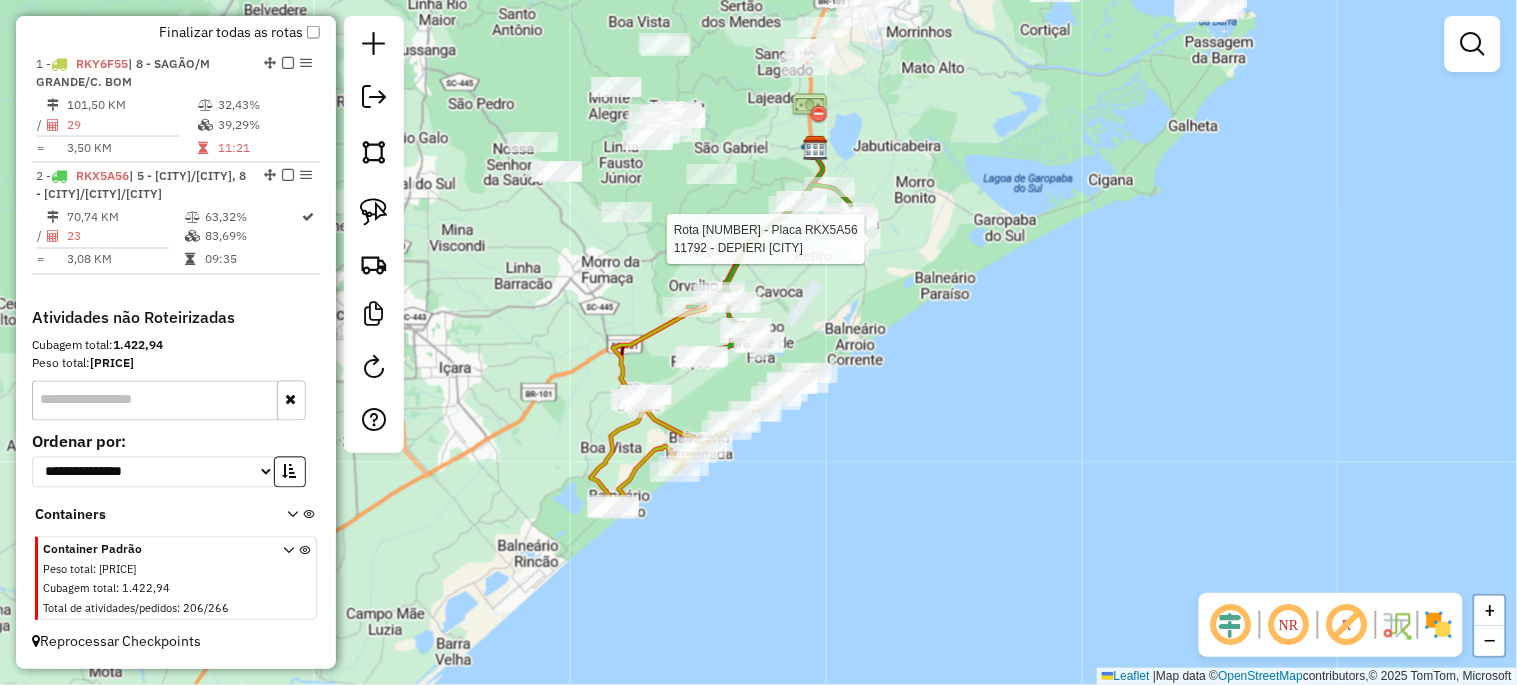 select on "*********" 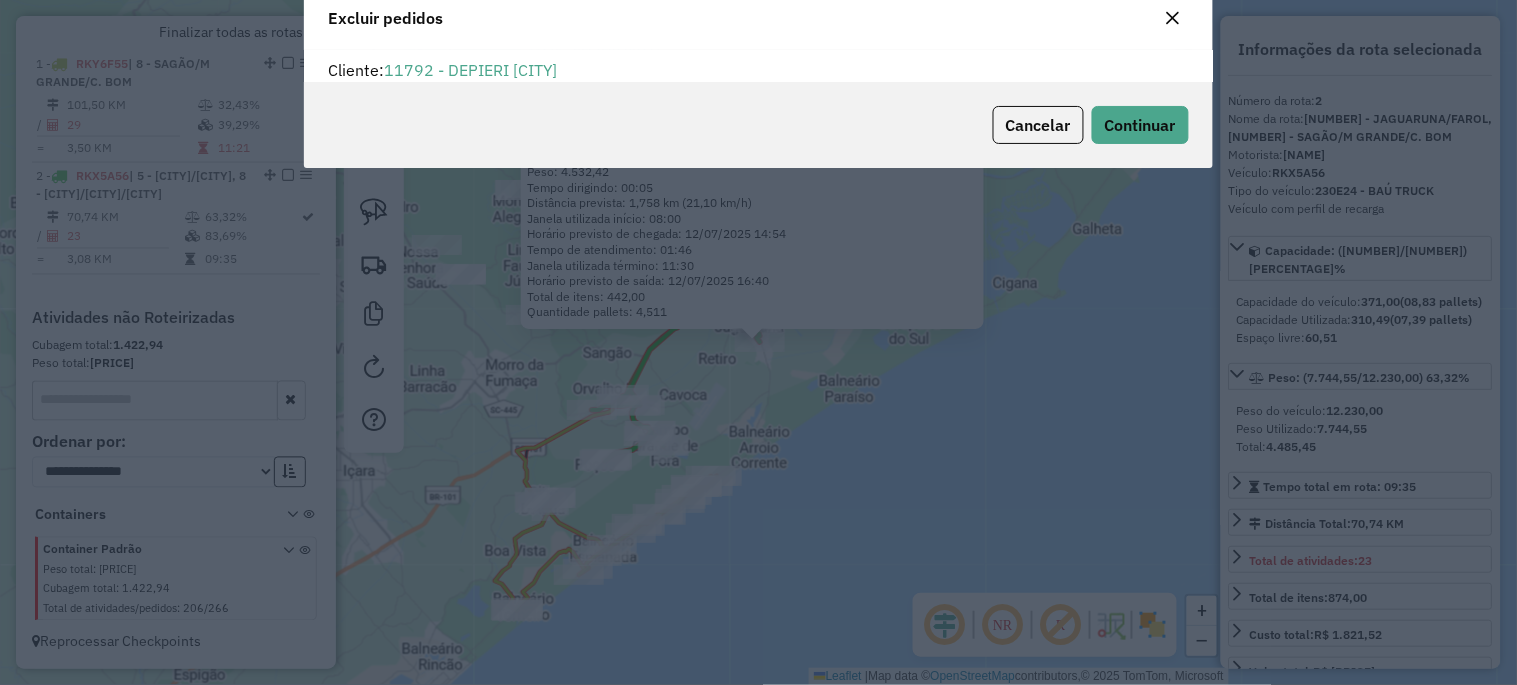 scroll, scrollTop: 68, scrollLeft: 0, axis: vertical 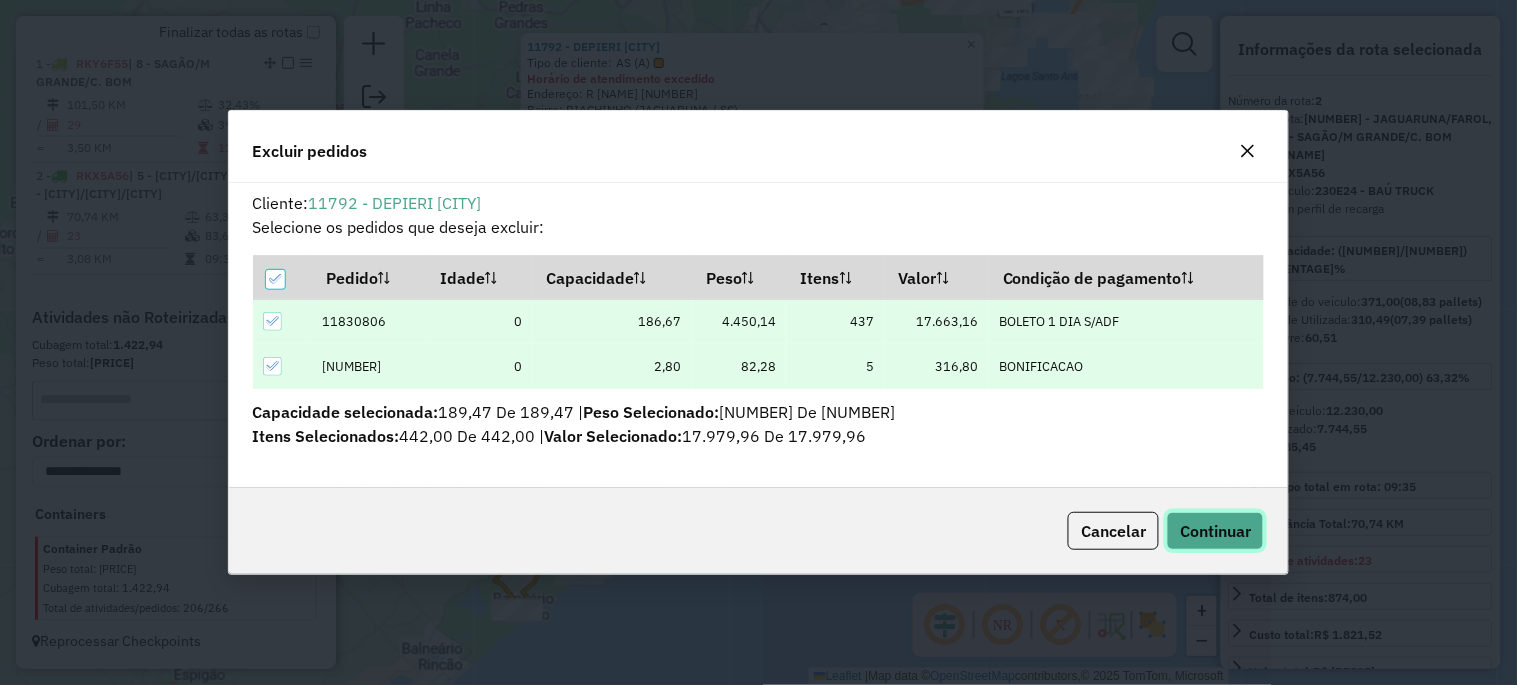 click on "Continuar" 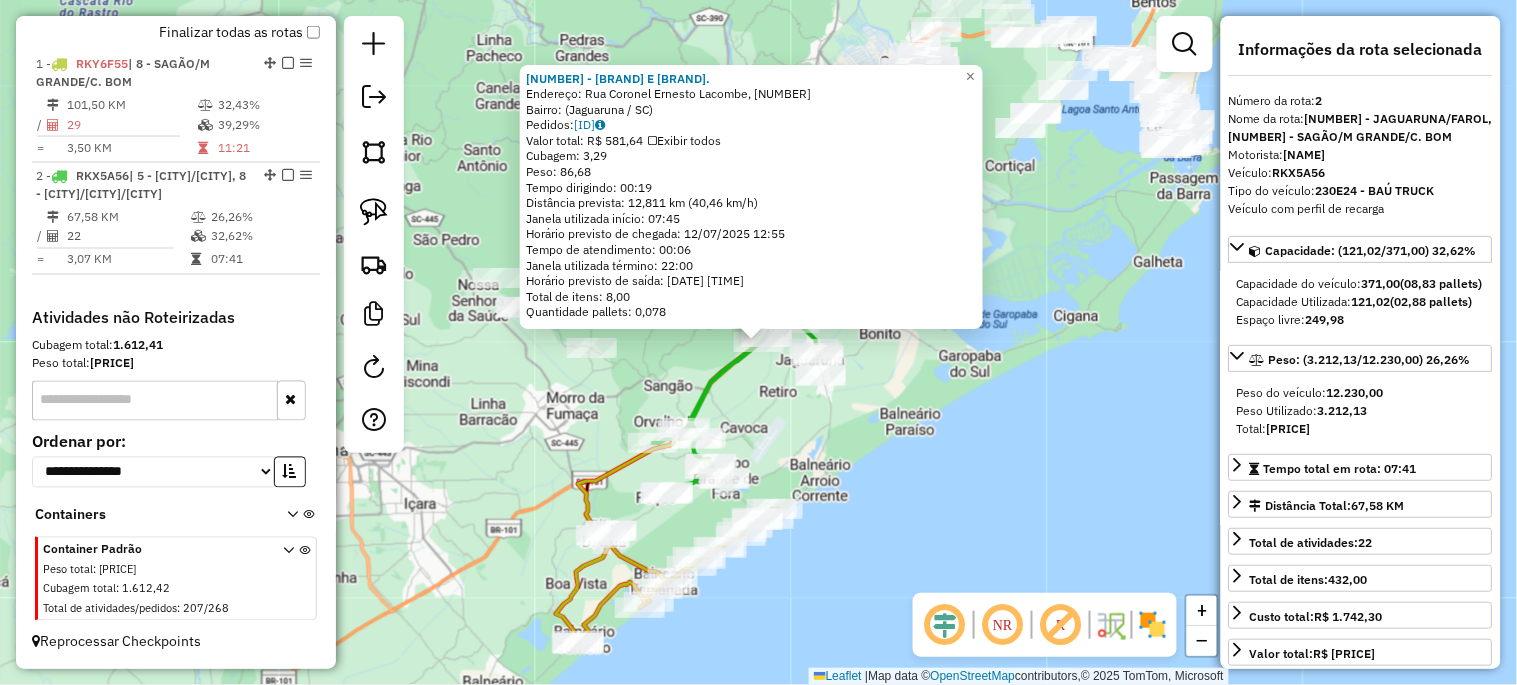 click on "14622 - RESTAURANTE E LANCH.  Endereço: Rua Coronel Ernesto Lacombe, 1744   Bairro:  (Jaguaruna / SC)   Pedidos:  11830773   Valor total: R$ 581,64   Exibir todos   Cubagem: 3,29  Peso: 86,68  Tempo dirigindo: 00:19   Distância prevista: 12,811 km (40,46 km/h)   Janela utilizada início: 07:45   Horário previsto de chegada: 12/07/2025 12:55   Tempo de atendimento: 00:06   Janela utilizada término: 22:00   Horário previsto de saída: 12/07/2025 13:01   Total de itens: 8,00   Quantidade pallets: 0,078  × Janela de atendimento Grade de atendimento Capacidade Transportadoras Veículos Cliente Pedidos  Rotas Selecione os dias de semana para filtrar as janelas de atendimento  Seg   Ter   Qua   Qui   Sex   Sáb   Dom  Informe o período da janela de atendimento: De: Até:  Filtrar exatamente a janela do cliente  Considerar janela de atendimento padrão  Selecione os dias de semana para filtrar as grades de atendimento  Seg   Ter   Qua   Qui   Sex   Sáb   Dom   Clientes fora do dia de atendimento selecionado +" 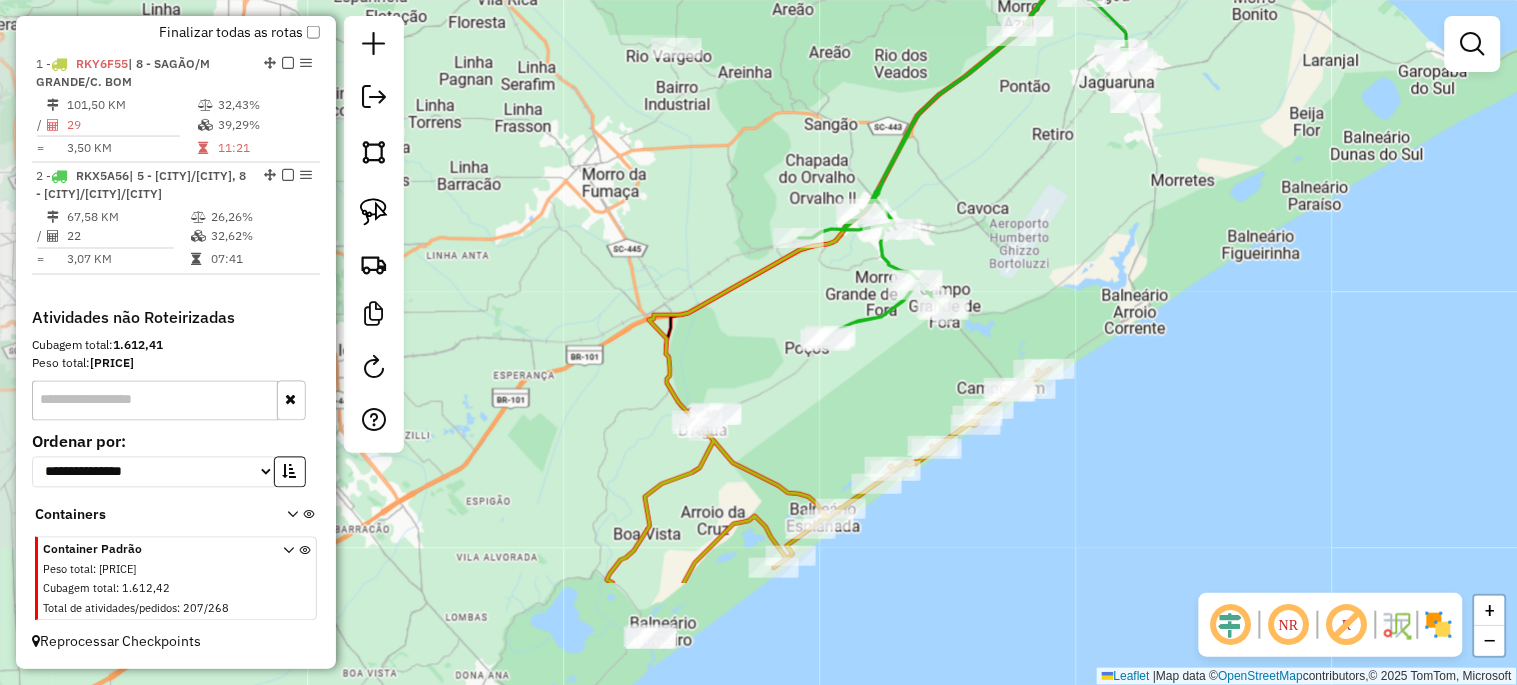 drag, startPoint x: 542, startPoint y: 560, endPoint x: 601, endPoint y: 400, distance: 170.53152 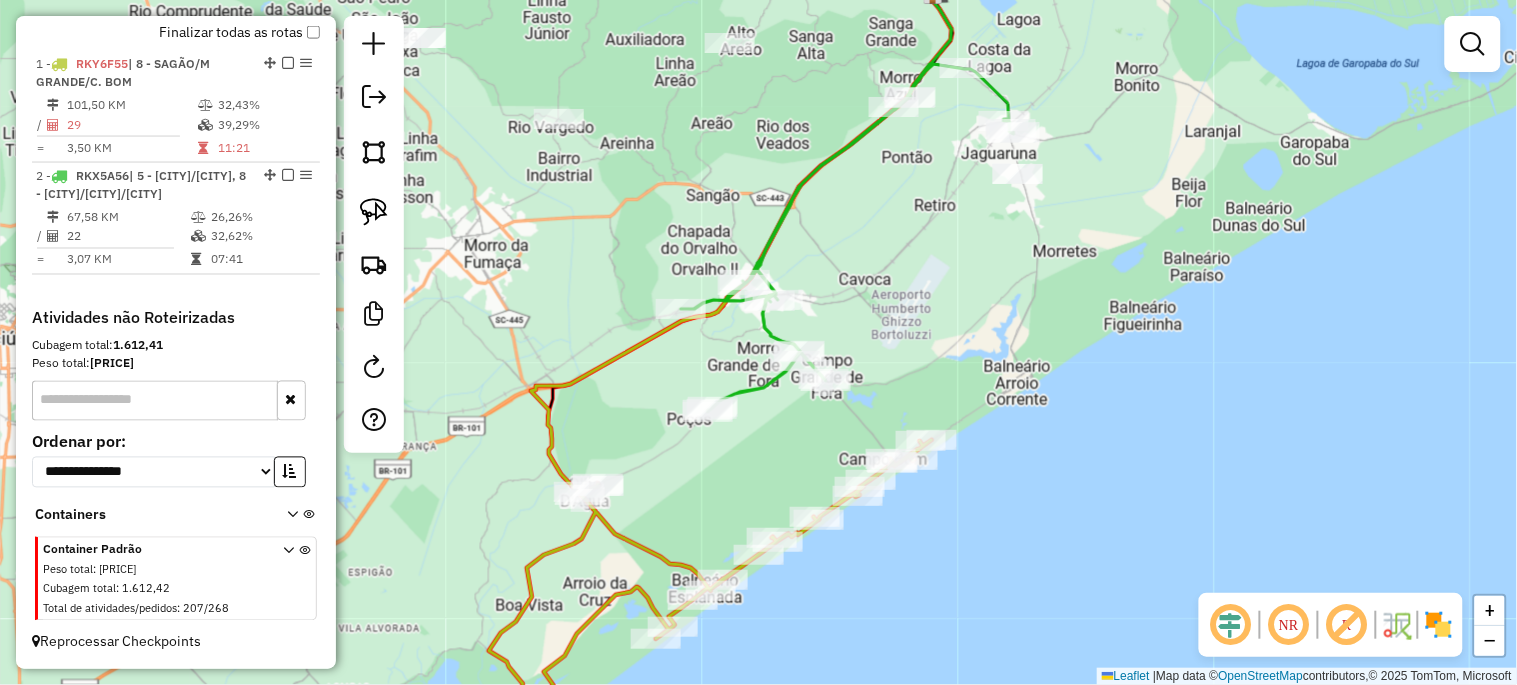 drag, startPoint x: 811, startPoint y: 462, endPoint x: 771, endPoint y: 496, distance: 52.49762 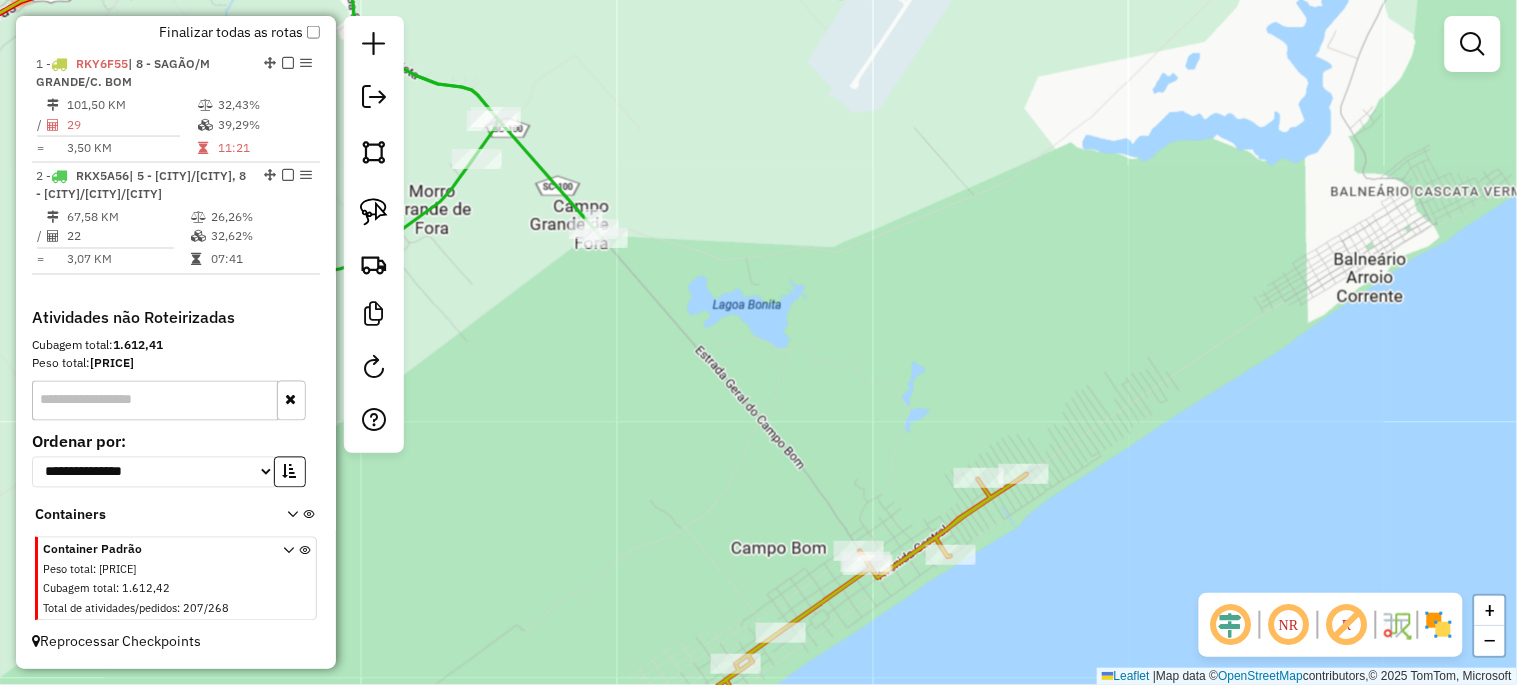 drag, startPoint x: 778, startPoint y: 458, endPoint x: 738, endPoint y: 460, distance: 40.04997 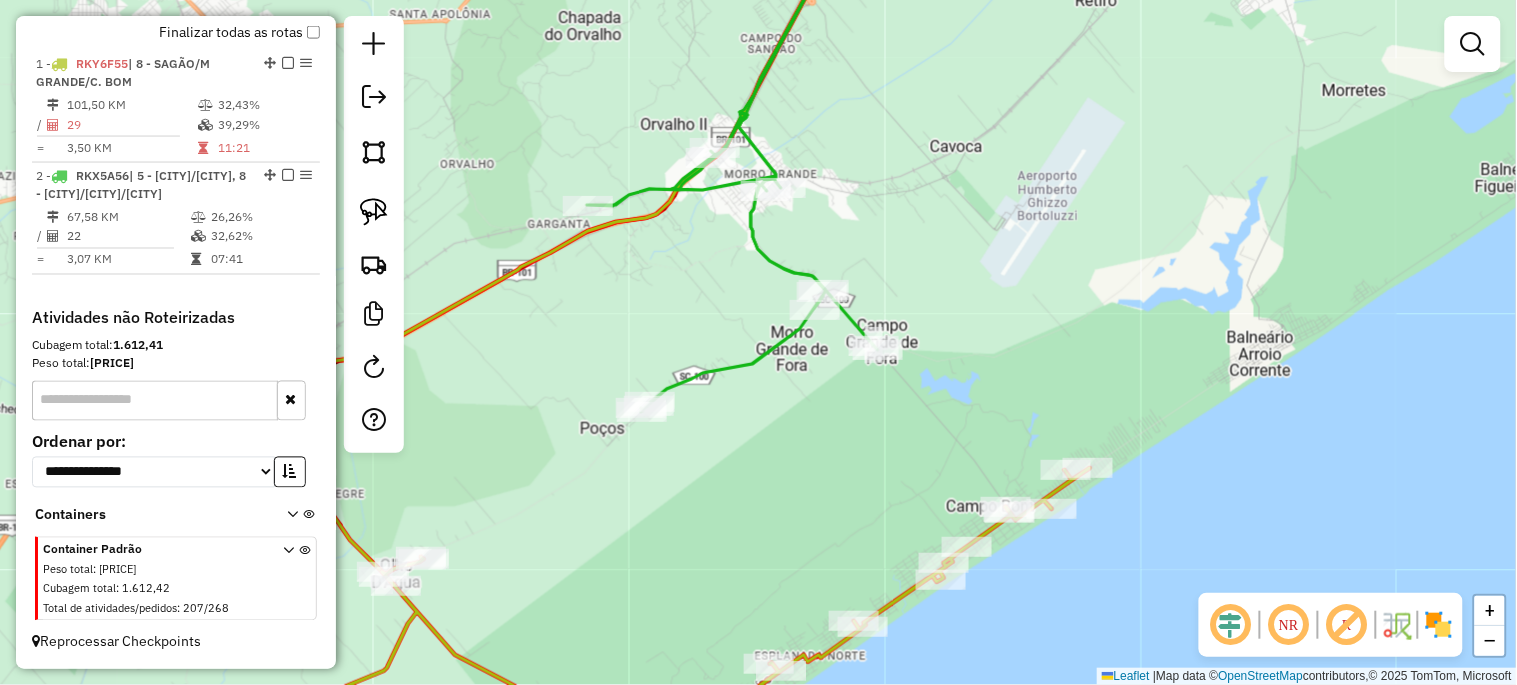 drag, startPoint x: 746, startPoint y: 498, endPoint x: 923, endPoint y: 483, distance: 177.63446 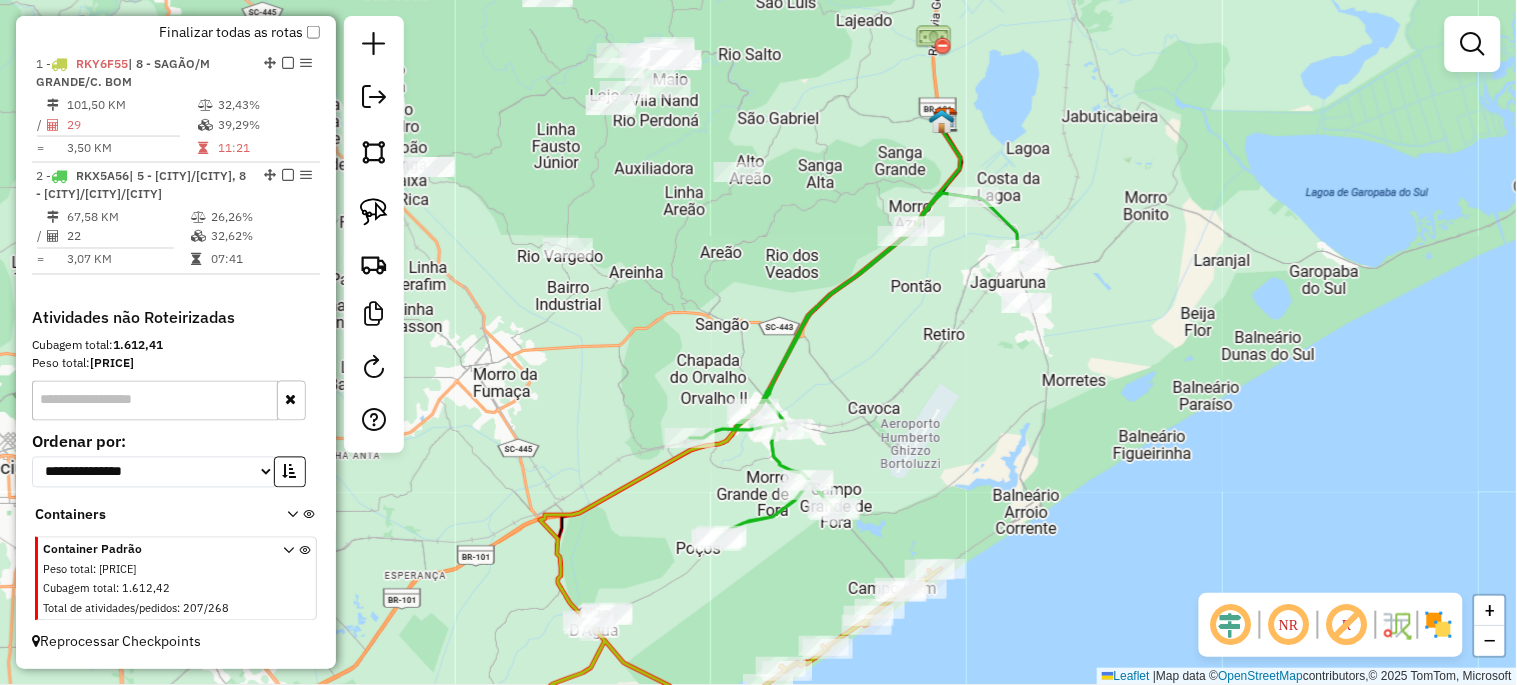 drag, startPoint x: 930, startPoint y: 497, endPoint x: 928, endPoint y: 348, distance: 149.01343 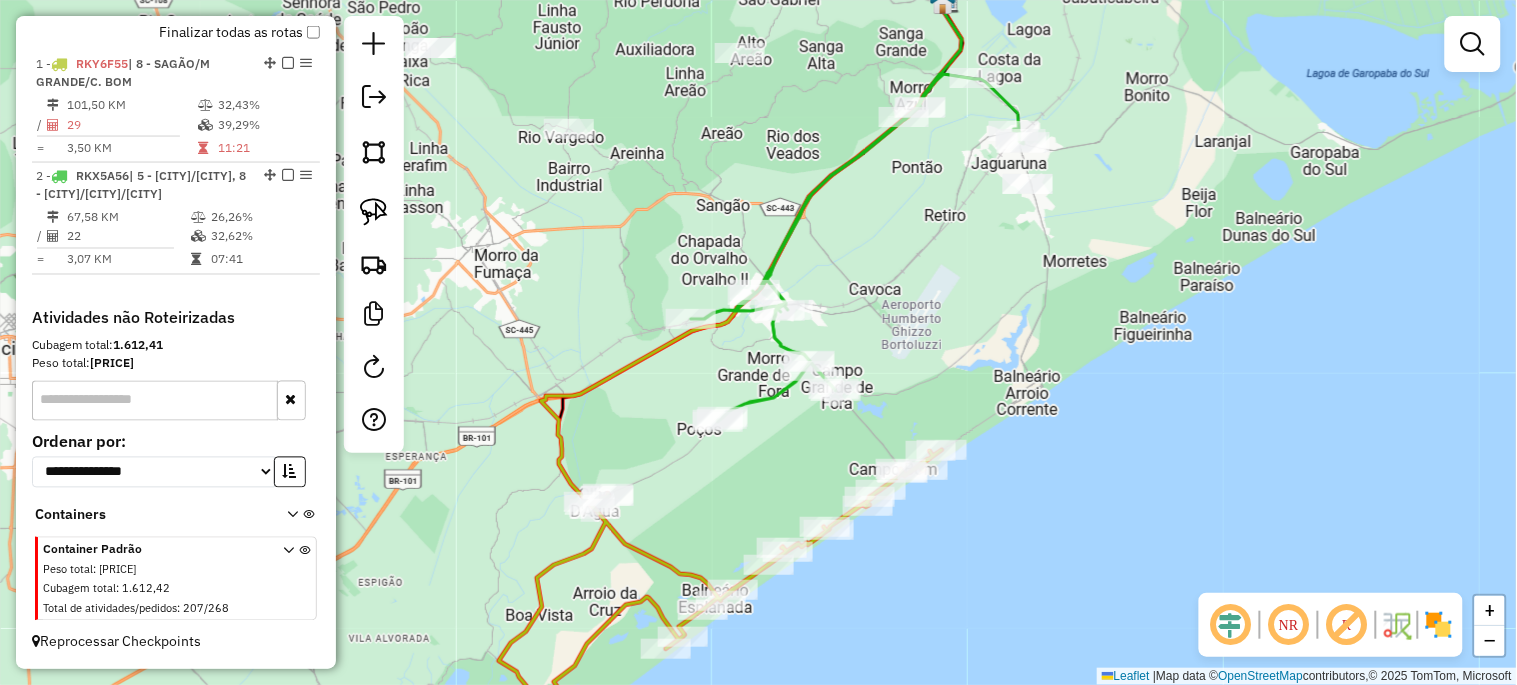 drag, startPoint x: 853, startPoint y: 447, endPoint x: 786, endPoint y: 375, distance: 98.35141 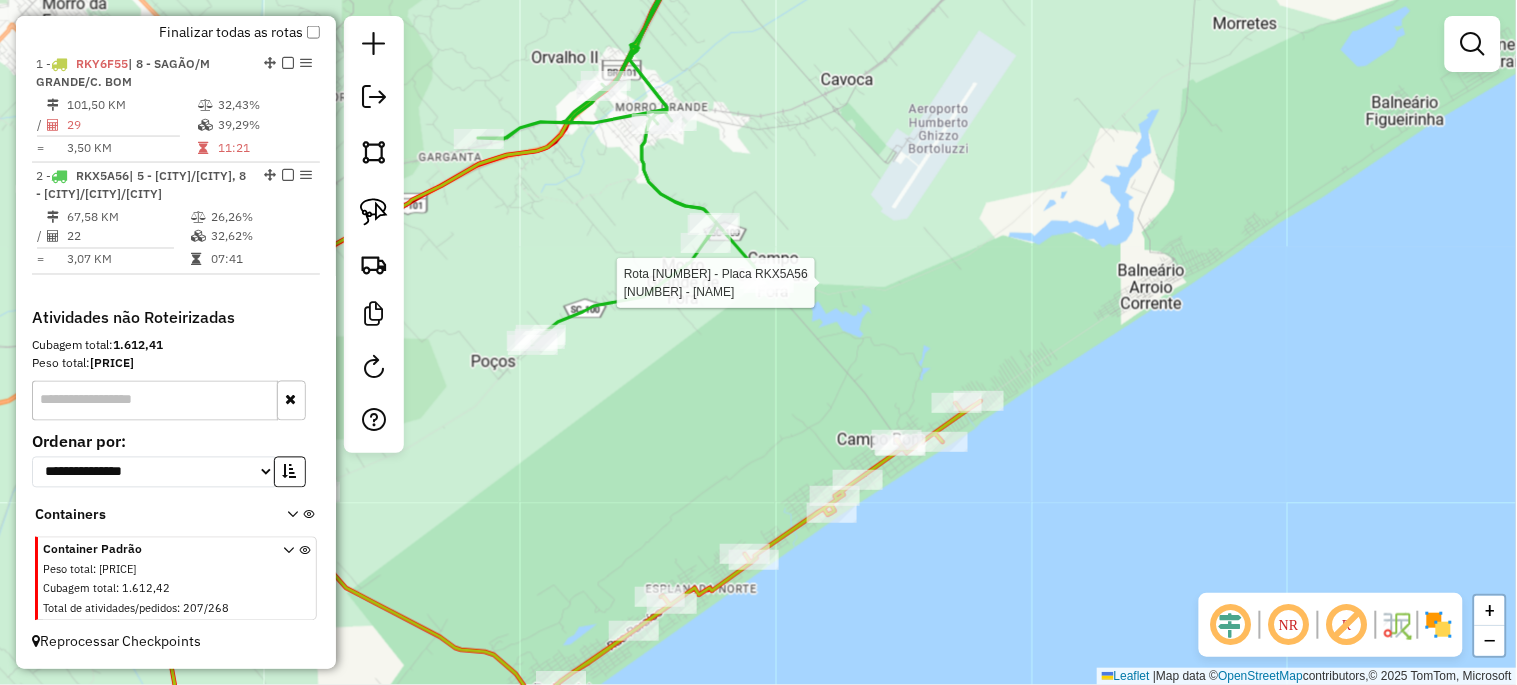 select on "*********" 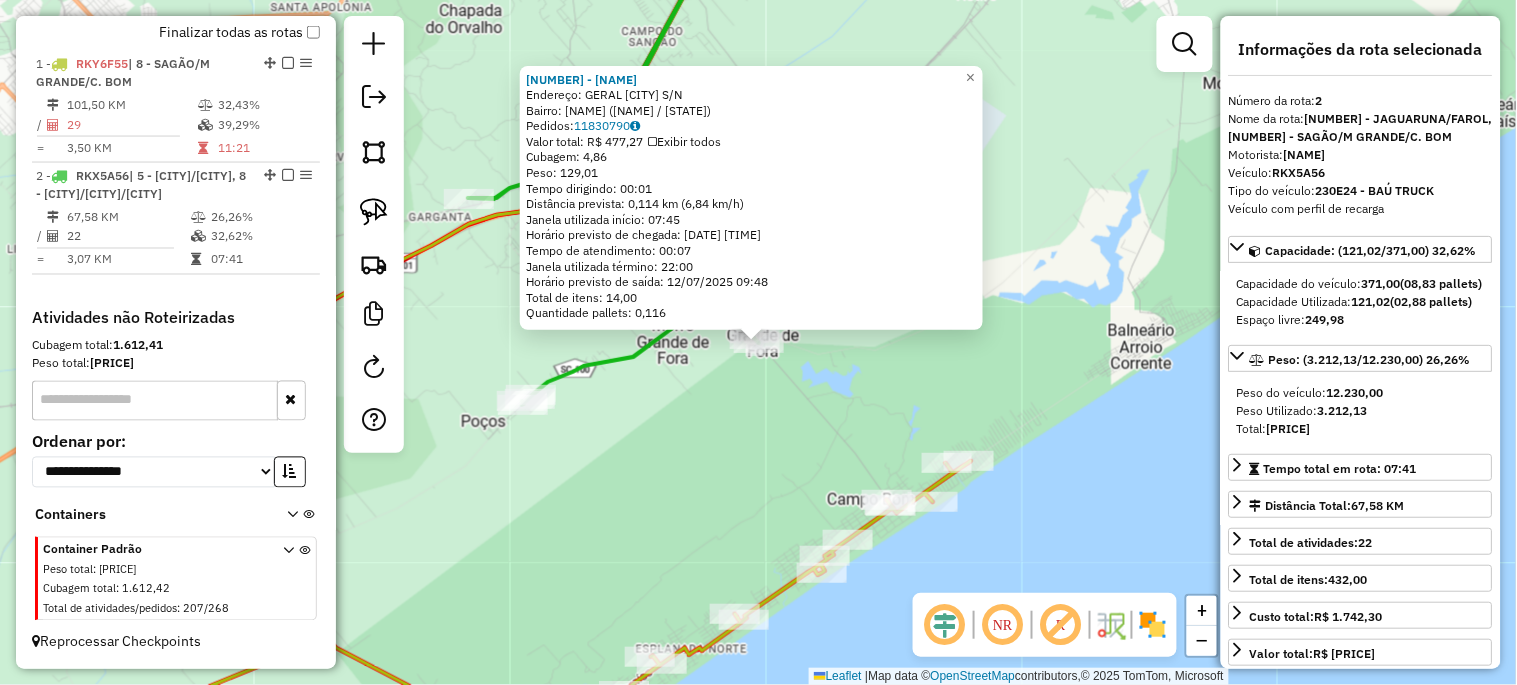click on "142 - ARM LESSA  Endereço:  GERAL CAMPO BOM S/N   Bairro: CAMPO BOM (JAGUARUNA / SC)   Pedidos:  11830790   Valor total: R$ 477,27   Exibir todos   Cubagem: 4,86  Peso: 129,01  Tempo dirigindo: 00:01   Distância prevista: 0,114 km (6,84 km/h)   Janela utilizada início: 07:45   Horário previsto de chegada: 12/07/2025 09:41   Tempo de atendimento: 00:07   Janela utilizada término: 22:00   Horário previsto de saída: 12/07/2025 09:48   Total de itens: 14,00   Quantidade pallets: 0,116  × Janela de atendimento Grade de atendimento Capacidade Transportadoras Veículos Cliente Pedidos  Rotas Selecione os dias de semana para filtrar as janelas de atendimento  Seg   Ter   Qua   Qui   Sex   Sáb   Dom  Informe o período da janela de atendimento: De: Até:  Filtrar exatamente a janela do cliente  Considerar janela de atendimento padrão  Selecione os dias de semana para filtrar as grades de atendimento  Seg   Ter   Qua   Qui   Sex   Sáb   Dom   Considerar clientes sem dia de atendimento cadastrado  De:   De:" 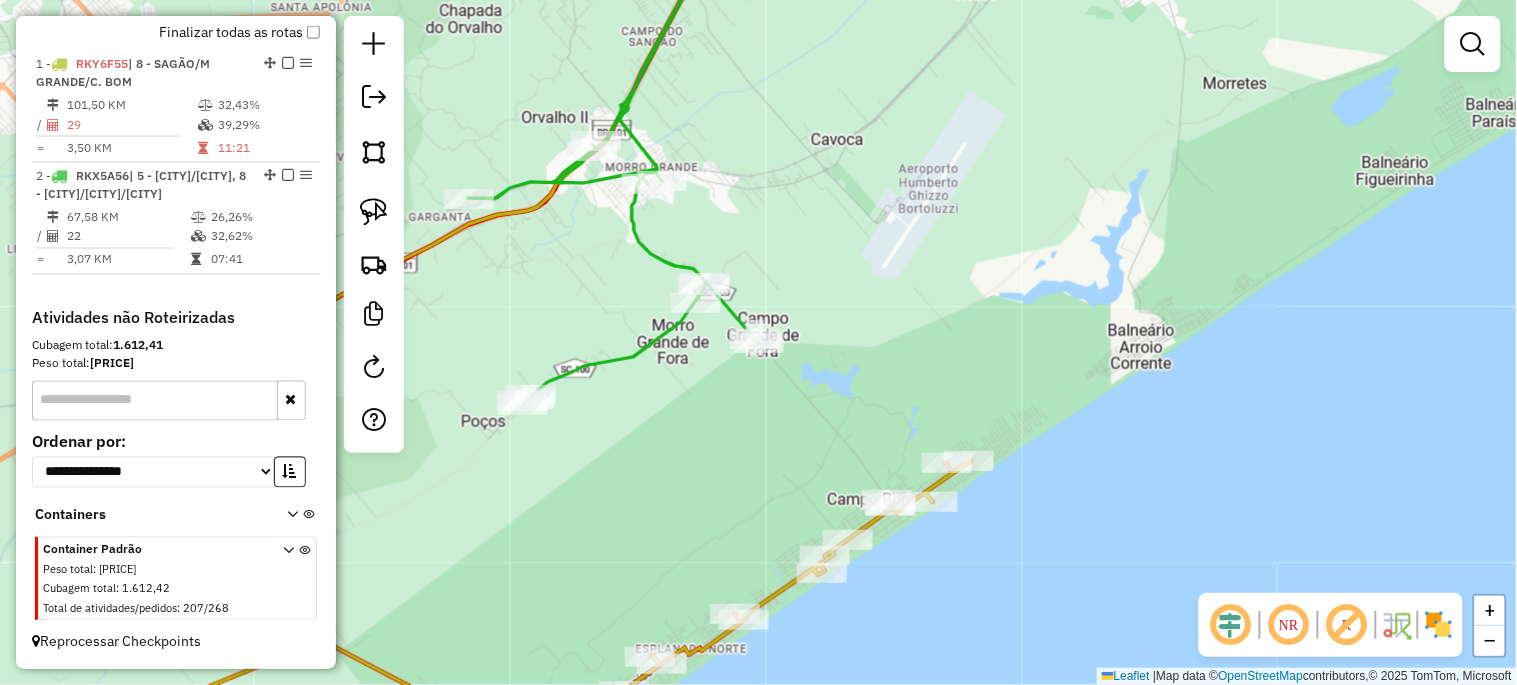 drag, startPoint x: 738, startPoint y: 460, endPoint x: 592, endPoint y: 422, distance: 150.86418 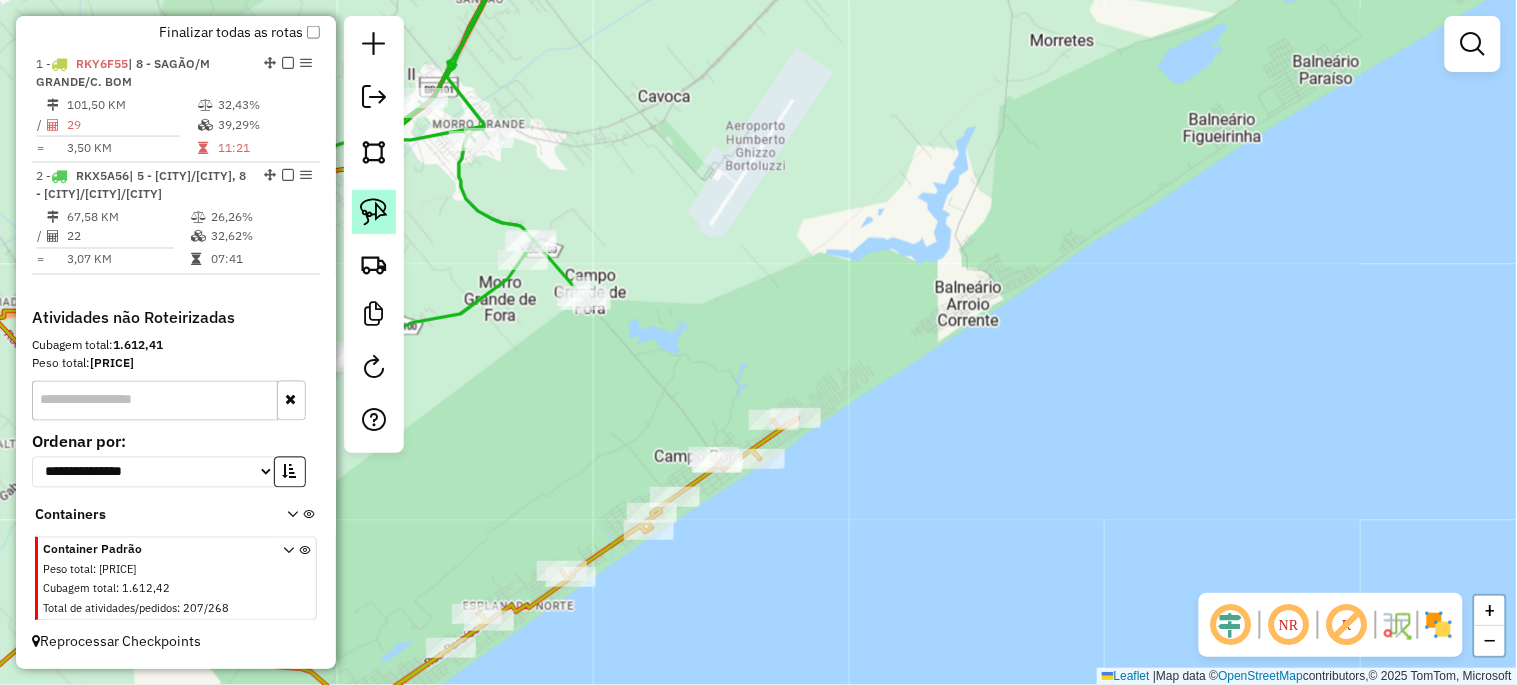 click 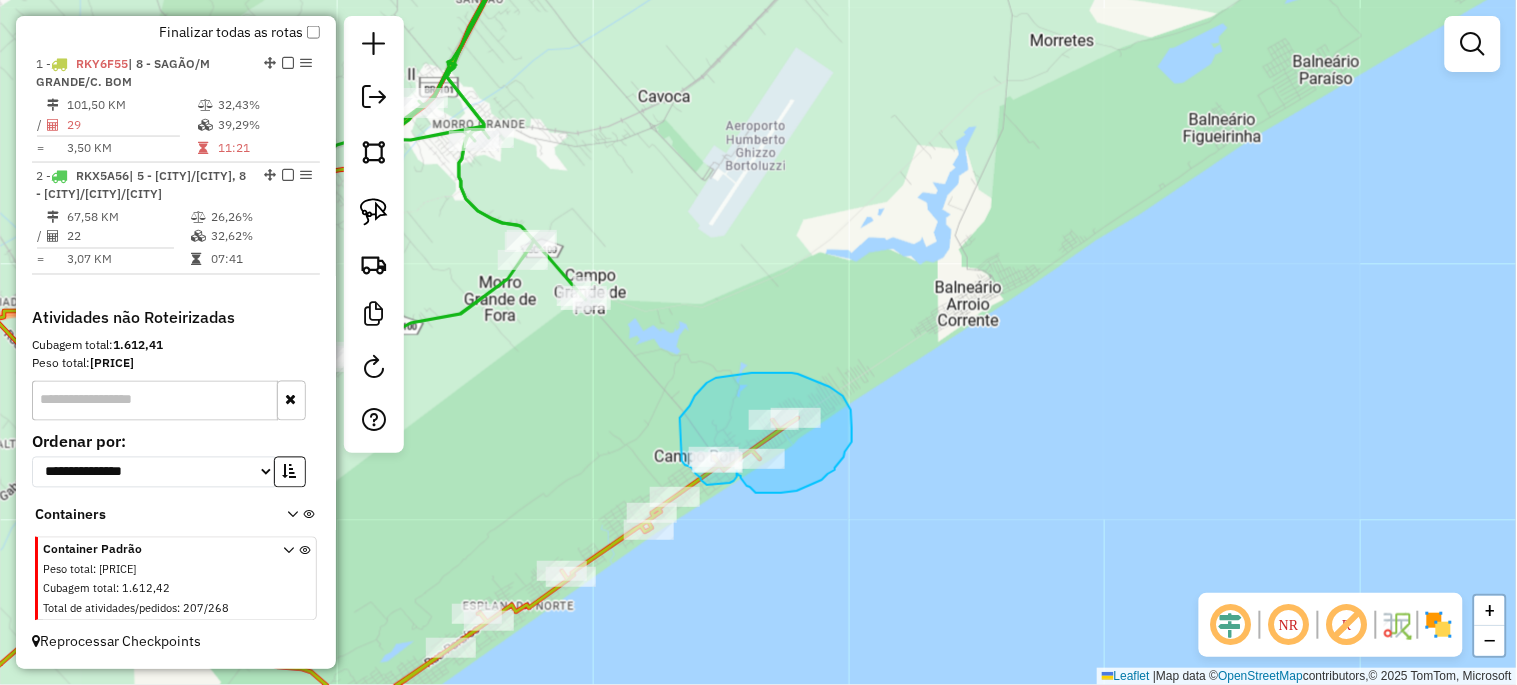 drag, startPoint x: 680, startPoint y: 418, endPoint x: 682, endPoint y: 461, distance: 43.046486 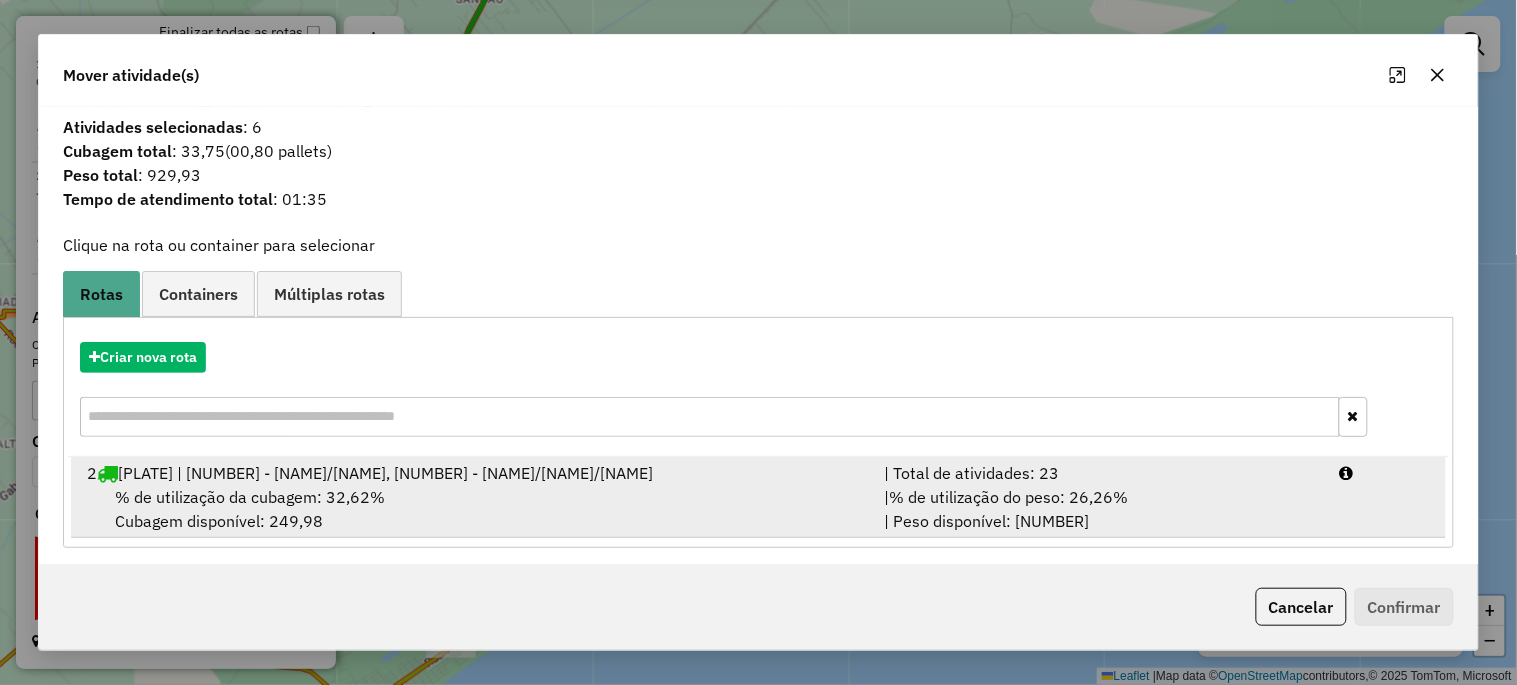 click on "% de utilização da cubagem: 32,62%  Cubagem disponível: 249,98" at bounding box center (473, 509) 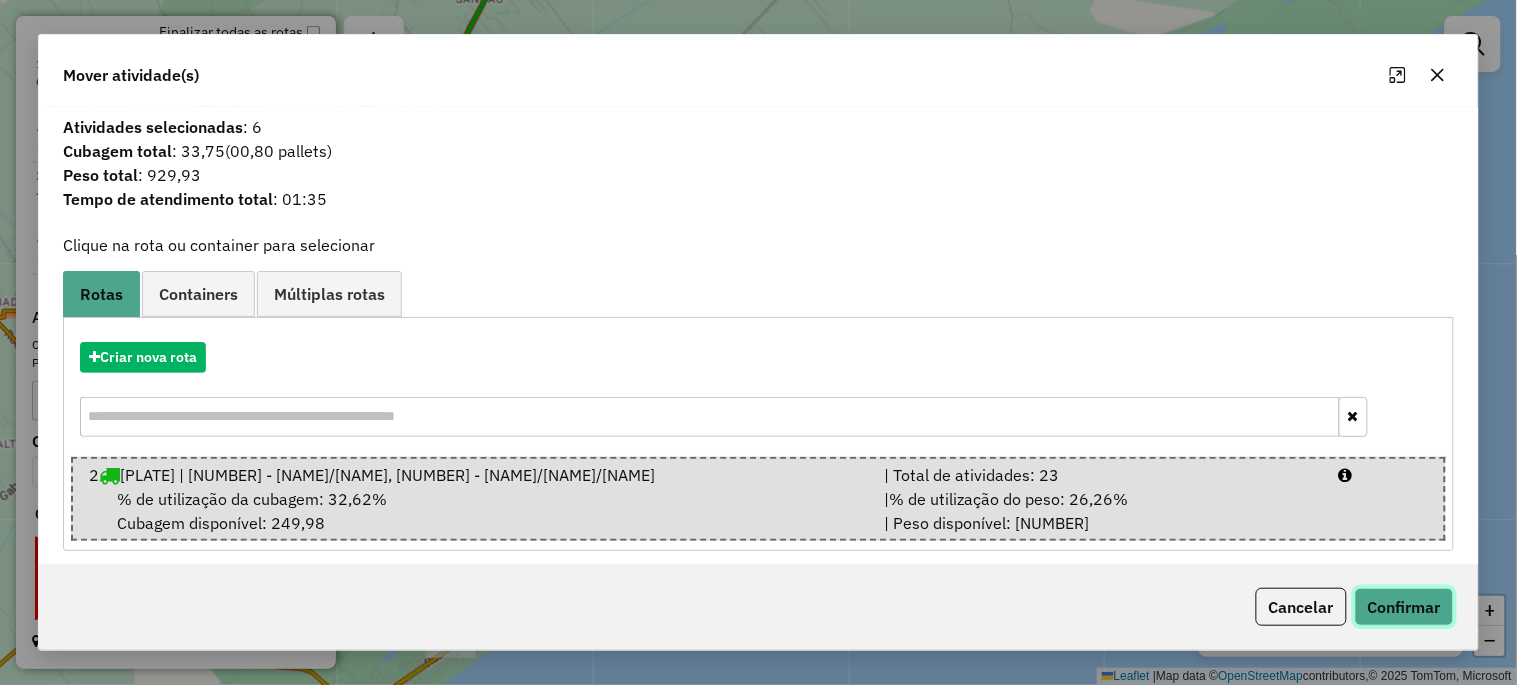 click on "Confirmar" 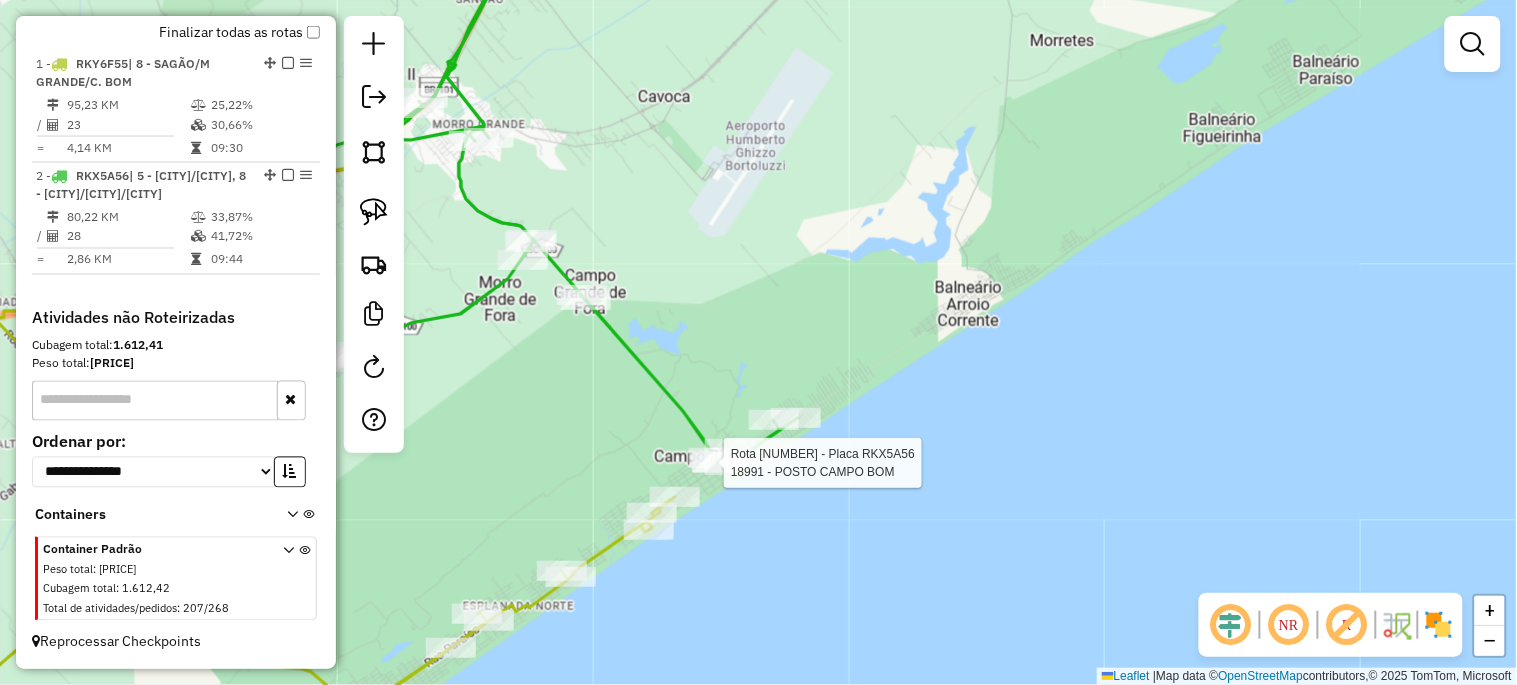 select on "*********" 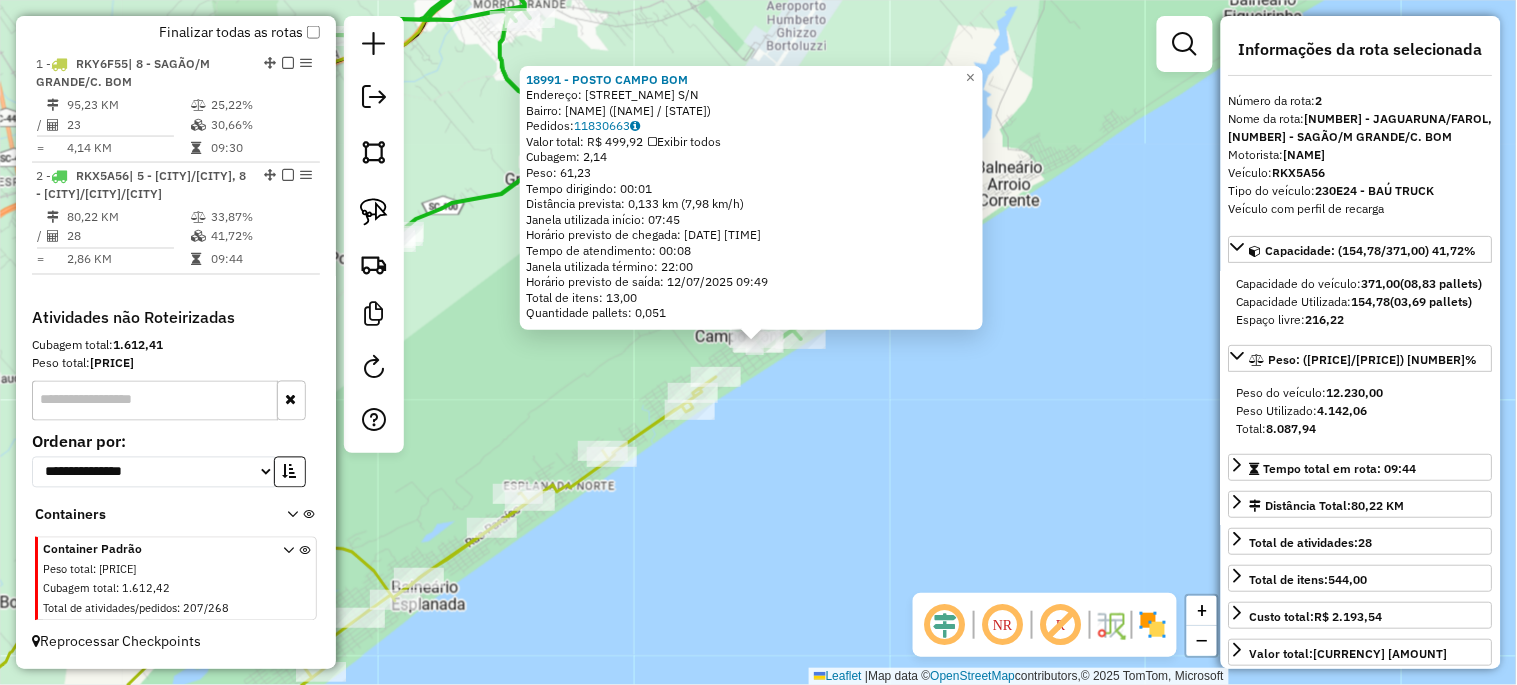 click on "18991 - POSTO CAMPO BOM  Endereço:  ANITA GARIBALDE S/N   Bairro: CAMPO BOM (JAGUARUNA / SC)   Pedidos:  11830663   Valor total: R$ 499,92   Exibir todos   Cubagem: 2,14  Peso: 61,23  Tempo dirigindo: 00:01   Distância prevista: 0,133 km (7,98 km/h)   Janela utilizada início: 07:45   Horário previsto de chegada: 12/07/2025 09:41   Tempo de atendimento: 00:08   Janela utilizada término: 22:00   Horário previsto de saída: 12/07/2025 09:49   Total de itens: 13,00   Quantidade pallets: 0,051  × Janela de atendimento Grade de atendimento Capacidade Transportadoras Veículos Cliente Pedidos  Rotas Selecione os dias de semana para filtrar as janelas de atendimento  Seg   Ter   Qua   Qui   Sex   Sáb   Dom  Informe o período da janela de atendimento: De: Até:  Filtrar exatamente a janela do cliente  Considerar janela de atendimento padrão  Selecione os dias de semana para filtrar as grades de atendimento  Seg   Ter   Qua   Qui   Sex   Sáb   Dom   Considerar clientes sem dia de atendimento cadastrado  De:" 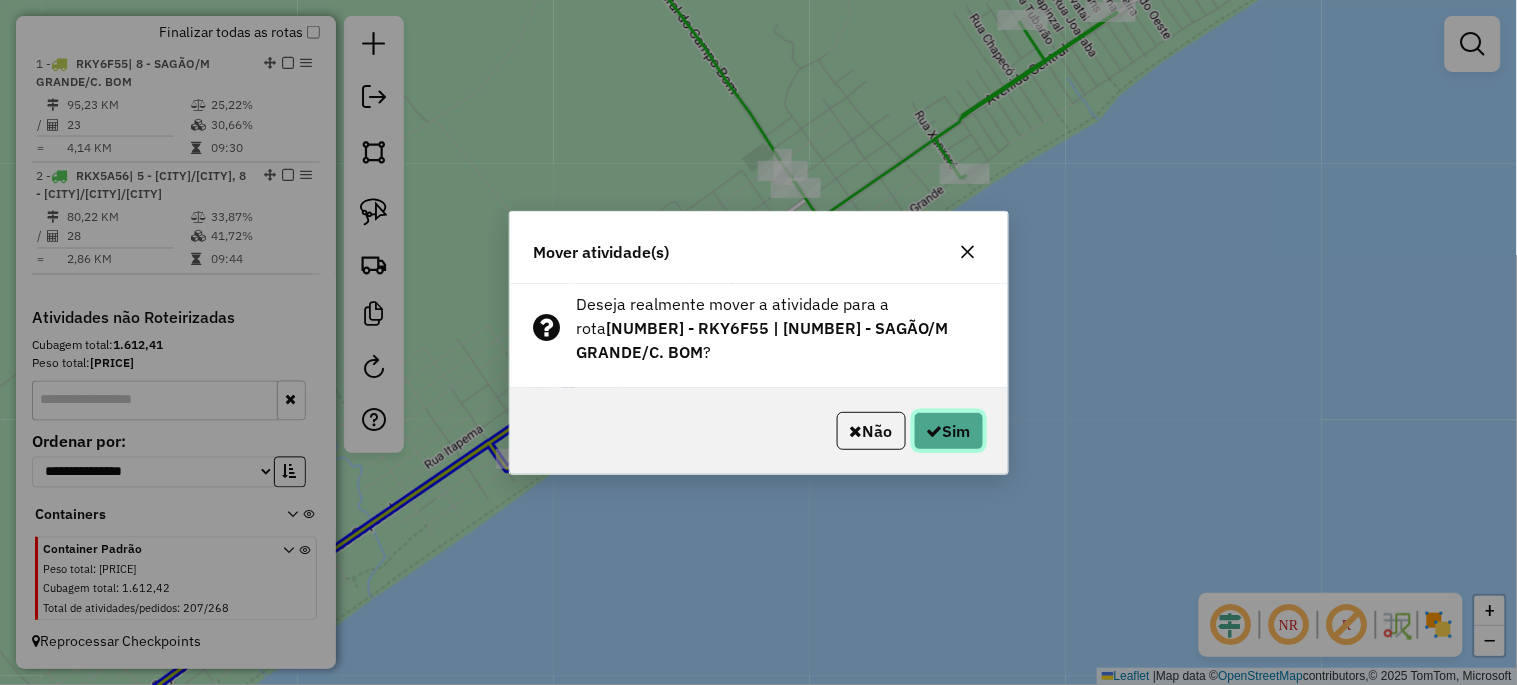 click on "Sim" 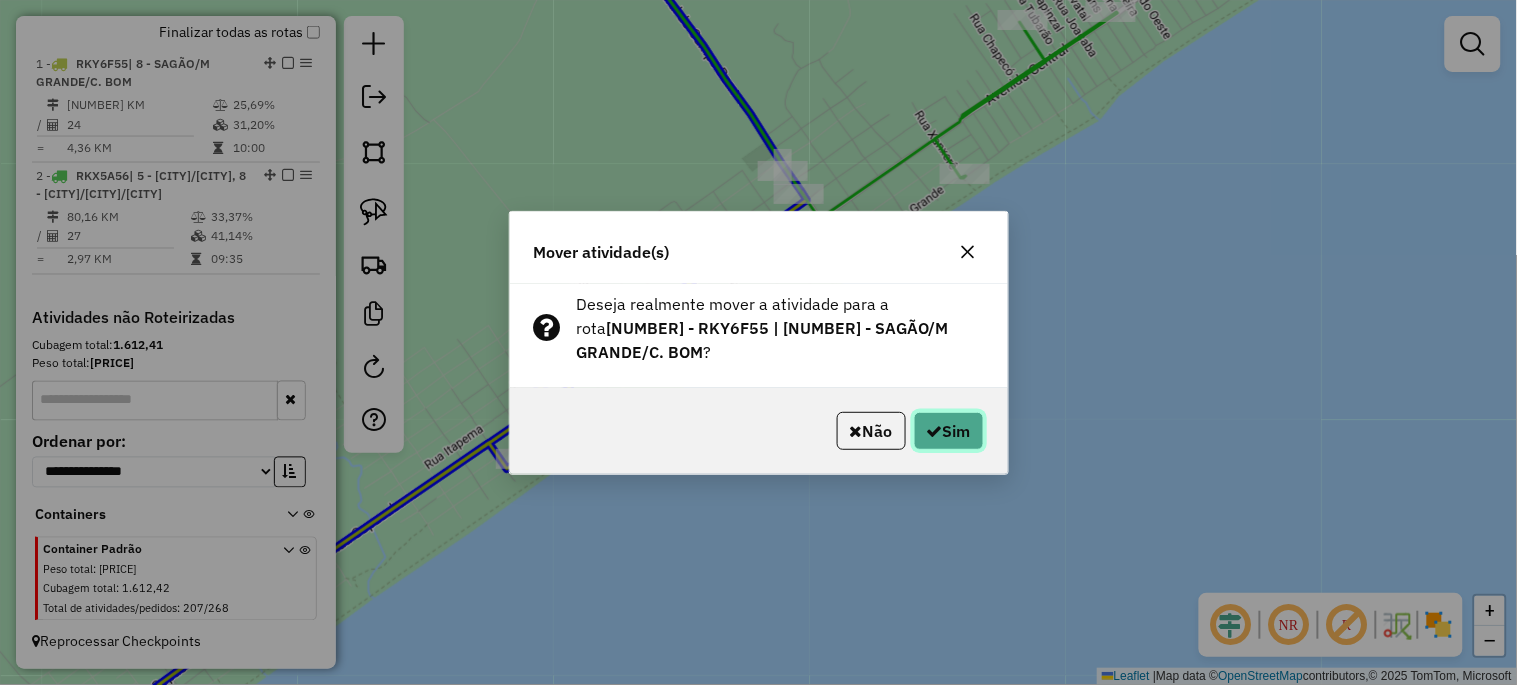 click on "Sim" 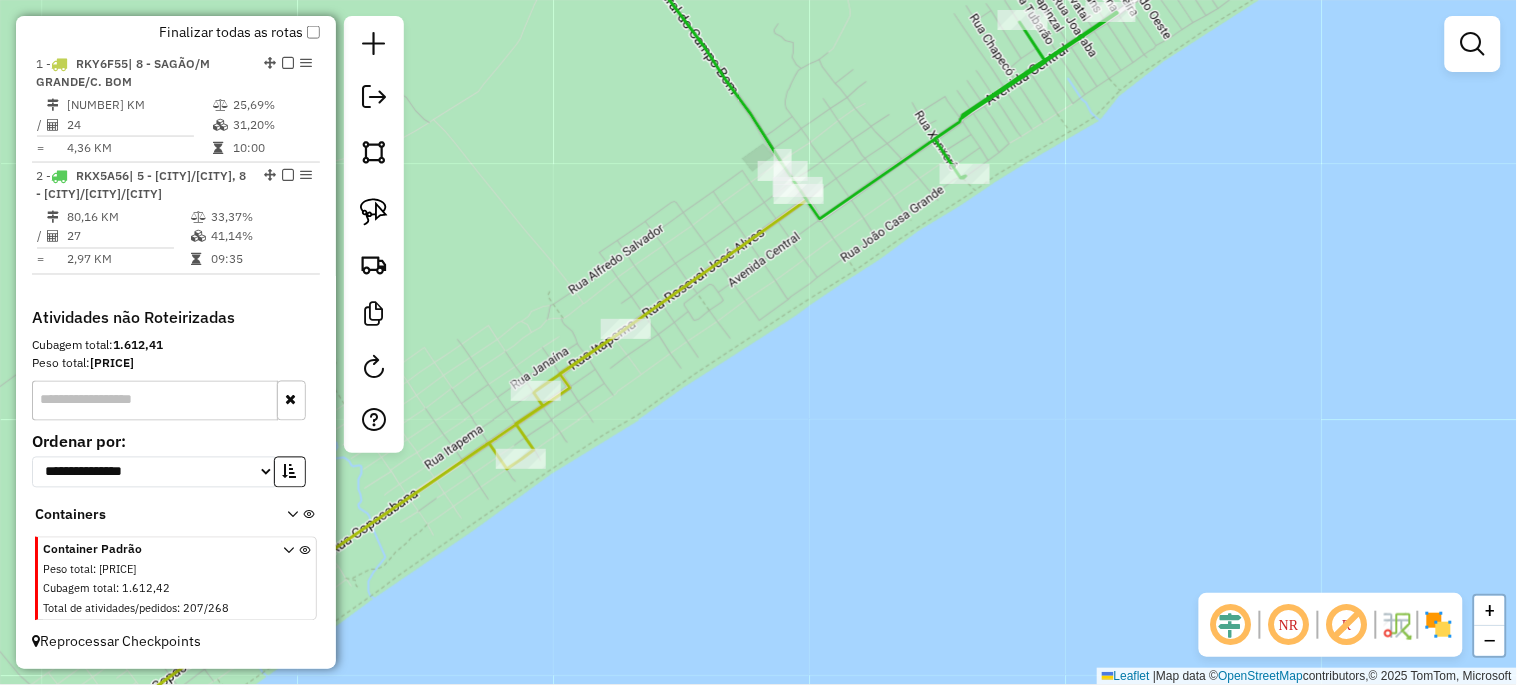 click on "Janela de atendimento Grade de atendimento Capacidade Transportadoras Veículos Cliente Pedidos  Rotas Selecione os dias de semana para filtrar as janelas de atendimento  Seg   Ter   Qua   Qui   Sex   Sáb   Dom  Informe o período da janela de atendimento: De: Até:  Filtrar exatamente a janela do cliente  Considerar janela de atendimento padrão  Selecione os dias de semana para filtrar as grades de atendimento  Seg   Ter   Qua   Qui   Sex   Sáb   Dom   Considerar clientes sem dia de atendimento cadastrado  Clientes fora do dia de atendimento selecionado Filtrar as atividades entre os valores definidos abaixo:  Peso mínimo:   Peso máximo:   Cubagem mínima:   Cubagem máxima:   De:   Até:  Filtrar as atividades entre o tempo de atendimento definido abaixo:  De:   Até:   Considerar capacidade total dos clientes não roteirizados Transportadora: Selecione um ou mais itens Tipo de veículo: Selecione um ou mais itens Veículo: Selecione um ou mais itens Motorista: Selecione um ou mais itens Nome: Rótulo:" 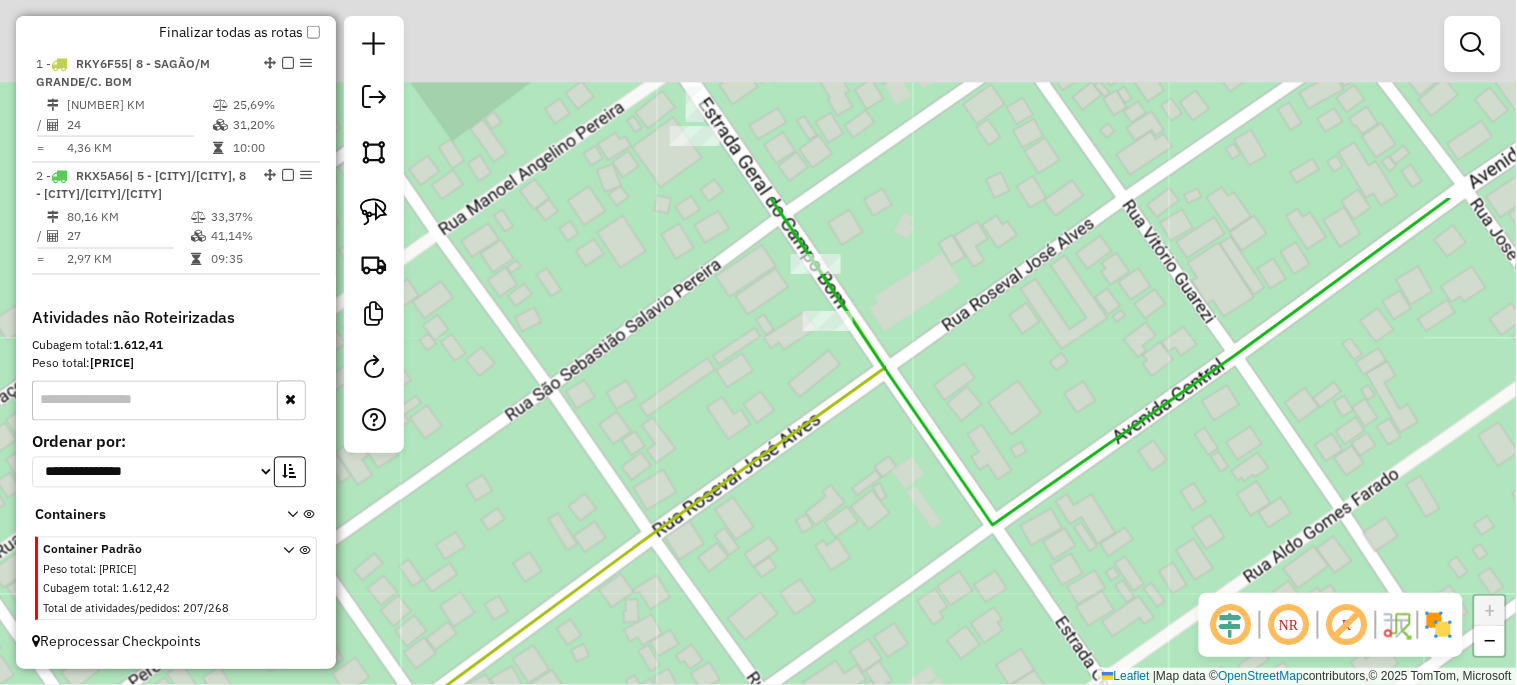 drag, startPoint x: 860, startPoint y: 298, endPoint x: 912, endPoint y: 644, distance: 349.88568 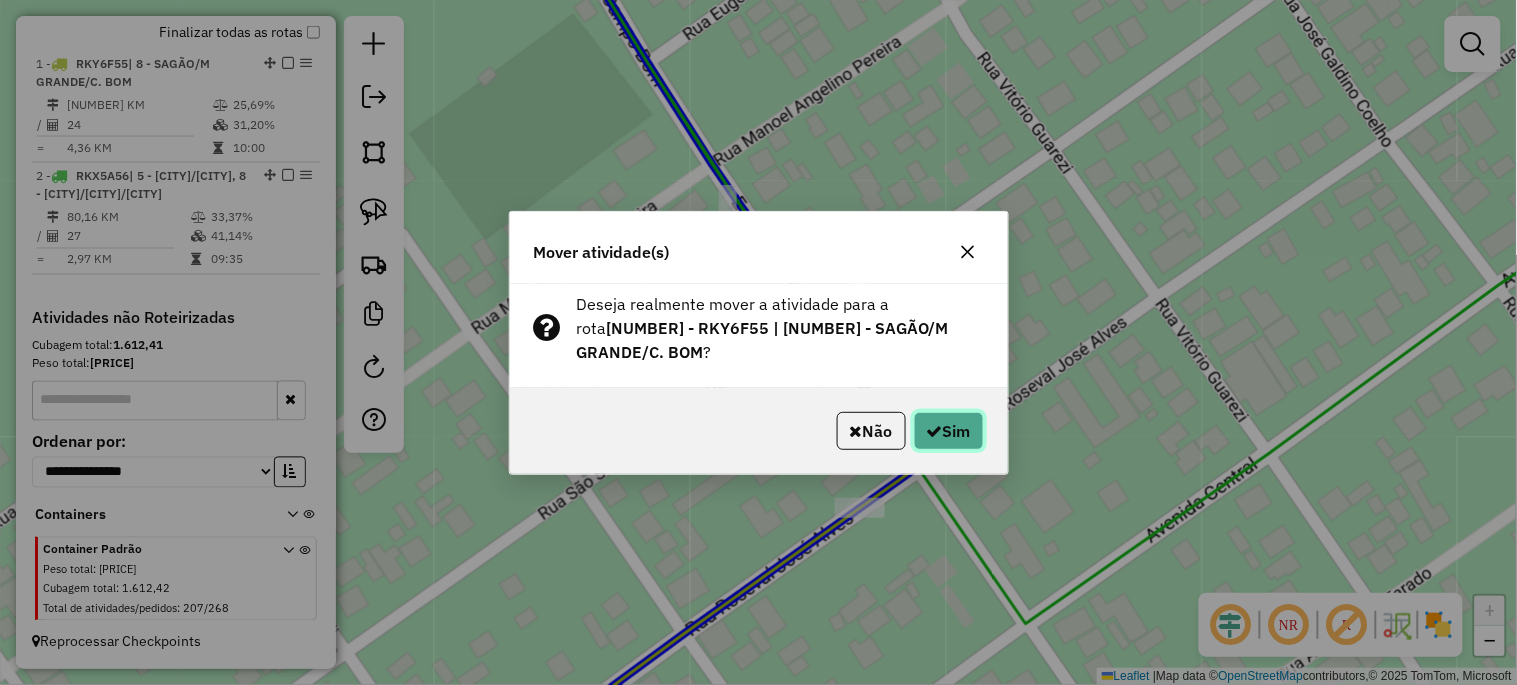 click on "Sim" 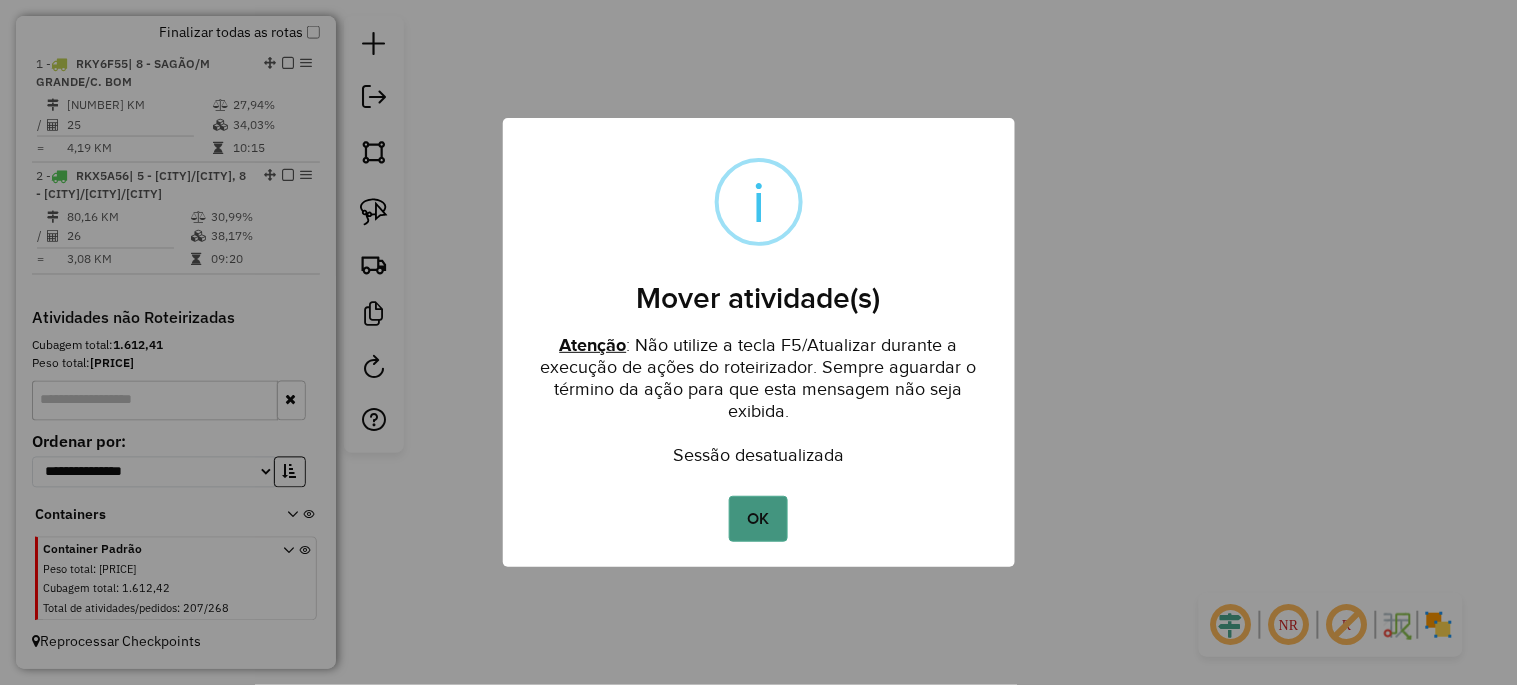 click on "OK" at bounding box center (758, 519) 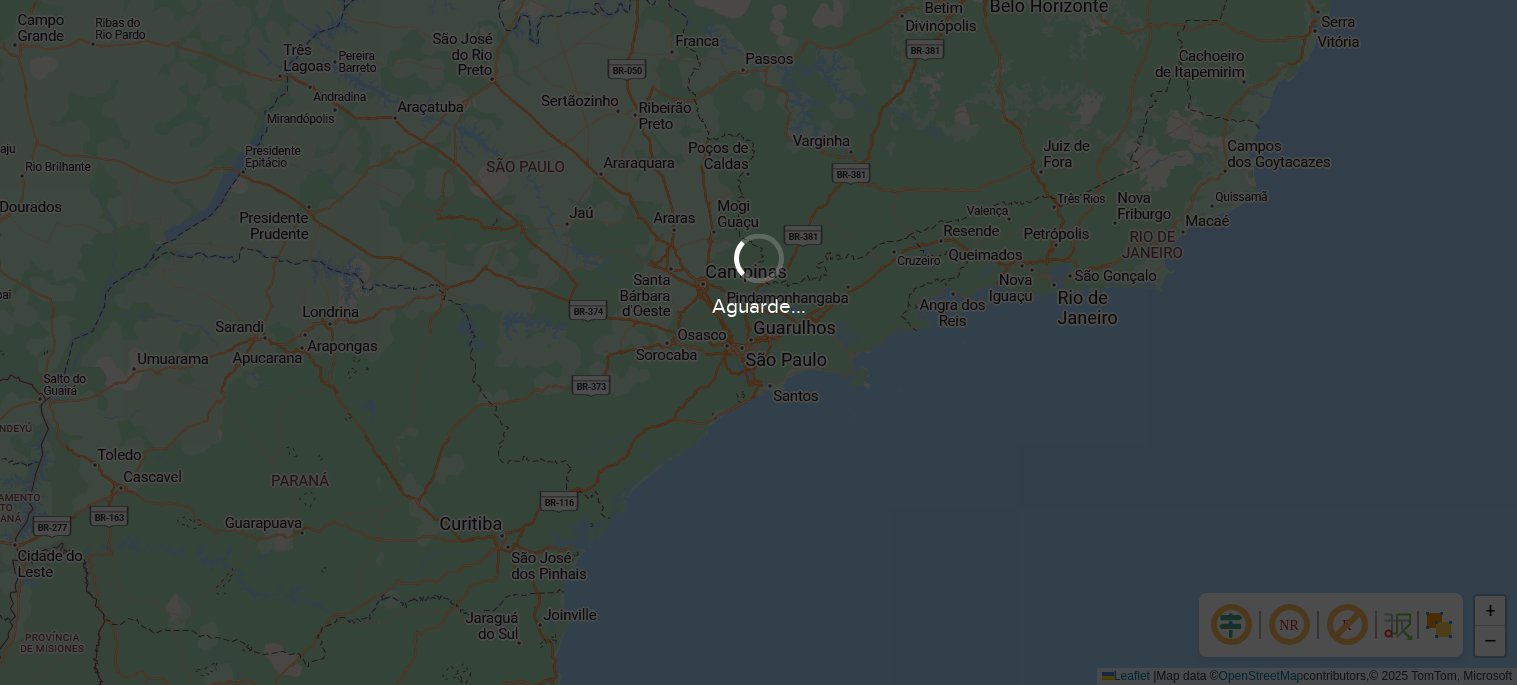 scroll, scrollTop: 0, scrollLeft: 0, axis: both 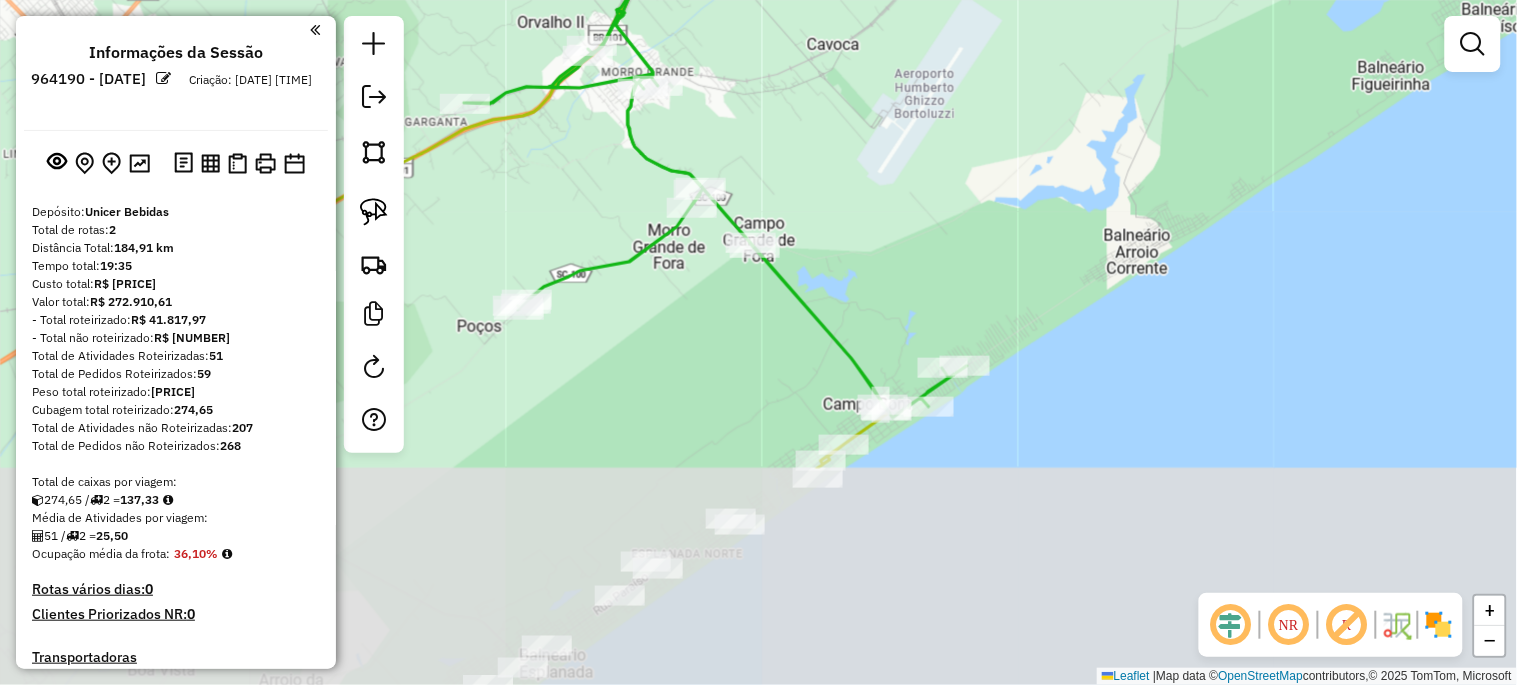 drag, startPoint x: 922, startPoint y: 453, endPoint x: 884, endPoint y: 167, distance: 288.51343 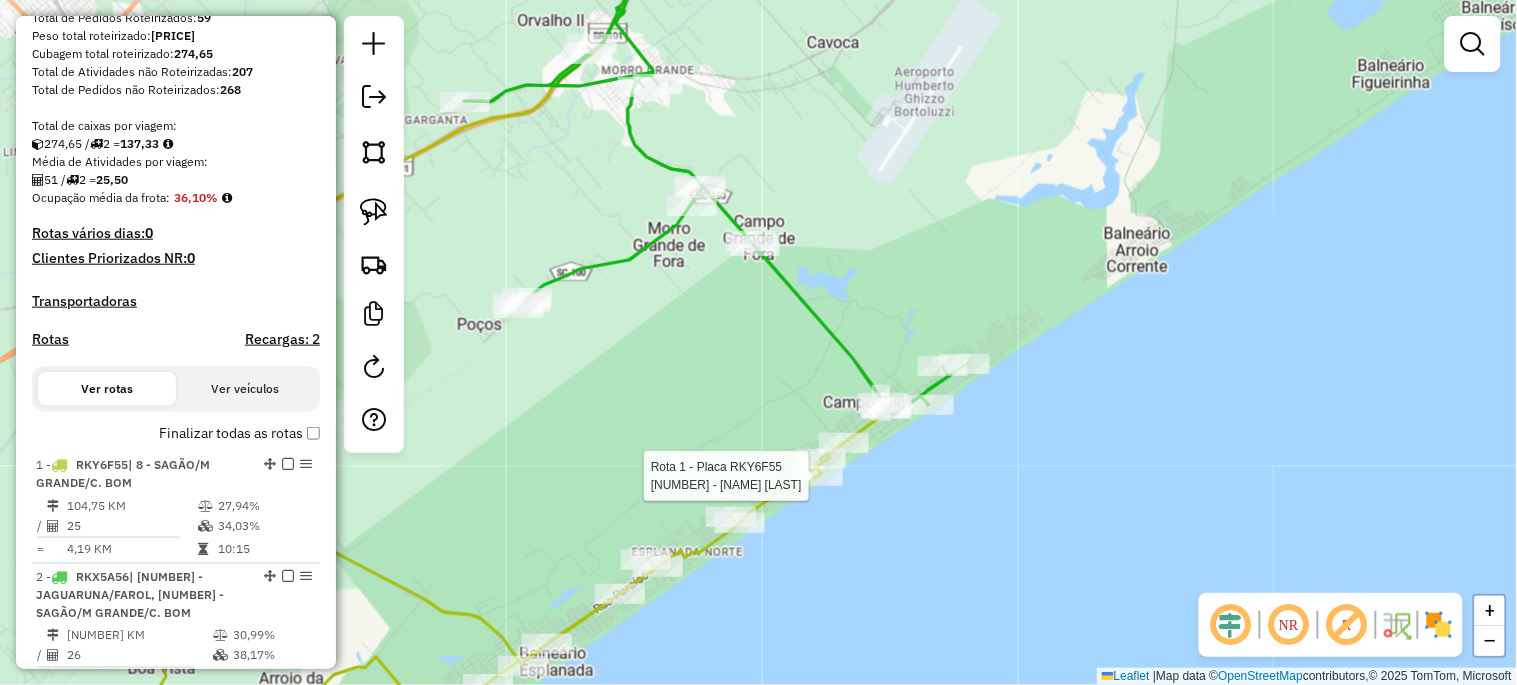 select on "**********" 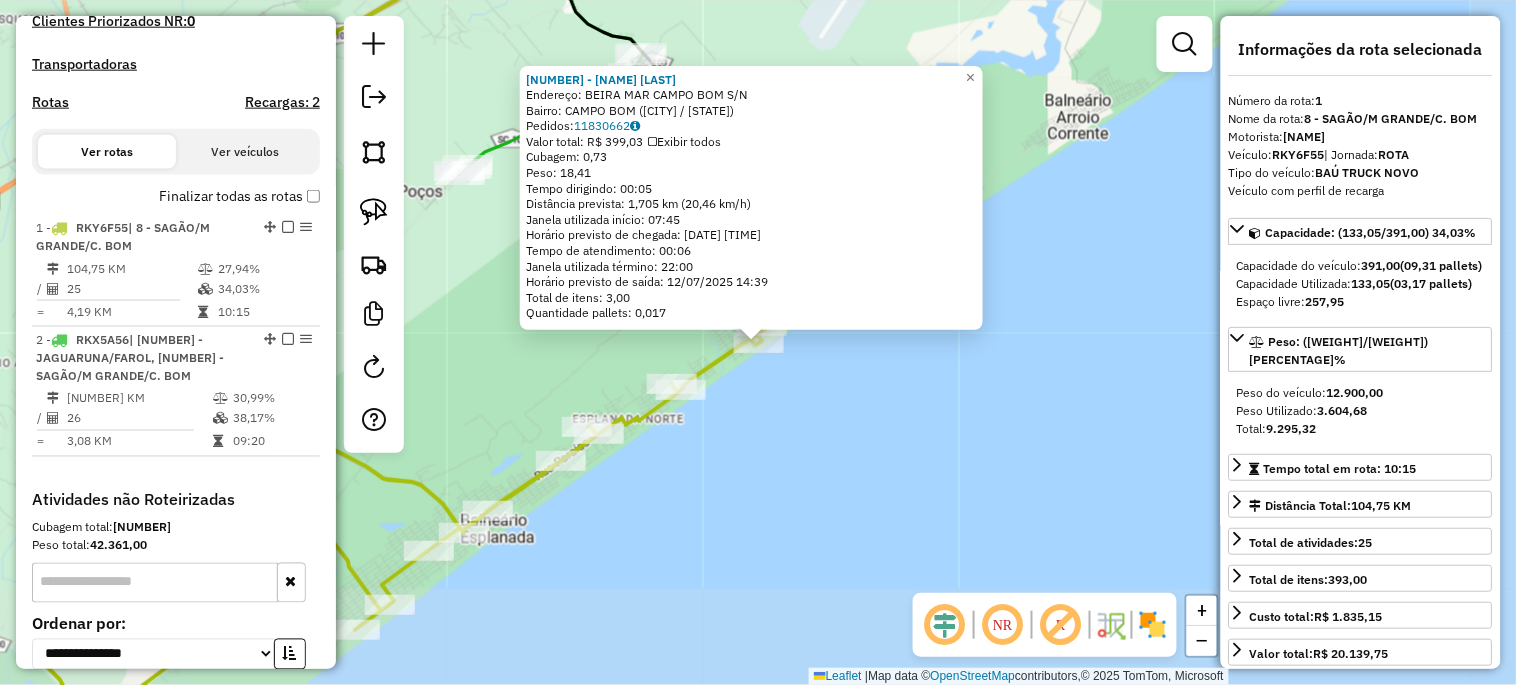scroll, scrollTop: 773, scrollLeft: 0, axis: vertical 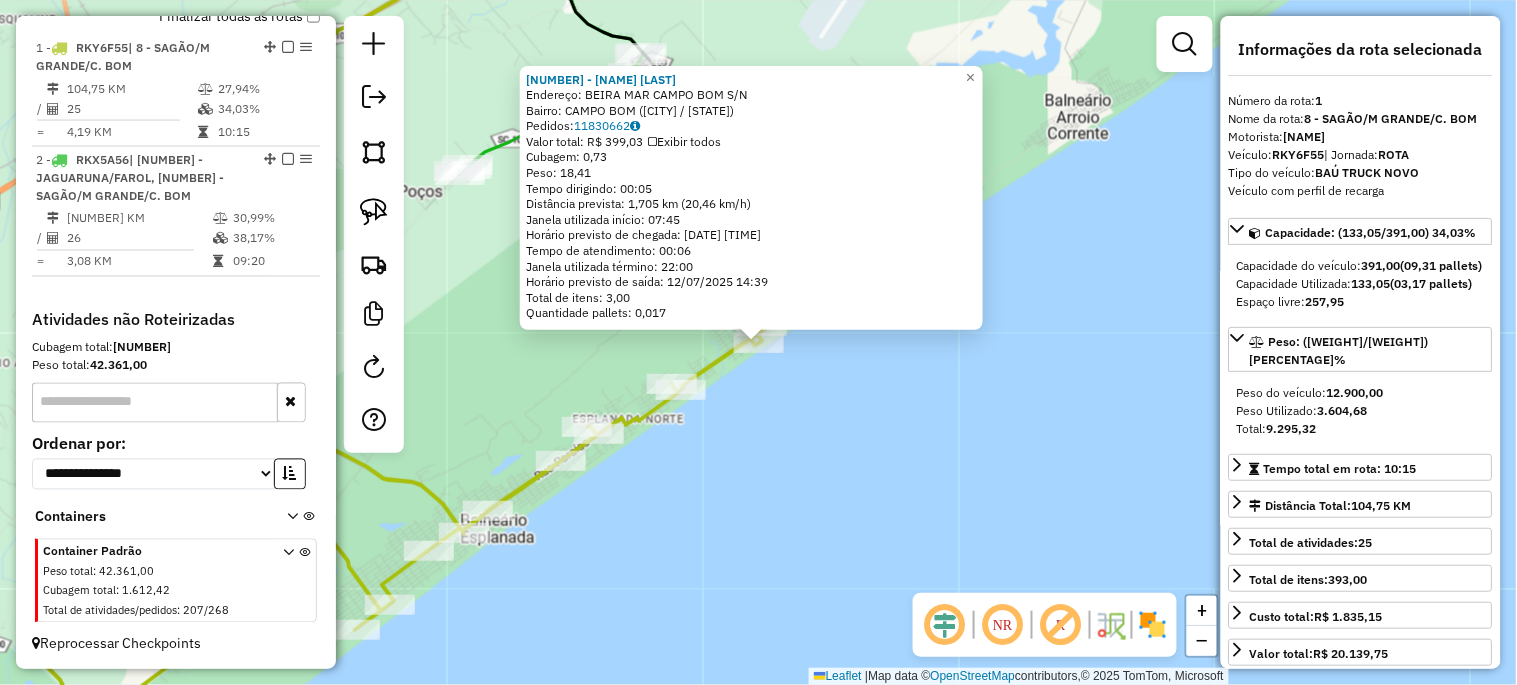 click on "18658 - CLUB CAMPO BOM  Endereço:  BEIRA MAR CAMPO  BOM S/N   Bairro: CAMPO BOM ([CITY] / [STATE])   Pedidos:  [NUMBER]   Valor total: R$ [NUMBER]   Exibir todos   Cubagem: [NUMBER]  Peso: [NUMBER]  Tempo dirigindo: [TIME]   Distância prevista: [NUMBER] km ([NUMBER] km/h)   Janela utilizada início: [TIME]   Horário previsto de chegada: [DATE] [TIME]   Tempo de atendimento: [TIME]   Janela utilizada término: [TIME]   Horário previsto de saída: [DATE] [TIME]   Total de itens: [NUMBER]   Quantidade pallets: [NUMBER]  × Janela de atendimento Grade de atendimento Capacidade Transportadoras Veículos Cliente Pedidos  Rotas Selecione os dias de semana para filtrar as janelas de atendimento  Seg   Ter   Qua   Qui   Sex   Sáb   Dom  Informe o período da janela de atendimento: De: Até:  Filtrar exatamente a janela do cliente  Considerar janela de atendimento padrão  Selecione os dias de semana para filtrar as grades de atendimento  Seg   Ter   Qua   Qui   Sex   Sáb   Dom   Considerar clientes sem dia de atendimento cadastrado +" 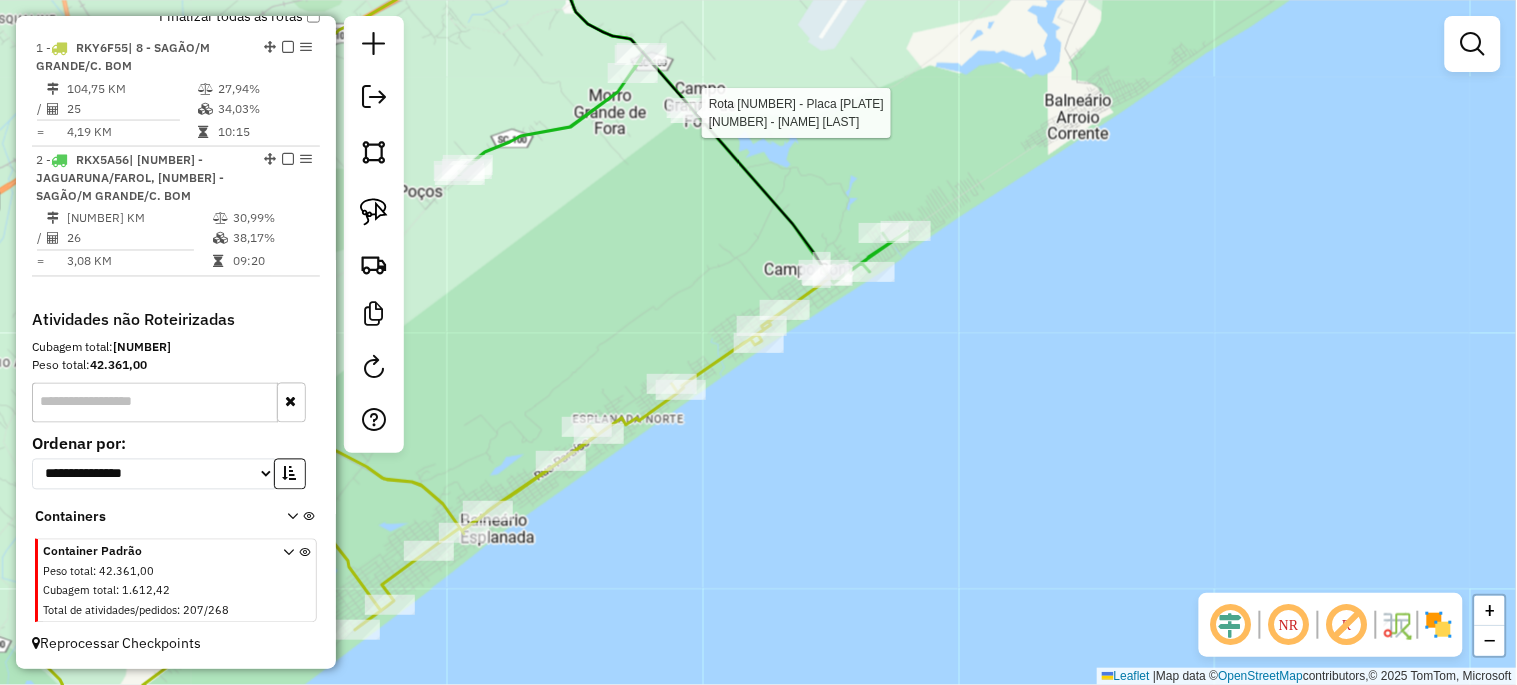 select on "**********" 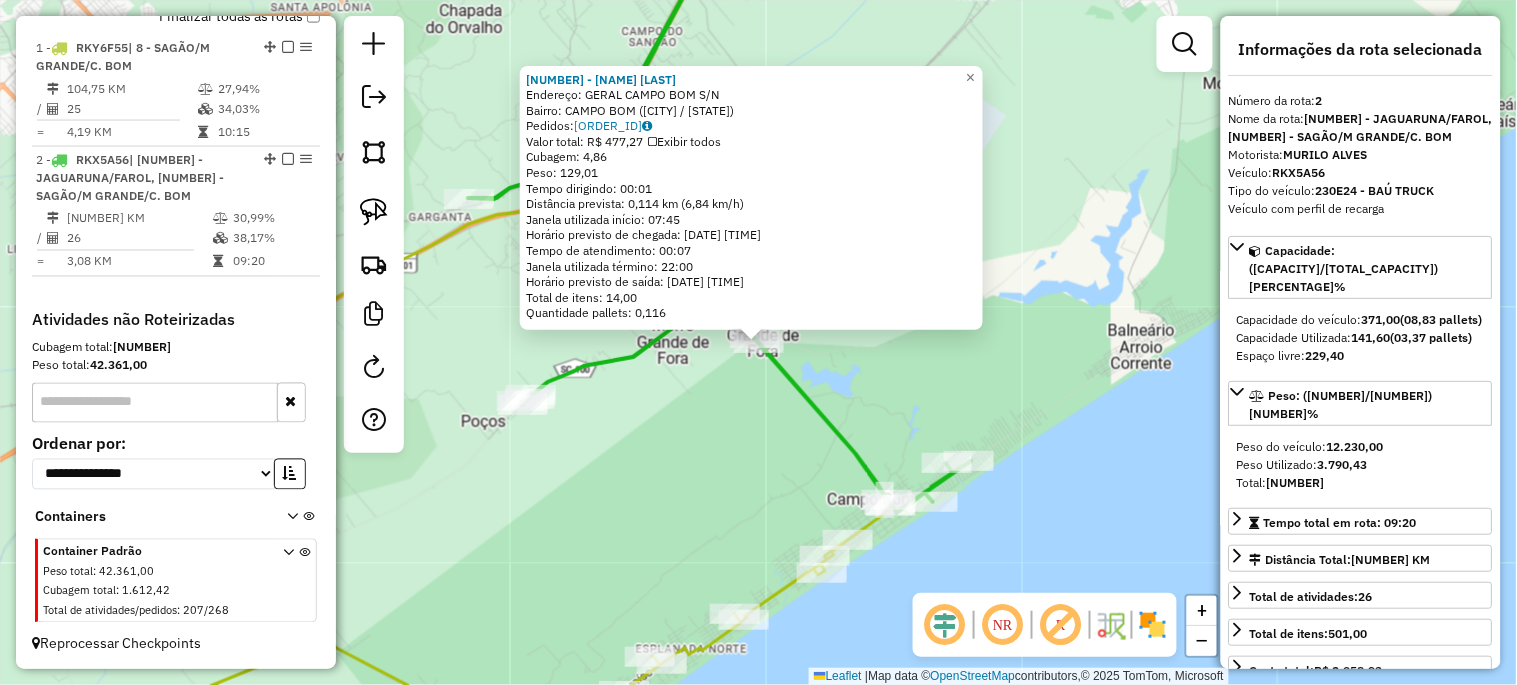 click on "142 - ARM LESSA Endereço: GERAL CAMPO BOM S/N Bairro: CAMPO BOM ([CITY] / [STATE]) Pedidos: 11830790 Valor total: R$ 477,27 Exibir todos Cubagem: 4,86 Peso: 129,01 Tempo dirigindo: 00:01 Distância prevista: 0,114 km (6,84 km/h) Janela utilizada início: 07:45 Horário previsto de chegada: 12/07/2025 11:20 Tempo de atendimento: 00:07 Janela utilizada término: 22:00 Horário previsto de saída: 12/07/2025 11:27 Total de itens: 14,00 Quantidade pallets: 0,116 × Janela de atendimento Grade de atendimento Capacidade Transportadoras Veículos Cliente Pedidos Rotas Selecione os dias de semana para filtrar as janelas de atendimento Seg Ter Qua Qui Sex Sáb Dom Informe o período da janela de atendimento: De: Até: Filtrar exatamente a janela do cliente Considerar janela de atendimento padrão Selecione os dias de semana para filtrar as grades de atendimento Seg Ter Qua Qui Sex Sáb Dom Considerar clientes sem dia de atendimento cadastrado De: De:" 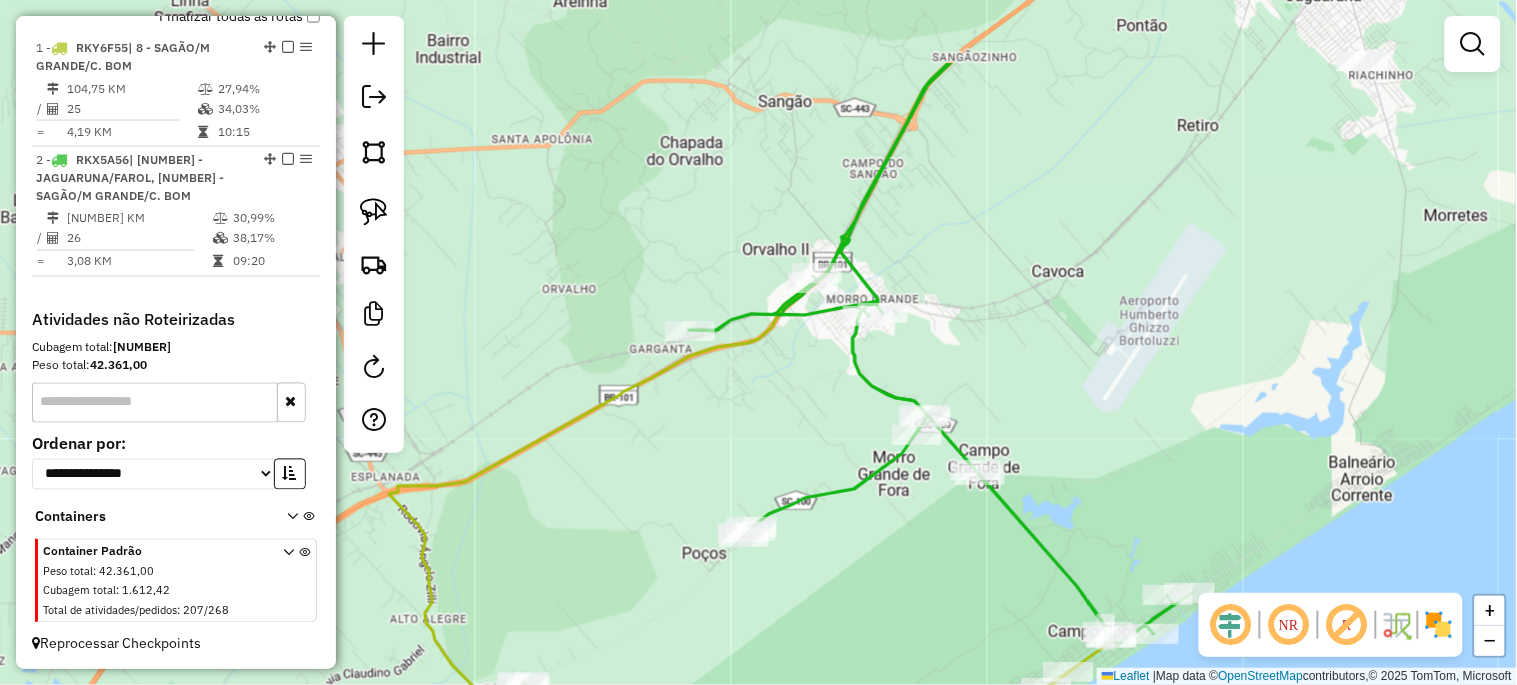 drag, startPoint x: 653, startPoint y: 444, endPoint x: 858, endPoint y: 545, distance: 228.53009 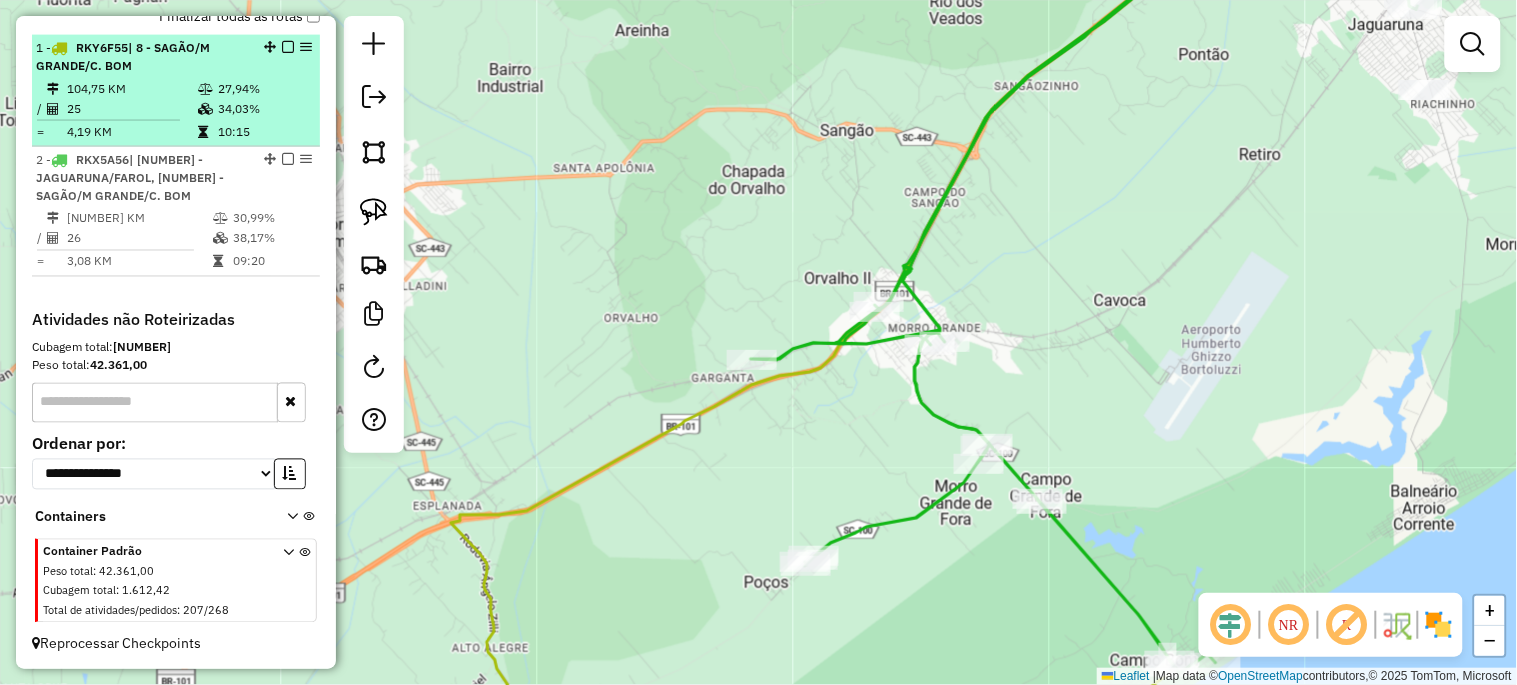 click at bounding box center (288, 47) 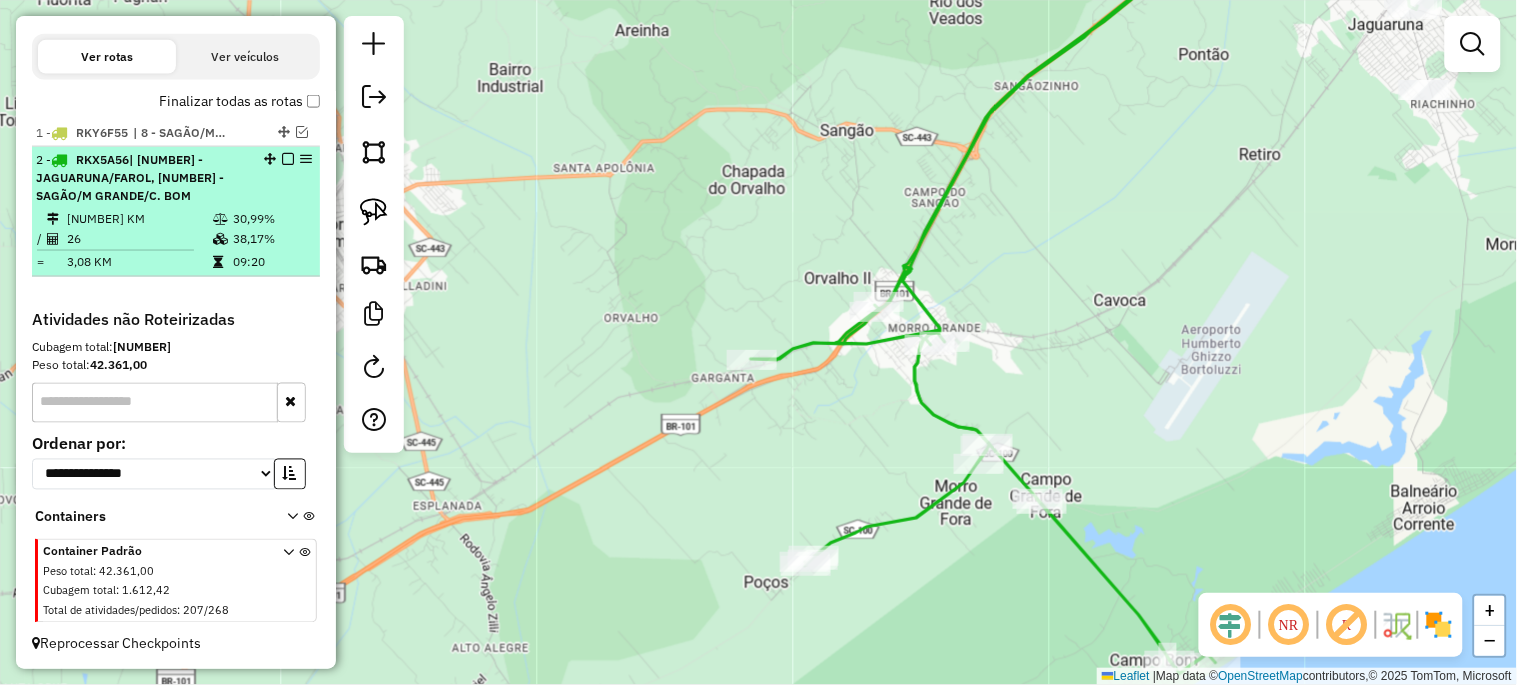 click at bounding box center (288, 159) 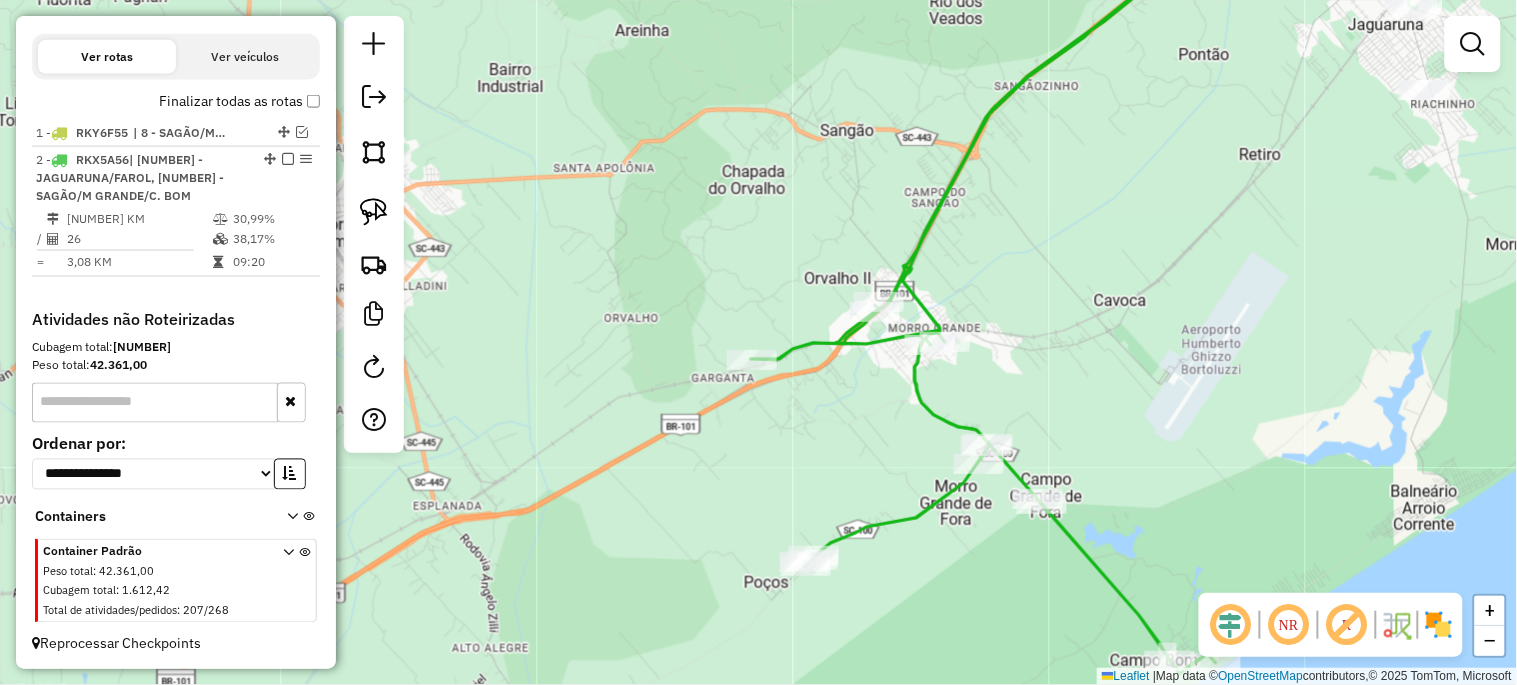 scroll, scrollTop: 585, scrollLeft: 0, axis: vertical 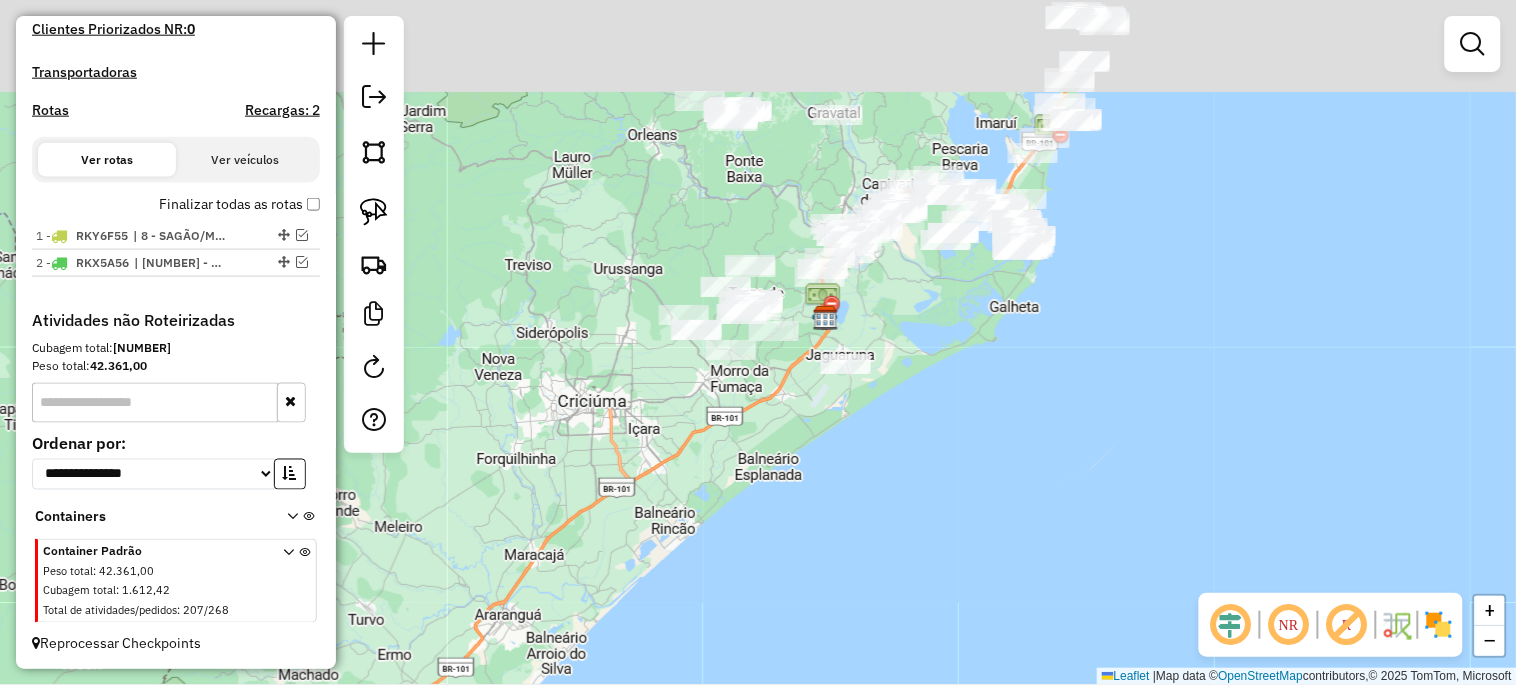 drag, startPoint x: 747, startPoint y: 367, endPoint x: 770, endPoint y: 446, distance: 82.28001 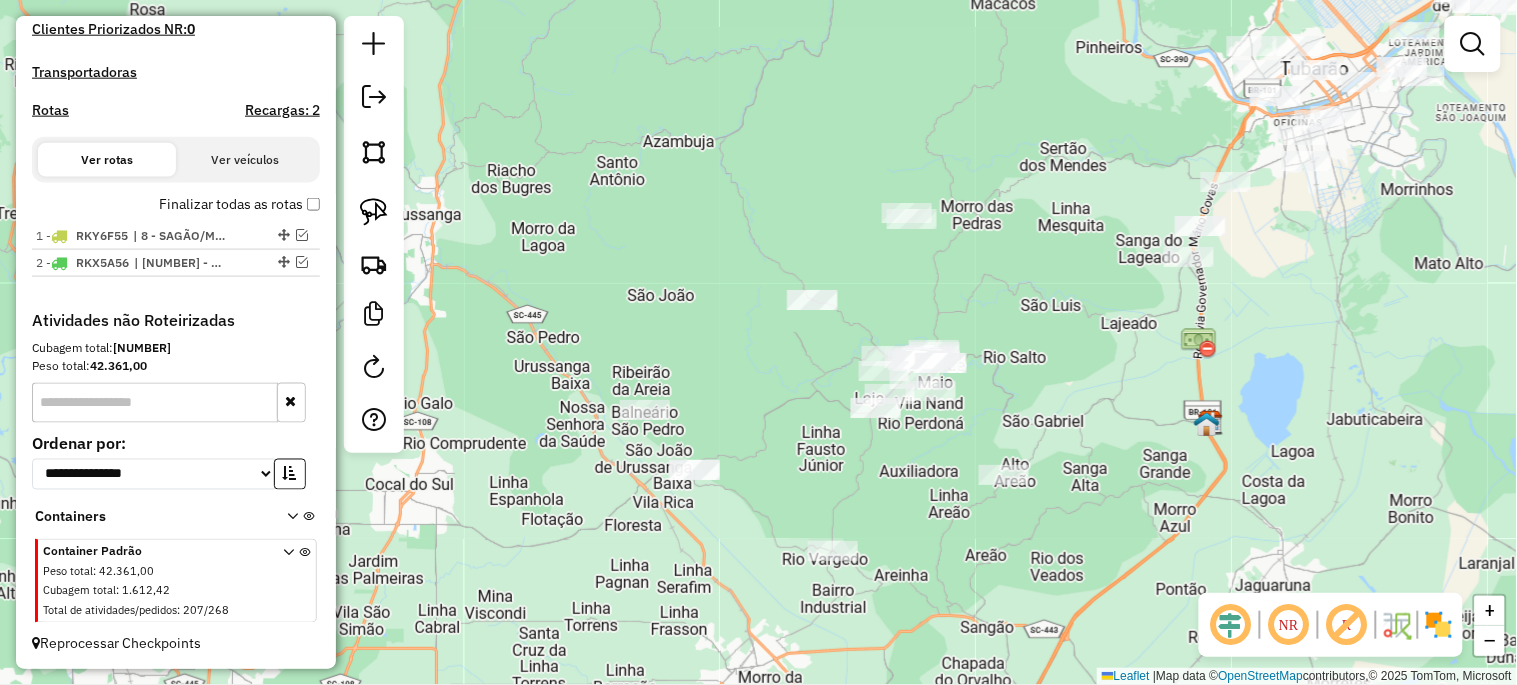 drag, startPoint x: 613, startPoint y: 311, endPoint x: 596, endPoint y: 272, distance: 42.544094 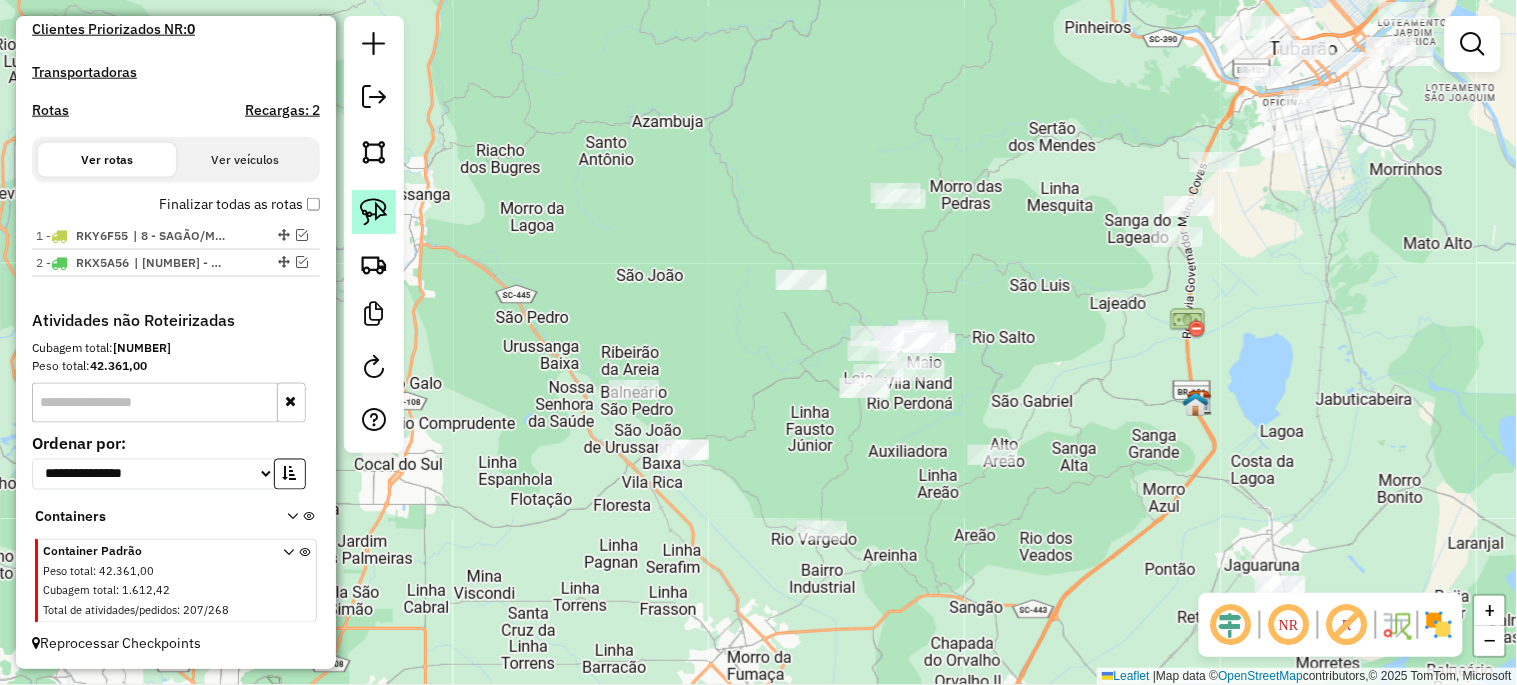 click 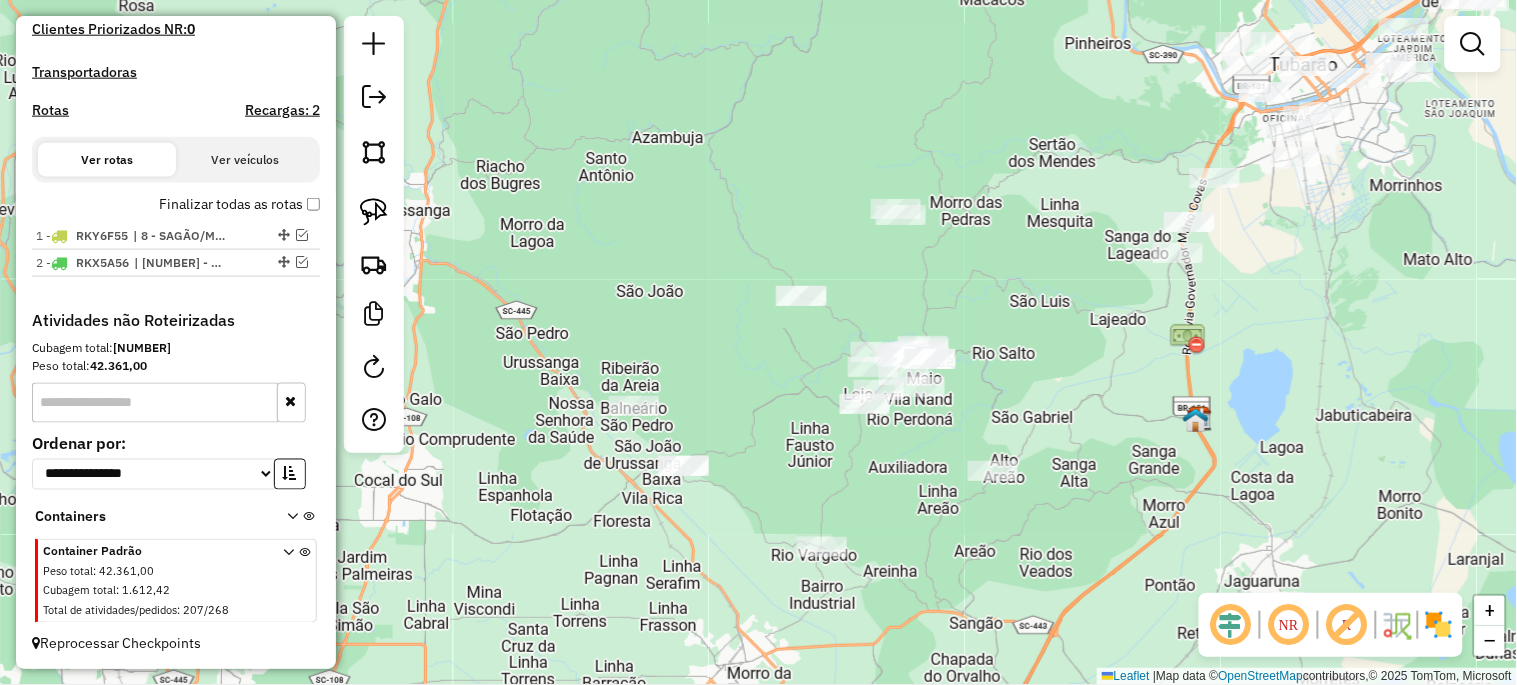 drag, startPoint x: 594, startPoint y: 203, endPoint x: 583, endPoint y: 403, distance: 200.30228 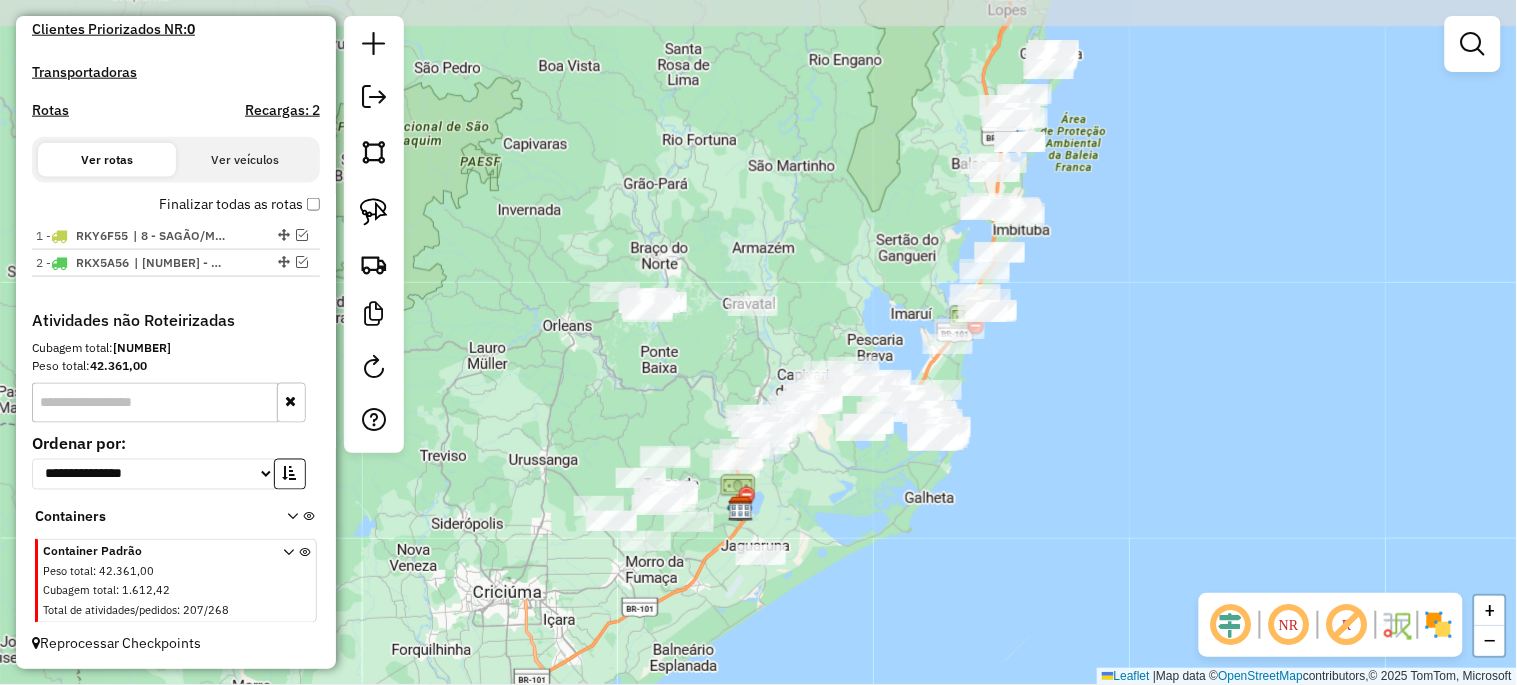 drag, startPoint x: 672, startPoint y: 320, endPoint x: 672, endPoint y: 354, distance: 34 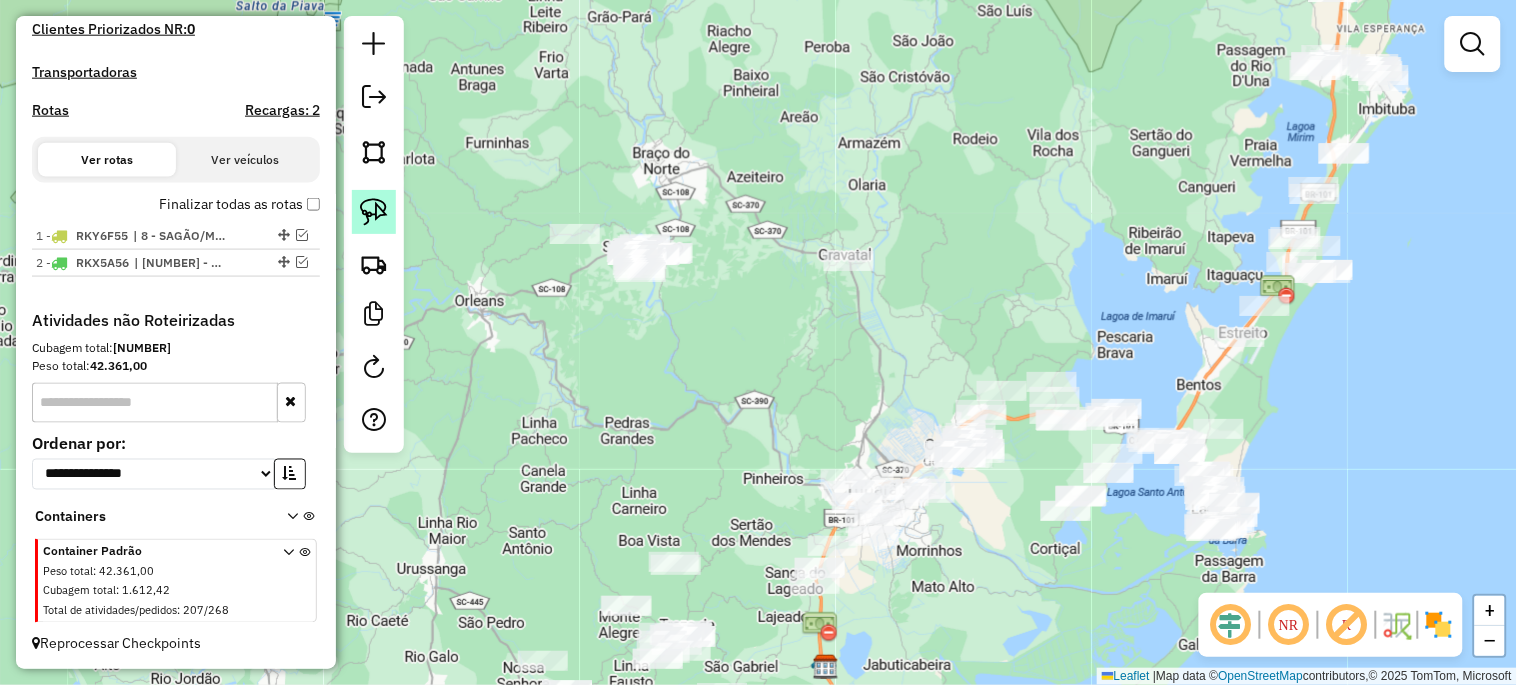 click 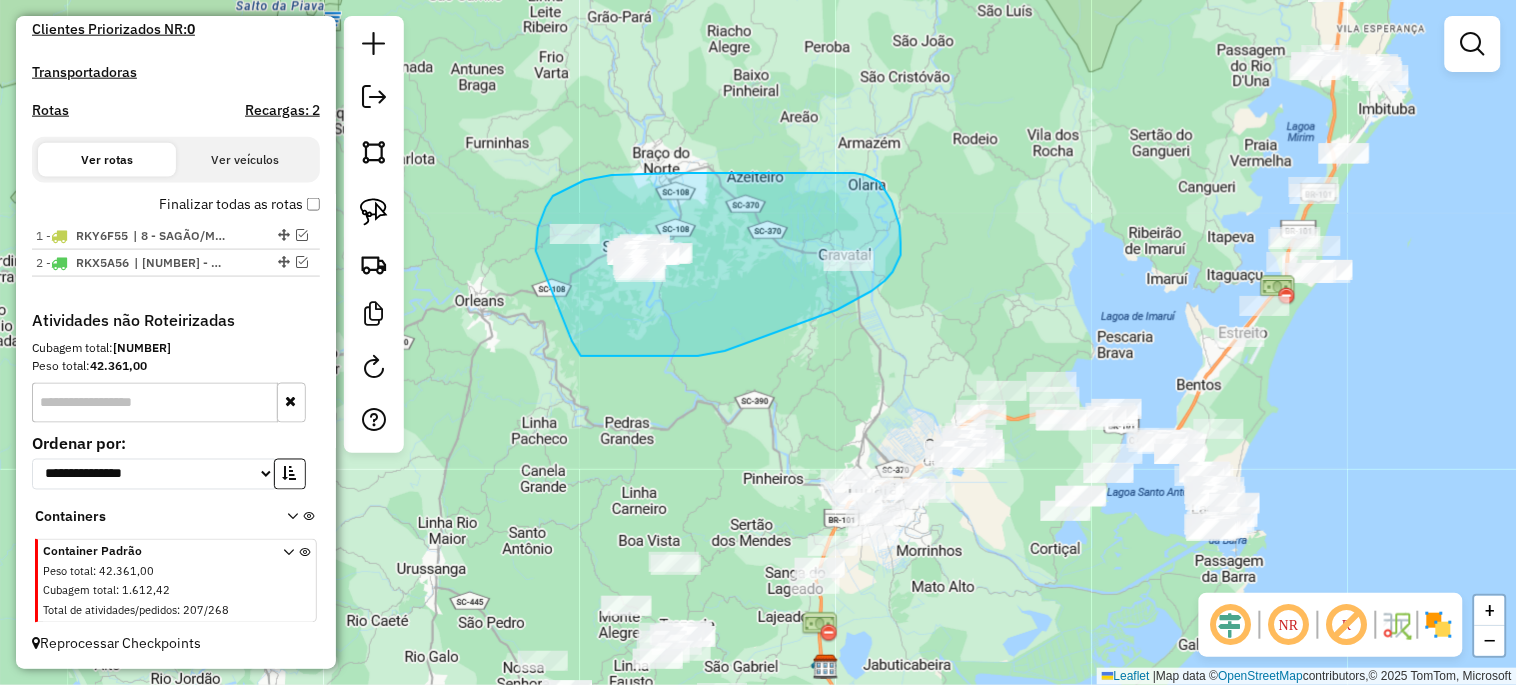 drag, startPoint x: 536, startPoint y: 251, endPoint x: 572, endPoint y: 341, distance: 96.93297 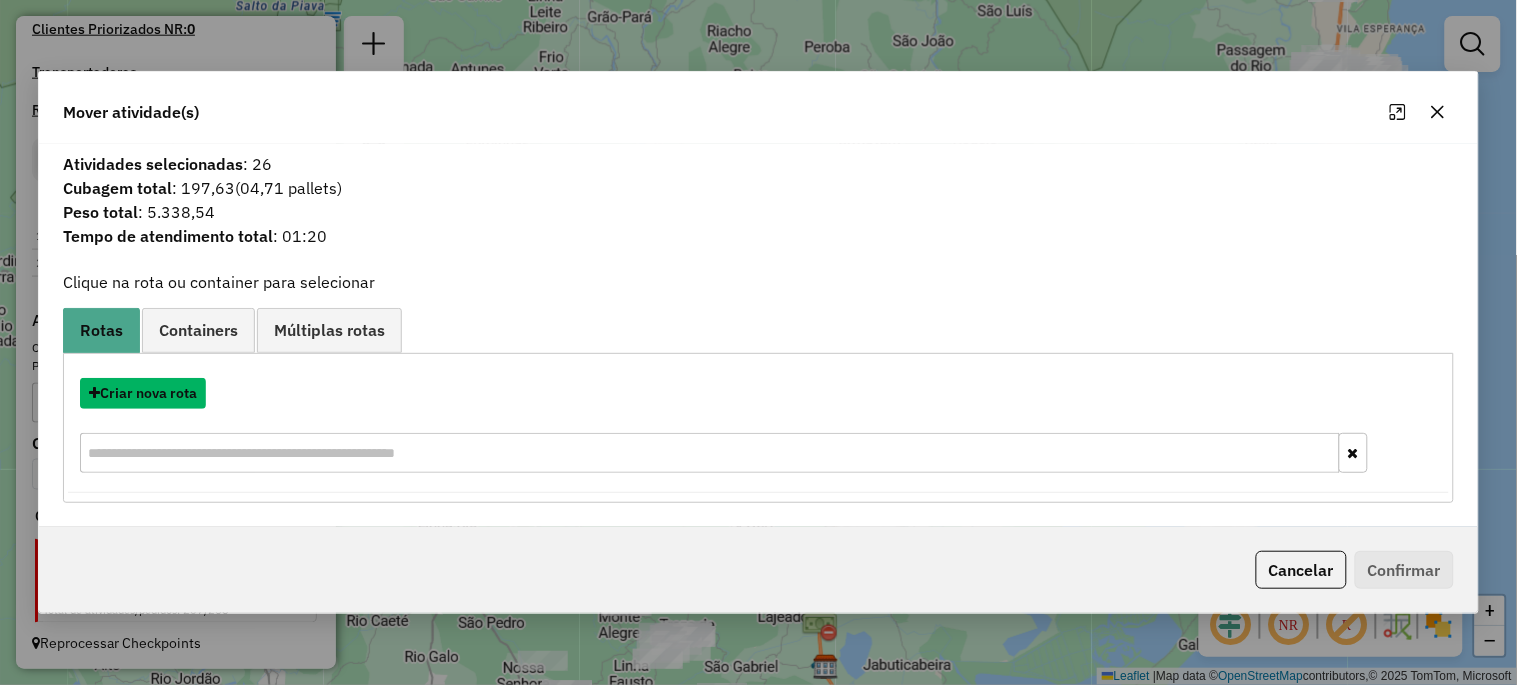 click on "Criar nova rota" at bounding box center [143, 393] 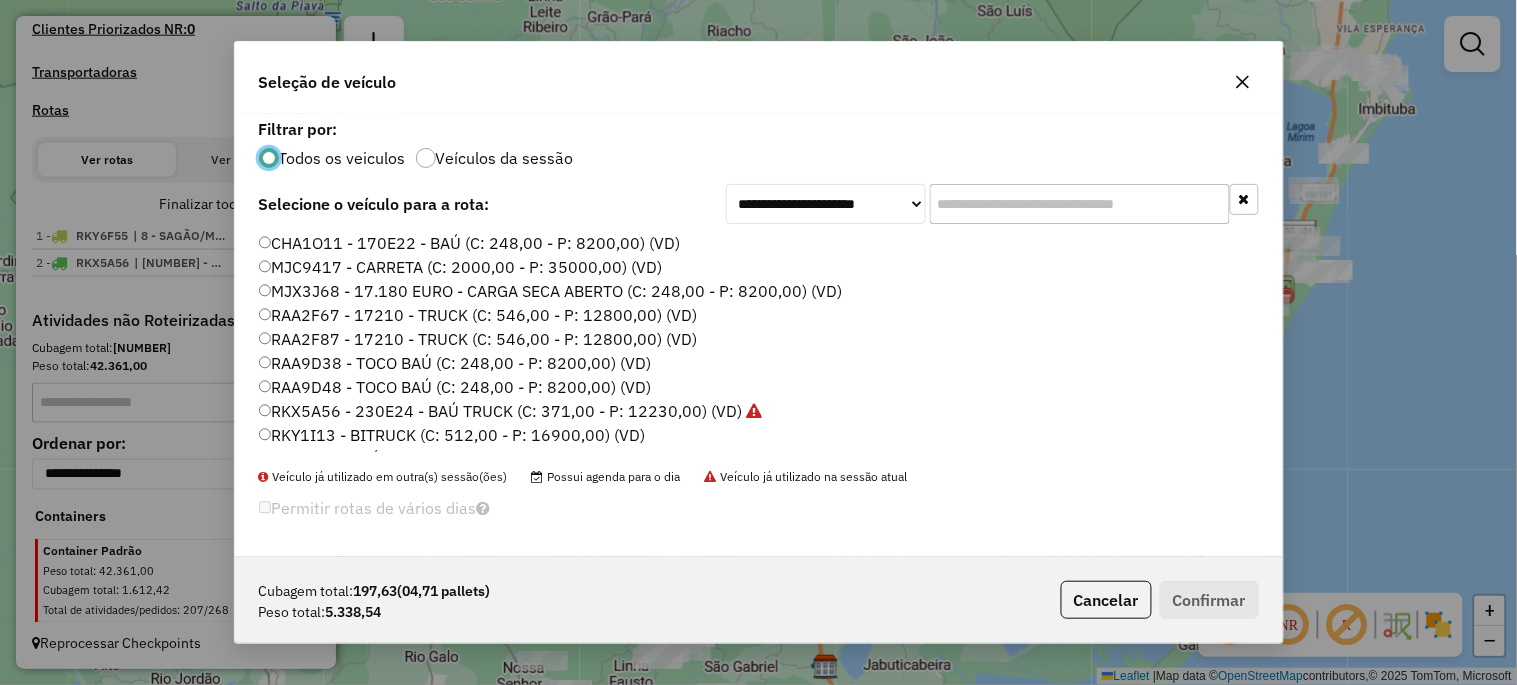 scroll, scrollTop: 11, scrollLeft: 5, axis: both 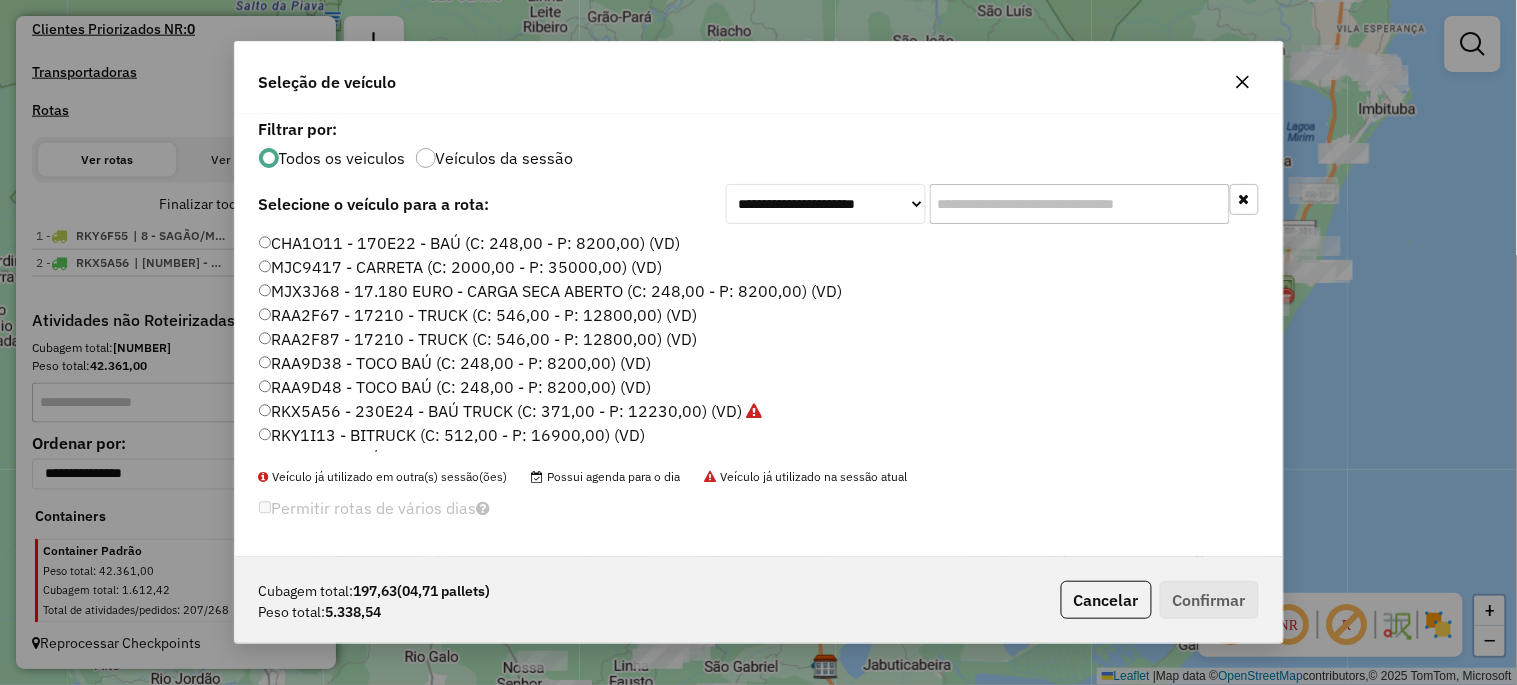 click 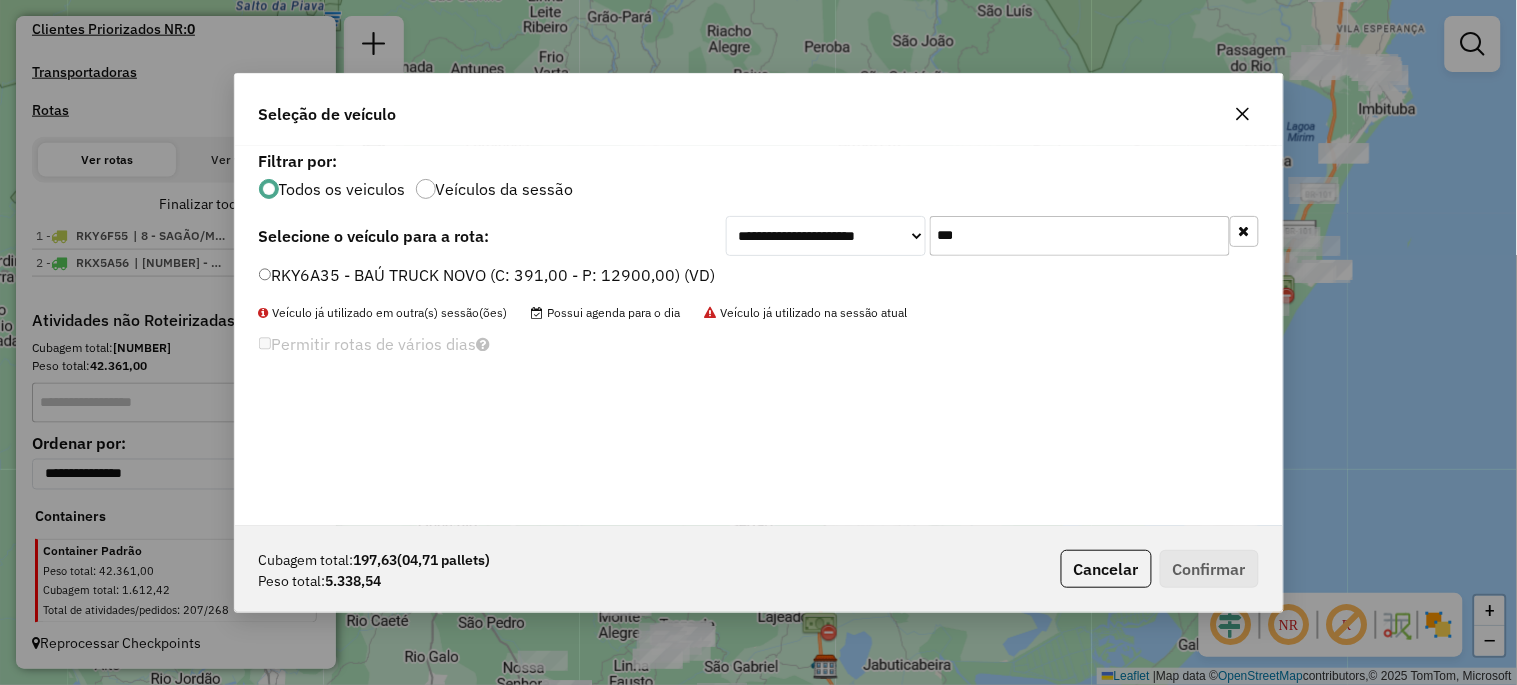 type on "***" 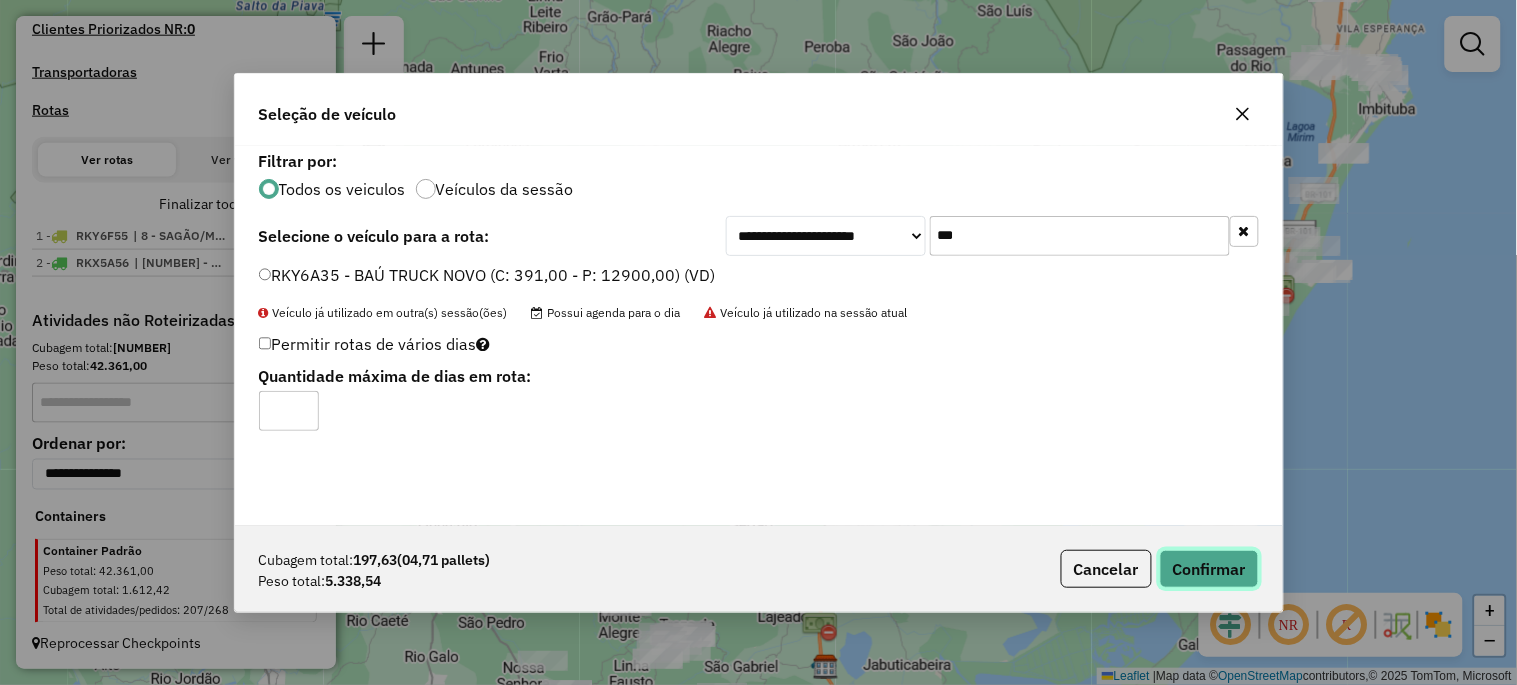 click on "Confirmar" 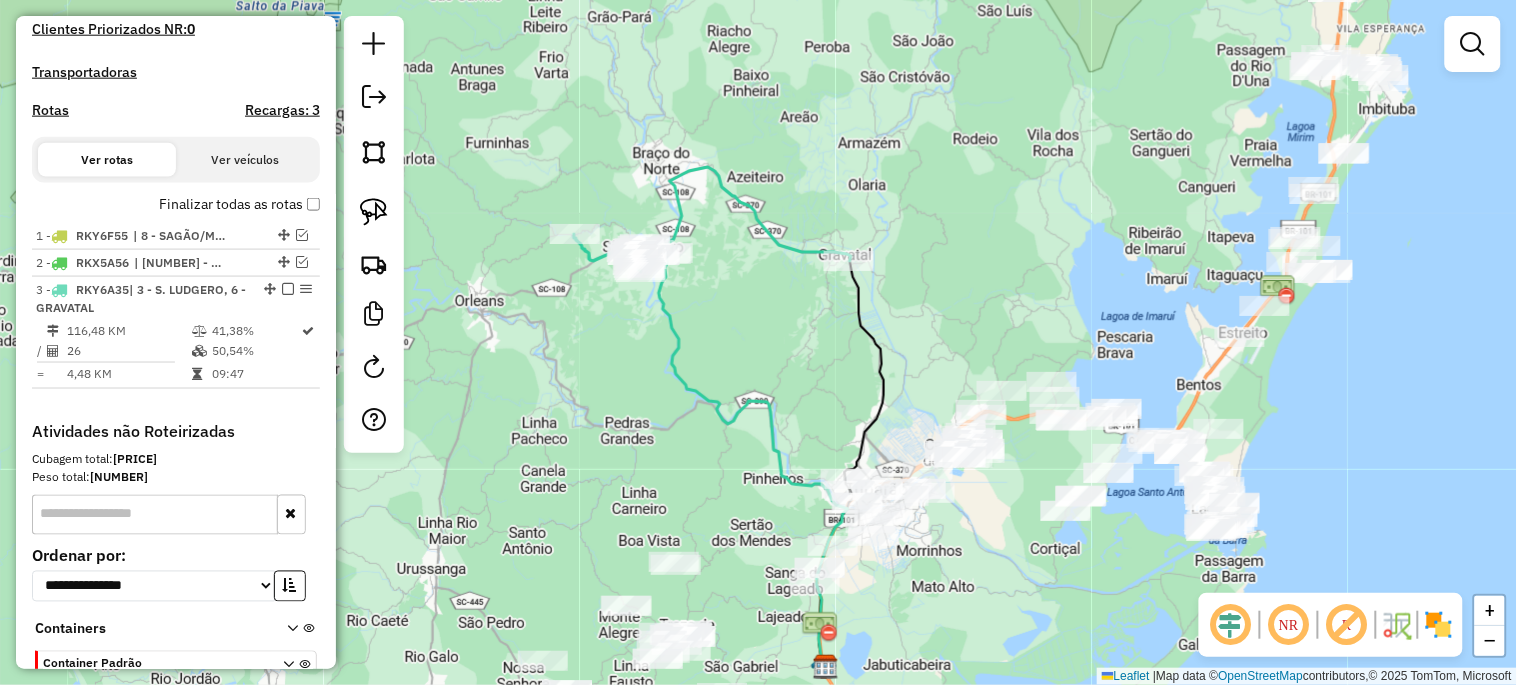 scroll, scrollTop: 697, scrollLeft: 0, axis: vertical 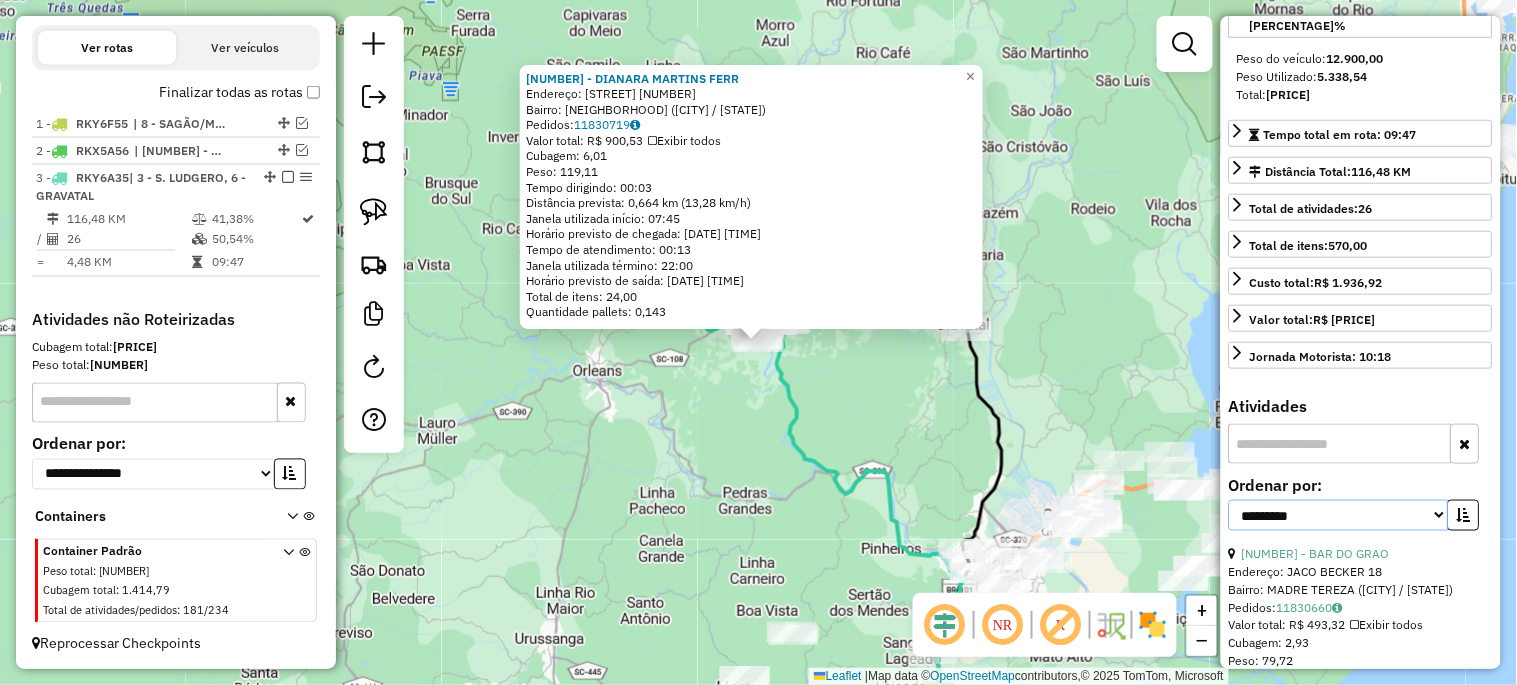 click on "**********" at bounding box center [1339, 515] 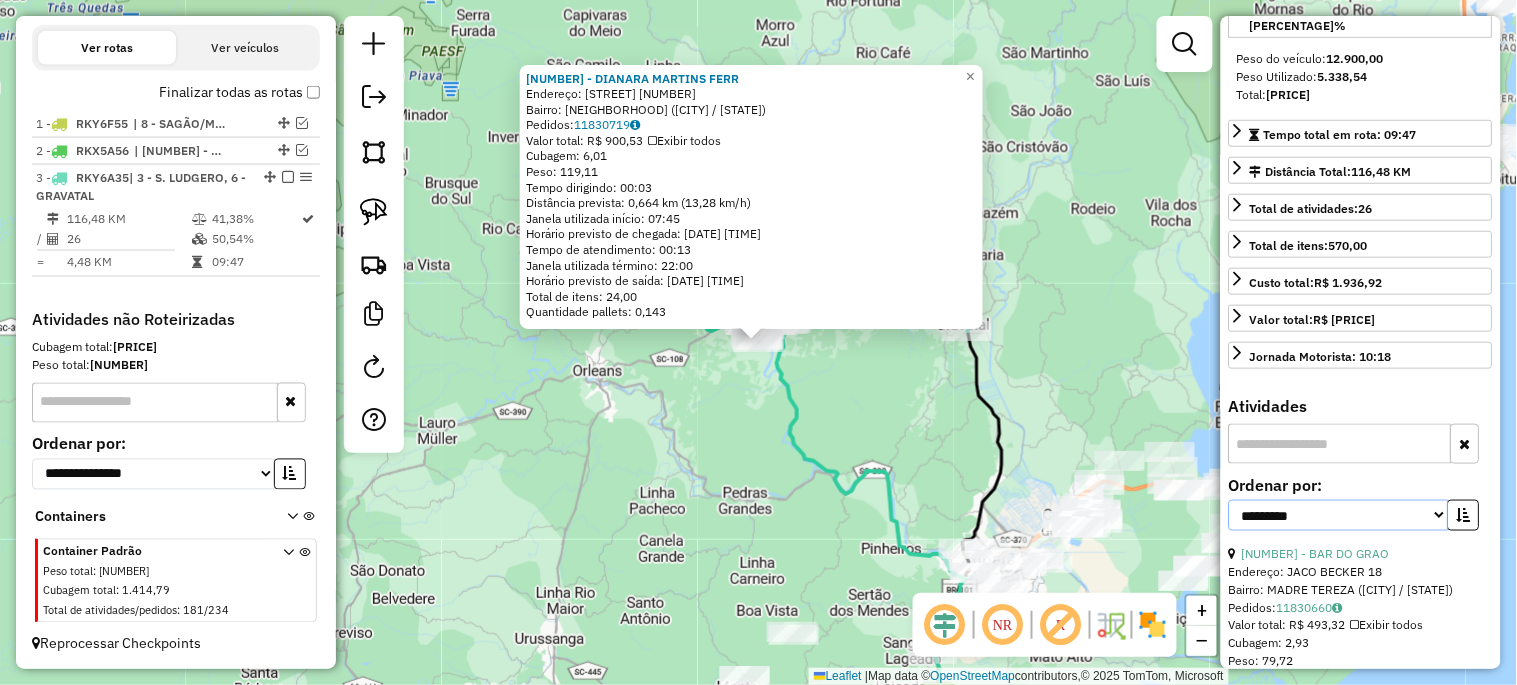 select on "*********" 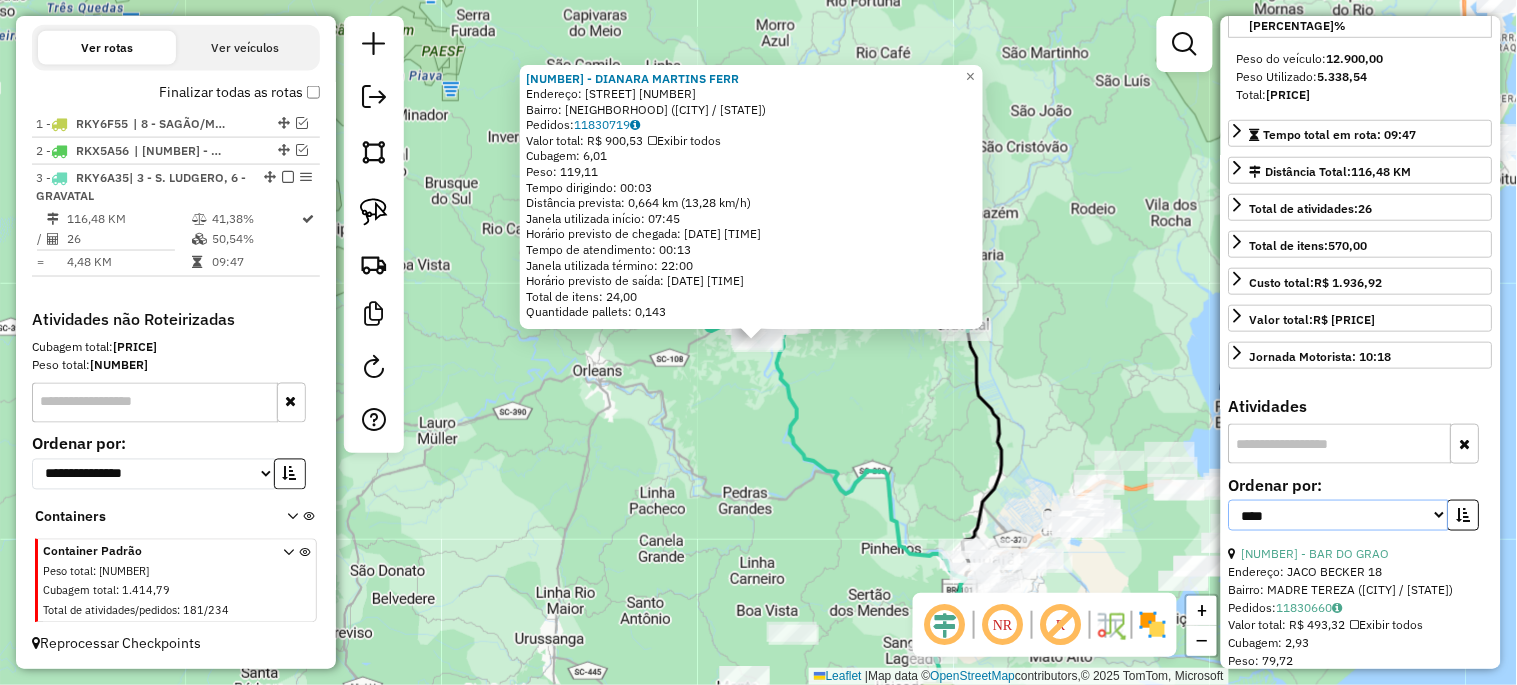 click on "**********" at bounding box center (1339, 515) 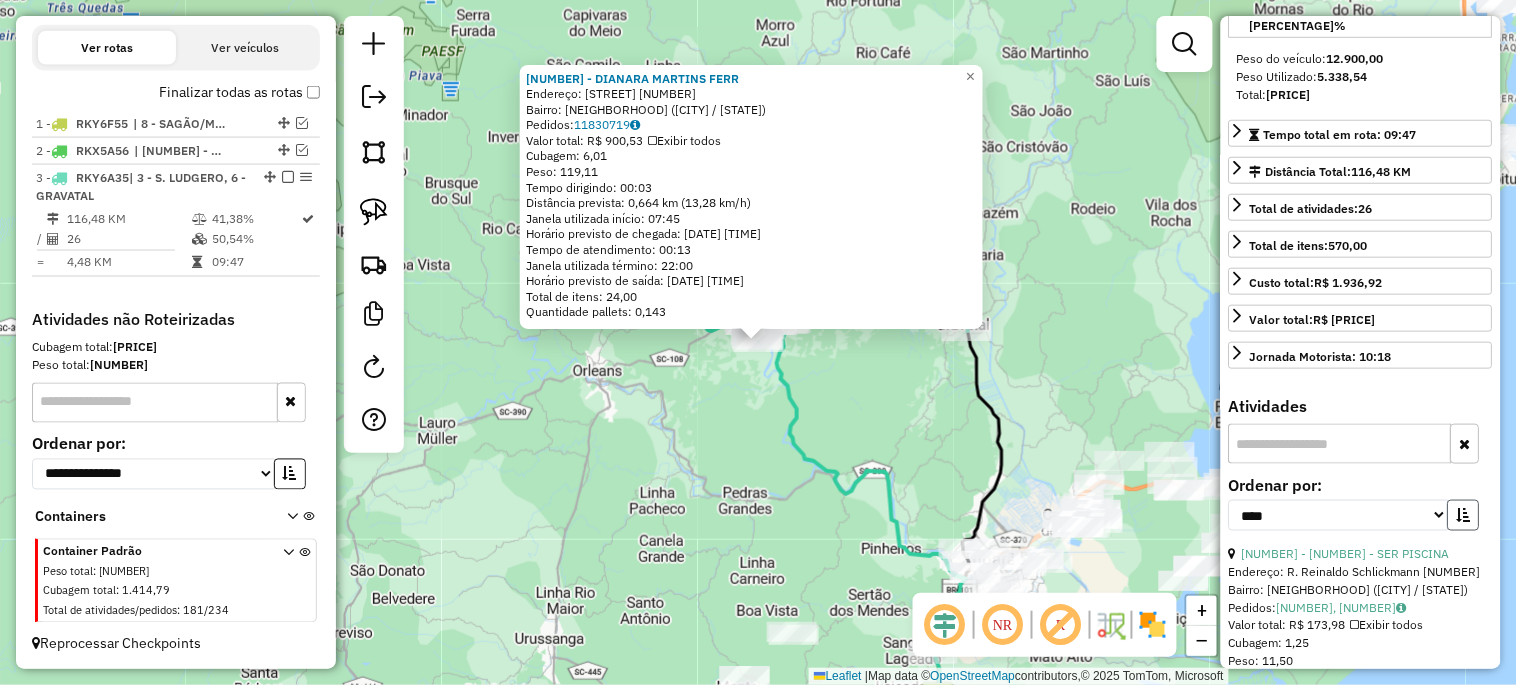 click at bounding box center (1464, 515) 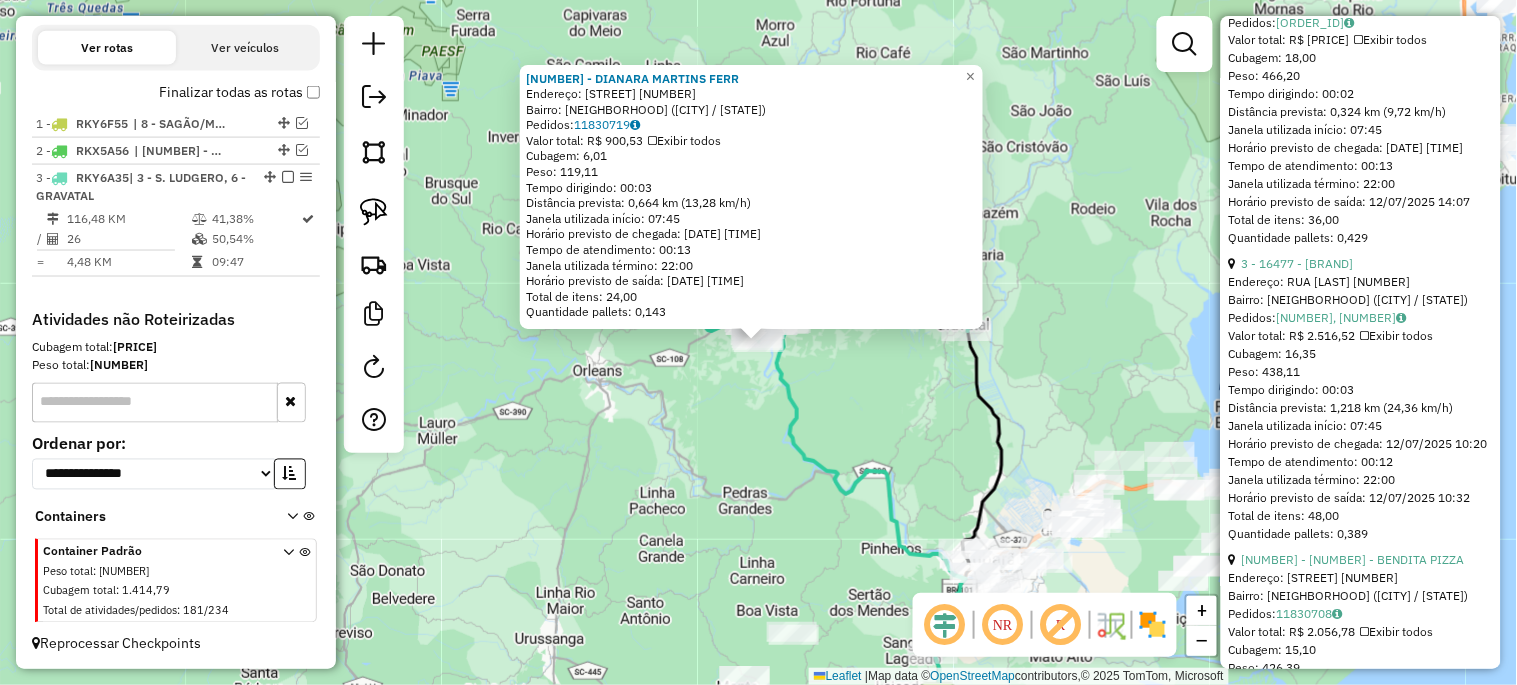 scroll, scrollTop: 1036, scrollLeft: 0, axis: vertical 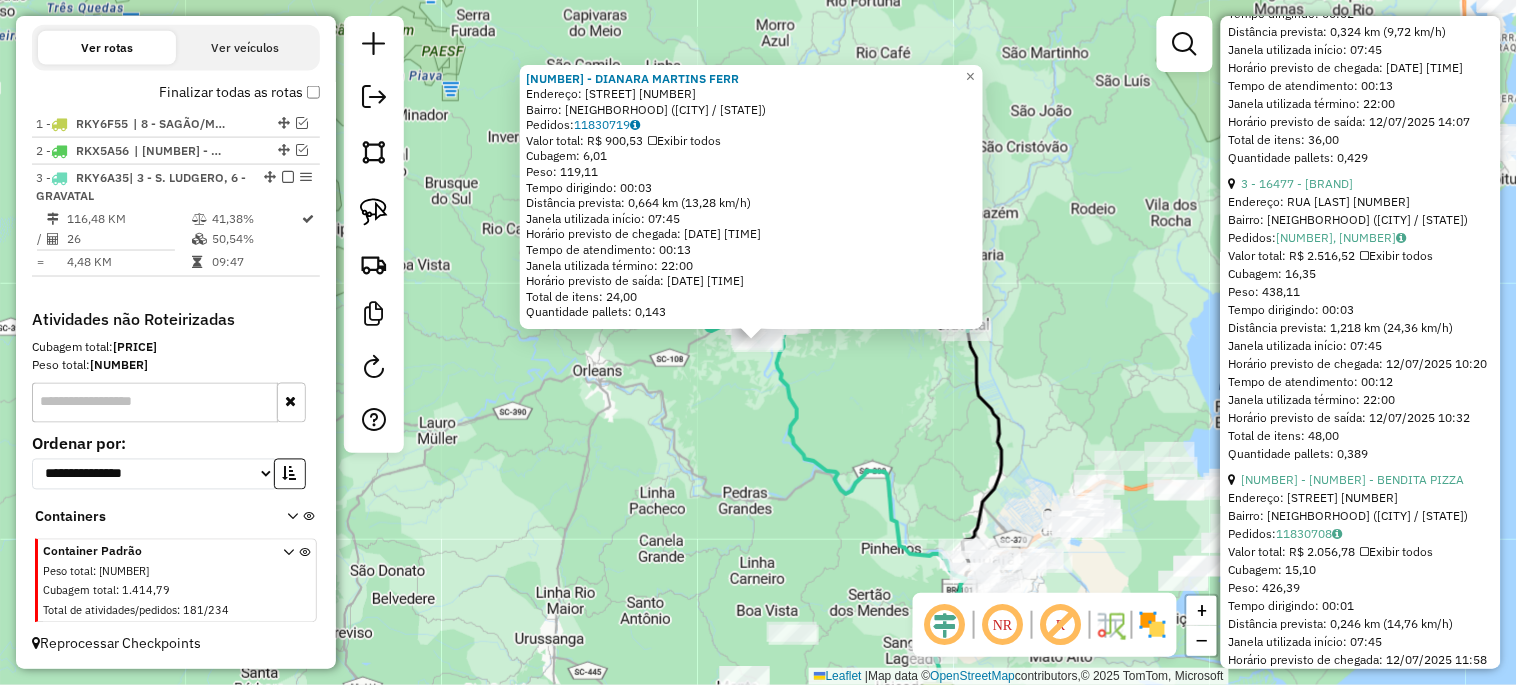 click on "[NAME]  Endereço:  [STREET] [NUMBER]   Bairro: [BAIRRO] ([CITY] / [STATE])   Pedidos:  [ORDER_IDS]   Valor total: [CURRENCY] [AMOUNT]   Exibir todos   Cubagem: [CUBAGE]  Peso: [WEIGHT]  Tempo dirigindo: [TIME]   Distância prevista: [DISTANCE] km ([SPEED] km/h)   Janela utilizada início: [TIME]   Horário previsto de chegada: [DATE] [TIME]   Tempo de atendimento: [TIME]   Janela utilizada término: [TIME]   Horário previsto de saída: [DATE] [TIME]   Total de itens: [ITEMS]   Quantidade pallets: [PALLETS]  × Janela de atendimento Grade de atendimento Capacidade Transportadoras Veículos Cliente Pedidos  Rotas Selecione os dias de semana para filtrar as janelas de atendimento  Seg   Ter   Qua   Qui   Sex   Sáb   Dom  Informe o período da janela de atendimento: De: Até:  Filtrar exatamente a janela do cliente  Considerar janela de atendimento padrão  Selecione os dias de semana para filtrar as grades de atendimento  Seg   Ter   Qua   Qui   Sex   Sáb   Dom   Peso mínimo:   Peso máximo:   De:   Até:" 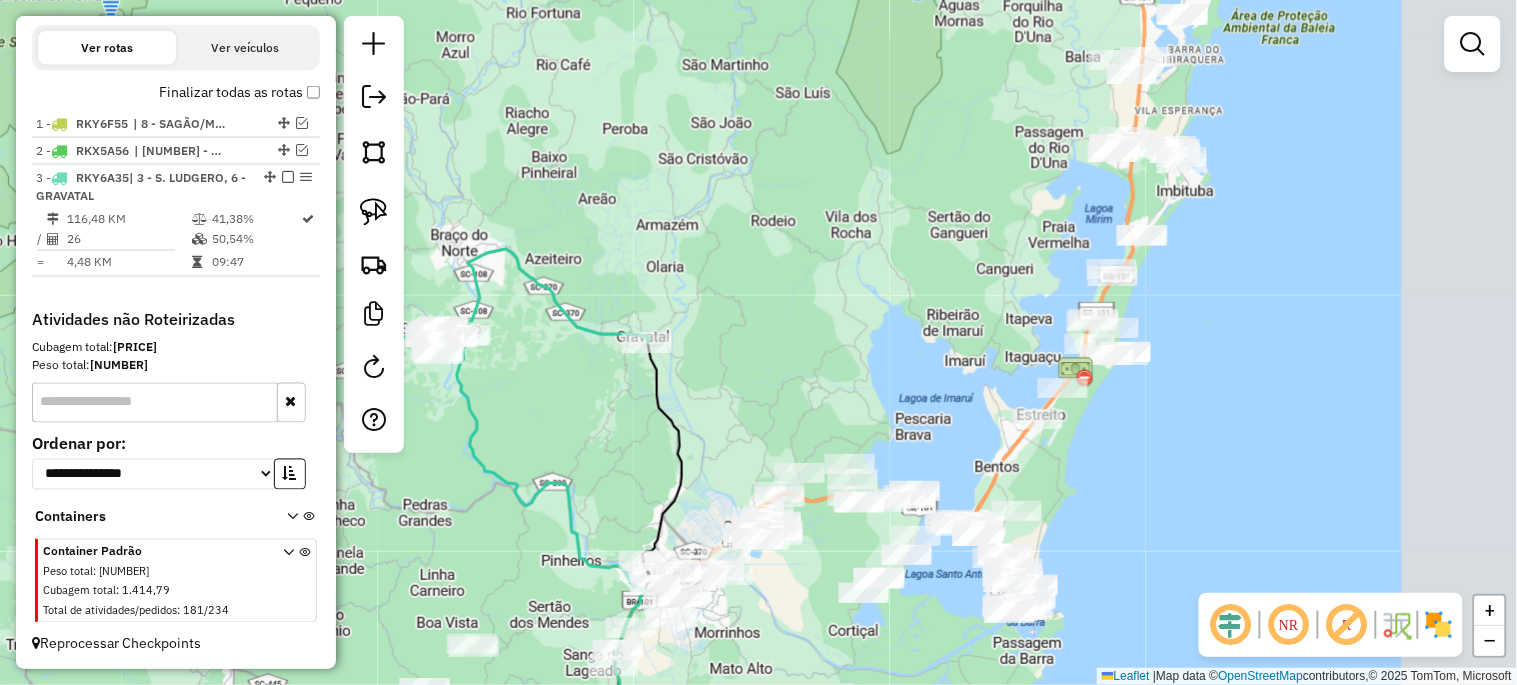 drag, startPoint x: 1168, startPoint y: 392, endPoint x: 757, endPoint y: 413, distance: 411.53613 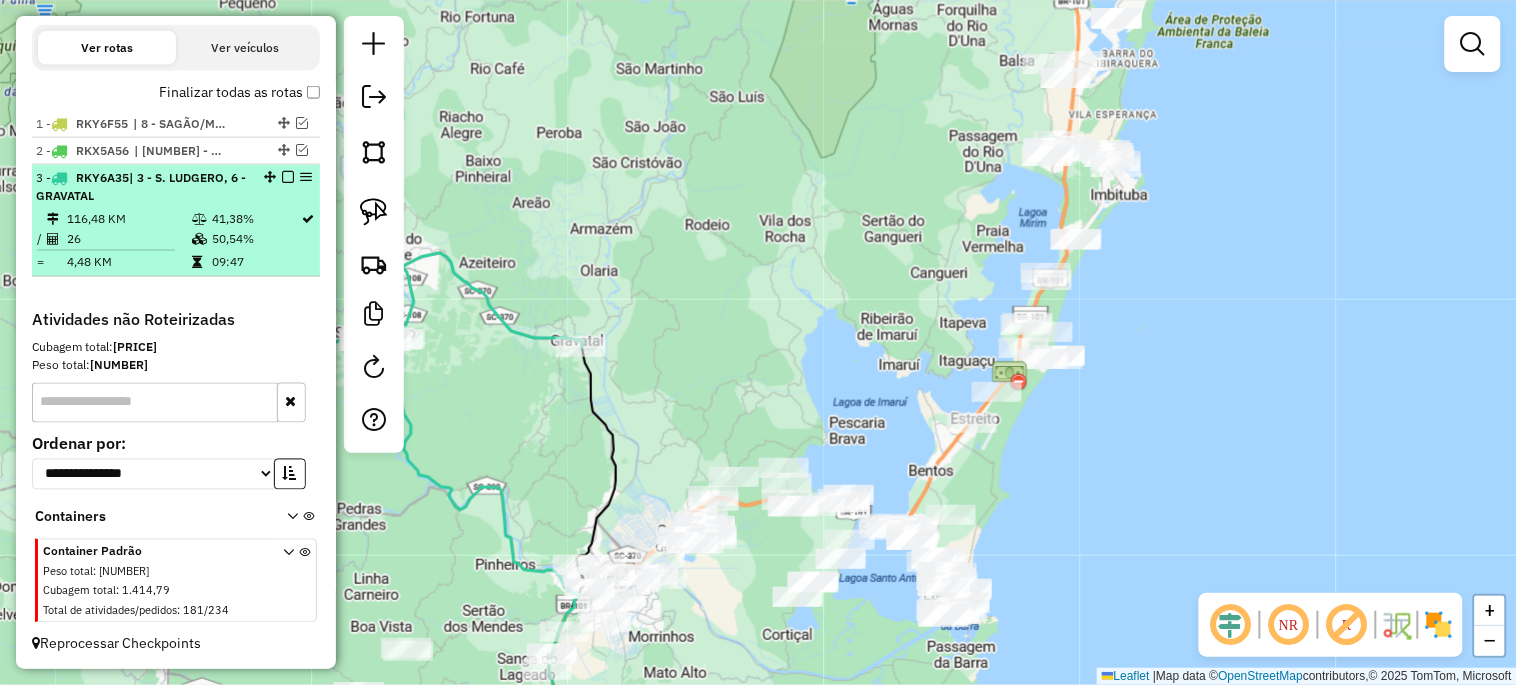 click at bounding box center (288, 177) 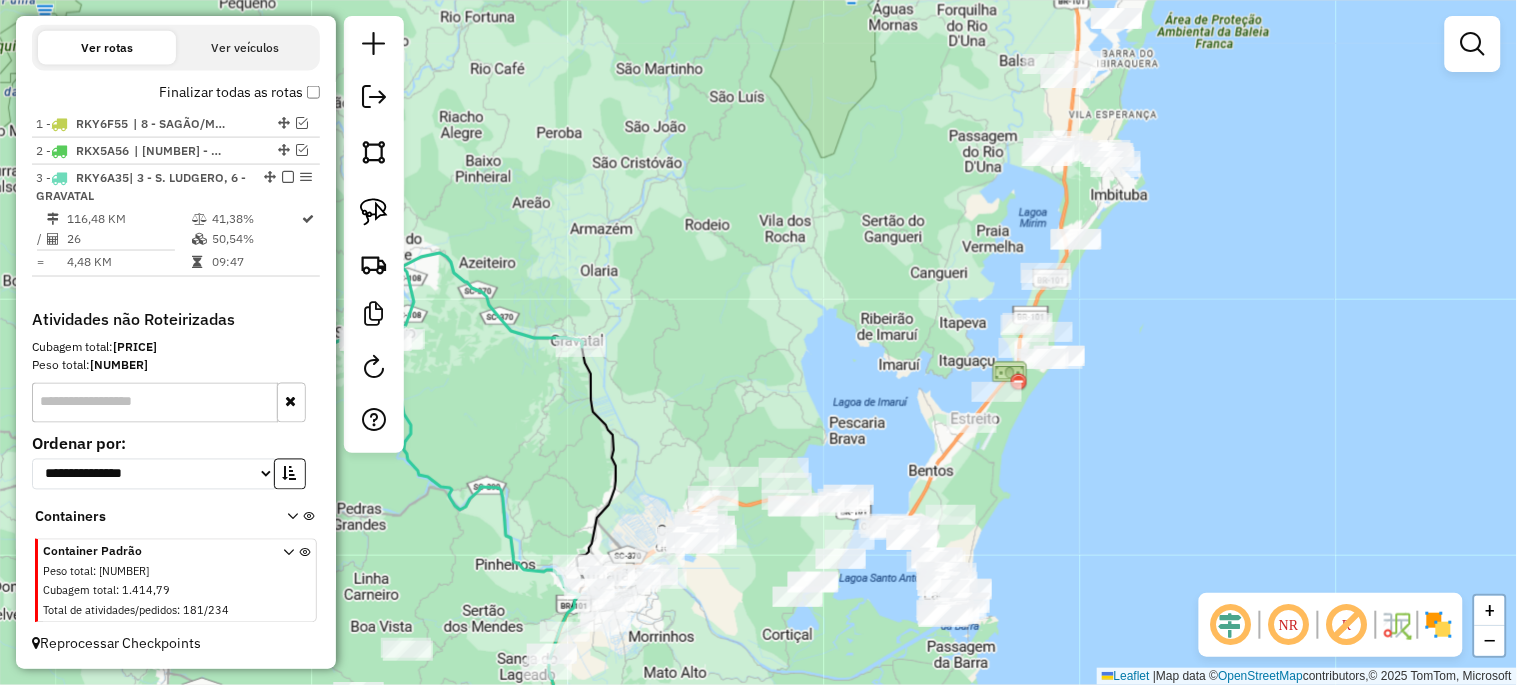 scroll, scrollTop: 613, scrollLeft: 0, axis: vertical 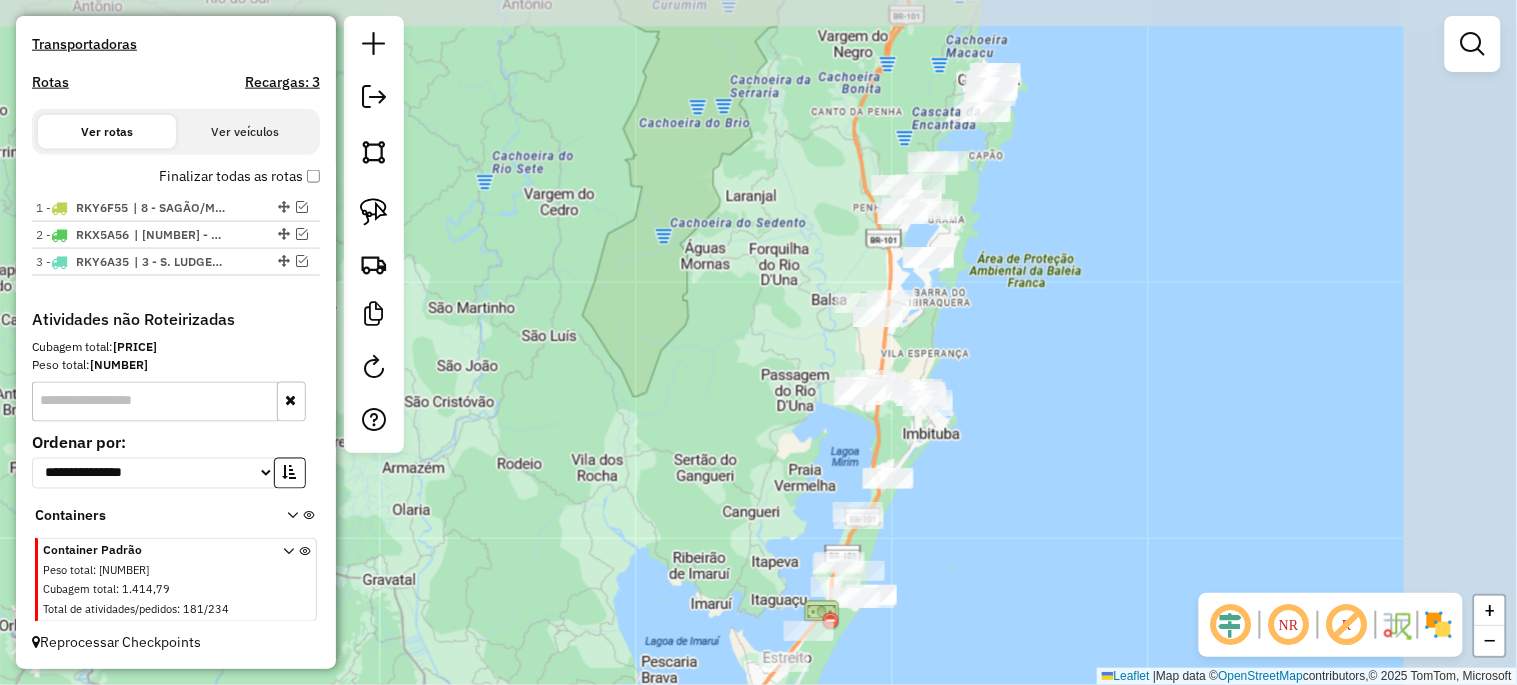 drag, startPoint x: 865, startPoint y: 241, endPoint x: 677, endPoint y: 480, distance: 304.08057 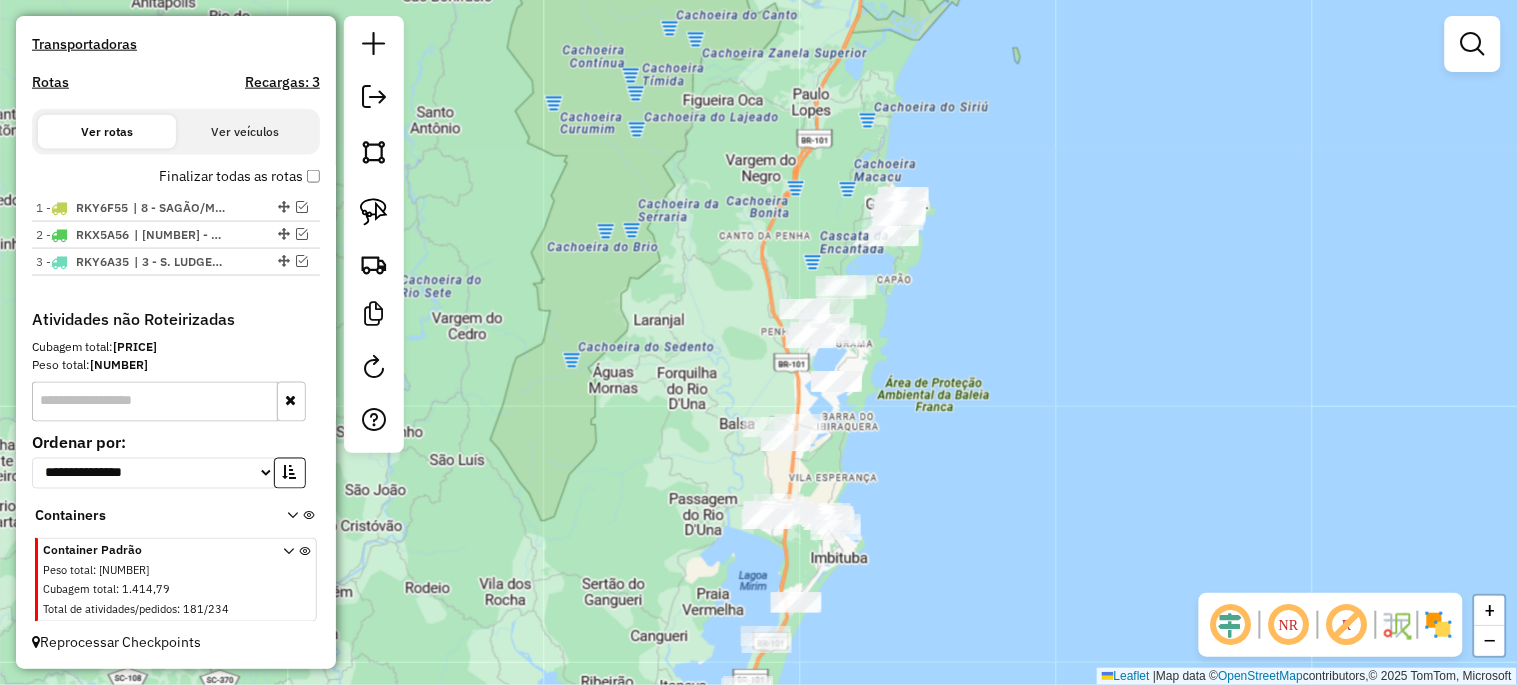 drag, startPoint x: 813, startPoint y: 272, endPoint x: 722, endPoint y: 393, distance: 151.40013 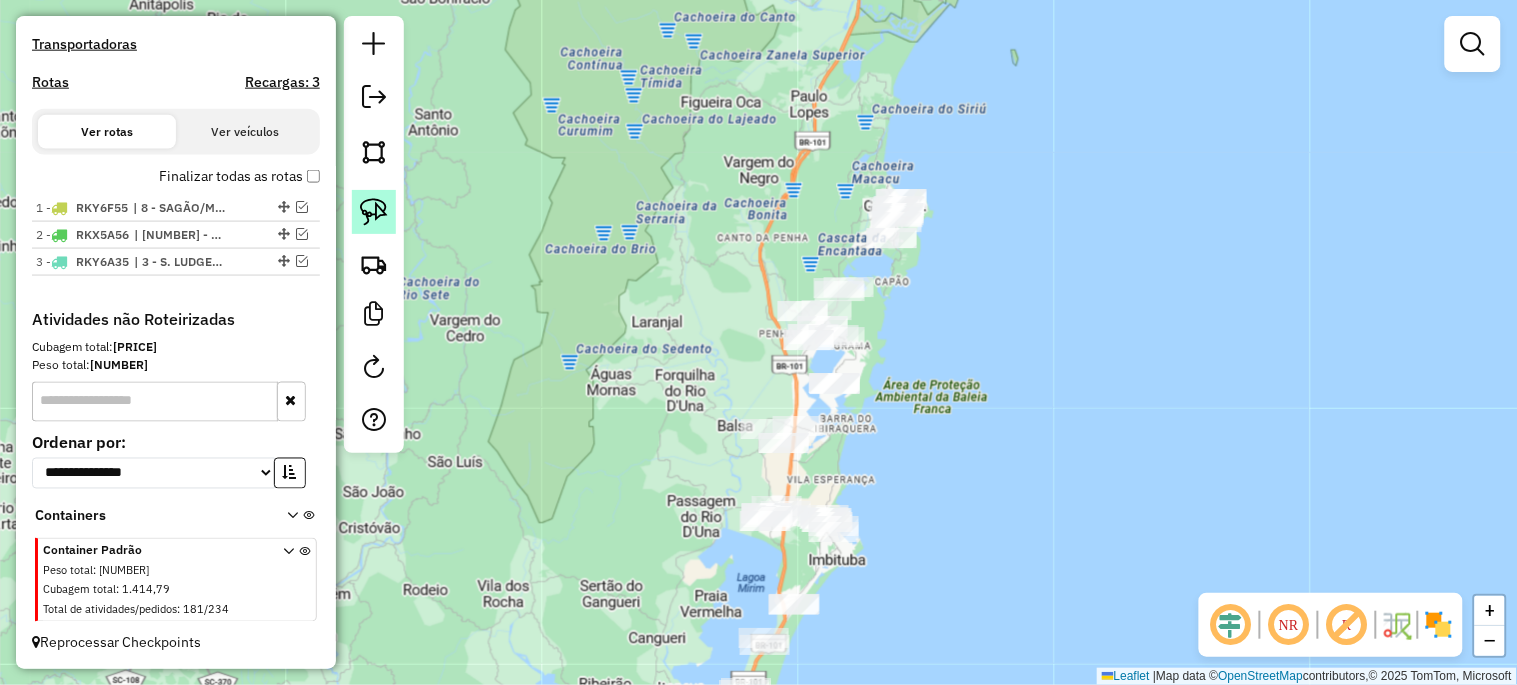 click 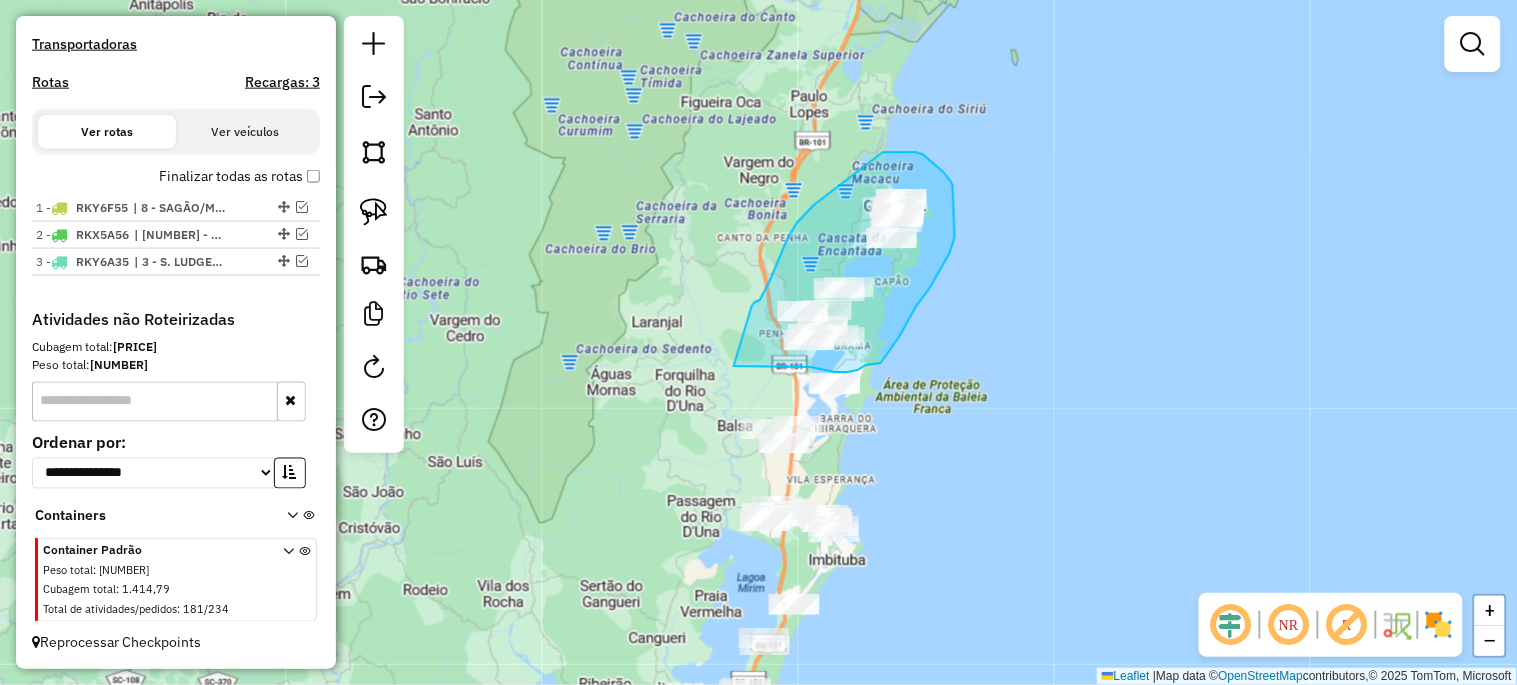 drag, startPoint x: 753, startPoint y: 304, endPoint x: 734, endPoint y: 366, distance: 64.84597 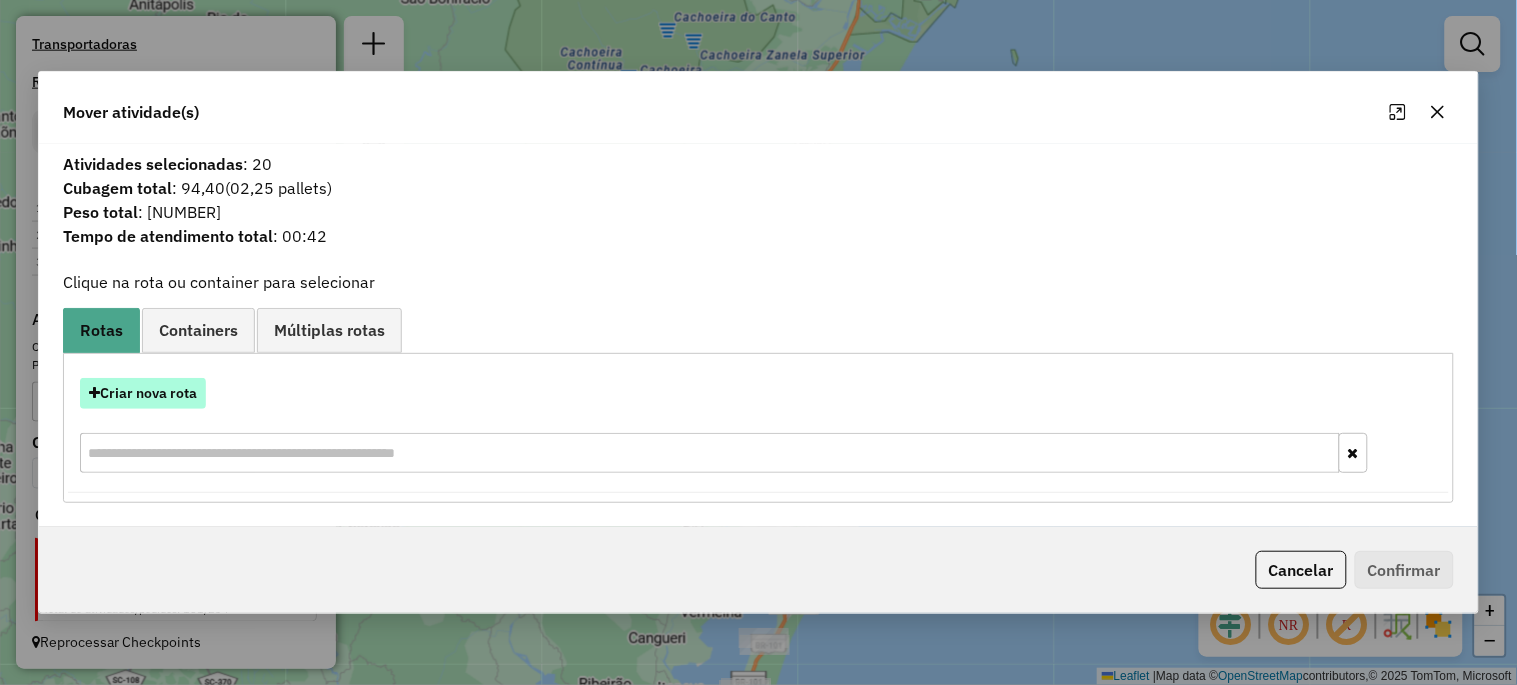 click on "Criar nova rota" at bounding box center [143, 393] 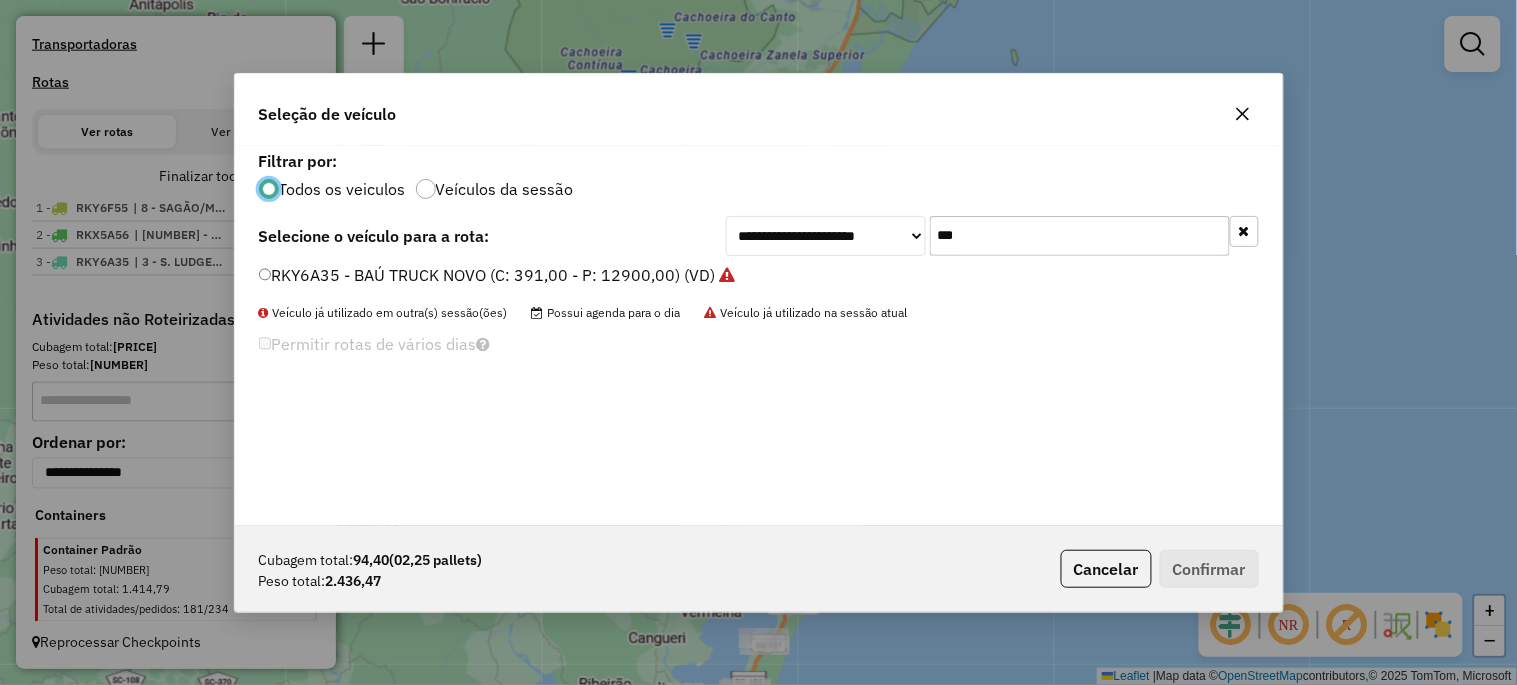 scroll, scrollTop: 11, scrollLeft: 5, axis: both 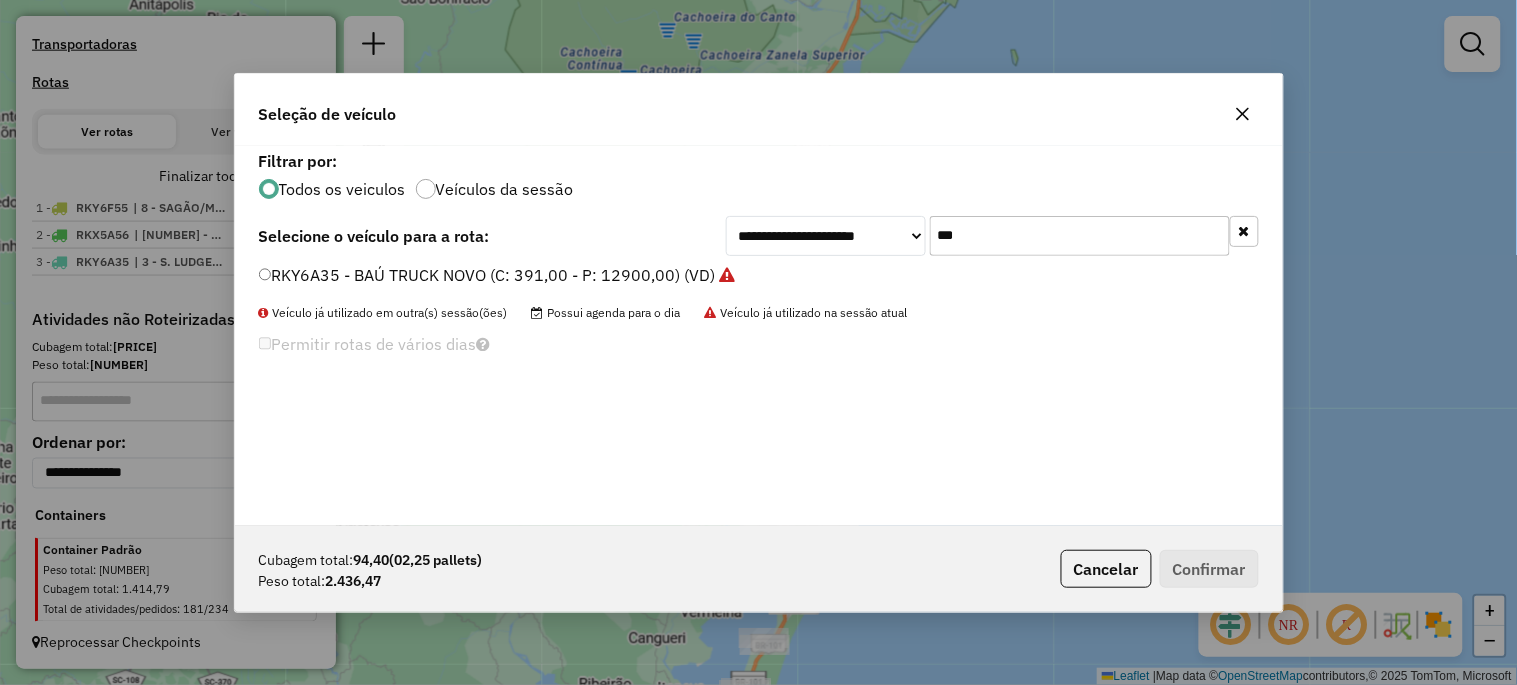 click on "***" 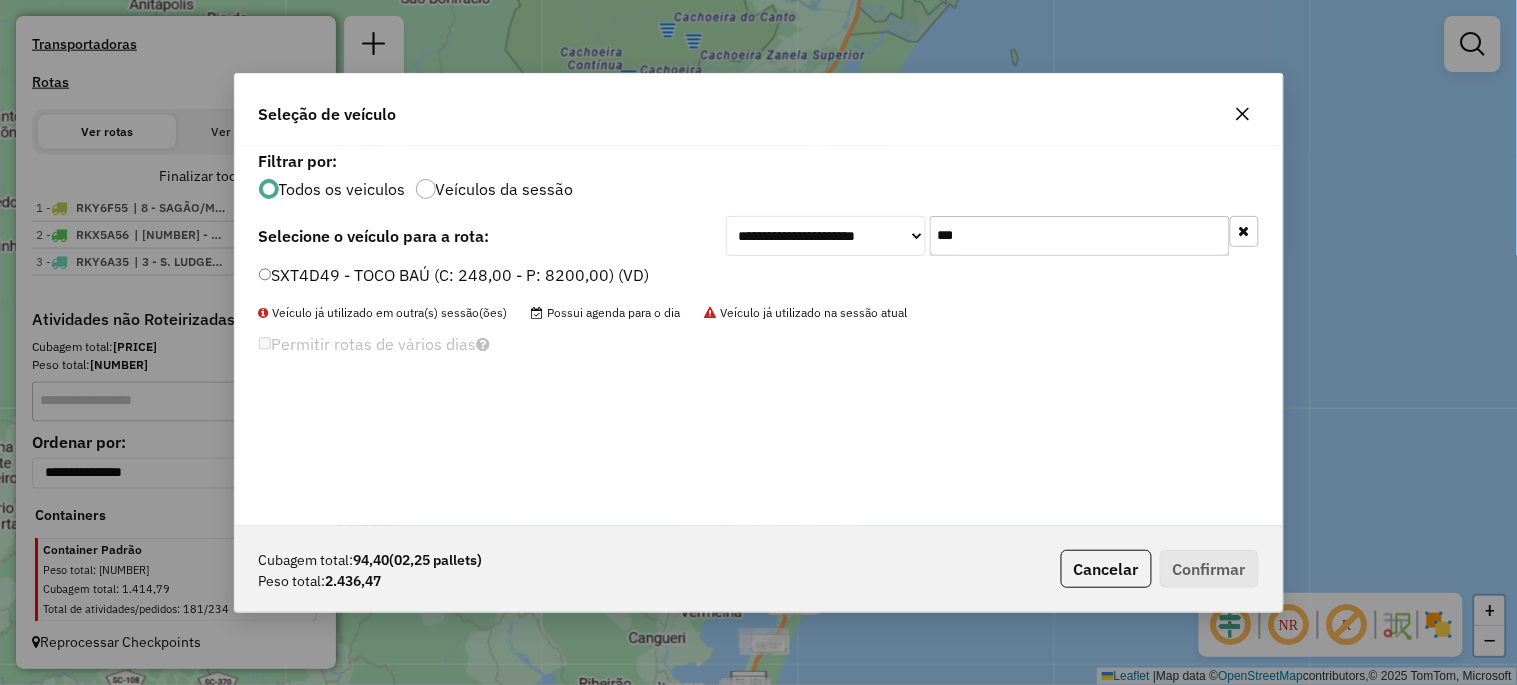 type on "***" 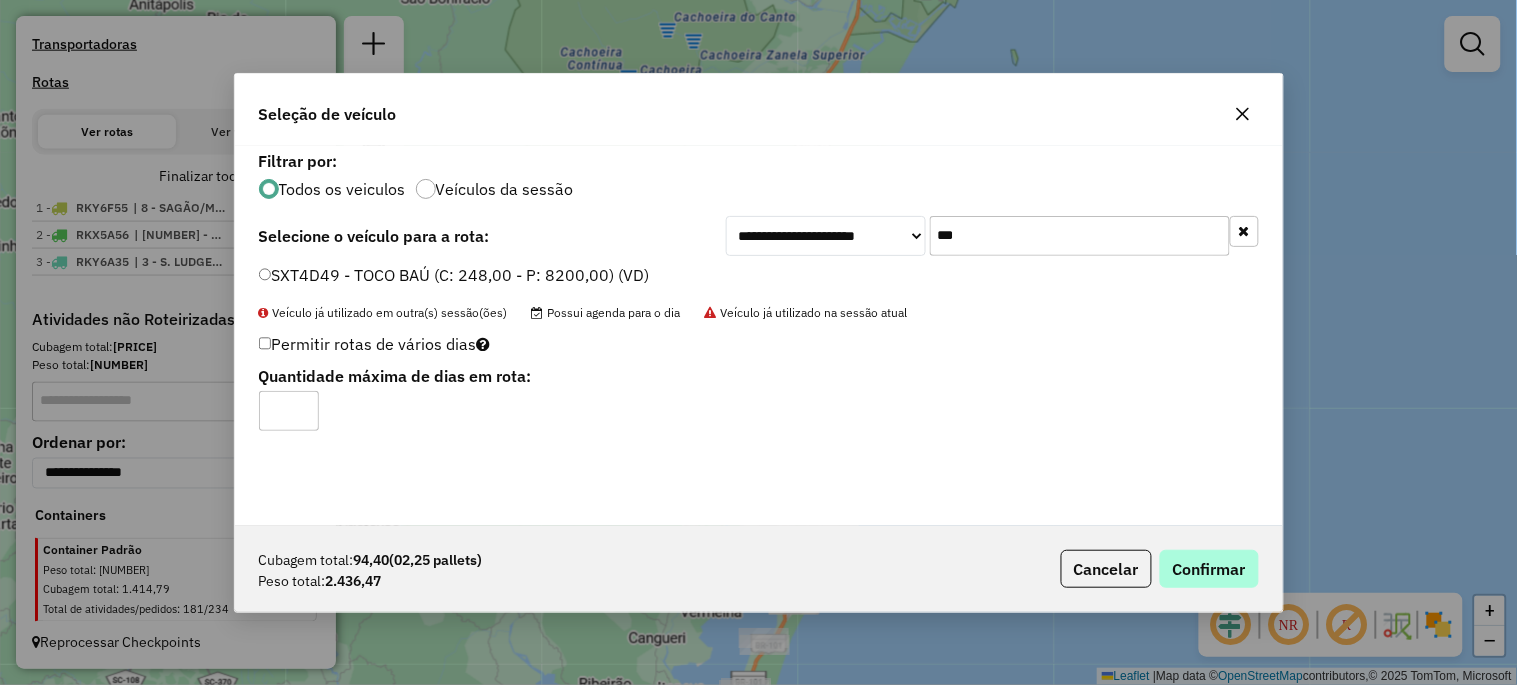 click on "Cubagem total:  [NUMBER]   ([NUMBER] pallets)  Peso total: [NUMBER]   Cancelar   Confirmar" 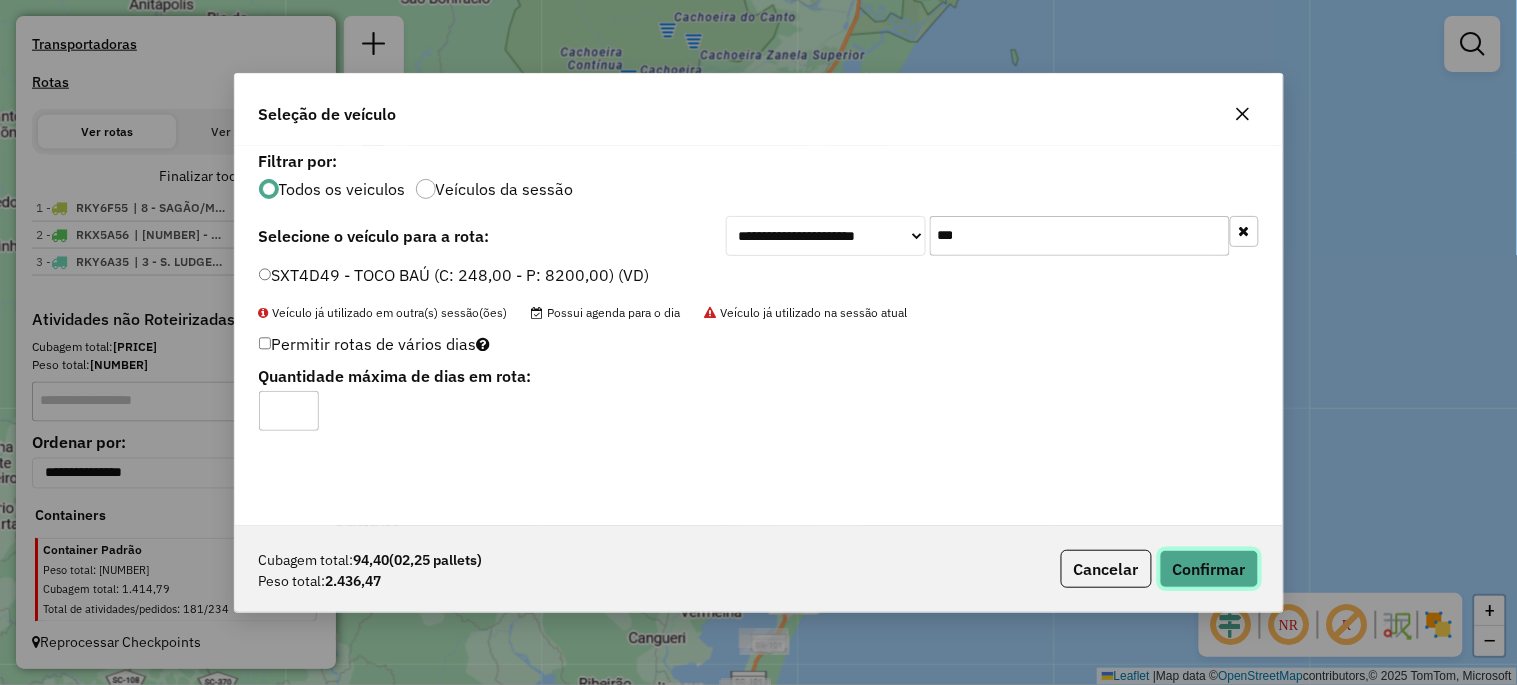click on "Confirmar" 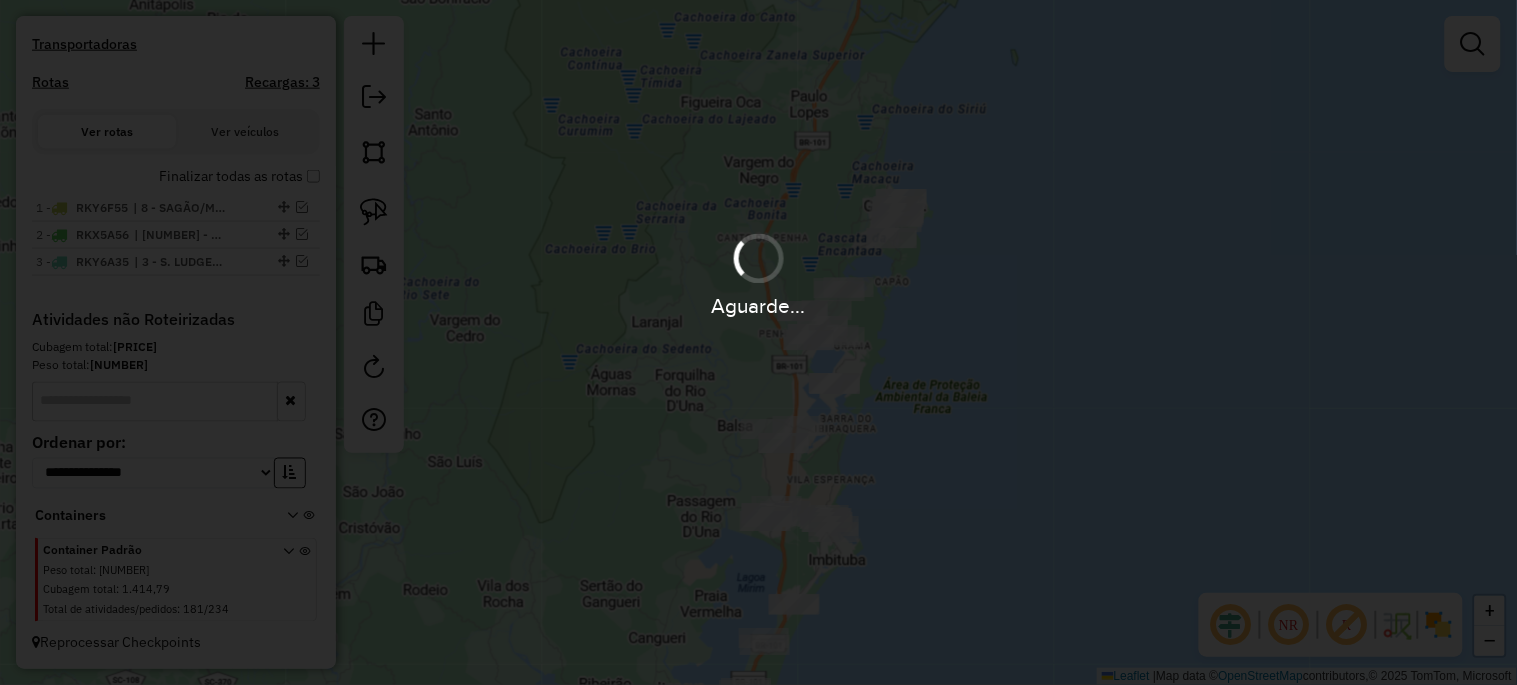 scroll, scrollTop: 725, scrollLeft: 0, axis: vertical 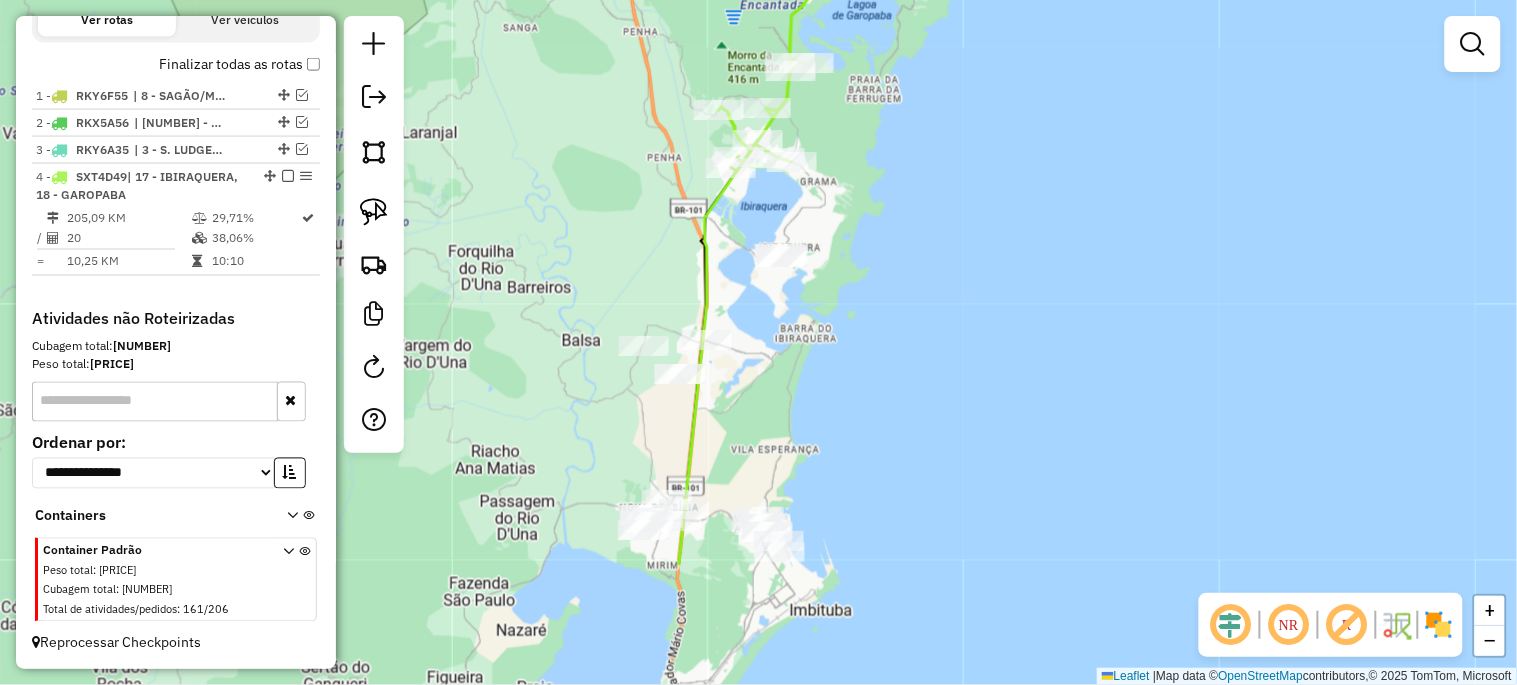 drag, startPoint x: 803, startPoint y: 491, endPoint x: 727, endPoint y: 342, distance: 167.26326 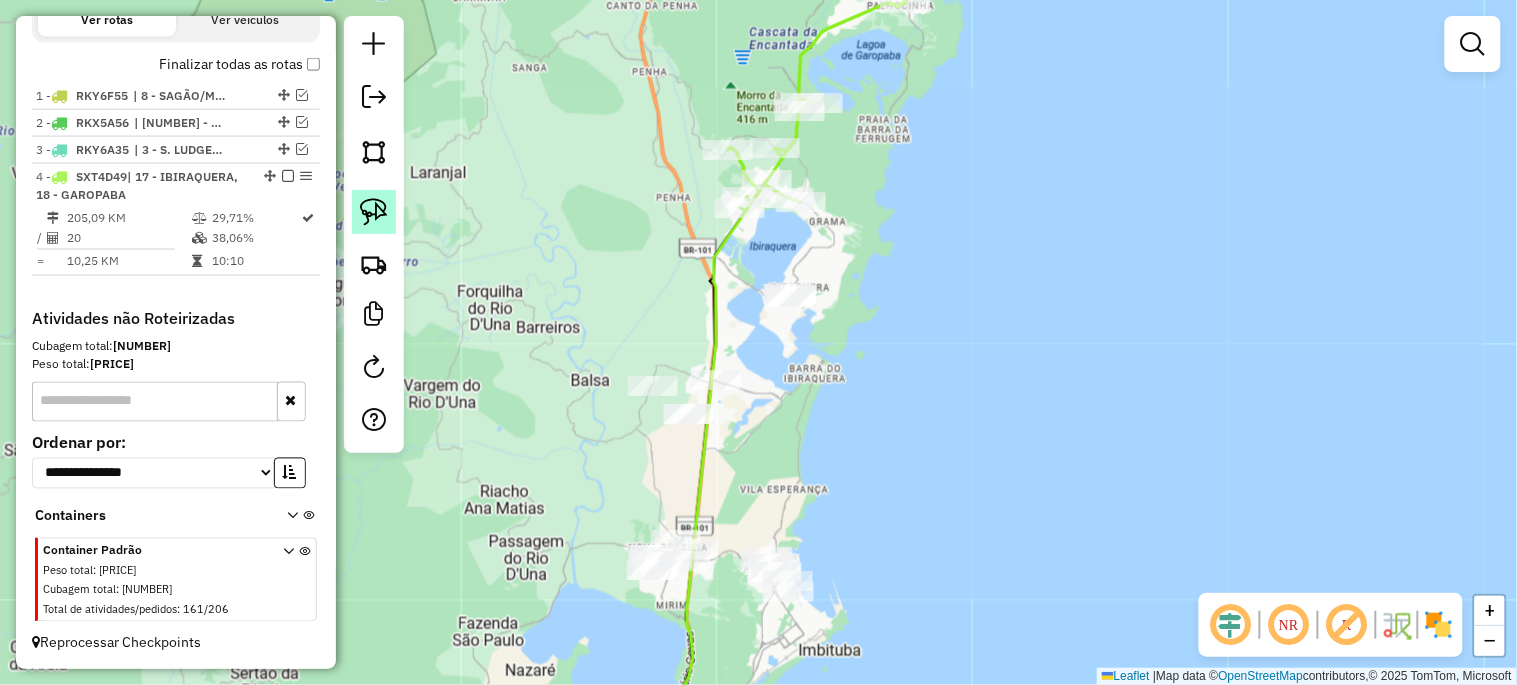 click 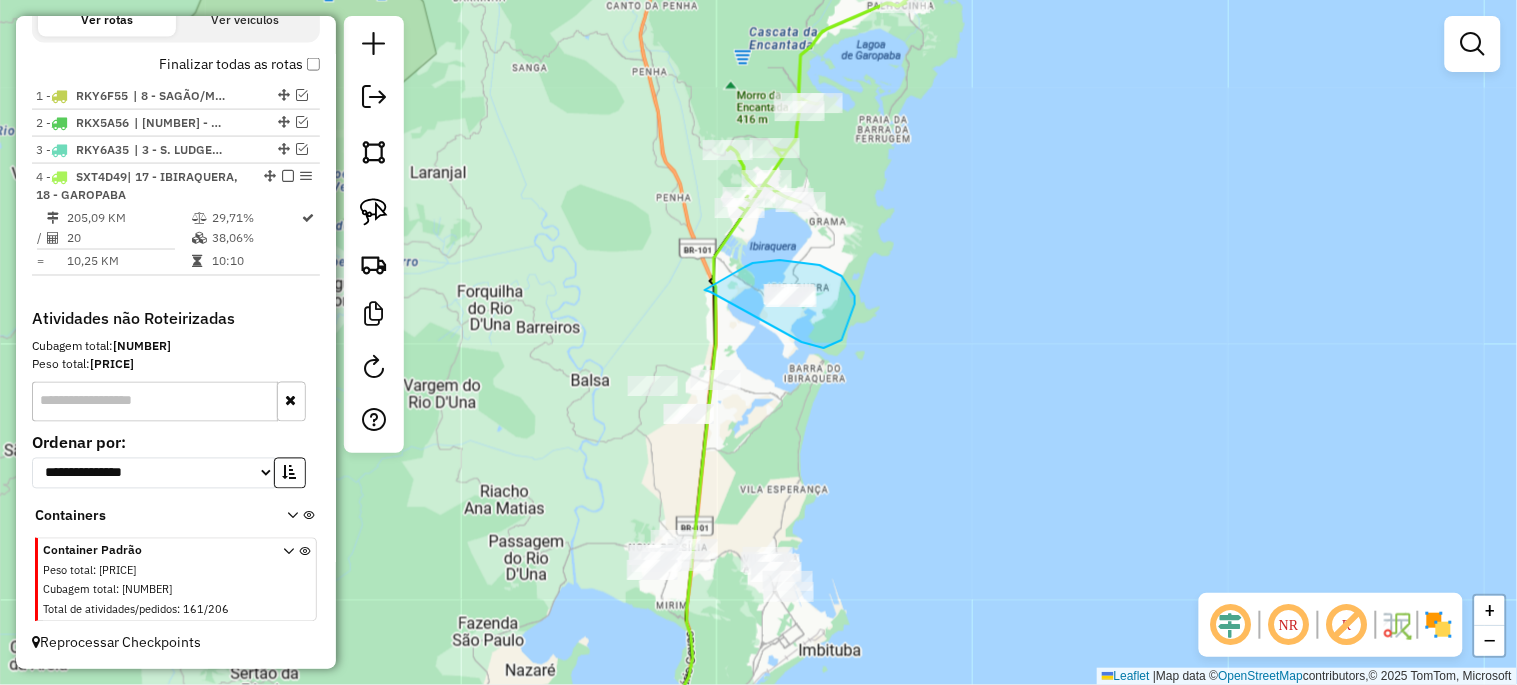 drag, startPoint x: 745, startPoint y: 267, endPoint x: 705, endPoint y: 290, distance: 46.141087 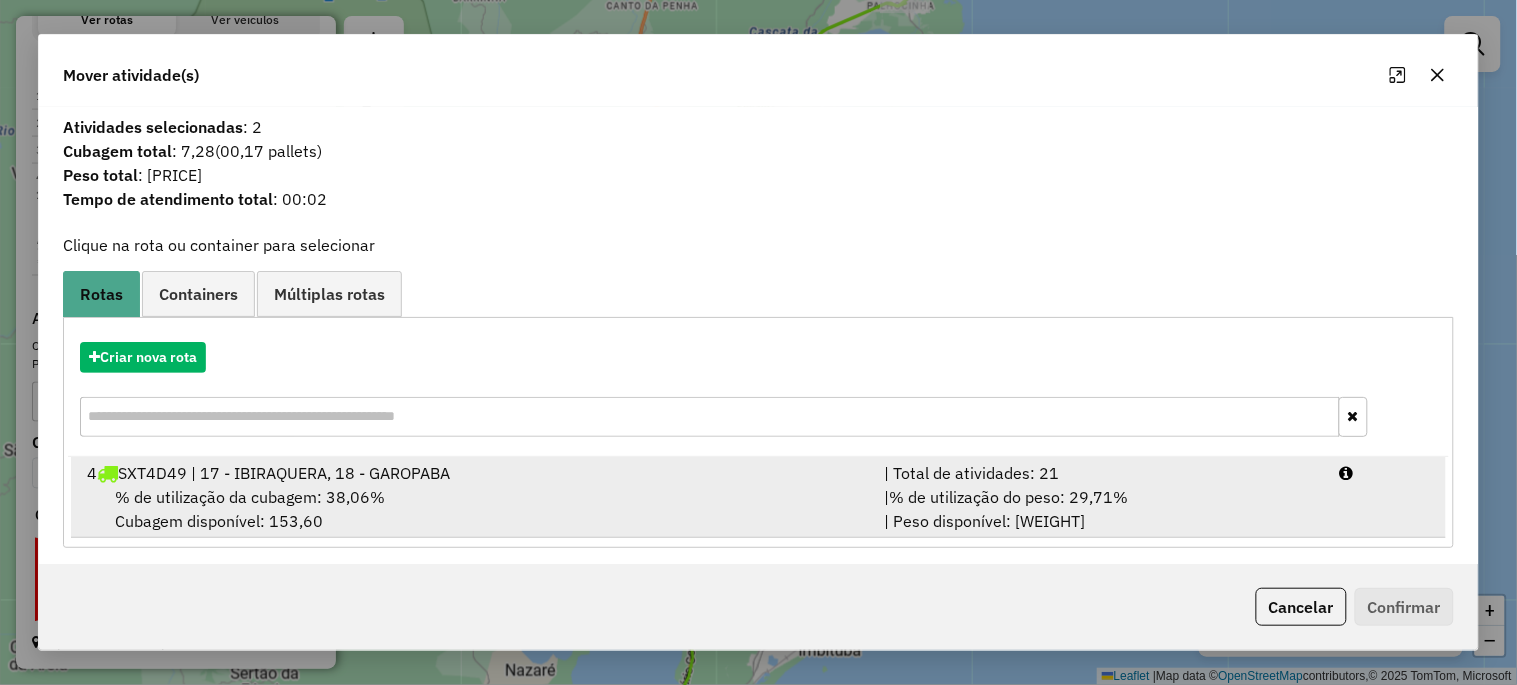 click on "% de utilização da cubagem: 38,06%" at bounding box center [250, 497] 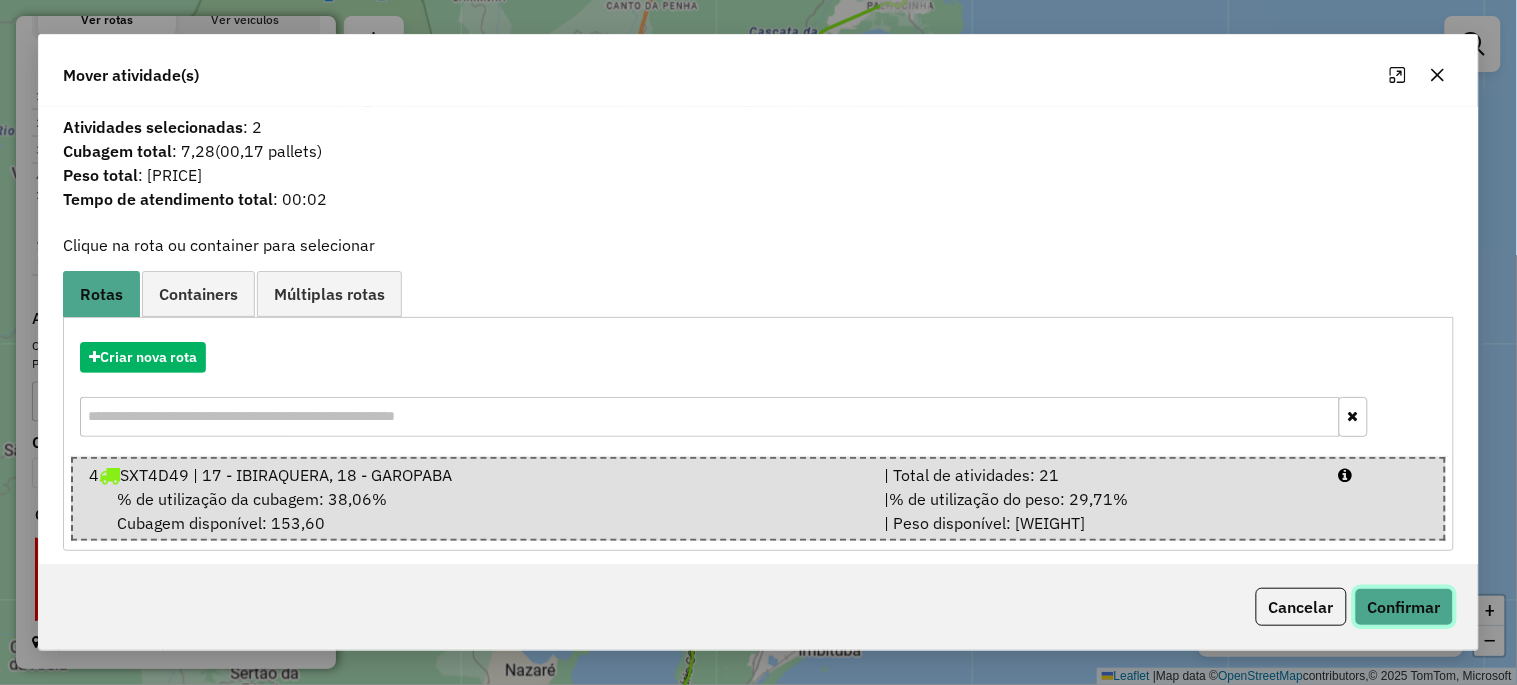 click on "Confirmar" 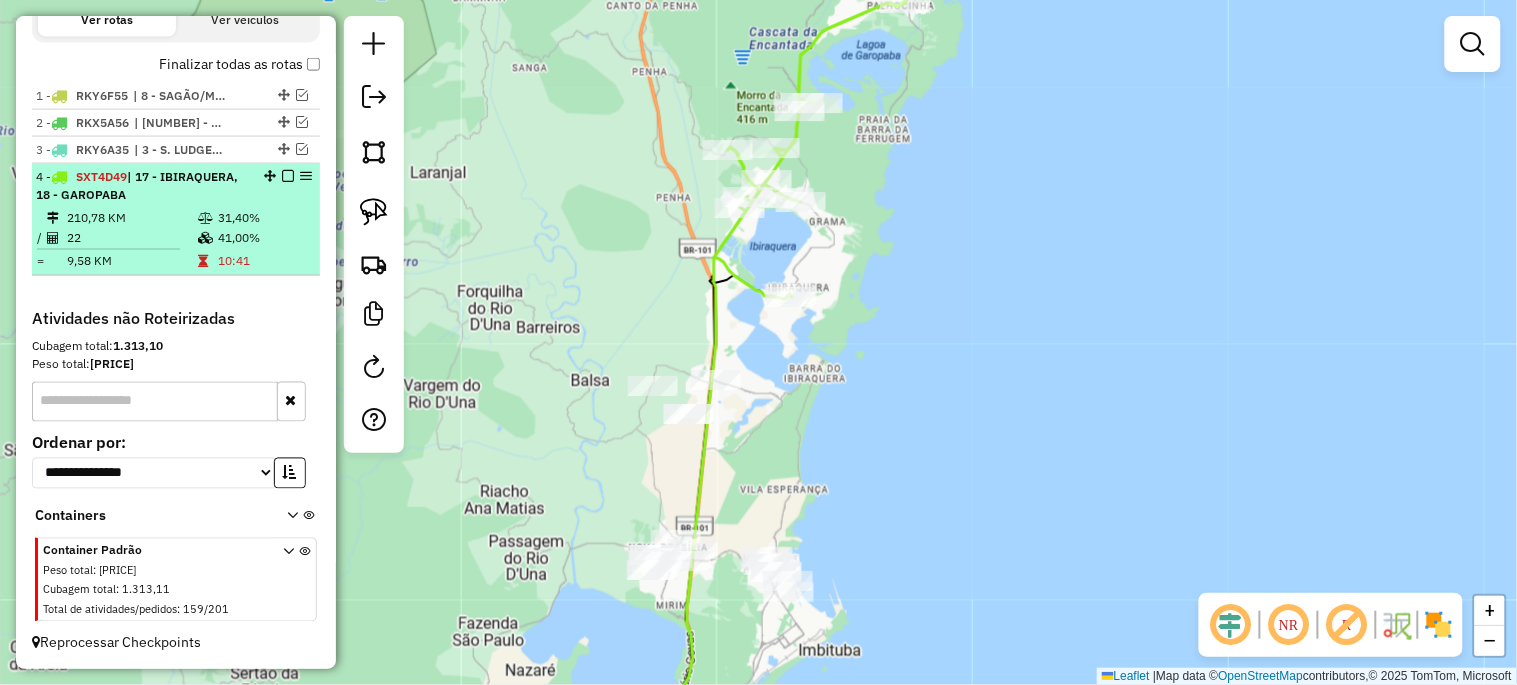 click at bounding box center (288, 176) 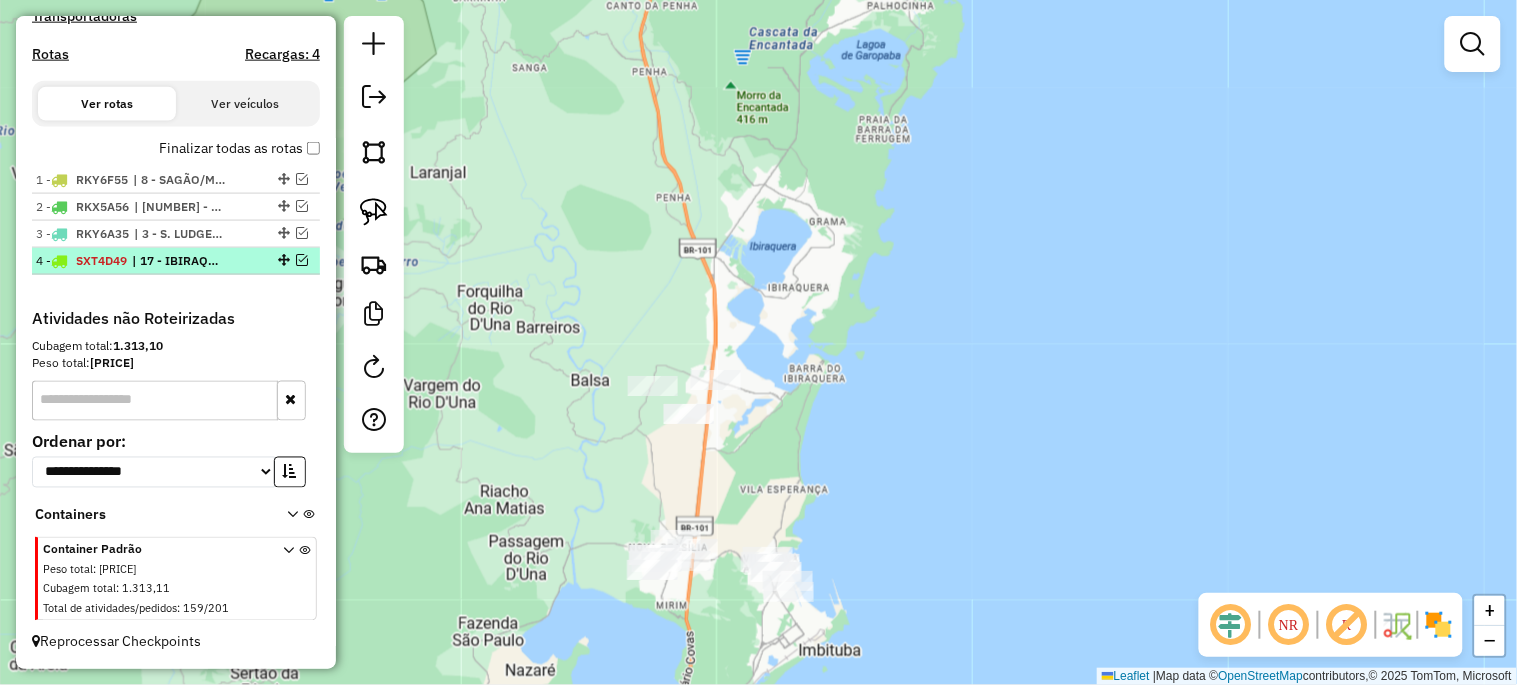 scroll, scrollTop: 640, scrollLeft: 0, axis: vertical 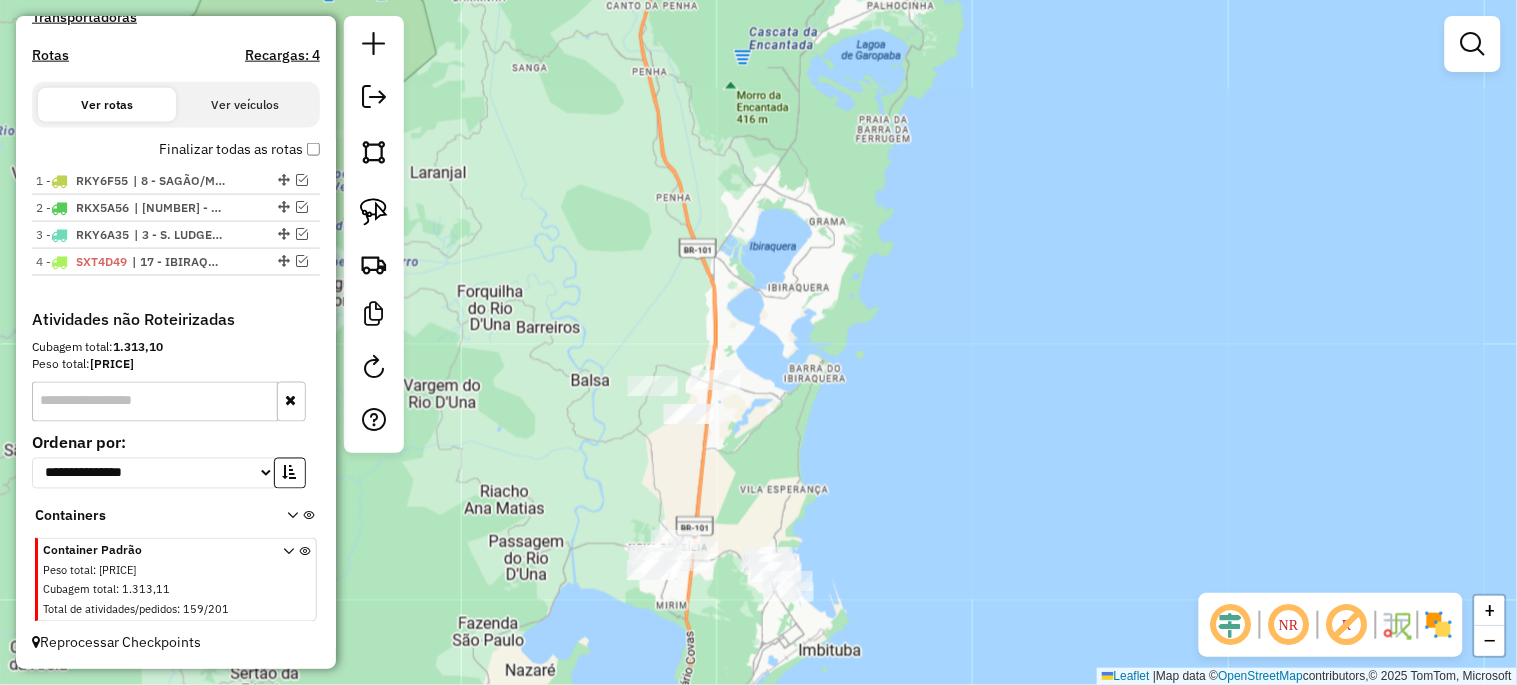 click on "Janela de atendimento Grade de atendimento Capacidade Transportadoras Veículos Cliente Pedidos  Rotas Selecione os dias de semana para filtrar as janelas de atendimento  Seg   Ter   Qua   Qui   Sex   Sáb   Dom  Informe o período da janela de atendimento: De: Até:  Filtrar exatamente a janela do cliente  Considerar janela de atendimento padrão  Selecione os dias de semana para filtrar as grades de atendimento  Seg   Ter   Qua   Qui   Sex   Sáb   Dom   Considerar clientes sem dia de atendimento cadastrado  Clientes fora do dia de atendimento selecionado Filtrar as atividades entre os valores definidos abaixo:  Peso mínimo:   Peso máximo:   Cubagem mínima:   Cubagem máxima:   De:   Até:  Filtrar as atividades entre o tempo de atendimento definido abaixo:  De:   Até:   Considerar capacidade total dos clientes não roteirizados Transportadora: Selecione um ou mais itens Tipo de veículo: Selecione um ou mais itens Veículo: Selecione um ou mais itens Motorista: Selecione um ou mais itens Nome: Rótulo:" 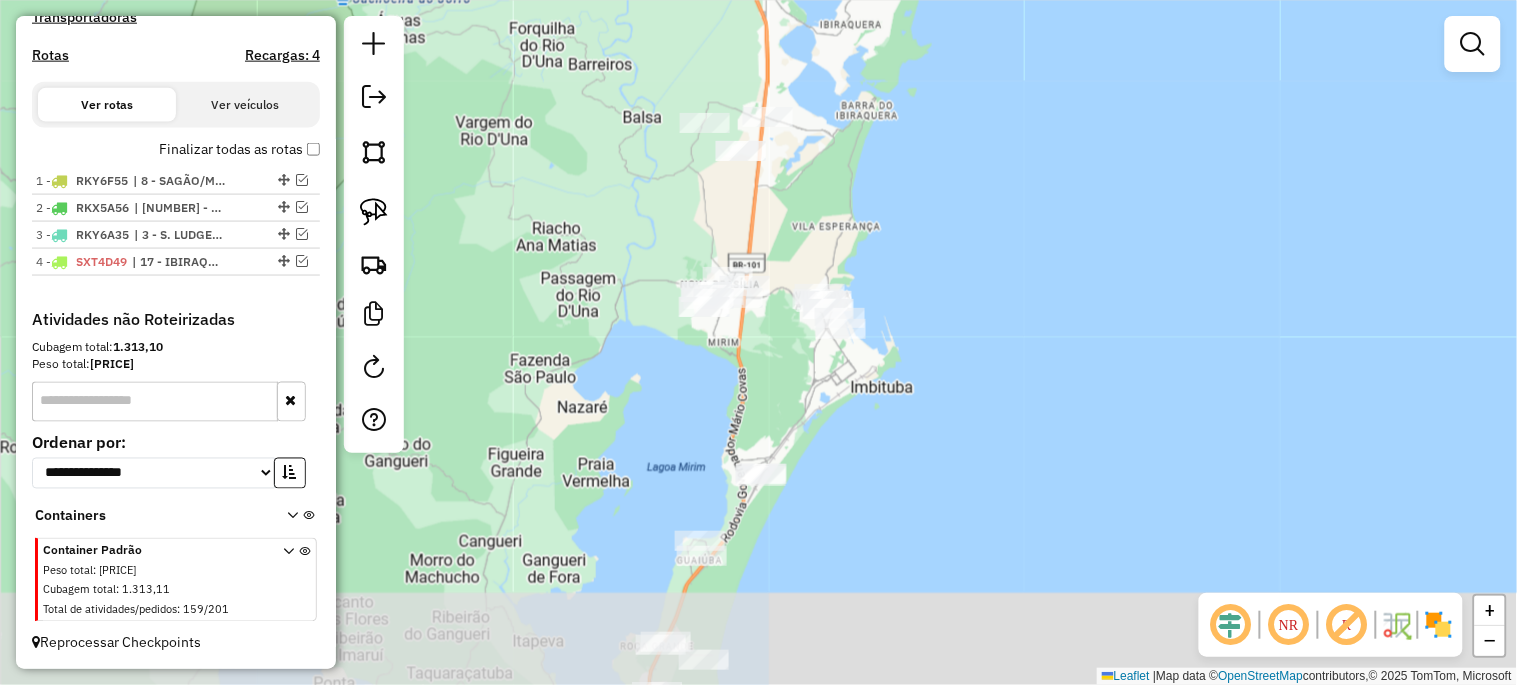 drag, startPoint x: 491, startPoint y: 411, endPoint x: 547, endPoint y: 101, distance: 315.01746 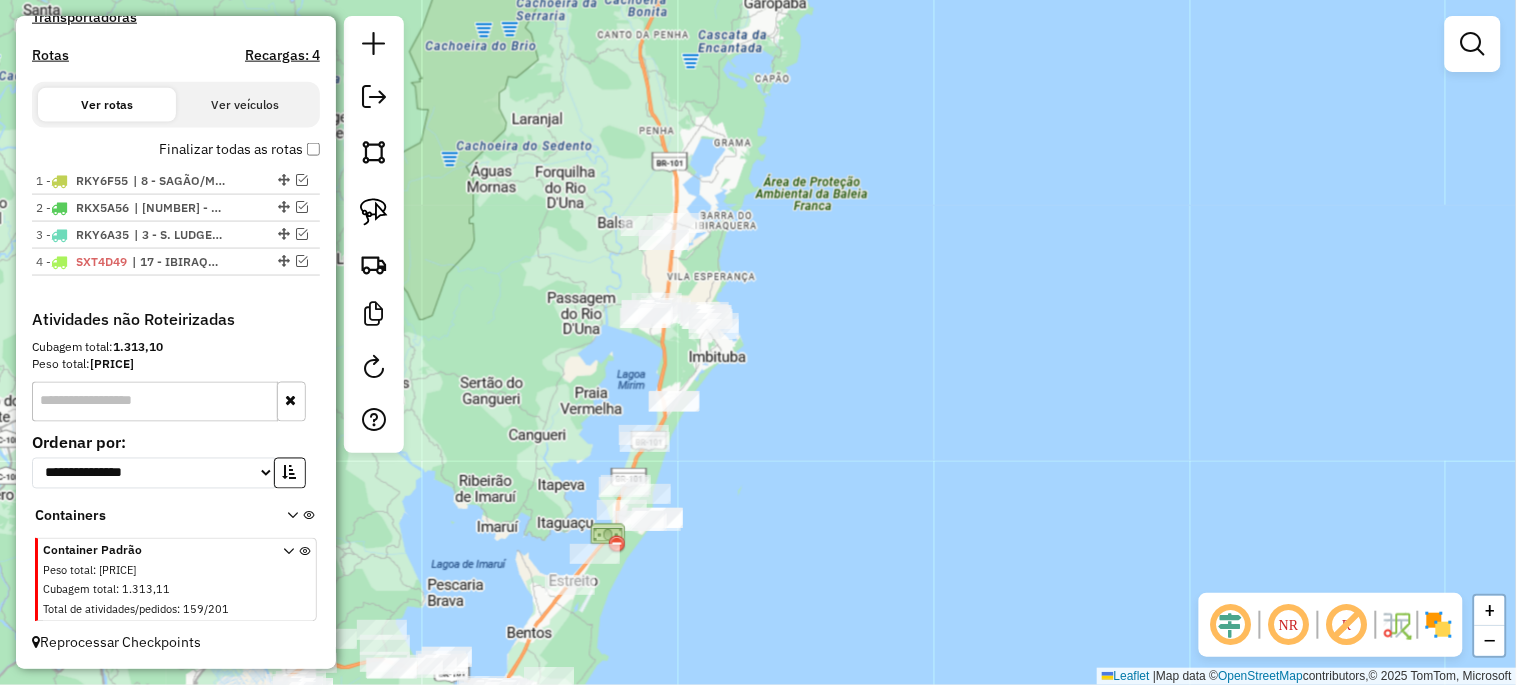 drag, startPoint x: 555, startPoint y: 237, endPoint x: 573, endPoint y: 393, distance: 157.03503 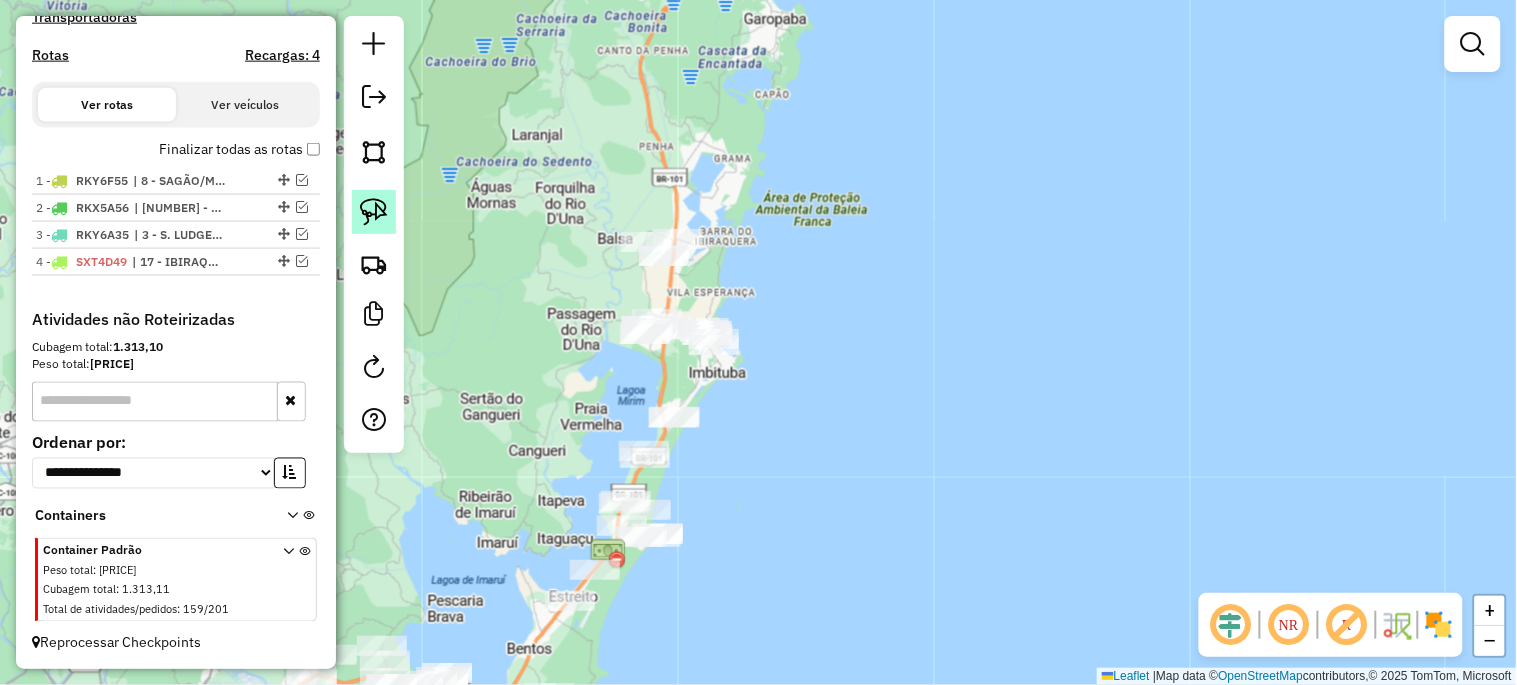 click 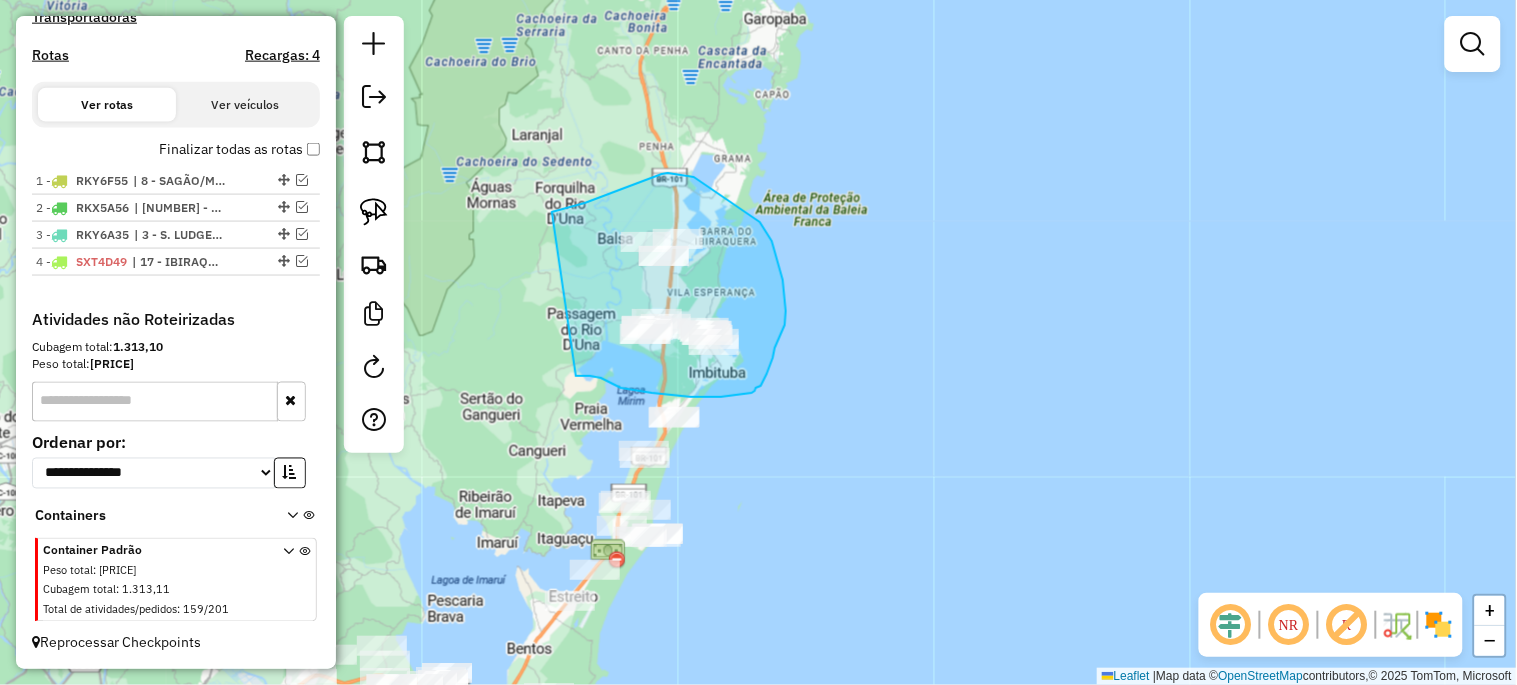 drag, startPoint x: 552, startPoint y: 212, endPoint x: 575, endPoint y: 376, distance: 165.60495 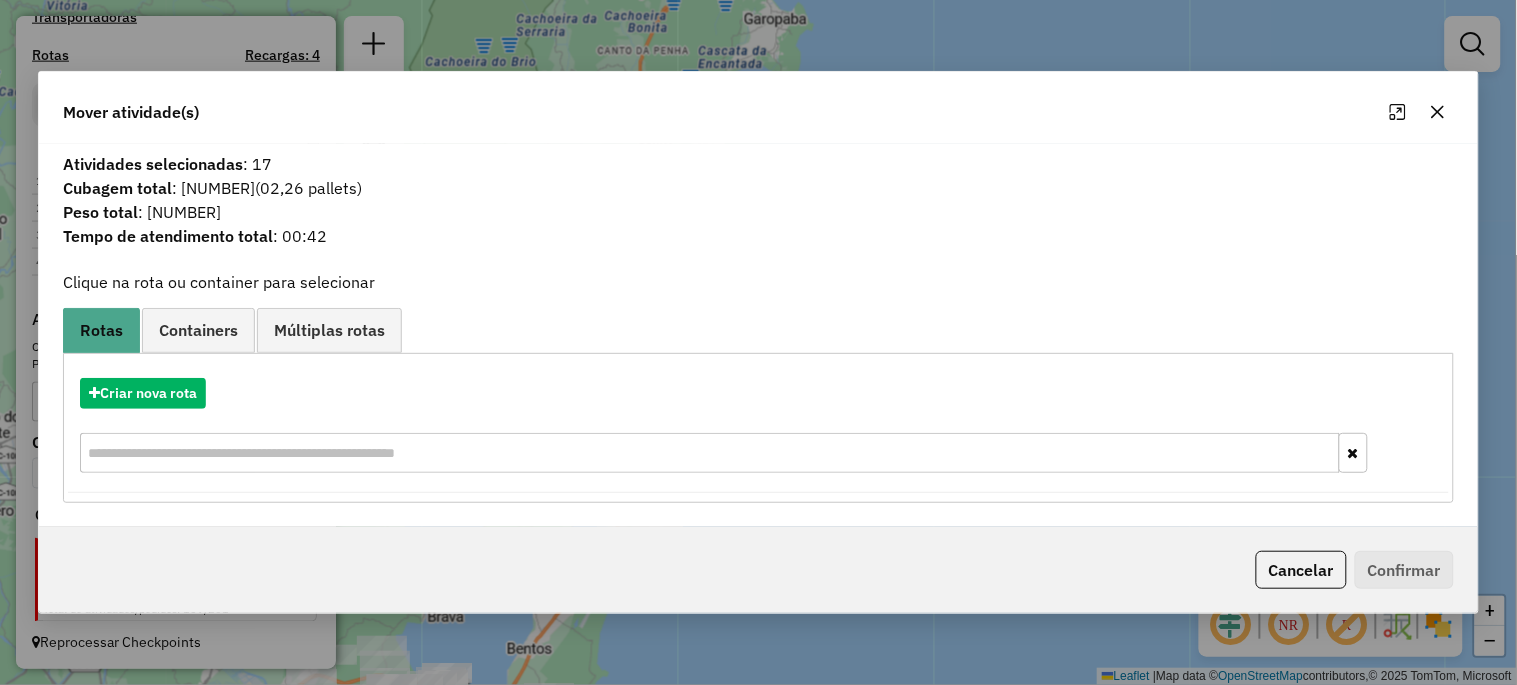 click 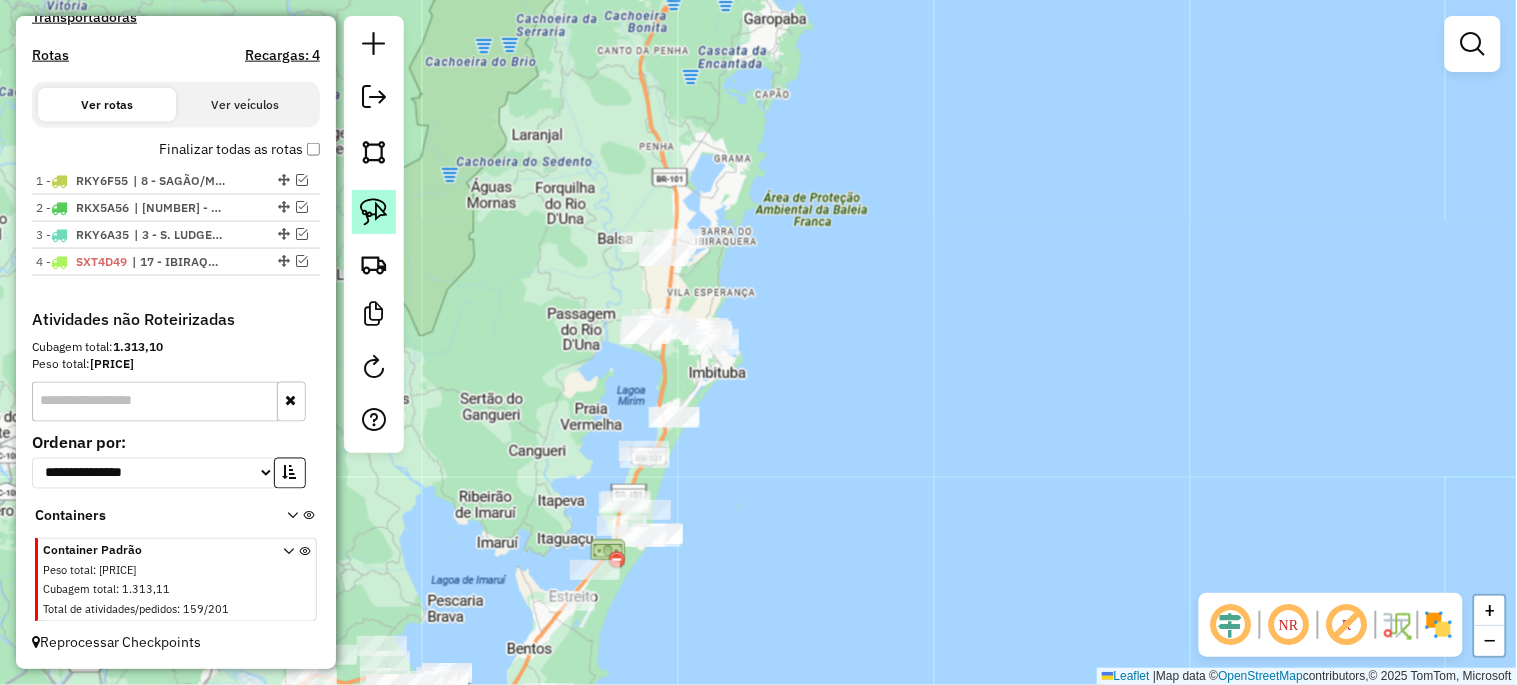 click 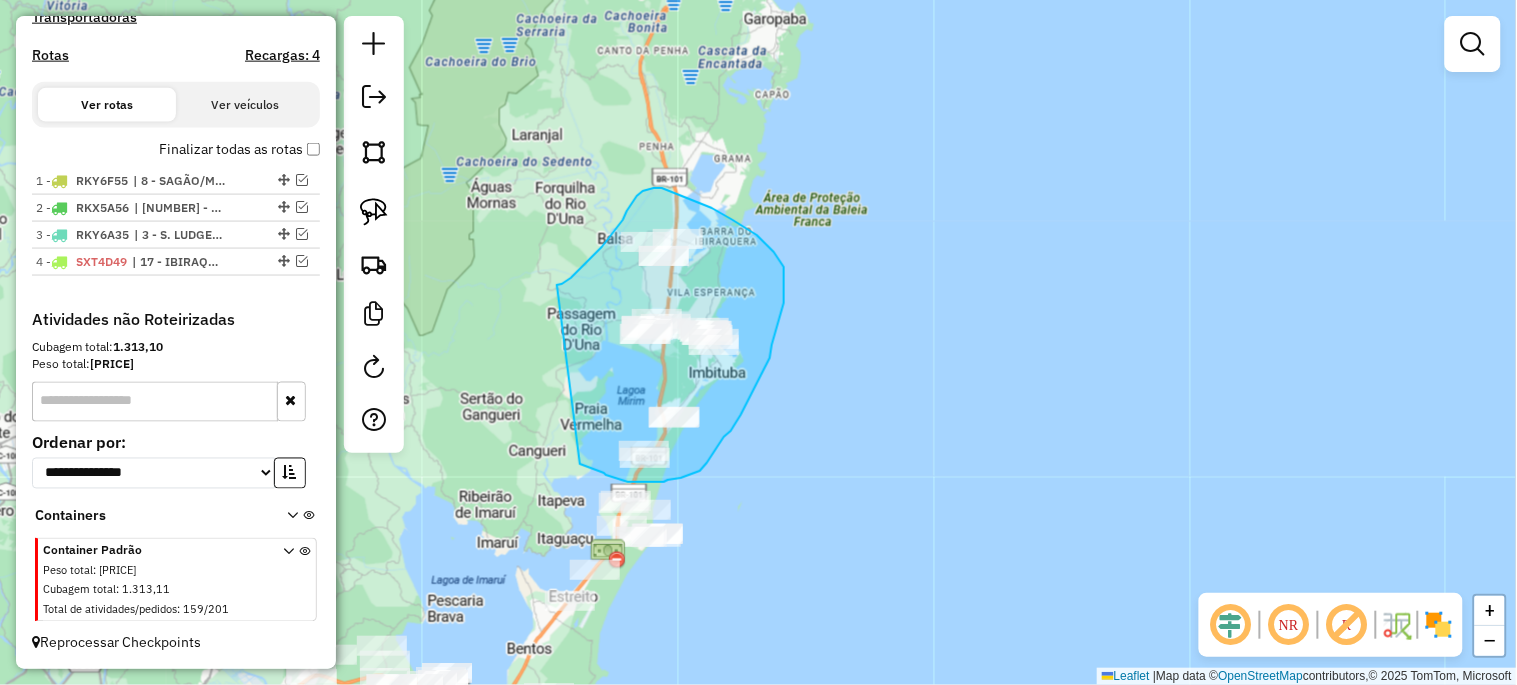 drag, startPoint x: 557, startPoint y: 285, endPoint x: 558, endPoint y: 457, distance: 172.00291 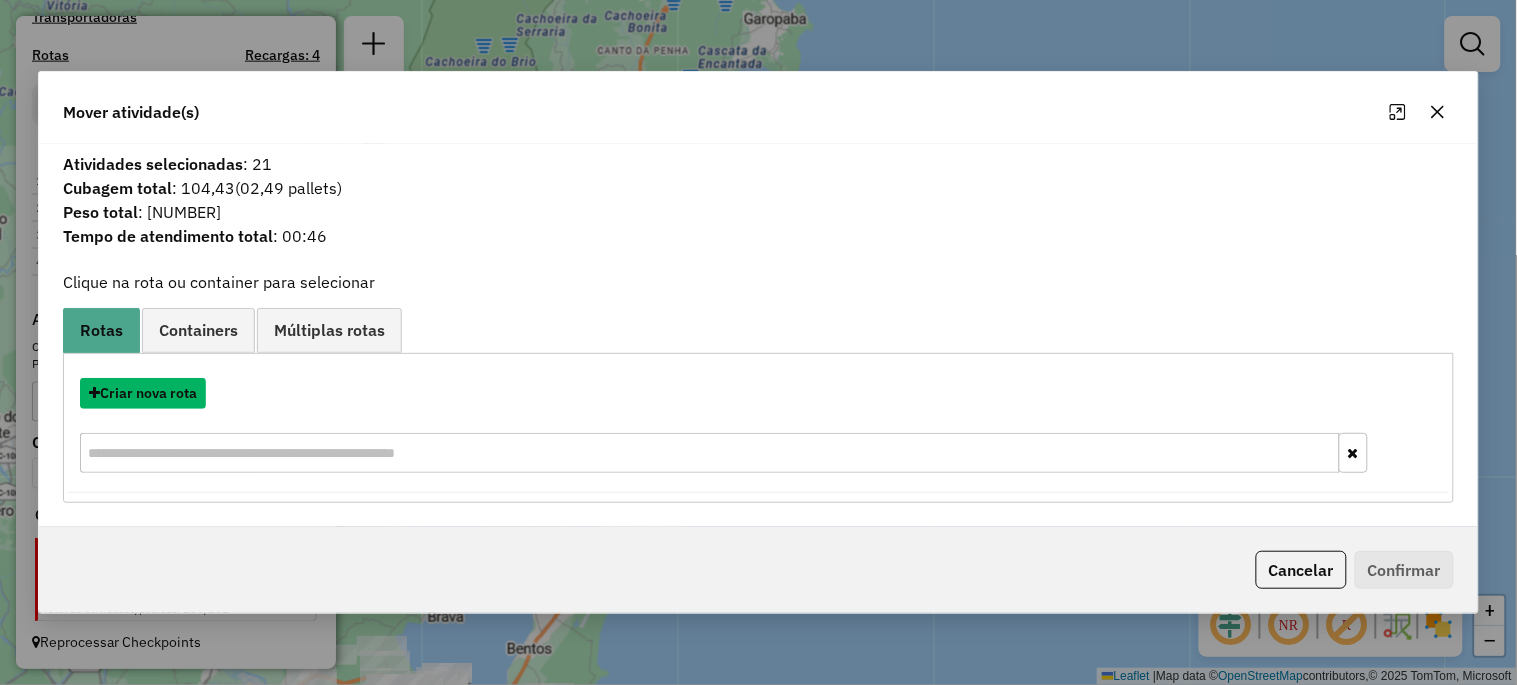 click on "Criar nova rota" at bounding box center [143, 393] 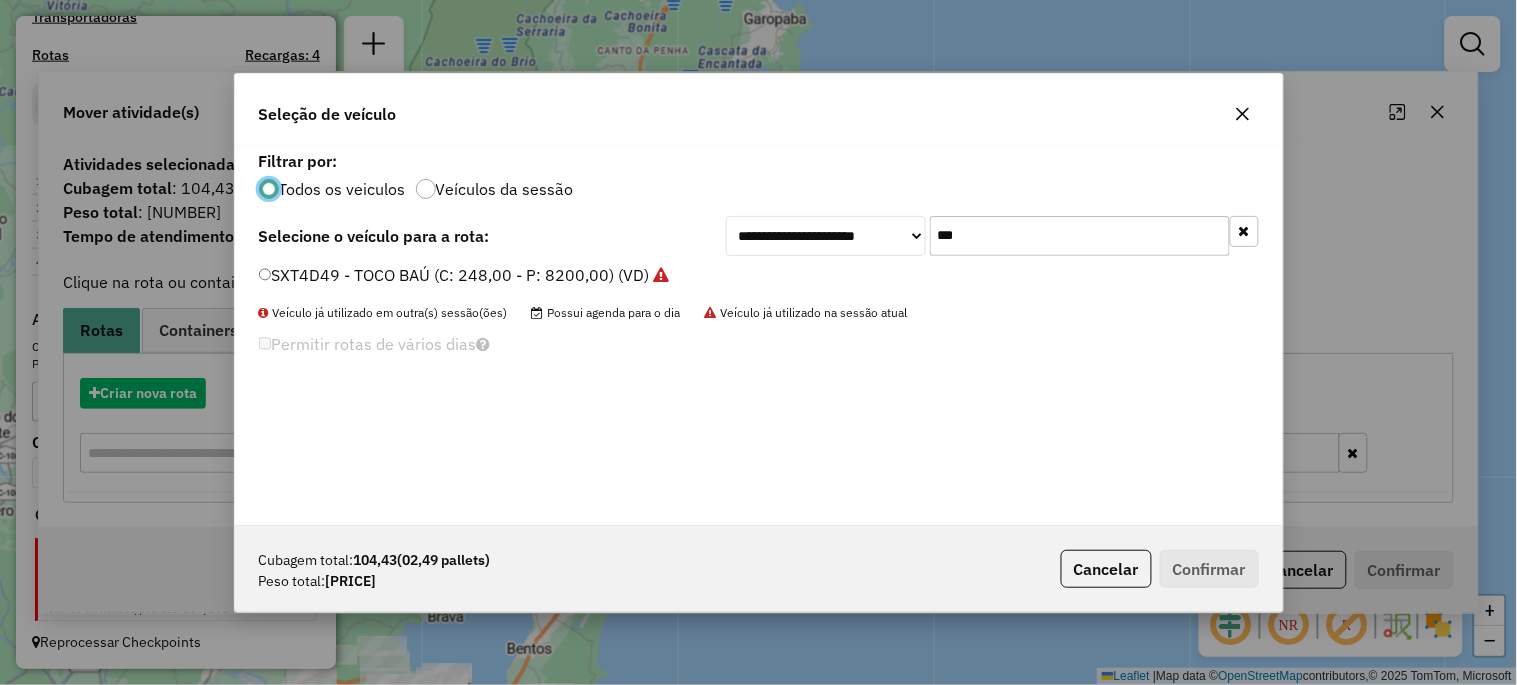 scroll, scrollTop: 11, scrollLeft: 5, axis: both 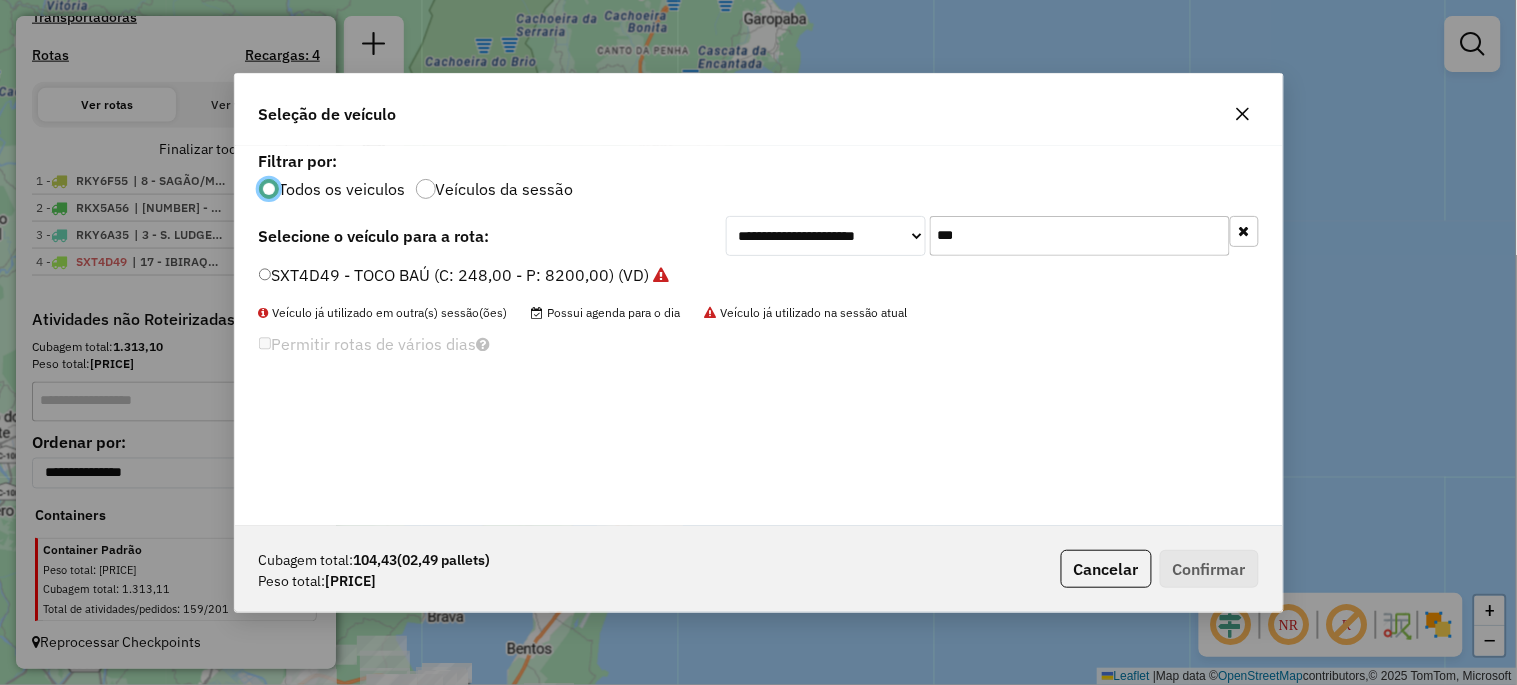click on "***" 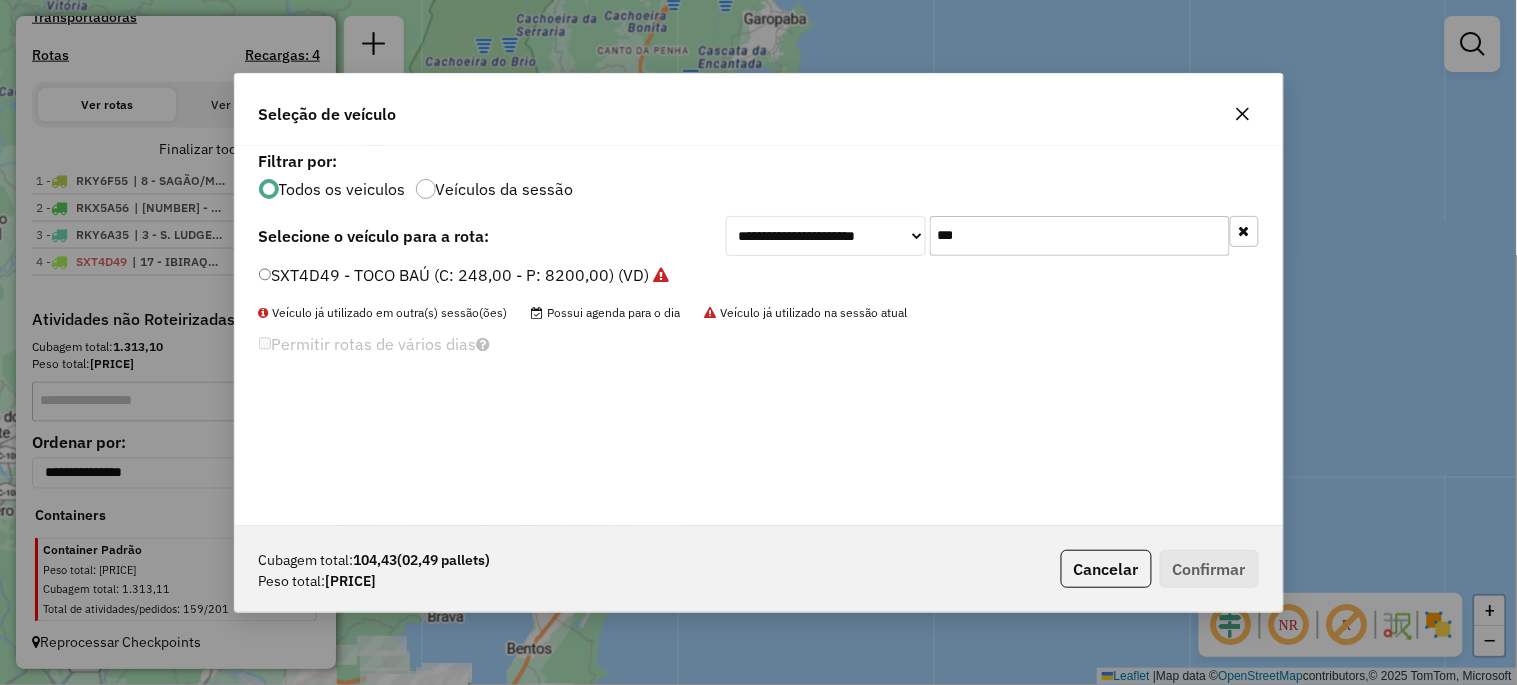 click on "***" 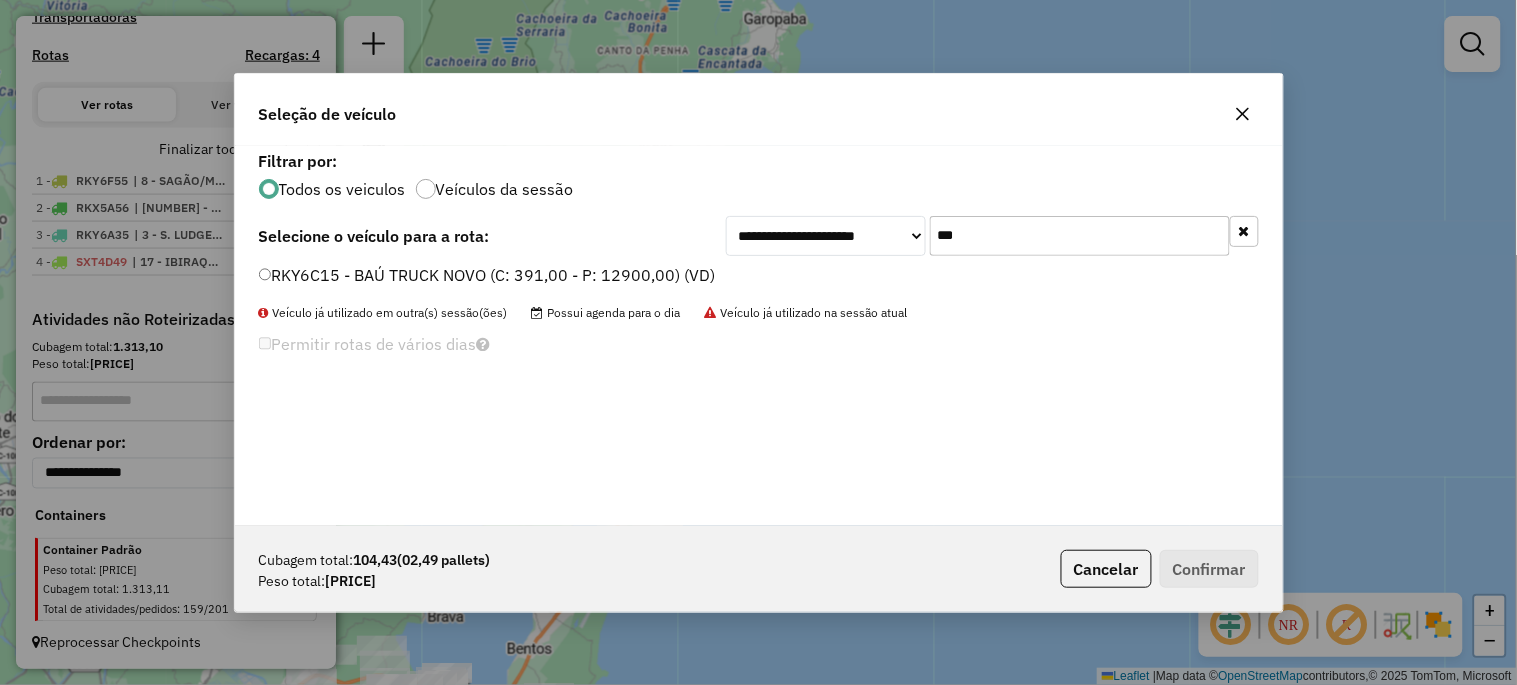 type on "***" 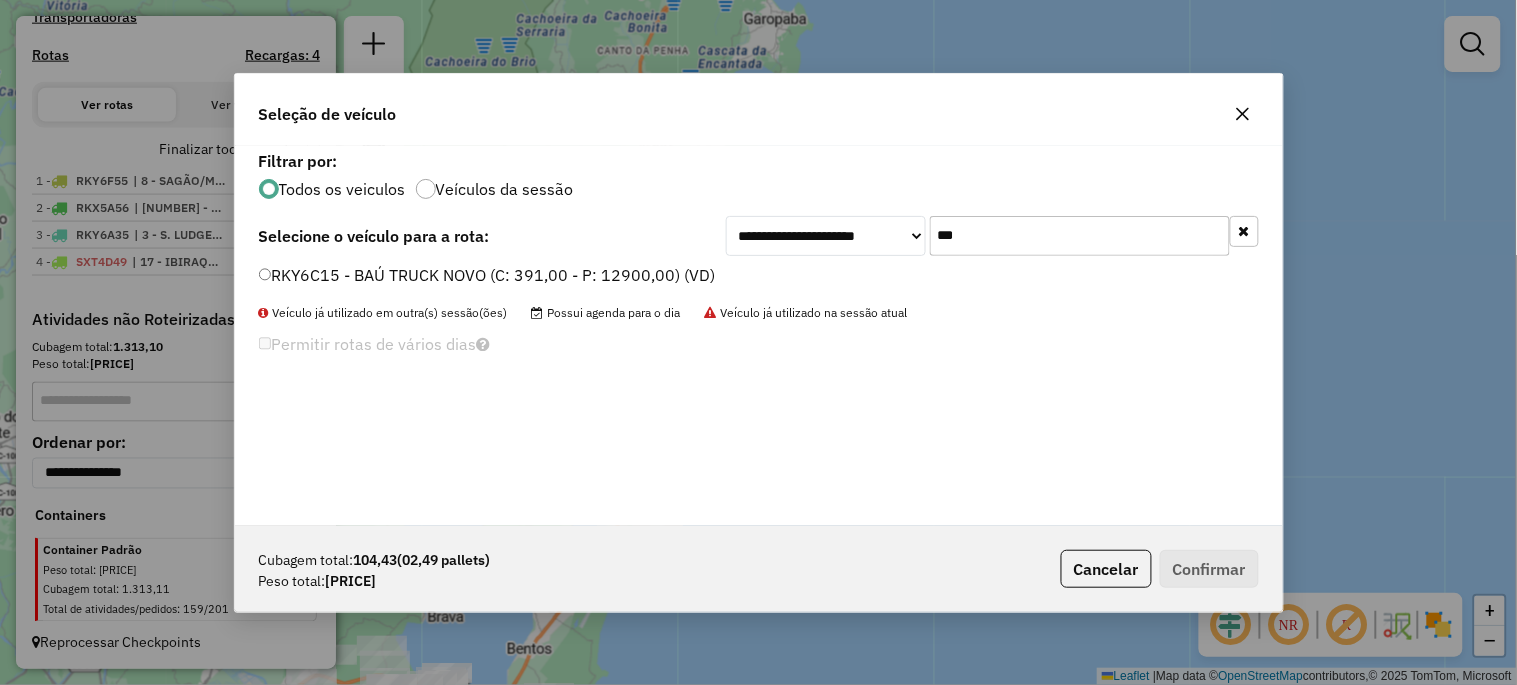 drag, startPoint x: 577, startPoint y: 248, endPoint x: 586, endPoint y: 258, distance: 13.453624 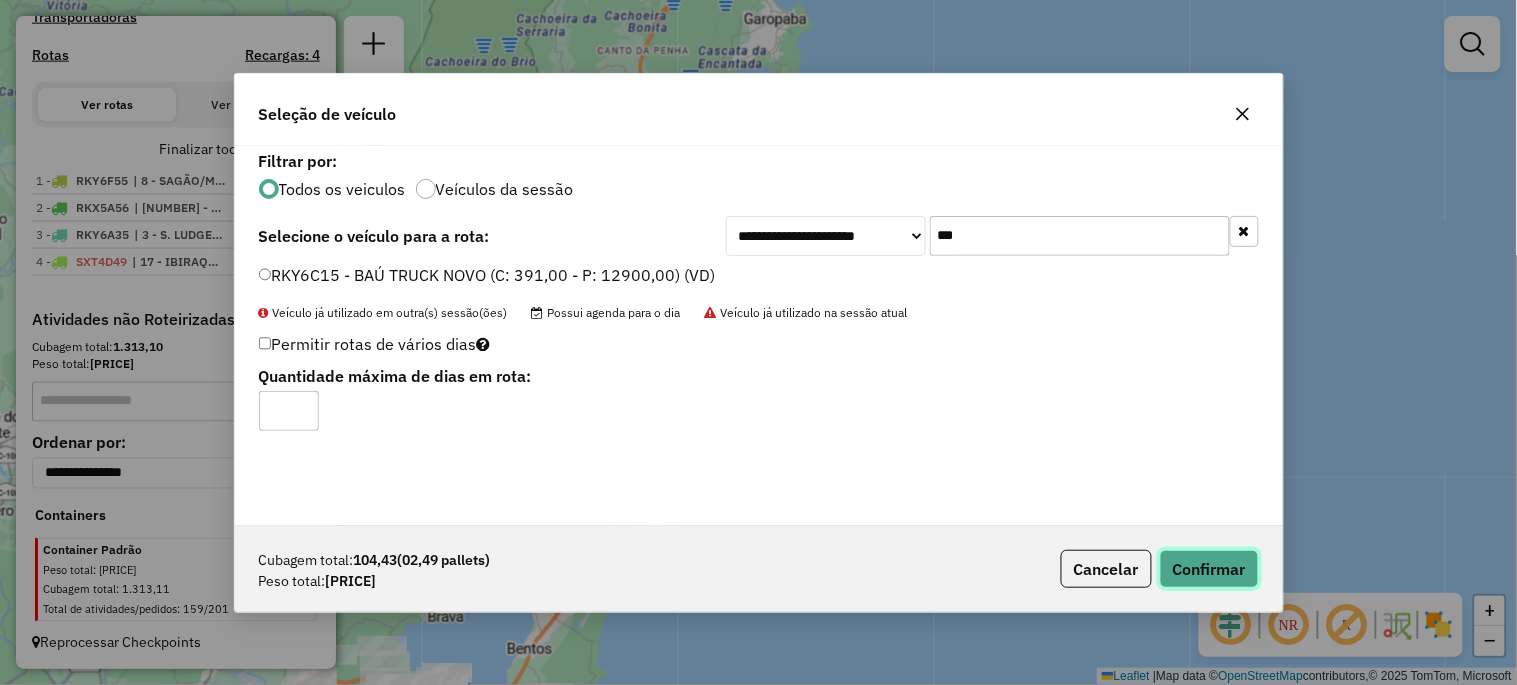 click on "Confirmar" 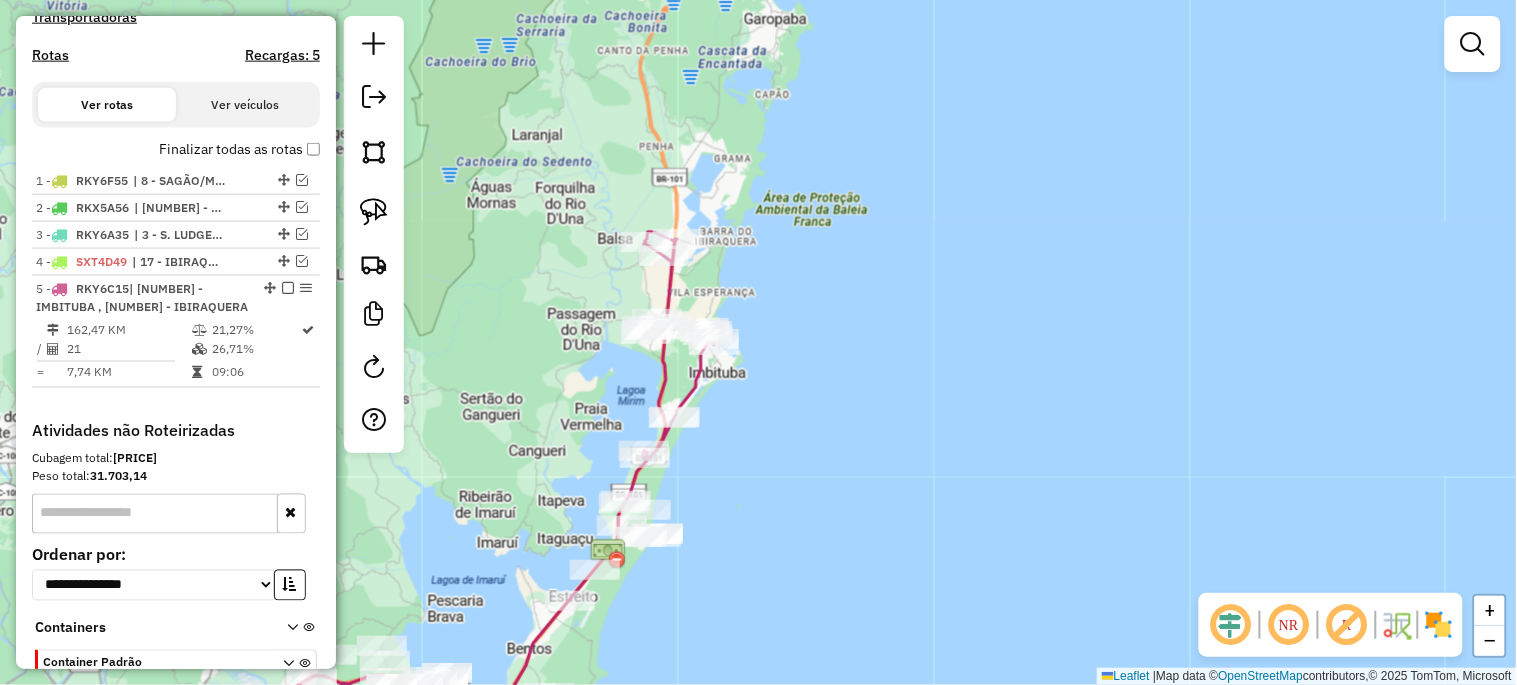 scroll, scrollTop: 752, scrollLeft: 0, axis: vertical 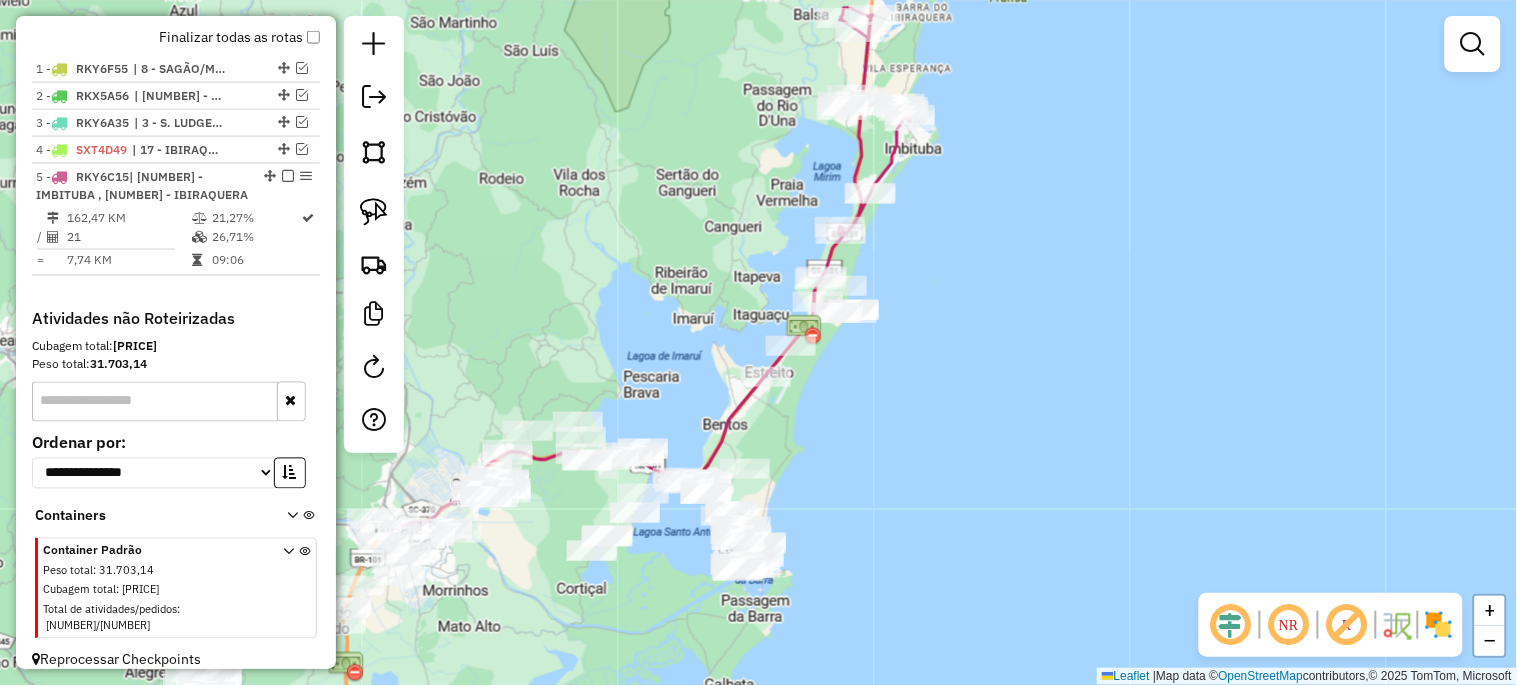 drag, startPoint x: 756, startPoint y: 476, endPoint x: 952, endPoint y: 252, distance: 297.64407 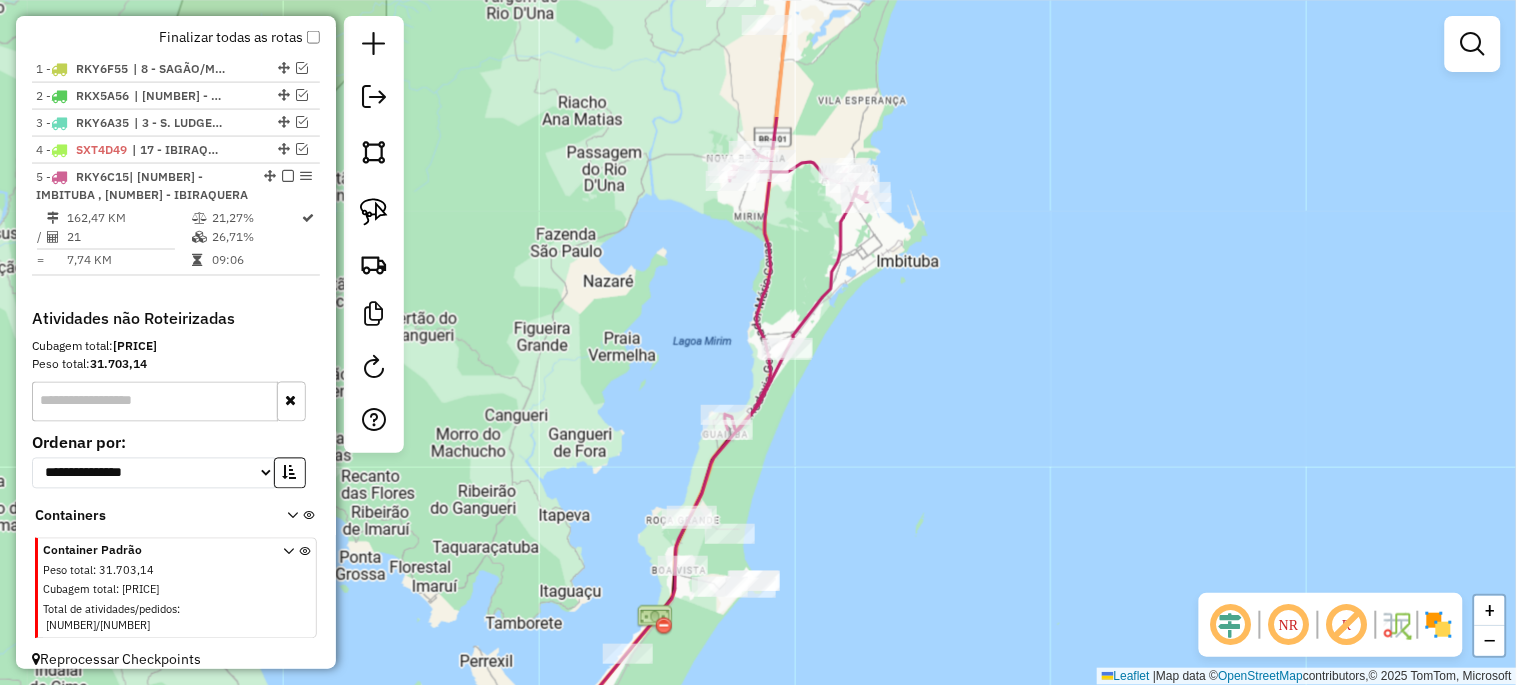 drag, startPoint x: 930, startPoint y: 301, endPoint x: 906, endPoint y: 456, distance: 156.84706 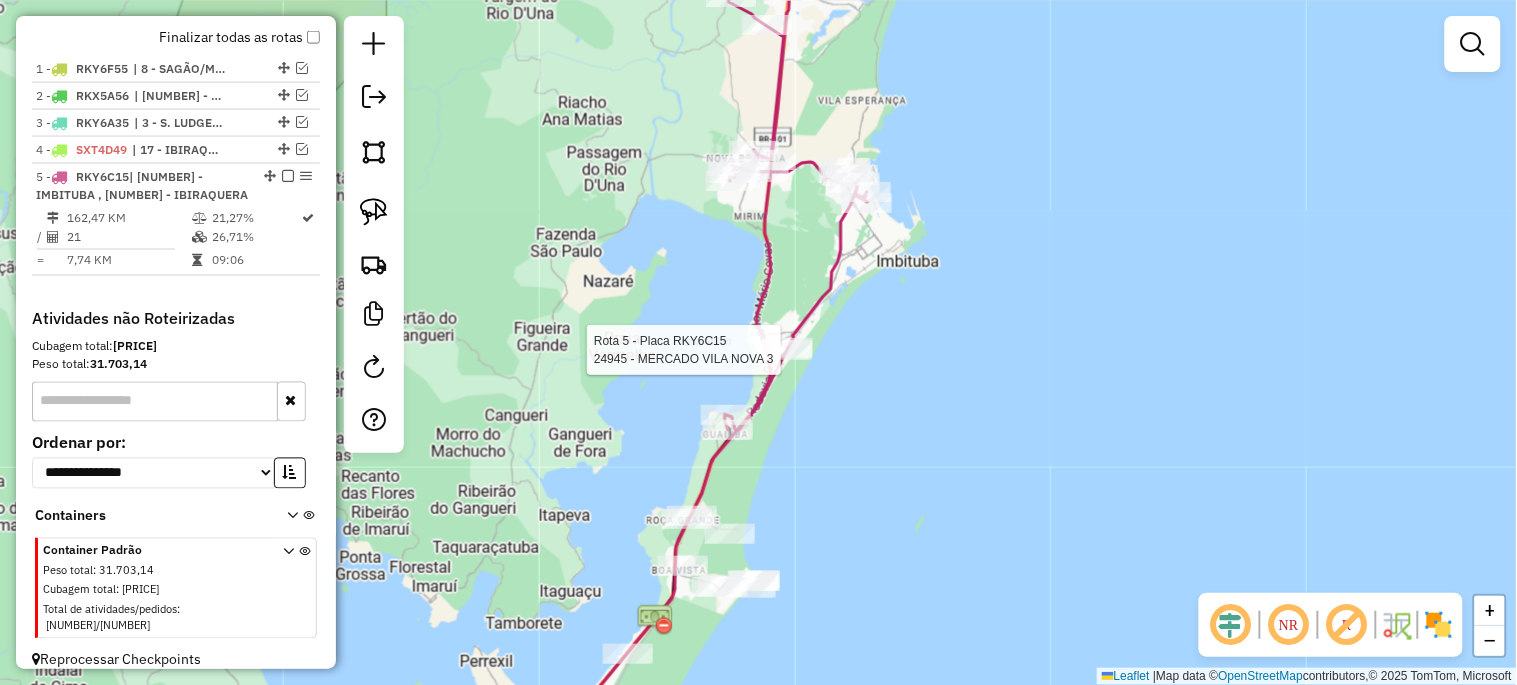 select on "*********" 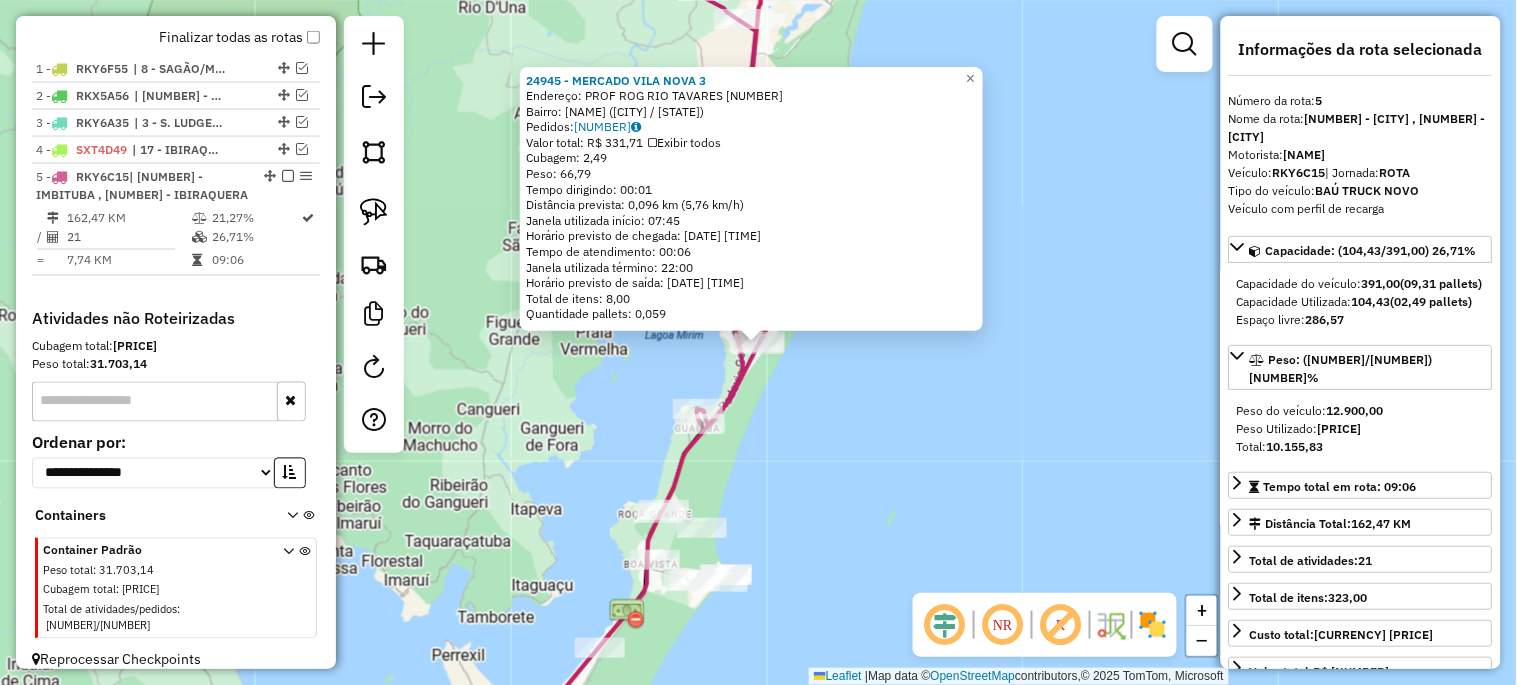 click on "24945 - MERCADO VILA NOVA 3  Endereço:  PROF ROG RIO TAVARES [NUMBER]   Bairro: VILA NOVA ([CITY] / [STATE])   Pedidos:  [NUMBER]   Valor total: R$ [NUMBER]   Exibir todos   Cubagem: [NUMBER]  Peso: [NUMBER]  Tempo dirigindo: [TIME]   Distância prevista: [NUMBER] km ([NUMBER] km/h)   Janela utilizada início: [TIME]   Horário previsto de chegada: [DATE] [TIME]   Tempo de atendimento: [TIME]   Janela utilizada término: [TIME]   Horário previsto de saída: [DATE] [TIME]   Total de itens: [NUMBER]   Quantidade pallets: [NUMBER]  × Janela de atendimento Grade de atendimento Capacidade Transportadoras Veículos Cliente Pedidos  Rotas Selecione os dias de semana para filtrar as janelas de atendimento  Seg   Ter   Qua   Qui   Sex   Sáb   Dom  Informe o período da janela de atendimento: De: Até:  Filtrar exatamente a janela do cliente  Considerar janela de atendimento padrão  Selecione os dias de semana para filtrar as grades de atendimento  Seg   Ter   Qua   Qui   Sex   Sáb   Dom   Clientes fora do dia de atendimento selecionado De:" 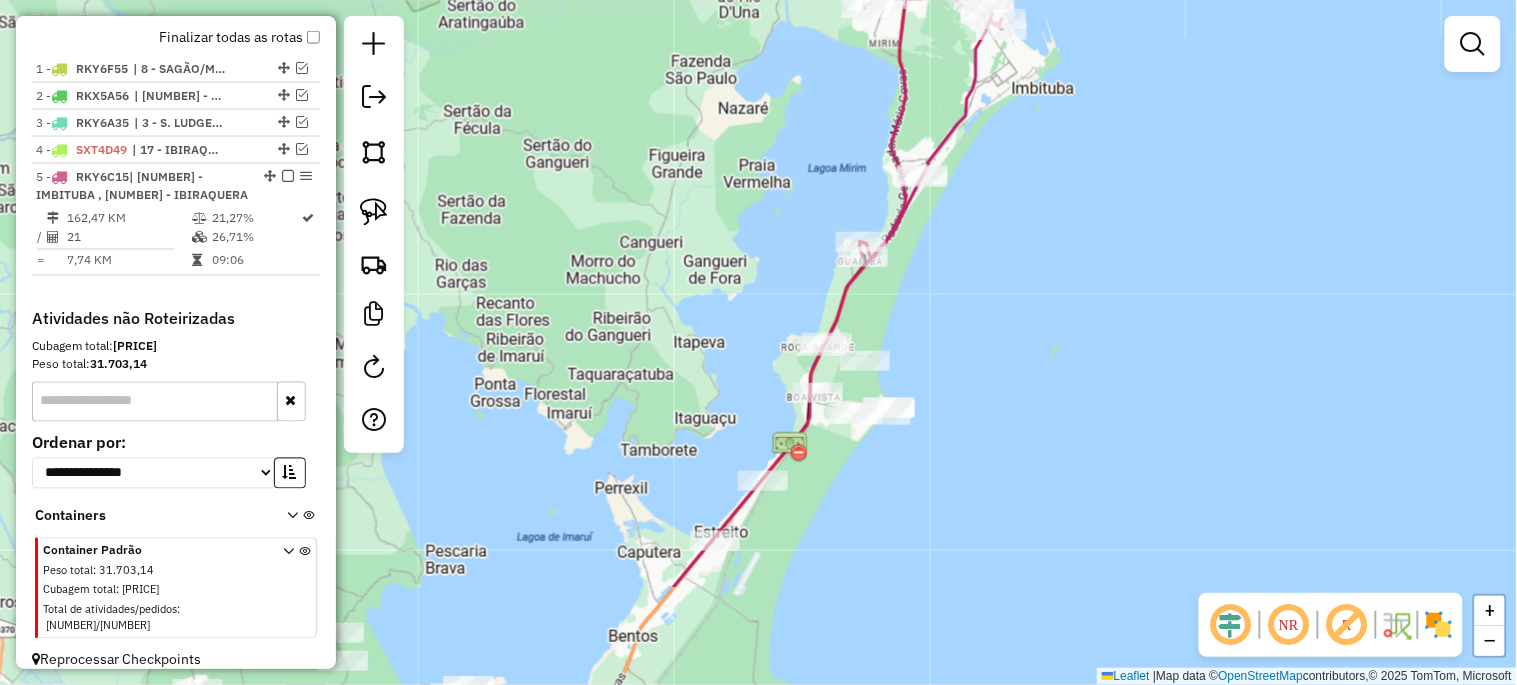 drag, startPoint x: 784, startPoint y: 468, endPoint x: 947, endPoint y: 301, distance: 233.36238 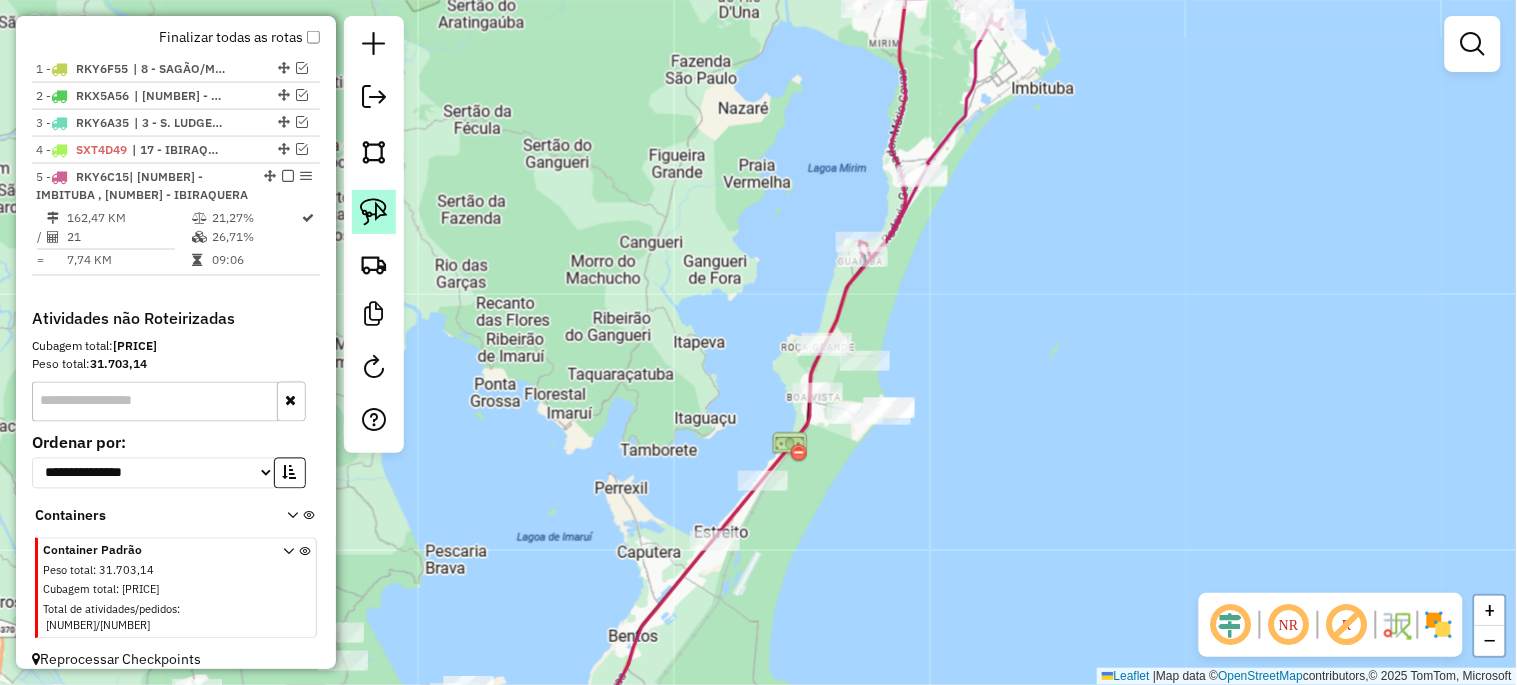 click 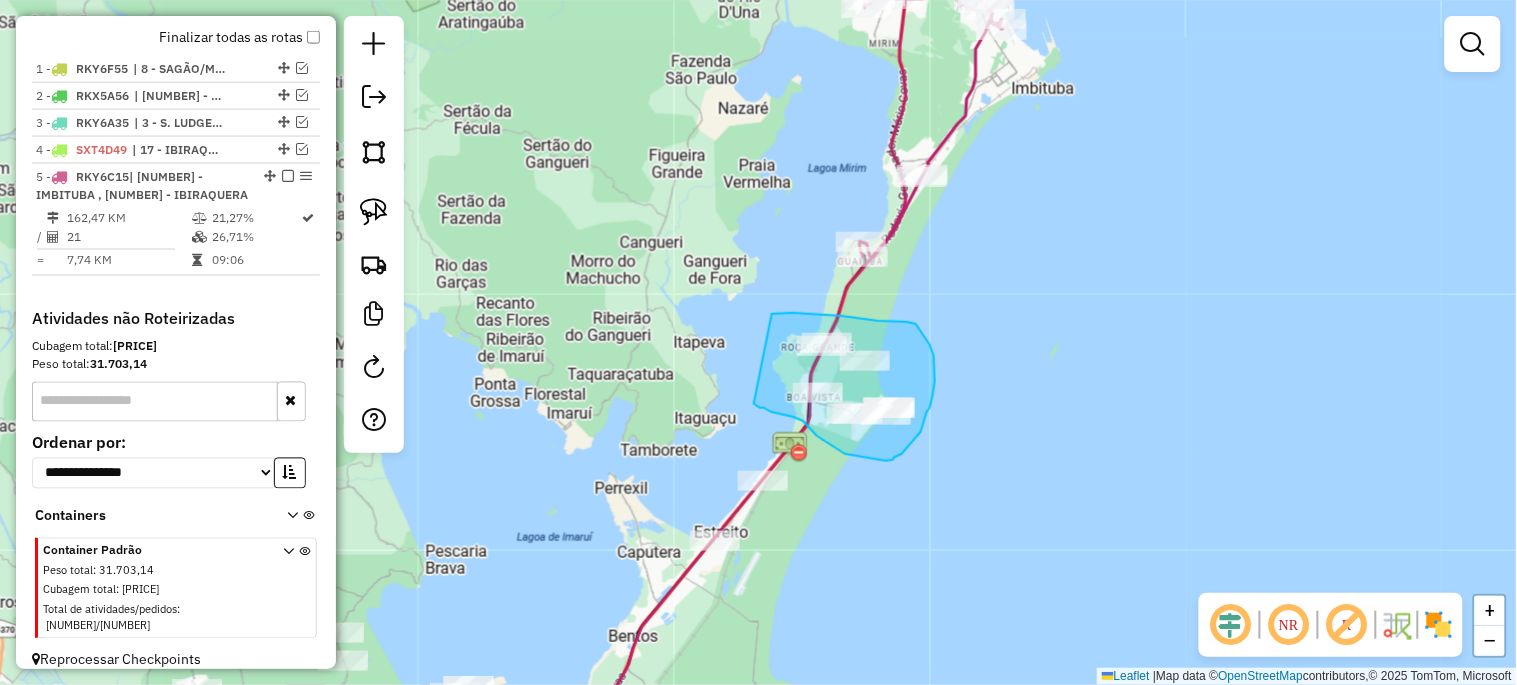 drag, startPoint x: 774, startPoint y: 313, endPoint x: 754, endPoint y: 404, distance: 93.17188 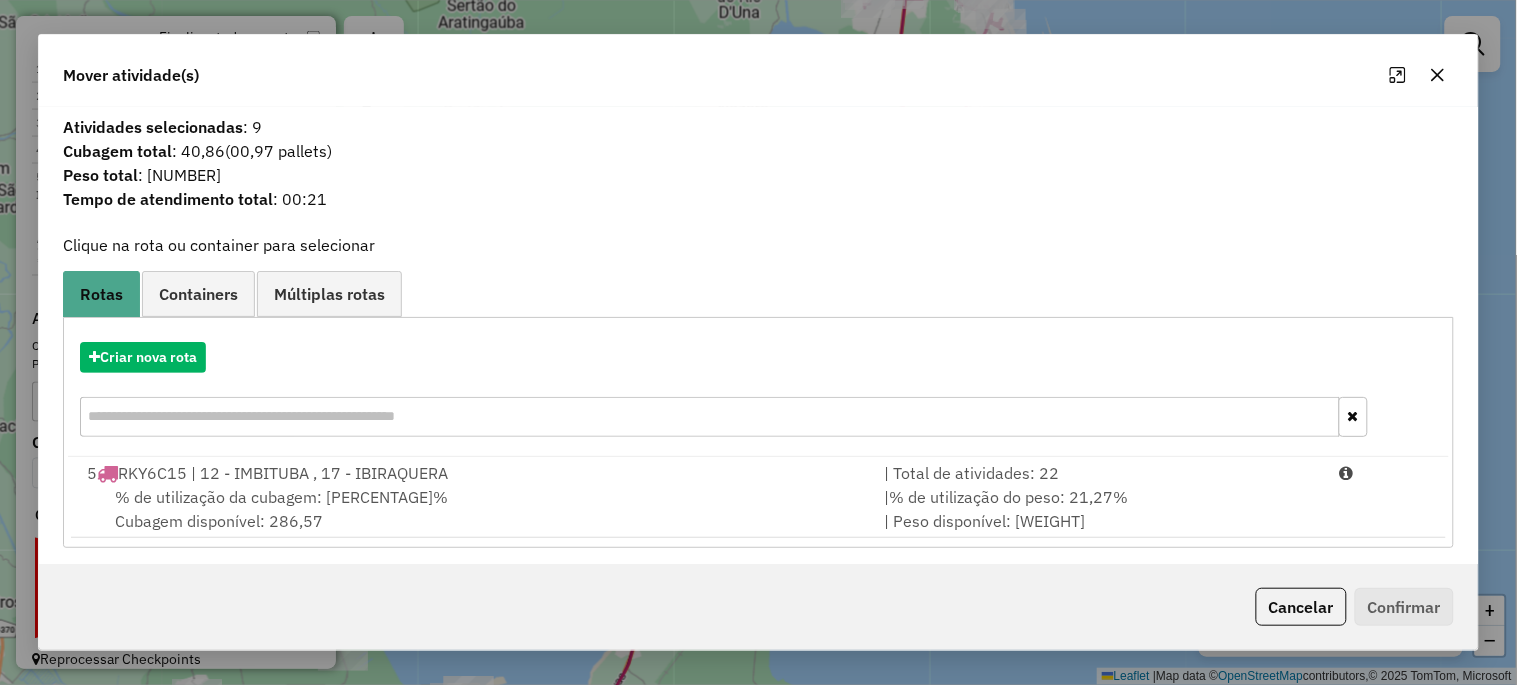 click on "% de utilização da cubagem: 26,71%  Cubagem disponível: 286,57" at bounding box center [473, 509] 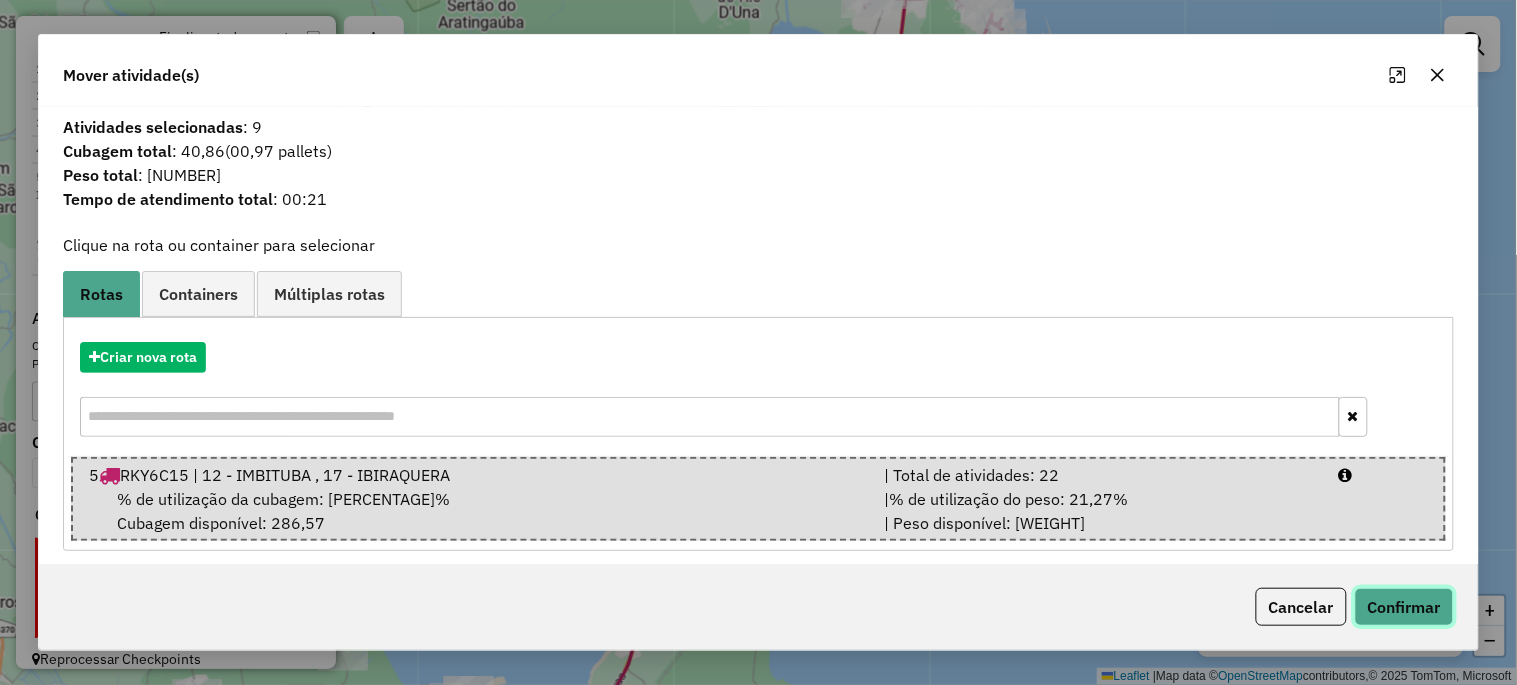 click on "Confirmar" 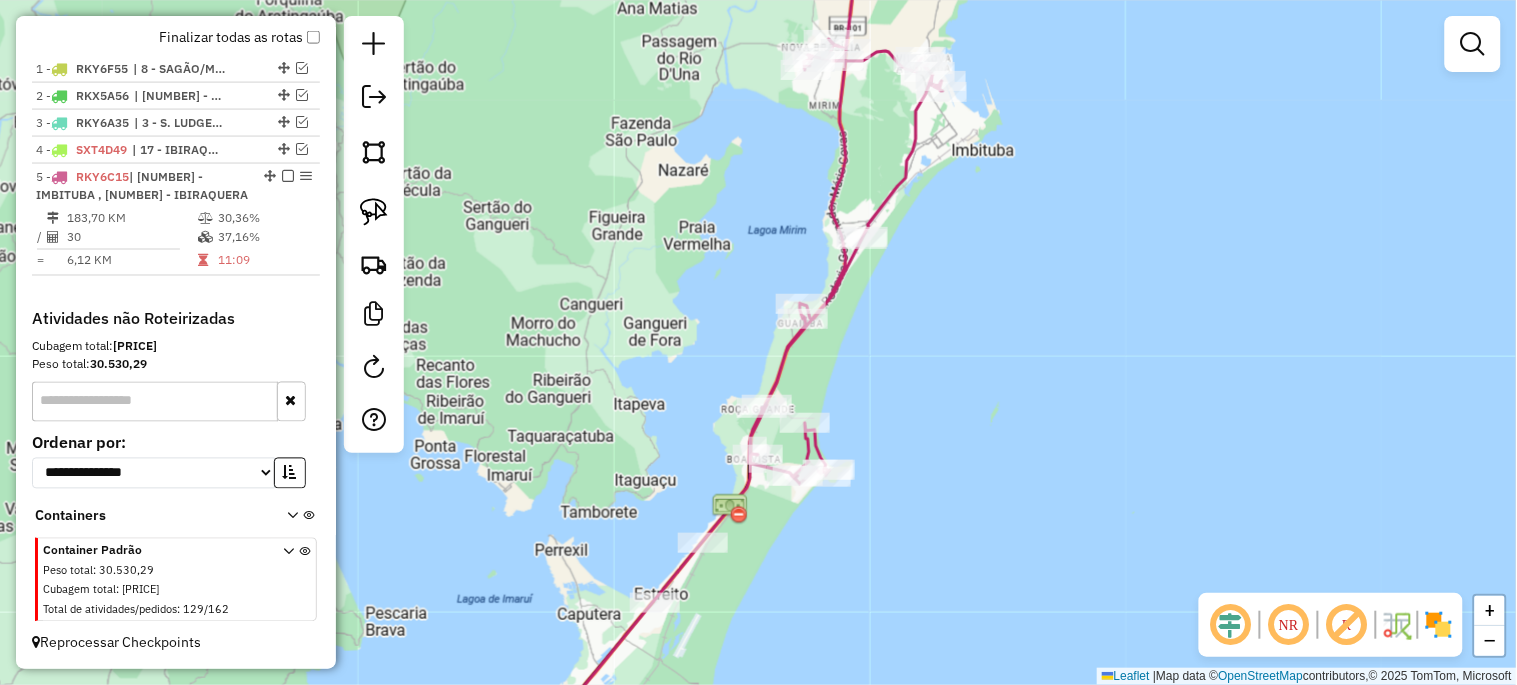 drag, startPoint x: 742, startPoint y: 244, endPoint x: 622, endPoint y: 423, distance: 215.50174 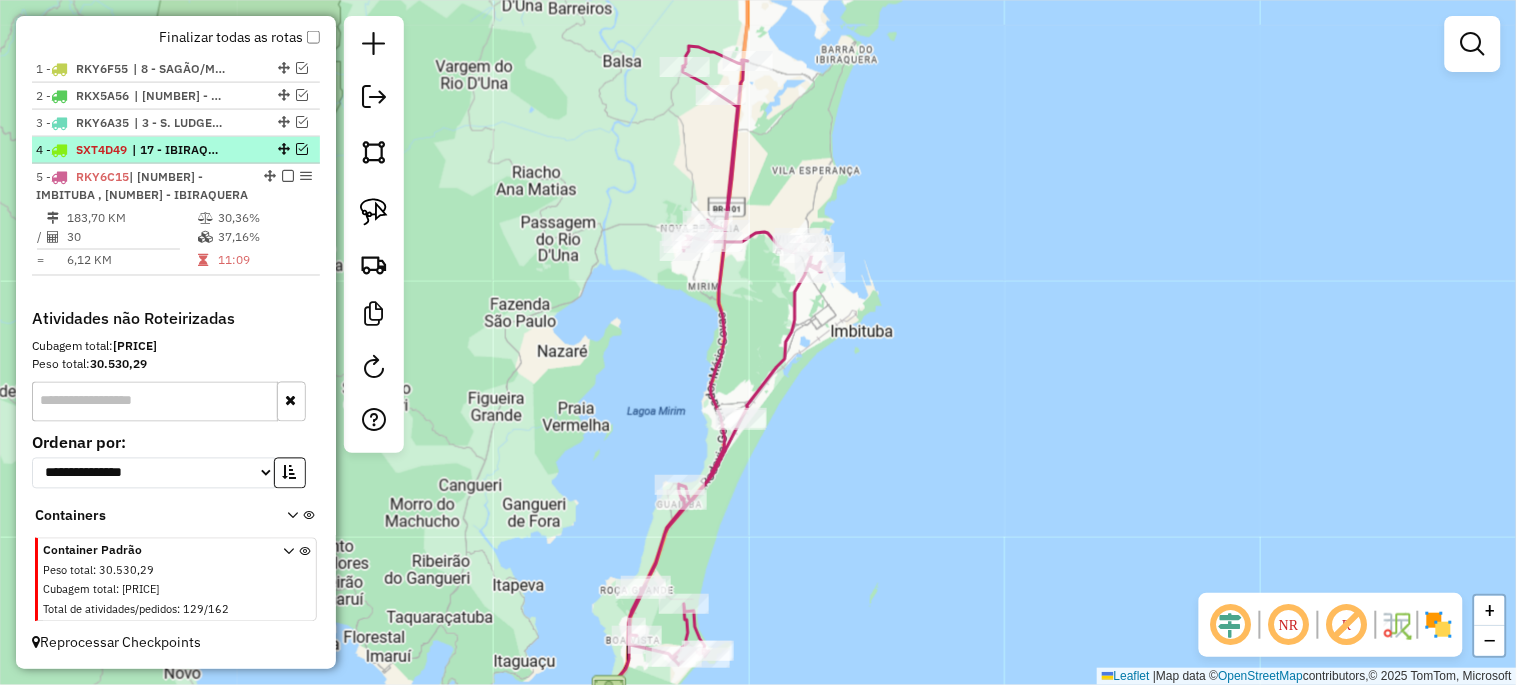 click at bounding box center (302, 149) 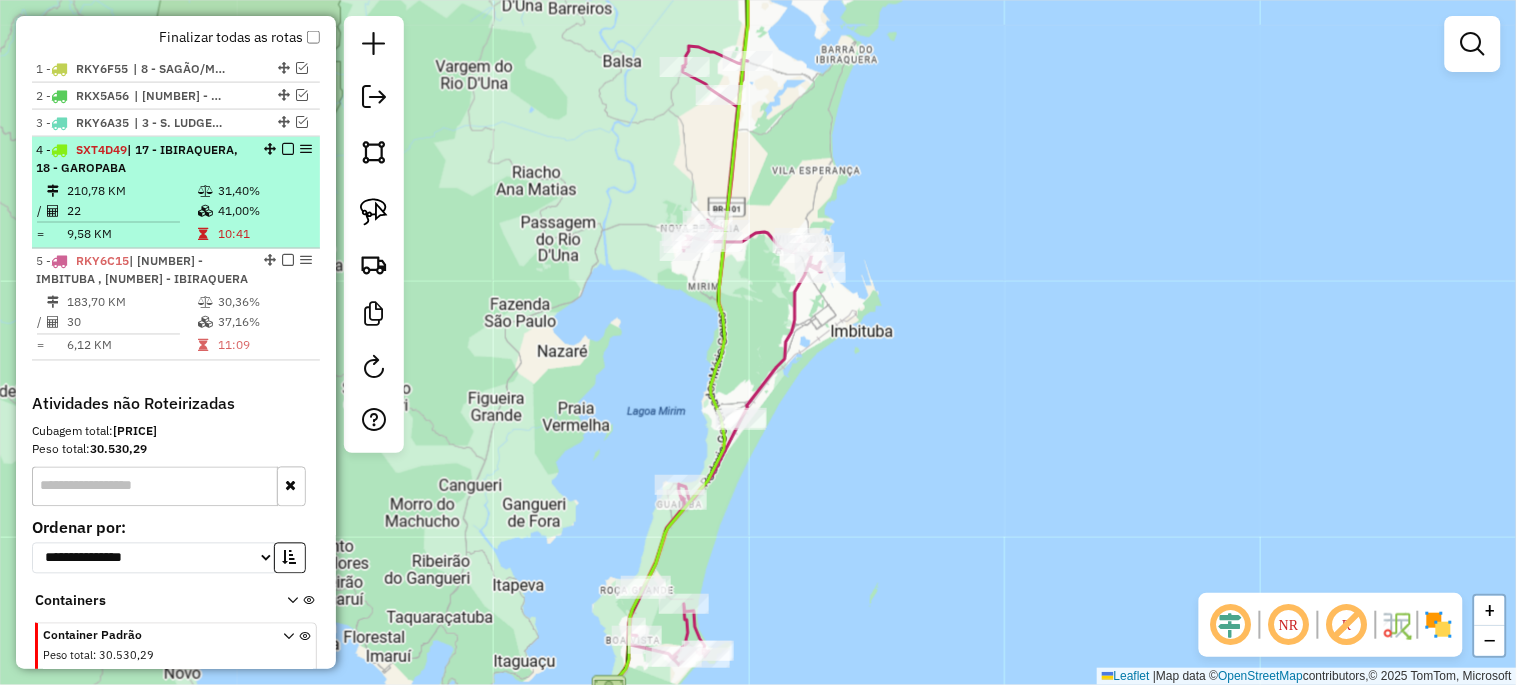 scroll, scrollTop: 773, scrollLeft: 0, axis: vertical 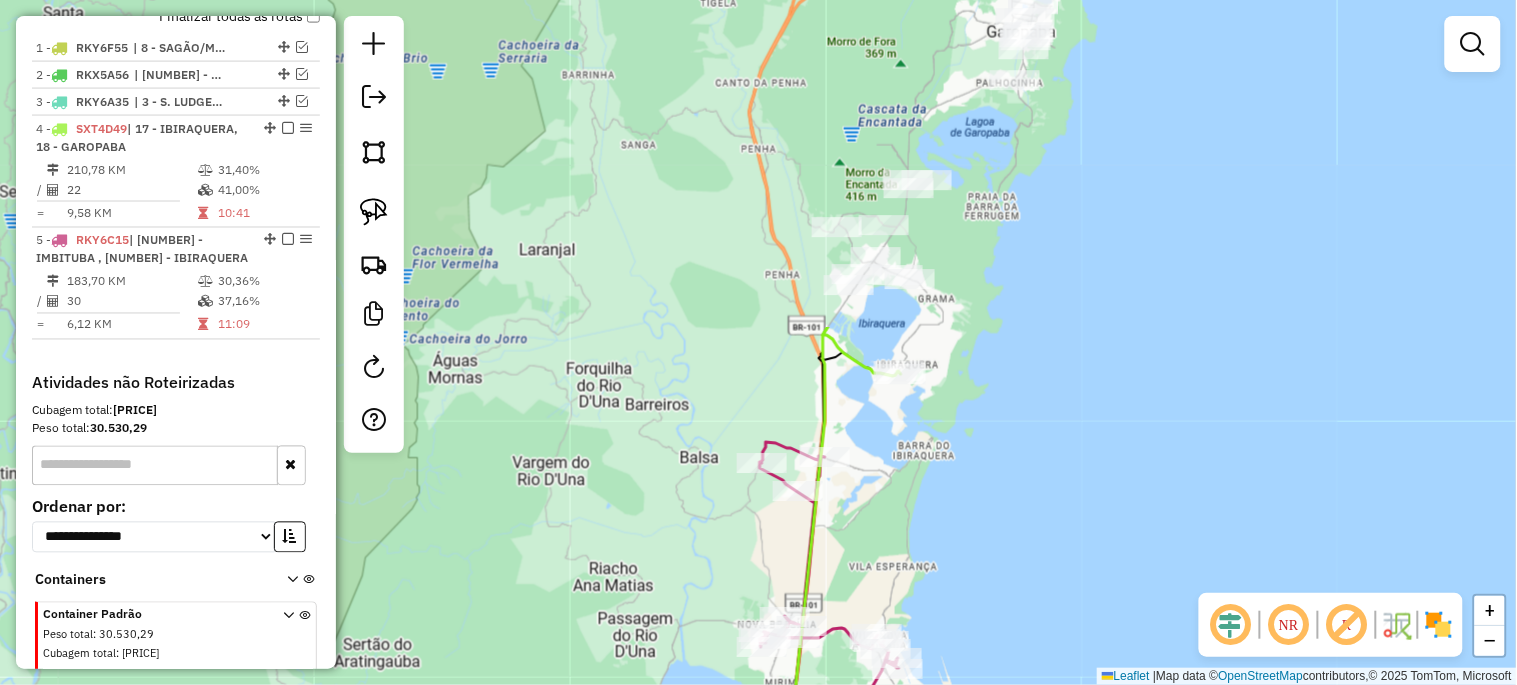 drag, startPoint x: 503, startPoint y: 171, endPoint x: 596, endPoint y: 525, distance: 366.0123 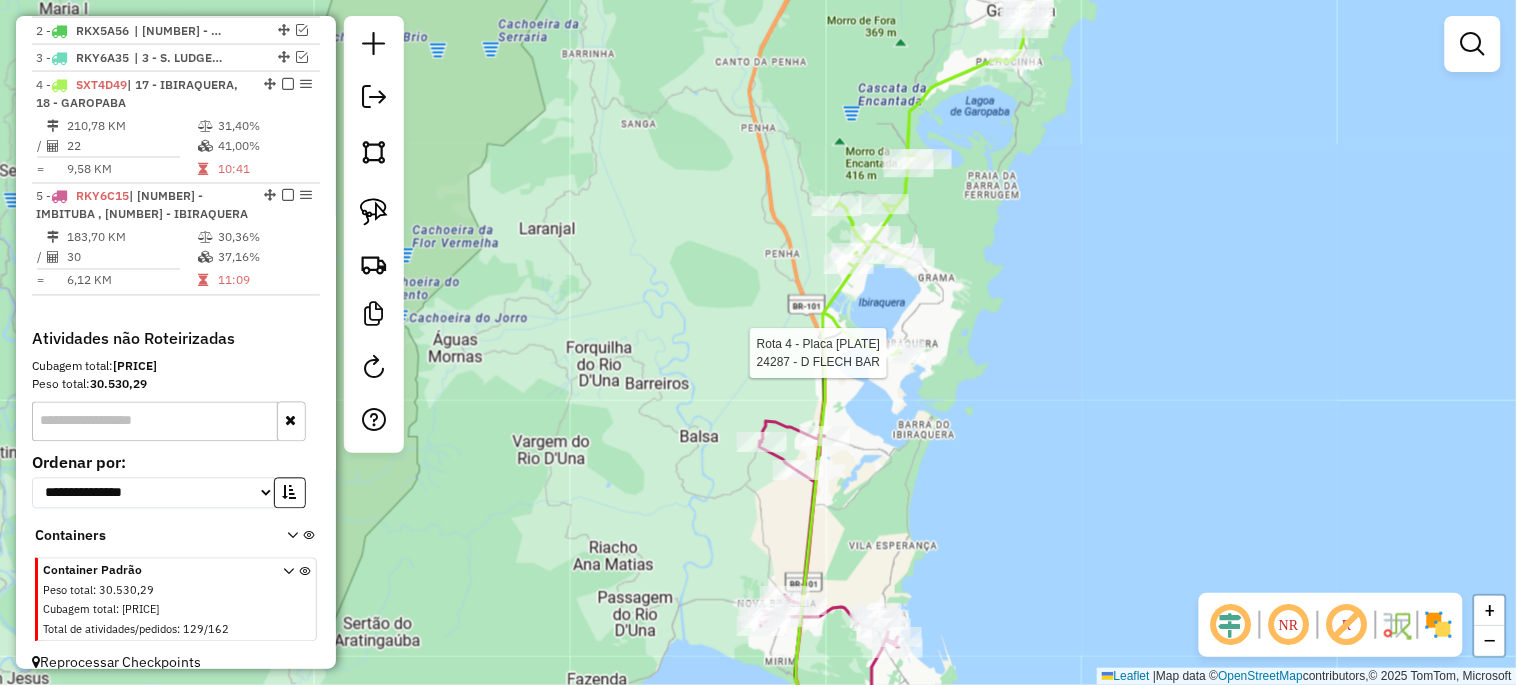 select on "*********" 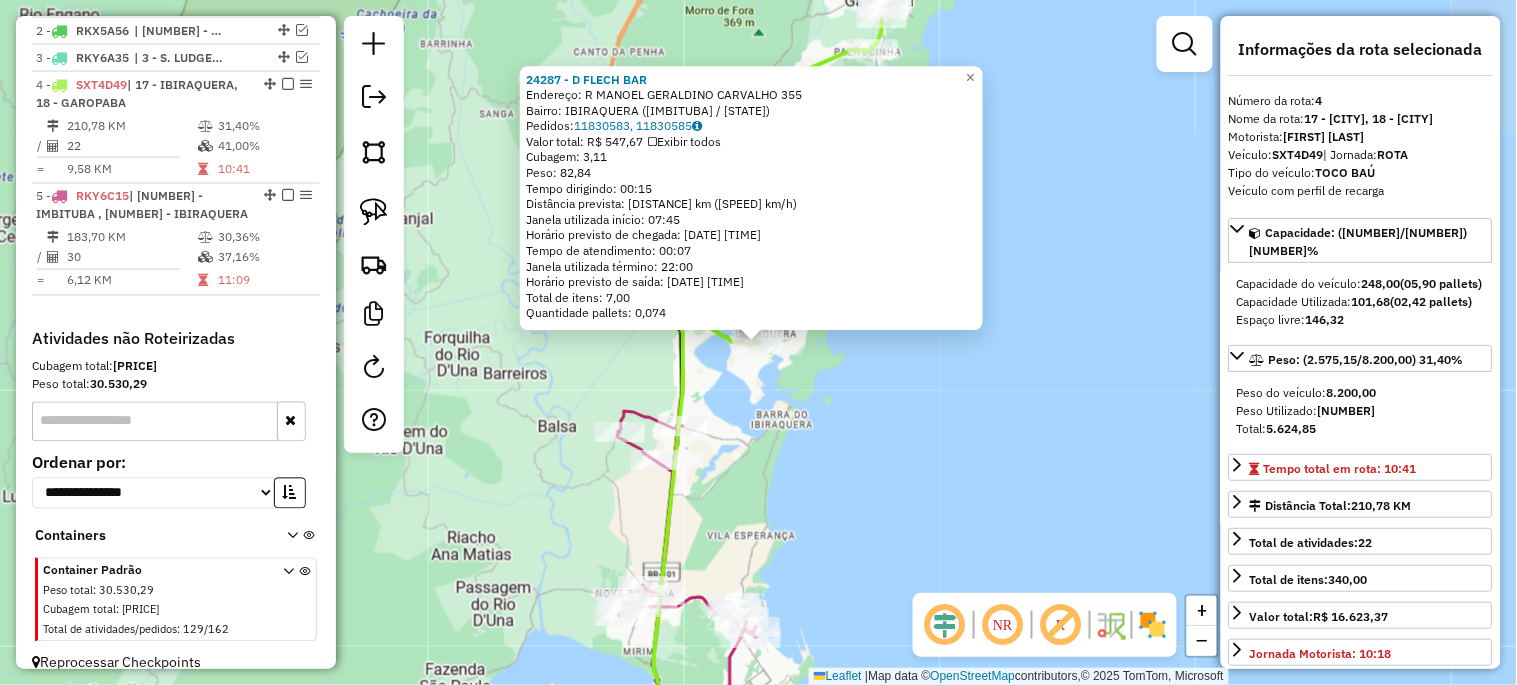 scroll, scrollTop: 836, scrollLeft: 0, axis: vertical 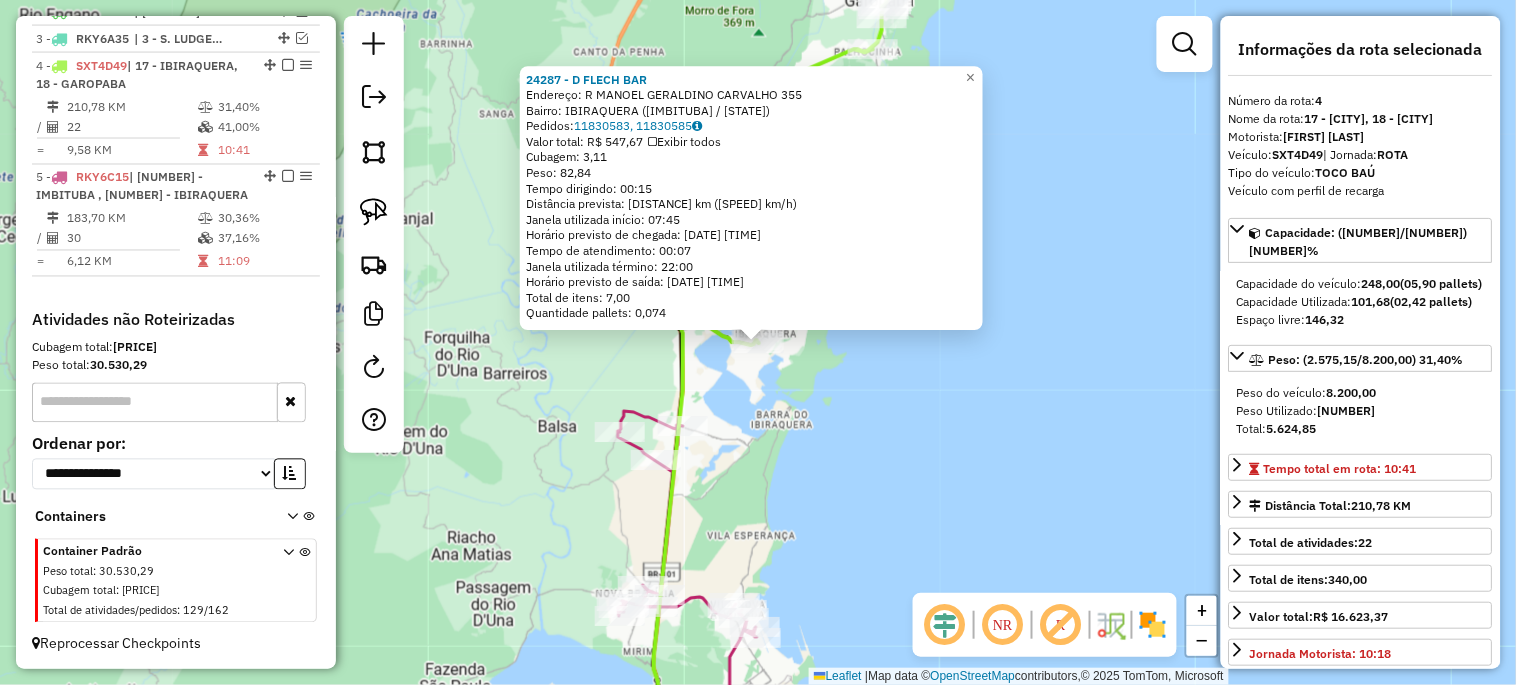 click on "[NUMBER] - [NAME] [LASTNAME]  Endereço:  [STREET] [NUMBER]   Bairro: [BAIRRO] ([CITY] / [STATE])   Pedidos:  [ORDER_IDS]   Valor total: [CURRENCY] [AMOUNT]   Exibir todos   Cubagem: [CUBAGE]  Peso: [WEIGHT]  Tempo dirigindo: [TIME]   Distância prevista: [DISTANCE] km ([SPEED] km/h)   Janela utilizada início: [TIME]   Horário previsto de chegada: [DATE] [TIME]   Tempo de atendimento: [TIME]   Janela utilizada término: [TIME]   Horário previsto de saída: [DATE] [TIME]   Total de itens: [ITEMS]   Quantidade pallets: [PALLETS]  × Janela de atendimento Grade de atendimento Capacidade Transportadoras Veículos Cliente Pedidos  Rotas Selecione os dias de semana para filtrar as janelas de atendimento  Seg   Ter   Qua   Qui   Sex   Sáb   Dom  Informe o período da janela de atendimento: De: Até:  Filtrar exatamente a janela do cliente  Considerar janela de atendimento padrão  Selecione os dias de semana para filtrar as grades de atendimento  Seg   Ter   Qua   Qui   Sex   Sáb   Dom   Peso mínimo:   Peso máximo:   De:  De:" 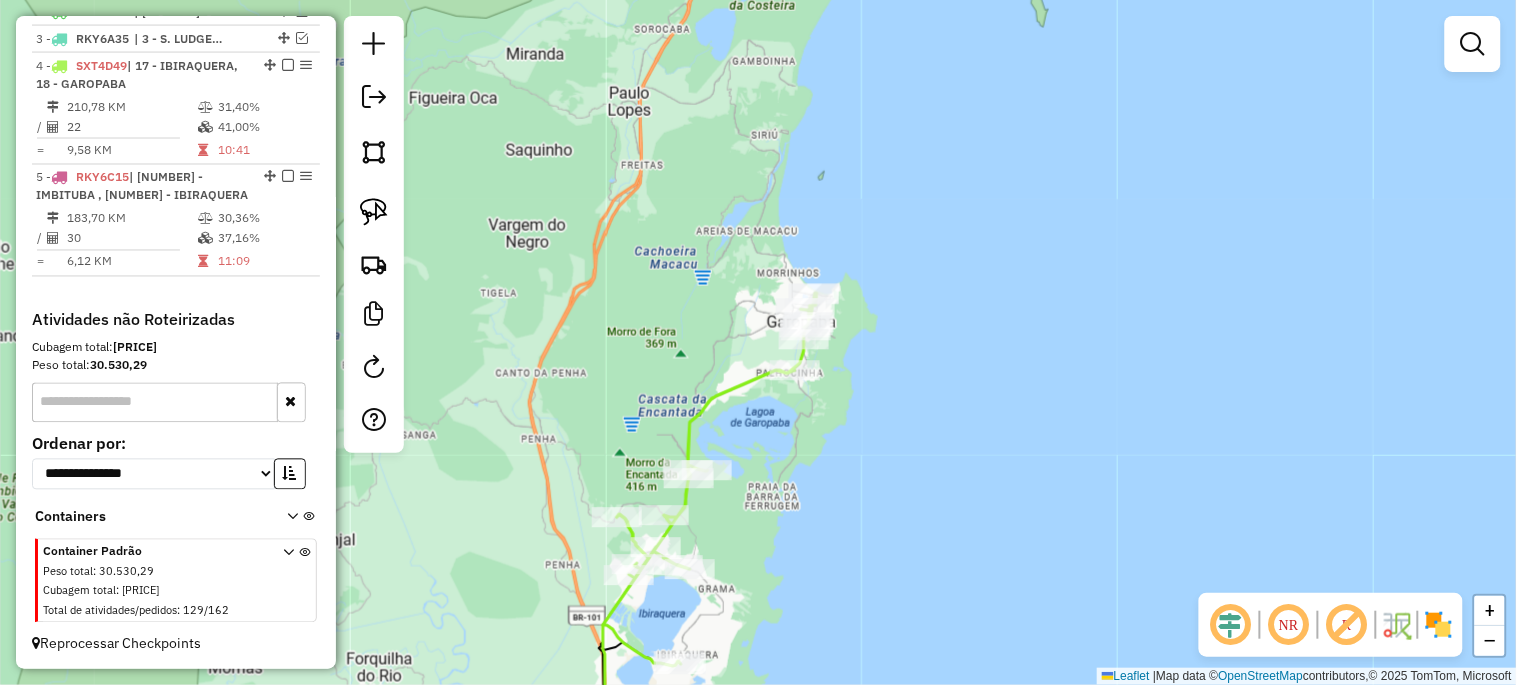 drag, startPoint x: 950, startPoint y: 396, endPoint x: 872, endPoint y: 717, distance: 330.34073 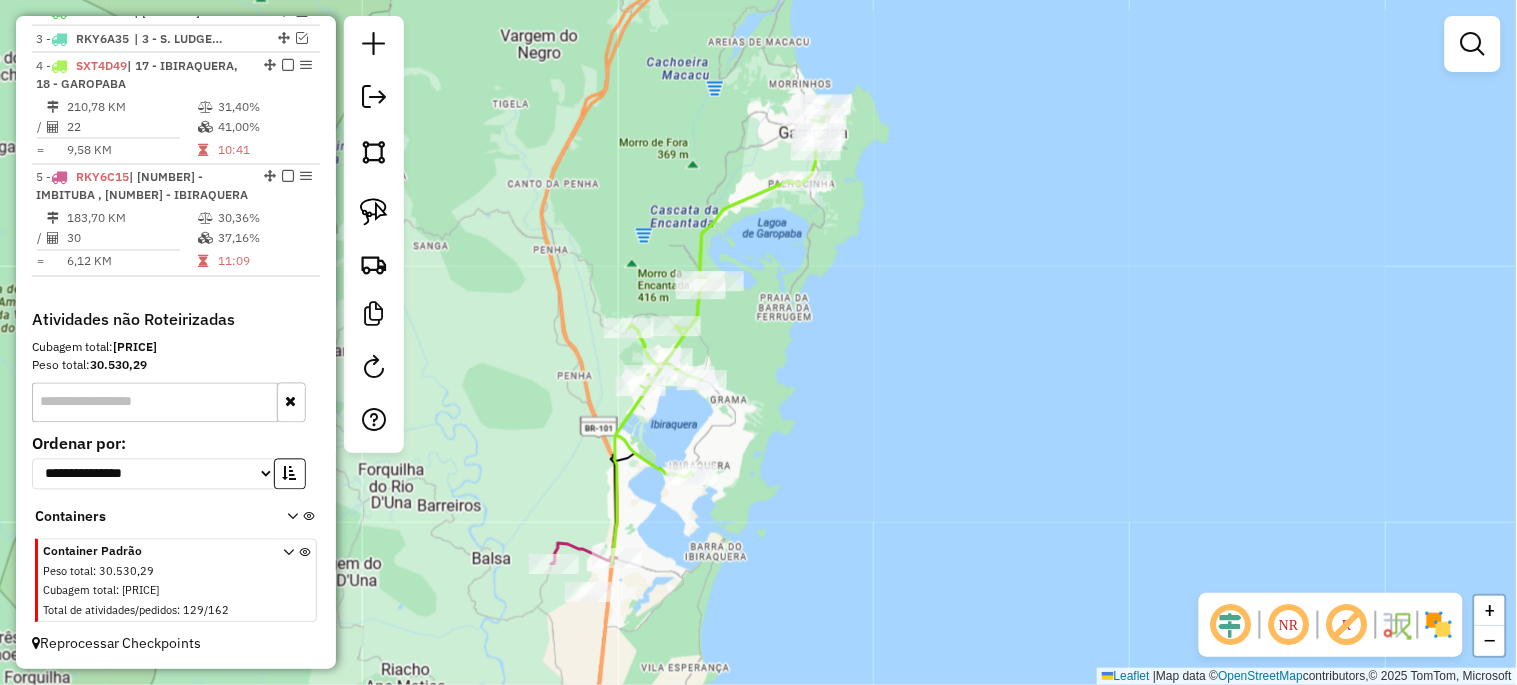 drag, startPoint x: 864, startPoint y: 671, endPoint x: 897, endPoint y: 405, distance: 268.03918 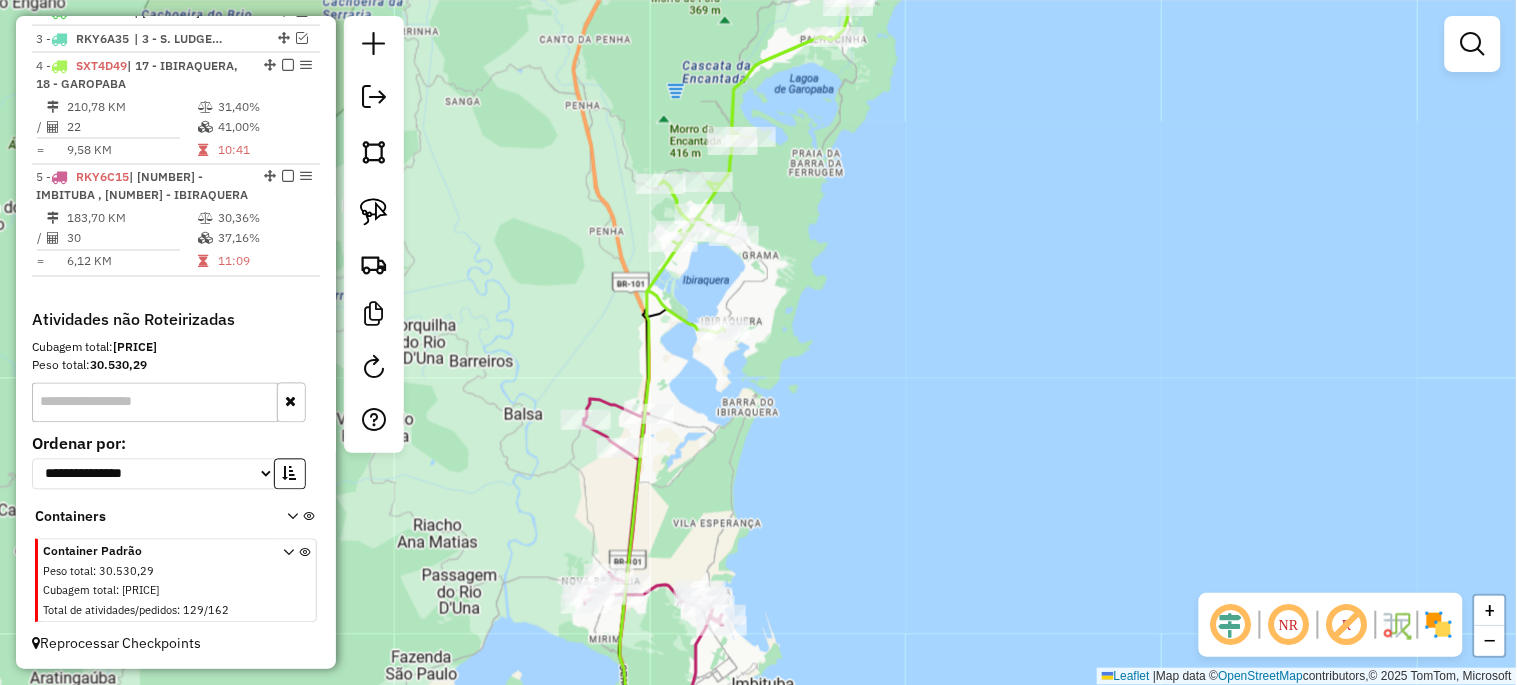 drag, startPoint x: 722, startPoint y: 470, endPoint x: 733, endPoint y: 405, distance: 65.9242 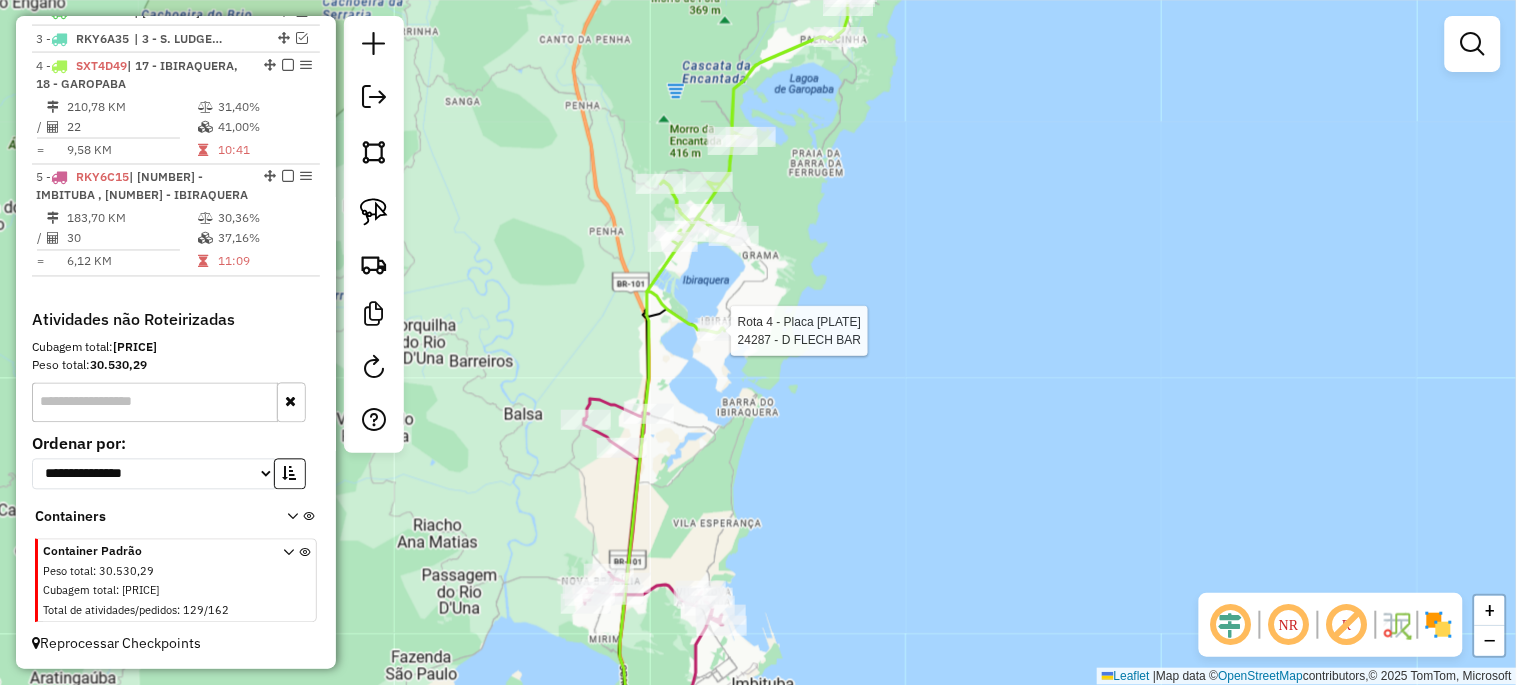 select on "*********" 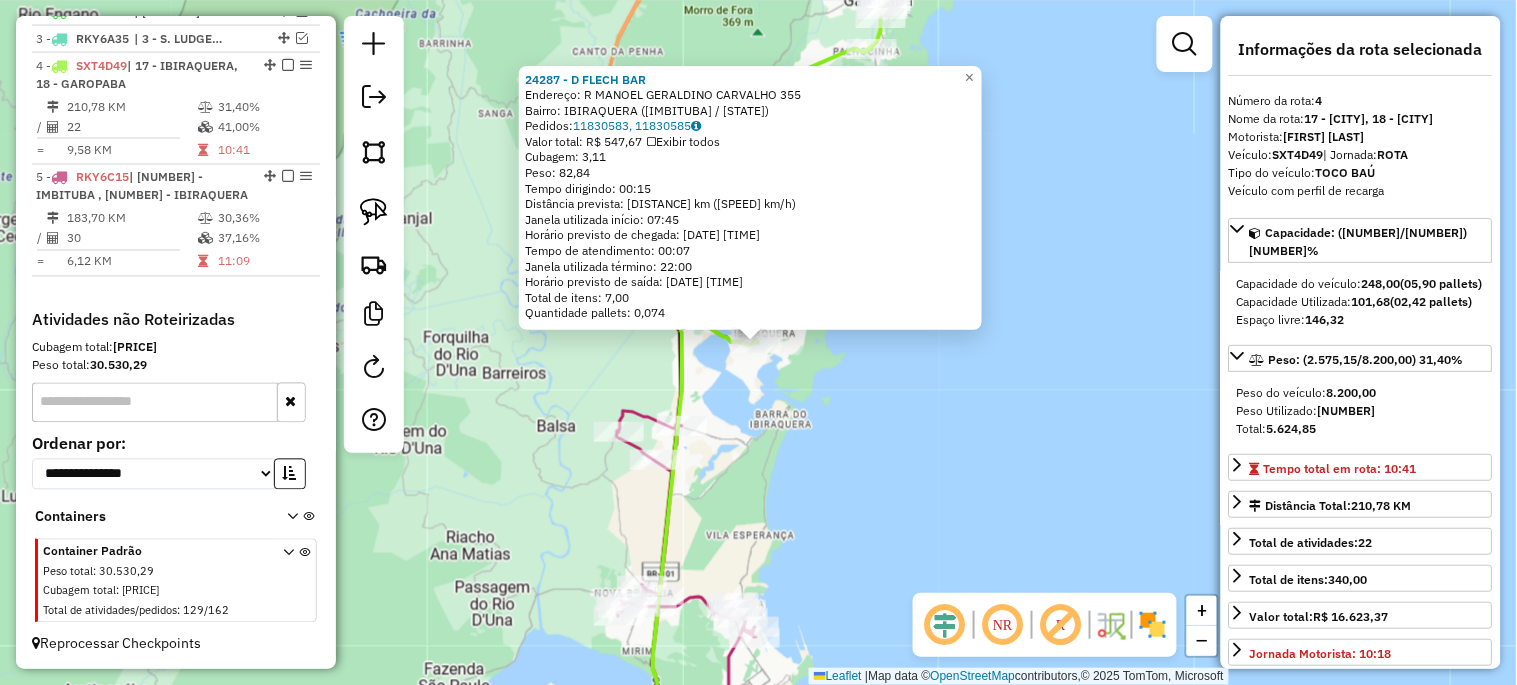 click on "[NUMBER] - [NAME] [LASTNAME]  Endereço:  [STREET] [NUMBER]   Bairro: [BAIRRO] ([CITY] / [STATE])   Pedidos:  [ORDER_IDS]   Valor total: [CURRENCY] [AMOUNT]   Exibir todos   Cubagem: [CUBAGE]  Peso: [WEIGHT]  Tempo dirigindo: [TIME]   Distância prevista: [DISTANCE] km ([SPEED] km/h)   Janela utilizada início: [TIME]   Horário previsto de chegada: [DATE] [TIME]   Tempo de atendimento: [TIME]   Janela utilizada término: [TIME]   Horário previsto de saída: [DATE] [TIME]   Total de itens: [ITEMS]   Quantidade pallets: [PALLETS]  × Janela de atendimento Grade de atendimento Capacidade Transportadoras Veículos Cliente Pedidos  Rotas Selecione os dias de semana para filtrar as janelas de atendimento  Seg   Ter   Qua   Qui   Sex   Sáb   Dom  Informe o período da janela de atendimento: De: Até:  Filtrar exatamente a janela do cliente  Considerar janela de atendimento padrão  Selecione os dias de semana para filtrar as grades de atendimento  Seg   Ter   Qua   Qui   Sex   Sáb   Dom   Peso mínimo:   Peso máximo:   De:  De:" 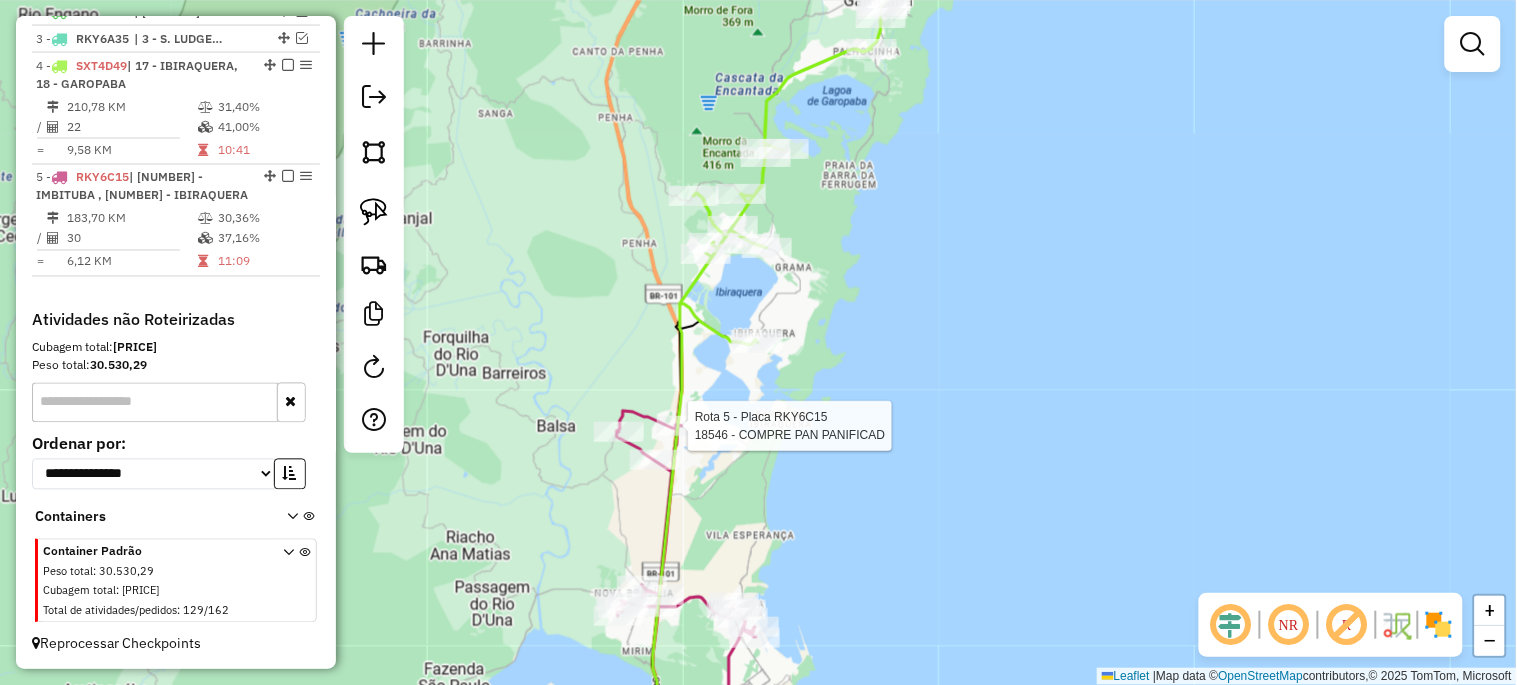 select on "*********" 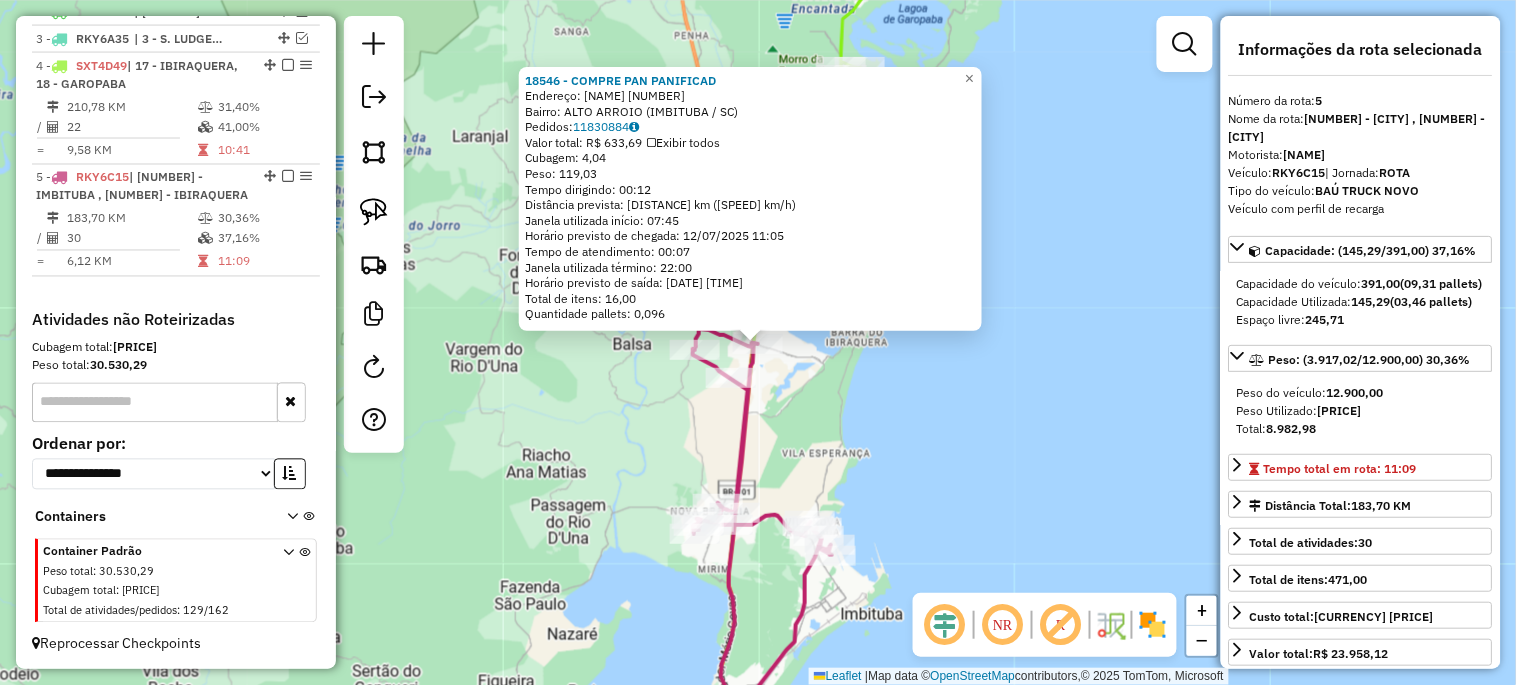 click on "[NUMBER] - COMPRE PAN PANIFICAD Endereço: ATAIDE MANOEL DA ROSA [NUMBER] Bairro: ALTO ARROIO ([IMBITUBA] / [STATE]) Pedidos: [ORDER_ID] Valor total: R$ [PRICE] Exibir todos Cubagem: [CUBAGE] Peso: [WEIGHT] Tempo dirigindo: [TIME] Distância prevista: [DISTANCE] km ([SPEED] km/h) Janela utilizada início: [TIME] Horário previsto de chegada: [DATE] [TIME] Tempo de atendimento: [TIME] Janela utilizada término: [TIME] Horário previsto de saída: [DATE] [TIME] Total de itens: [ITEMS] Quantidade pallets: [PALLETS] × Janela de atendimento Grade de atendimento Capacidade Transportadoras Veículos Cliente Pedidos Rotas Selecione os dias de semana para filtrar as janelas de atendimento Seg Ter Qua Qui Sex Sáb Dom Informe o período da janela de atendimento: De: Até: Filtrar exatamente a janela do cliente Considerar janela de atendimento padrão Selecione os dias de semana para filtrar as grades de atendimento Seg Ter Qua Qui Sex Sáb Dom Peso mínimo: Peso máximo: De: Até:" 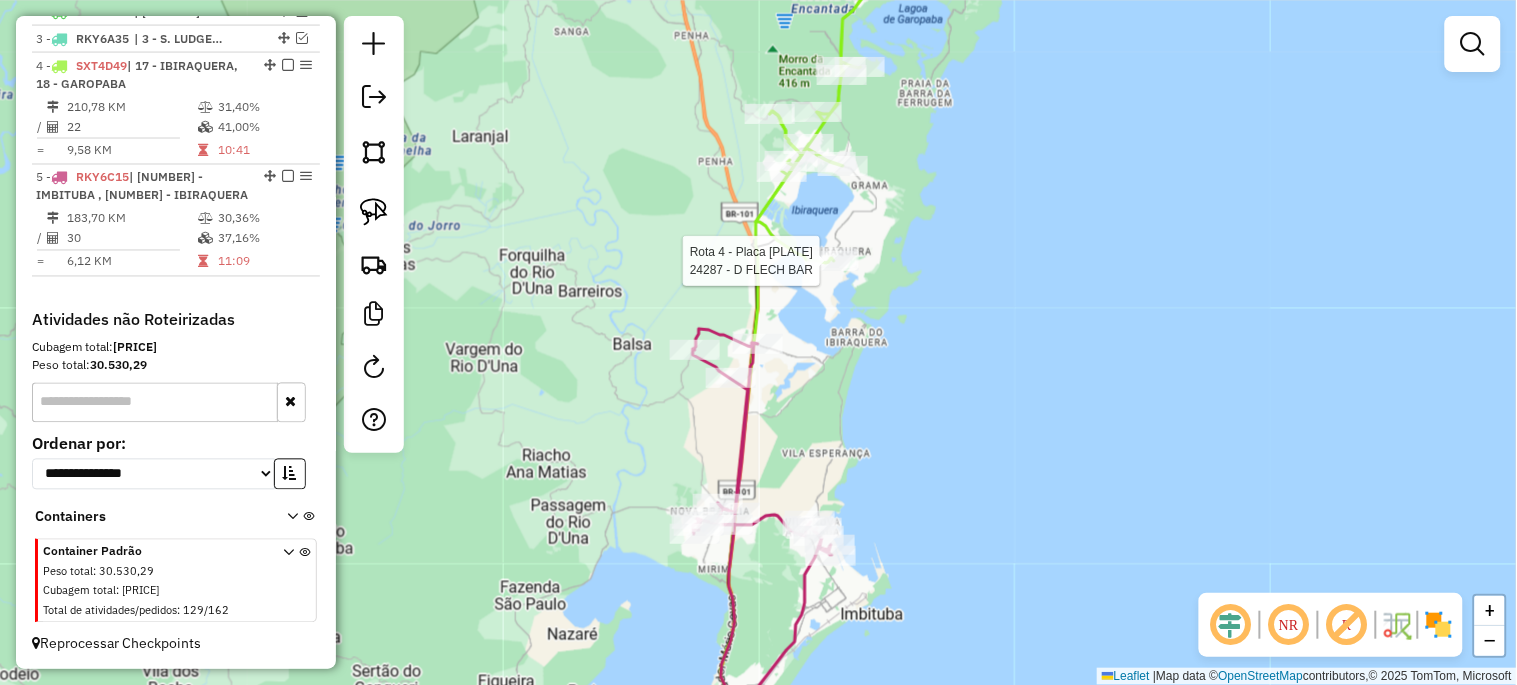click 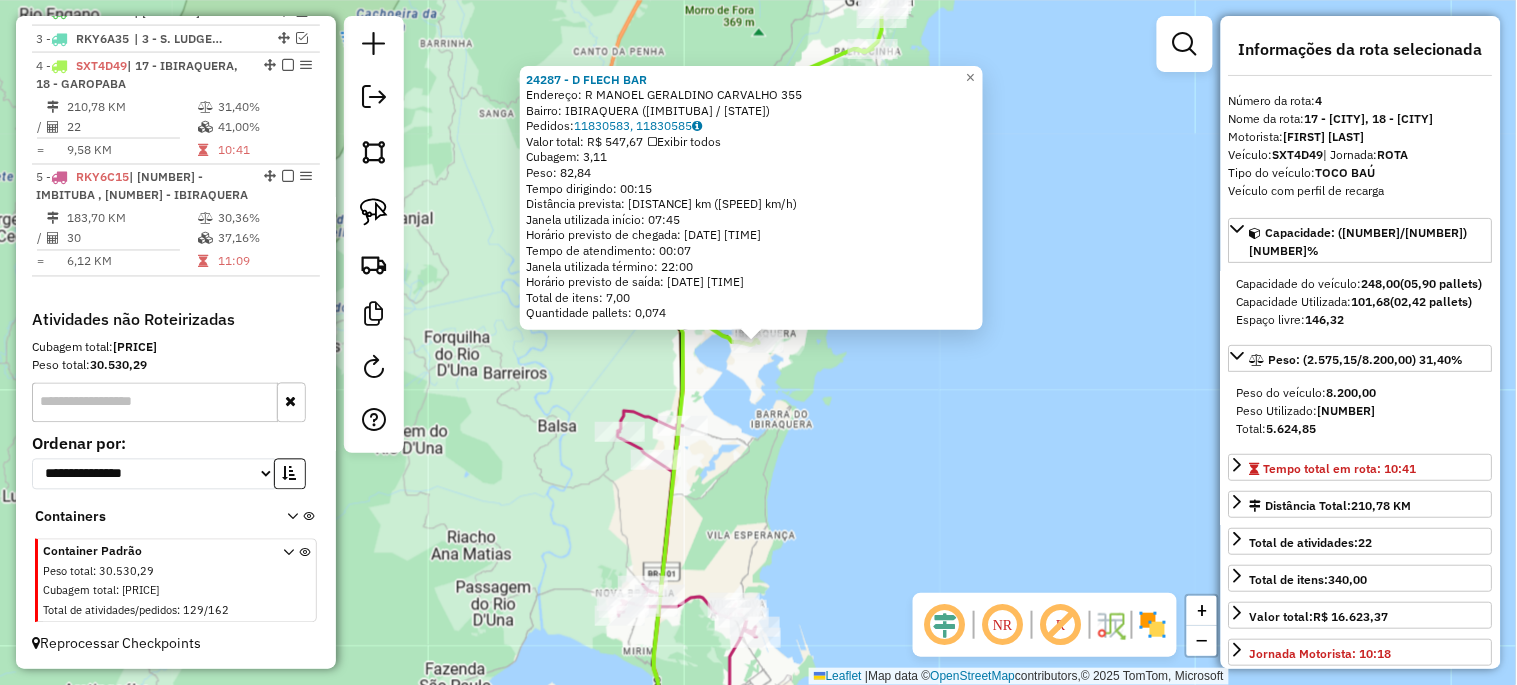 click on "[NUMBER] - [NAME] [LASTNAME]  Endereço:  [STREET] [NUMBER]   Bairro: [BAIRRO] ([CITY] / [STATE])   Pedidos:  [ORDER_IDS]   Valor total: [CURRENCY] [AMOUNT]   Exibir todos   Cubagem: [CUBAGE]  Peso: [WEIGHT]  Tempo dirigindo: [TIME]   Distância prevista: [DISTANCE] km ([SPEED] km/h)   Janela utilizada início: [TIME]   Horário previsto de chegada: [DATE] [TIME]   Tempo de atendimento: [TIME]   Janela utilizada término: [TIME]   Horário previsto de saída: [DATE] [TIME]   Total de itens: [ITEMS]   Quantidade pallets: [PALLETS]  × Janela de atendimento Grade de atendimento Capacidade Transportadoras Veículos Cliente Pedidos  Rotas Selecione os dias de semana para filtrar as janelas de atendimento  Seg   Ter   Qua   Qui   Sex   Sáb   Dom  Informe o período da janela de atendimento: De: Até:  Filtrar exatamente a janela do cliente  Considerar janela de atendimento padrão  Selecione os dias de semana para filtrar as grades de atendimento  Seg   Ter   Qua   Qui   Sex   Sáb   Dom   Peso mínimo:   Peso máximo:   De:  De:" 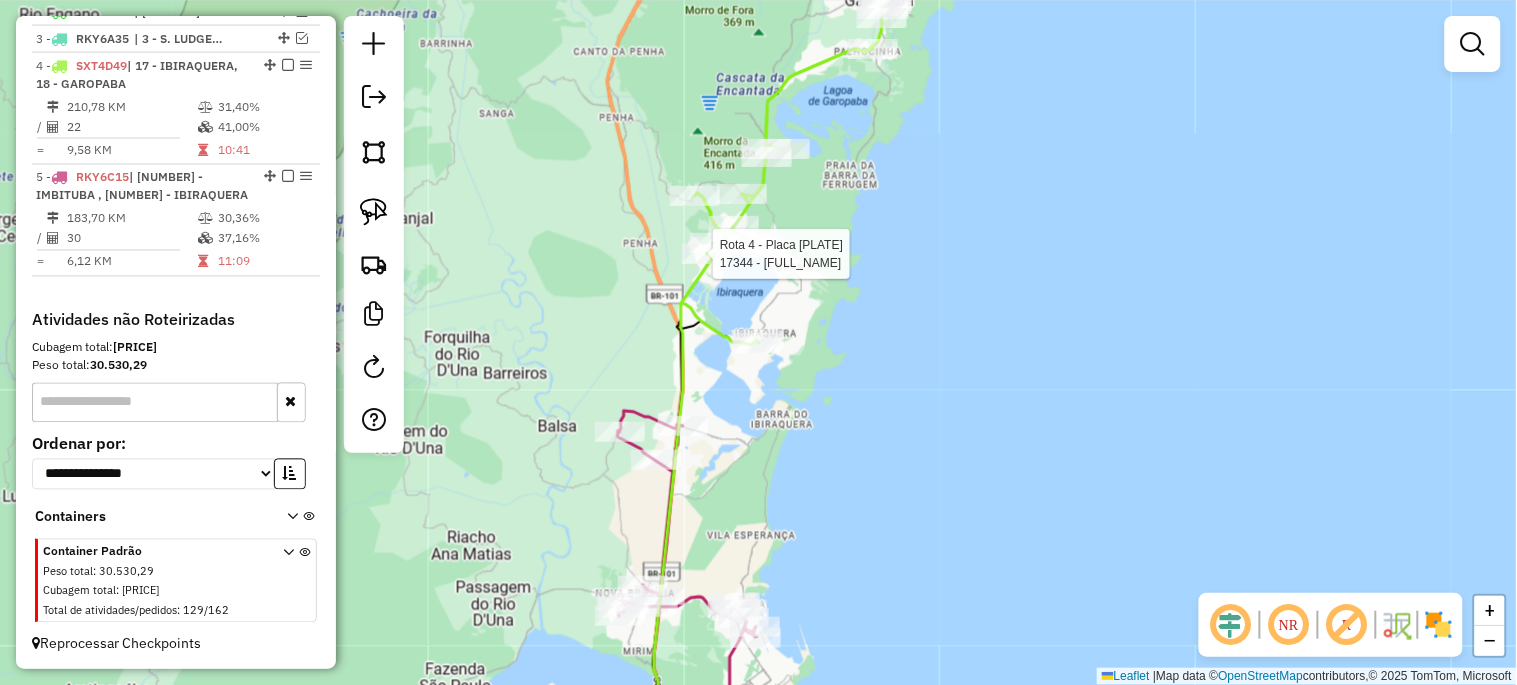 select on "*********" 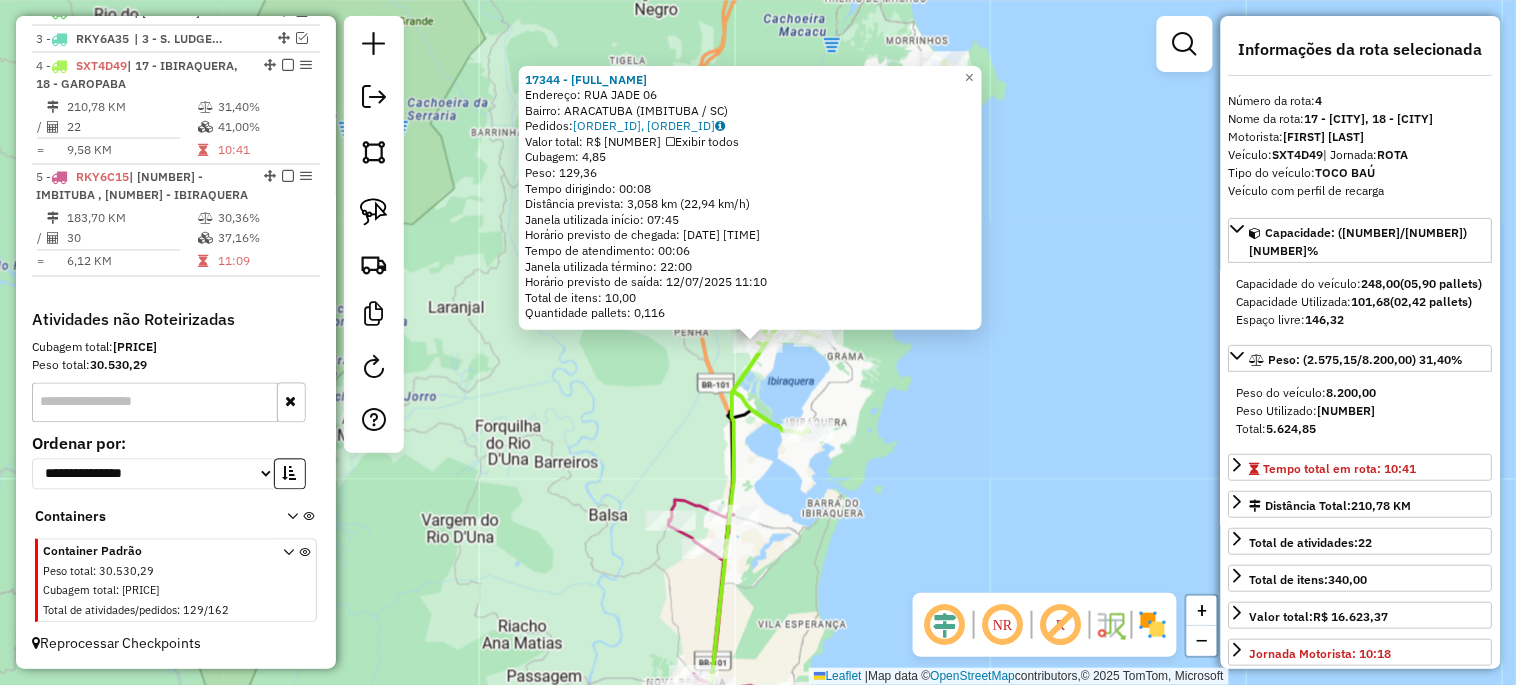 click on "Rota 4 - Placa SXT4D49  24287 - D  [BRAND] 17344 - [NAME] [LAST_NAME]  Endereço:  [STREET_NAME] 06   Bairro: [CITY] ([CITY] / [STATE])   Pedidos:  11830867, 11830868   Valor total: R$ 682,53   Exibir todos   Cubagem: 4,85  Peso: 129,36  Tempo dirigindo: 00:08   Distância prevista: 3,058 km (22,94 km/h)   Janela utilizada início: 07:45   Horário previsto de chegada: [DATE] [TIME]   Tempo de atendimento: 00:06   Janela utilizada término: 22:00   Horário previsto de saída: [DATE] [TIME]   Total de itens: 10,00   Quantidade pallets: 0,116  × Janela de atendimento Grade de atendimento Capacidade Transportadoras Veículos Cliente Pedidos  Rotas Selecione os dias de semana para filtrar as janelas de atendimento  Seg   Ter   Qua   Qui   Sex   Sáb   Dom  Informe o período da janela de atendimento: De: Até:  Filtrar exatamente a janela do cliente  Considerar janela de atendimento padrão  Selecione os dias de semana para filtrar as grades de atendimento  Seg   Ter   Qua   Qui   Sex   Sáb   Dom   De:  +" 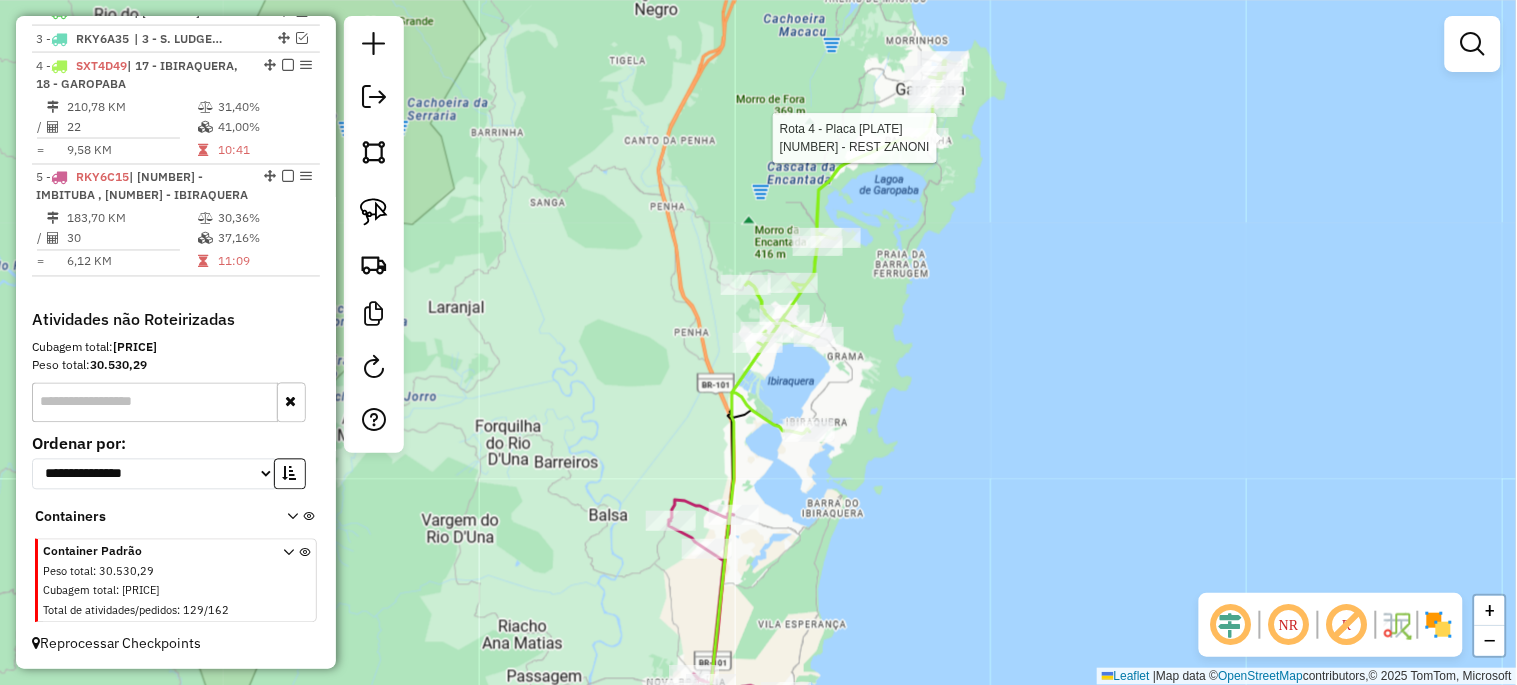 select on "*********" 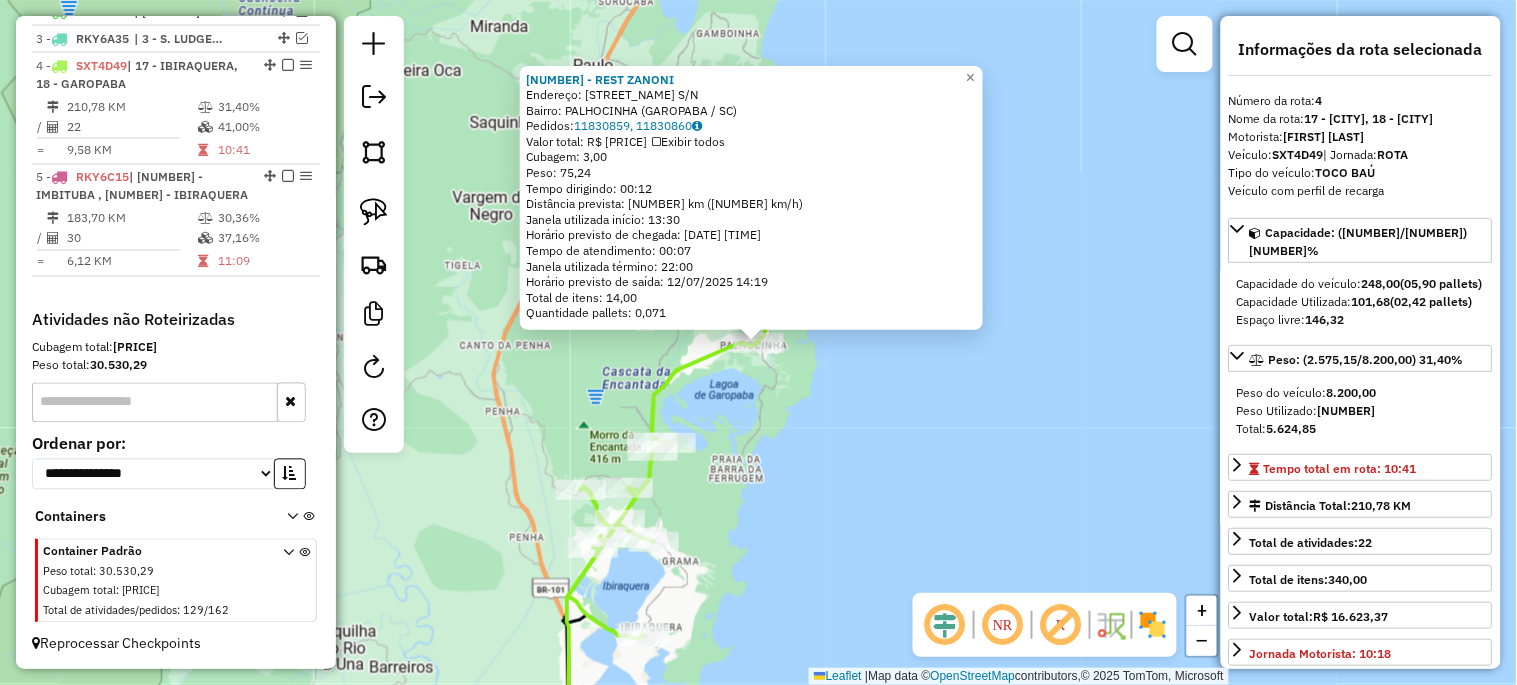 click on "Endereço:  [STREET_NAME] S/N   Bairro: [NEIGHBORHOOD] ([CITY] / [STATE])   Pedidos:  11830859, 11830860   Valor total: R$ 600,31   Exibir todos   Cubagem: 3,00  Peso: 75,24  Tempo dirigindo: 00:12   Distância prevista: 6,288 km (31,44 km/h)   Janela utilizada início: 13:30   Horário previsto de chegada: [DATE] [TIME]   Tempo de atendimento: 00:07   Janela utilizada término: 22:00   Horário previsto de saída: [DATE] [TIME]   Total de itens: 14,00   Quantidade pallets: 0,071  × Janela de atendimento Grade de atendimento Capacidade Transportadoras Veículos Cliente Pedidos  Rotas Selecione os dias de semana para filtrar as janelas de atendimento  Seg   Ter   Qua   Qui   Sex   Sáb   Dom  Informe o período da janela de atendimento: De: Até:  Filtrar exatamente a janela do cliente  Considerar janela de atendimento padrão  Selecione os dias de semana para filtrar as grades de atendimento  Seg   Ter   Qua   Qui   Sex   Sáb   Dom   Clientes fora do dia de atendimento selecionado De:" 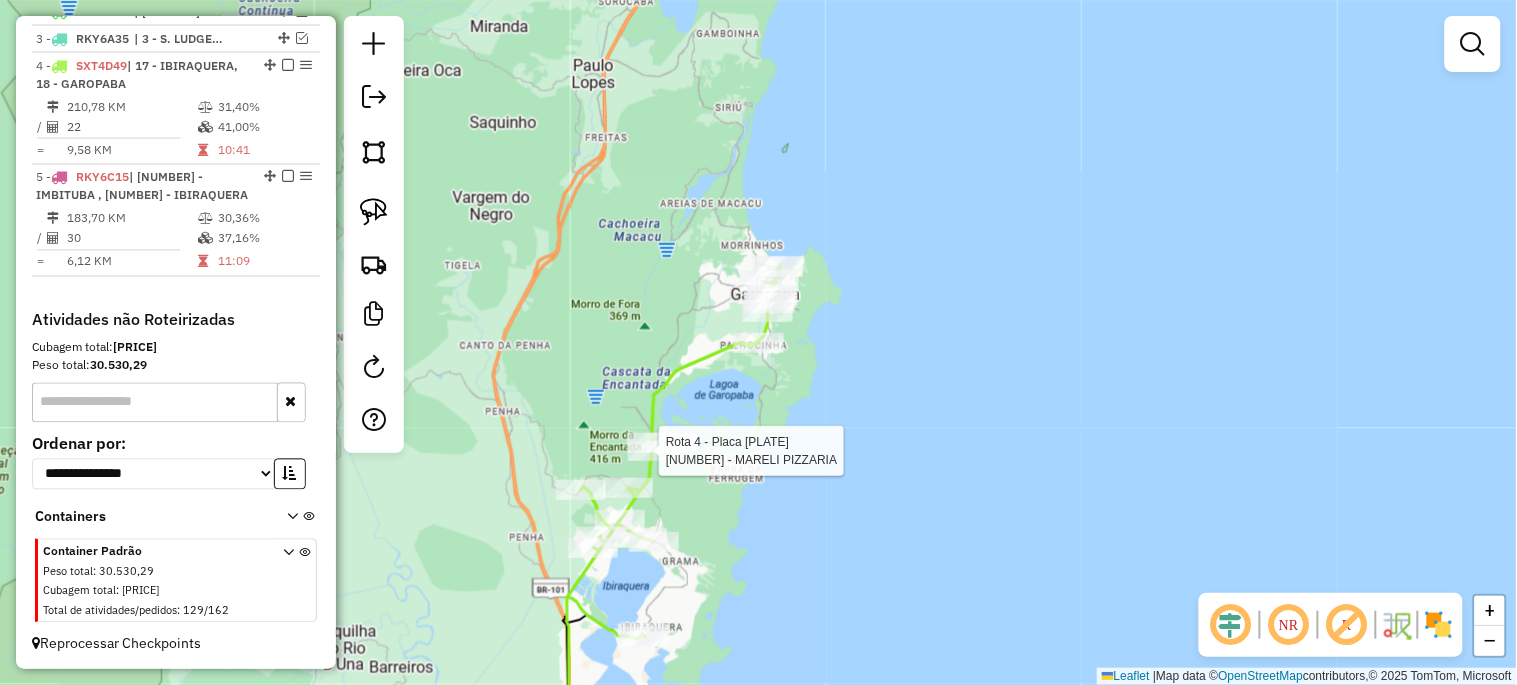 select on "*********" 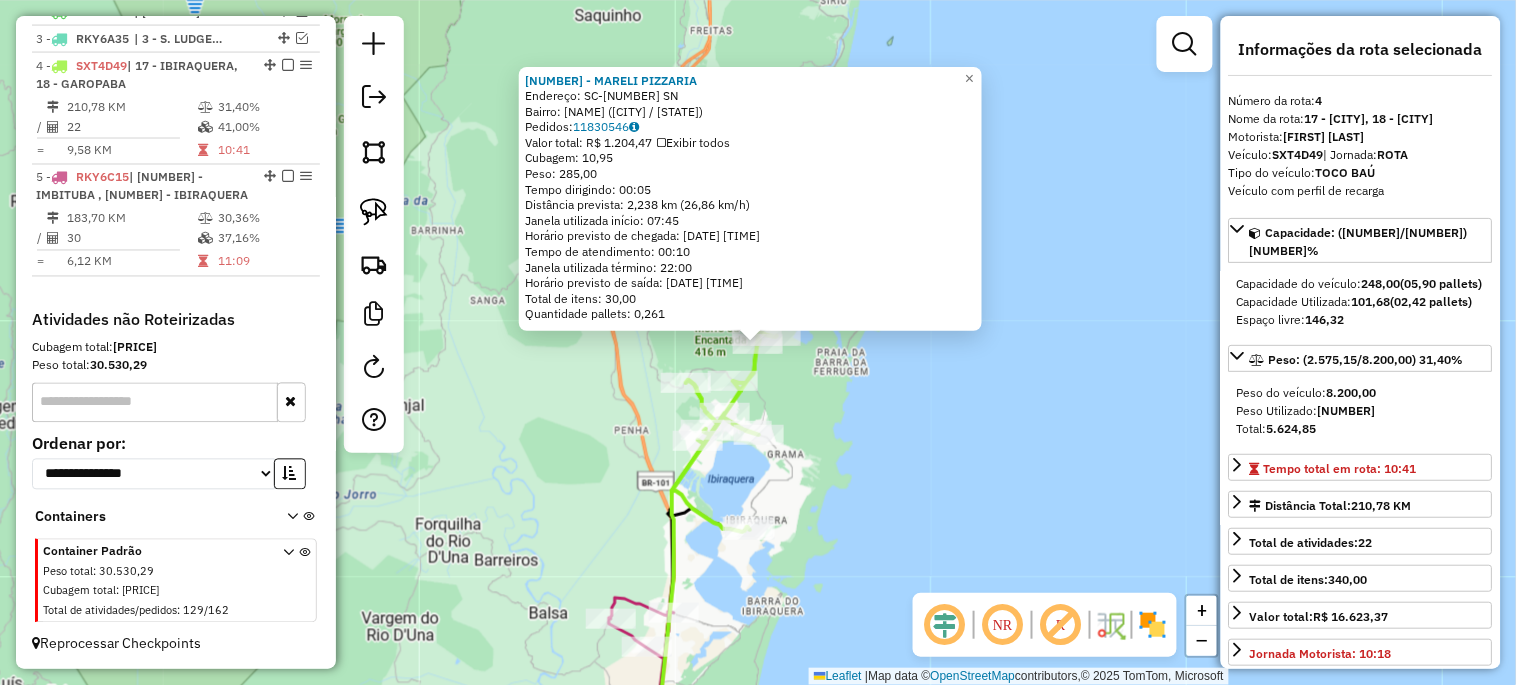 click on "24695 - [BRAND]  Endereço:  [STREET_NAME] SN   Bairro: [CITY] ([CITY] / [STATE])   Pedidos:  11830546   Valor total: R$ 1.204,47   Exibir todos   Cubagem: 10,95  Peso: 285,00  Tempo dirigindo: 00:05   Distância prevista: 2,238 km (26,86 km/h)   Janela utilizada início: 07:45   Horário previsto de chegada: [DATE] [TIME]   Tempo de atendimento: 00:10   Janela utilizada término: 22:00   Horário previsto de saída: [DATE] [TIME]   Total de itens: 30,00   Quantidade pallets: 0,261  × Janela de atendimento Grade de atendimento Capacidade Transportadoras Veículos Cliente Pedidos  Rotas Selecione os dias de semana para filtrar as janelas de atendimento  Seg   Ter   Qua   Qui   Sex   Sáb   Dom  Informe o período da janela de atendimento: De: Até:  Filtrar exatamente a janela do cliente  Considerar janela de atendimento padrão  Selecione os dias de semana para filtrar as grades de atendimento  Seg   Ter   Qua   Qui   Sex   Sáb   Dom   Considerar clientes sem dia de atendimento cadastrado  De:   Até:" 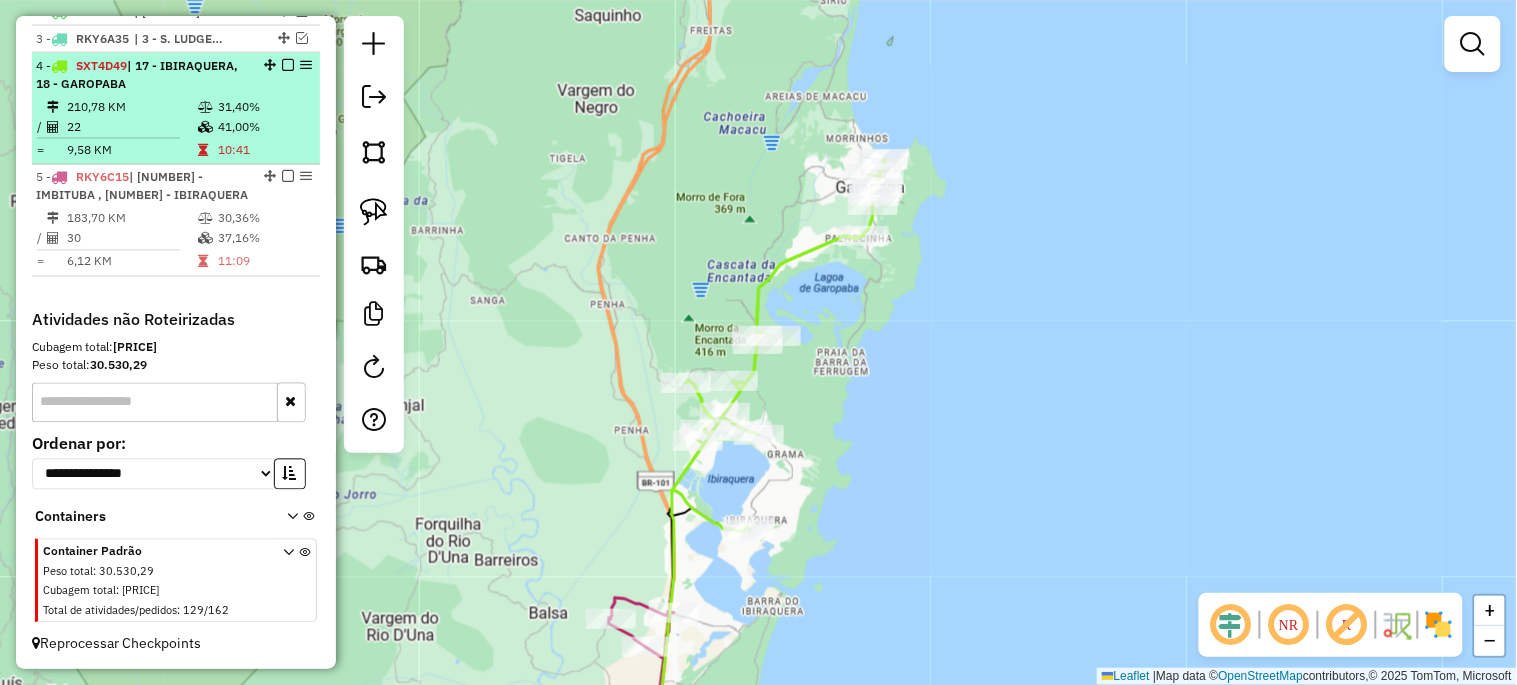click on "4 -     [PLATE] | 17 - IBIRAQUERA, 18 - GAROPABA" at bounding box center [176, 75] 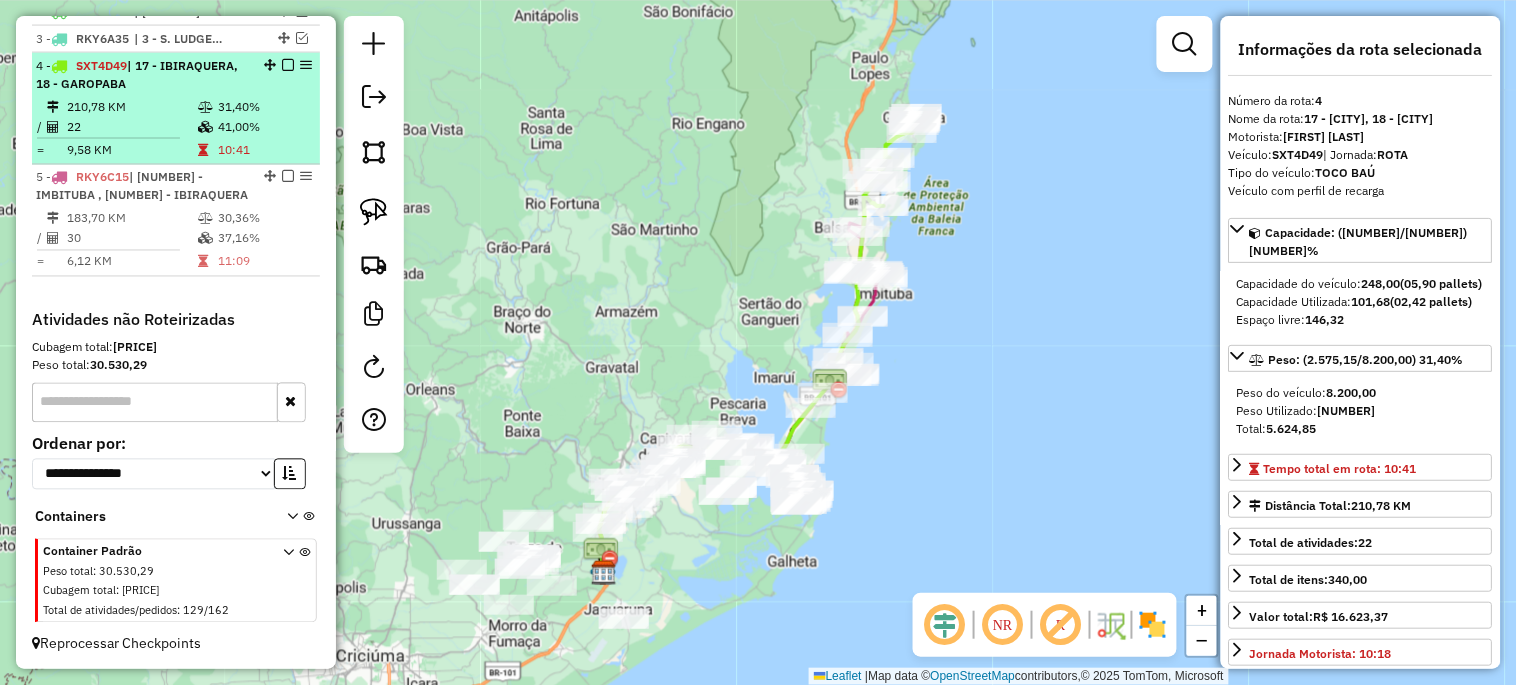click at bounding box center (288, 65) 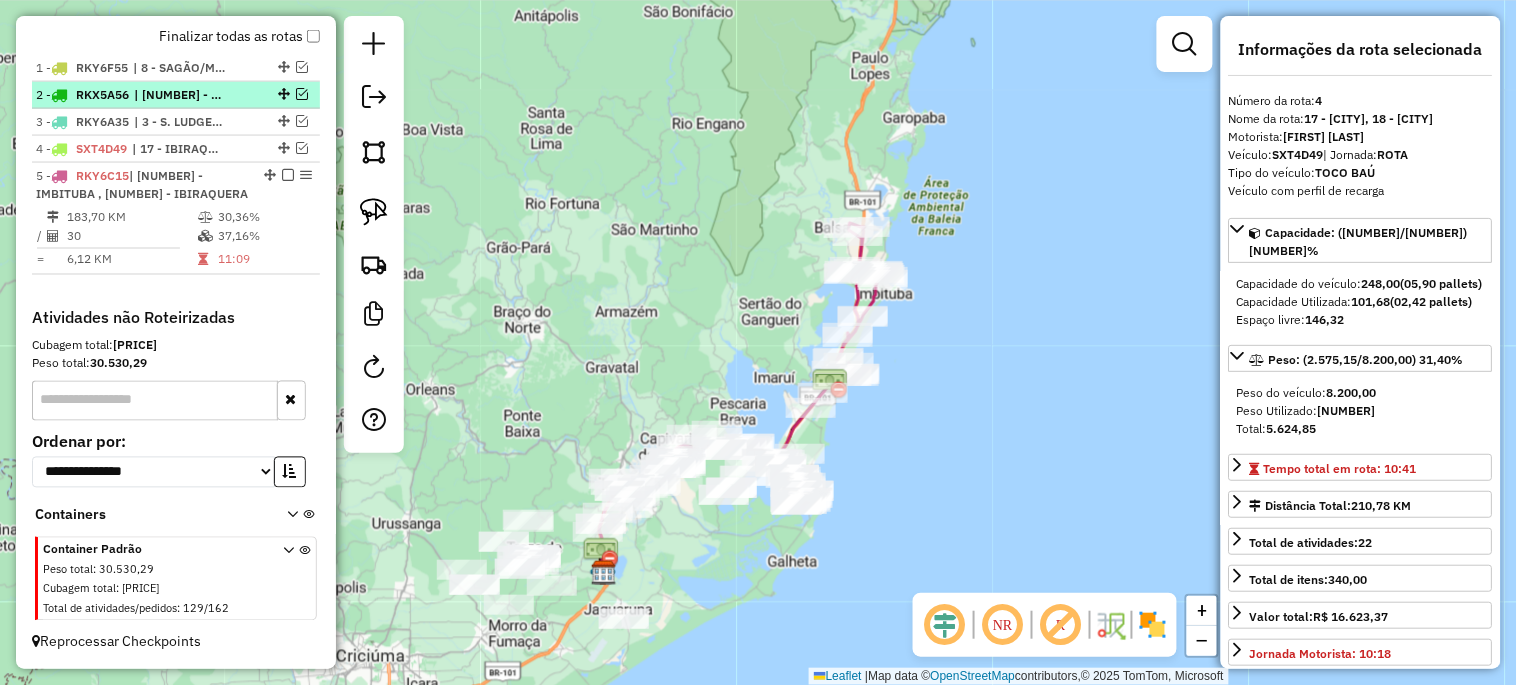 scroll, scrollTop: 752, scrollLeft: 0, axis: vertical 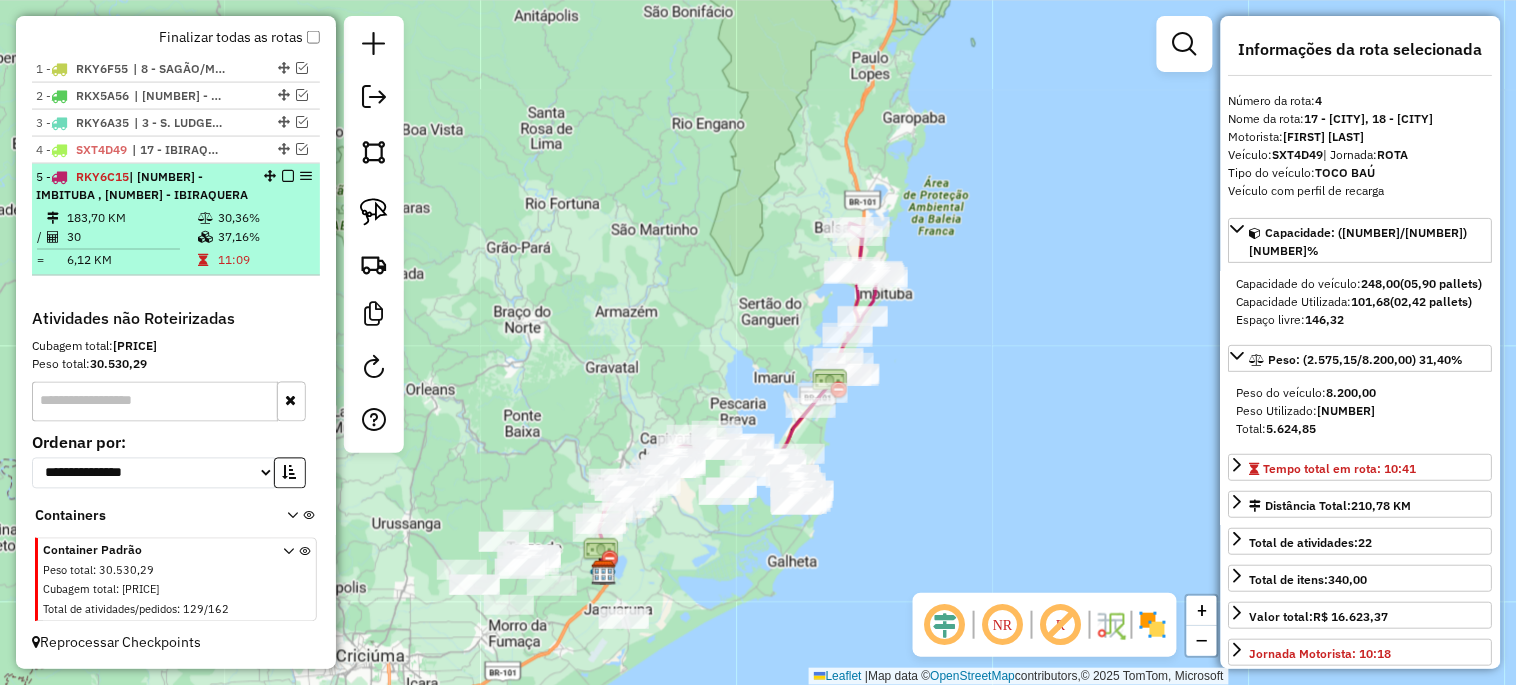 click at bounding box center [288, 176] 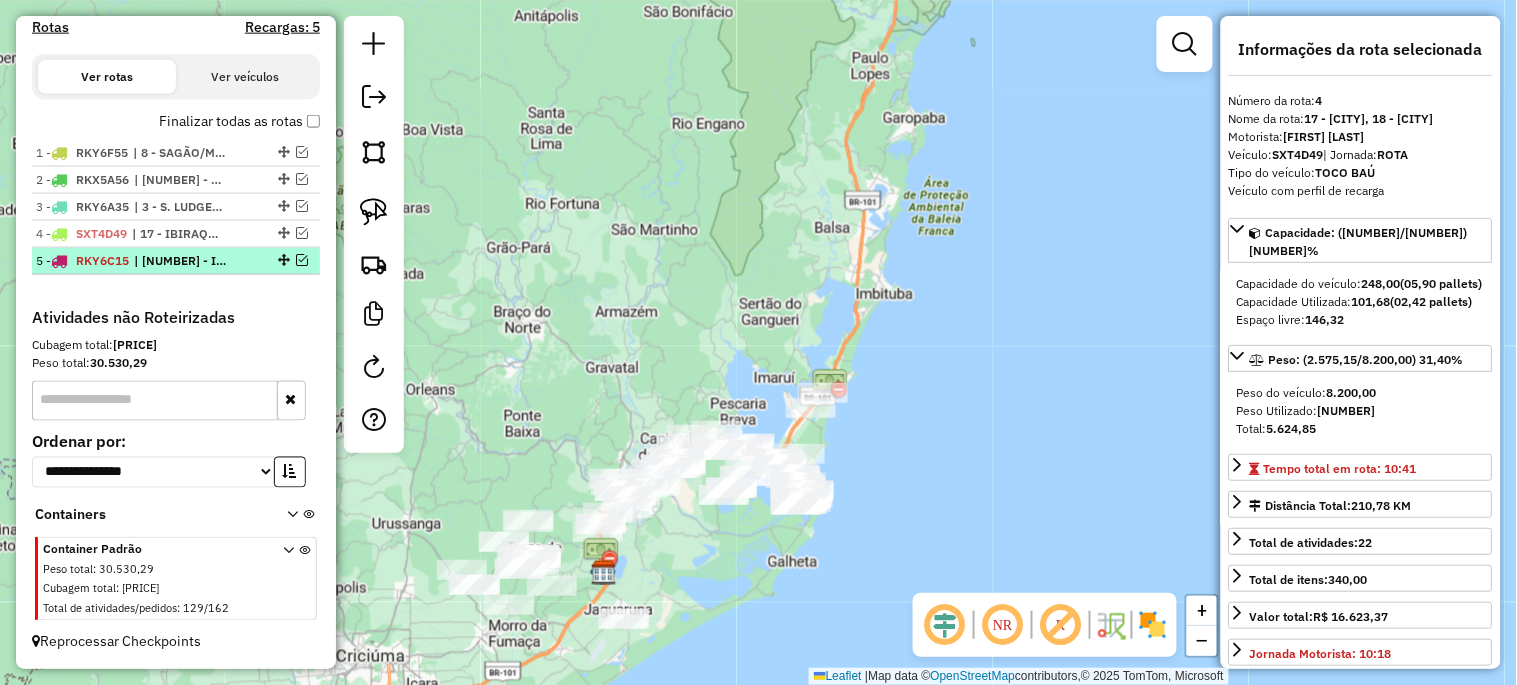 scroll, scrollTop: 667, scrollLeft: 0, axis: vertical 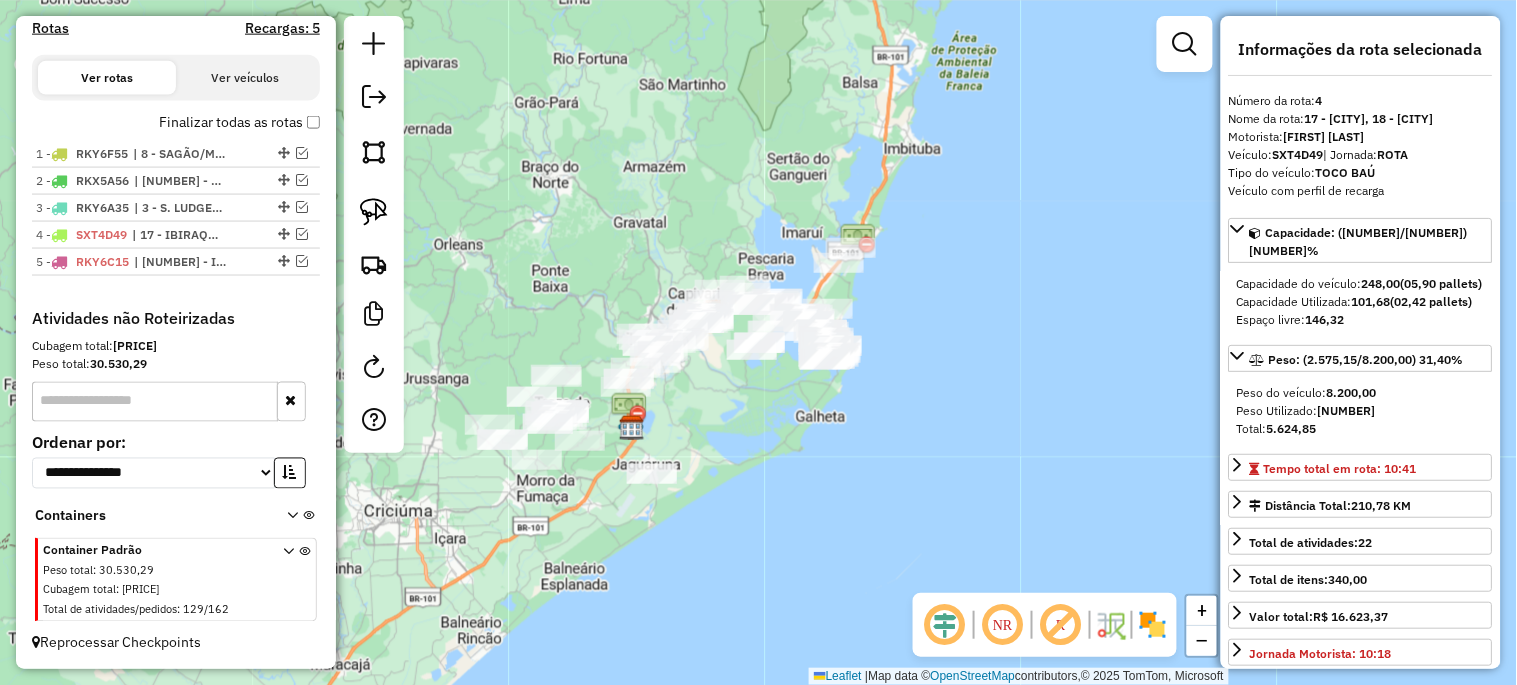 drag, startPoint x: 623, startPoint y: 316, endPoint x: 595, endPoint y: 213, distance: 106.738 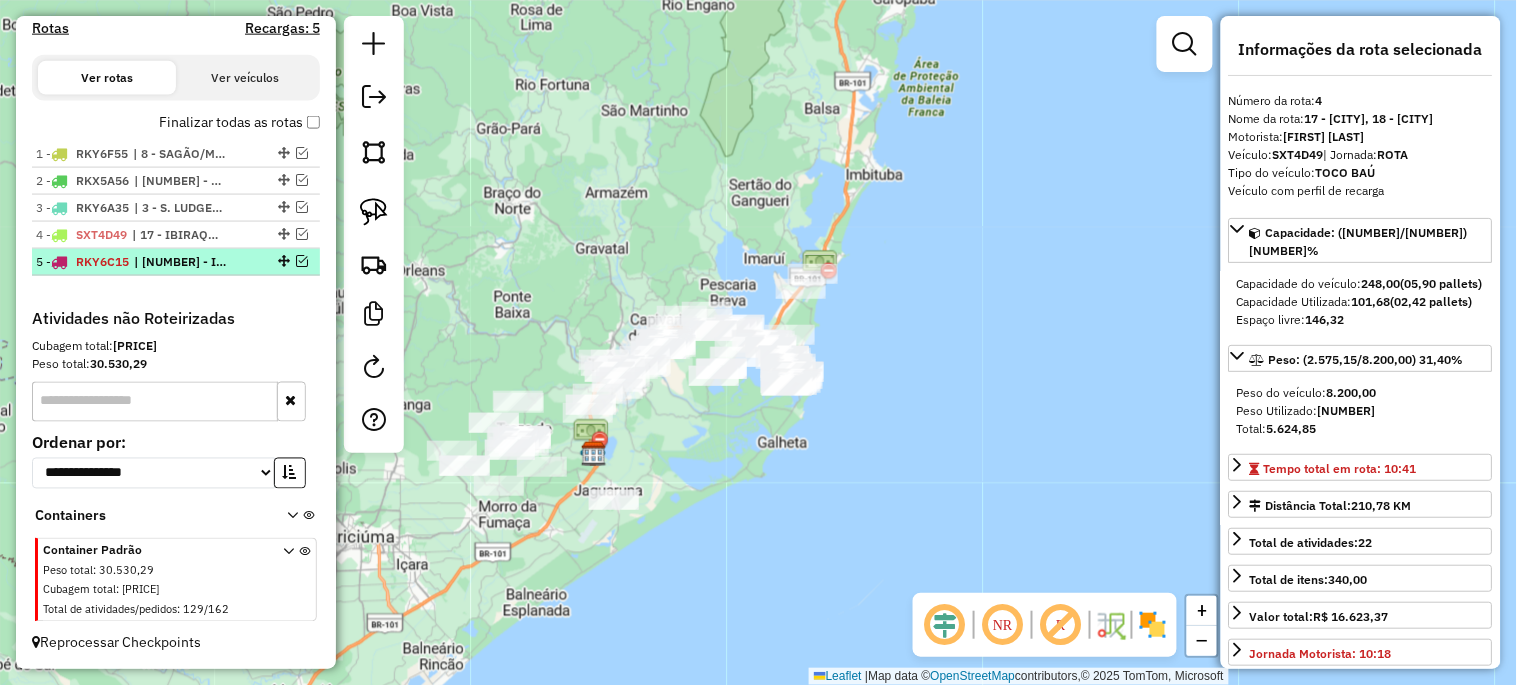 click at bounding box center [302, 261] 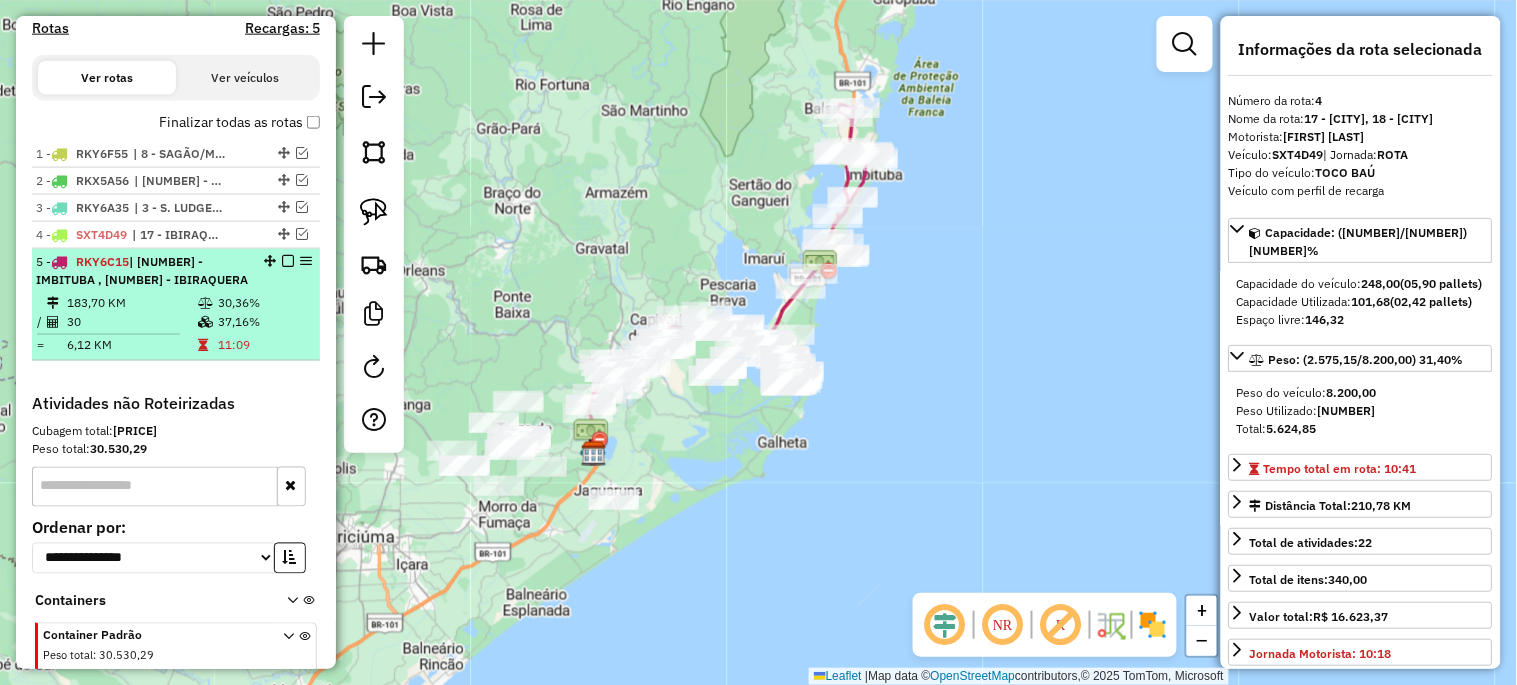 scroll, scrollTop: 752, scrollLeft: 0, axis: vertical 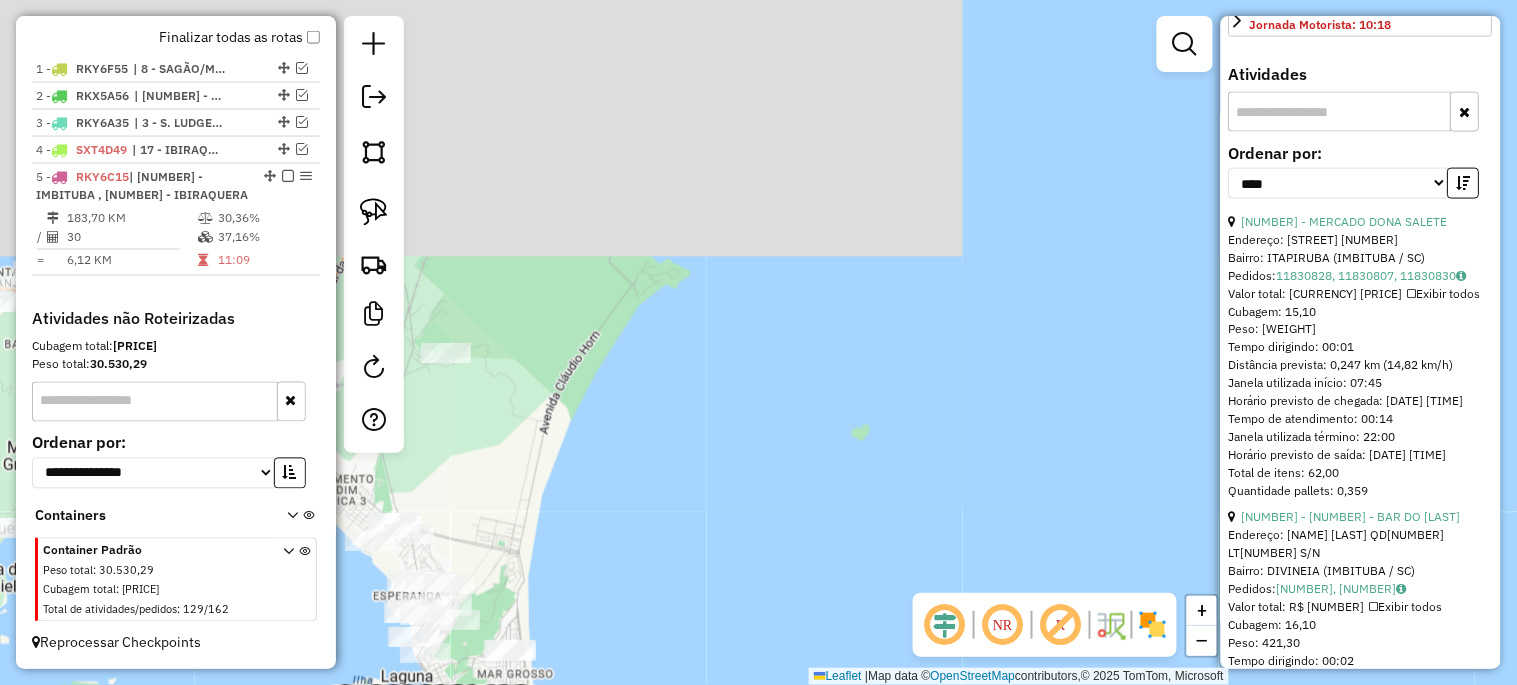 drag, startPoint x: 937, startPoint y: 293, endPoint x: 1040, endPoint y: 545, distance: 272.23703 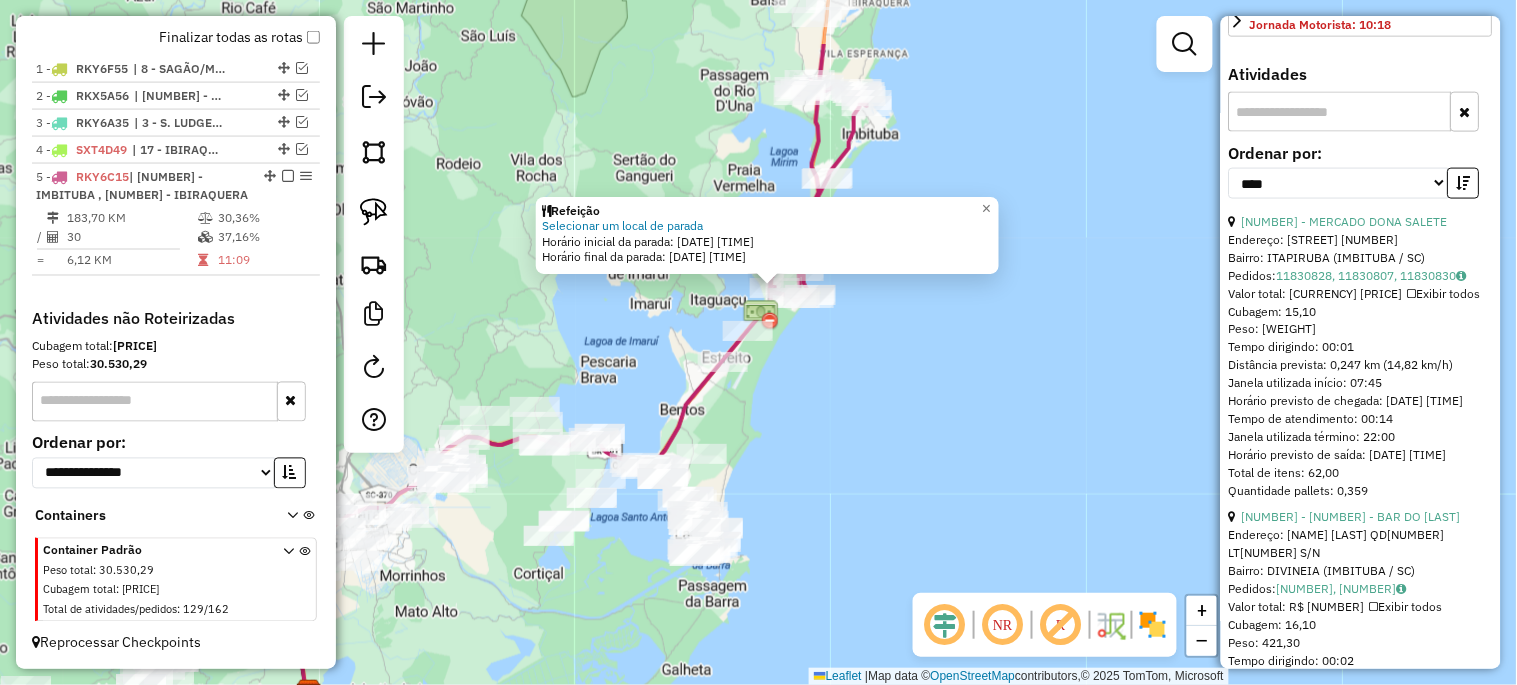 drag, startPoint x: 730, startPoint y: 305, endPoint x: 841, endPoint y: 463, distance: 193.09325 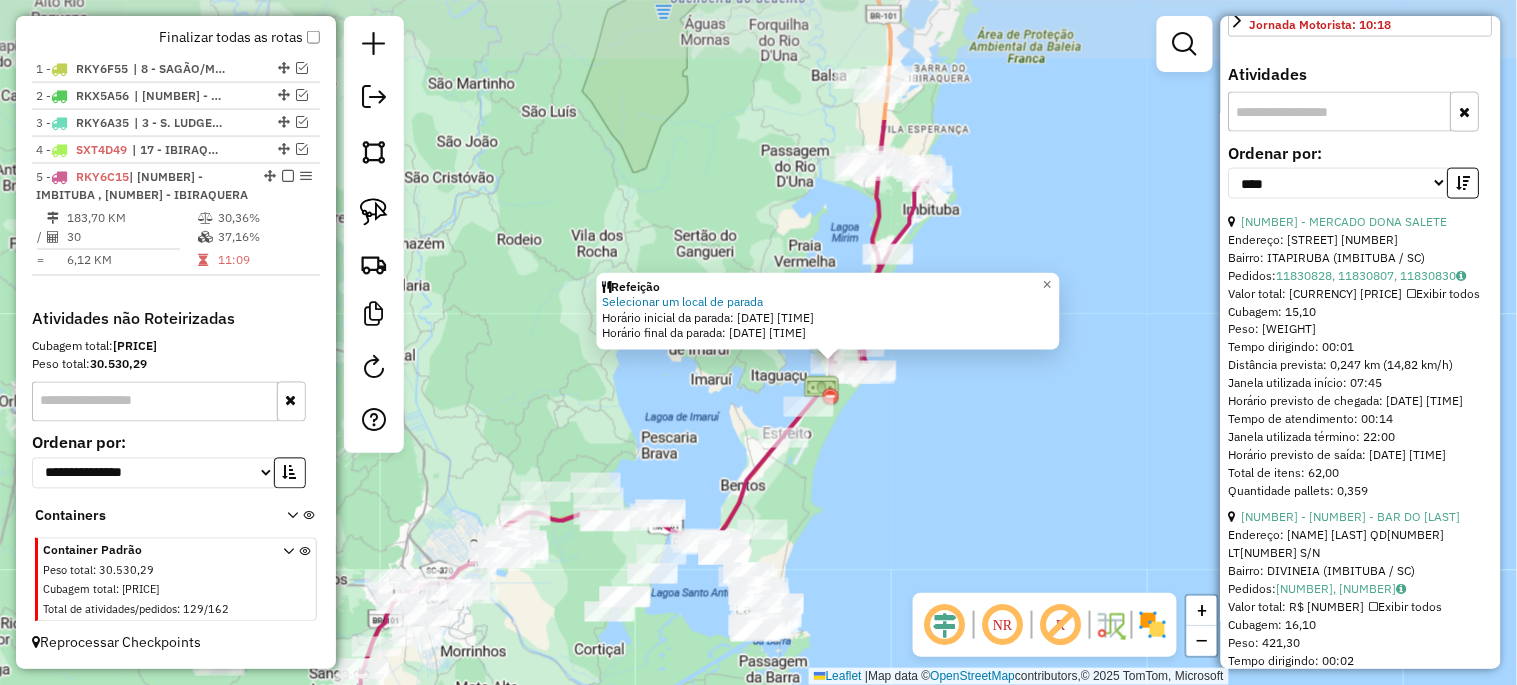 click on "Refeição Selecionar um local de parada  Horário inicial da parada: [DATE] [TIME]   Horário final da parada: [DATE] [TIME]  × Janela de atendimento Grade de atendimento Capacidade Transportadoras Veículos Cliente Pedidos  Rotas Selecione os dias de semana para filtrar as janelas de atendimento  Seg   Ter   Qua   Qui   Sex   Sáb   Dom  Informe o período da janela de atendimento: De: Até:  Filtrar exatamente a janela do cliente  Considerar janela de atendimento padrão  Selecione os dias de semana para filtrar as grades de atendimento  Seg   Ter   Qua   Qui   Sex   Sáb   Dom   Considerar clientes sem dia de atendimento cadastrado  Clientes fora do dia de atendimento selecionado Filtrar as atividades entre os valores definidos abaixo:  Peso mínimo:   Peso máximo:   Cubagem mínima:   Cubagem máxima:   De:   Até:  Filtrar as atividades entre o tempo de atendimento definido abaixo:  De:   Até:   Considerar capacidade total dos clientes não roteirizados Transportadora: Tipo de veículo: Nome:" 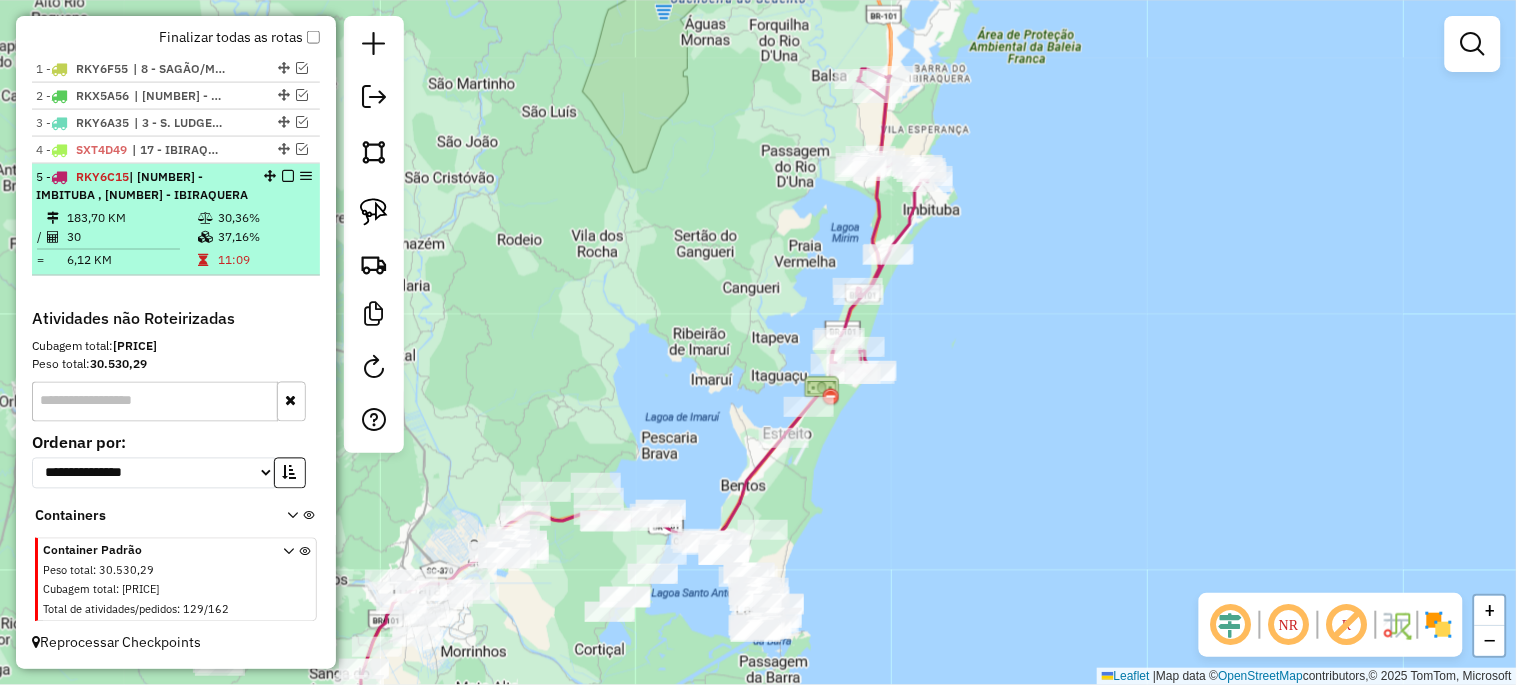 click at bounding box center (288, 176) 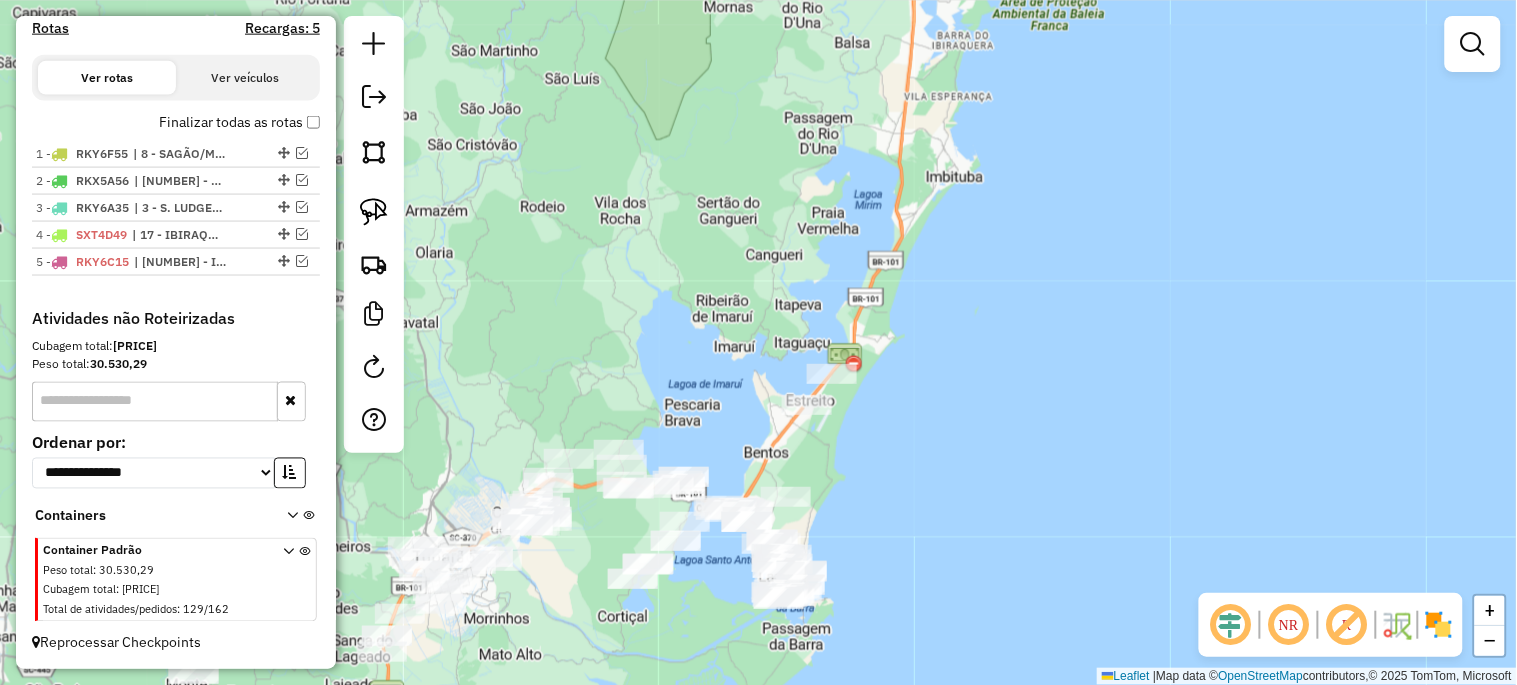 drag, startPoint x: 882, startPoint y: 520, endPoint x: 924, endPoint y: 390, distance: 136.61626 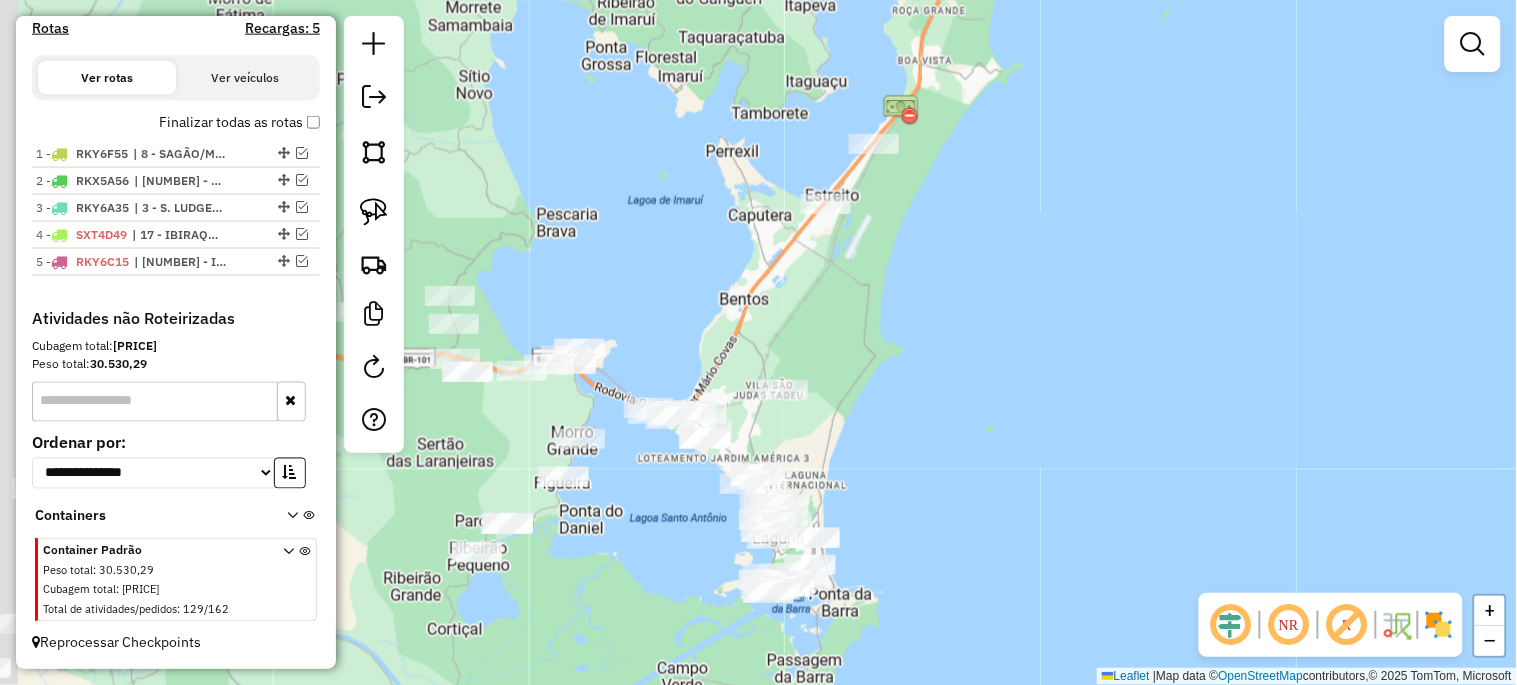 drag, startPoint x: 890, startPoint y: 414, endPoint x: 953, endPoint y: 420, distance: 63.28507 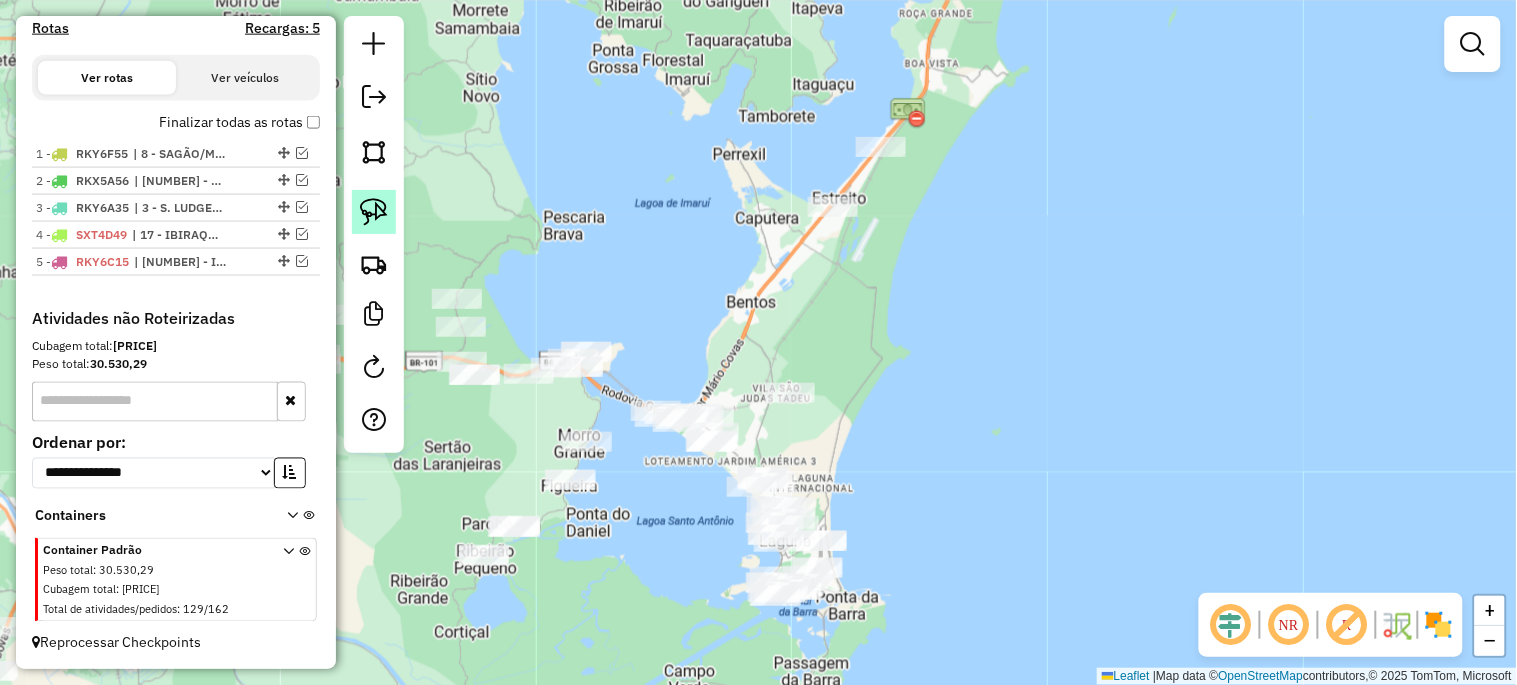 click 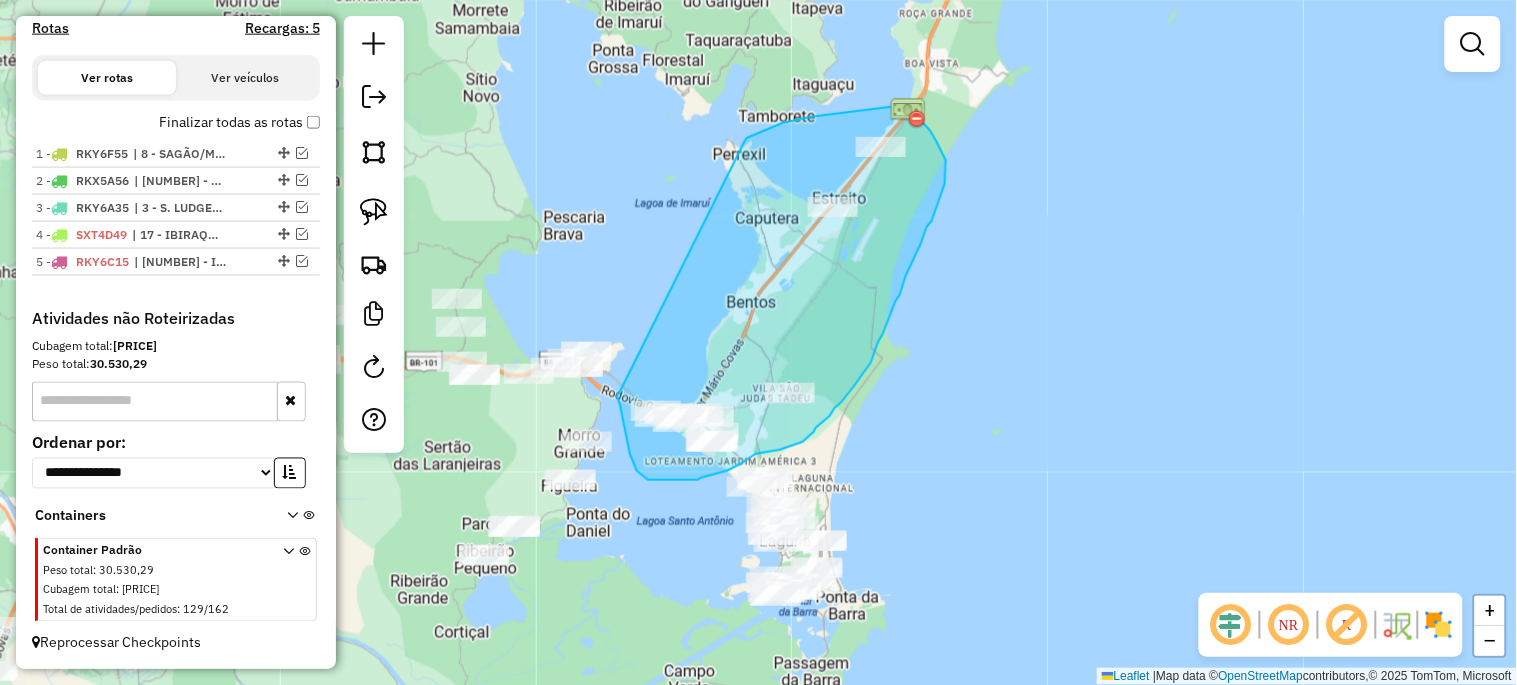 drag, startPoint x: 752, startPoint y: 136, endPoint x: 620, endPoint y: 392, distance: 288.02777 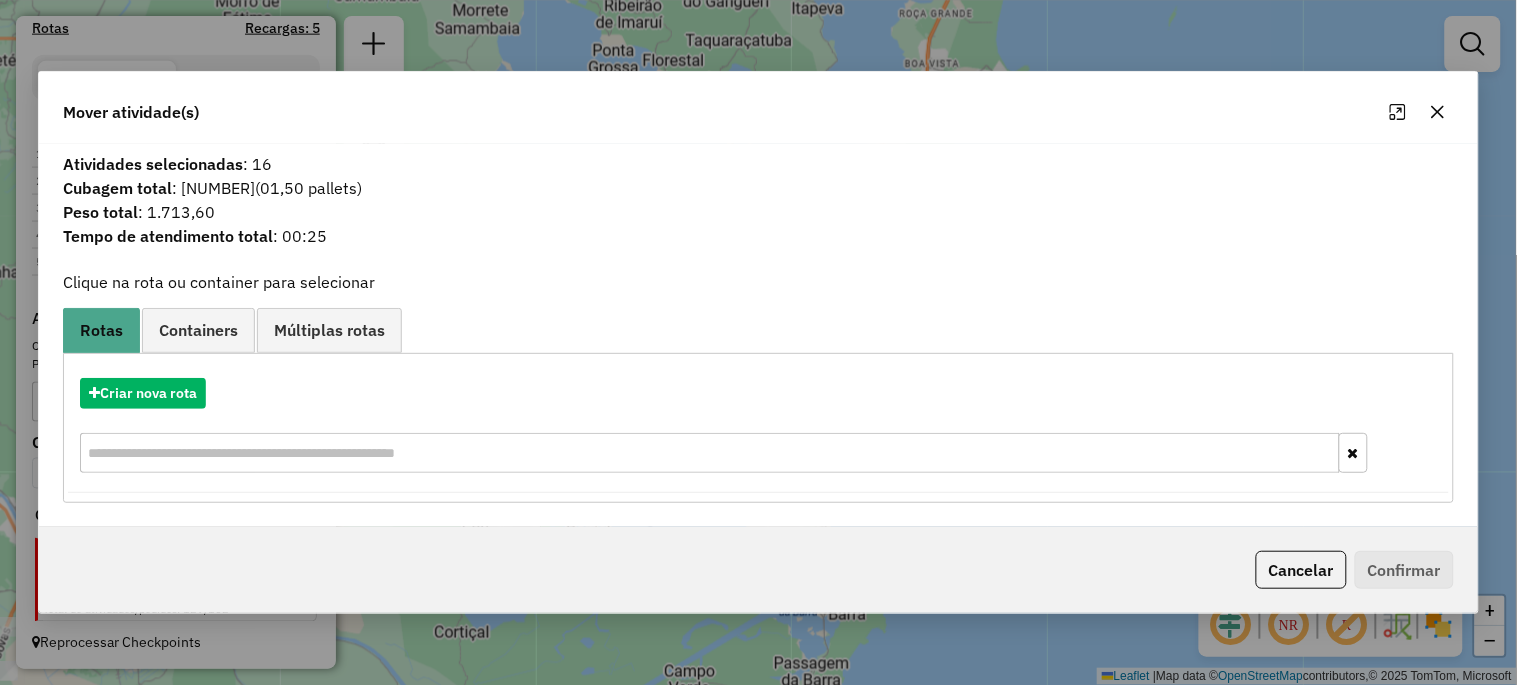 click 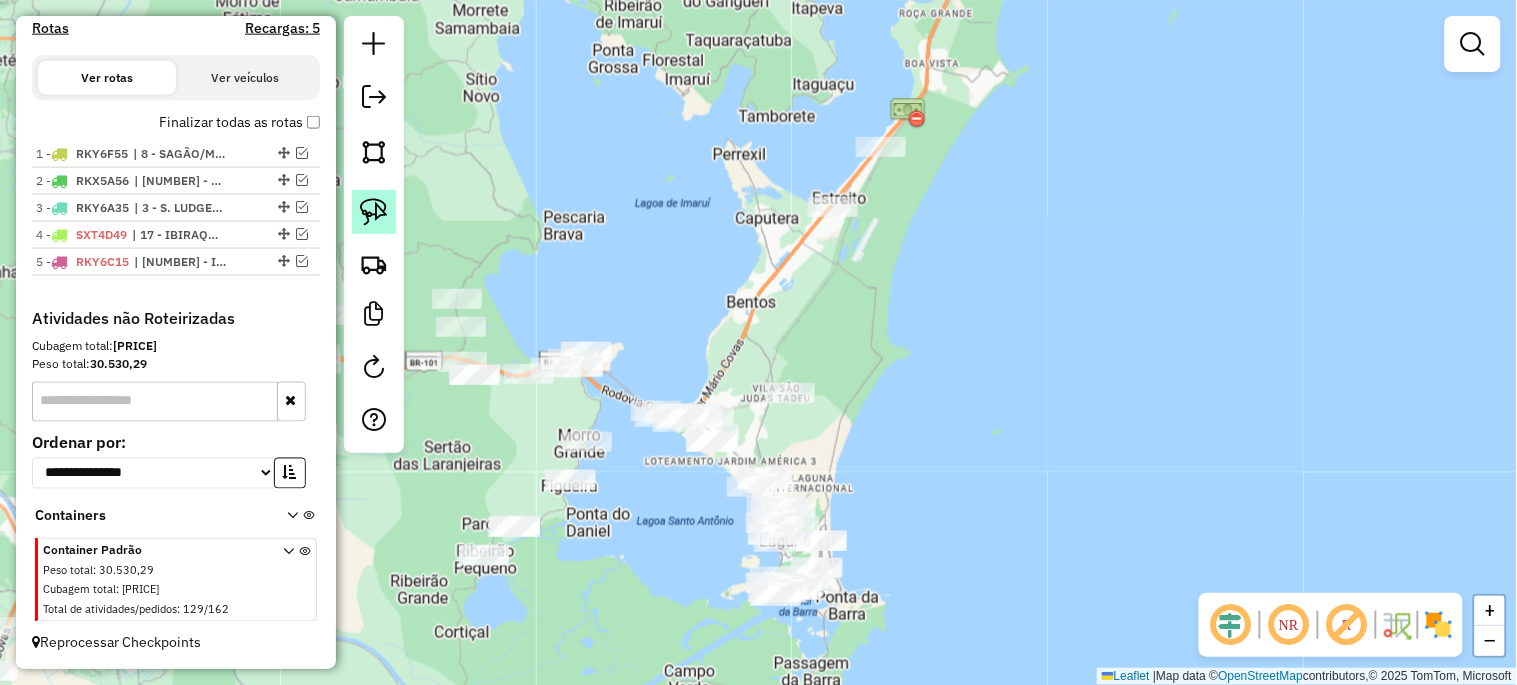 click 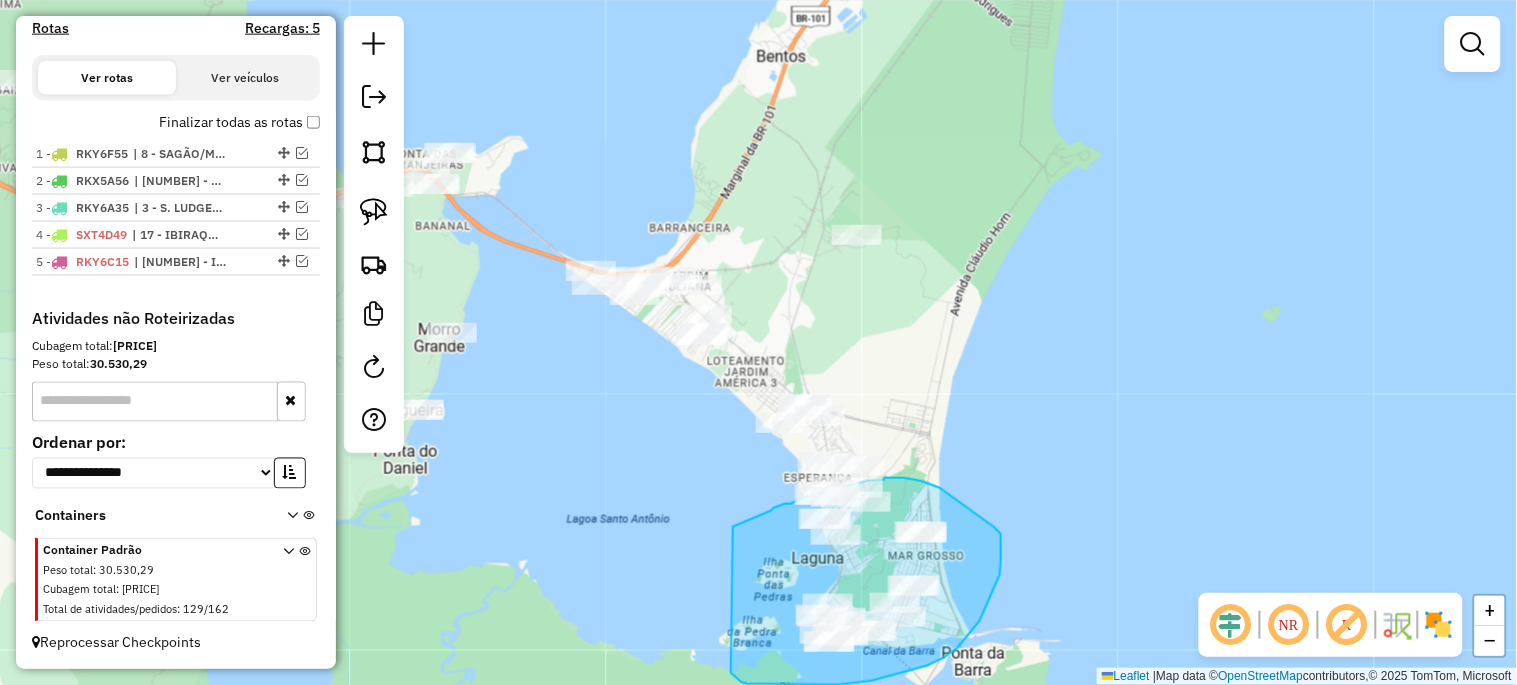 drag, startPoint x: 733, startPoint y: 527, endPoint x: 731, endPoint y: 672, distance: 145.0138 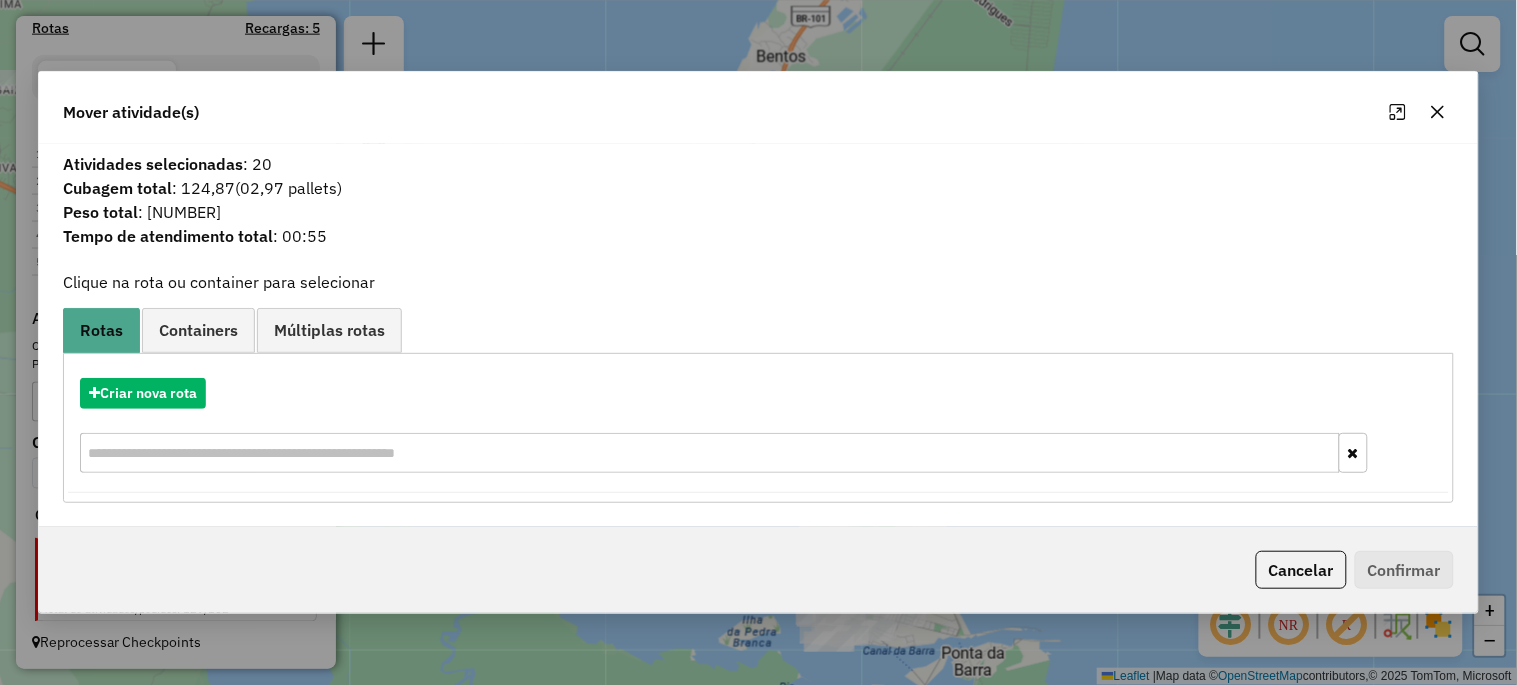 click 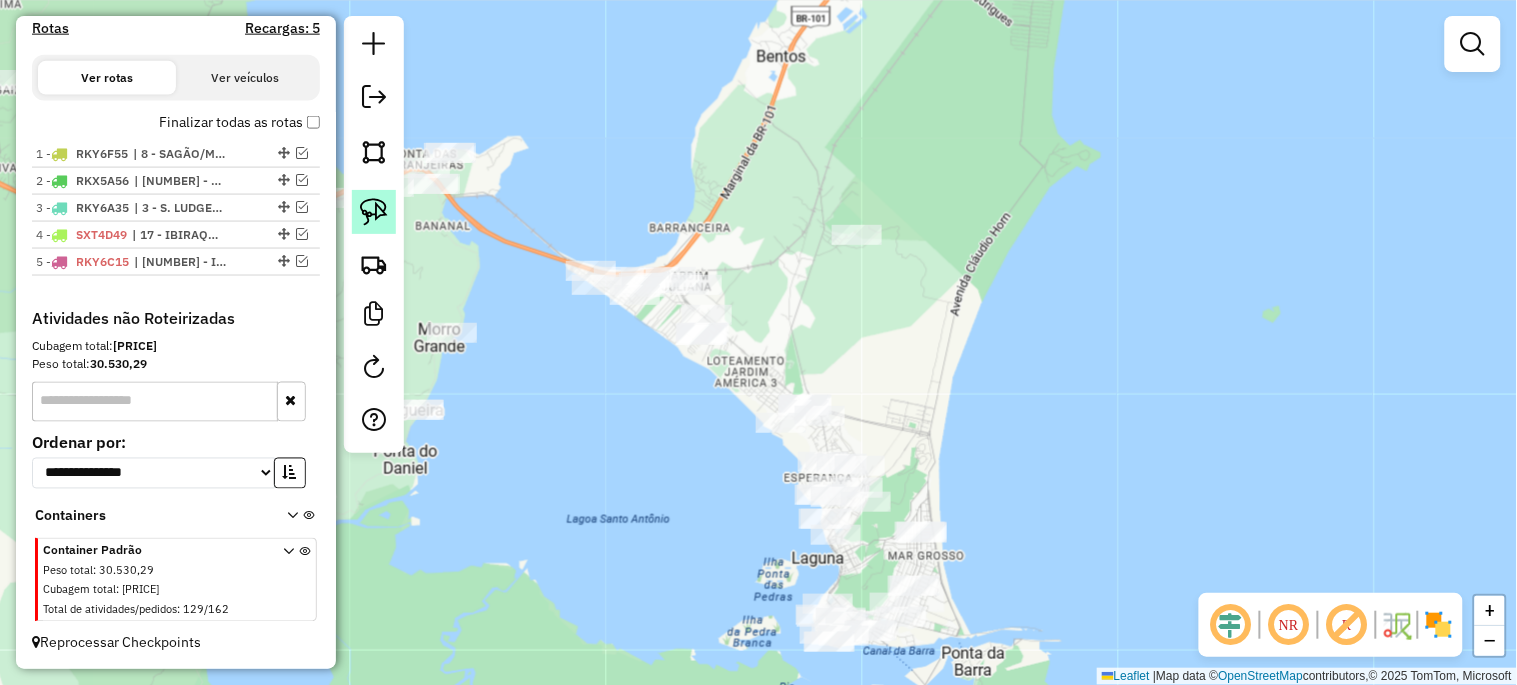 click 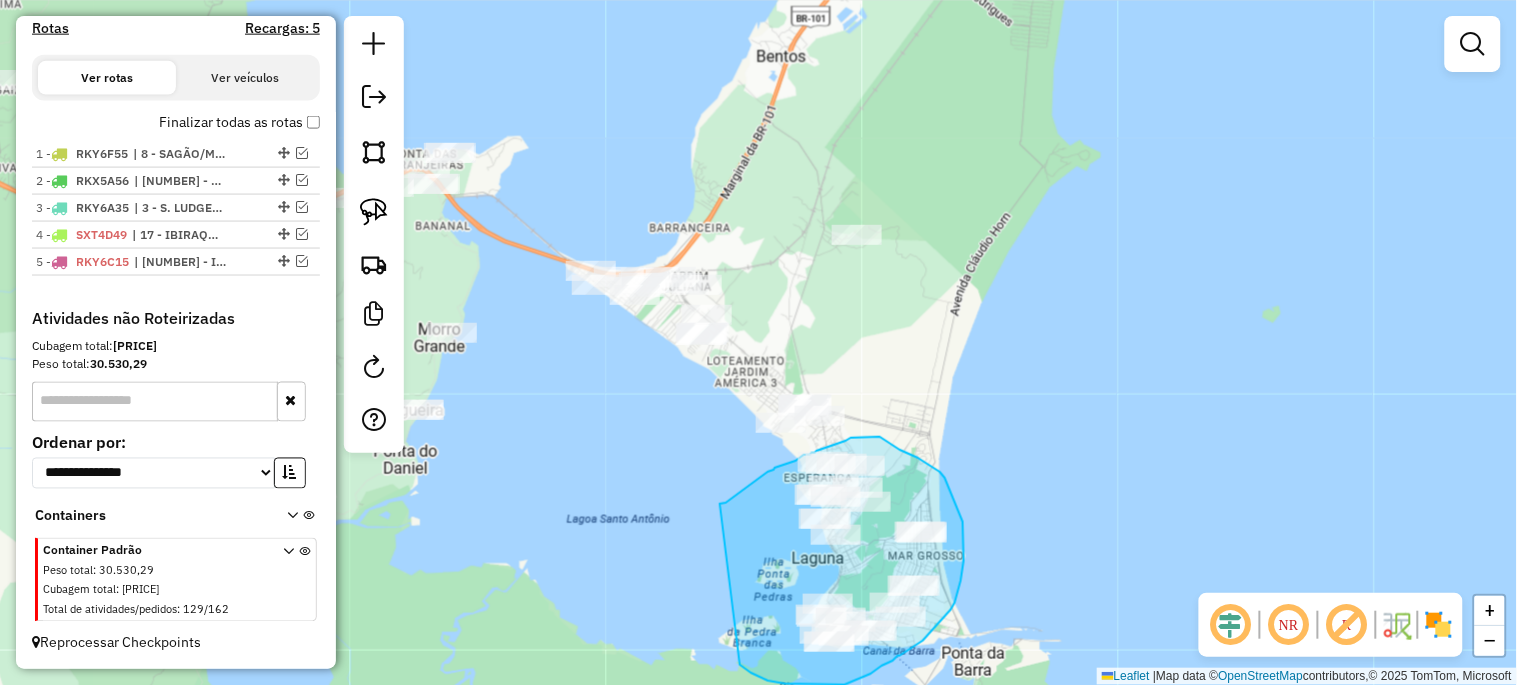 drag, startPoint x: 720, startPoint y: 504, endPoint x: 738, endPoint y: 663, distance: 160.01562 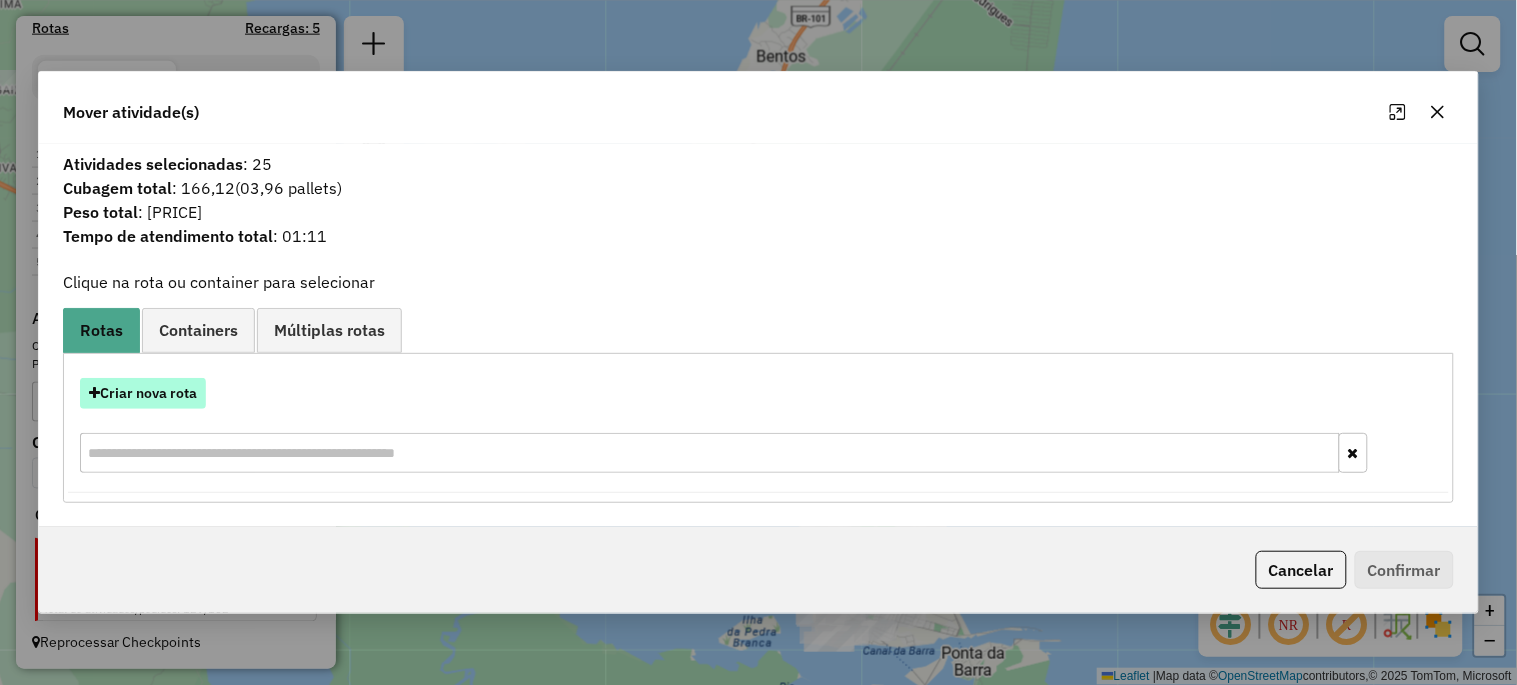 click on "Criar nova rota" at bounding box center (143, 393) 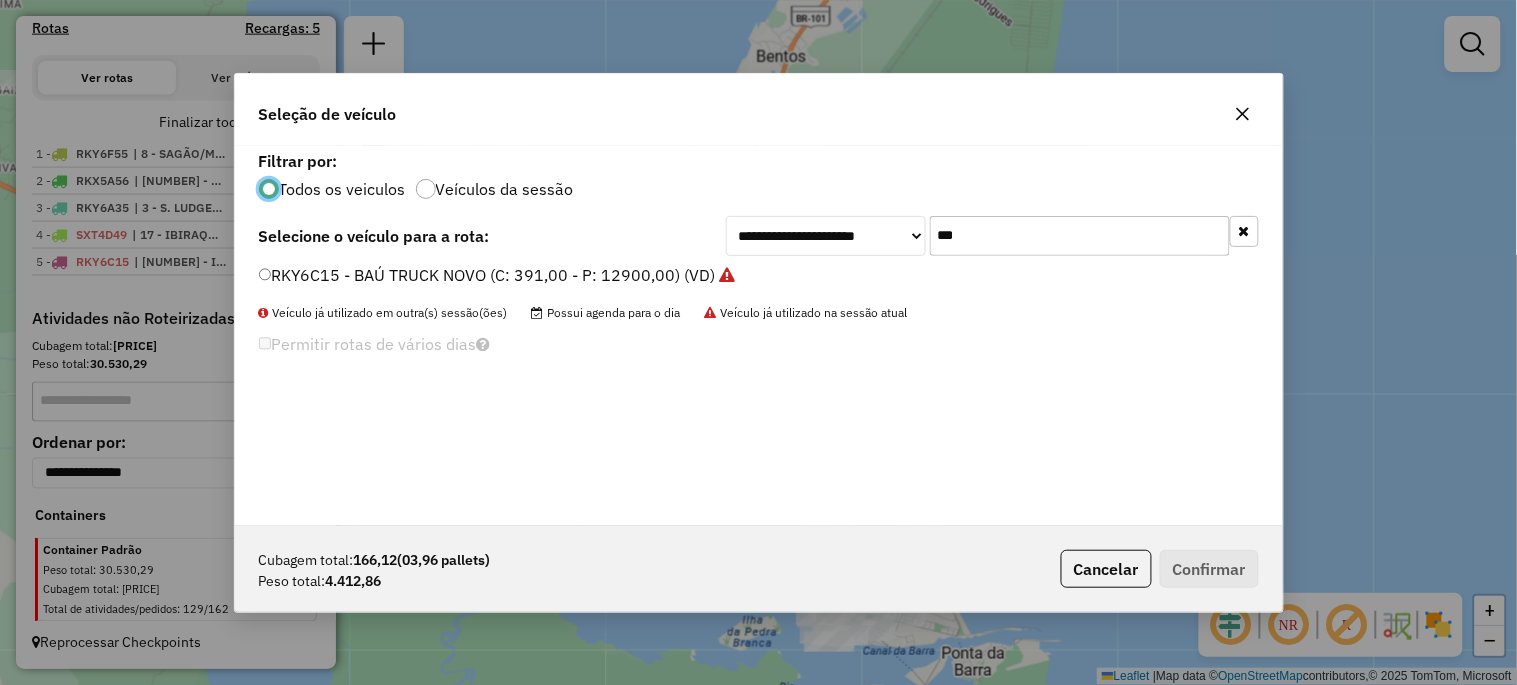 scroll, scrollTop: 11, scrollLeft: 5, axis: both 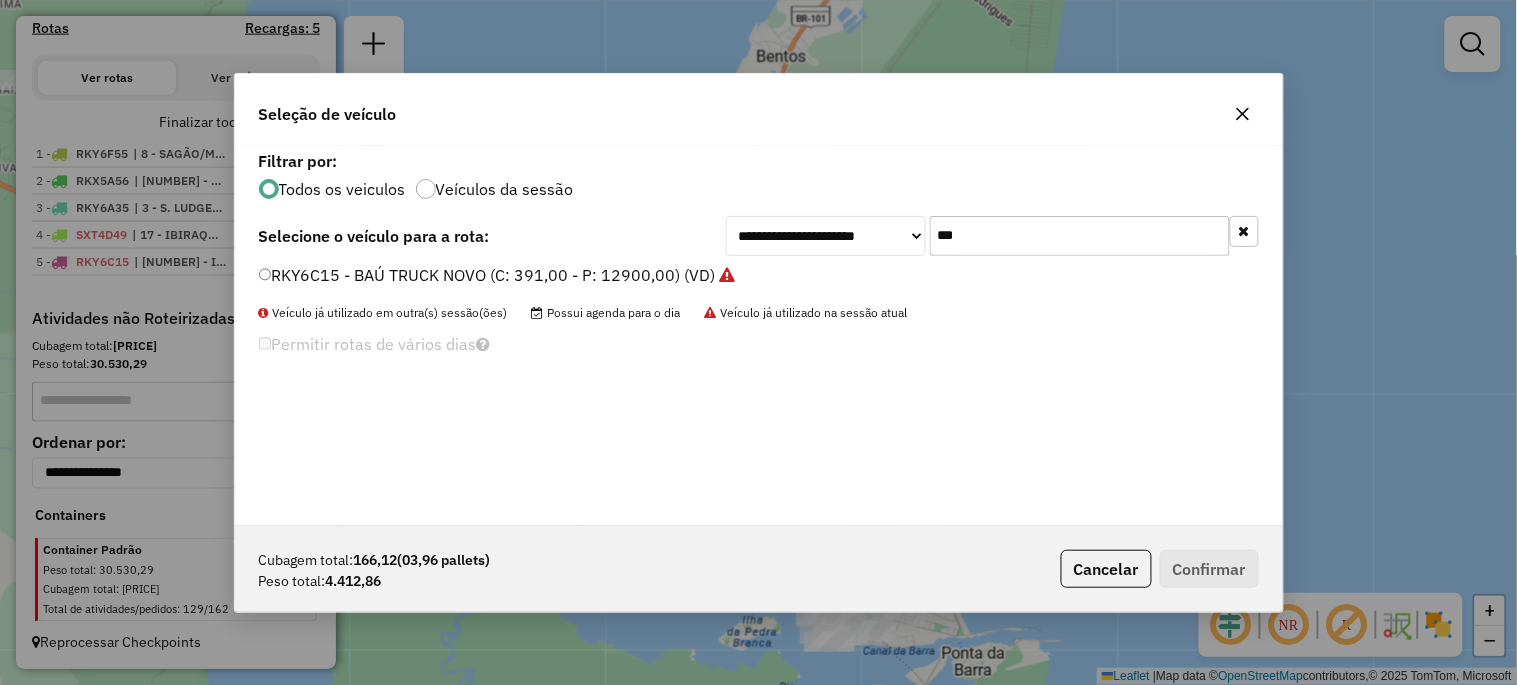 click on "***" 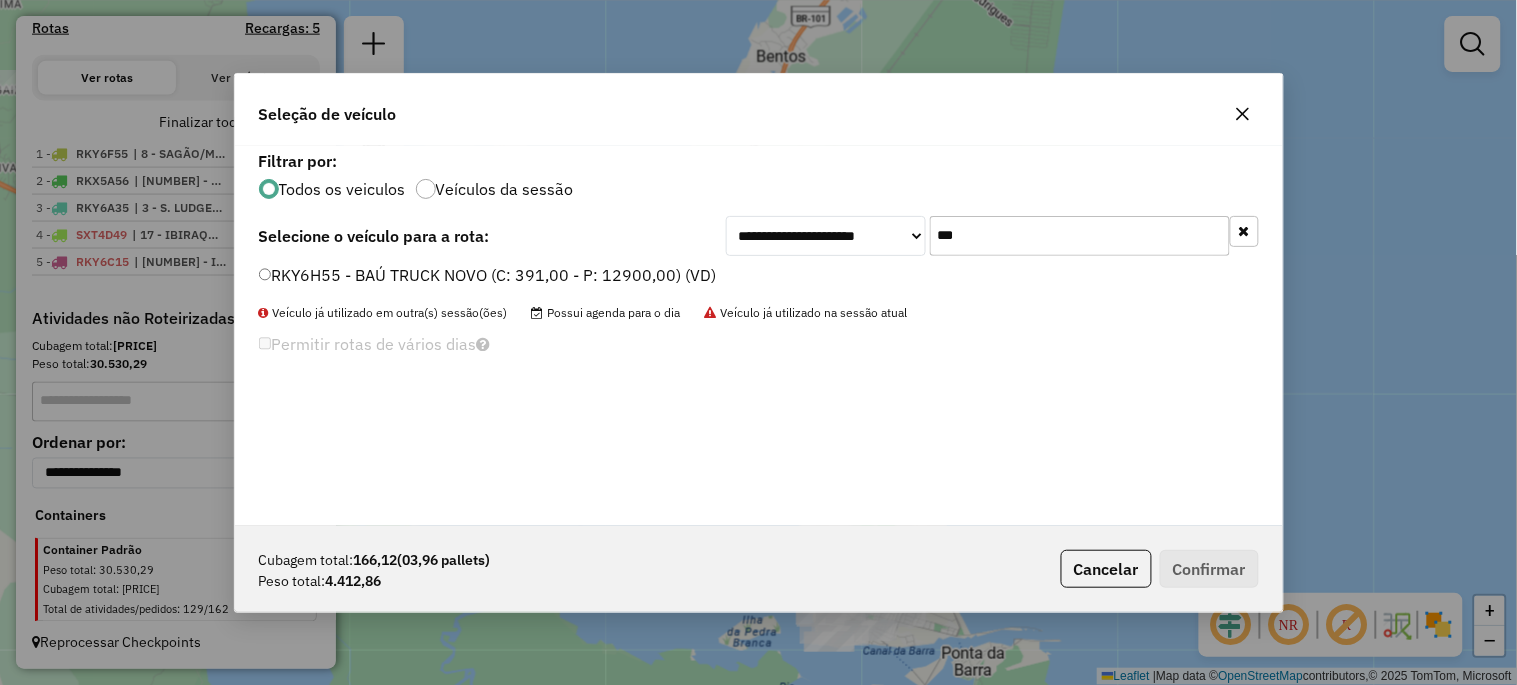 type on "***" 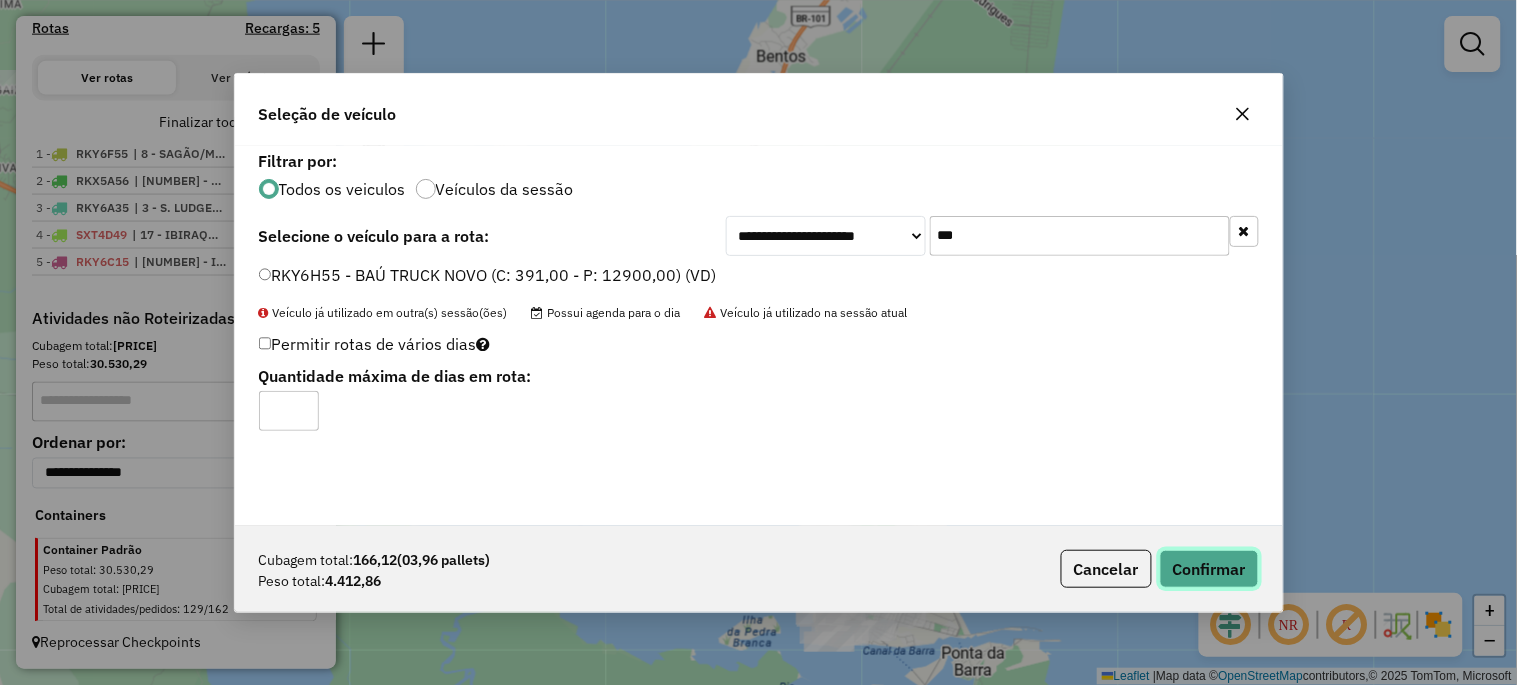click on "Confirmar" 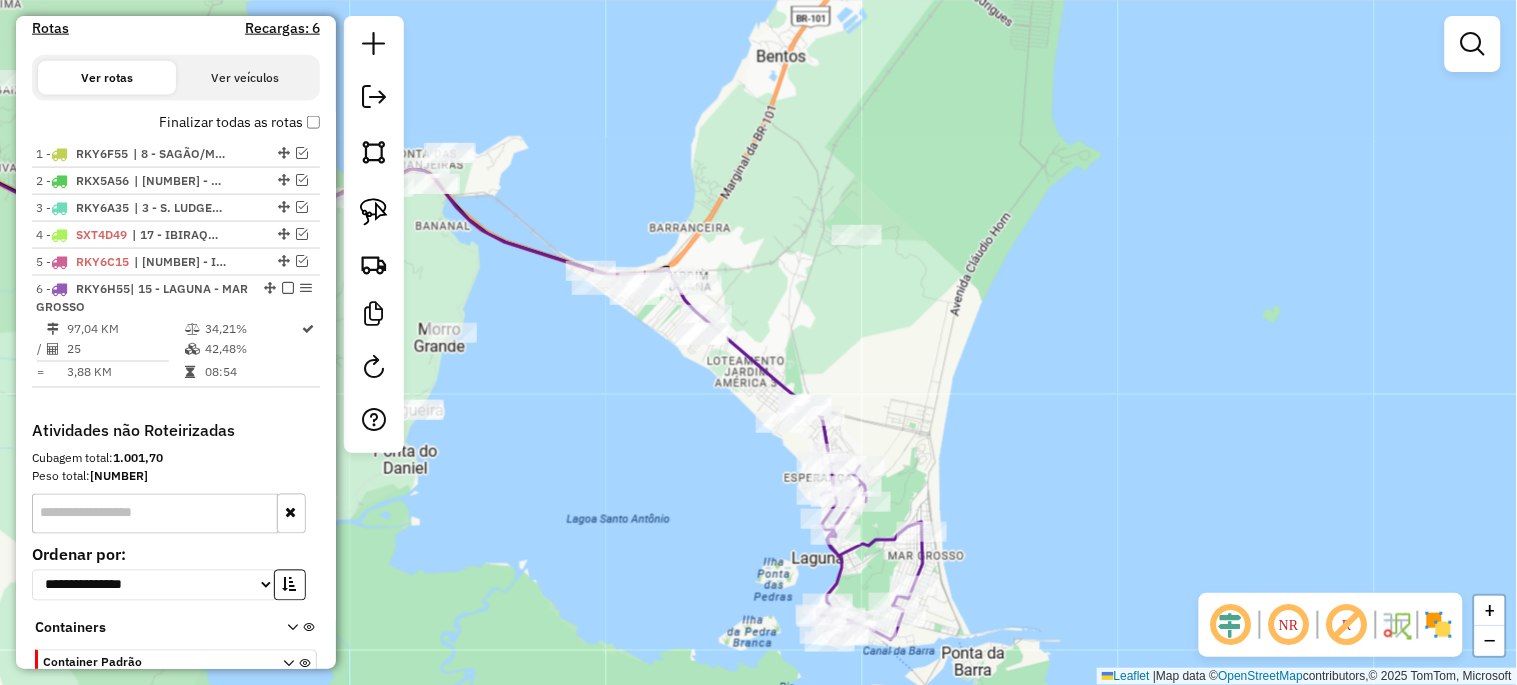 scroll, scrollTop: 778, scrollLeft: 0, axis: vertical 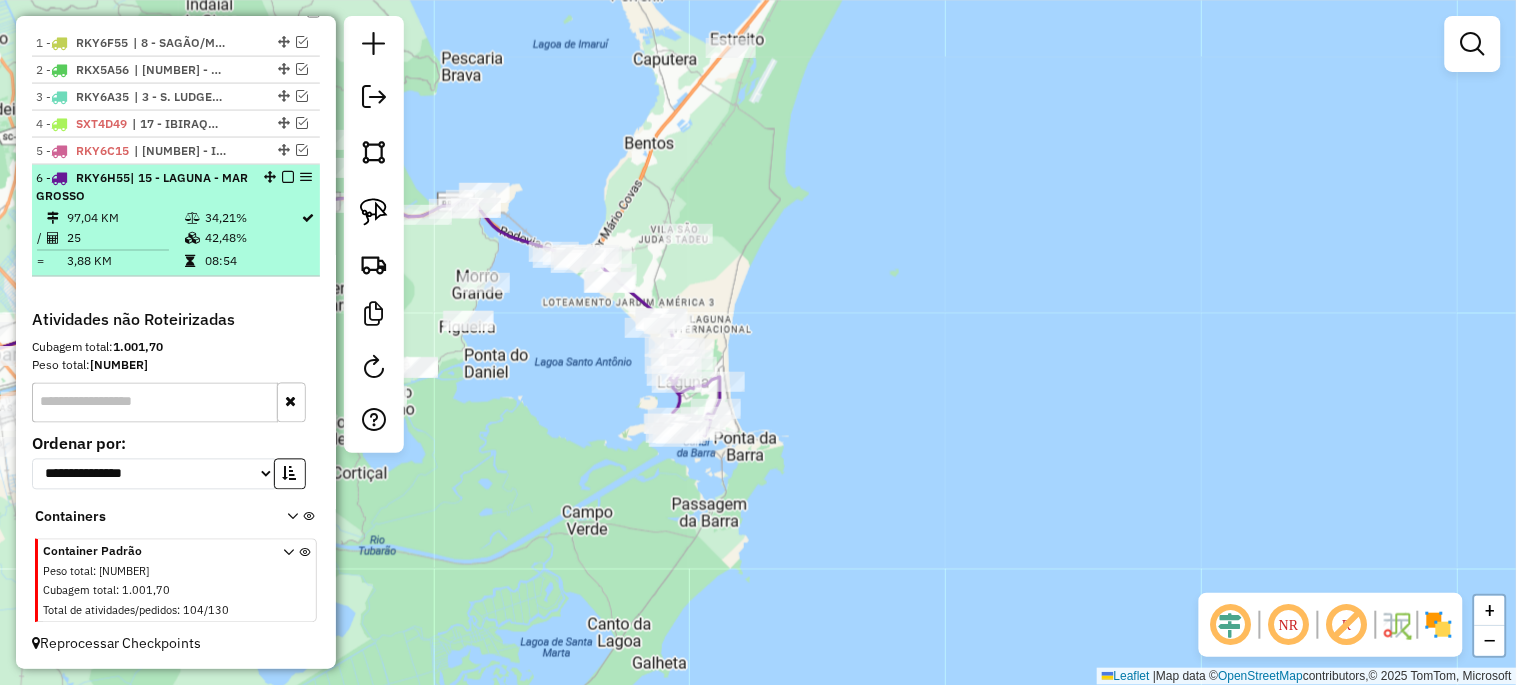click at bounding box center [288, 177] 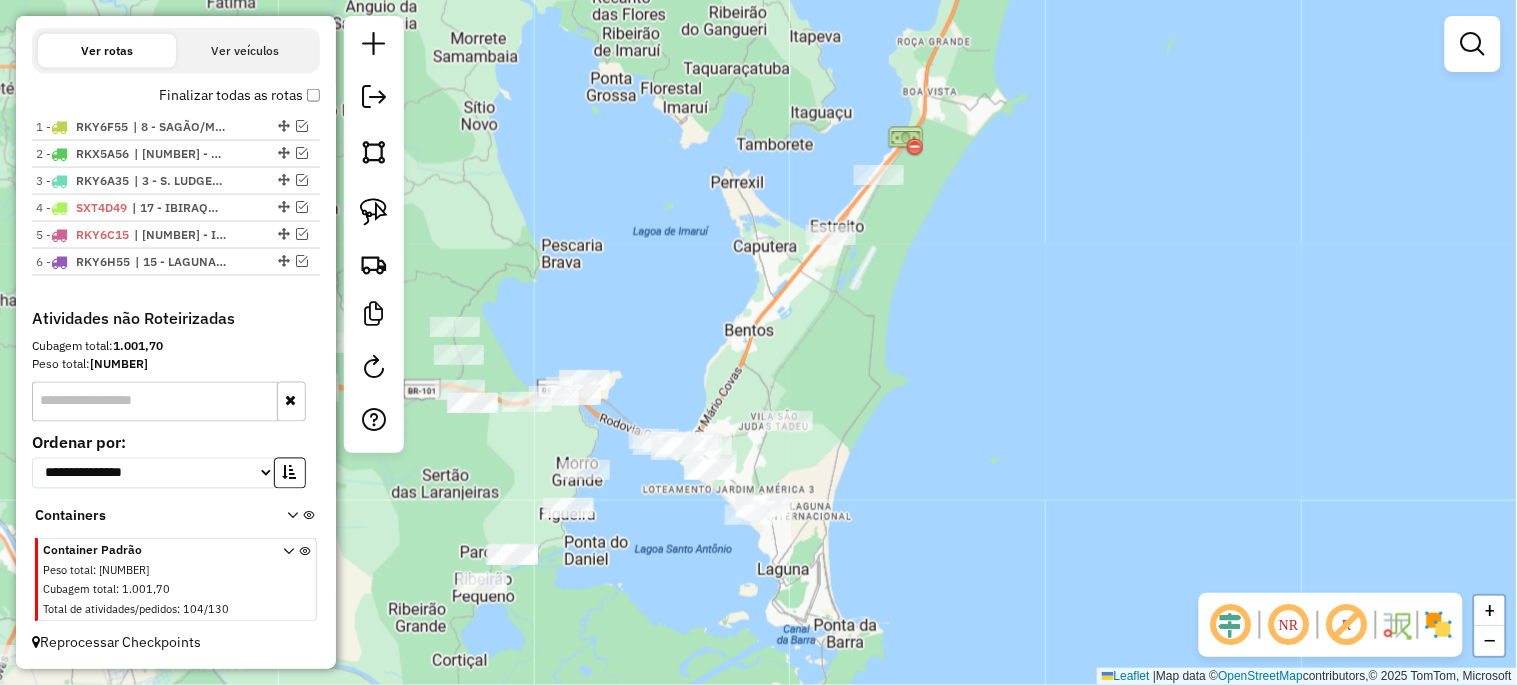 drag, startPoint x: 571, startPoint y: 398, endPoint x: 660, endPoint y: 575, distance: 198.11613 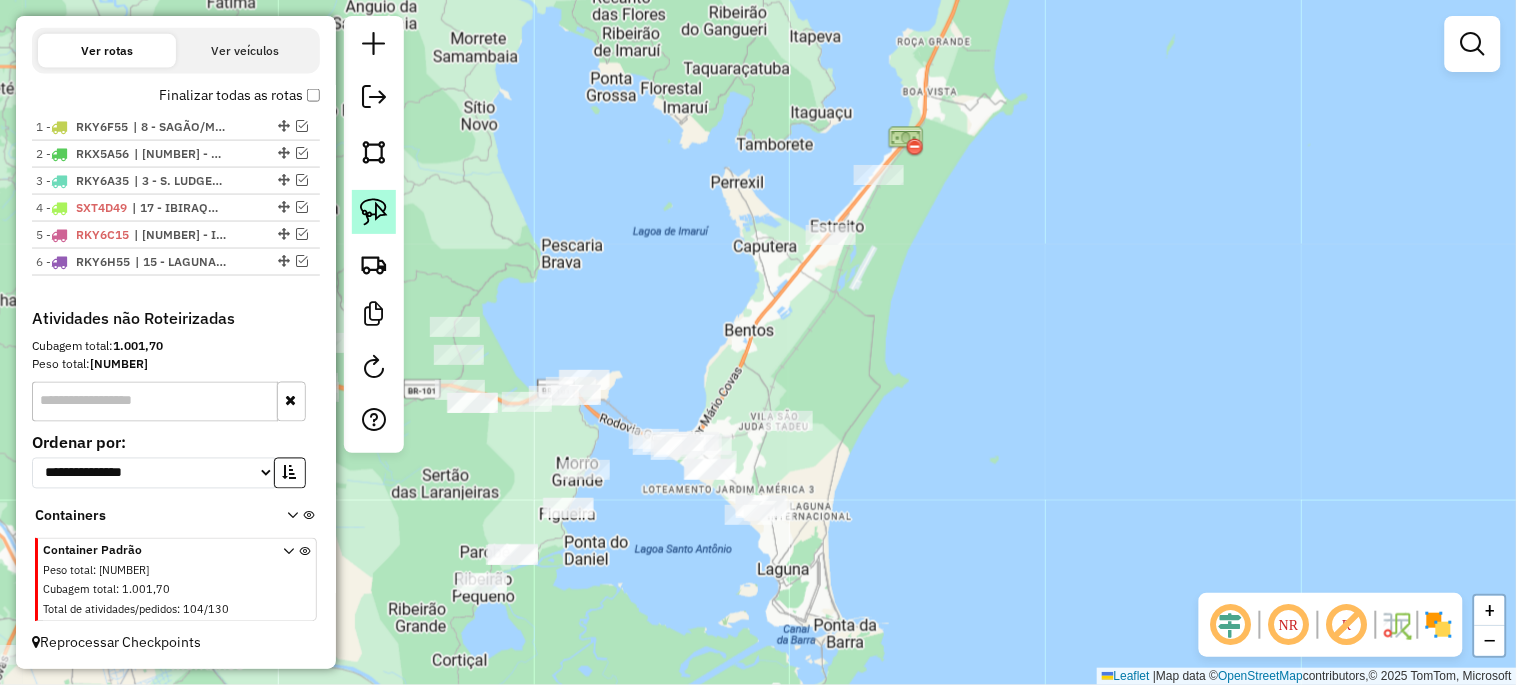 click 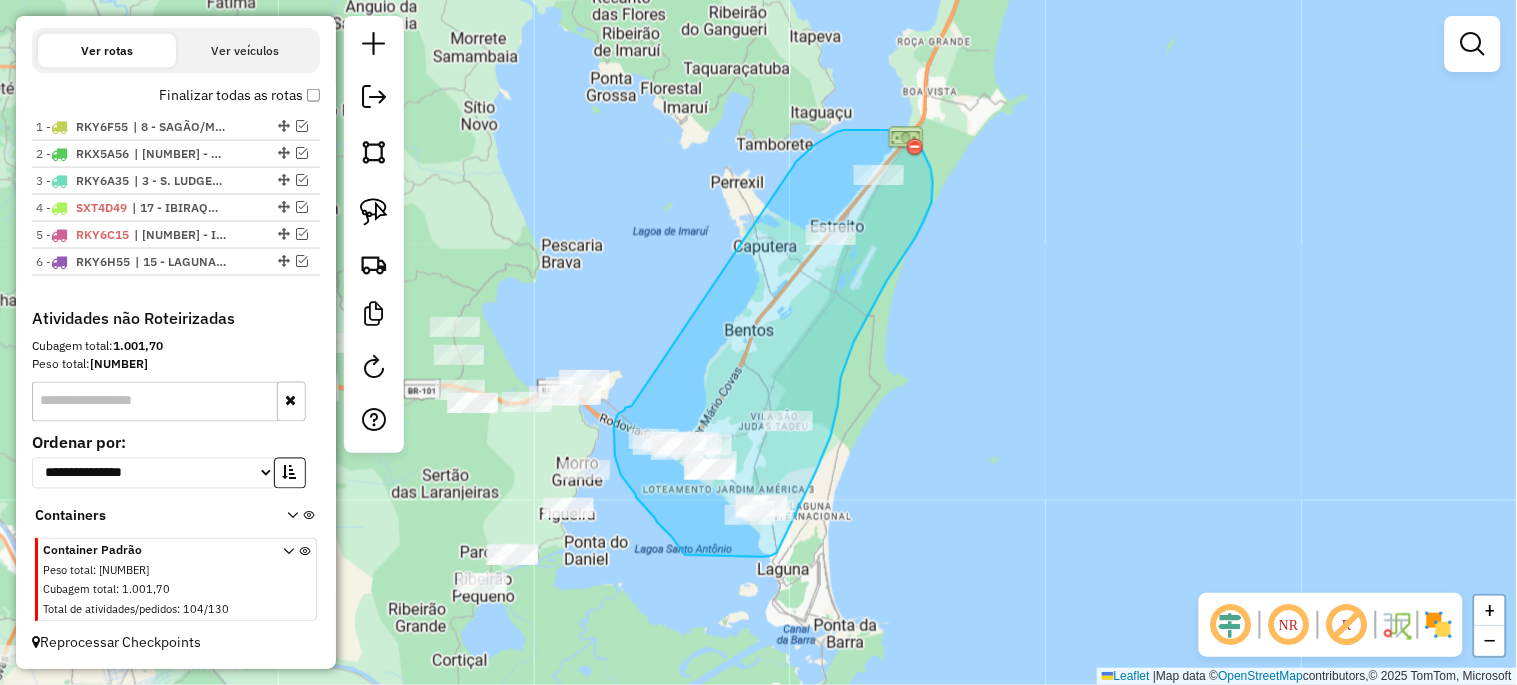 drag, startPoint x: 796, startPoint y: 162, endPoint x: 640, endPoint y: 398, distance: 282.89926 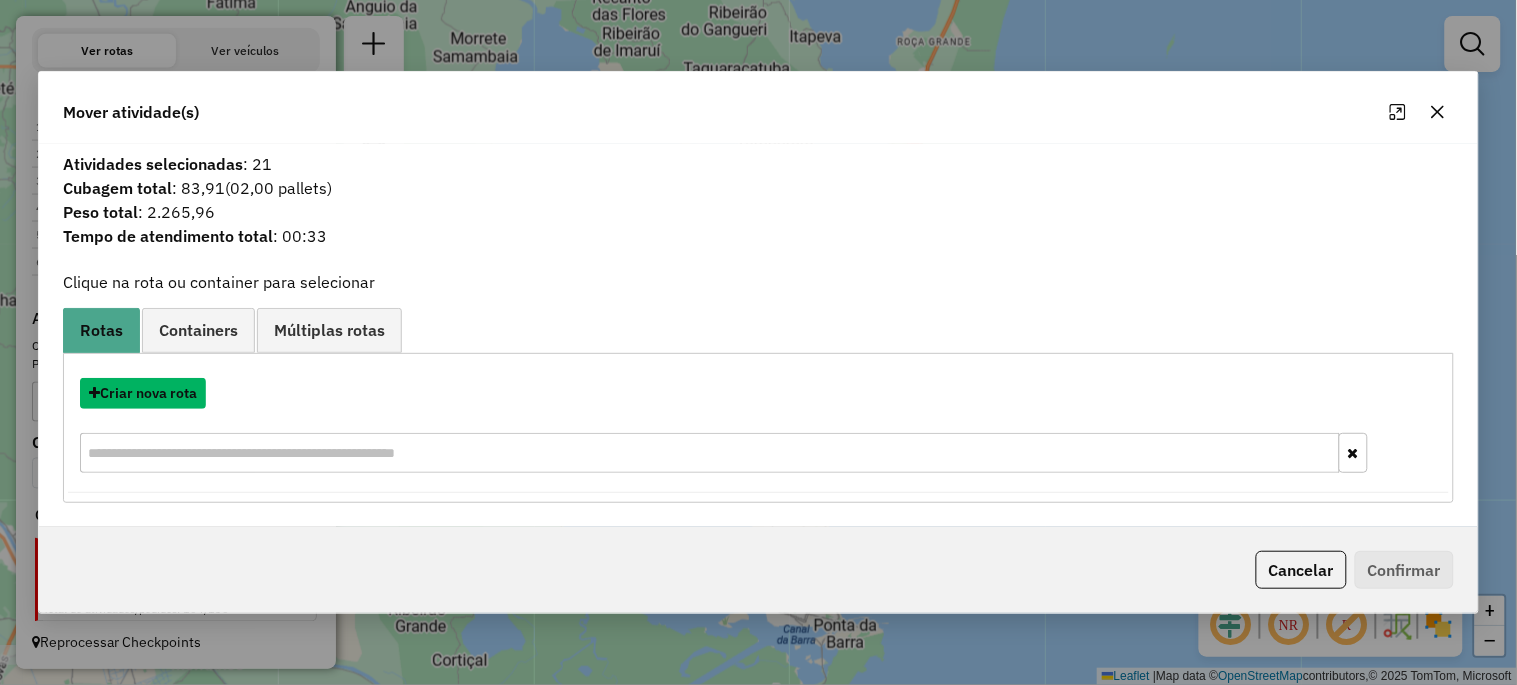 click on "Criar nova rota" at bounding box center (143, 393) 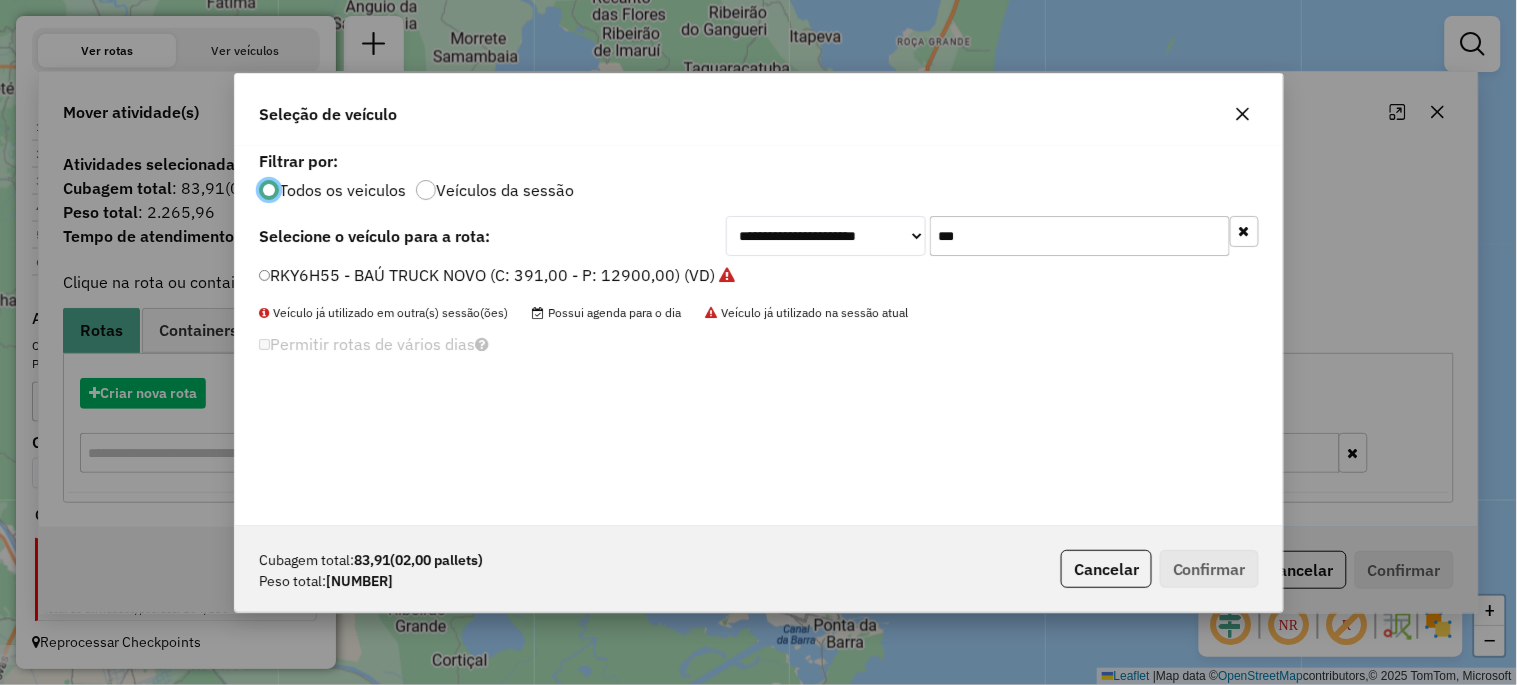 scroll, scrollTop: 11, scrollLeft: 5, axis: both 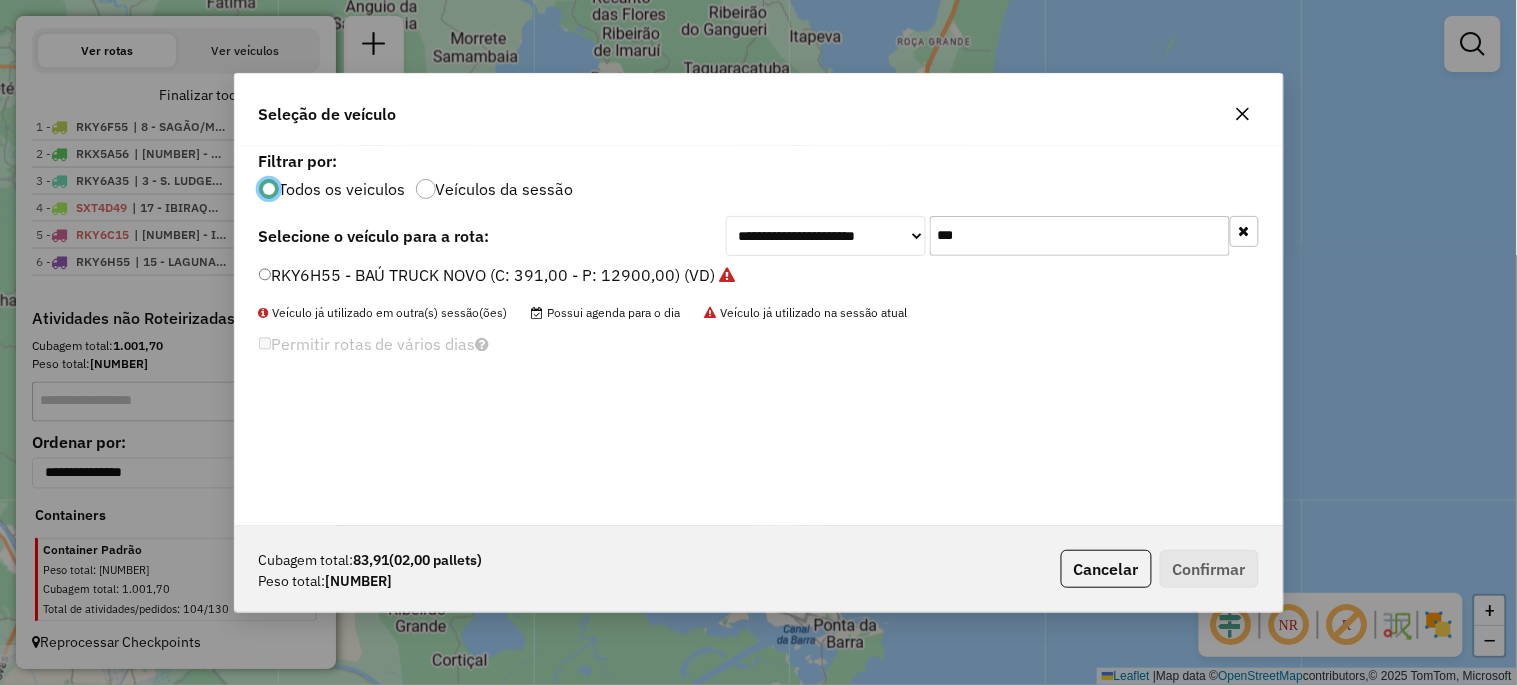 click on "***" 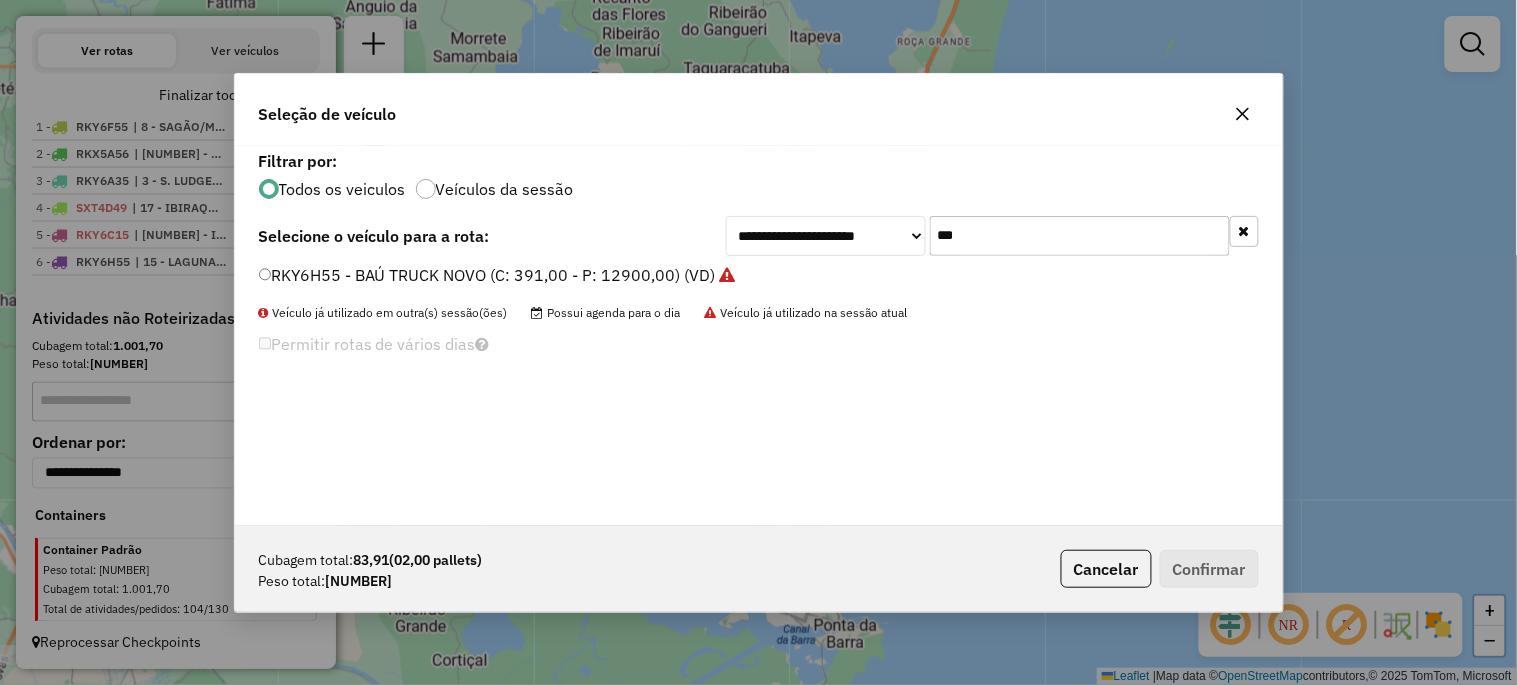 click on "***" 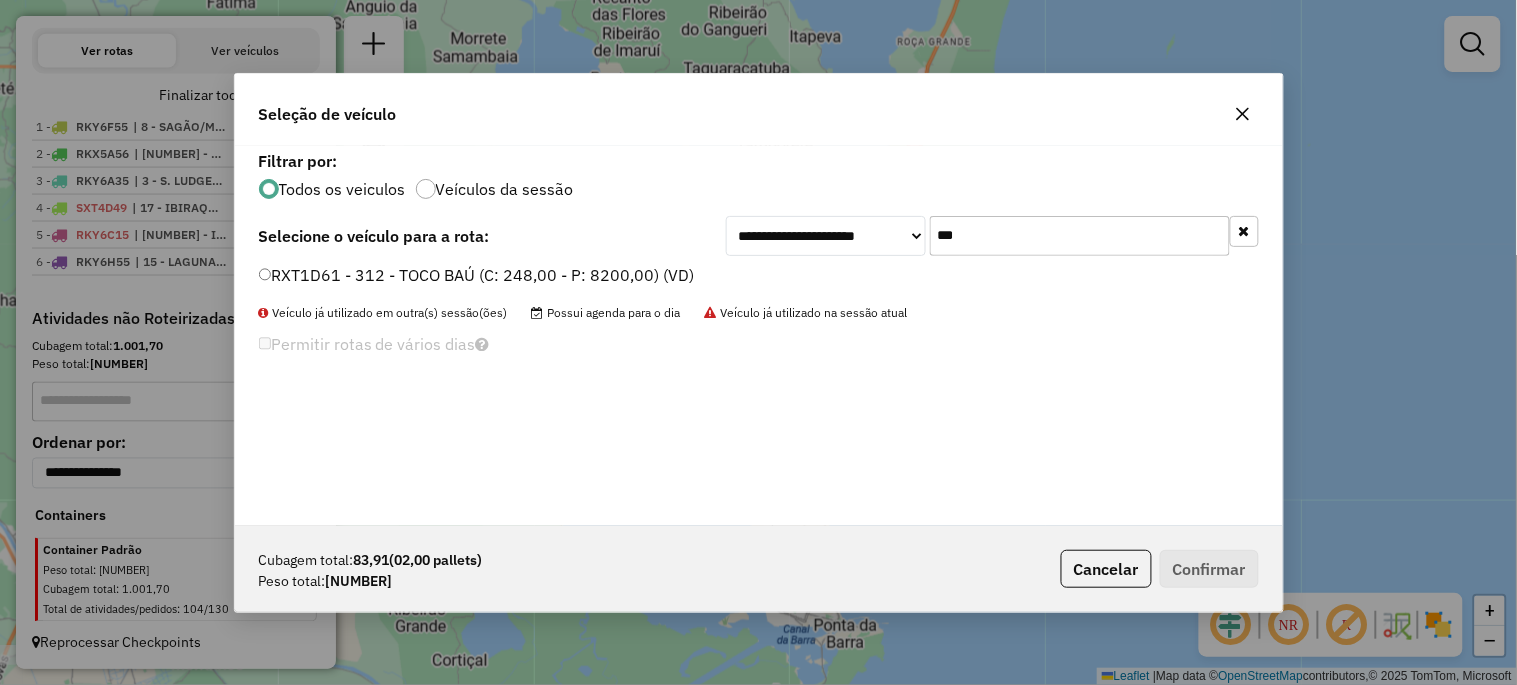 type on "***" 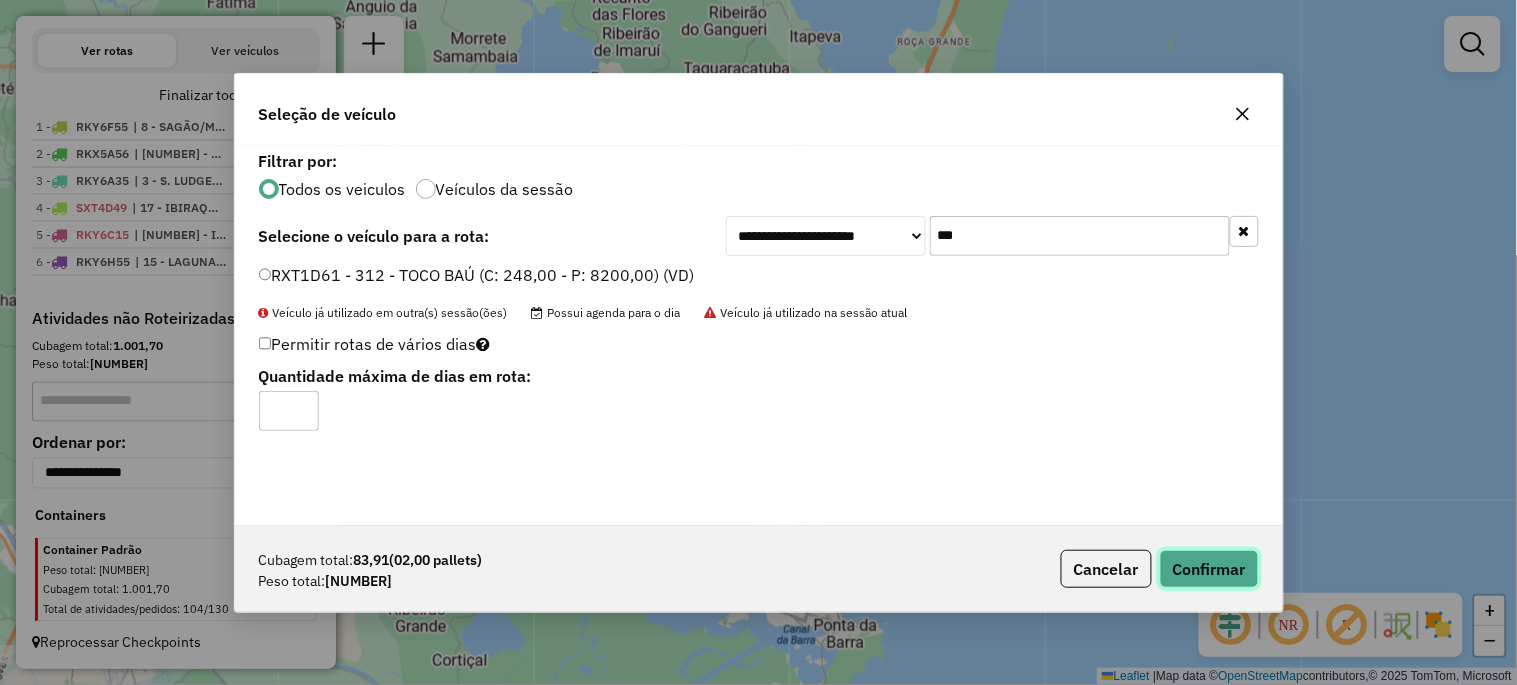 click on "Confirmar" 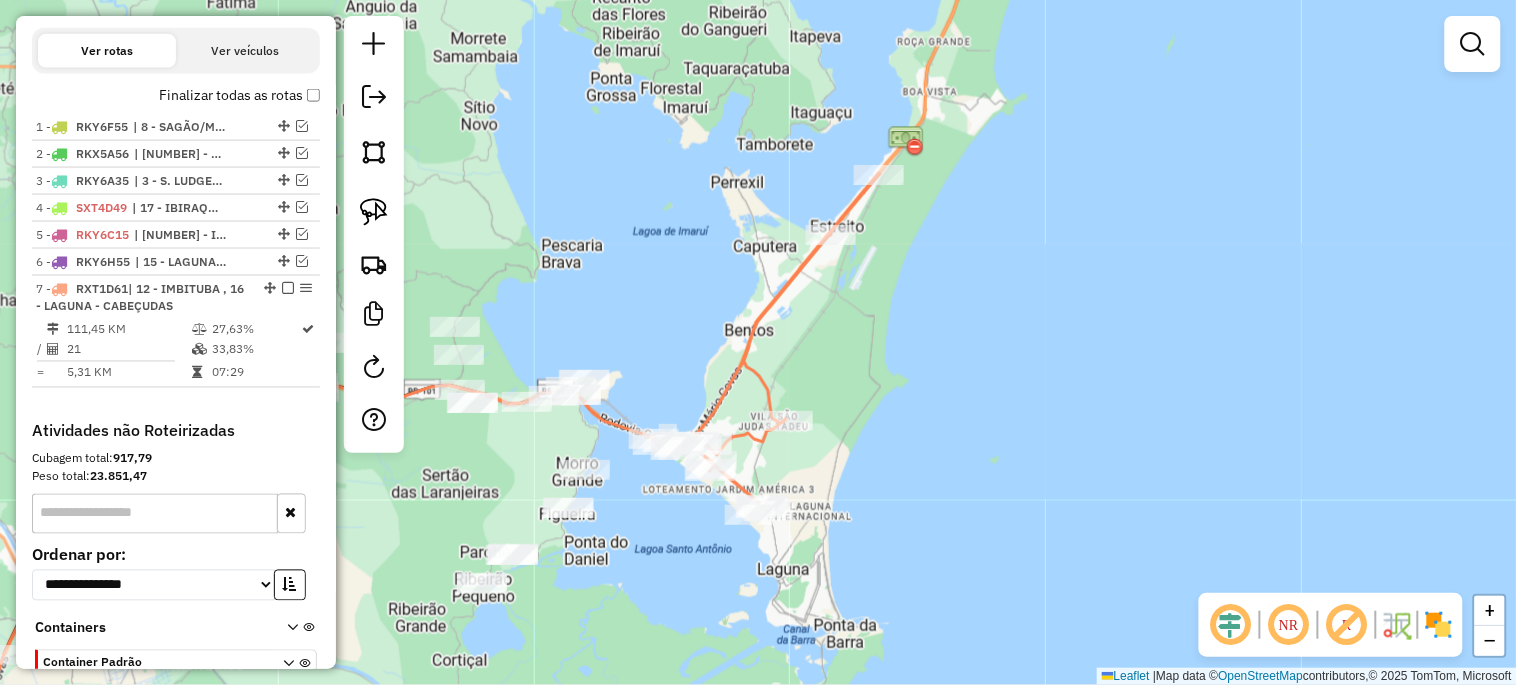 scroll, scrollTop: 806, scrollLeft: 0, axis: vertical 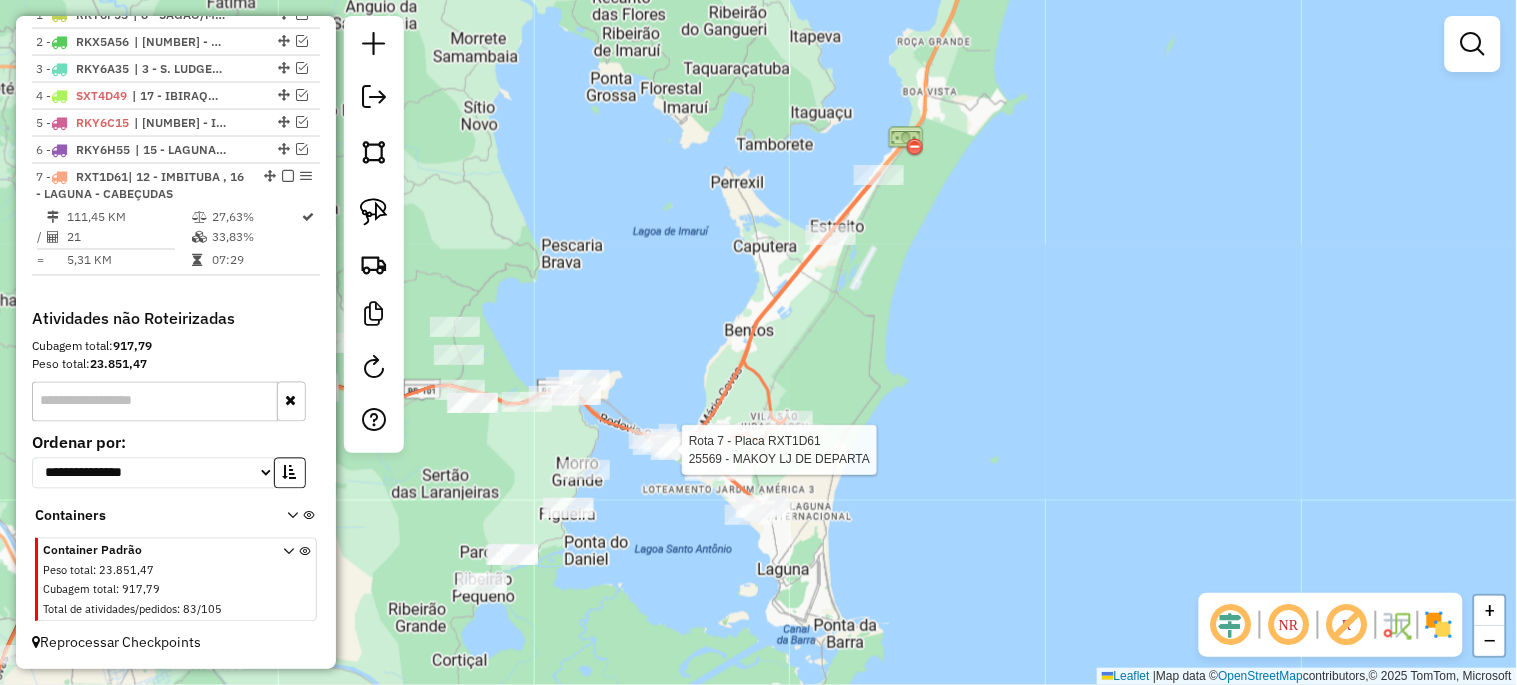 select on "*********" 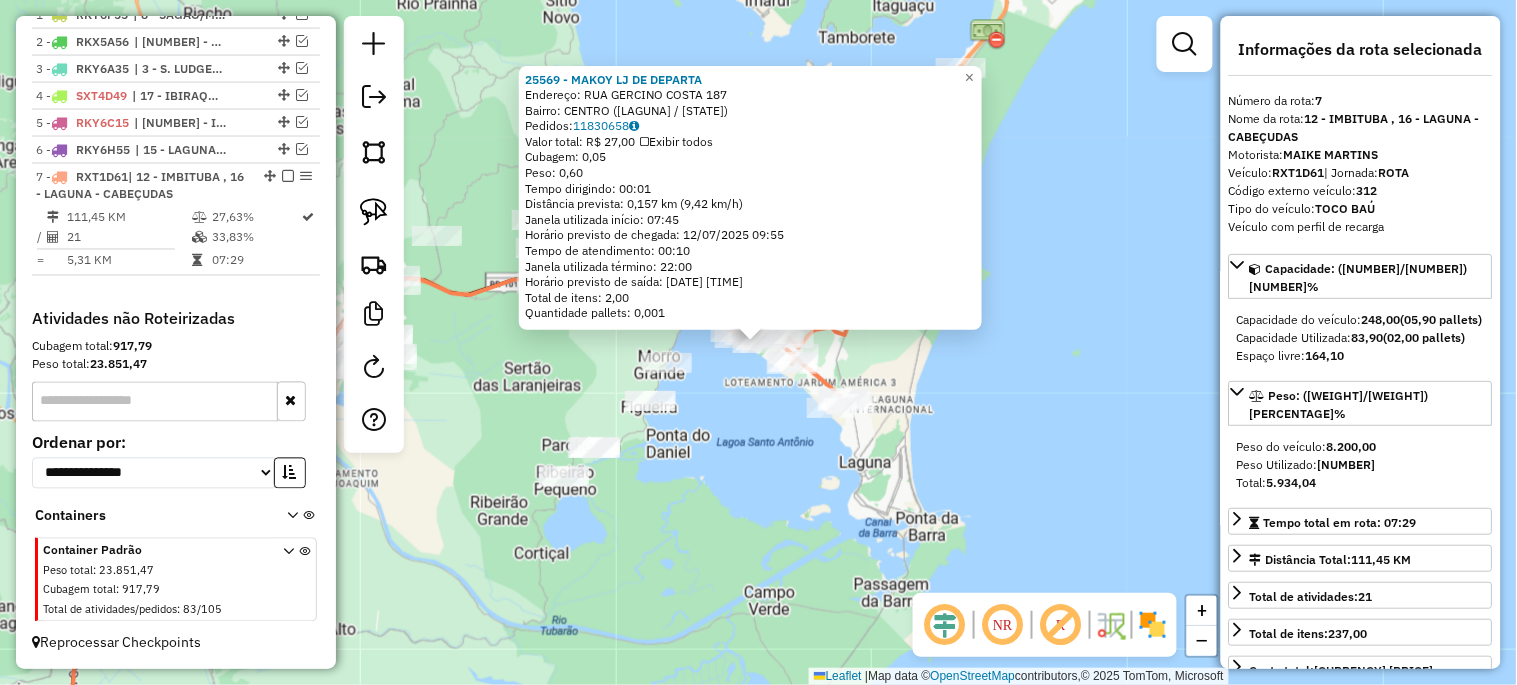 click on "[NUMBER] - MAKOY LJ DE DEPARTA Endereço: RUA GERCINO COSTA [NUMBER] Bairro: CENTRO ([CITY] / [STATE]) Pedidos: [ORDER_ID] Valor total: R$ [PRICE] Exibir todos Cubagem: [CUBAGE] Peso: [WEIGHT] Tempo dirigindo: [TIME] Distância prevista: [DISTANCE] km ([SPEED] km/h) Janela utilizada início: [TIME] Horário previsto de chegada: [DATE] [TIME] Tempo de atendimento: [TIME] Janela utilizada término: [TIME] Horário previsto de saída: [DATE] [TIME] Total de itens: [ITEMS] Quantidade pallets: [PALLETS] × Janela de atendimento Grade de atendimento Capacidade Transportadoras Veículos Cliente Pedidos Rotas Selecione os dias de semana para filtrar as janelas de atendimento Seg Ter Qua Qui Sex Sáb Dom Informe o período da janela de atendimento: De: Até: Filtrar exatamente a janela do cliente Considerar janela de atendimento padrão Selecione os dias de semana para filtrar as grades de atendimento Seg Ter Qua Qui Sex Sáb Dom Peso mínimo: Peso máximo: De: Até:" 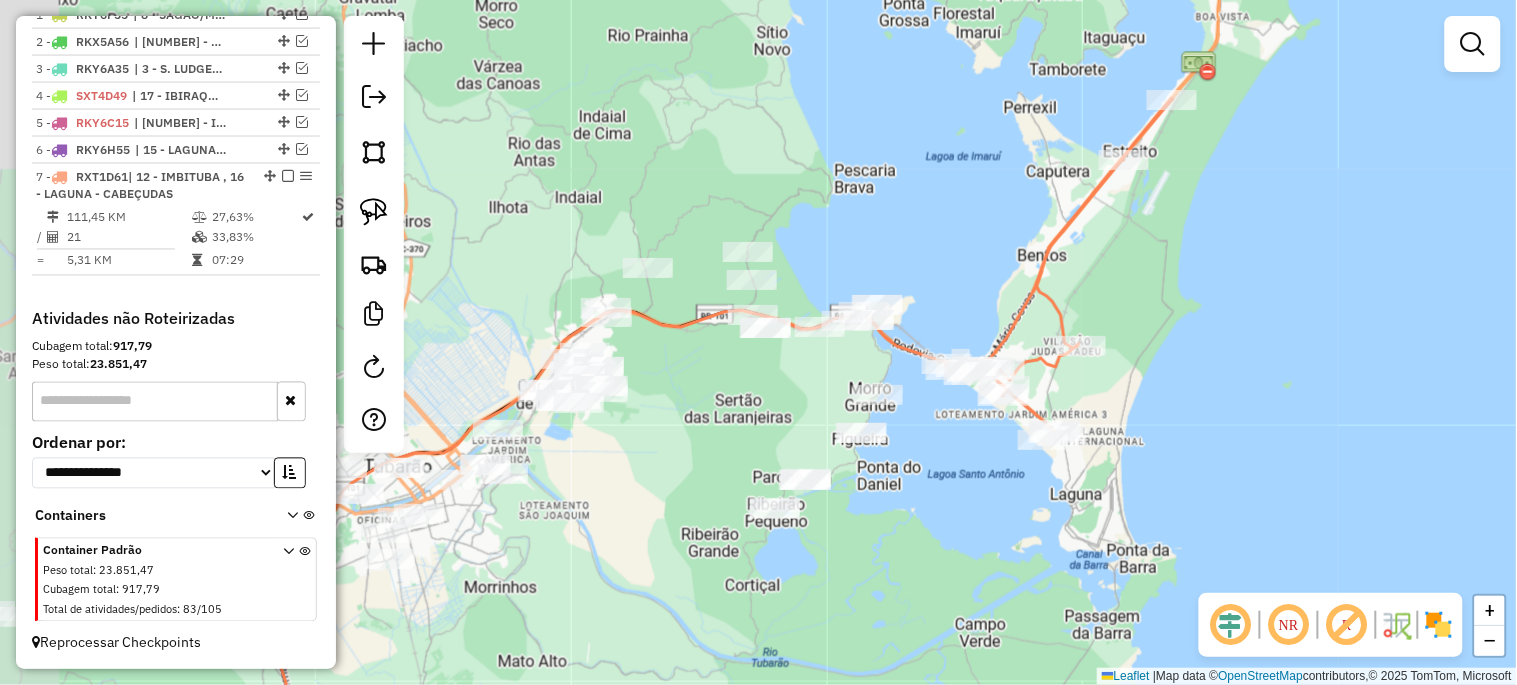 drag, startPoint x: 713, startPoint y: 523, endPoint x: 924, endPoint y: 555, distance: 213.41275 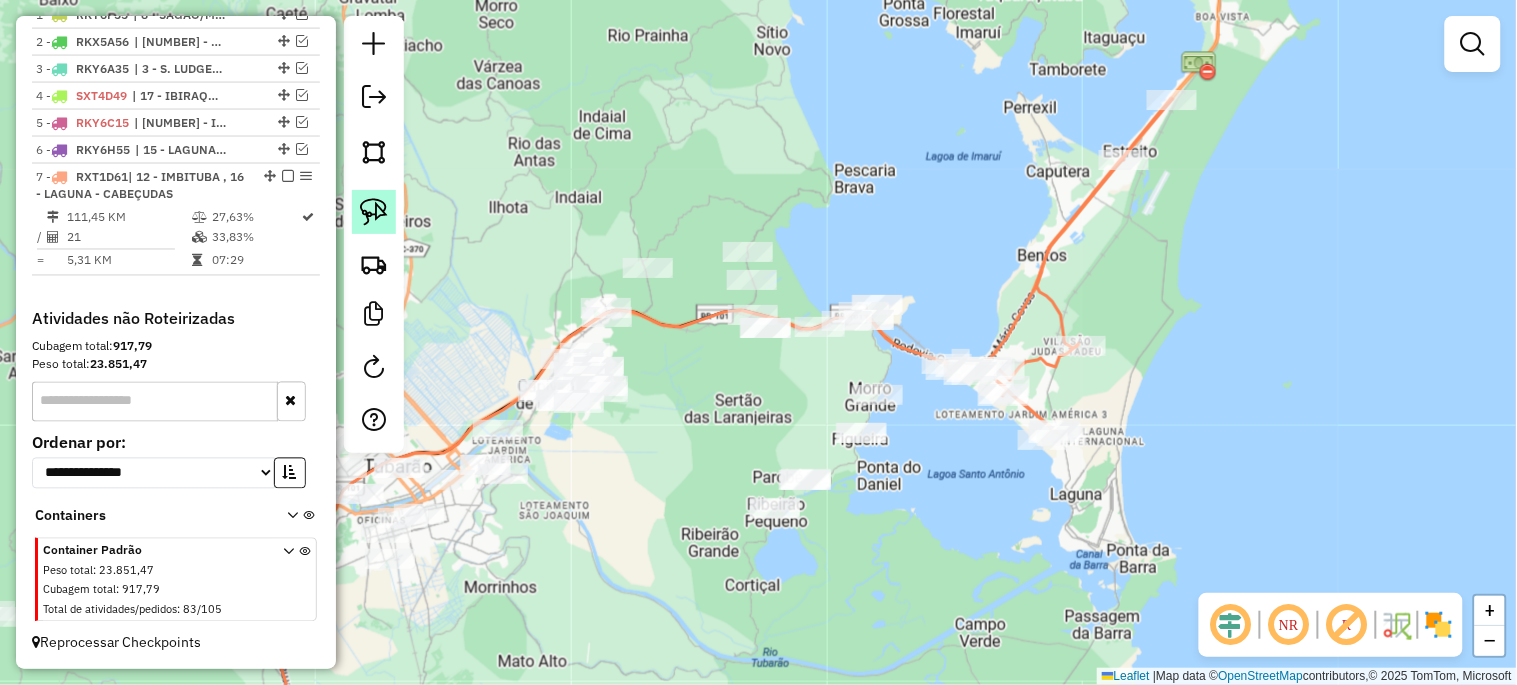 click 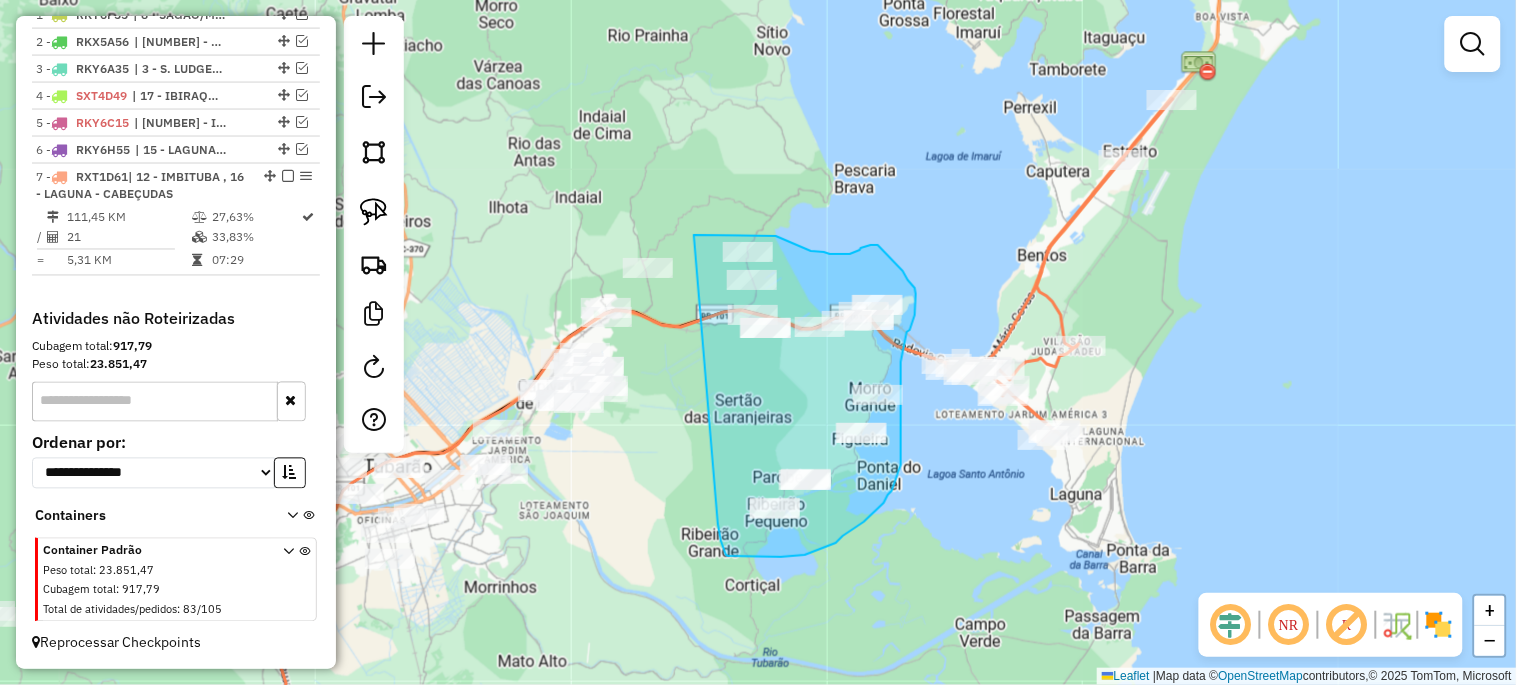 drag, startPoint x: 694, startPoint y: 235, endPoint x: 718, endPoint y: 524, distance: 289.99484 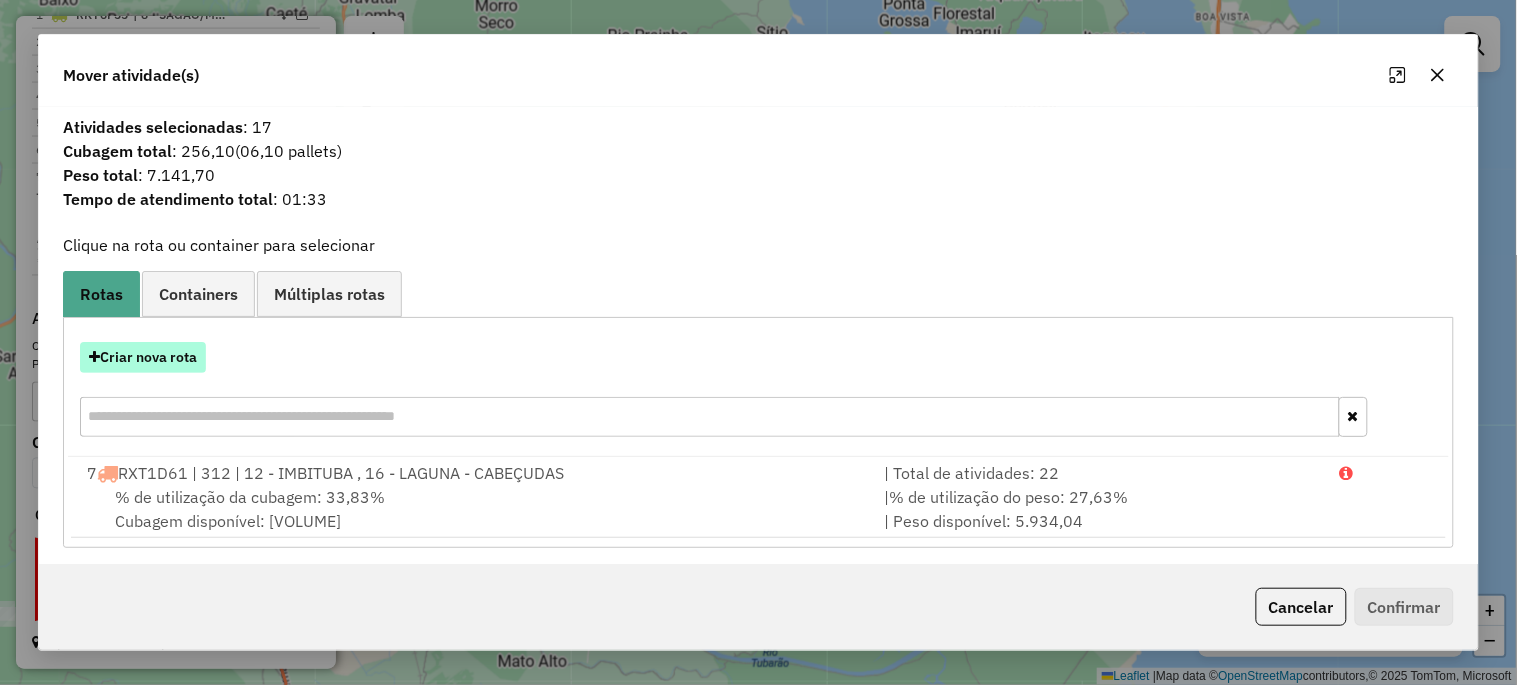 click on "Criar nova rota" at bounding box center (143, 357) 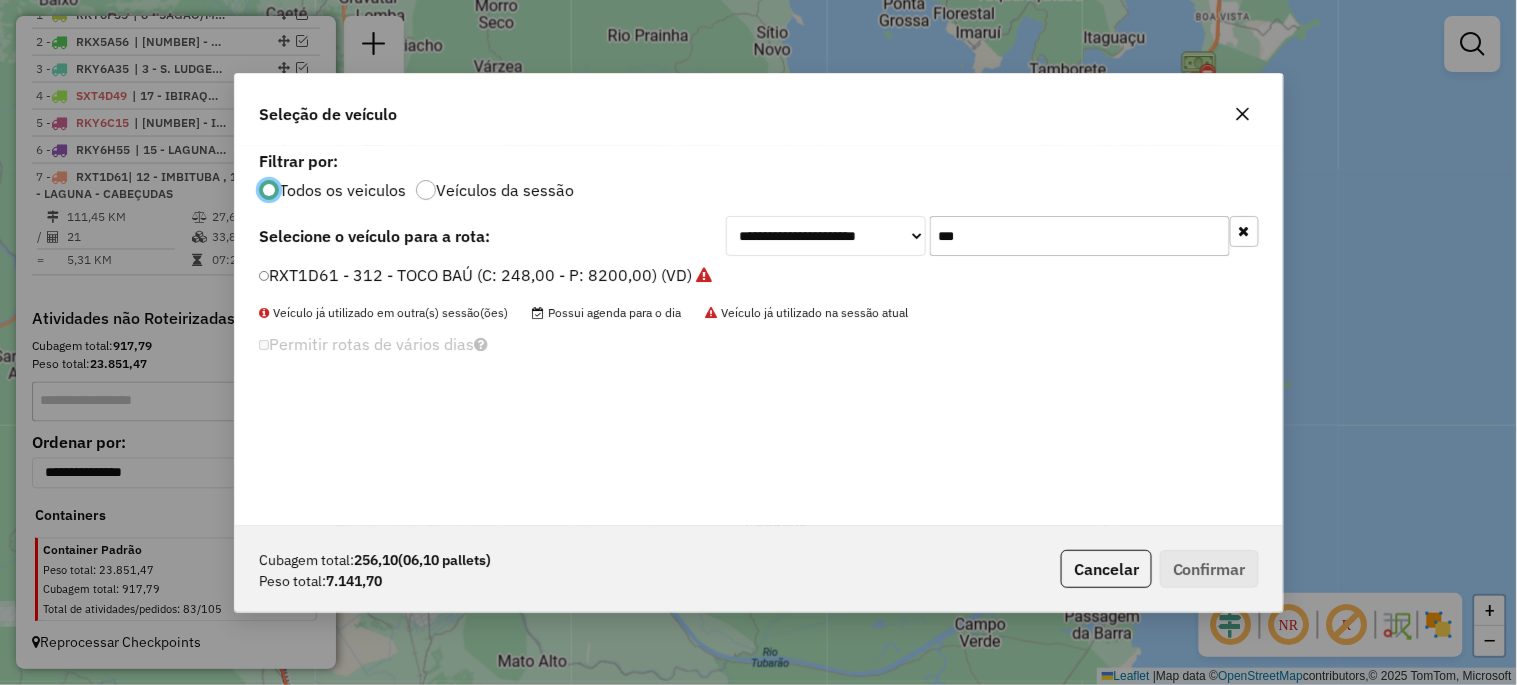 scroll, scrollTop: 11, scrollLeft: 5, axis: both 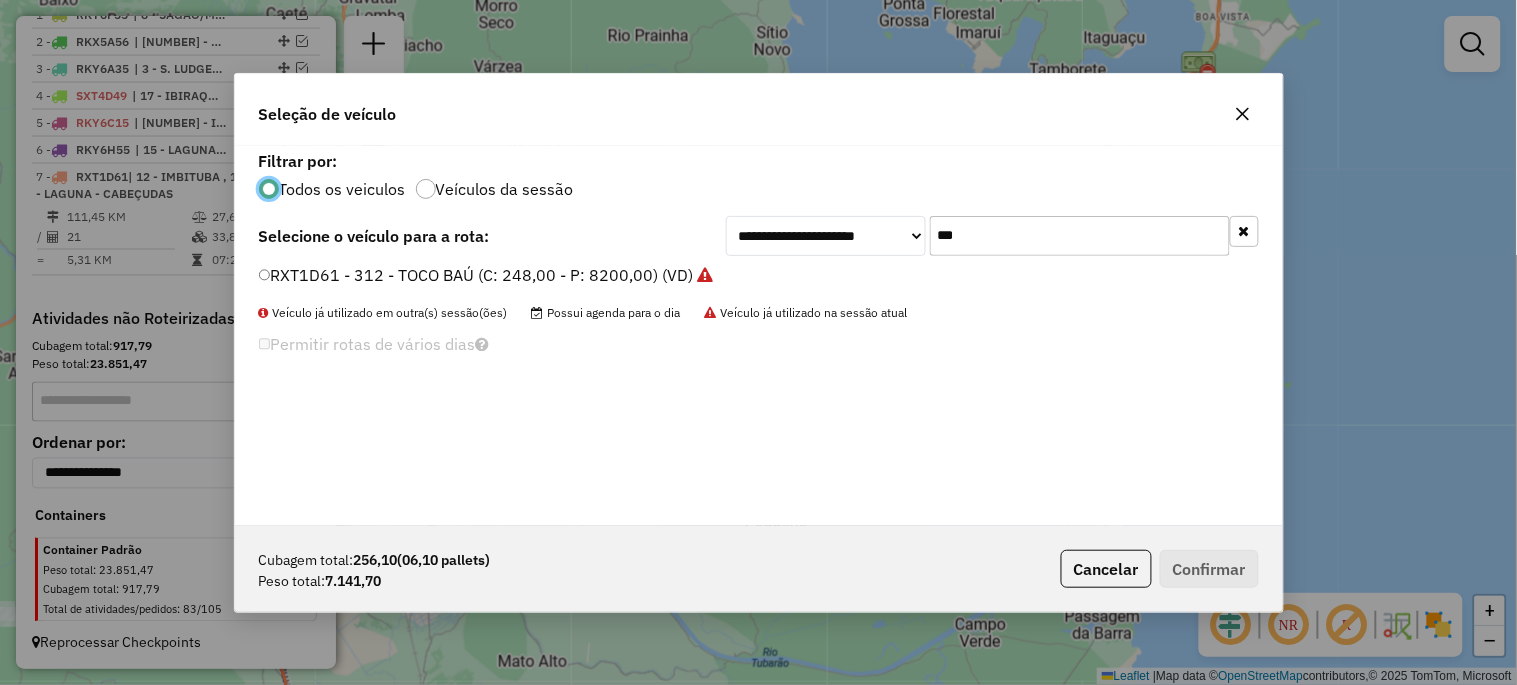 click on "***" 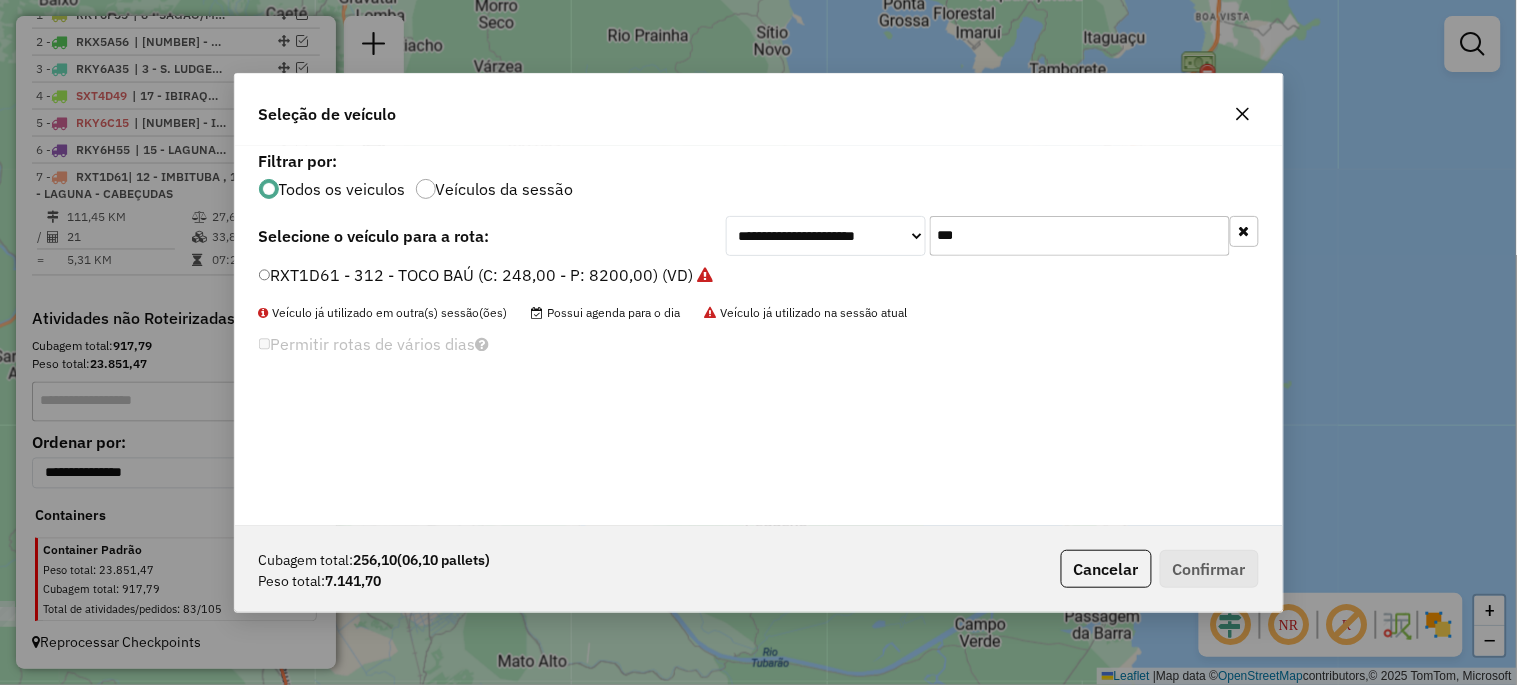 click on "***" 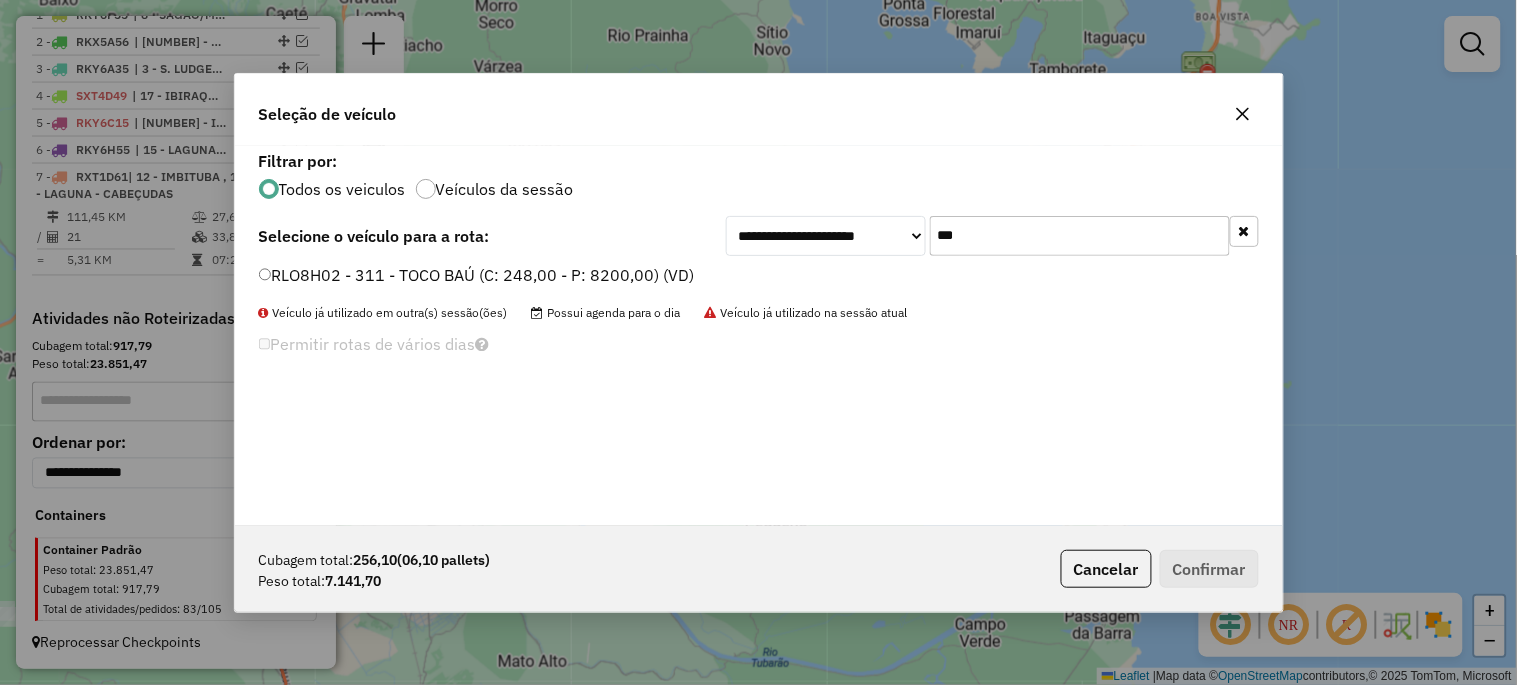 type on "***" 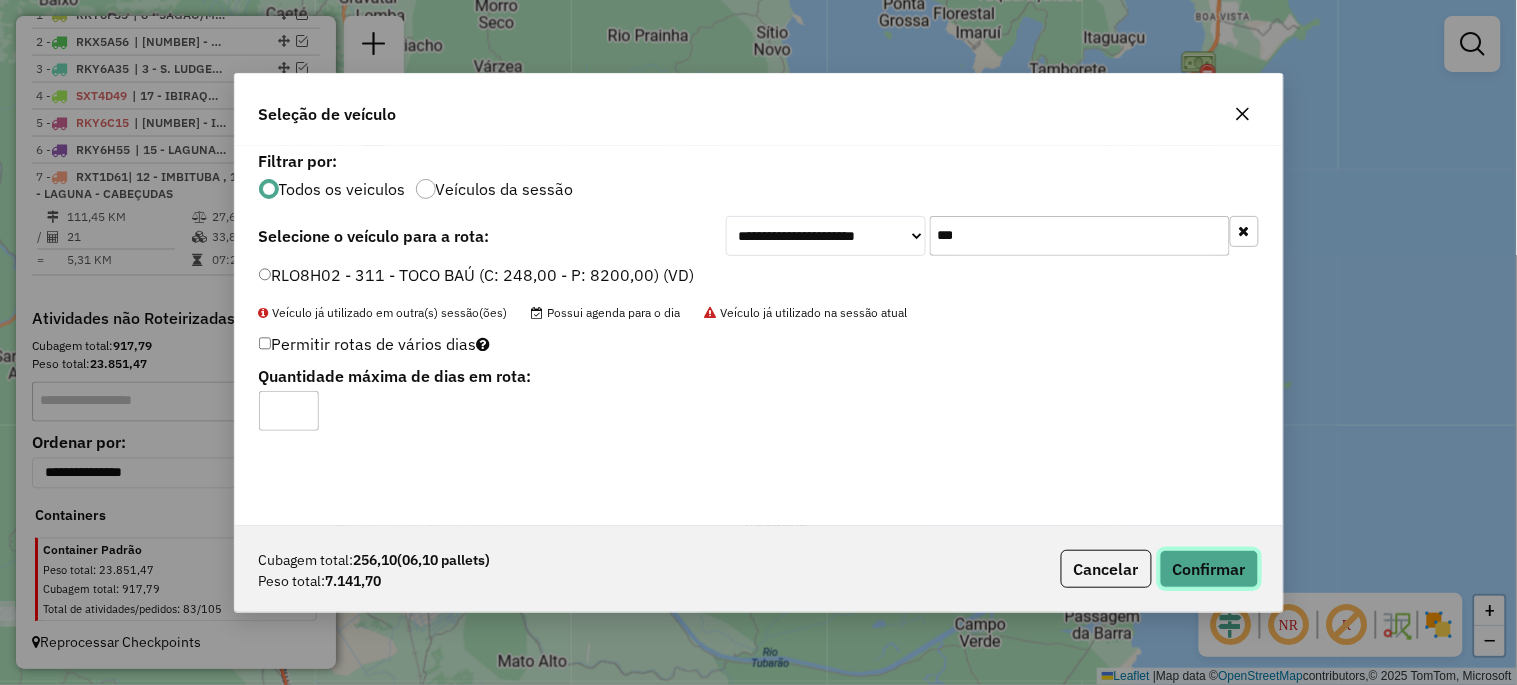 click on "Confirmar" 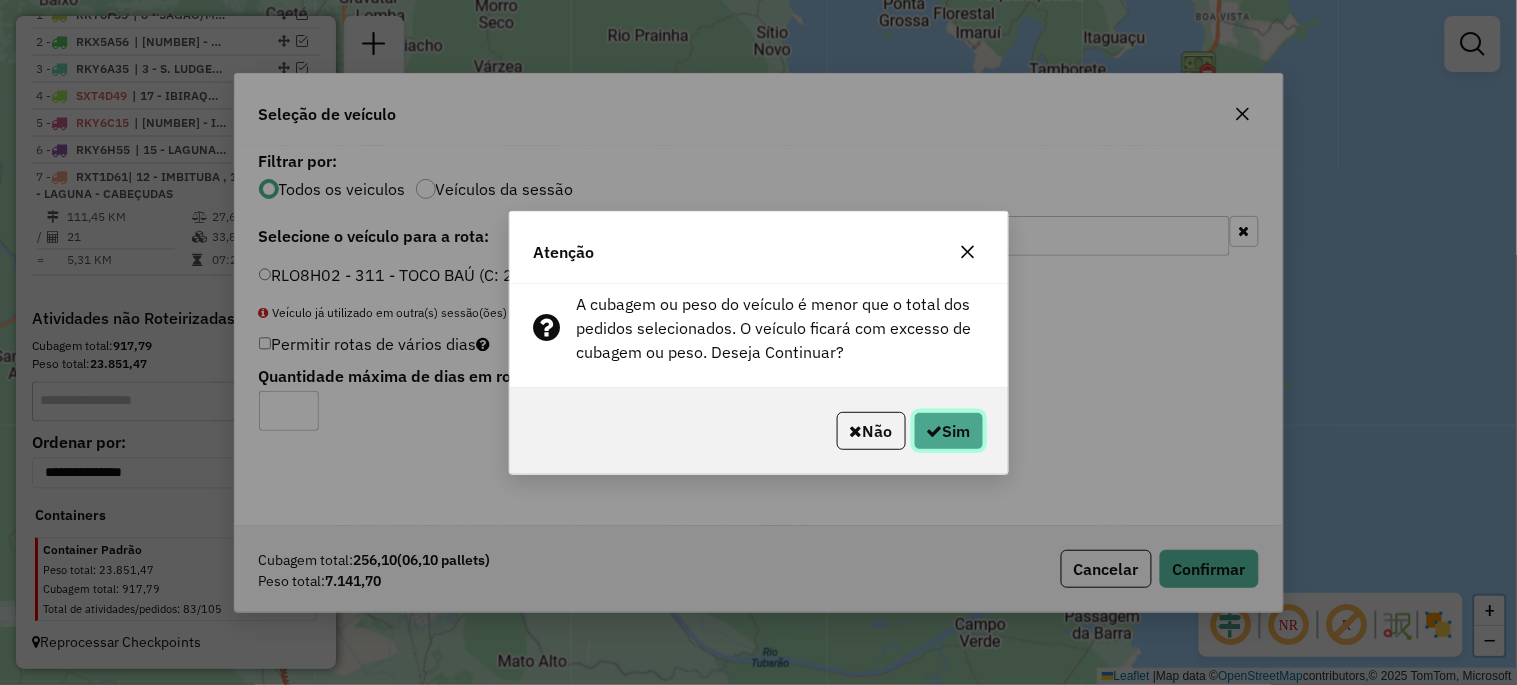 click on "Sim" 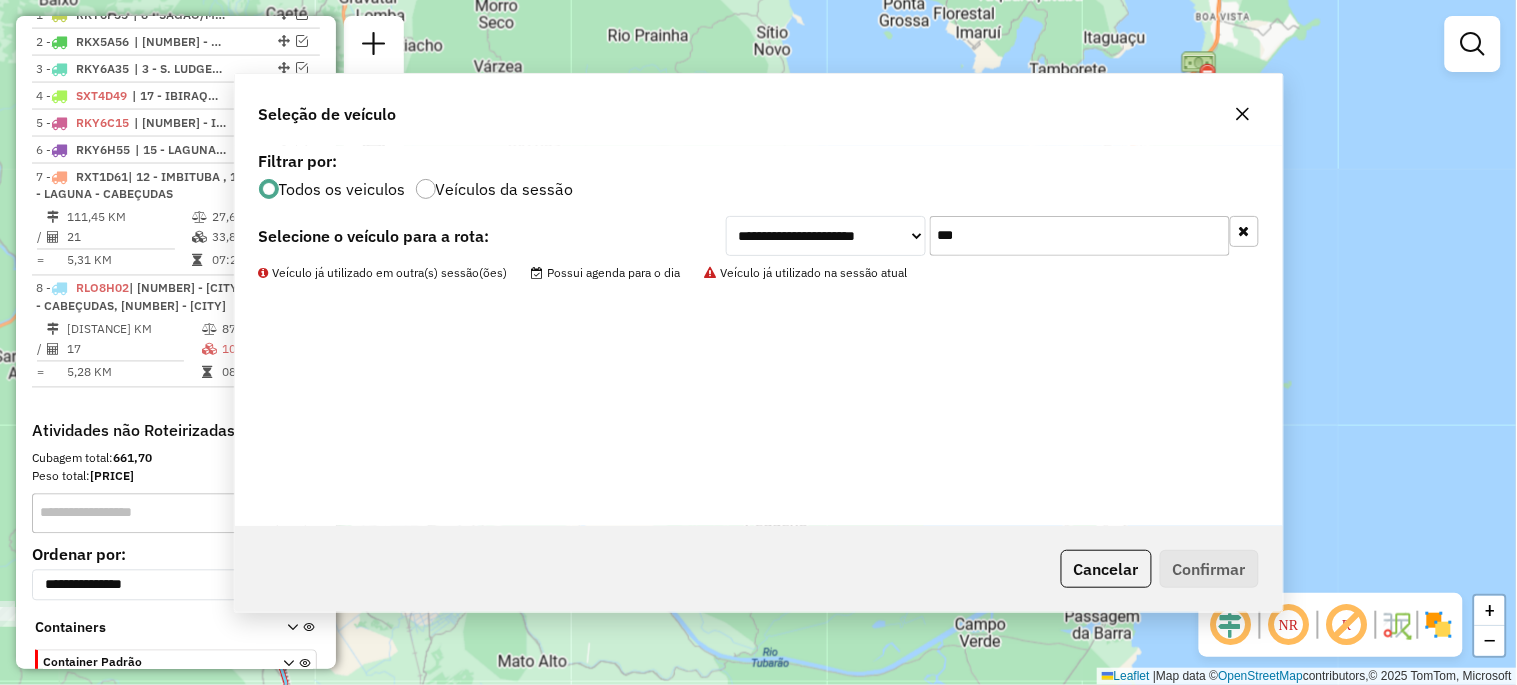 scroll, scrollTop: 836, scrollLeft: 0, axis: vertical 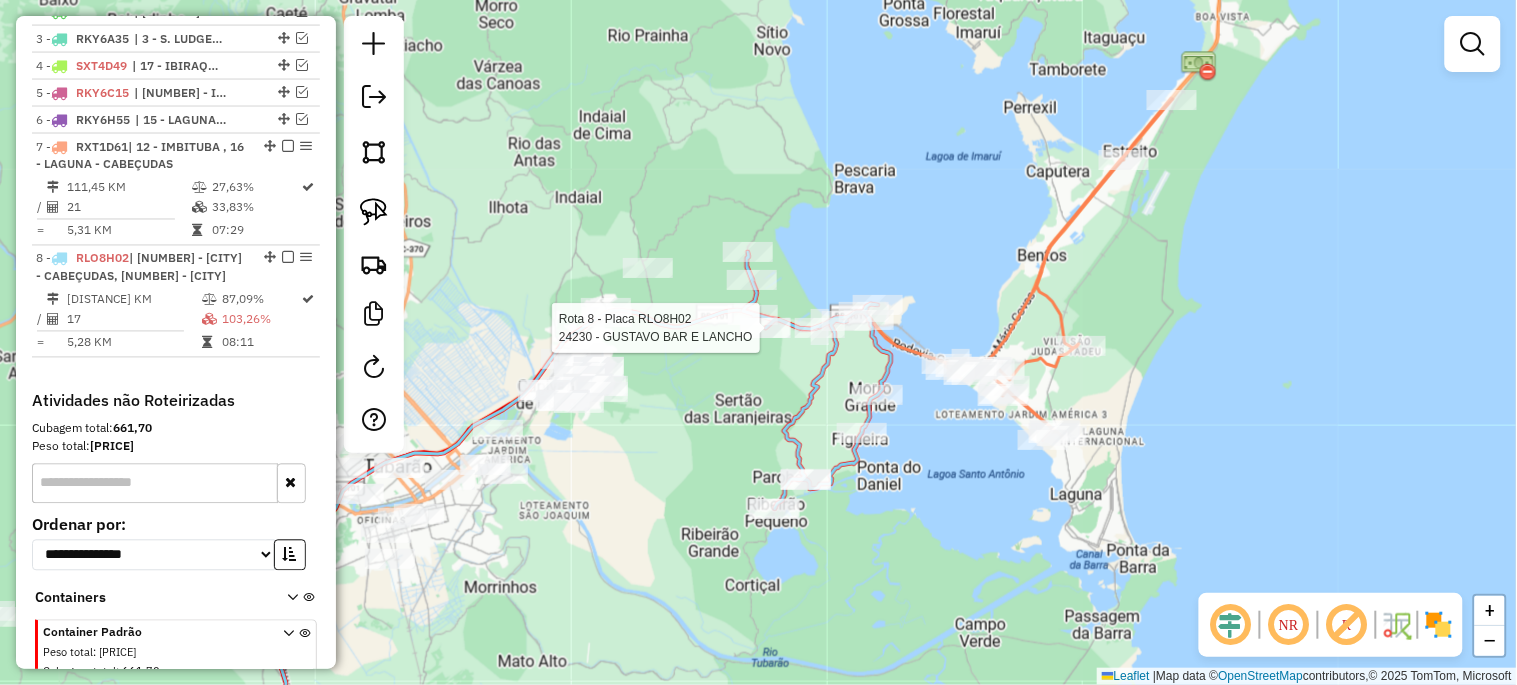 select on "*********" 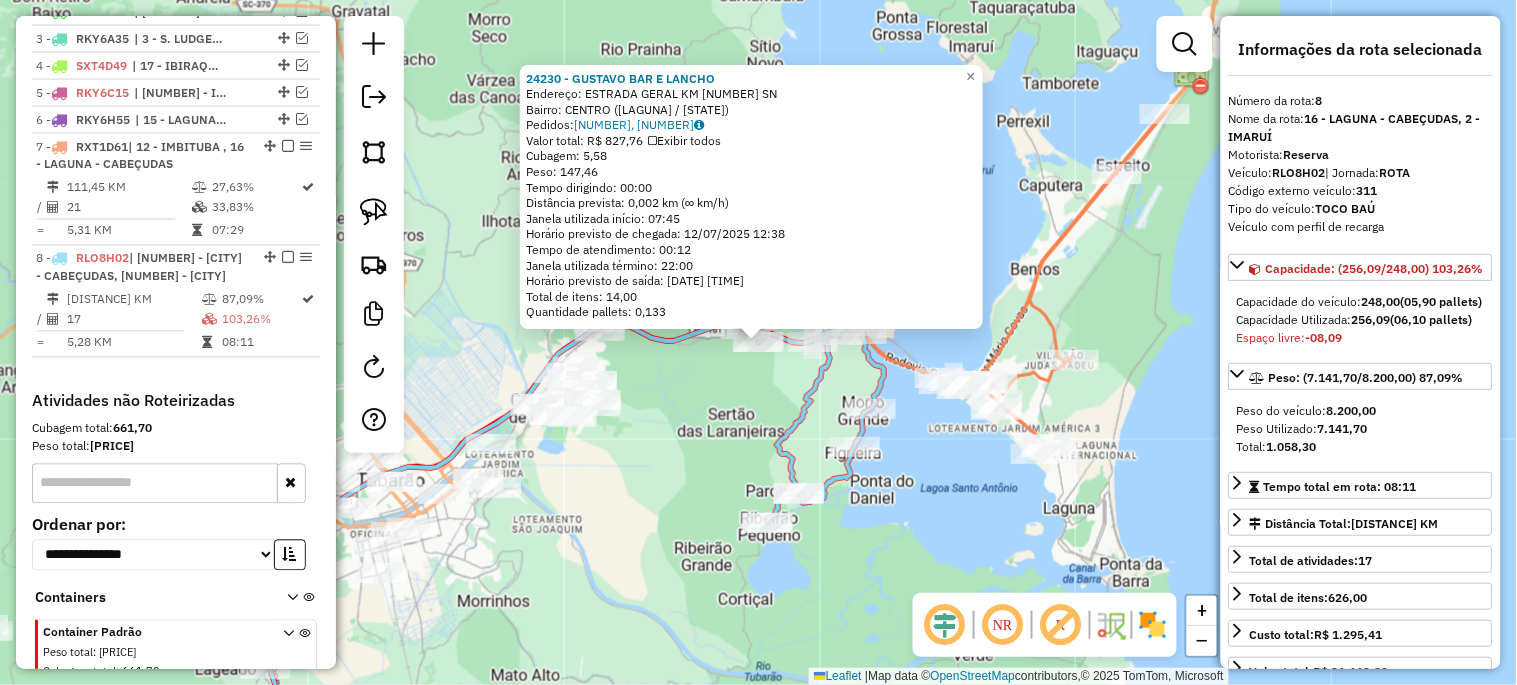 scroll, scrollTop: 917, scrollLeft: 0, axis: vertical 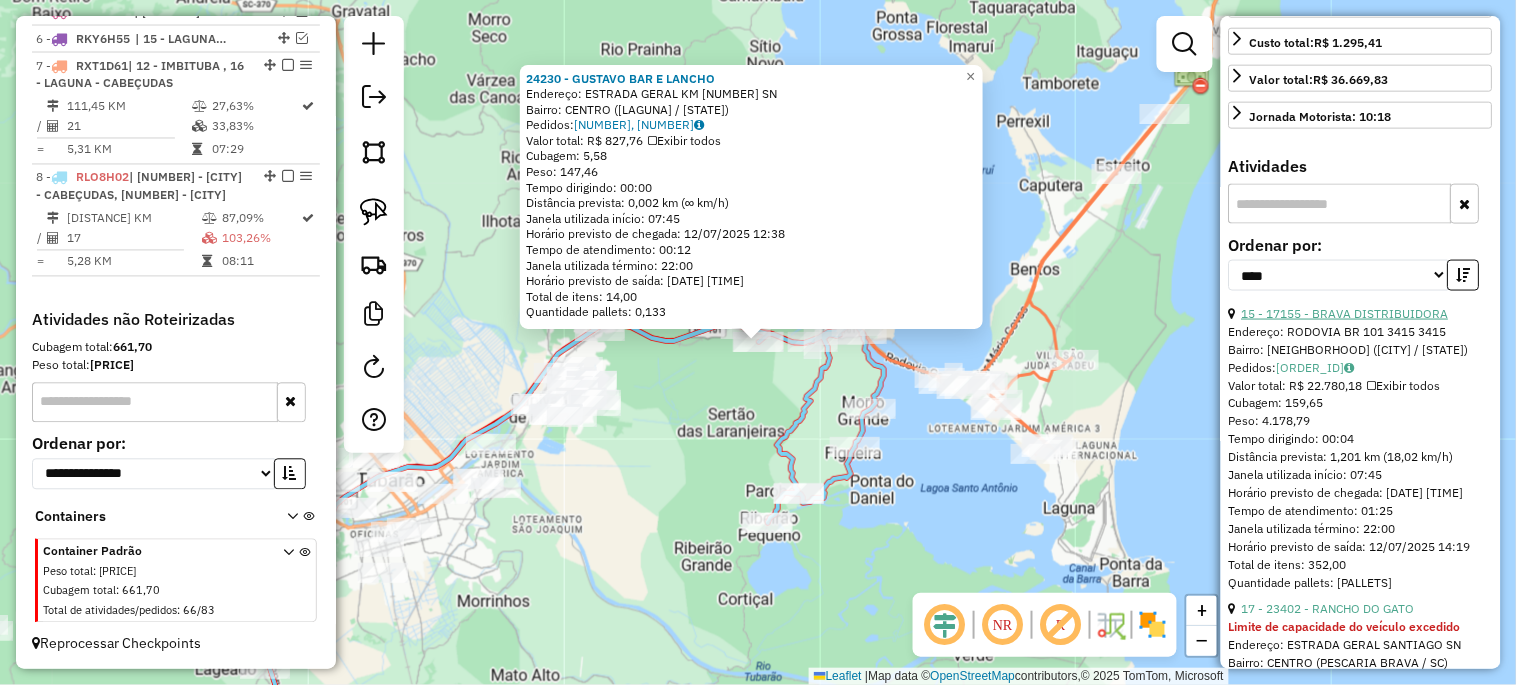 click on "15 - 17155 - BRAVA DISTRIBUIDORA" at bounding box center [1345, 313] 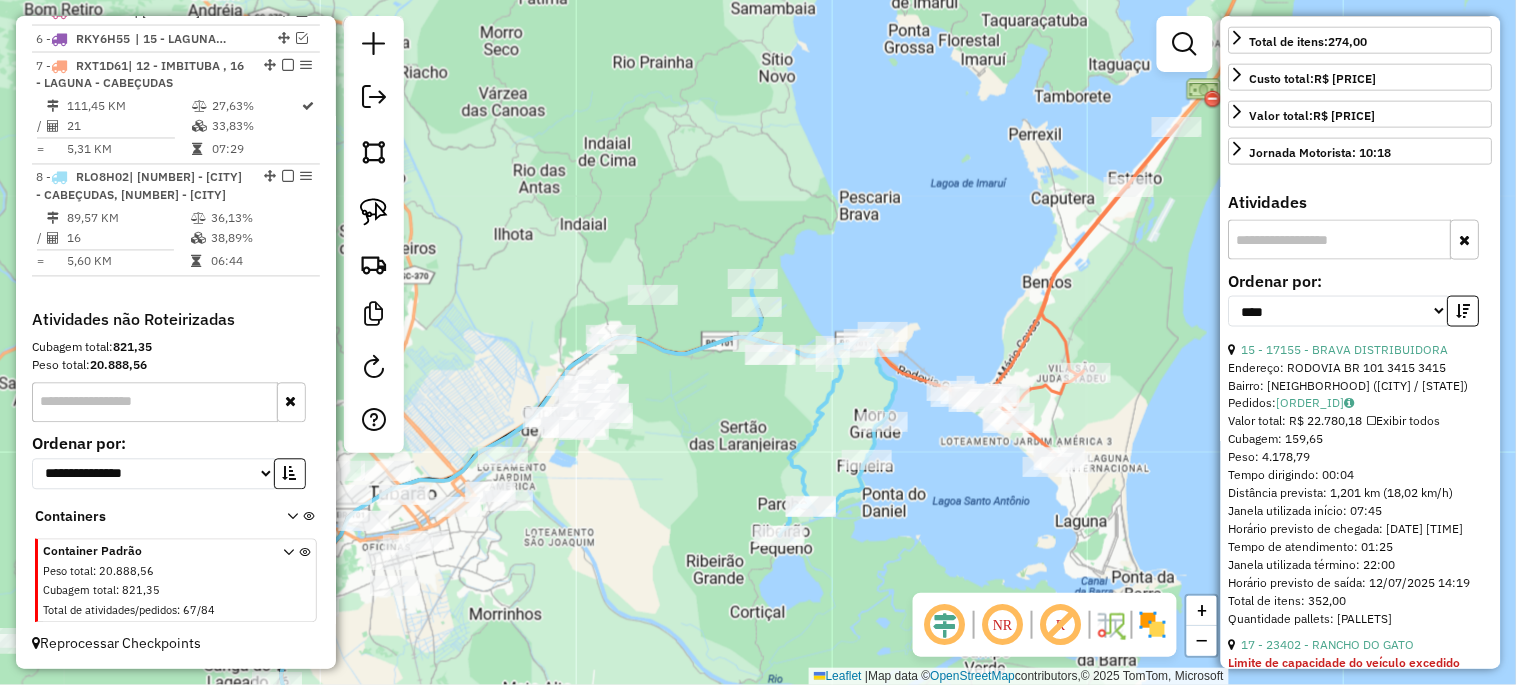 scroll, scrollTop: 555, scrollLeft: 0, axis: vertical 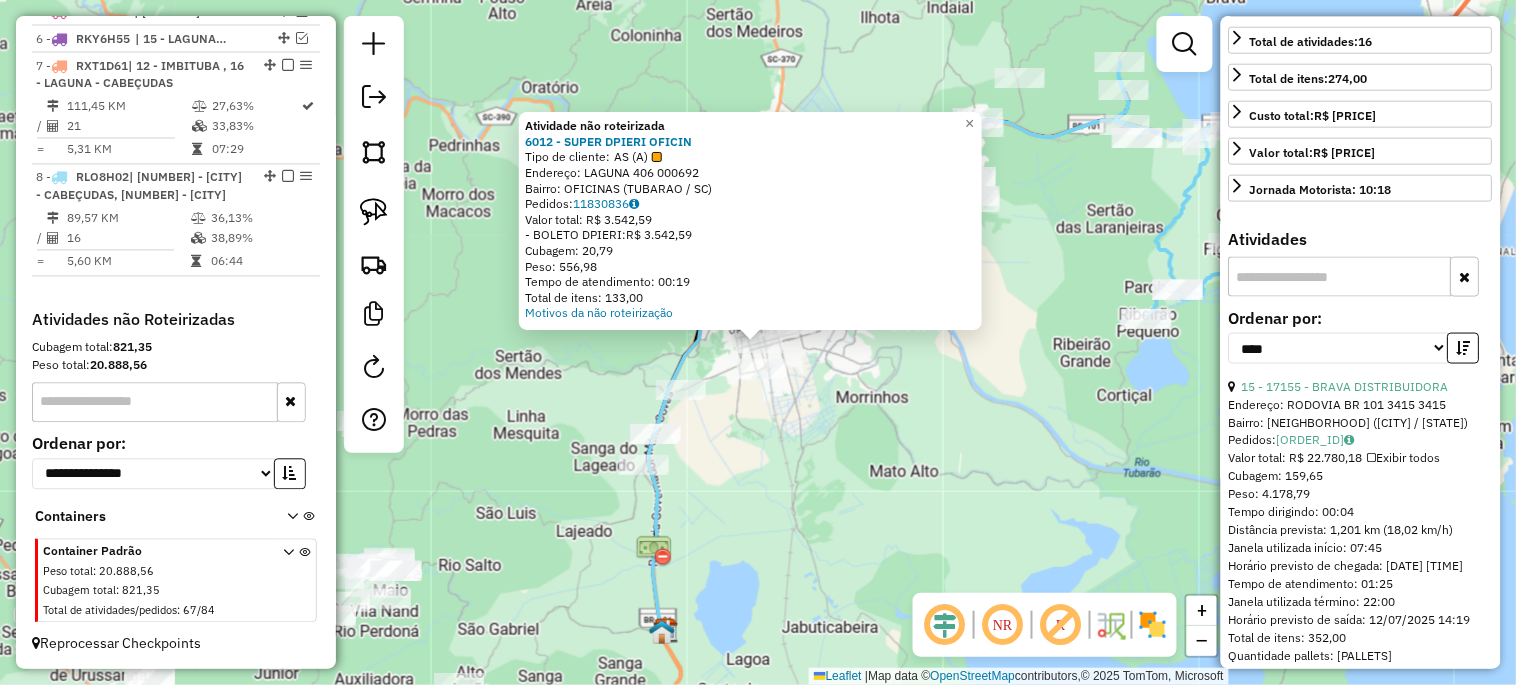 click on "Atividade não roteirizada 6012 - SUPER DPIERI OFICIN Tipo de cliente: AS (A) Endereço: LAGUNA 406 000692 Bairro: OFICINAS ([CITY] / [STATE]) Pedidos: 11830836 Valor total: R$ 3.542,59 - BOLETO DPIERI: R$ 3.542,59 Cubagem: 20,79 Peso: 556,98 Tempo de atendimento: 00:19 Total de itens: 133,00 Motivos da não roteirização × Janela de atendimento Grade de atendimento Capacidade Transportadoras Veículos Cliente Pedidos Rotas Selecione os dias de semana para filtrar as janelas de atendimento Seg Ter Qua Qui Sex Sáb Dom Informe o período da janela de atendimento: De: Até: Filtrar exatamente a janela do cliente Considerar janela de atendimento padrão Selecione os dias de semana para filtrar as grades de atendimento Seg Ter Qua Qui Sex Sáb Dom Considerar clientes sem dia de atendimento cadastrado Clientes fora do dia de atendimento selecionado Filtrar as atividades entre os valores definidos abaixo: Peso mínimo: Peso máximo: Cubagem mínima: +" 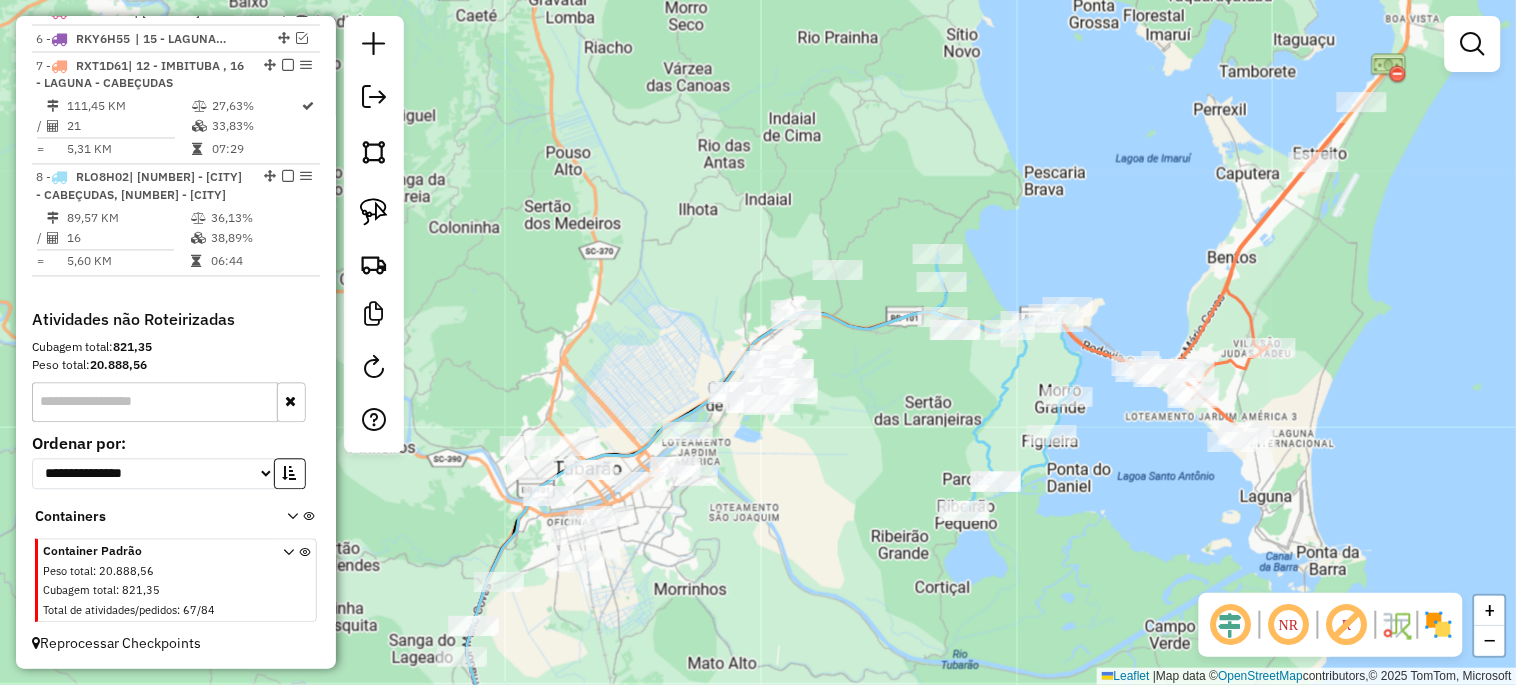 drag, startPoint x: 952, startPoint y: 416, endPoint x: 770, endPoint y: 608, distance: 264.55246 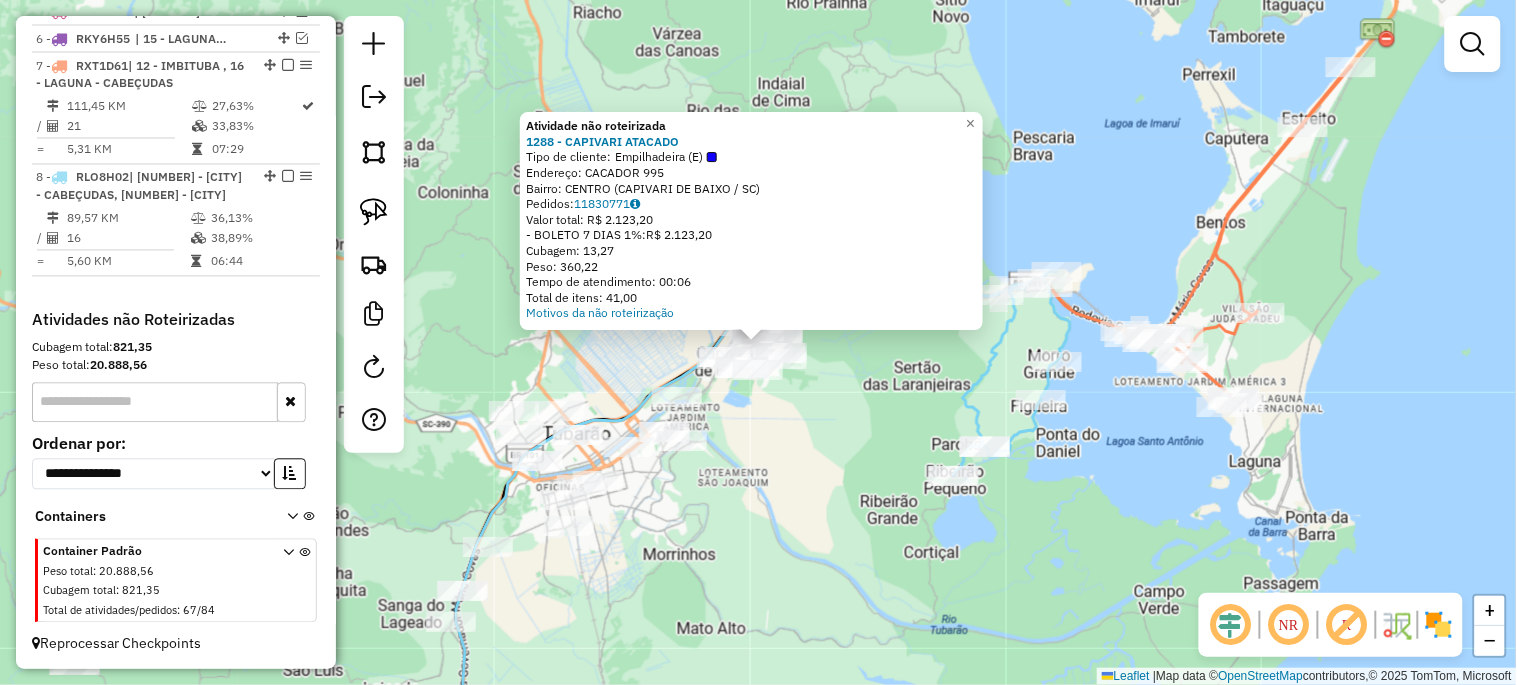 click on "Atividade não roteirizada [NUMBER] - [NAME] [LAST]  Tipo de cliente:   Empilhadeira (E)   Endereço:  [NAME] [NUMBER]   Bairro: [NAME] ([CITY] / [SC])   Pedidos:  [NUMBER]   Valor total: R$ [NUMBER]   - BOLETO [NUMBER] DIAS [PERCENTAGE]:  R$ [NUMBER]   Cubagem: [NUMBER]   Peso: [NUMBER]   Tempo de atendimento: [TIME]   Total de itens: [NUMBER]  Motivos da não roteirização × Janela de atendimento Grade de atendimento Capacidade Transportadoras Veículos Cliente Pedidos  Rotas Selecione os dias de semana para filtrar as janelas de atendimento  Seg   Ter   Qua   Qui   Sex   Sáb   Dom  Informe o período da janela de atendimento: De: Até:  Filtrar exatamente a janela do cliente  Considerar janela de atendimento padrão  Selecione os dias de semana para filtrar as grades de atendimento  Seg   Ter   Qua   Qui   Sex   Sáb   Dom   Considerar clientes sem dia de atendimento cadastrado  Clientes fora do dia de atendimento selecionado Filtrar as atividades entre os valores definidos abaixo:  Peso mínimo:   Peso máximo:   De:   De:" 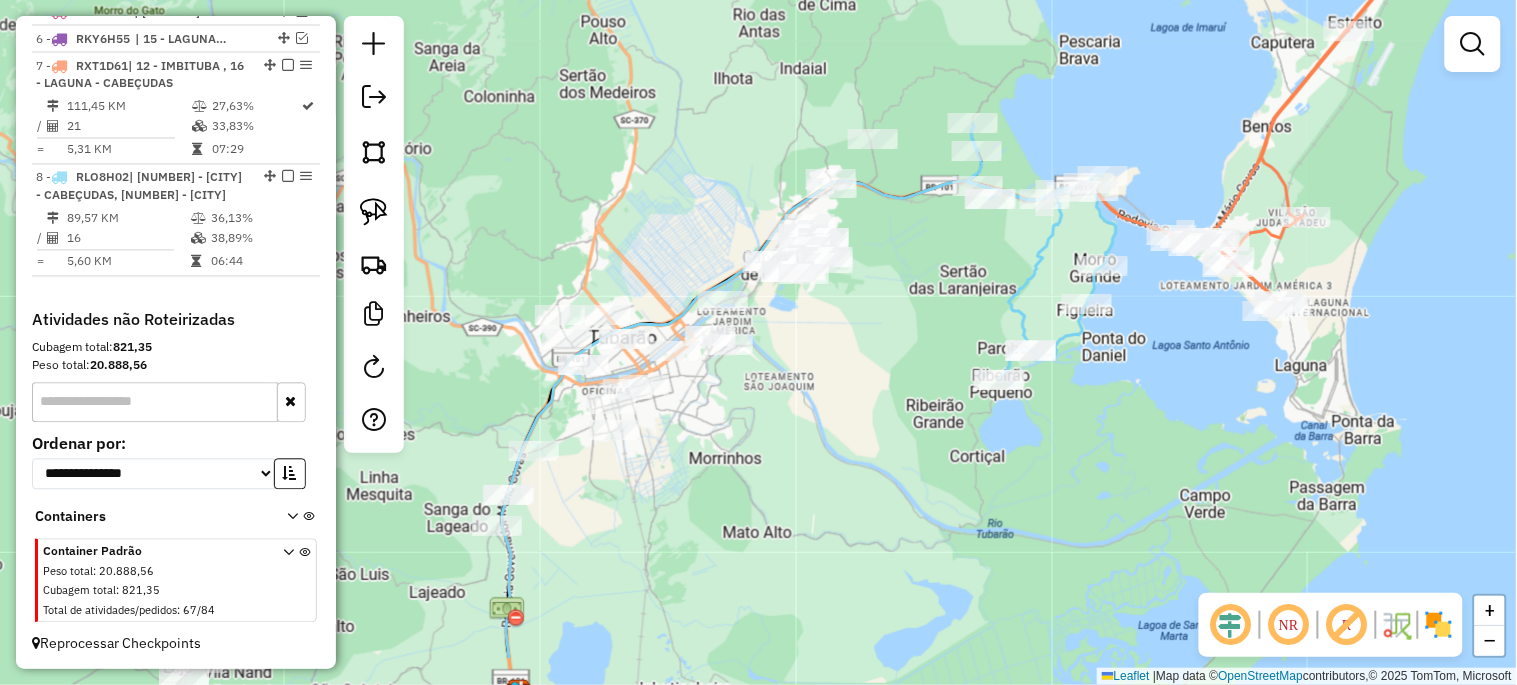 drag, startPoint x: 728, startPoint y: 583, endPoint x: 774, endPoint y: 487, distance: 106.451866 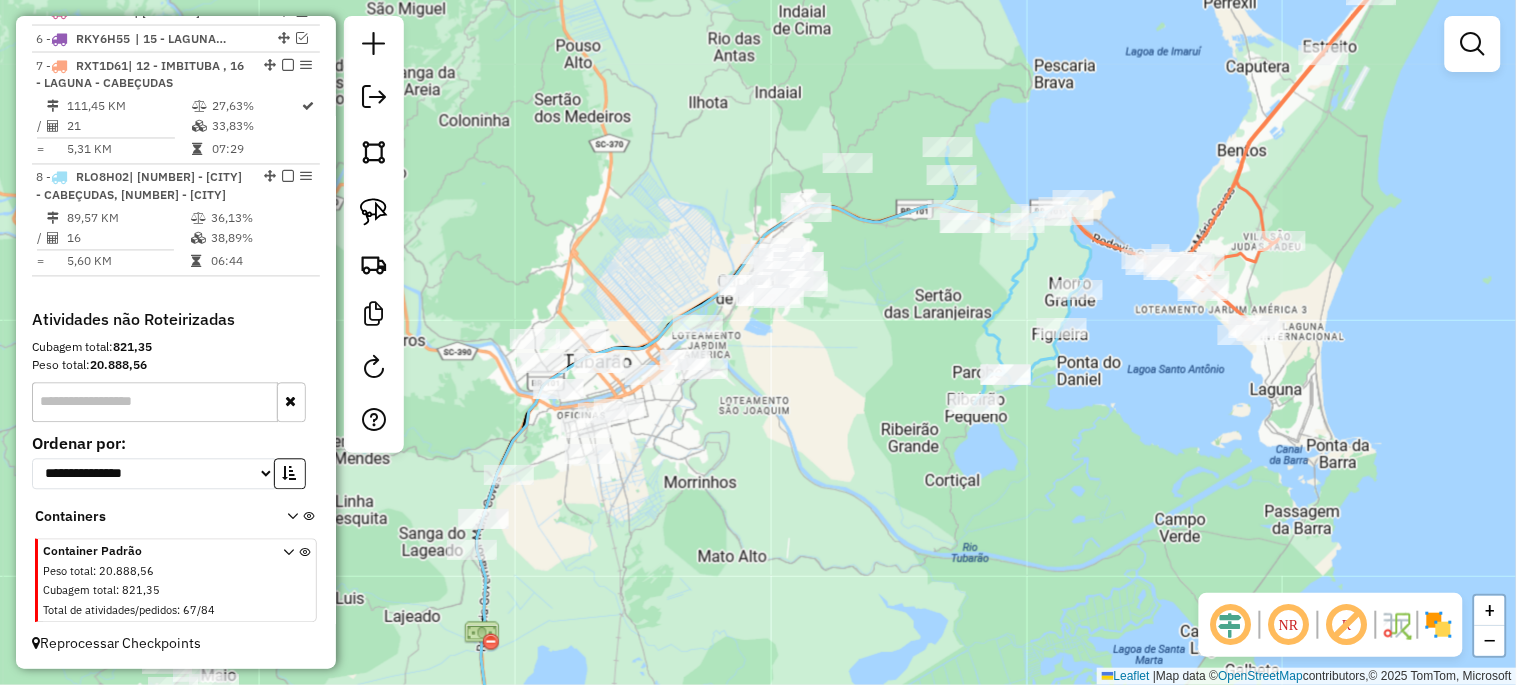 drag, startPoint x: 898, startPoint y: 358, endPoint x: 873, endPoint y: 382, distance: 34.655445 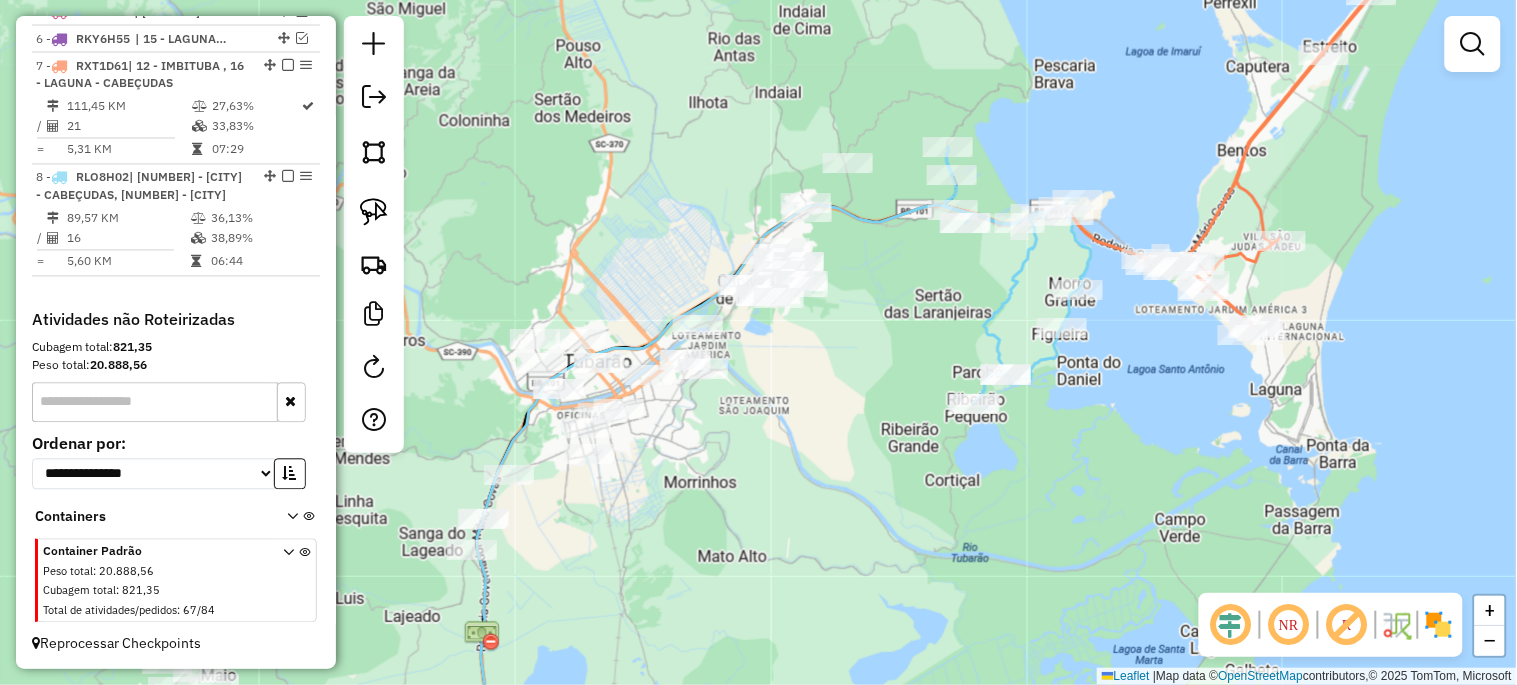 click on "Janela de atendimento Grade de atendimento Capacidade Transportadoras Veículos Cliente Pedidos  Rotas Selecione os dias de semana para filtrar as janelas de atendimento  Seg   Ter   Qua   Qui   Sex   Sáb   Dom  Informe o período da janela de atendimento: De: Até:  Filtrar exatamente a janela do cliente  Considerar janela de atendimento padrão  Selecione os dias de semana para filtrar as grades de atendimento  Seg   Ter   Qua   Qui   Sex   Sáb   Dom   Considerar clientes sem dia de atendimento cadastrado  Clientes fora do dia de atendimento selecionado Filtrar as atividades entre os valores definidos abaixo:  Peso mínimo:   Peso máximo:   Cubagem mínima:   Cubagem máxima:   De:   Até:  Filtrar as atividades entre o tempo de atendimento definido abaixo:  De:   Até:   Considerar capacidade total dos clientes não roteirizados Transportadora: Selecione um ou mais itens Tipo de veículo: Selecione um ou mais itens Veículo: Selecione um ou mais itens Motorista: Selecione um ou mais itens Nome: Rótulo:" 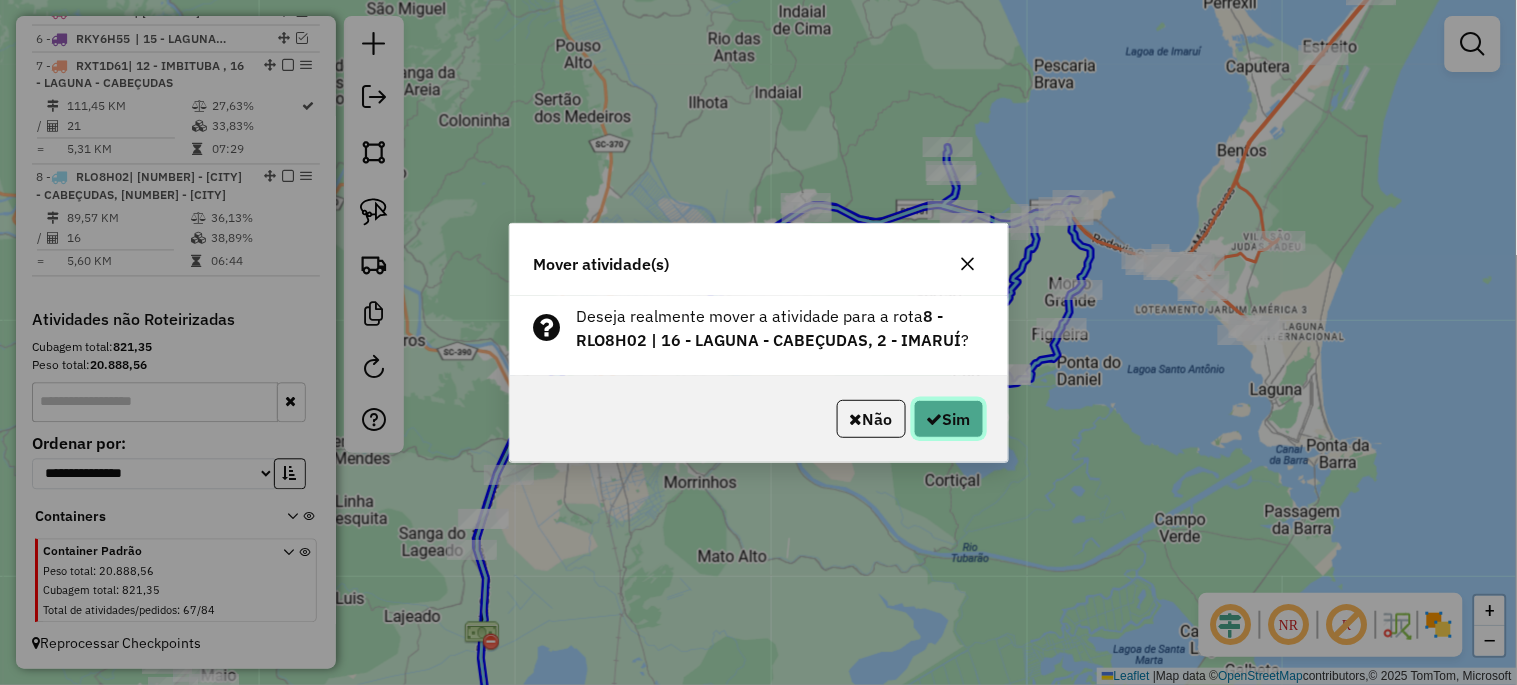 click on "Sim" 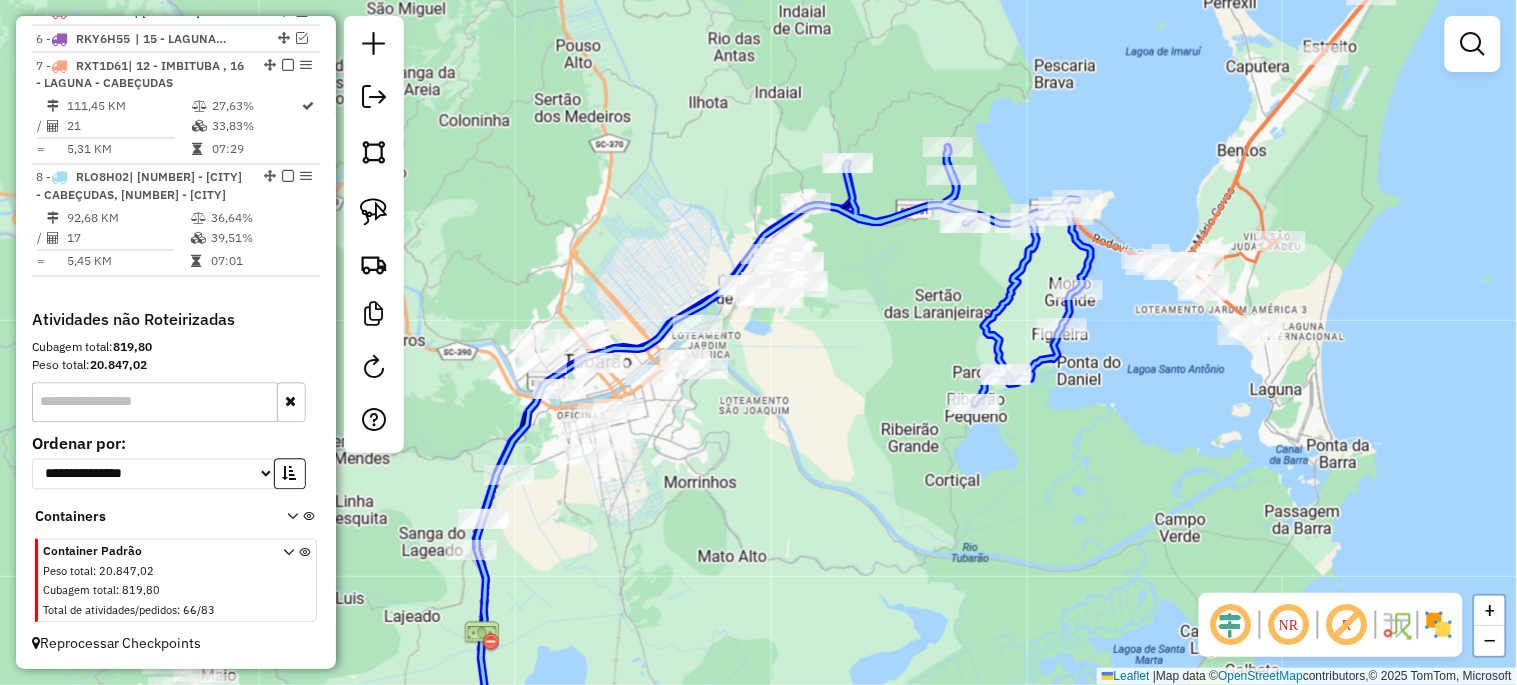 click 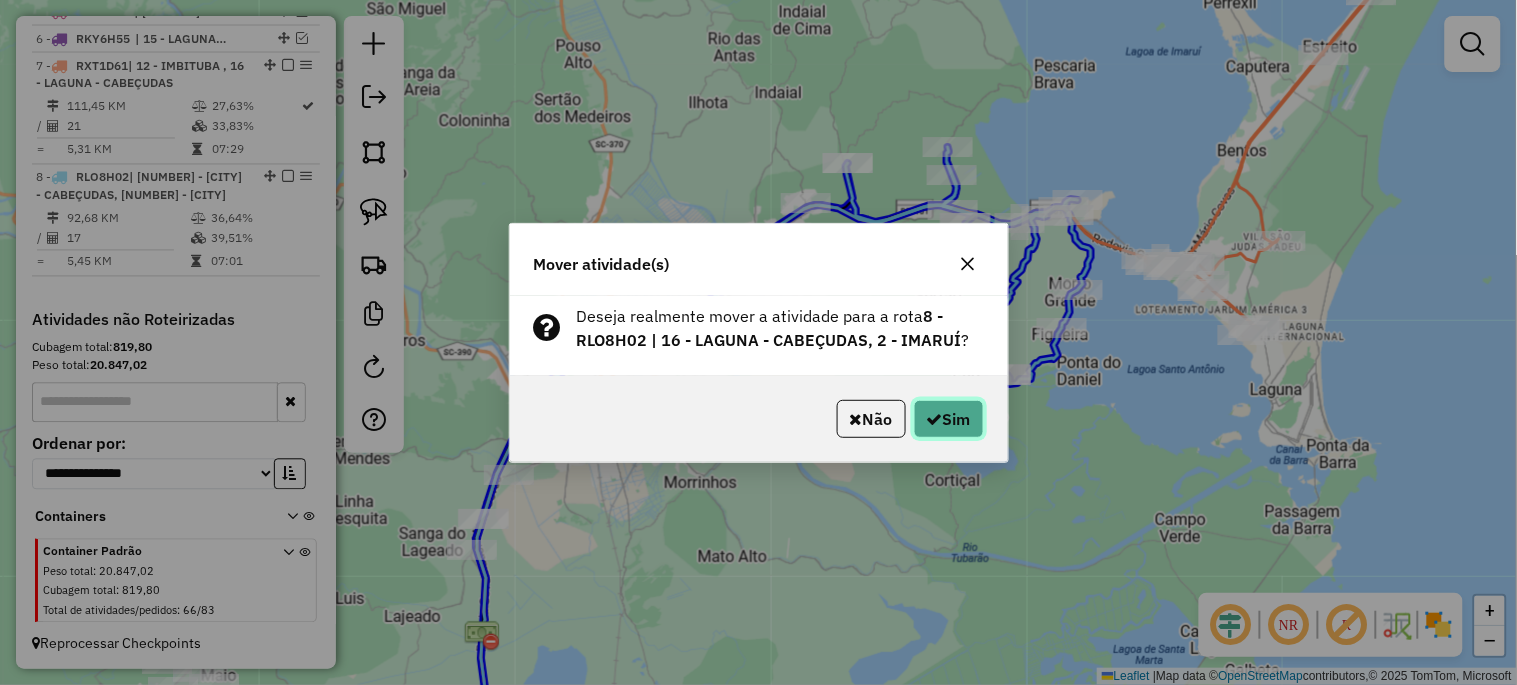 click on "Sim" 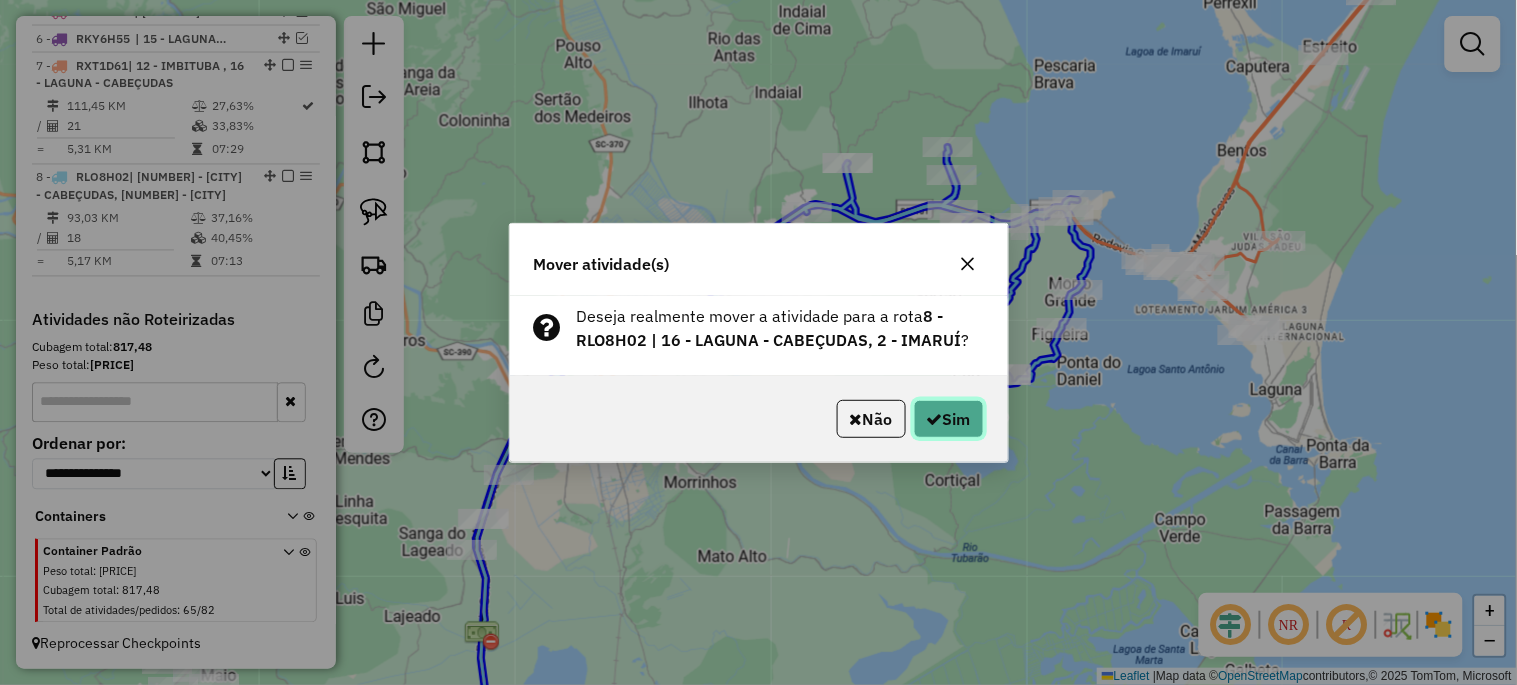 click on "Sim" 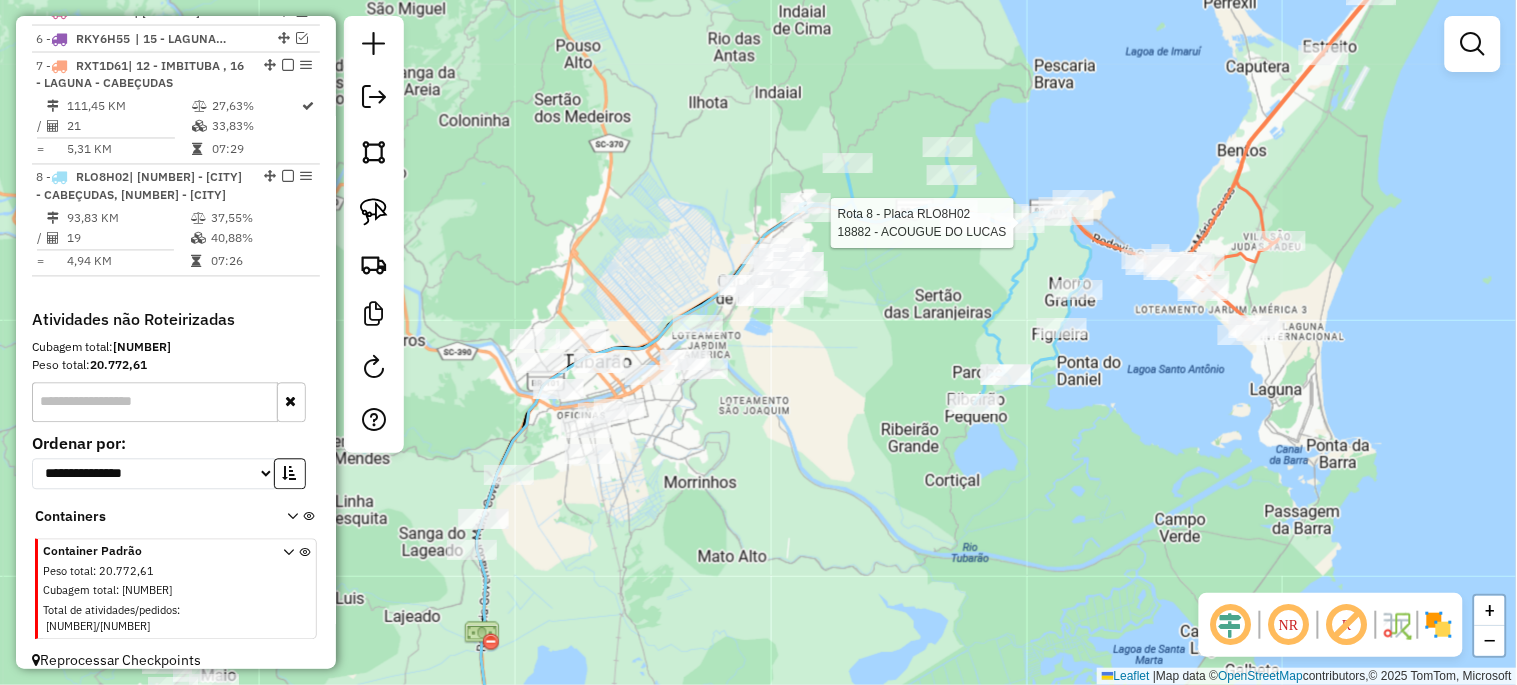 select on "*********" 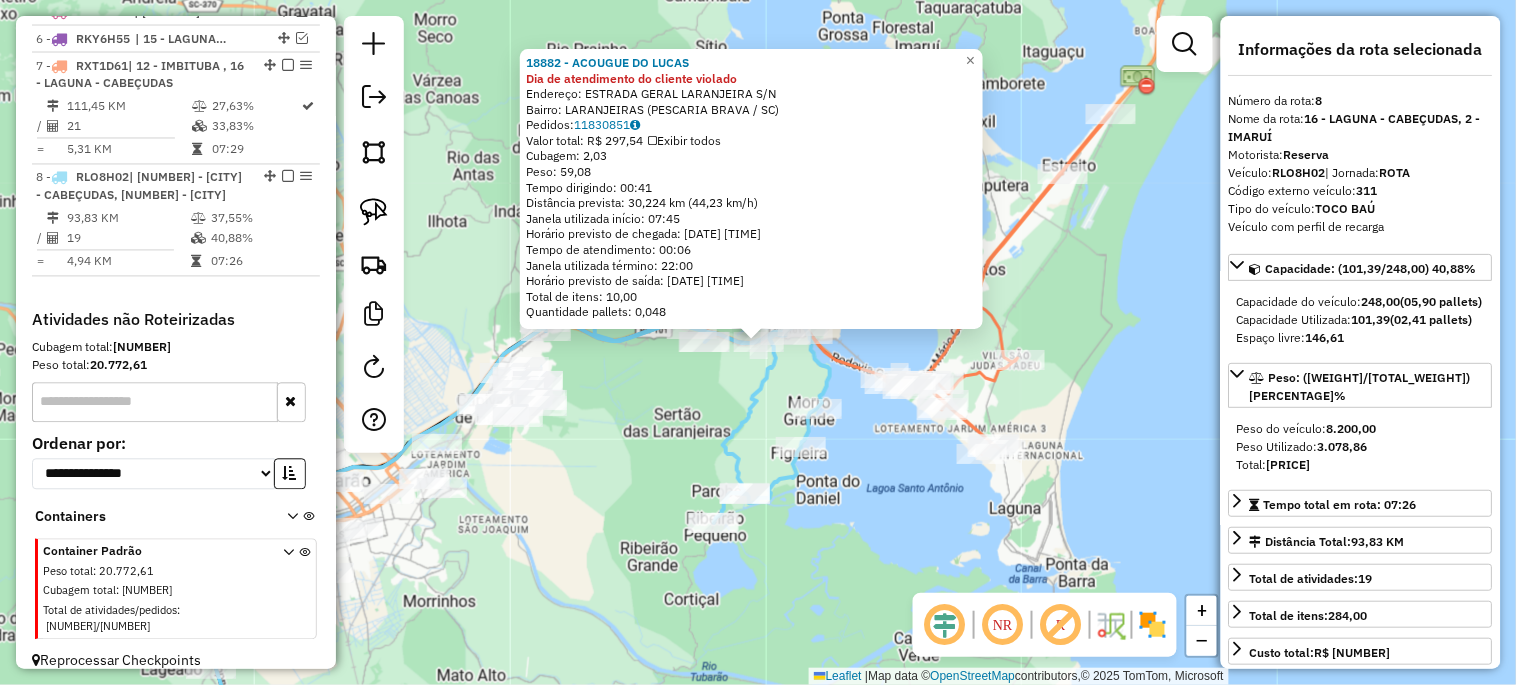 click on "[NUMBER] - ACOUGUE DO LUCAS Dia de atendimento do cliente violado  Endereço:  ESTRADA GERAL LARANJEIRA S/N   Bairro: LARANJEIRAS ([CITY] / [STATE])   Pedidos:  [NUMBER]   Valor total: R$ [PRICE]   Exibir todos   Cubagem: [VOLUME]  Peso: [WEIGHT]  Tempo dirigindo: 00:41   Distância prevista: [DISTANCE] km ([SPEED] km/h)   Janela utilizada início: 07:45   Horário previsto de chegada: [DATE] [TIME]   Tempo de atendimento: 00:06   Janela utilizada término: 22:00   Horário previsto de saída: [DATE] [TIME]   Total de itens: 10,00   Quantidade pallets: 0,048  × Janela de atendimento Grade de atendimento Capacidade Transportadoras Veículos Cliente Pedidos  Rotas Selecione os dias de semana para filtrar as janelas de atendimento  Seg   Ter   Qua   Qui   Sex   Sáb   Dom  Informe o período da janela de atendimento: De: Até:  Filtrar exatamente a janela do cliente  Considerar janela de atendimento padrão  Selecione os dias de semana para filtrar as grades de atendimento  Seg   Ter   Qua   Qui   Sex   Sáb   Dom  De:" 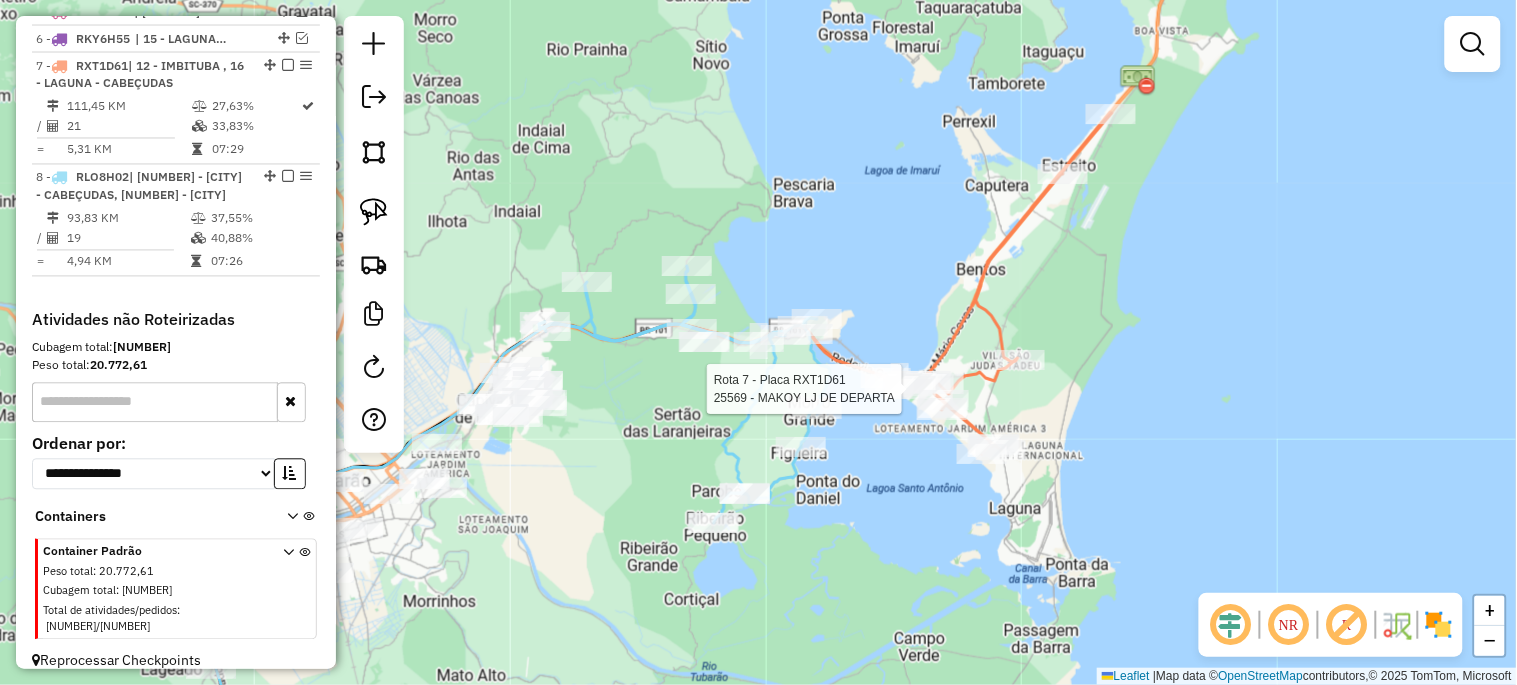 select on "*********" 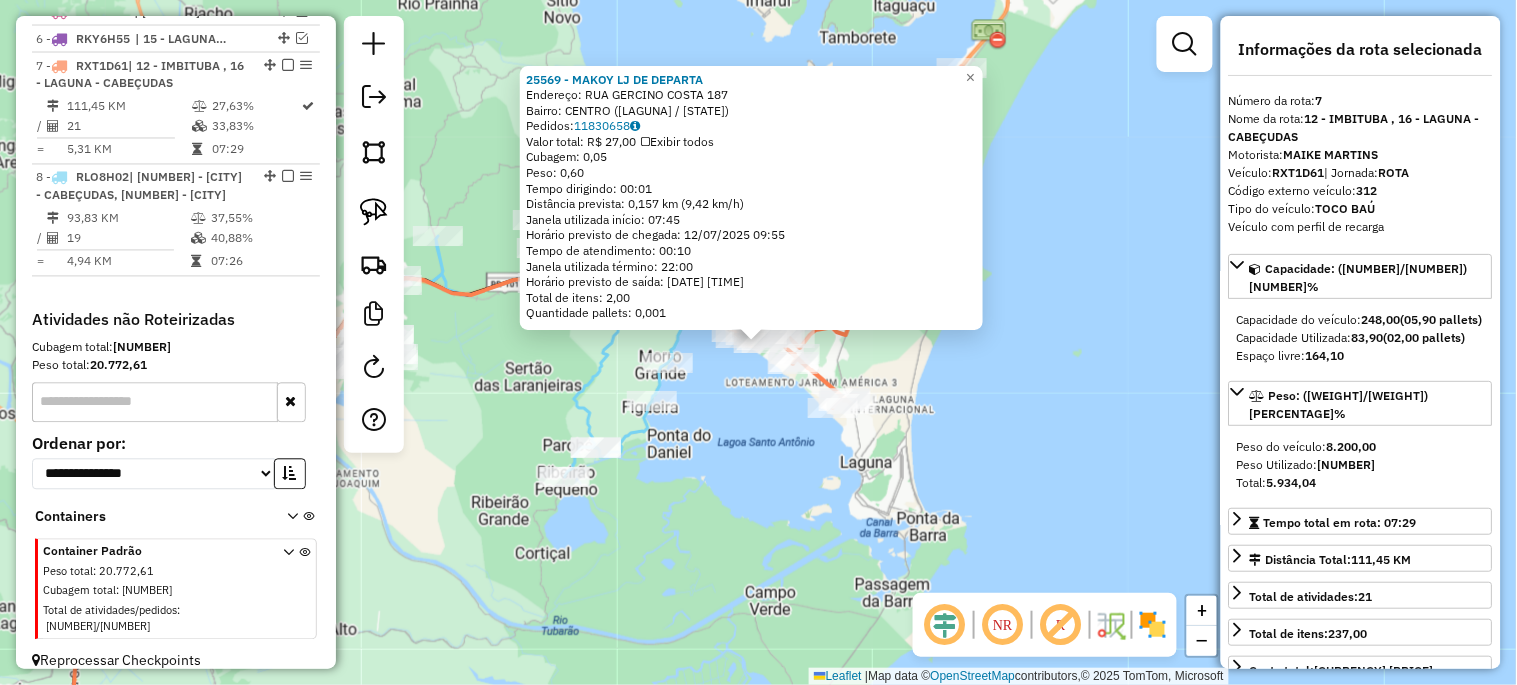 click on "[NUMBER] - MAKOY LJ DE DEPARTA Endereço: RUA GERCINO COSTA [NUMBER] Bairro: CENTRO ([CITY] / [STATE]) Pedidos: [ORDER_ID] Valor total: R$ [PRICE] Exibir todos Cubagem: [CUBAGE] Peso: [WEIGHT] Tempo dirigindo: [TIME] Distância prevista: [DISTANCE] km ([SPEED] km/h) Janela utilizada início: [TIME] Horário previsto de chegada: [DATE] [TIME] Tempo de atendimento: [TIME] Janela utilizada término: [TIME] Horário previsto de saída: [DATE] [TIME] Total de itens: [ITEMS] Quantidade pallets: [PALLETS] × Janela de atendimento Grade de atendimento Capacidade Transportadoras Veículos Cliente Pedidos Rotas Selecione os dias de semana para filtrar as janelas de atendimento Seg Ter Qua Qui Sex Sáb Dom Informe o período da janela de atendimento: De: Até: Filtrar exatamente a janela do cliente Considerar janela de atendimento padrão Selecione os dias de semana para filtrar as grades de atendimento Seg Ter Qua Qui Sex Sáb Dom Peso mínimo: Peso máximo: De: Até:" 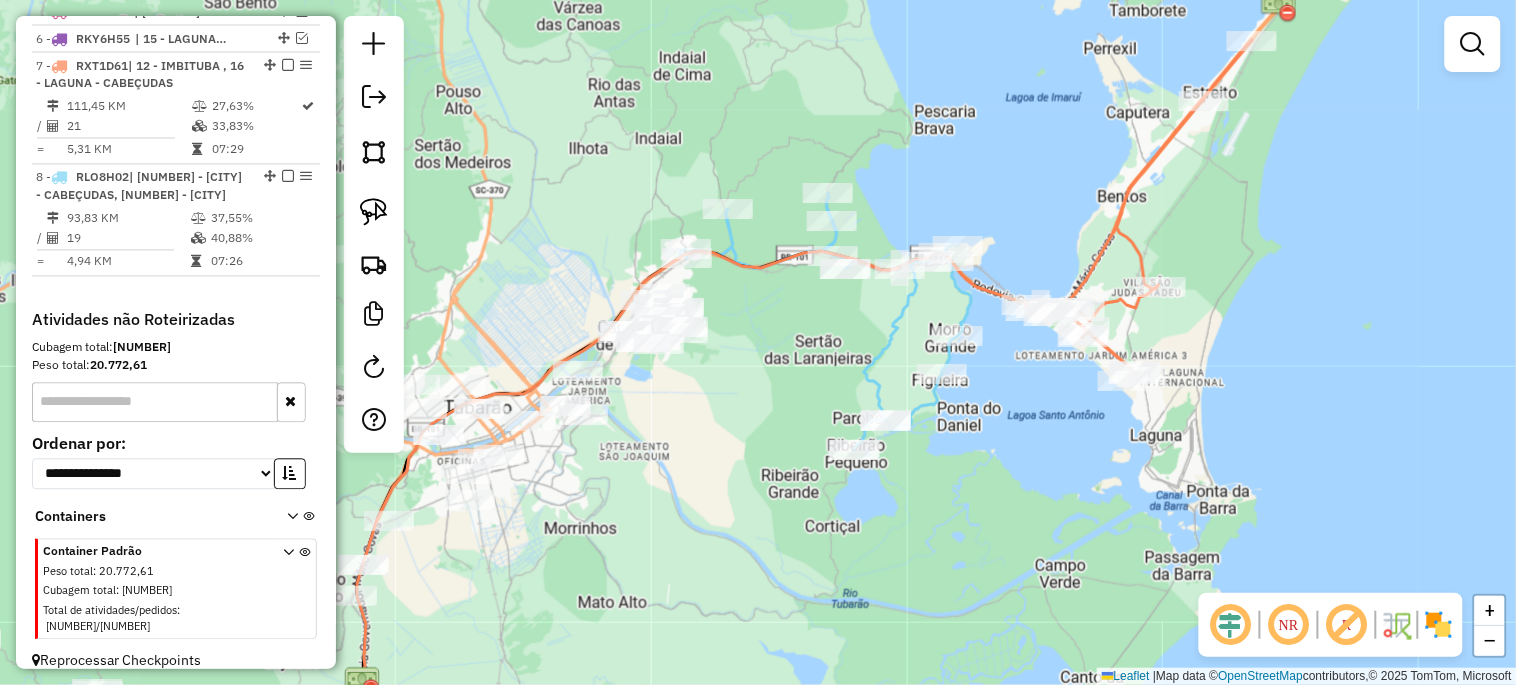 drag, startPoint x: 533, startPoint y: 385, endPoint x: 852, endPoint y: 357, distance: 320.22647 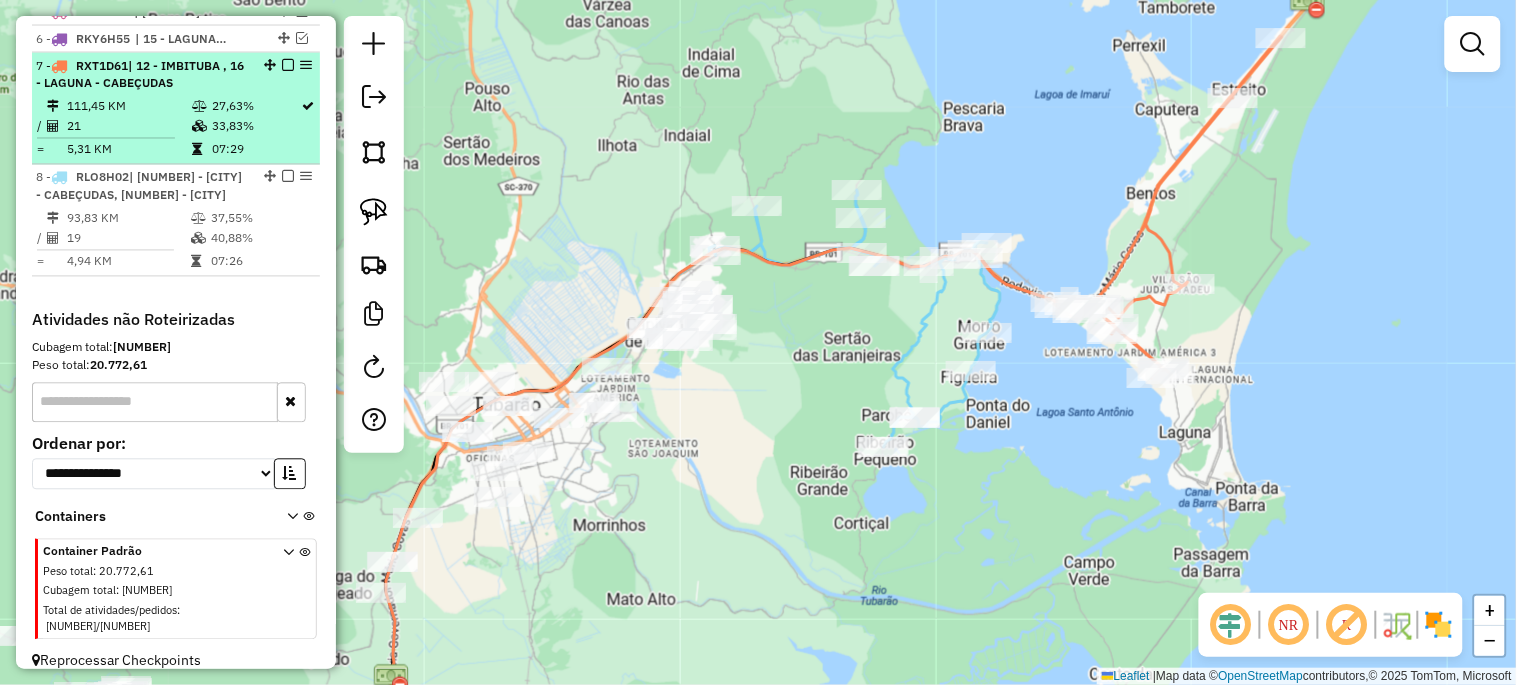 click at bounding box center [288, 65] 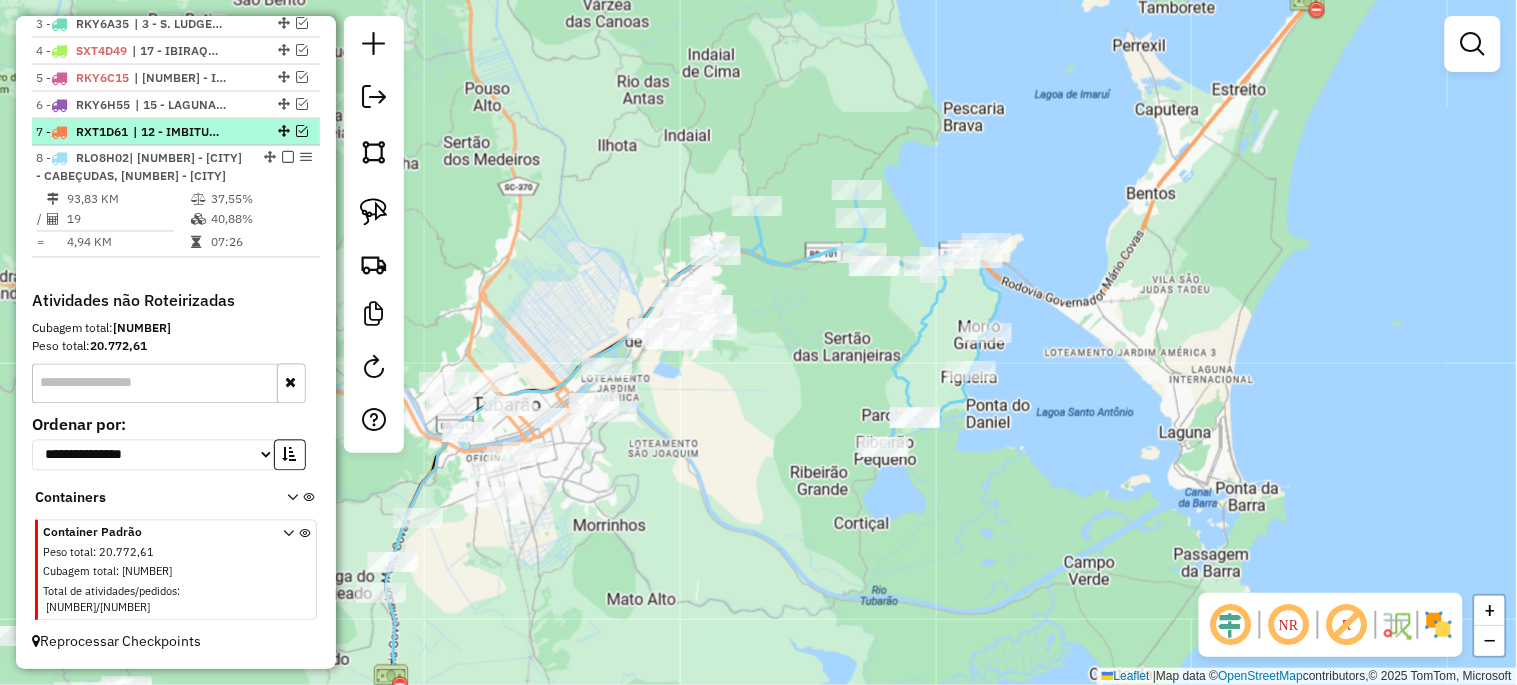 scroll, scrollTop: 833, scrollLeft: 0, axis: vertical 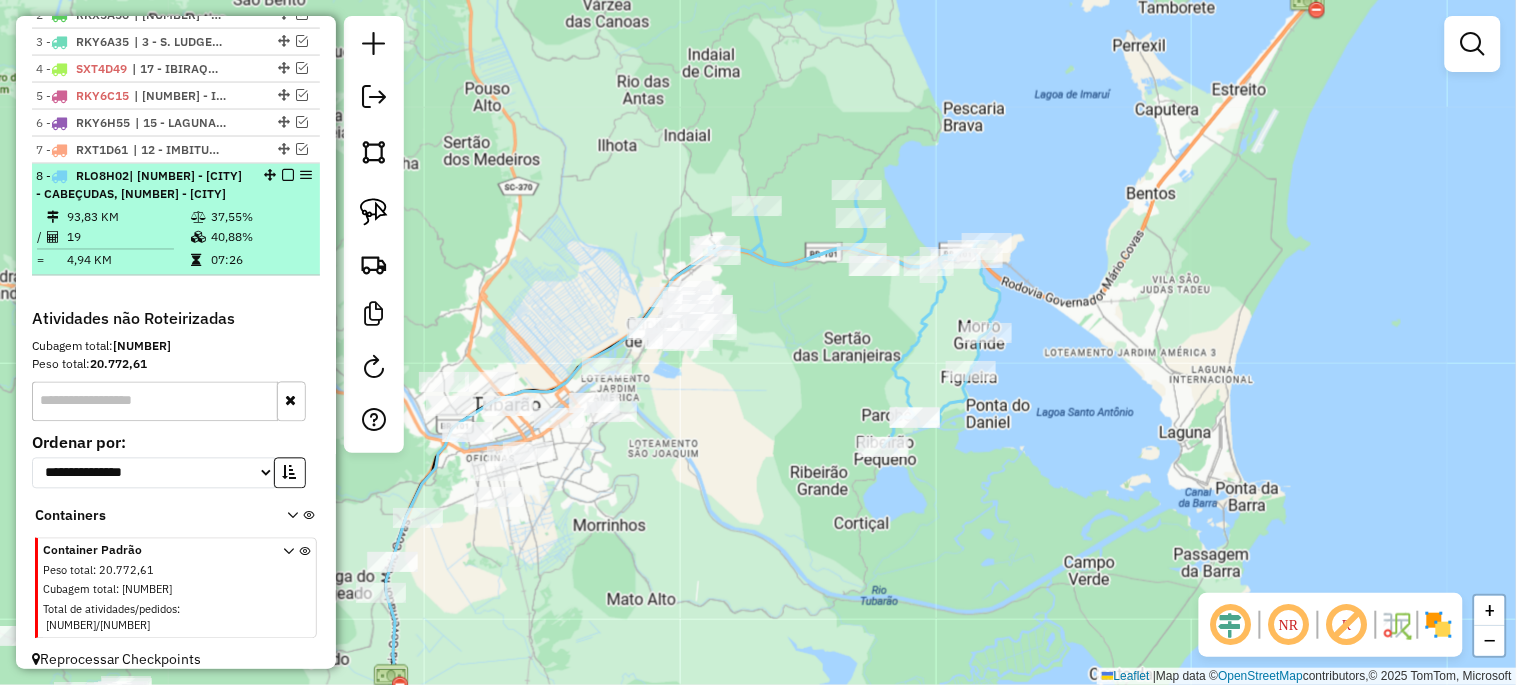 click at bounding box center (288, 176) 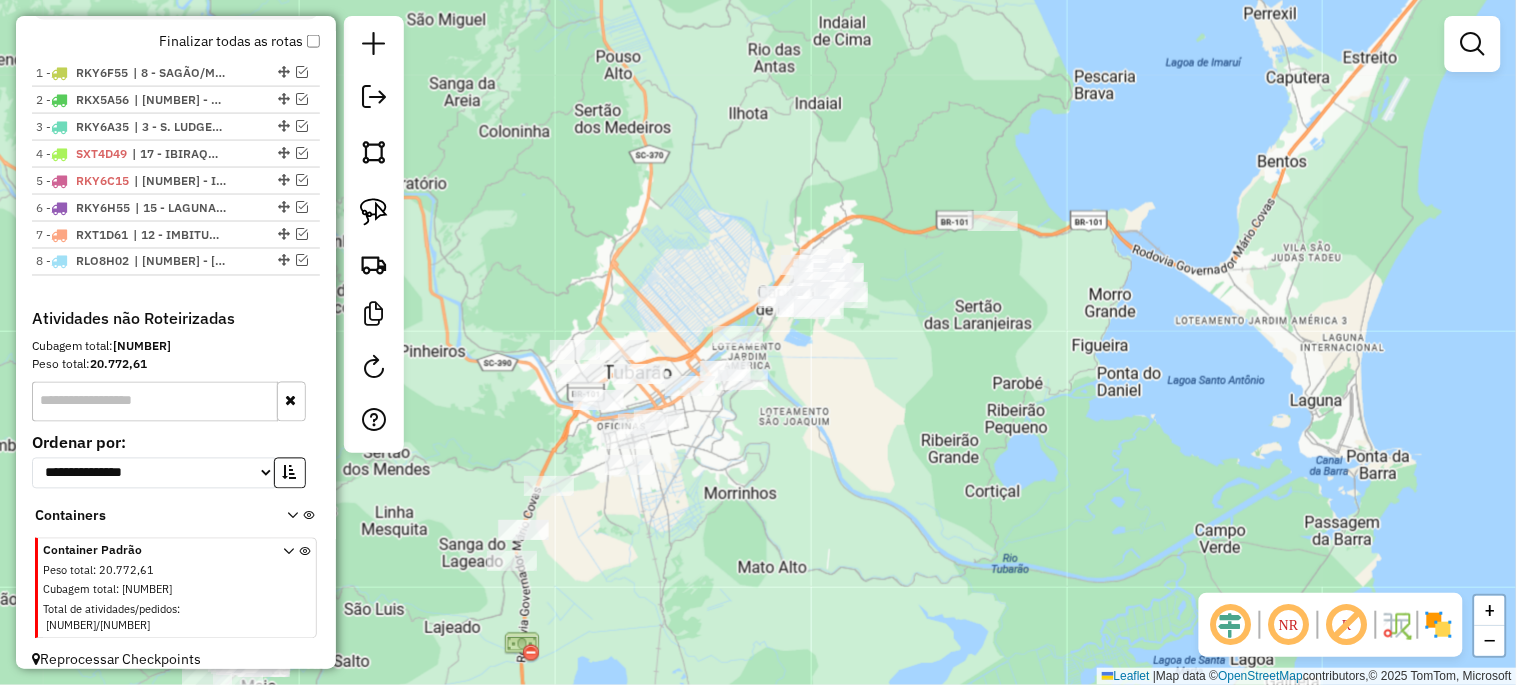 drag, startPoint x: 635, startPoint y: 252, endPoint x: 683, endPoint y: 238, distance: 50 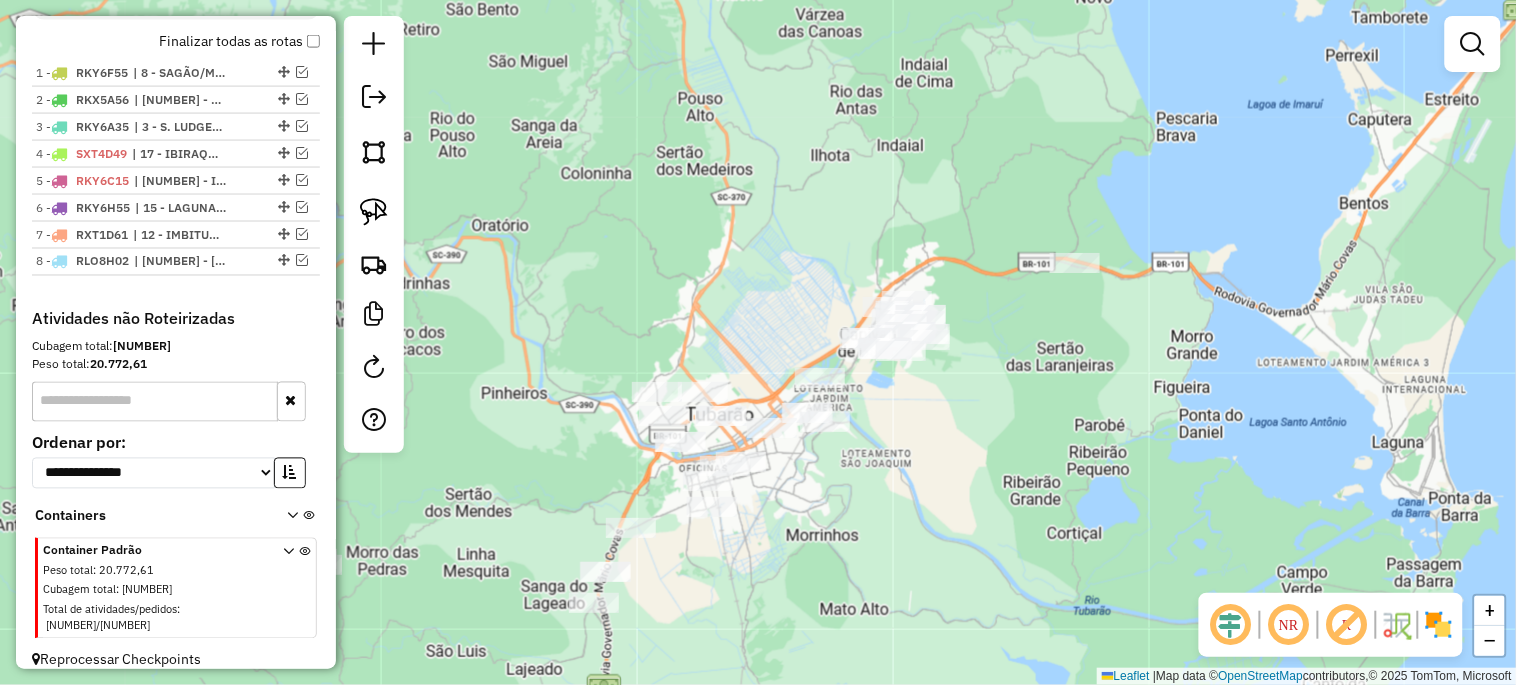 drag, startPoint x: 746, startPoint y: 292, endPoint x: 703, endPoint y: 286, distance: 43.416588 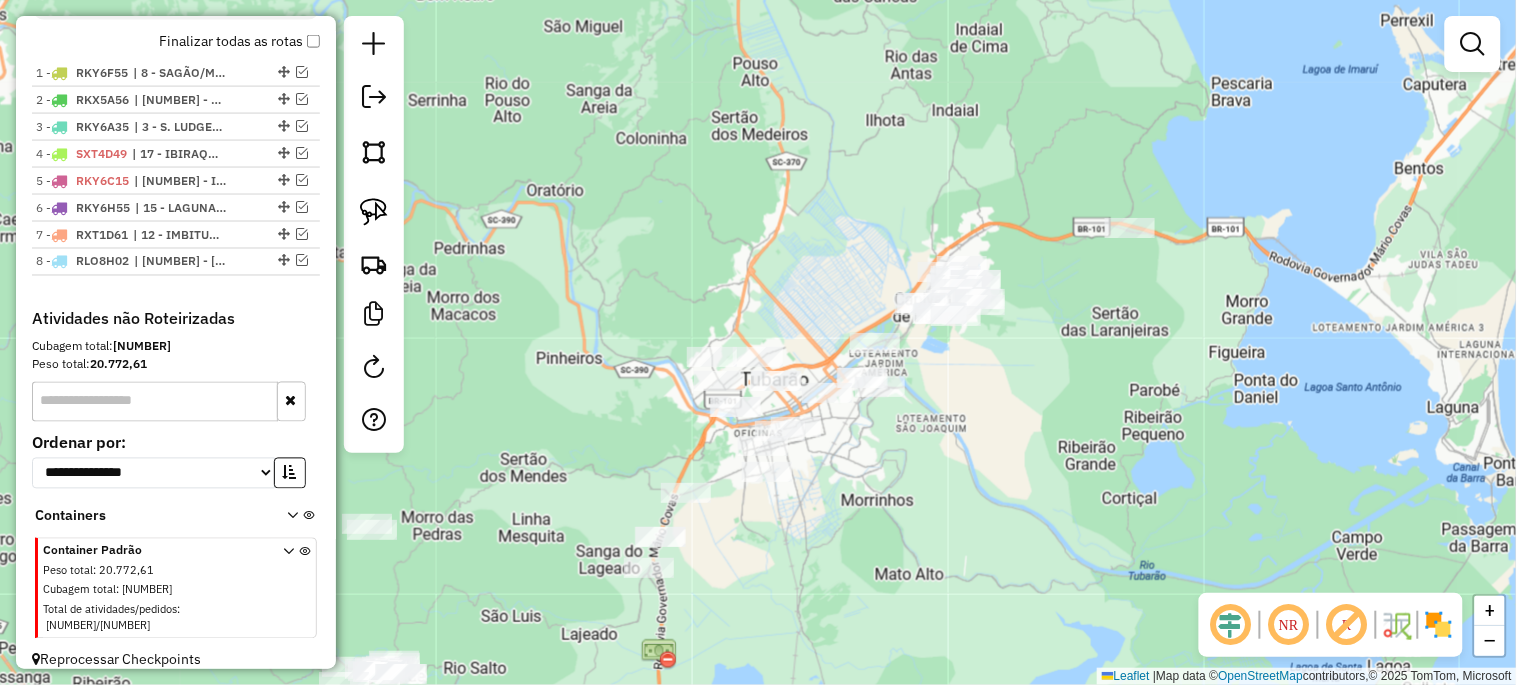 drag, startPoint x: 828, startPoint y: 284, endPoint x: 888, endPoint y: 255, distance: 66.64083 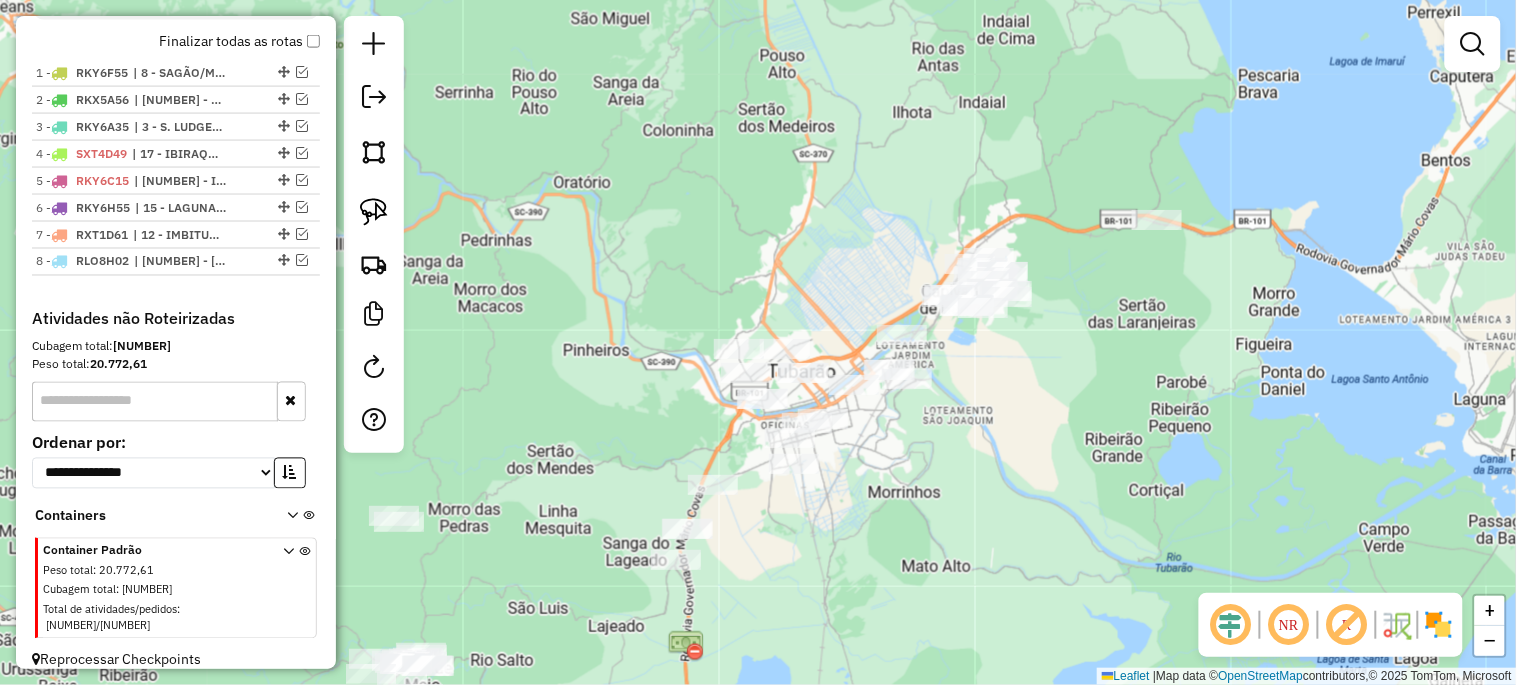 click 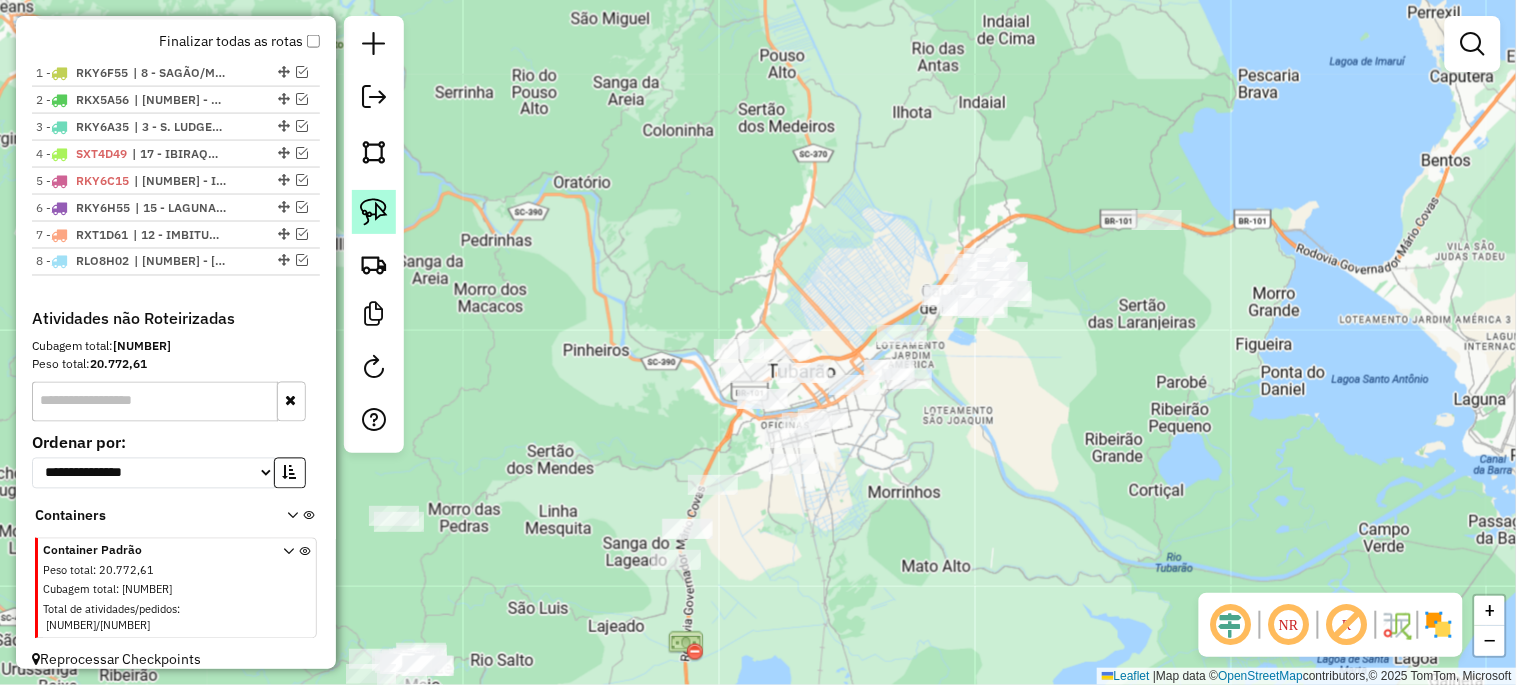 click 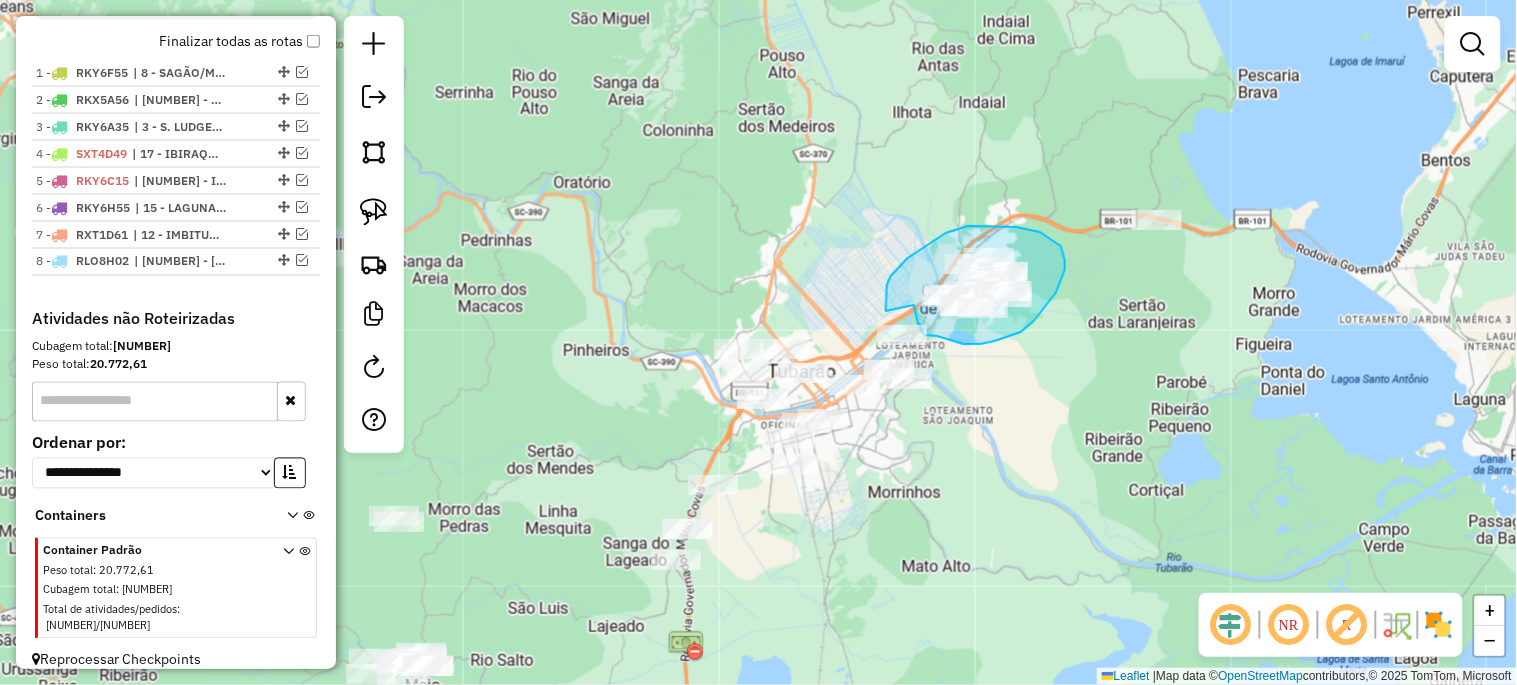 drag, startPoint x: 886, startPoint y: 311, endPoint x: 914, endPoint y: 305, distance: 28.635643 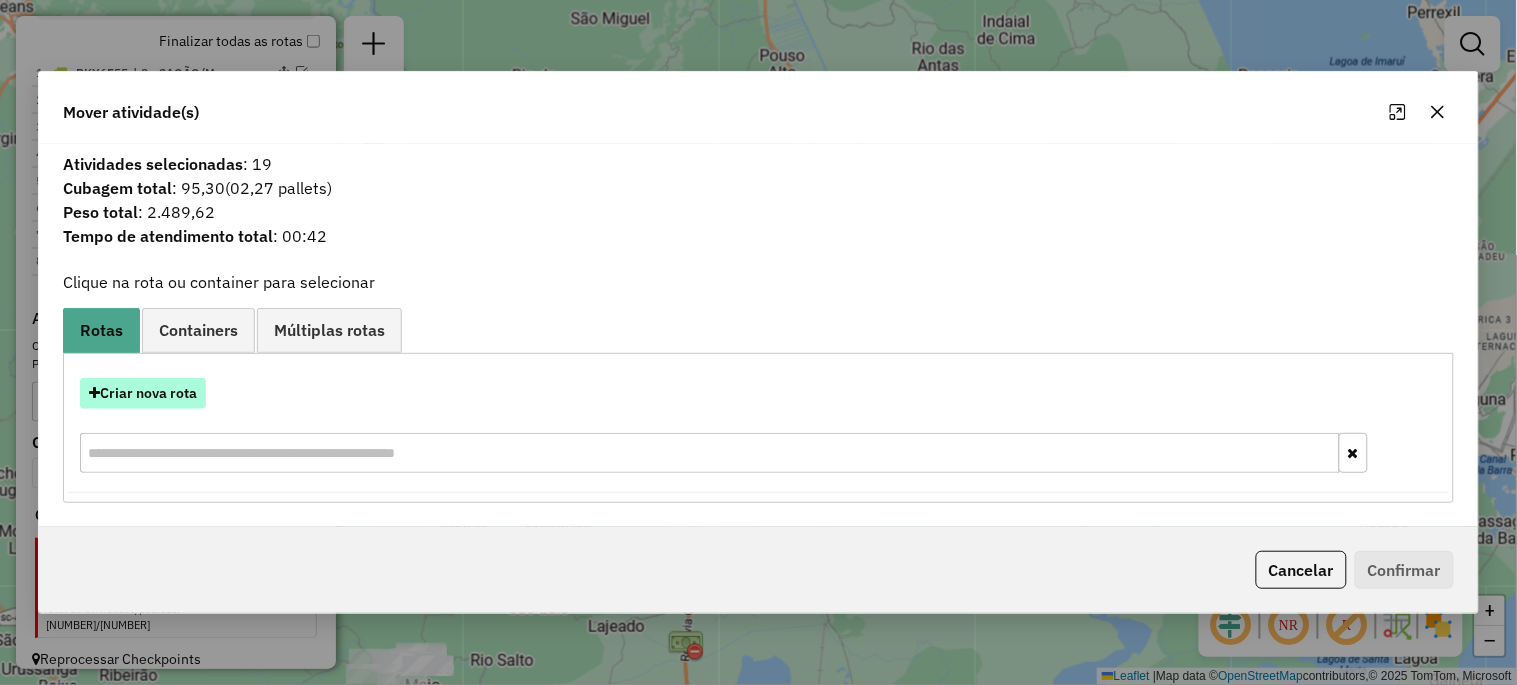 click on "Criar nova rota" at bounding box center [143, 393] 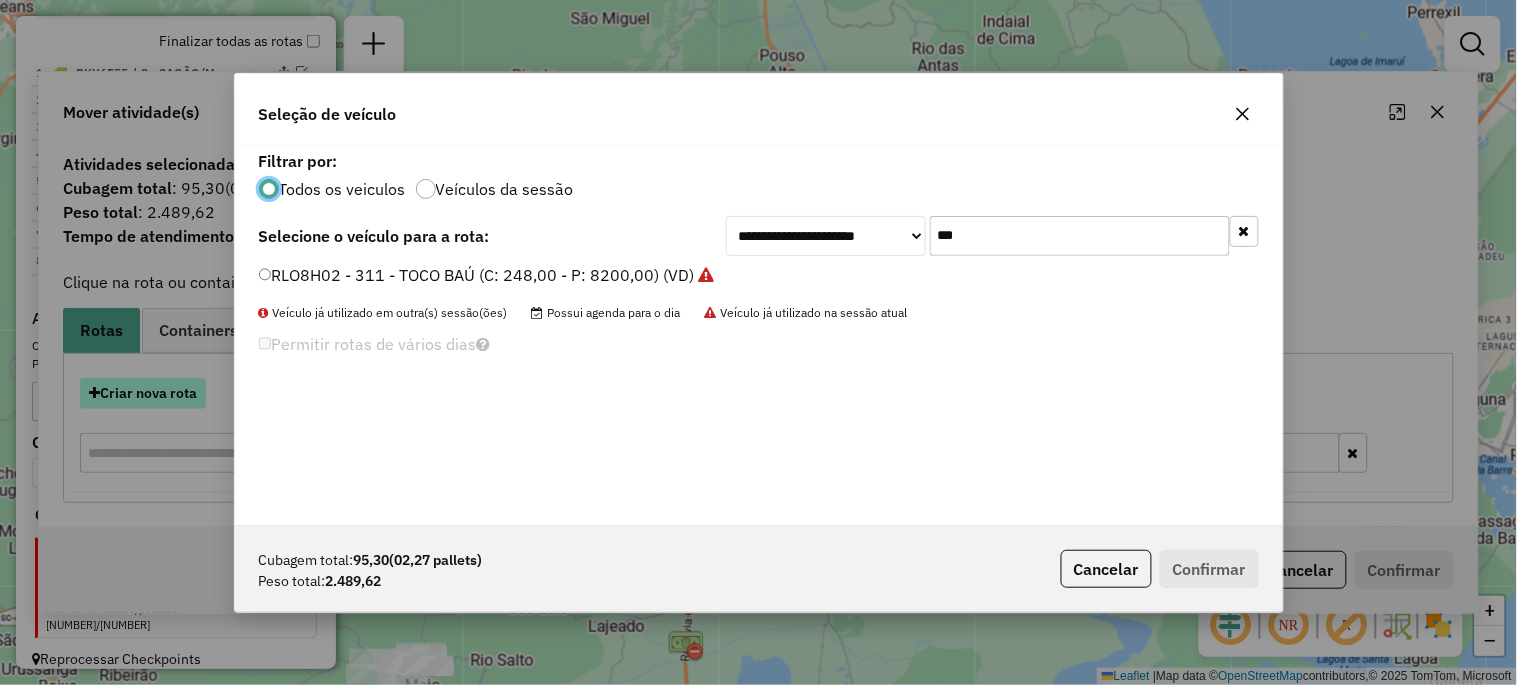scroll, scrollTop: 11, scrollLeft: 5, axis: both 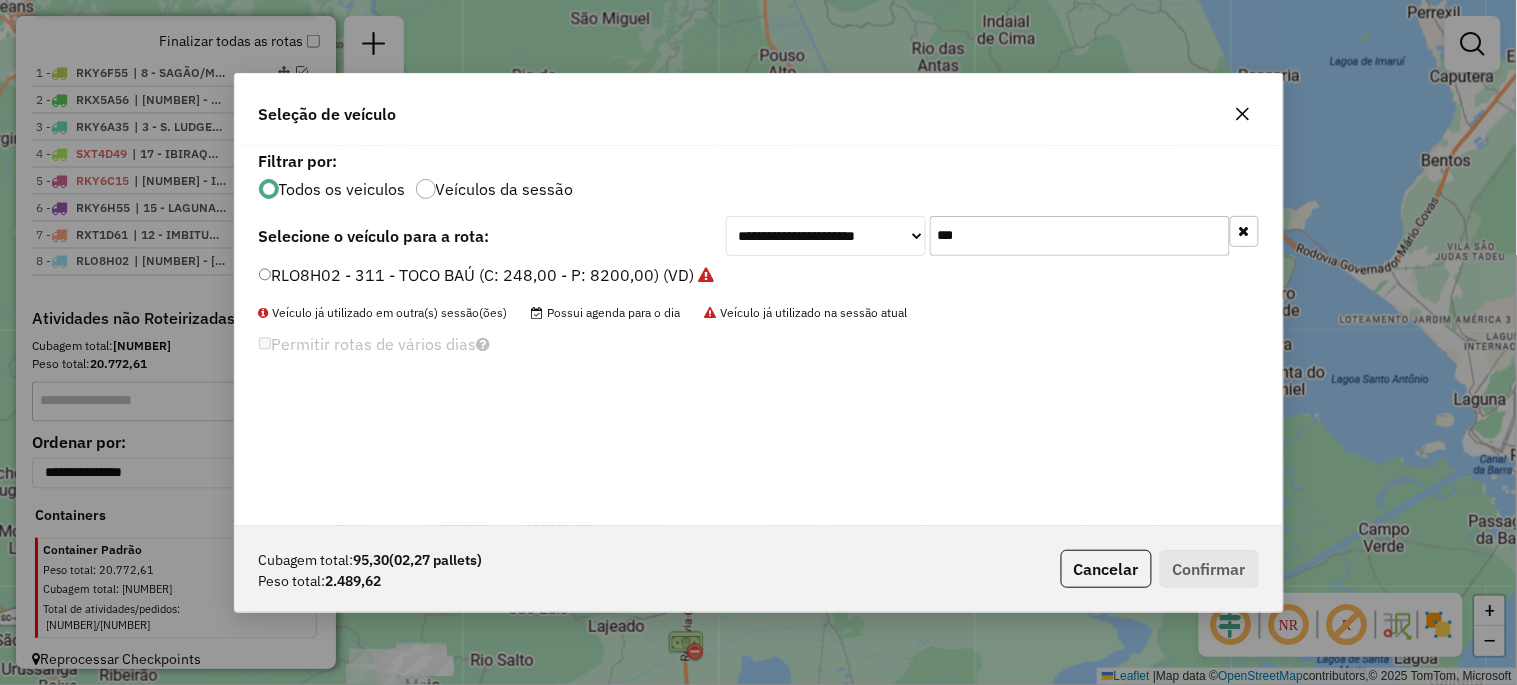 click on "***" 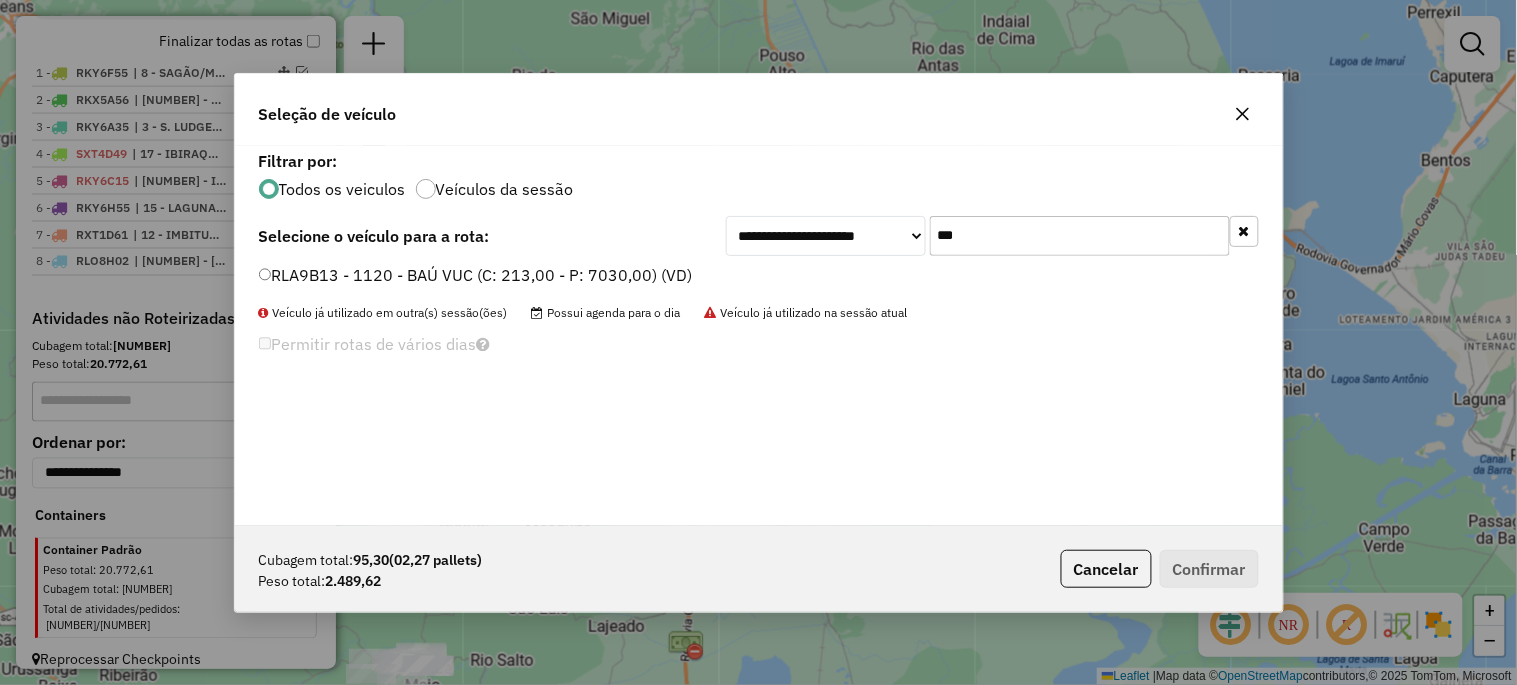 type on "***" 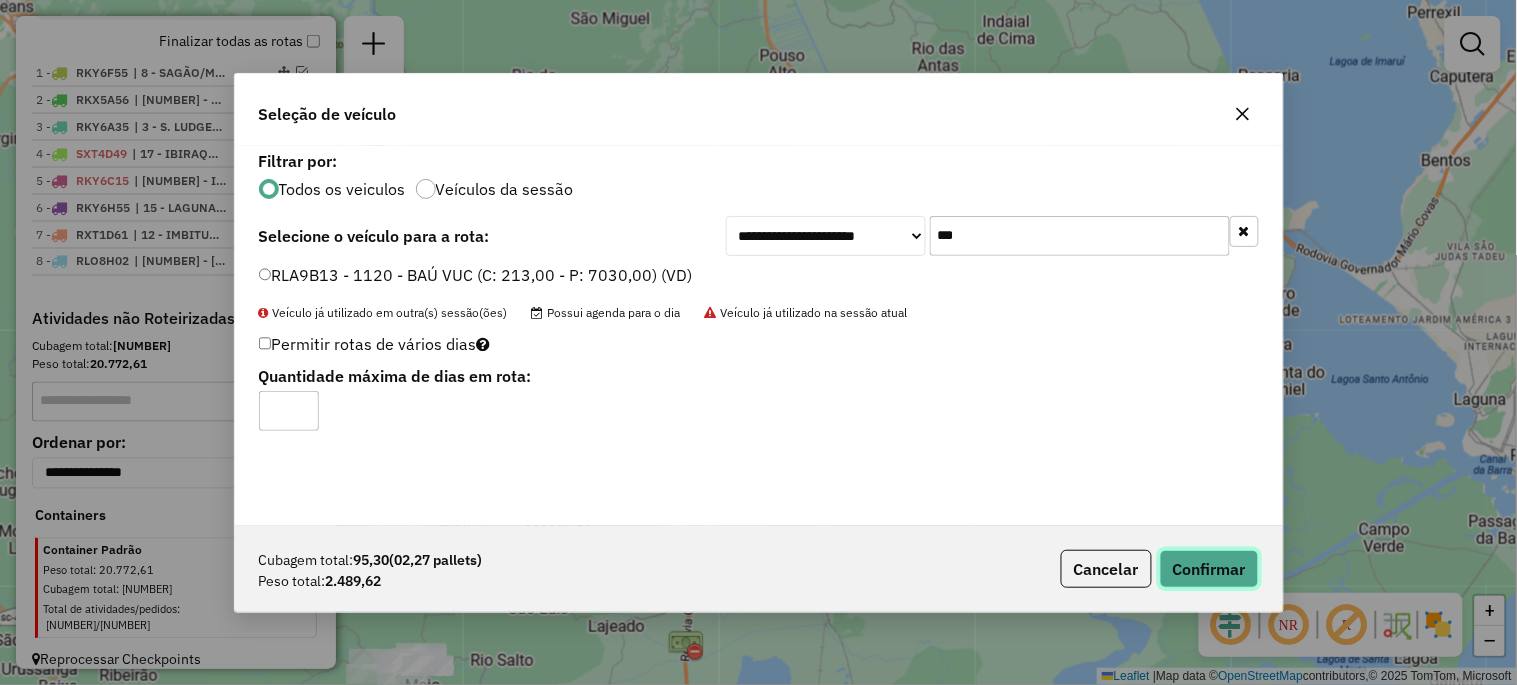 click on "Confirmar" 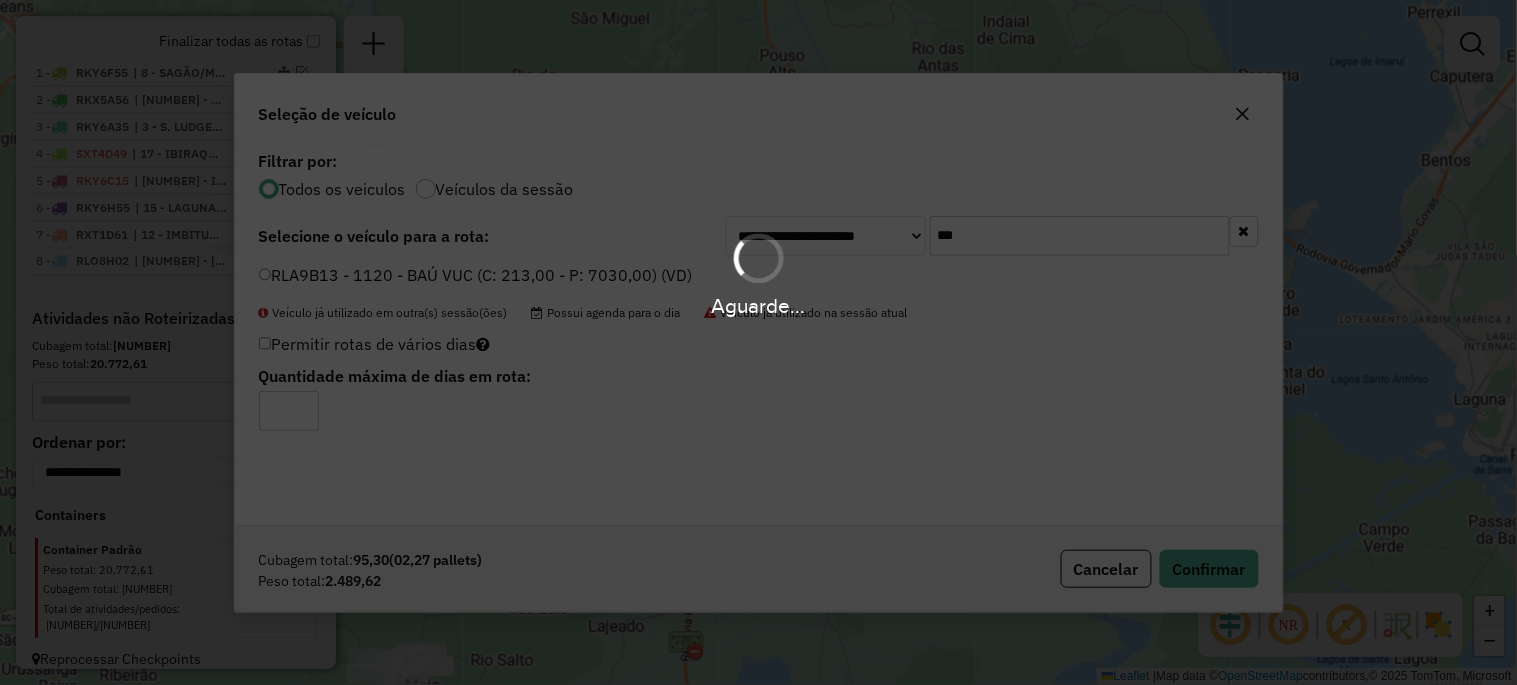 scroll, scrollTop: 842, scrollLeft: 0, axis: vertical 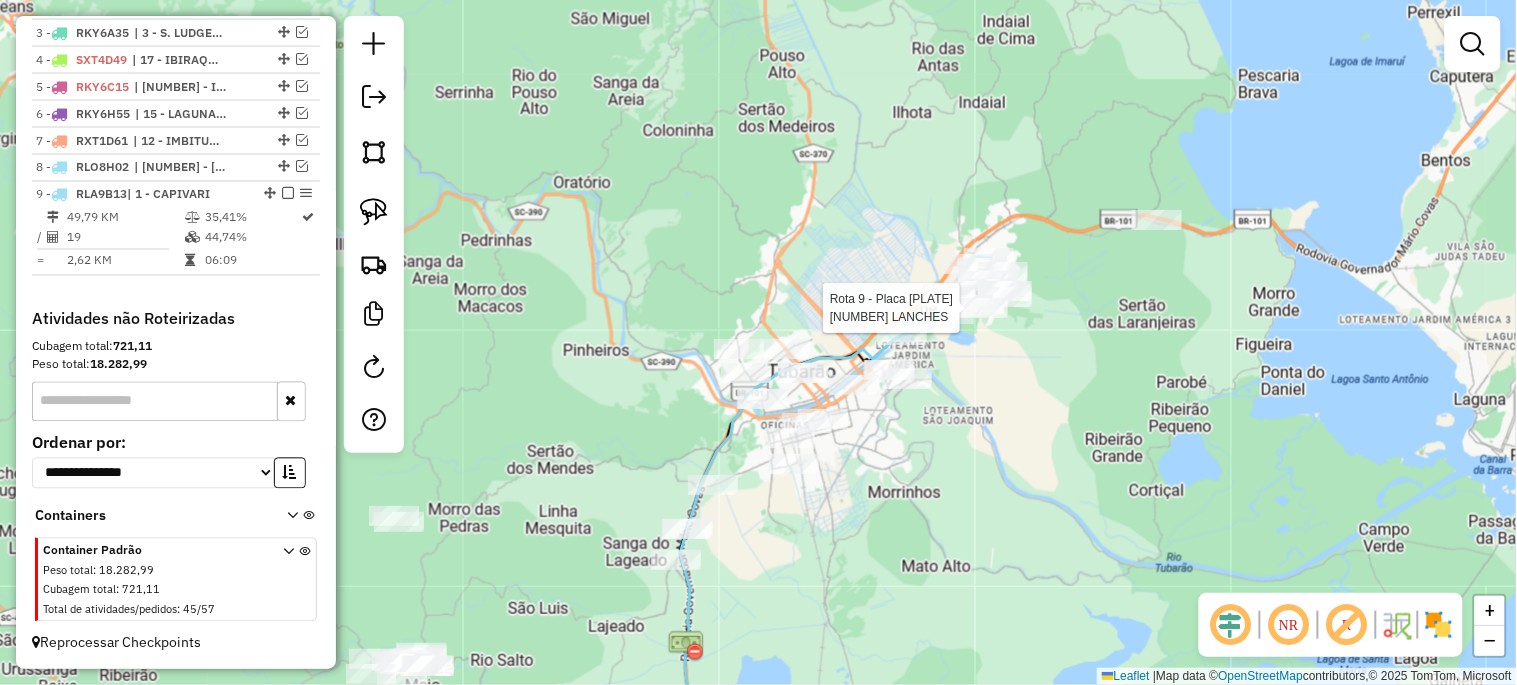 select on "*********" 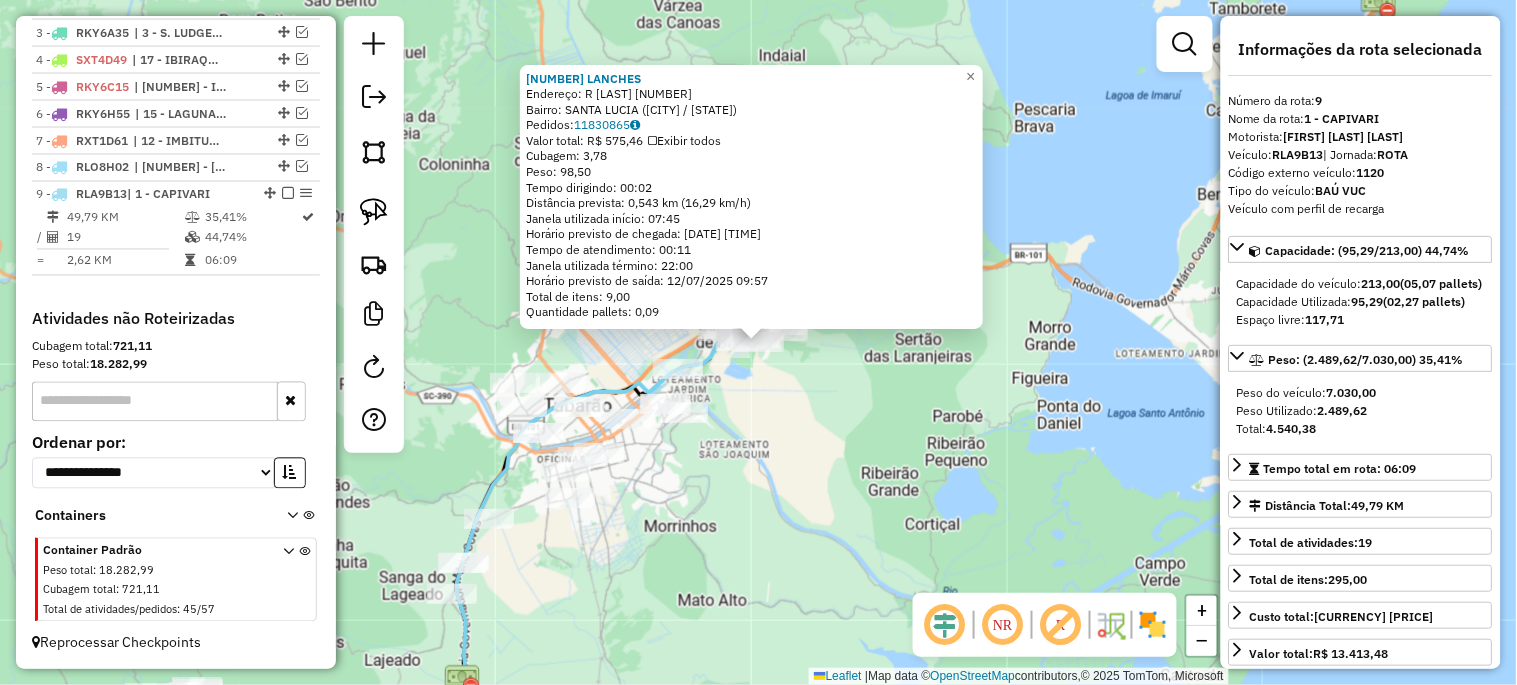 drag, startPoint x: 758, startPoint y: 337, endPoint x: 716, endPoint y: 437, distance: 108.461975 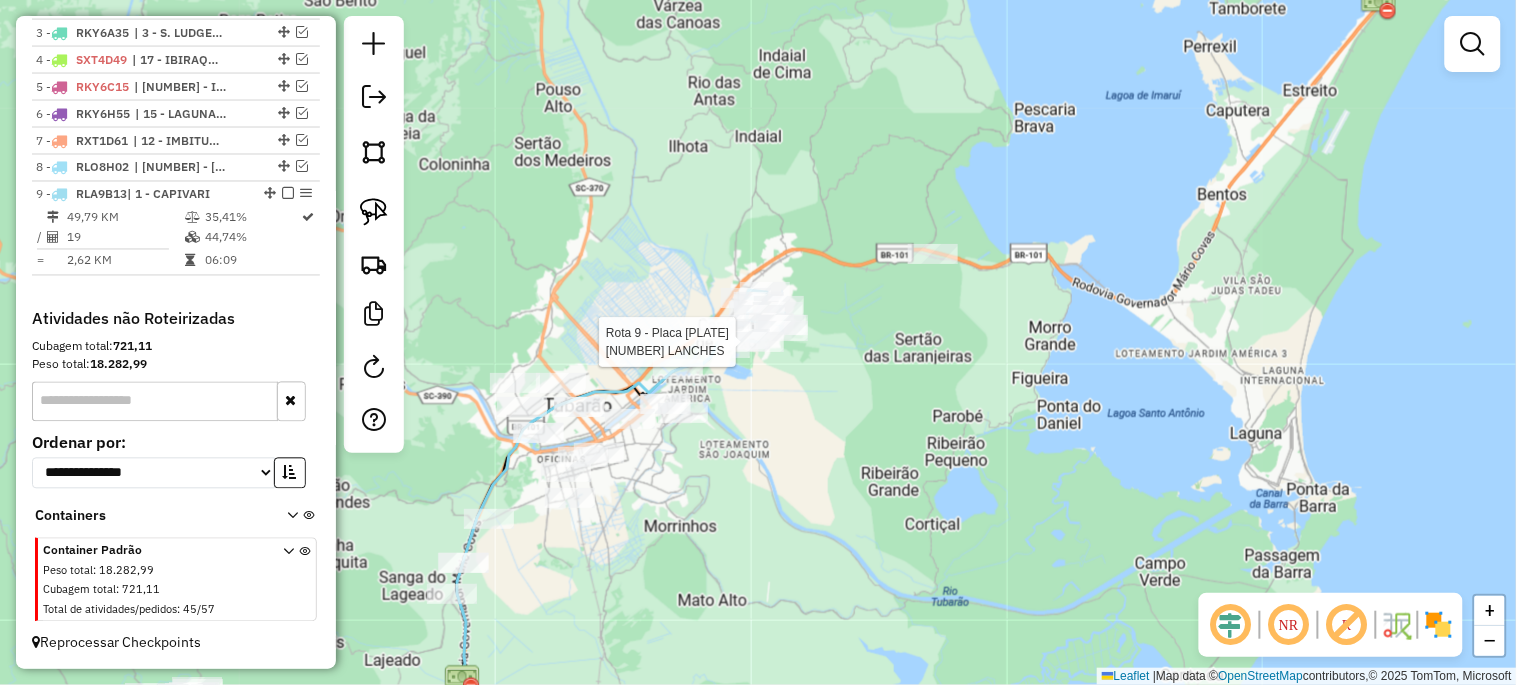 select on "*********" 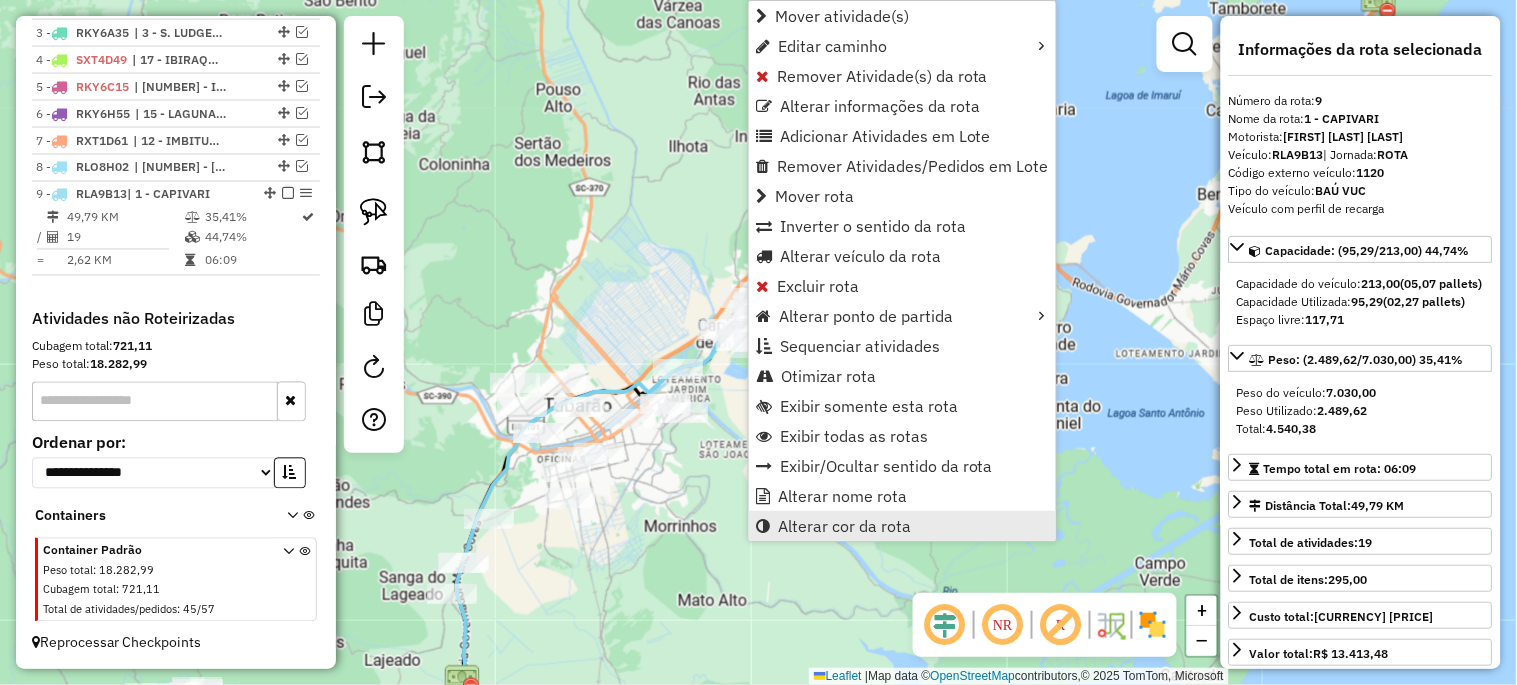 click on "Alterar cor da rota" at bounding box center (844, 526) 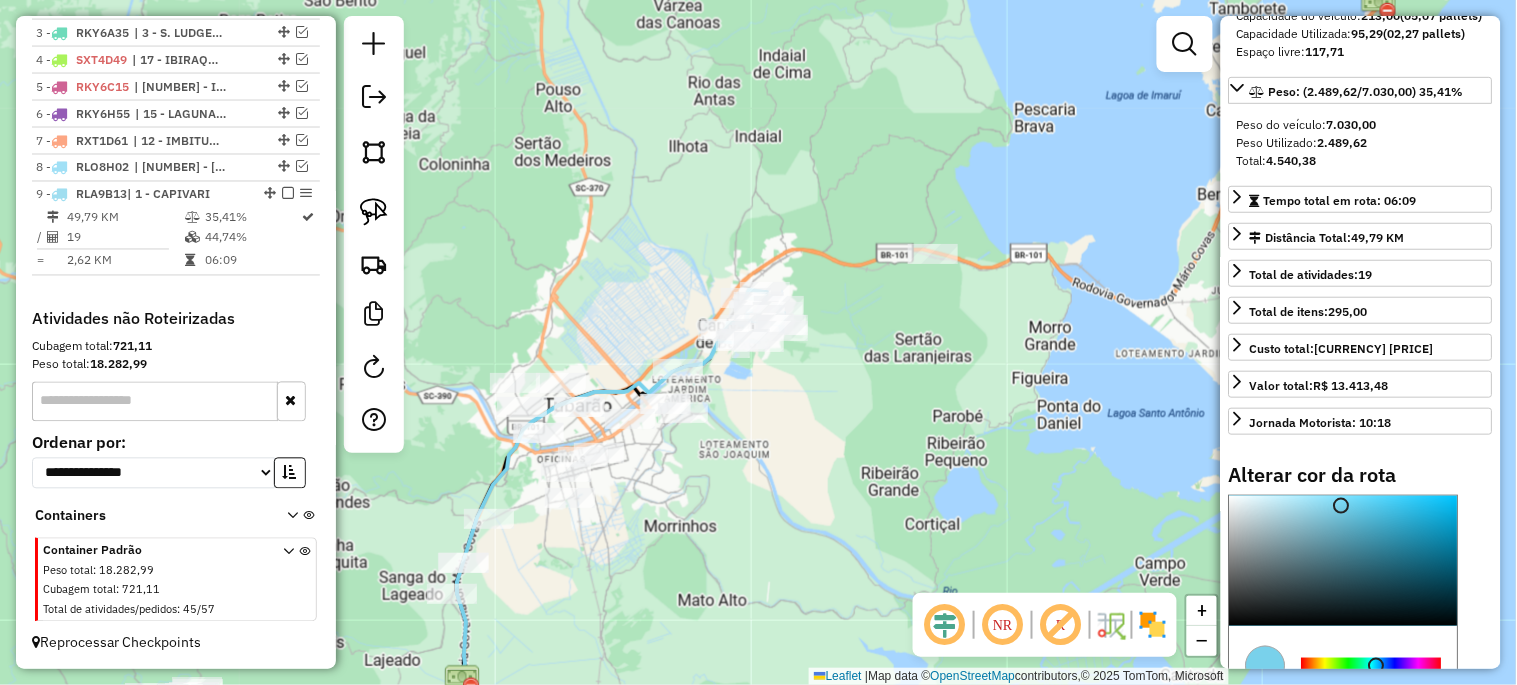 scroll, scrollTop: 296, scrollLeft: 0, axis: vertical 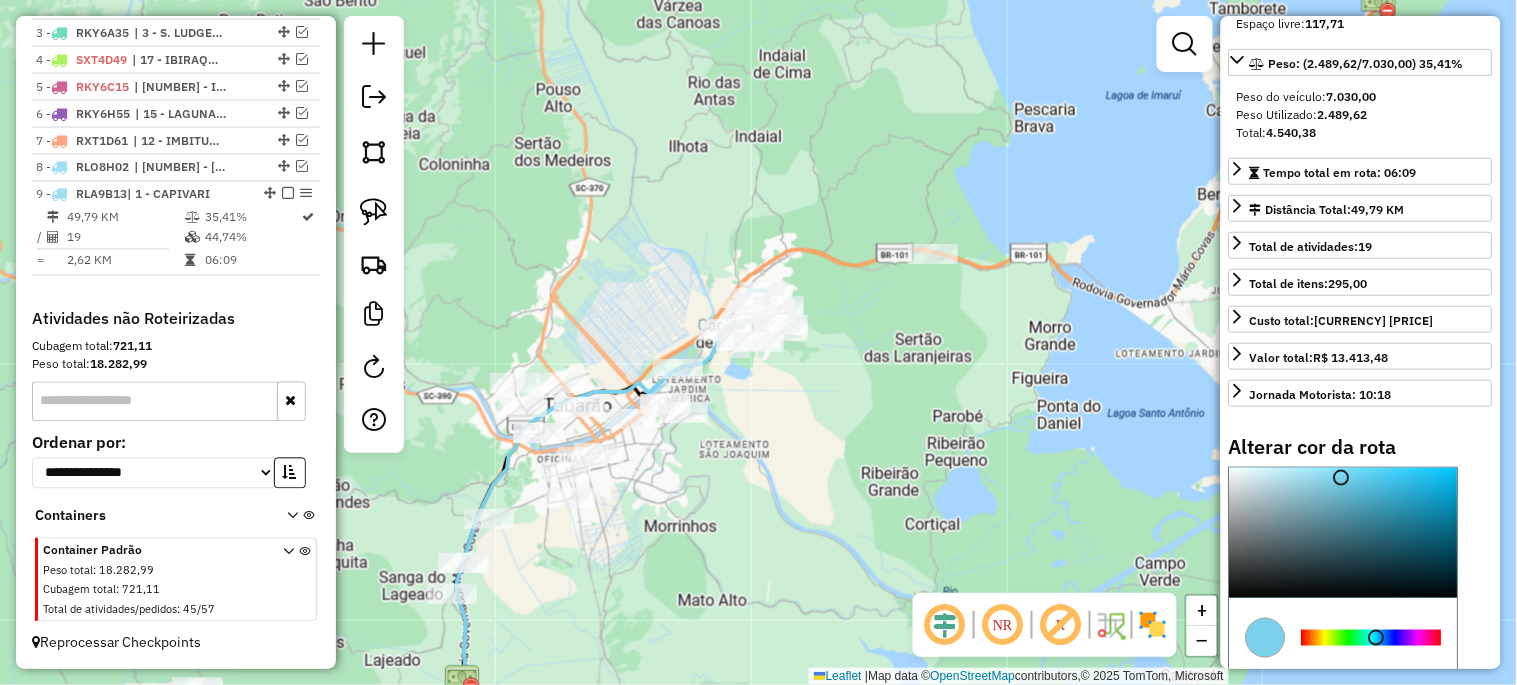type on "*******" 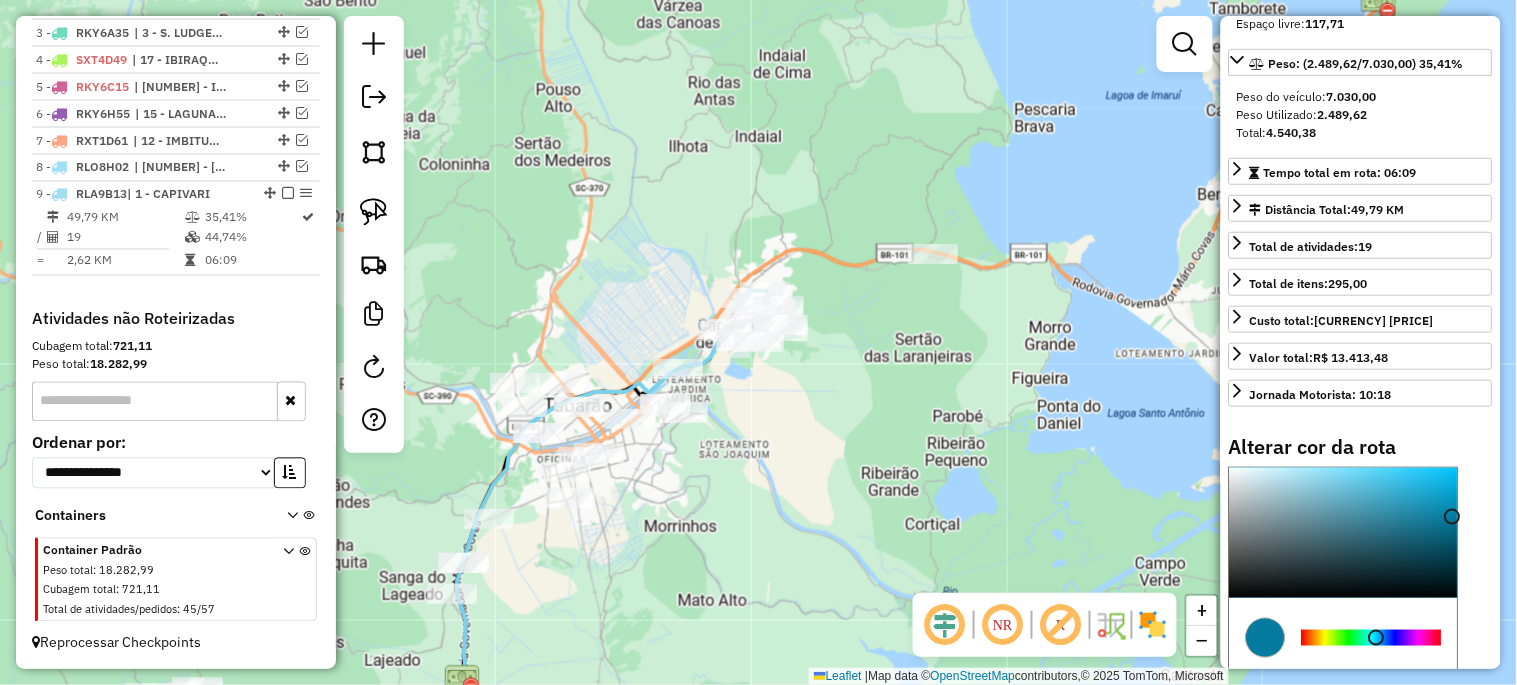 click at bounding box center (1344, 533) 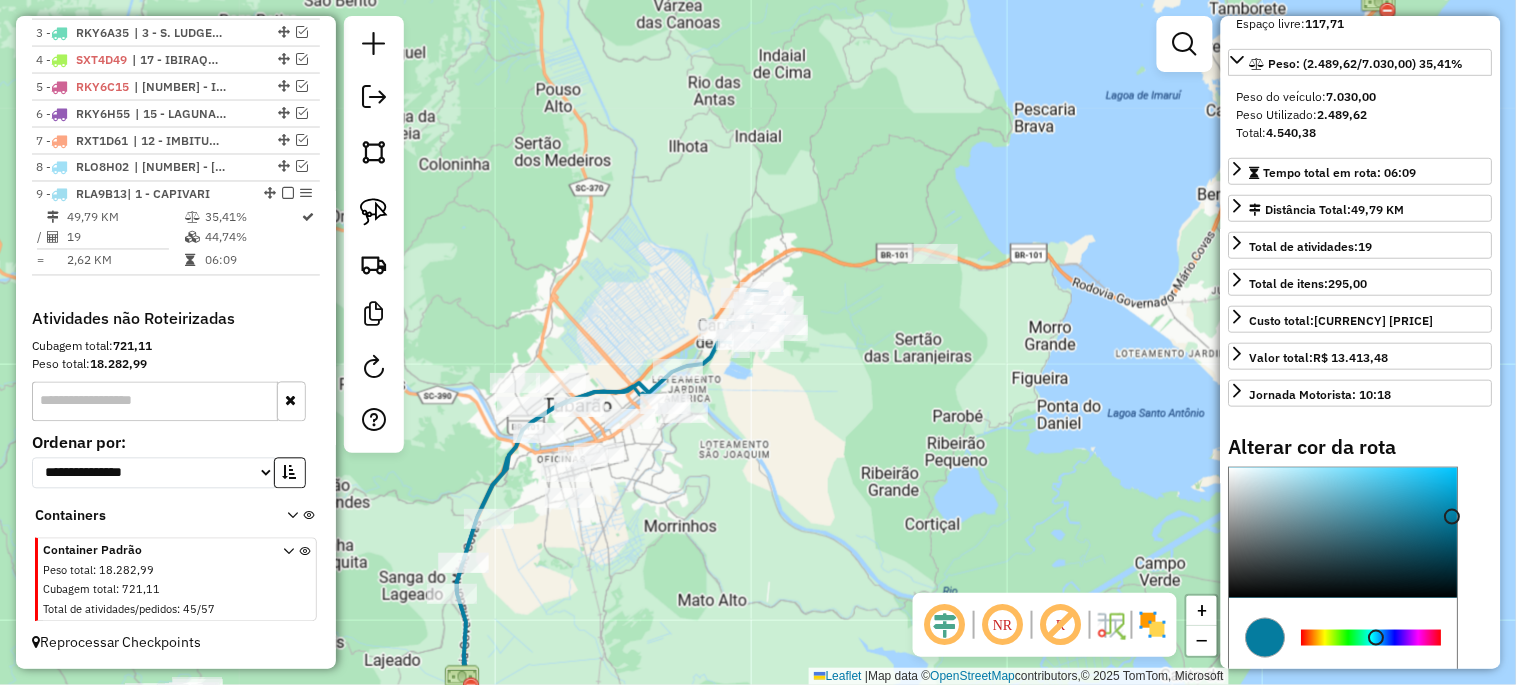 click on "Janela de atendimento Grade de atendimento Capacidade Transportadoras Veículos Cliente Pedidos  Rotas Selecione os dias de semana para filtrar as janelas de atendimento  Seg   Ter   Qua   Qui   Sex   Sáb   Dom  Informe o período da janela de atendimento: De: Até:  Filtrar exatamente a janela do cliente  Considerar janela de atendimento padrão  Selecione os dias de semana para filtrar as grades de atendimento  Seg   Ter   Qua   Qui   Sex   Sáb   Dom   Considerar clientes sem dia de atendimento cadastrado  Clientes fora do dia de atendimento selecionado Filtrar as atividades entre os valores definidos abaixo:  Peso mínimo:   Peso máximo:   Cubagem mínima:   Cubagem máxima:   De:   Até:  Filtrar as atividades entre o tempo de atendimento definido abaixo:  De:   Até:   Considerar capacidade total dos clientes não roteirizados Transportadora: Selecione um ou mais itens Tipo de veículo: Selecione um ou mais itens Veículo: Selecione um ou mais itens Motorista: Selecione um ou mais itens Nome: Rótulo:" 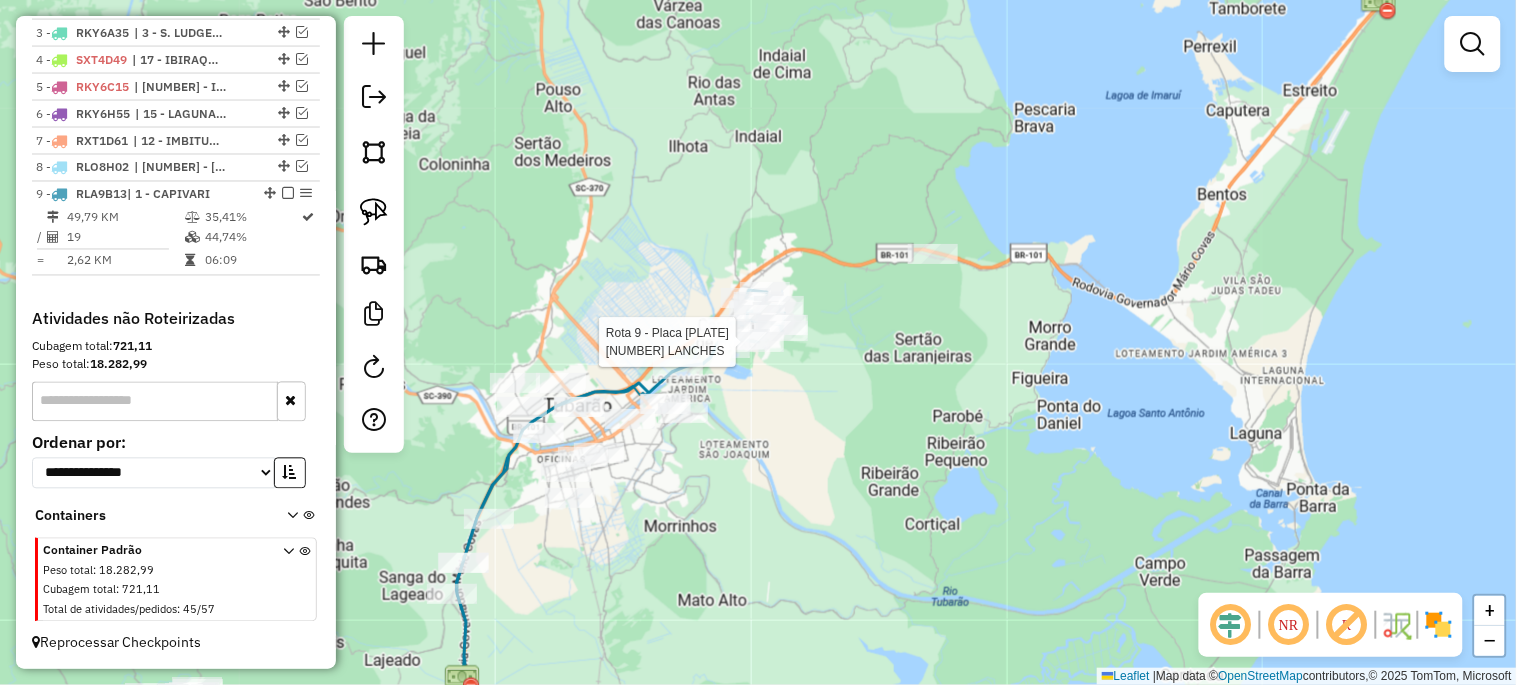 select on "*********" 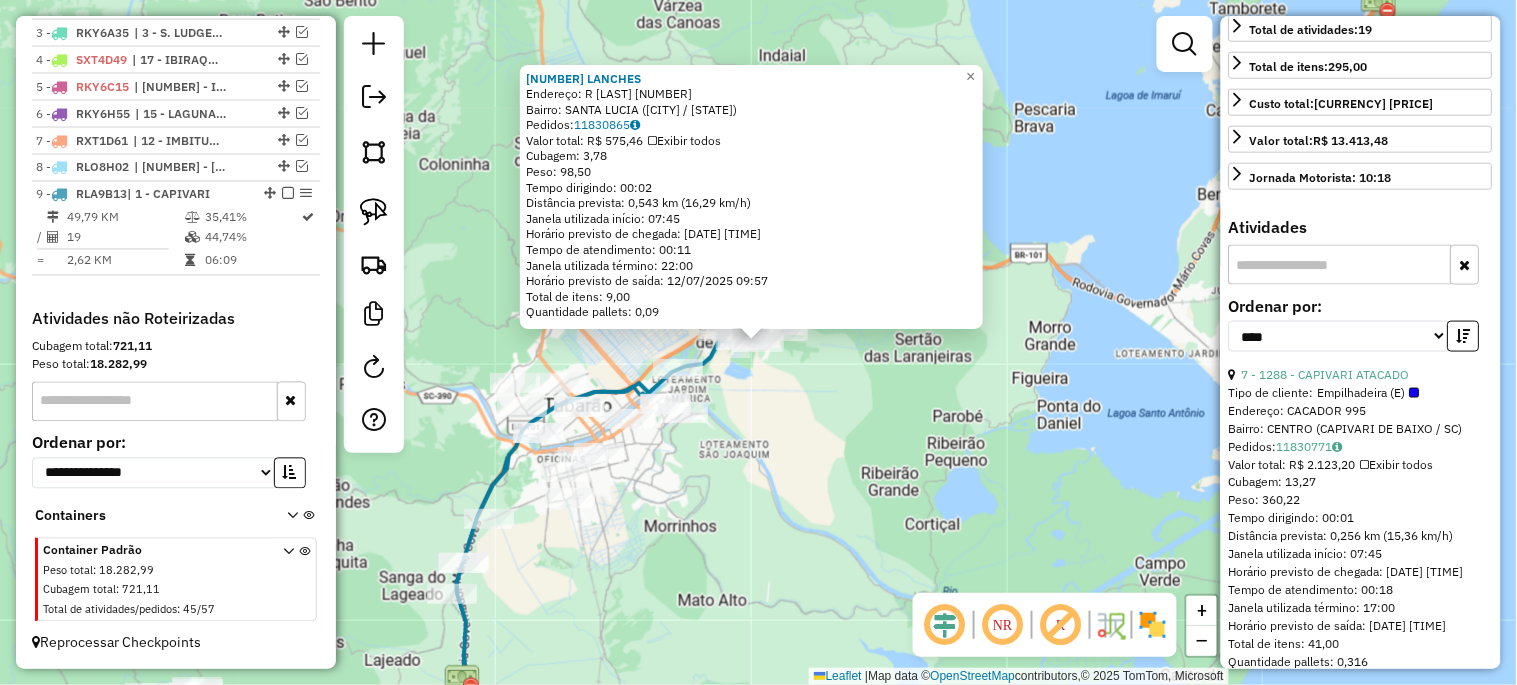 scroll, scrollTop: 518, scrollLeft: 0, axis: vertical 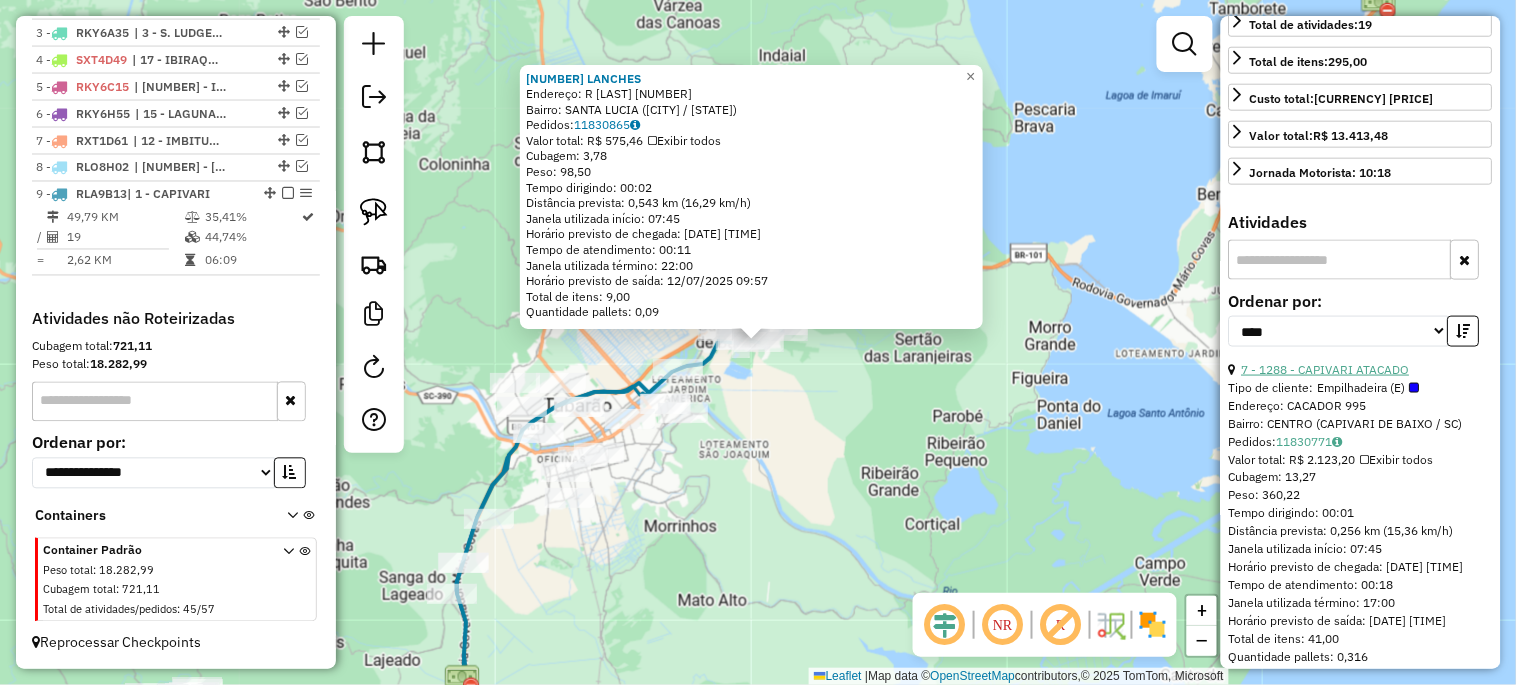 click on "7 - 1288 - CAPIVARI ATACADO" at bounding box center [1326, 369] 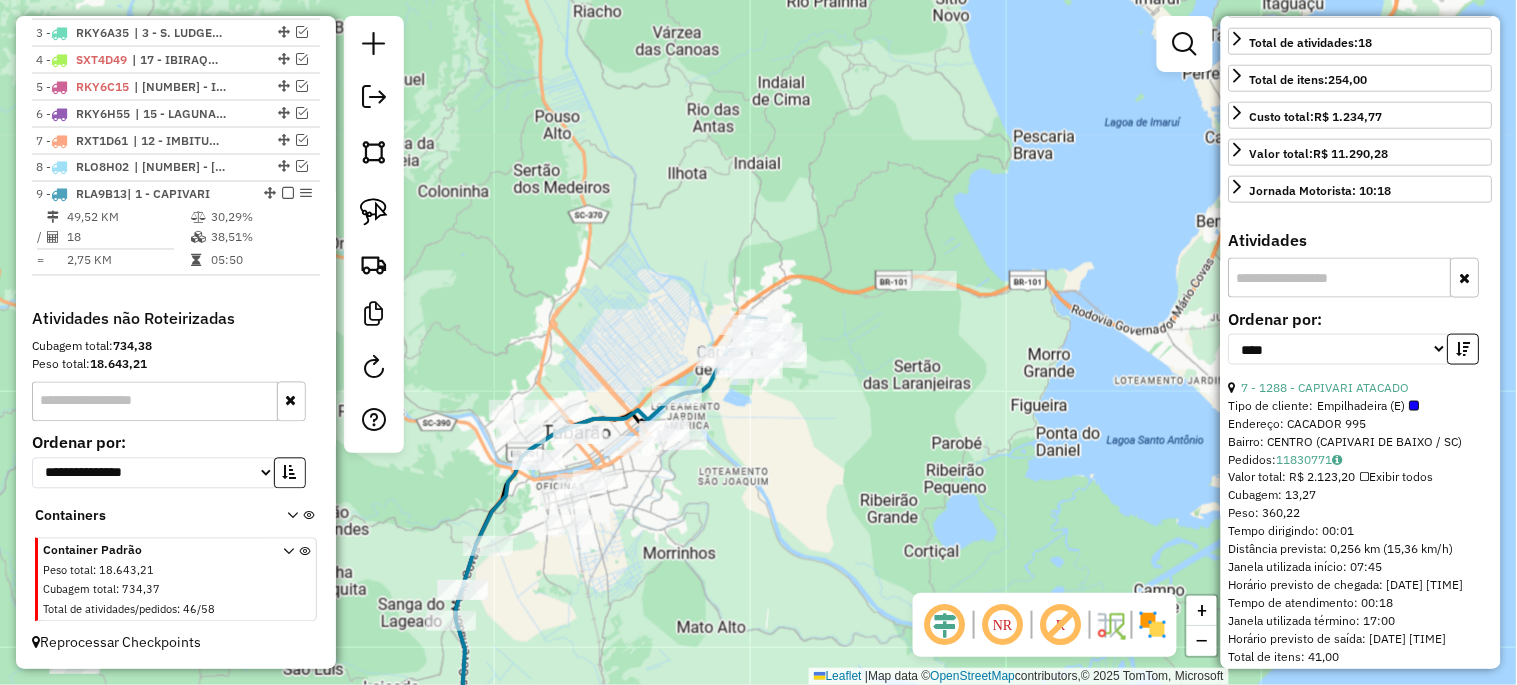 click on "Janela de atendimento Grade de atendimento Capacidade Transportadoras Veículos Cliente Pedidos  Rotas Selecione os dias de semana para filtrar as janelas de atendimento  Seg   Ter   Qua   Qui   Sex   Sáb   Dom  Informe o período da janela de atendimento: De: Até:  Filtrar exatamente a janela do cliente  Considerar janela de atendimento padrão  Selecione os dias de semana para filtrar as grades de atendimento  Seg   Ter   Qua   Qui   Sex   Sáb   Dom   Considerar clientes sem dia de atendimento cadastrado  Clientes fora do dia de atendimento selecionado Filtrar as atividades entre os valores definidos abaixo:  Peso mínimo:   Peso máximo:   Cubagem mínima:   Cubagem máxima:   De:   Até:  Filtrar as atividades entre o tempo de atendimento definido abaixo:  De:   Até:   Considerar capacidade total dos clientes não roteirizados Transportadora: Selecione um ou mais itens Tipo de veículo: Selecione um ou mais itens Veículo: Selecione um ou mais itens Motorista: Selecione um ou mais itens Nome: Rótulo:" 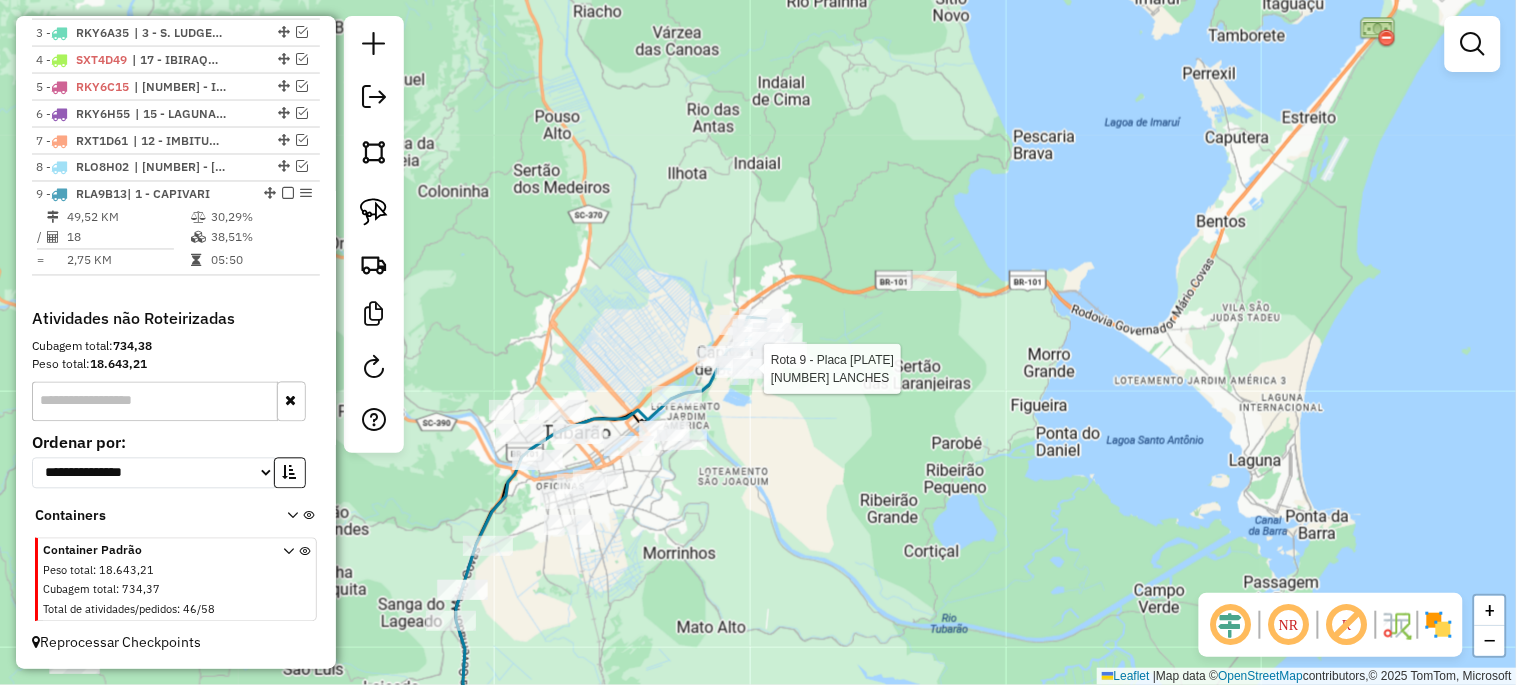 select on "*********" 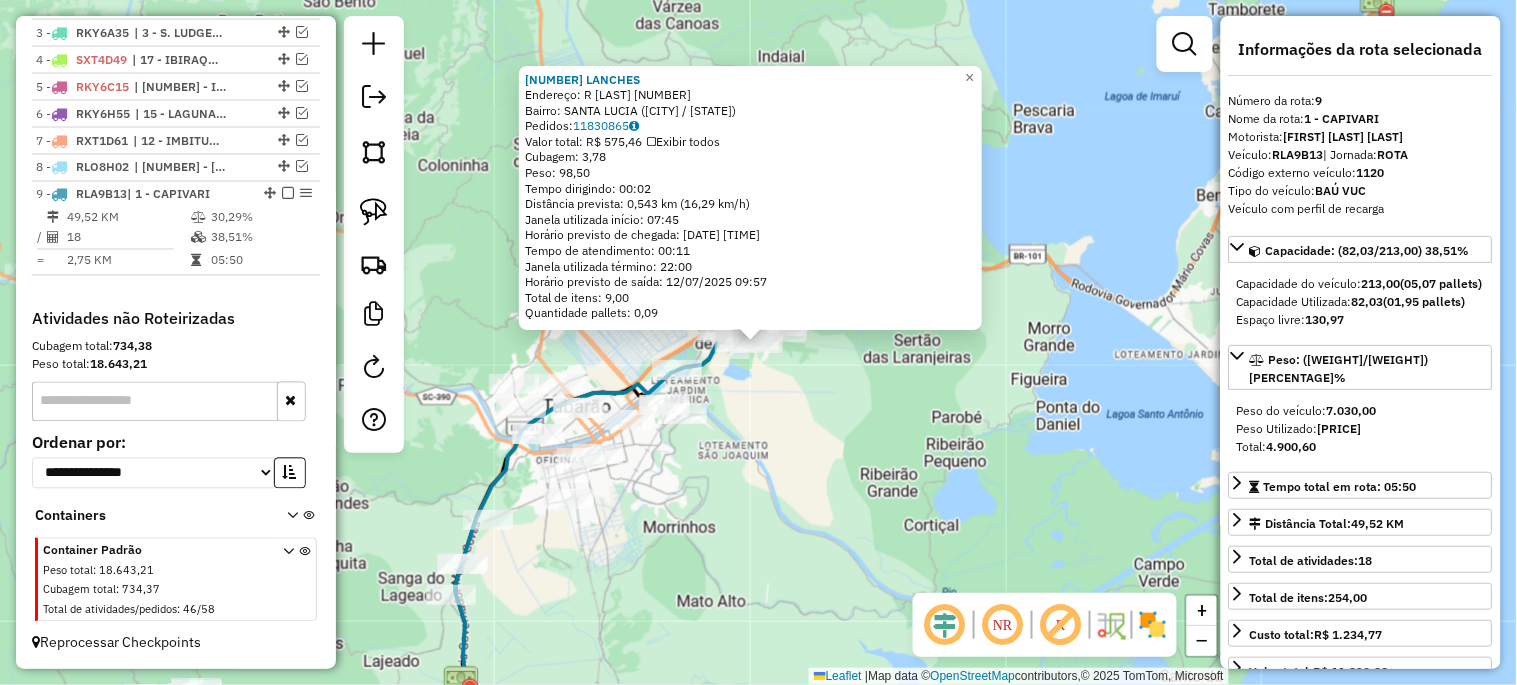 click on "25650 - PIRES LANCHES Endereço: R DA LIBERDADE 1287 Bairro: SANTA LUCIA ([CITY] / [STATE]) Pedidos: 11830865 Valor total: R$ 575,46 Exibir todos Cubagem: 3,78 Peso: 98,50 Tempo dirigindo: 00:02 Distância prevista: 0,543 km (16,29 km/h) Janela utilizada início: 07:45 Horário previsto de chegada: [DATE] [TIME] Tempo de atendimento: 00:11 Janela utilizada término: 22:00 Horário previsto de saída: [DATE] [TIME] Total de itens: 9,00 Quantidade pallets: 0,09 × Janela de atendimento Grade de atendimento Capacidade Transportadoras Veículos Cliente Pedidos Rotas Selecione os dias de semana para filtrar as janelas de atendimento Seg Ter Qua Qui Sex Sáb Dom Informe o período da janela de atendimento: De: Até: Filtrar exatamente a janela do cliente Considerar janela de atendimento padrão Selecione os dias de semana para filtrar as grades de atendimento Seg Ter Qua Qui Sex Sáb Dom Clientes fora do dia de atendimento selecionado De:" 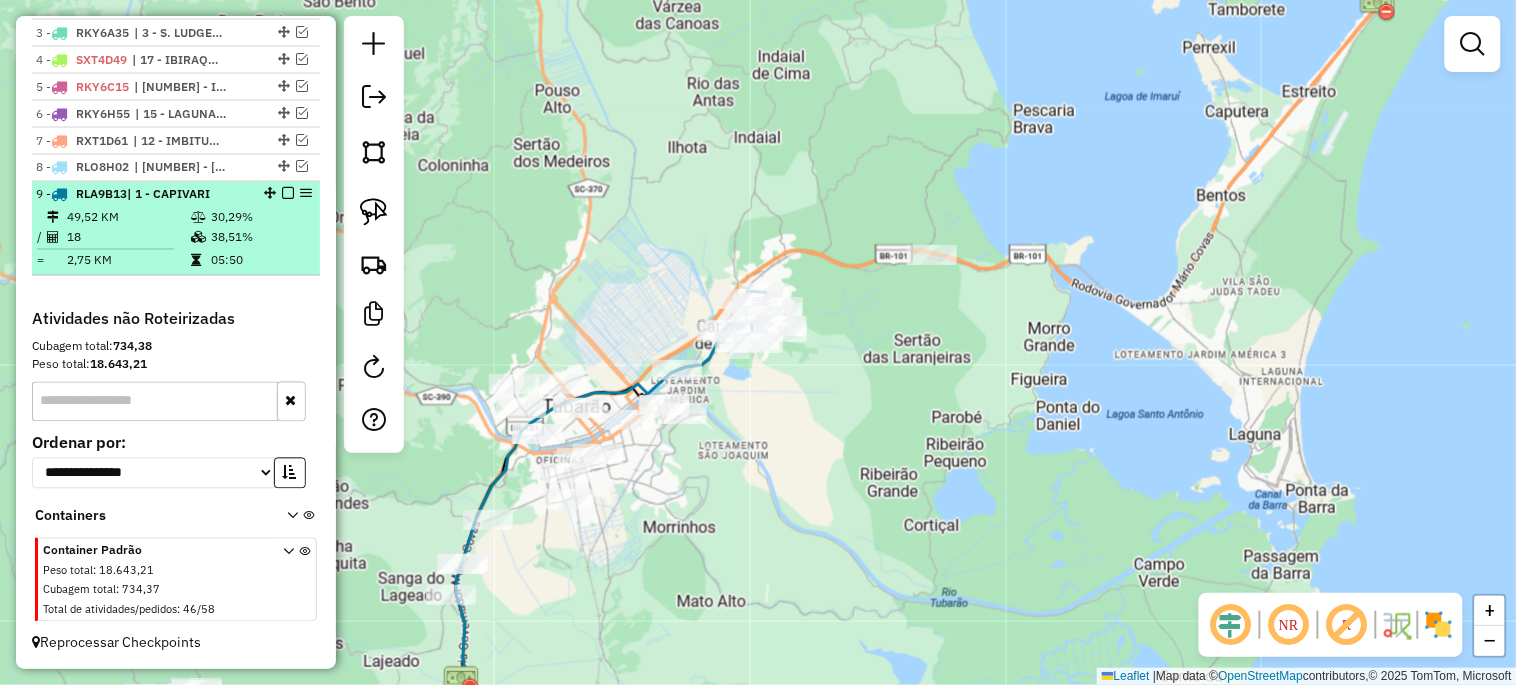click at bounding box center [288, 194] 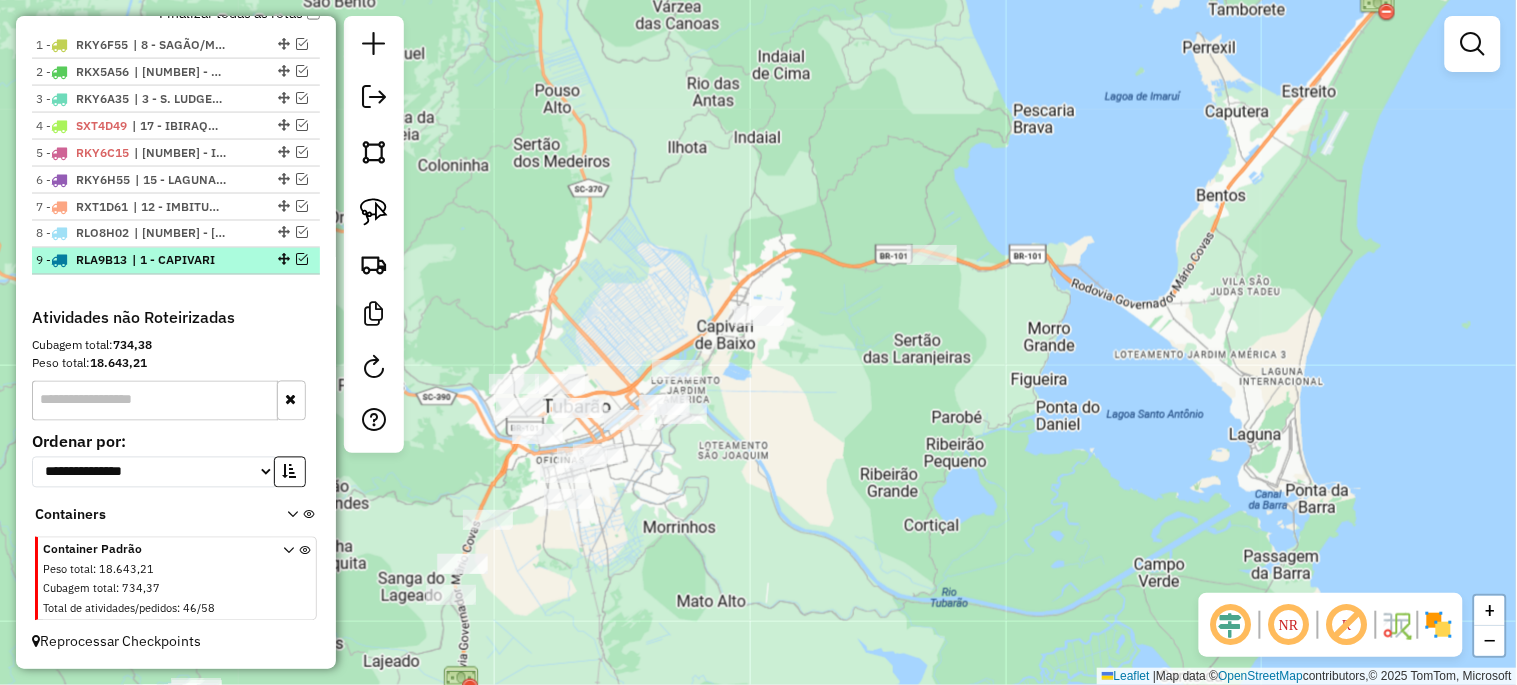 scroll, scrollTop: 775, scrollLeft: 0, axis: vertical 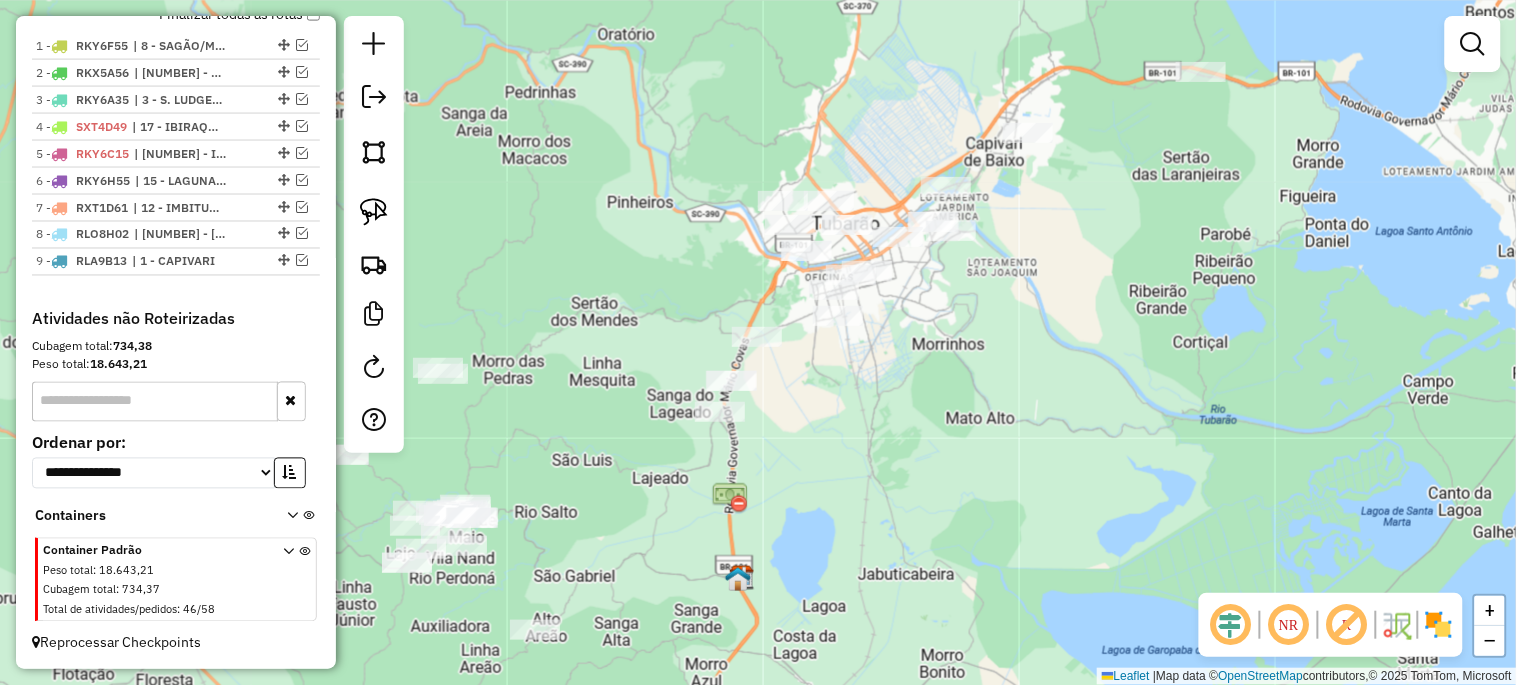 drag, startPoint x: 716, startPoint y: 551, endPoint x: 985, endPoint y: 368, distance: 325.34598 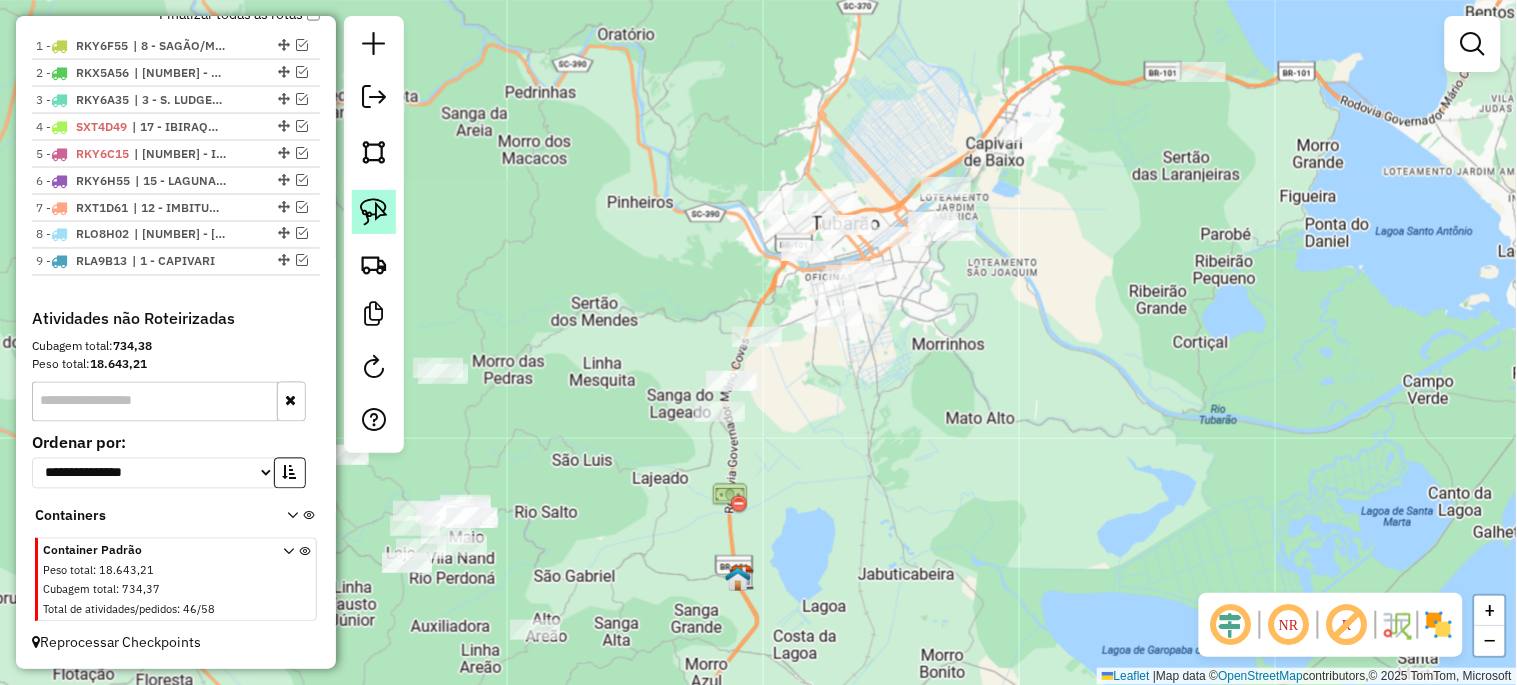 click 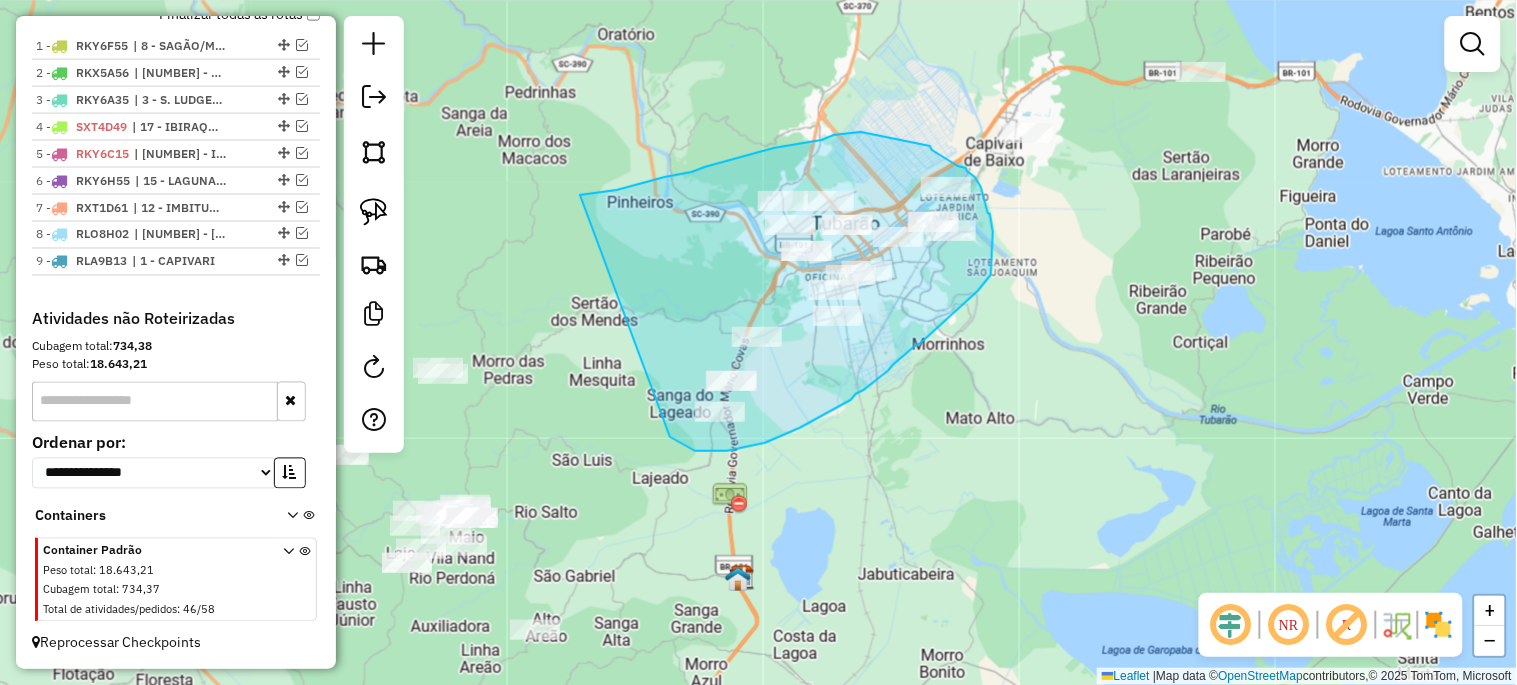 drag, startPoint x: 617, startPoint y: 190, endPoint x: 670, endPoint y: 437, distance: 252.62225 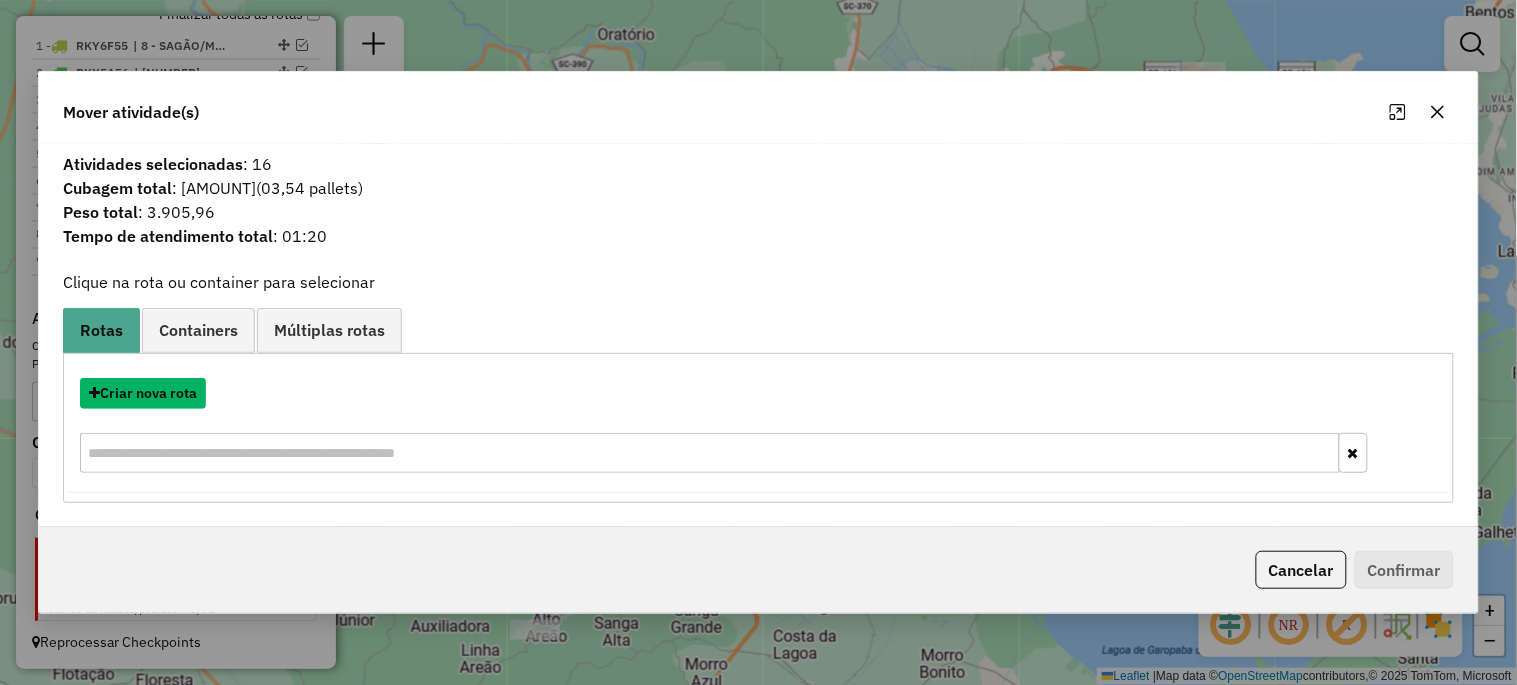 click on "Criar nova rota" at bounding box center (143, 393) 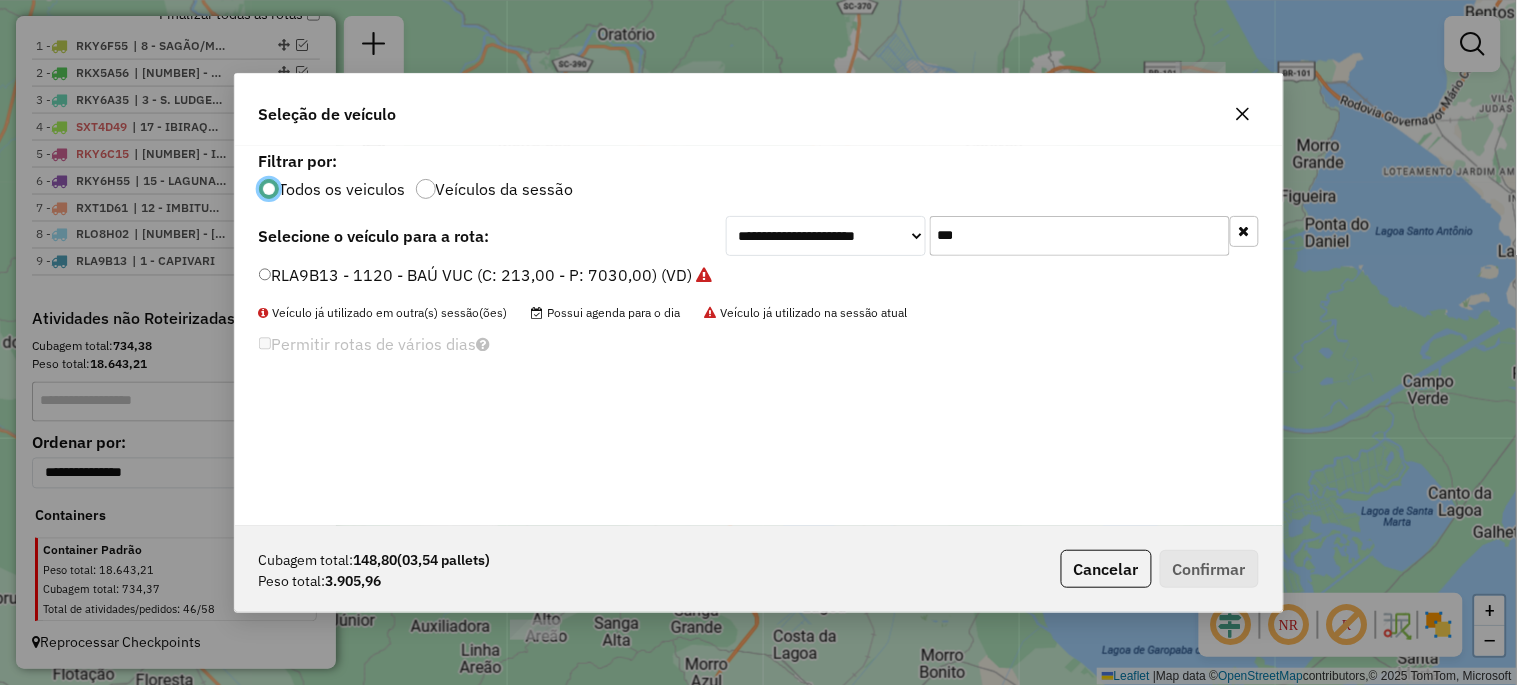 scroll, scrollTop: 11, scrollLeft: 5, axis: both 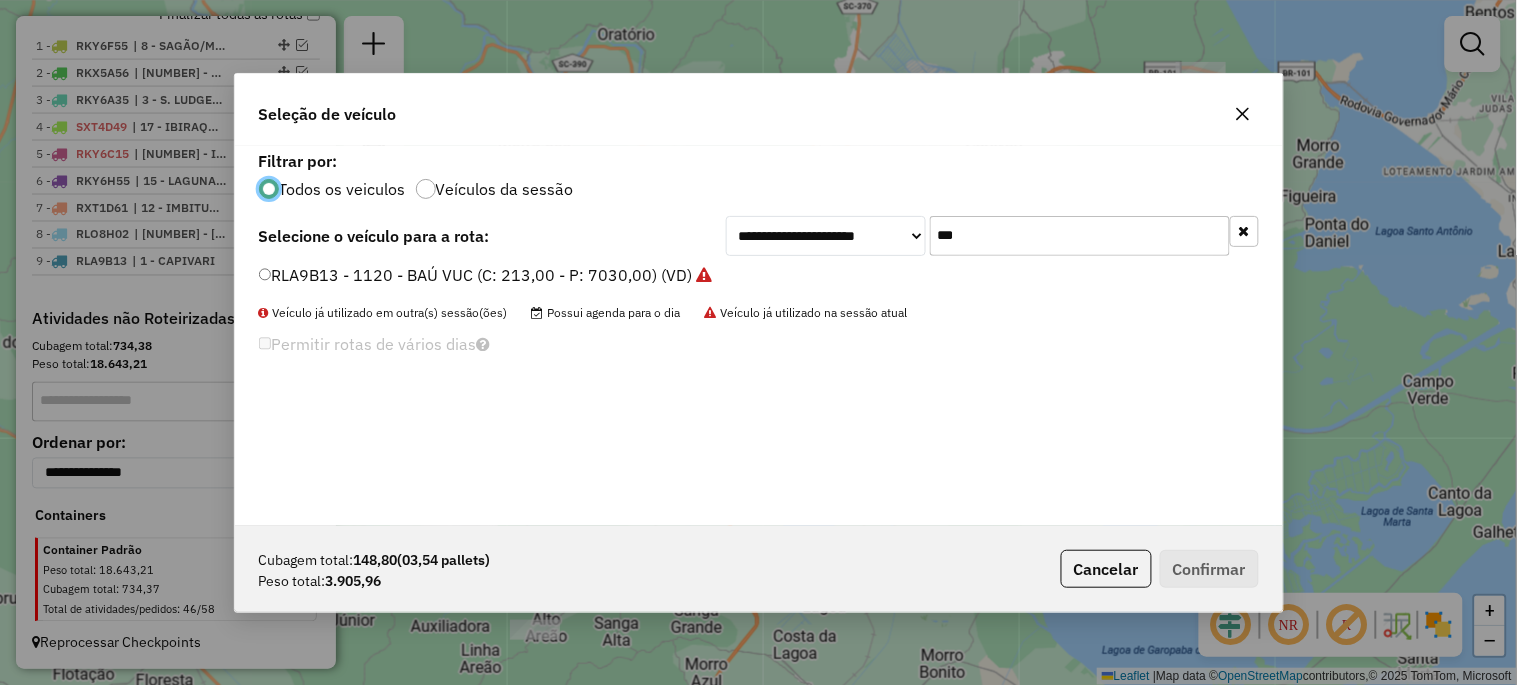 click on "***" 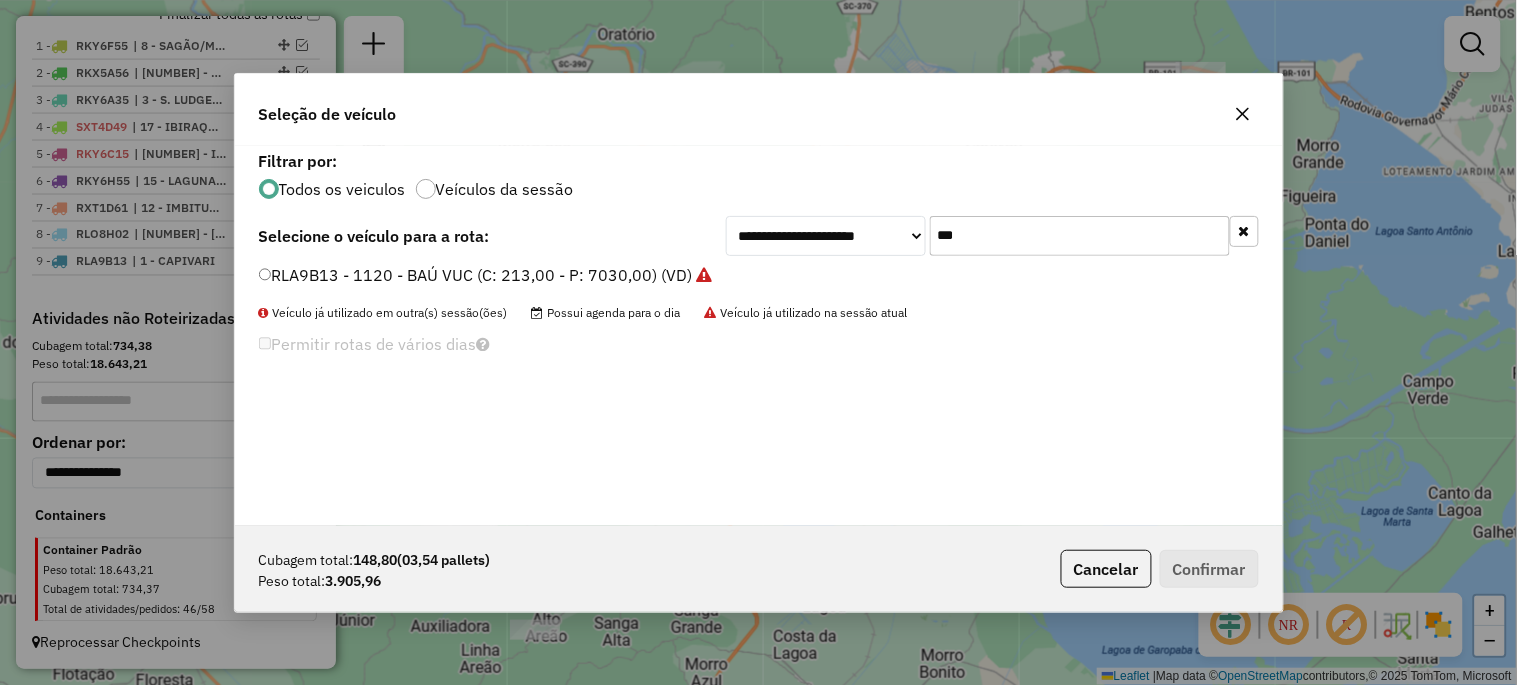 click on "***" 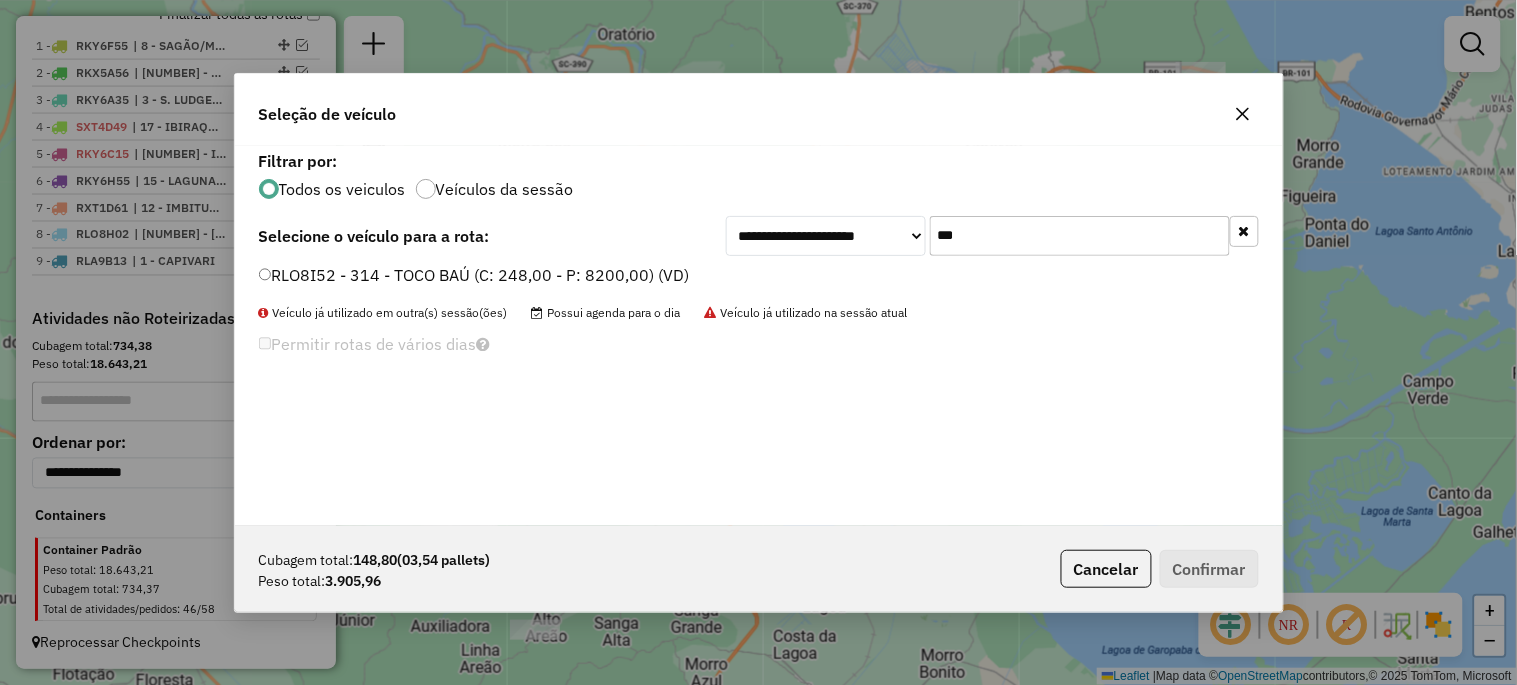 type on "***" 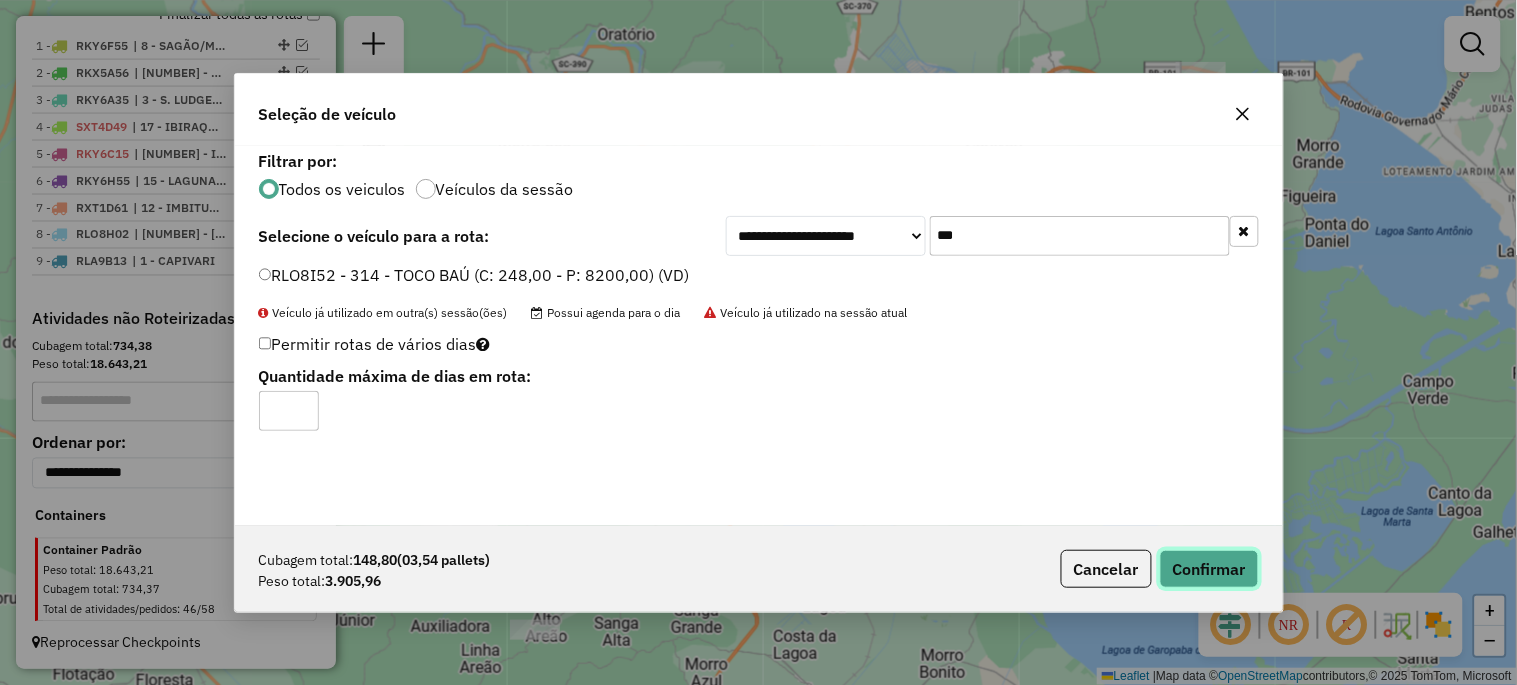 click on "Confirmar" 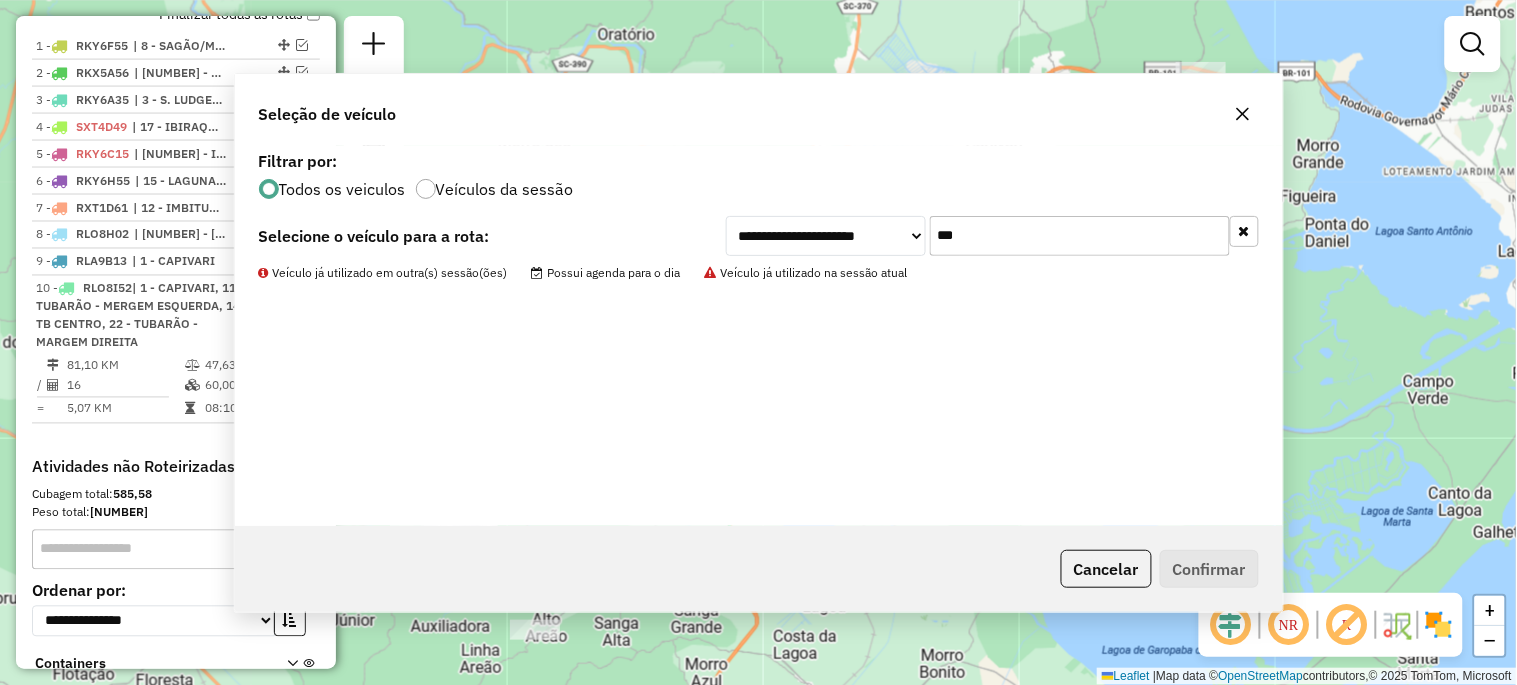 scroll, scrollTop: 917, scrollLeft: 0, axis: vertical 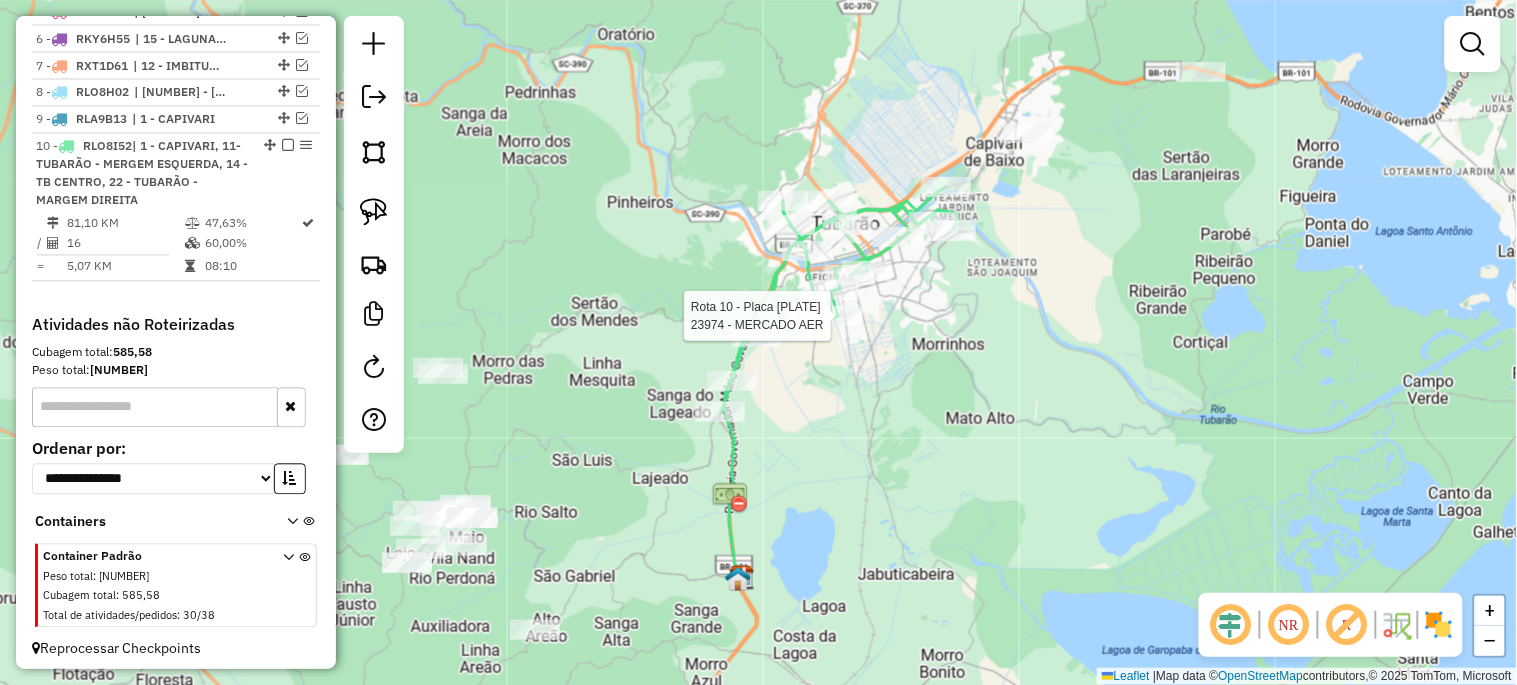 select on "*********" 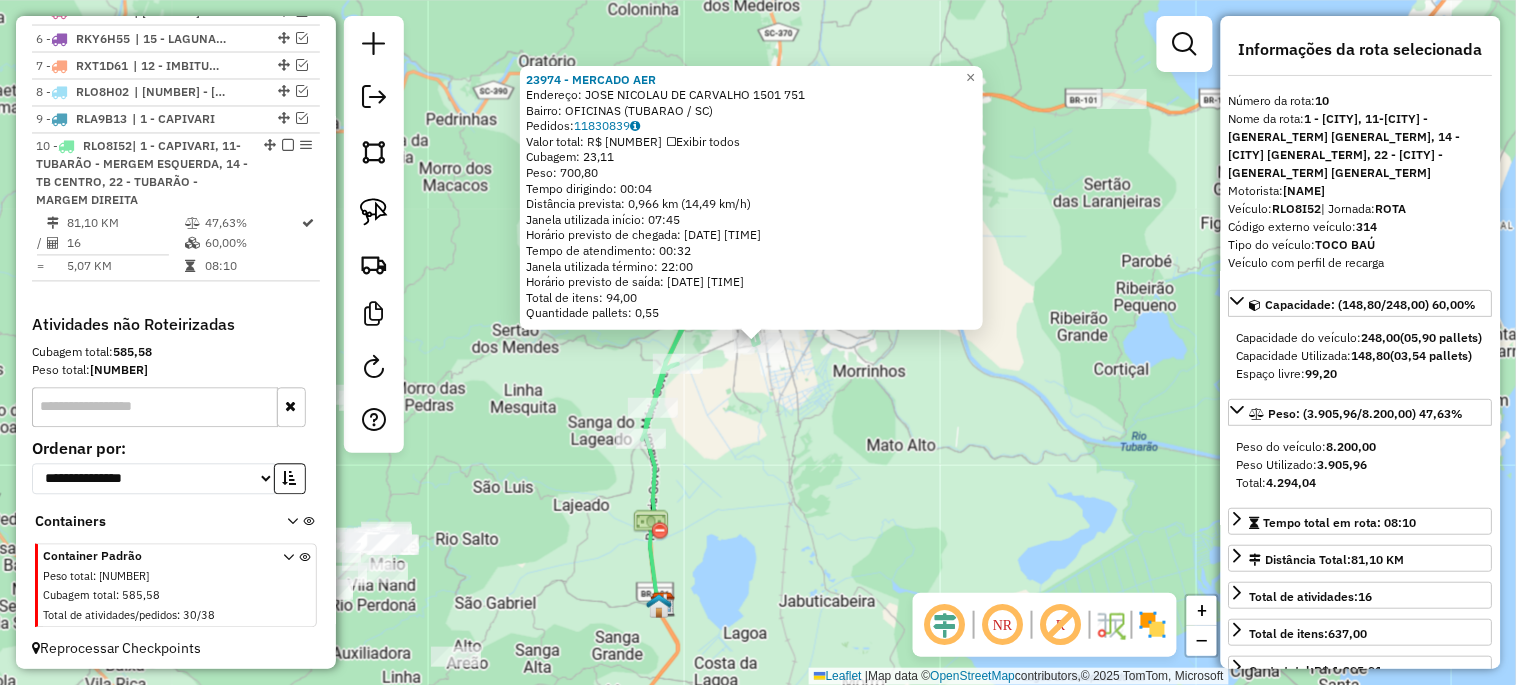 scroll, scrollTop: 923, scrollLeft: 0, axis: vertical 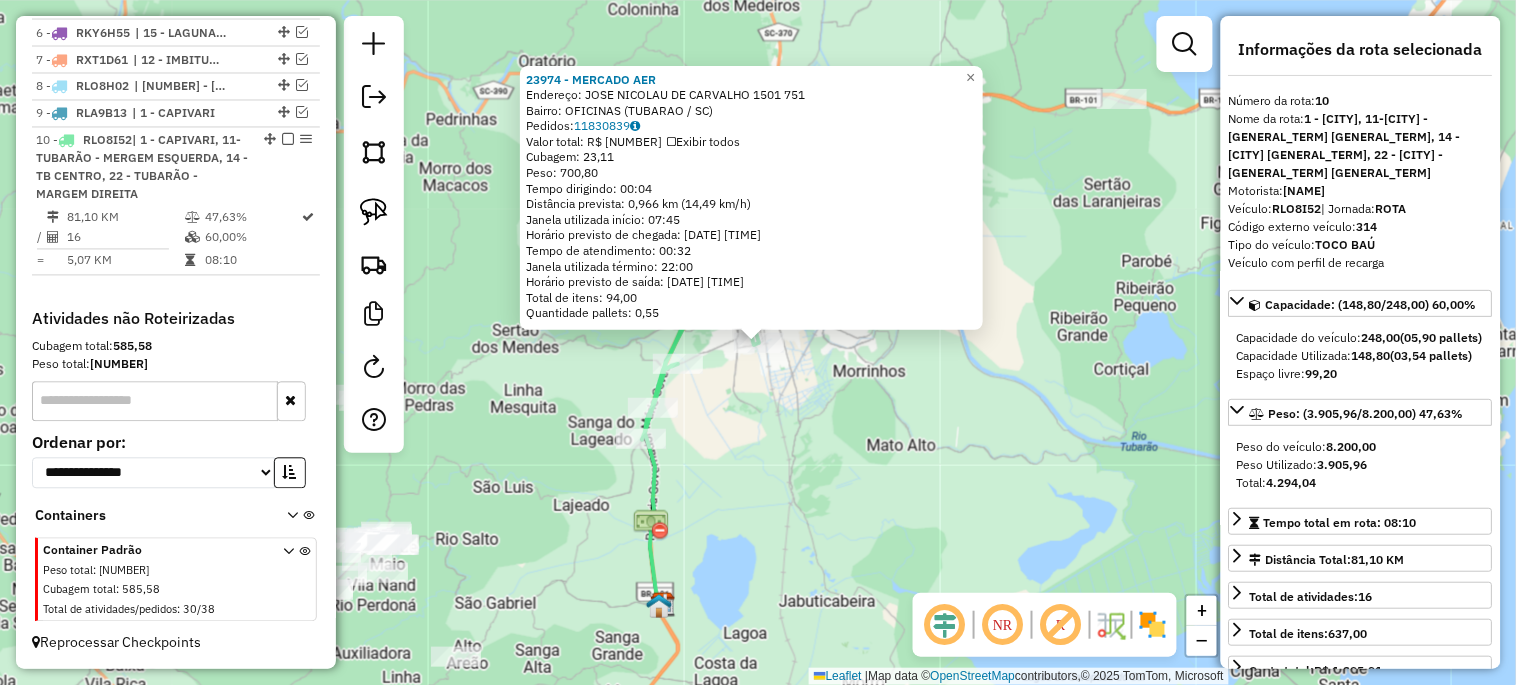 click on "[NUMBER] - [STREET], [NUMBER] - [BAIRRO] ([CITY] / [STATE])   Pedidos:  [ORDER_ID]   Valor total: [CURRENCY] [AMOUNT]   Exibir todos   Cubagem: [CUBAGE]  Peso: [WEIGHT]  Tempo dirigindo: [TIME]   Distância prevista: [DISTANCE] km ([SPEED] km/h)   Janela utilizada início: [TIME]   Horário previsto de chegada: [DATE] [TIME]   Tempo de atendimento: [TIME]   Janela utilizada término: [TIME]   Horário previsto de saída: [DATE] [TIME]   Total de itens: [ITEMS]   Quantidade pallets: [PALLETS]  × Janela de atendimento Grade de atendimento Capacidade Transportadoras Veículos Cliente Pedidos  Rotas Selecione os dias de semana para filtrar as janelas de atendimento  Seg   Ter   Qua   Qui   Sex   Sáb   Dom  Informe o período da janela de atendimento: De: Até:  Filtrar exatamente a janela do cliente  Considerar janela de atendimento padrão  Selecione os dias de semana para filtrar as grades de atendimento  Seg   Ter   Qua   Qui   Sex   Sáb   Dom   Clientes fora do dia de atendimento selecionado" 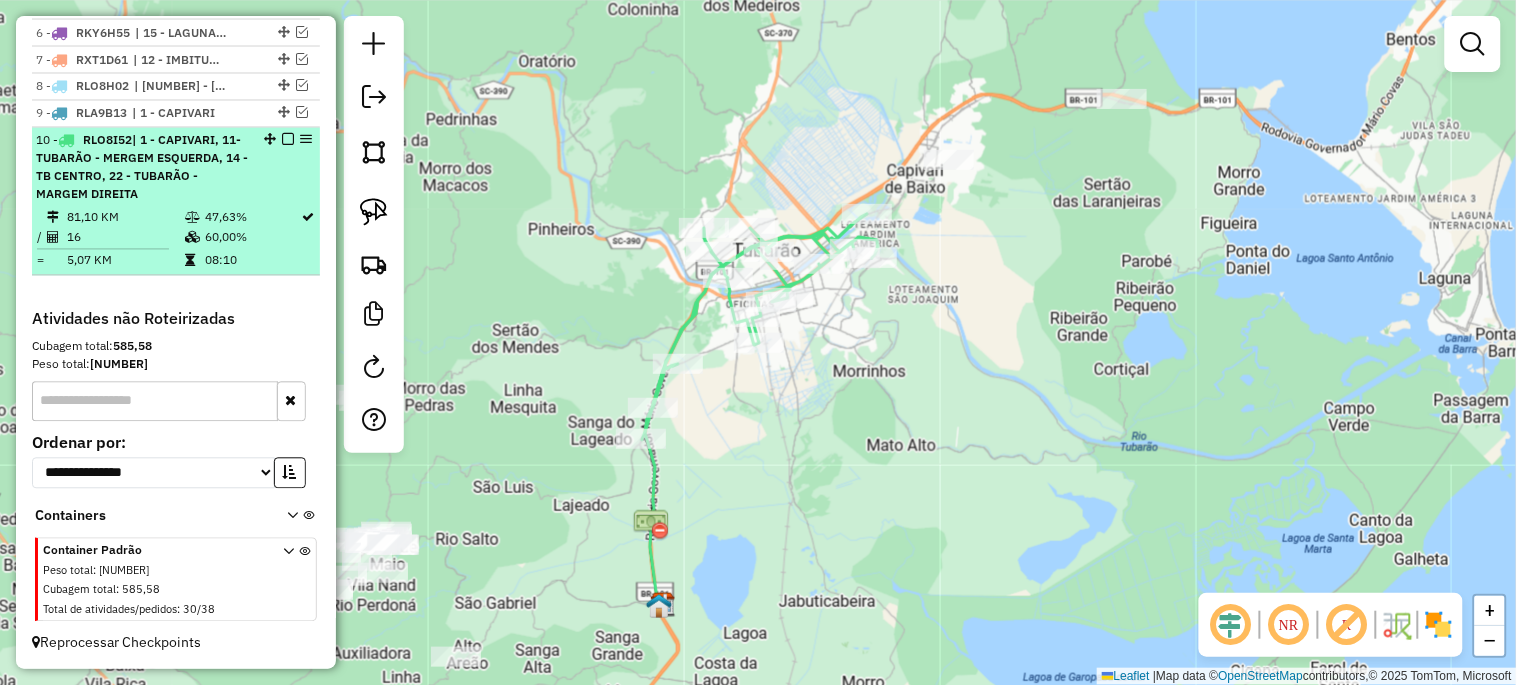 click at bounding box center [288, 140] 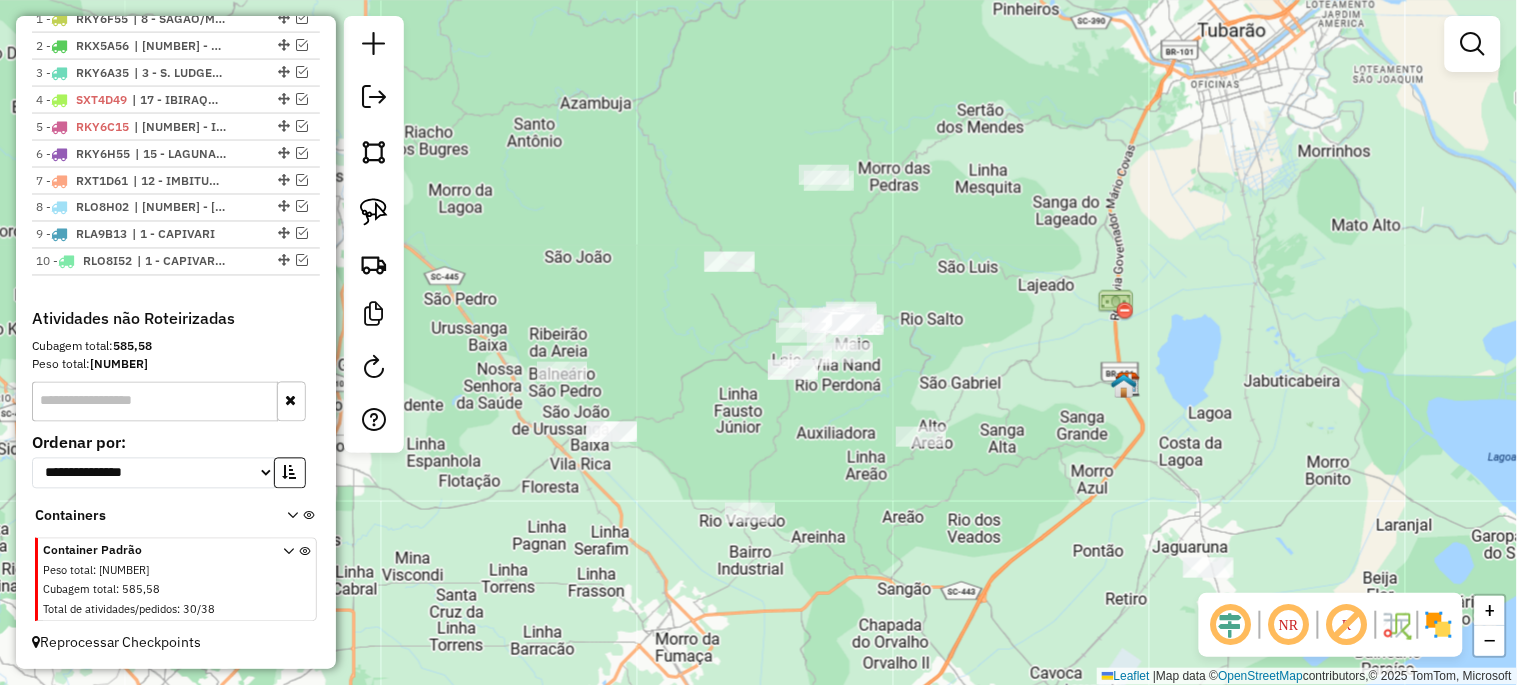 drag, startPoint x: 568, startPoint y: 484, endPoint x: 1033, endPoint y: 264, distance: 514.4172 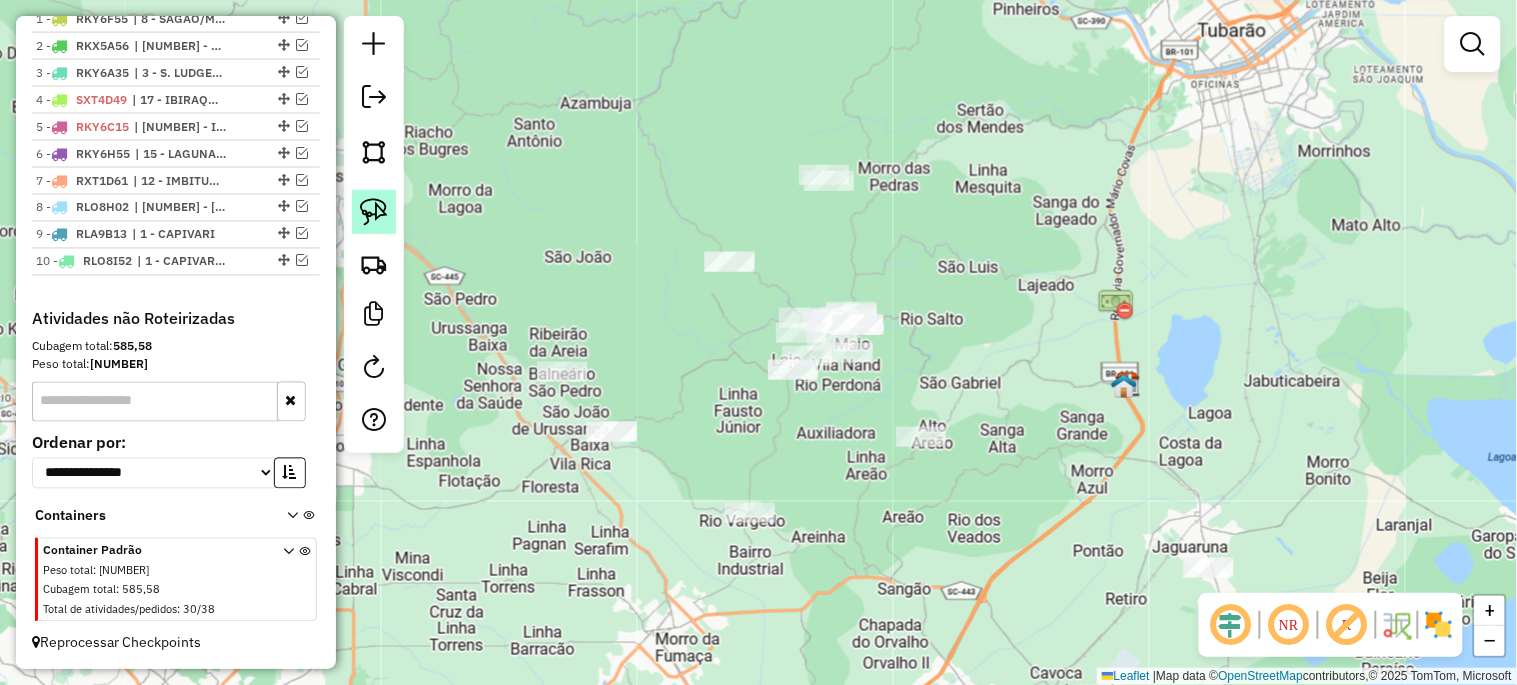 click 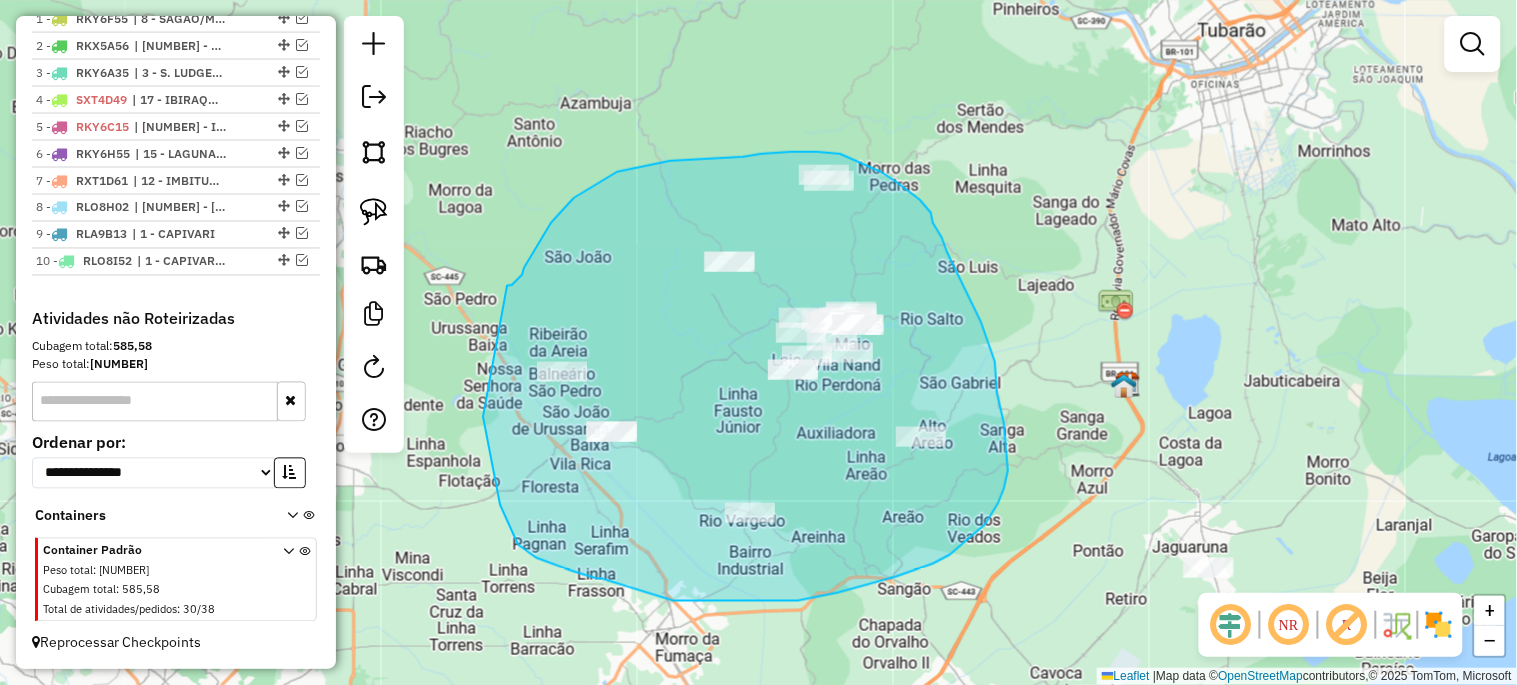 drag, startPoint x: 525, startPoint y: 268, endPoint x: 483, endPoint y: 417, distance: 154.80634 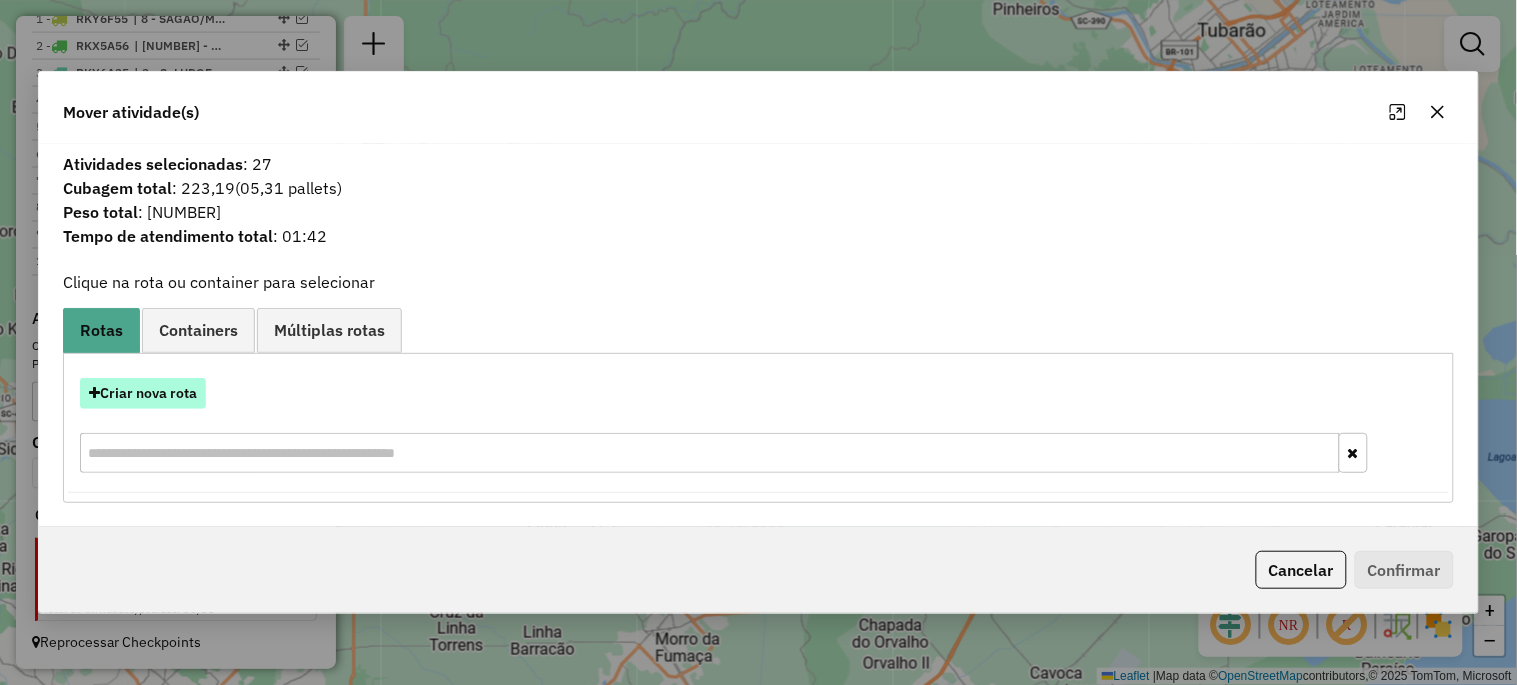 click on "Criar nova rota" at bounding box center [143, 393] 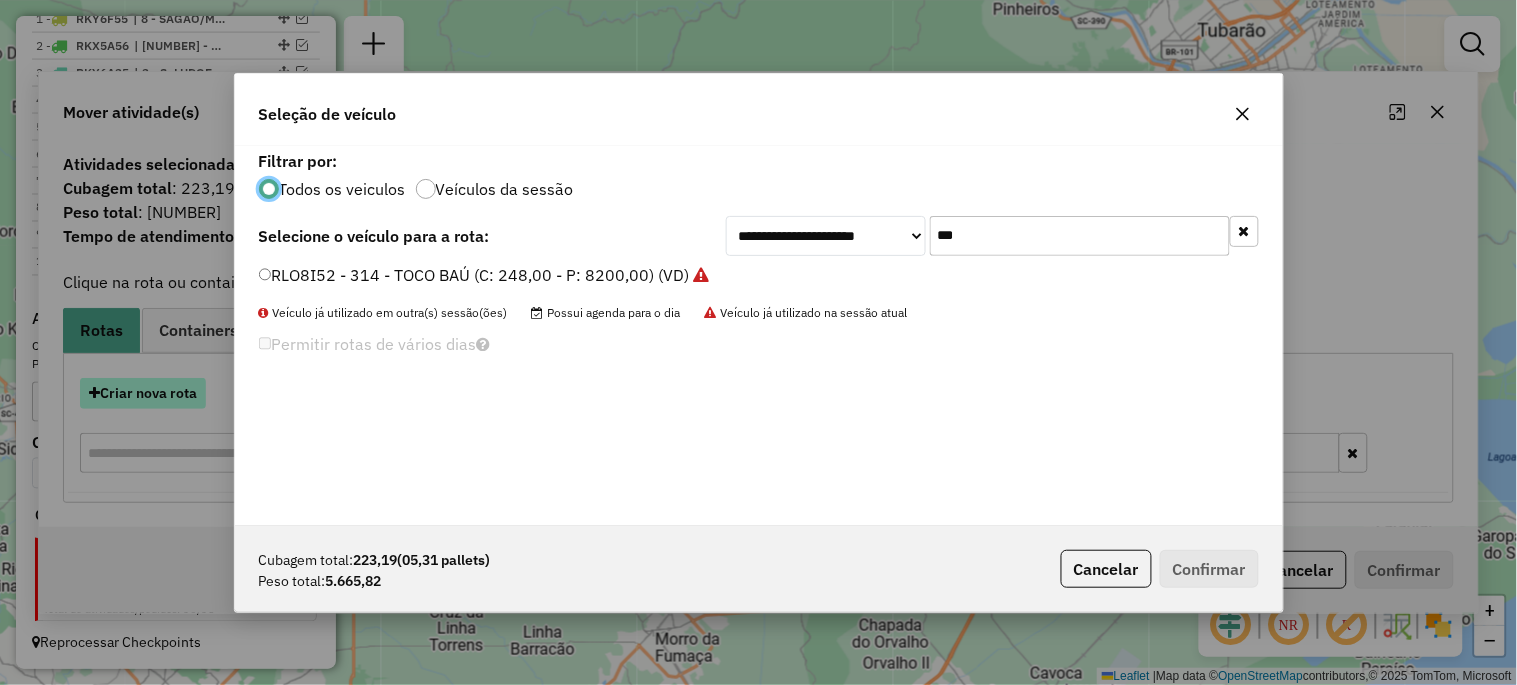 scroll, scrollTop: 11, scrollLeft: 5, axis: both 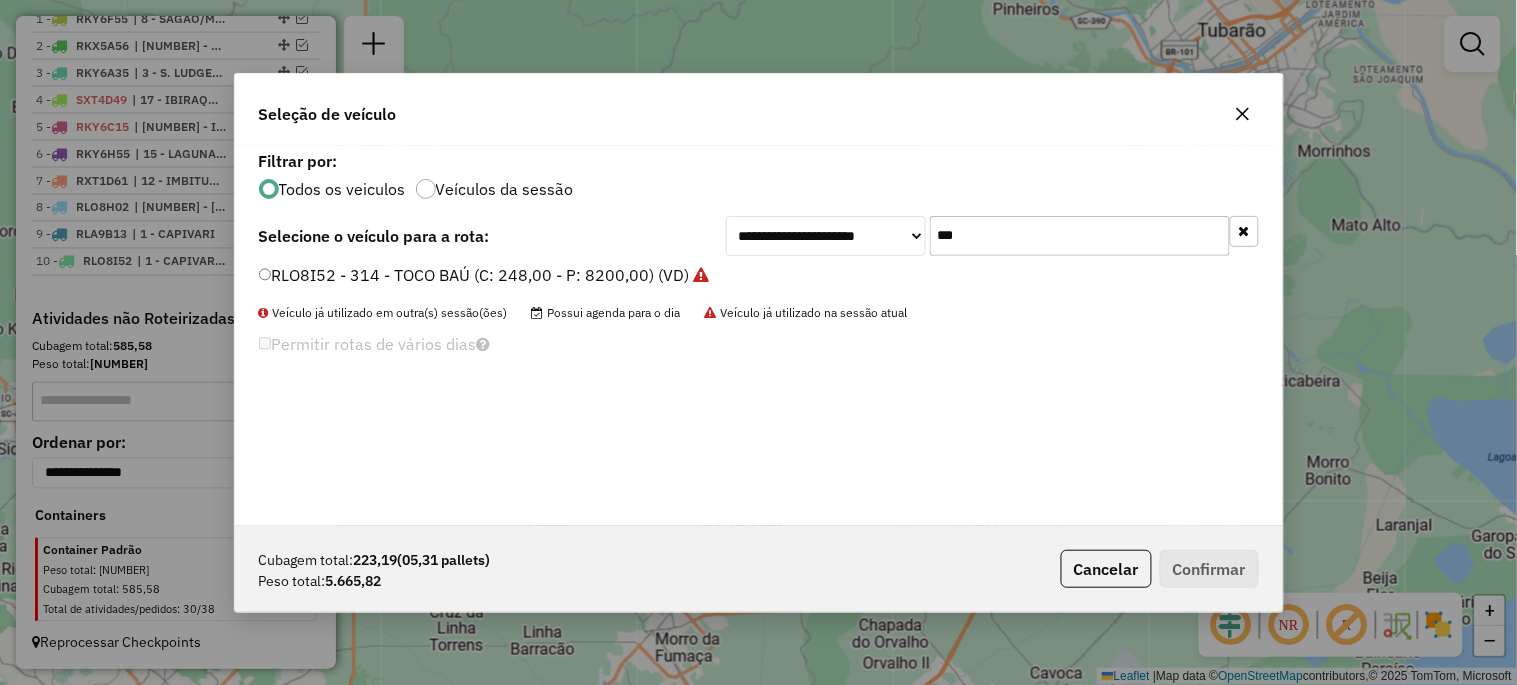click on "***" 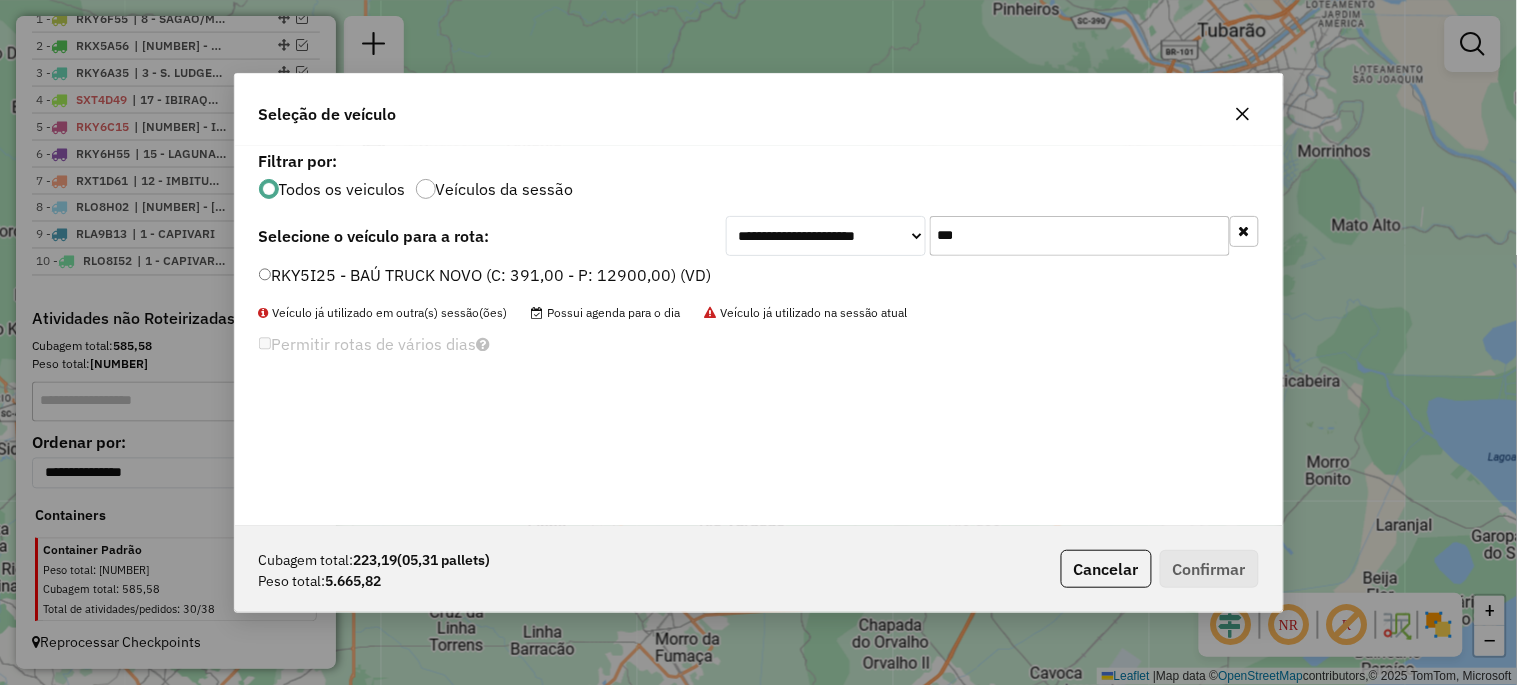 type on "***" 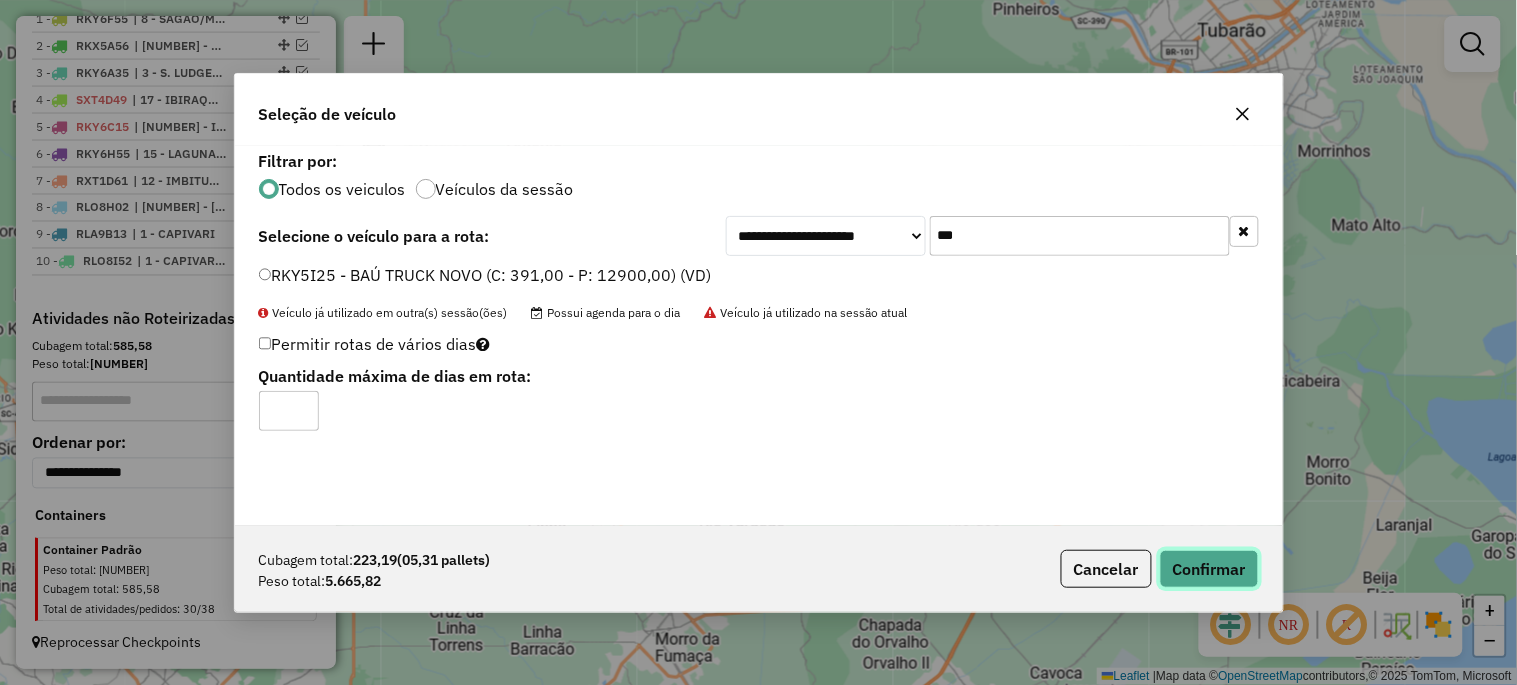 click on "Confirmar" 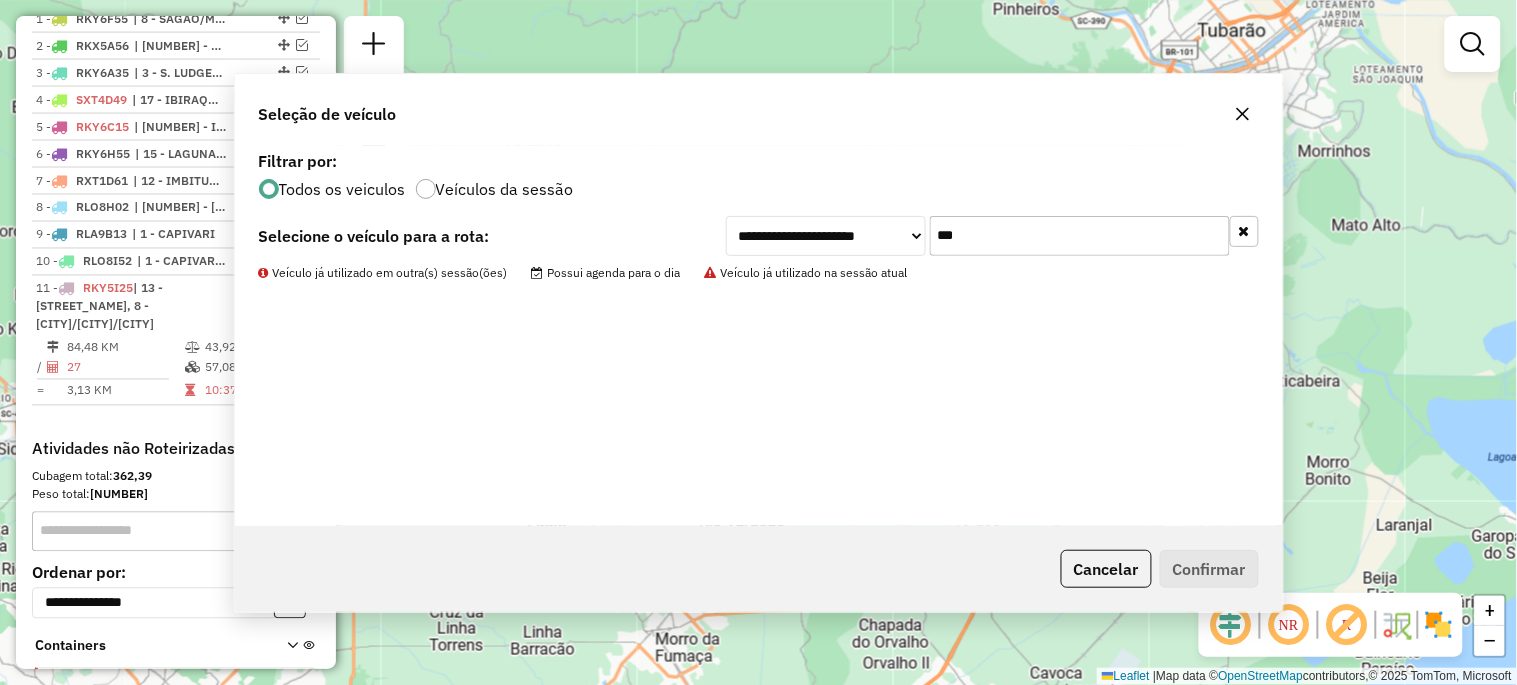 scroll, scrollTop: 914, scrollLeft: 0, axis: vertical 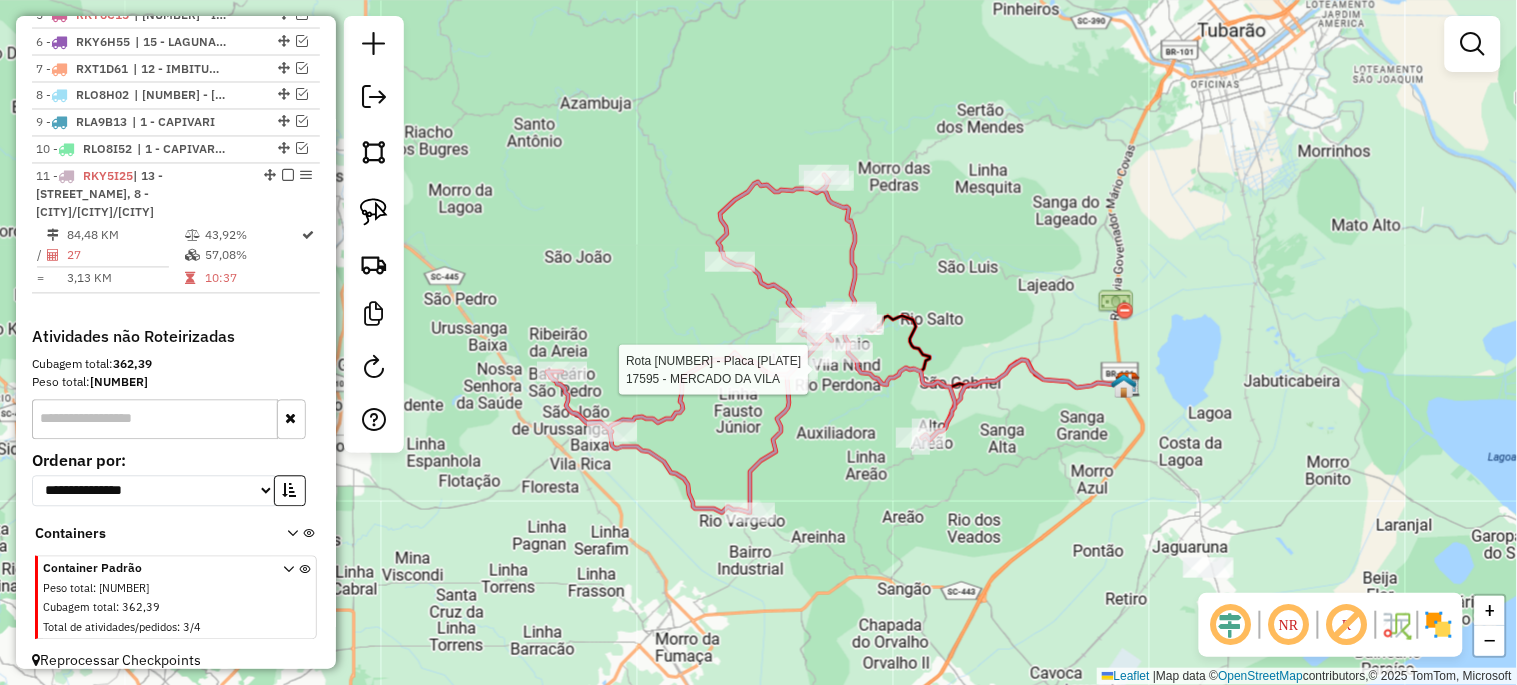 select on "*********" 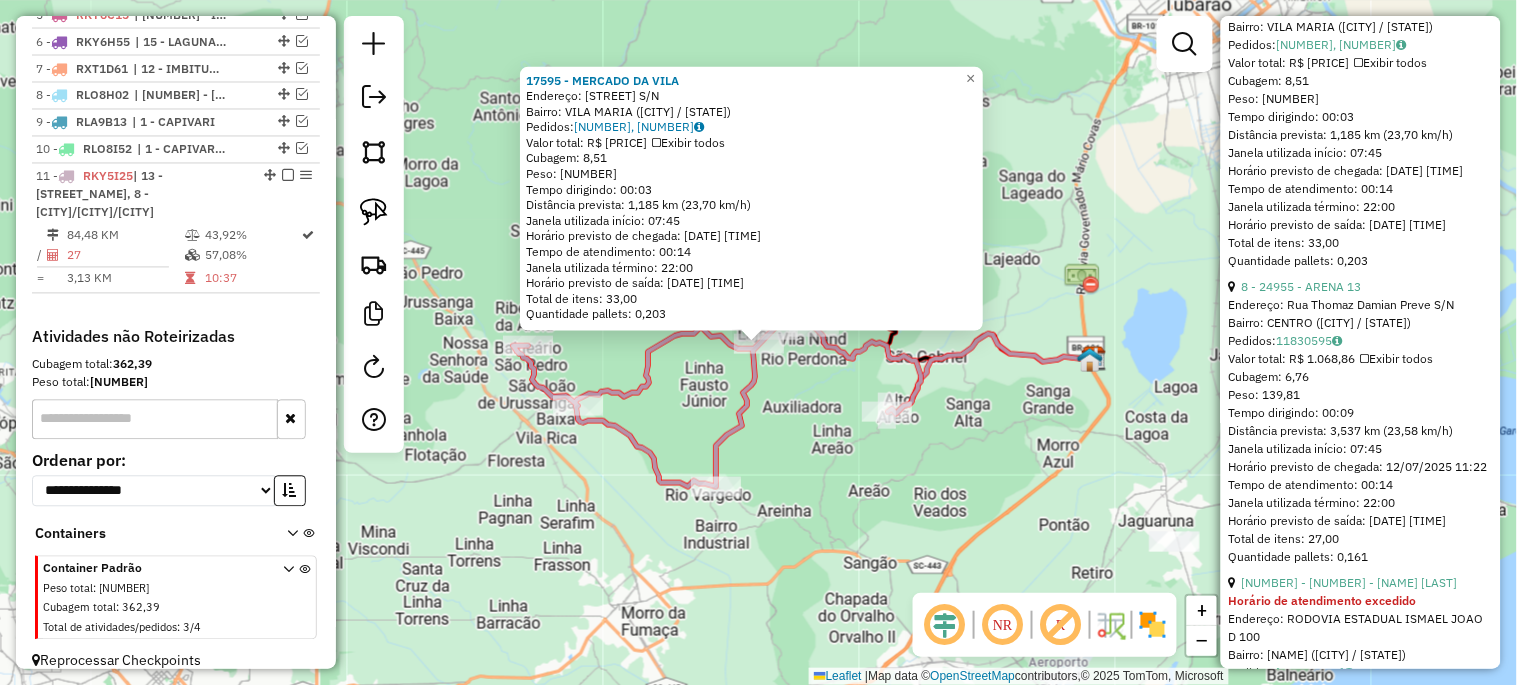 scroll, scrollTop: 2147, scrollLeft: 0, axis: vertical 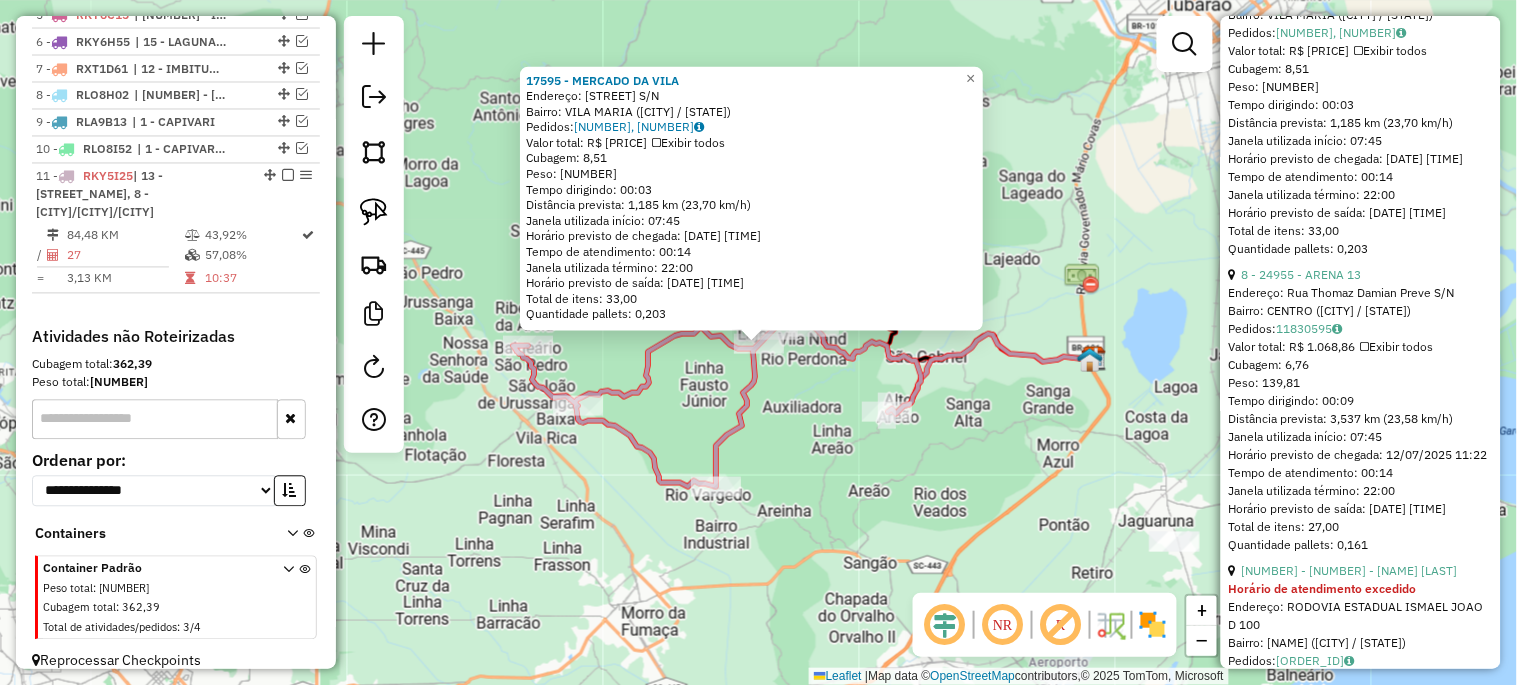click on "17595 - MERCADO DA VILA Endereço: AV: DOS IMIGRANTES S/N Bairro: VILA MARIA ([CITY] / [STATE]) Pedidos: 11830711, 11830712 Valor total: R$ 1.377,79 Exibir todos Cubagem: 8,51 Peso: 228,86 Tempo dirigindo: 00:03 Distância prevista: 1,185 km (23,70 km/h) Janela utilizada início: 07:45 Horário previsto de chegada: [DATE] [TIME] Tempo de atendimento: 00:14 Janela utilizada término: 22:00 Horário previsto de saída: [DATE] [TIME] Total de itens: 33,00 Quantidade pallets: 0,203 × Janela de atendimento Grade de atendimento Capacidade Transportadoras Veículos Cliente Pedidos Rotas Selecione os dias de semana para filtrar as janelas de atendimento Seg Ter Qua Qui Sex Sáb Dom Informe o período da janela de atendimento: De: Até: Filtrar exatamente a janela do cliente Considerar janela de atendimento padrão Selecione os dias de semana para filtrar as grades de atendimento Seg Ter Qua Qui Sex Sáb Dom Peso mínimo: Peso máximo: De:" 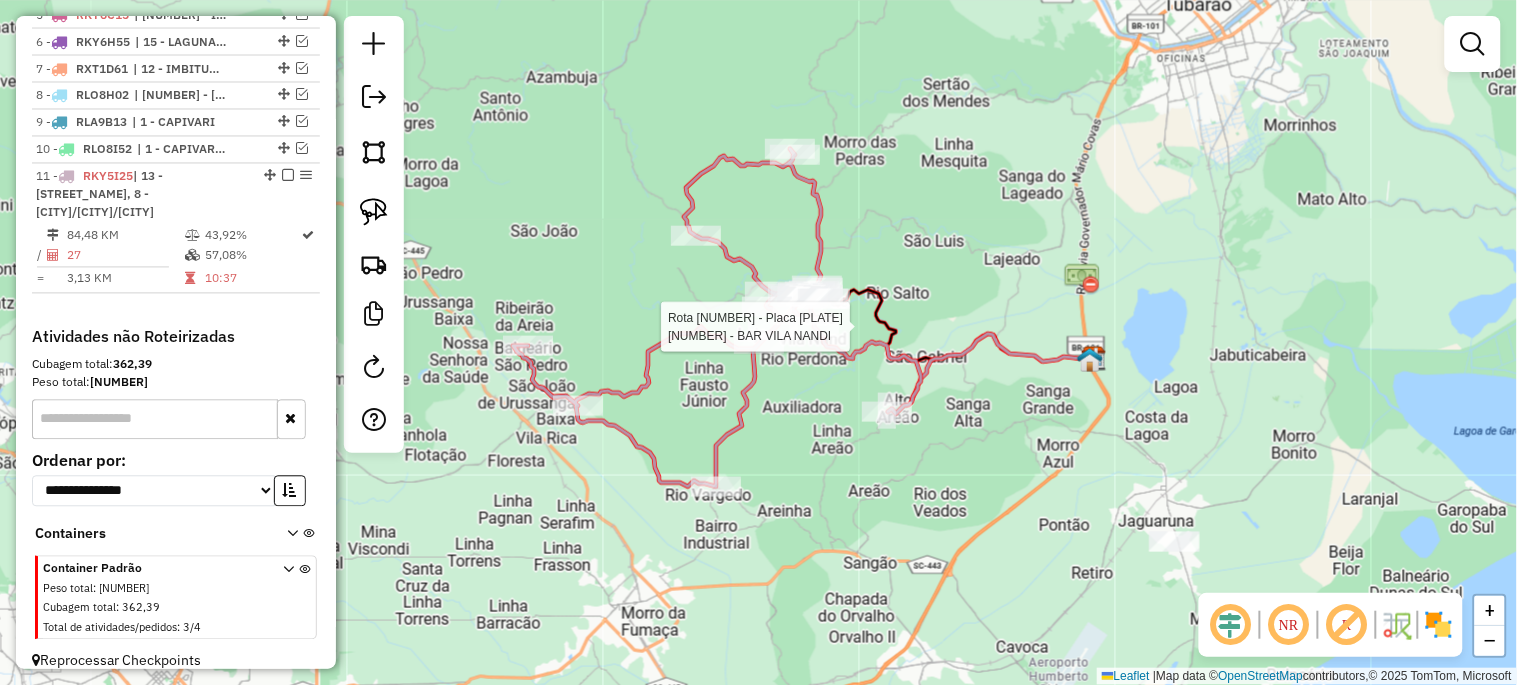 select on "*********" 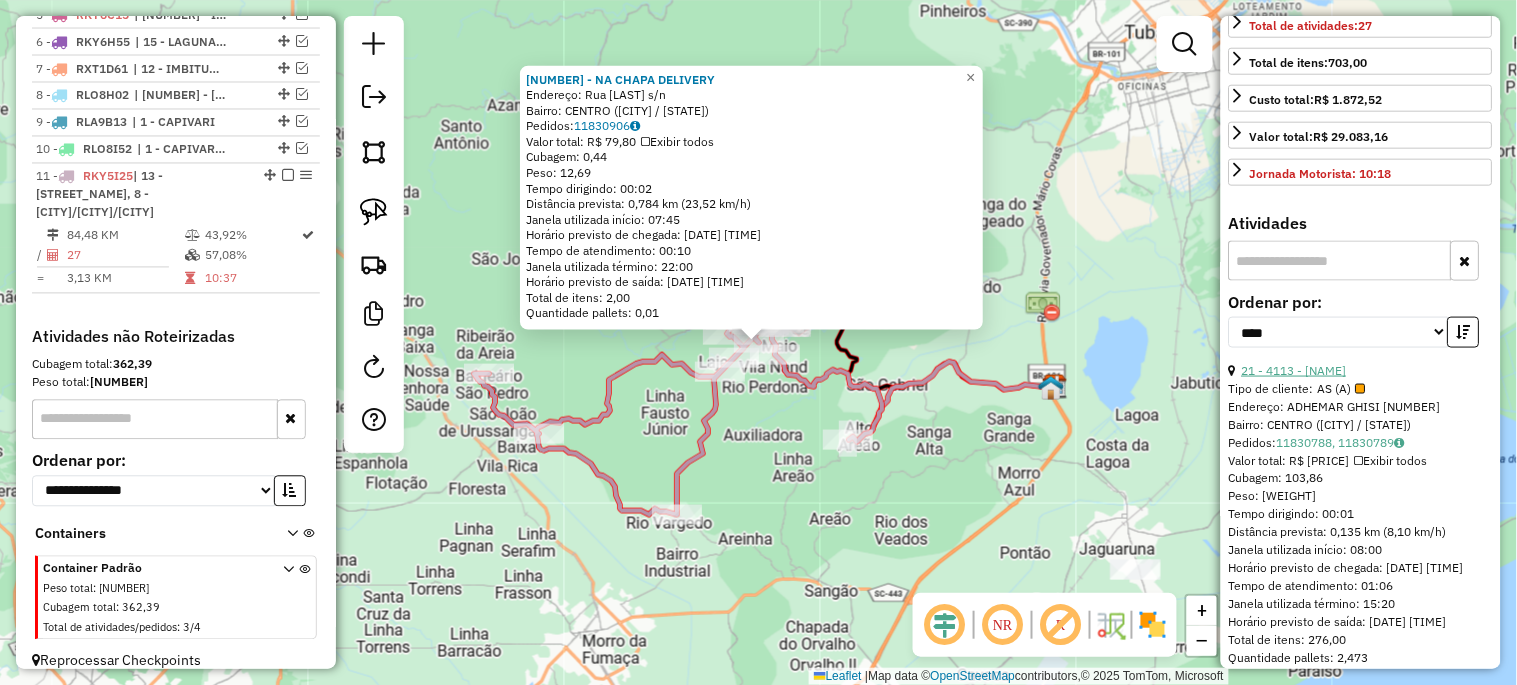 scroll, scrollTop: 518, scrollLeft: 0, axis: vertical 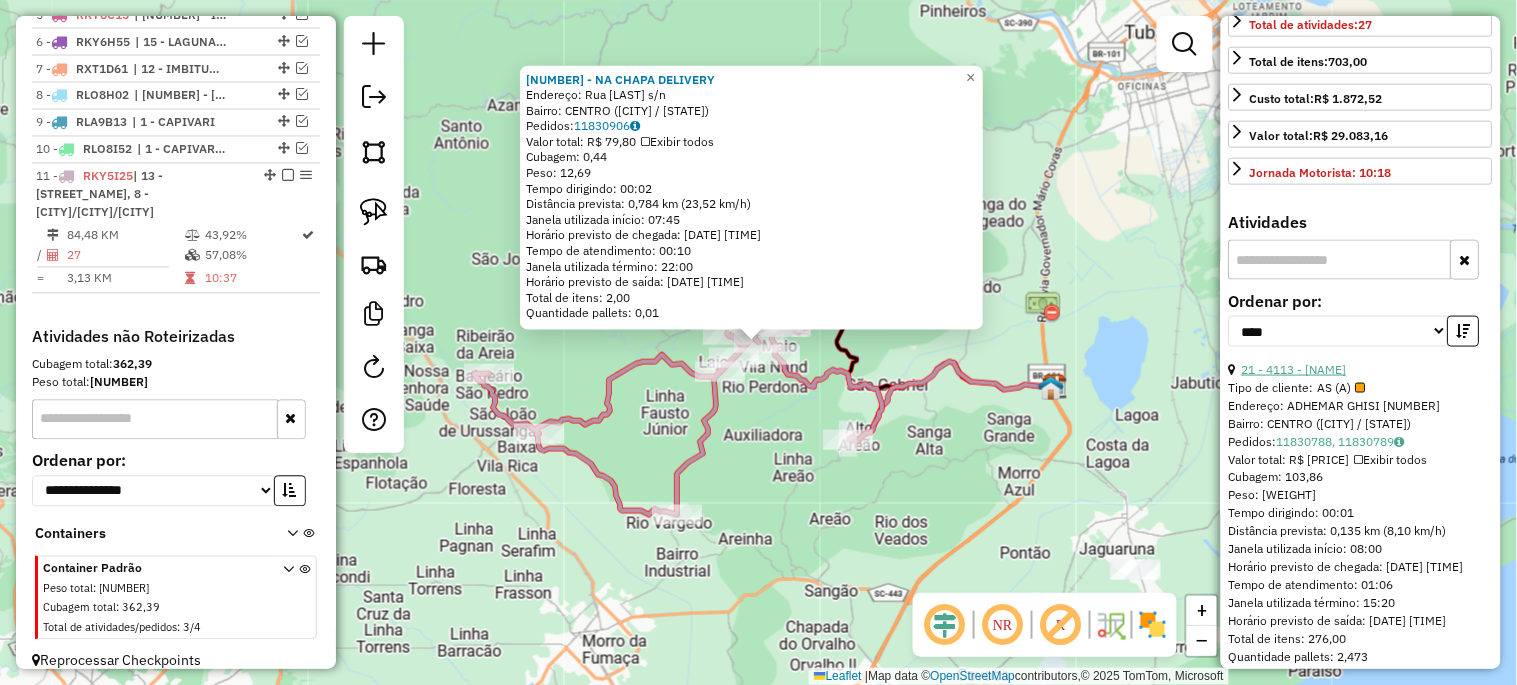 click on "21 - 4113 - [NAME]" at bounding box center (1294, 369) 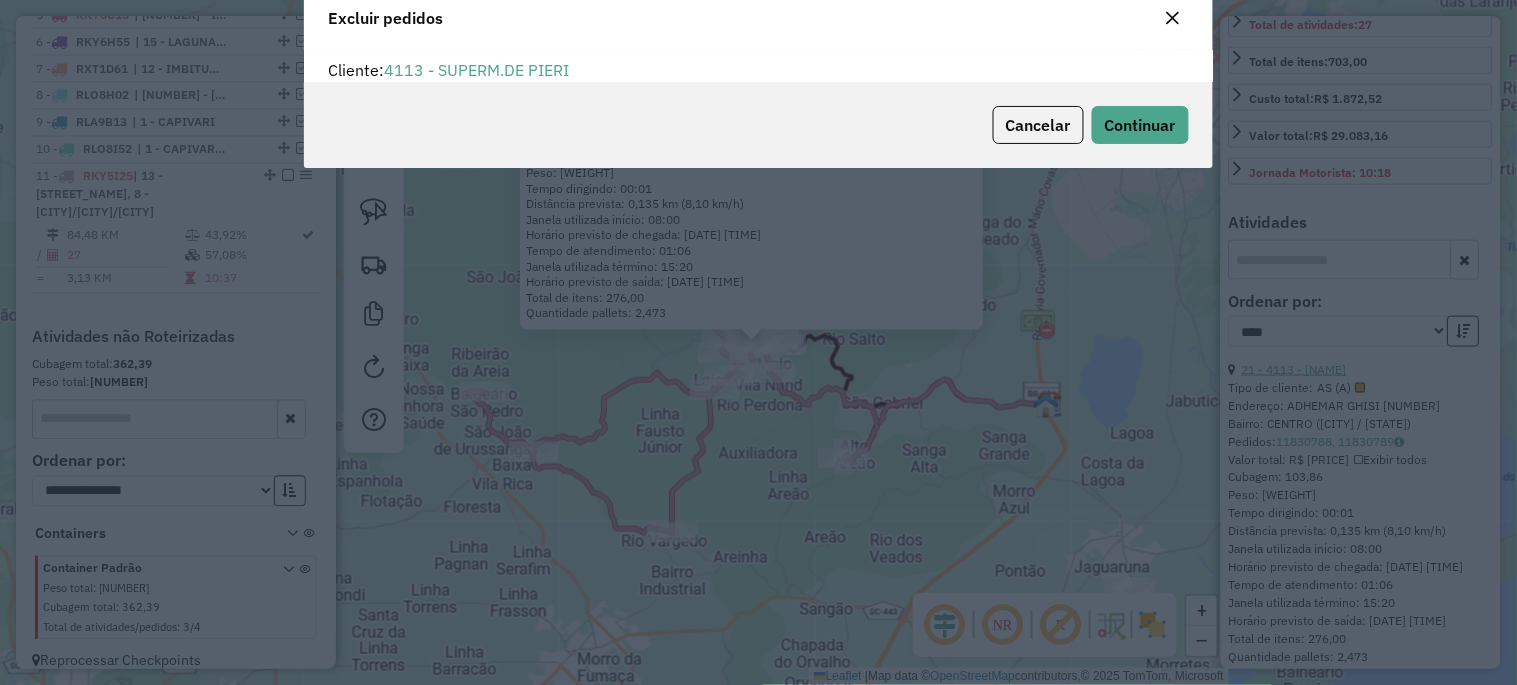 scroll, scrollTop: 11, scrollLeft: 5, axis: both 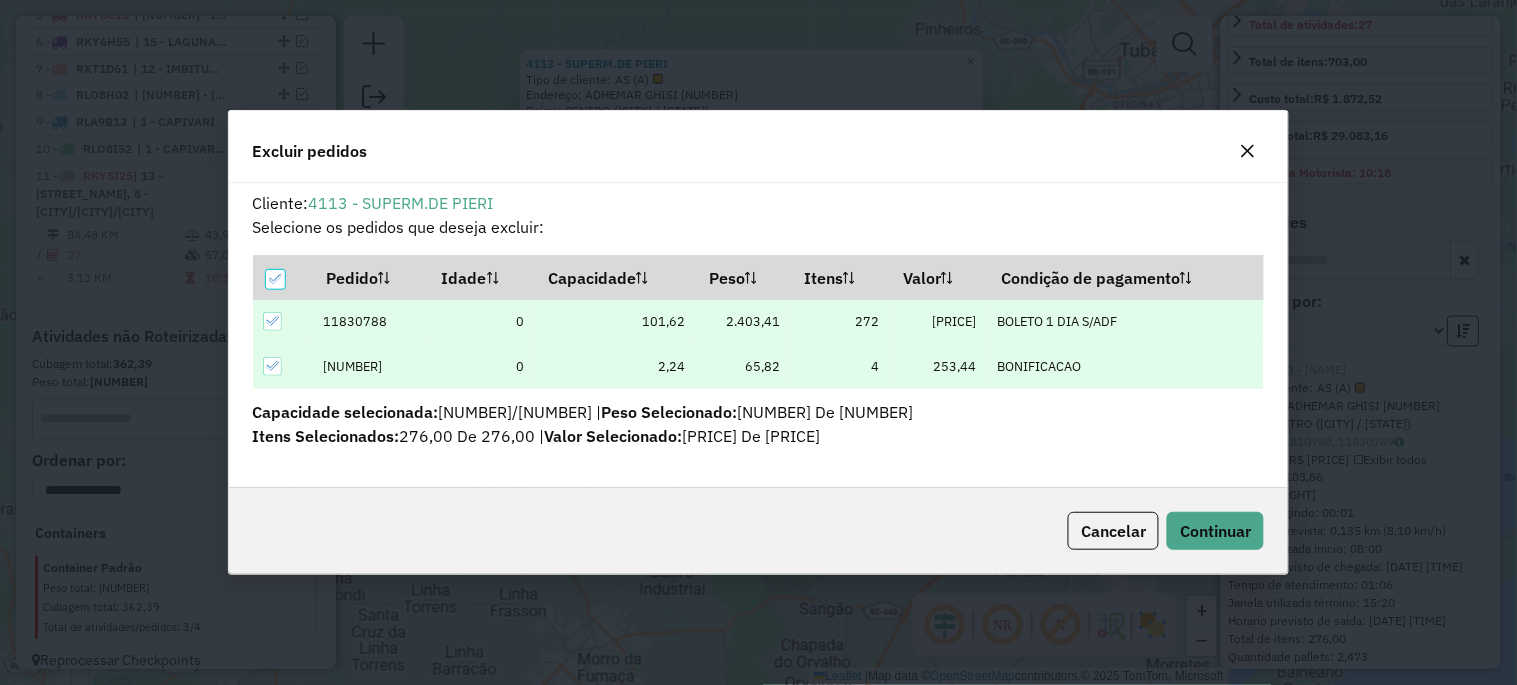 click 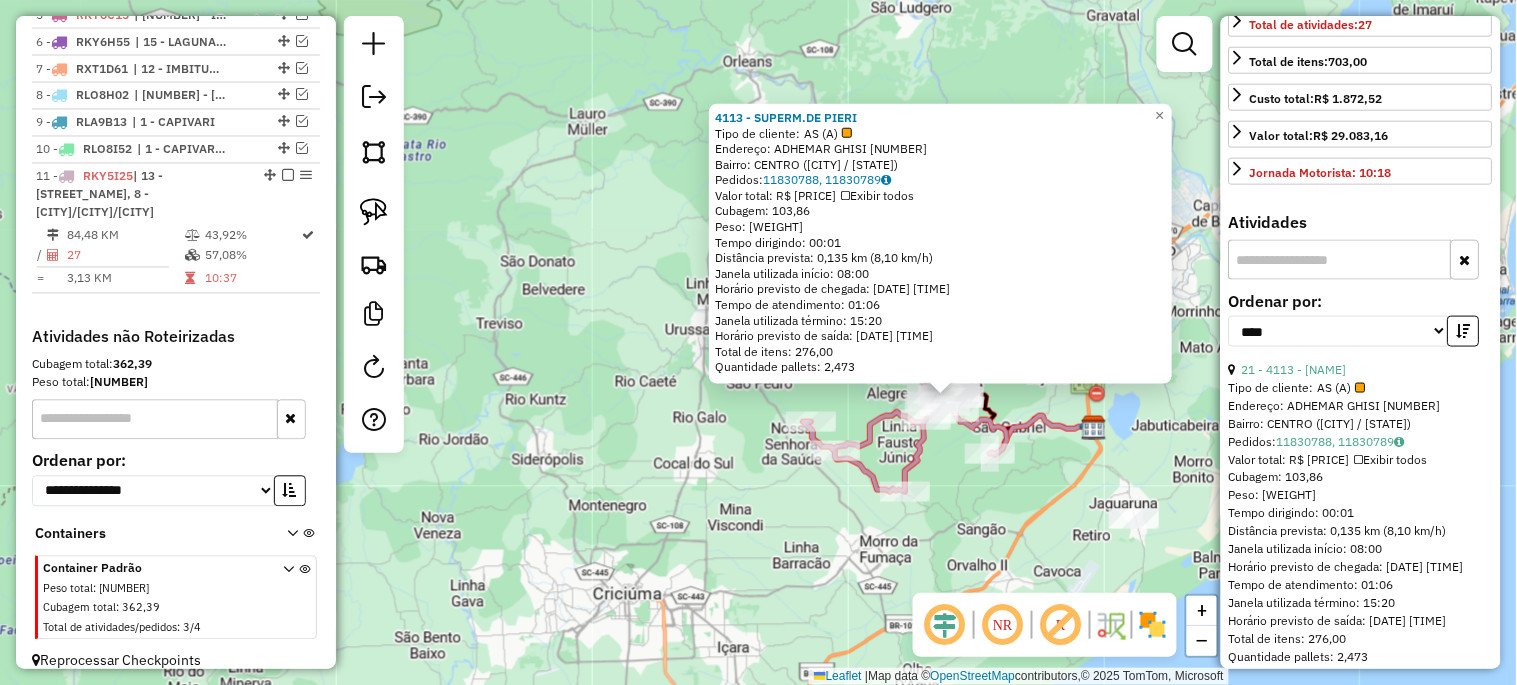 click on "4113 - SUPERM.DE PIERI Tipo de cliente: AS (A) Endereço: ADHEMAR GHISI 207 Bairro: CENTRO ([CITY] / [STATE]) Pedidos: 11830788, 11830789 Valor total: R$ 11.042,28 Exibir todos Cubagem: 103,86 Peso: 2.469,23 Tempo dirigindo: 00:01 Distância prevista: 0,135 km (8,10 km/h) Janela utilizada início: 08:00 Horário previsto de chegada: [DATE] [TIME] Tempo de atendimento: 01:06 Janela utilizada término: 15:20 Horário previsto de saída: [DATE] [TIME] Total de itens: 276,00 Quantidade pallets: 2,473 × Janela de atendimento Grade de atendimento Capacidade Transportadoras Veículos Cliente Pedidos Rotas Selecione os dias de semana para filtrar as janelas de atendimento Seg Ter Qua Qui Sex Sáb Dom Informe o período da janela de atendimento: De: Até: Filtrar exatamente a janela do cliente Considerar janela de atendimento padrão Selecione os dias de semana para filtrar as grades de atendimento Seg Ter Qua Qui Sex Sáb Dom Peso mínimo:" 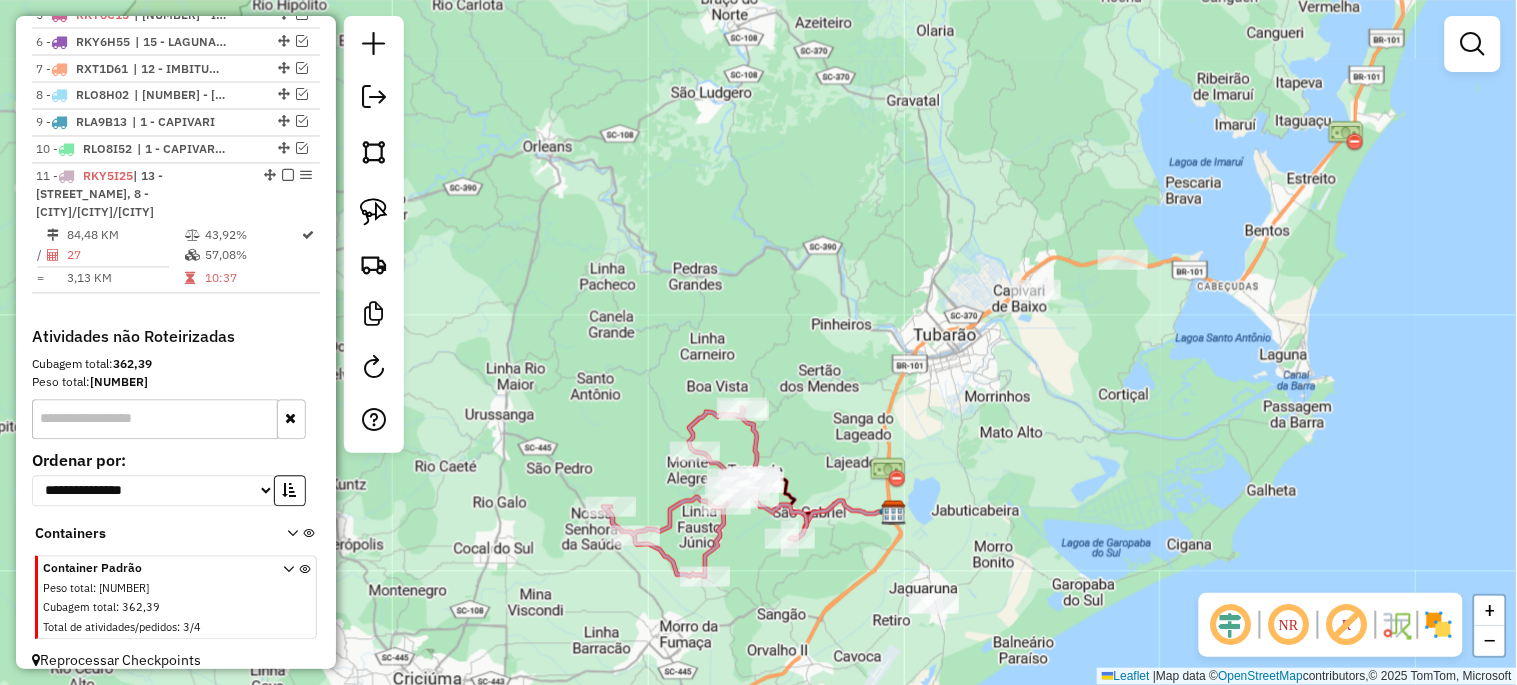 drag, startPoint x: 1156, startPoint y: 446, endPoint x: 888, endPoint y: 528, distance: 280.26416 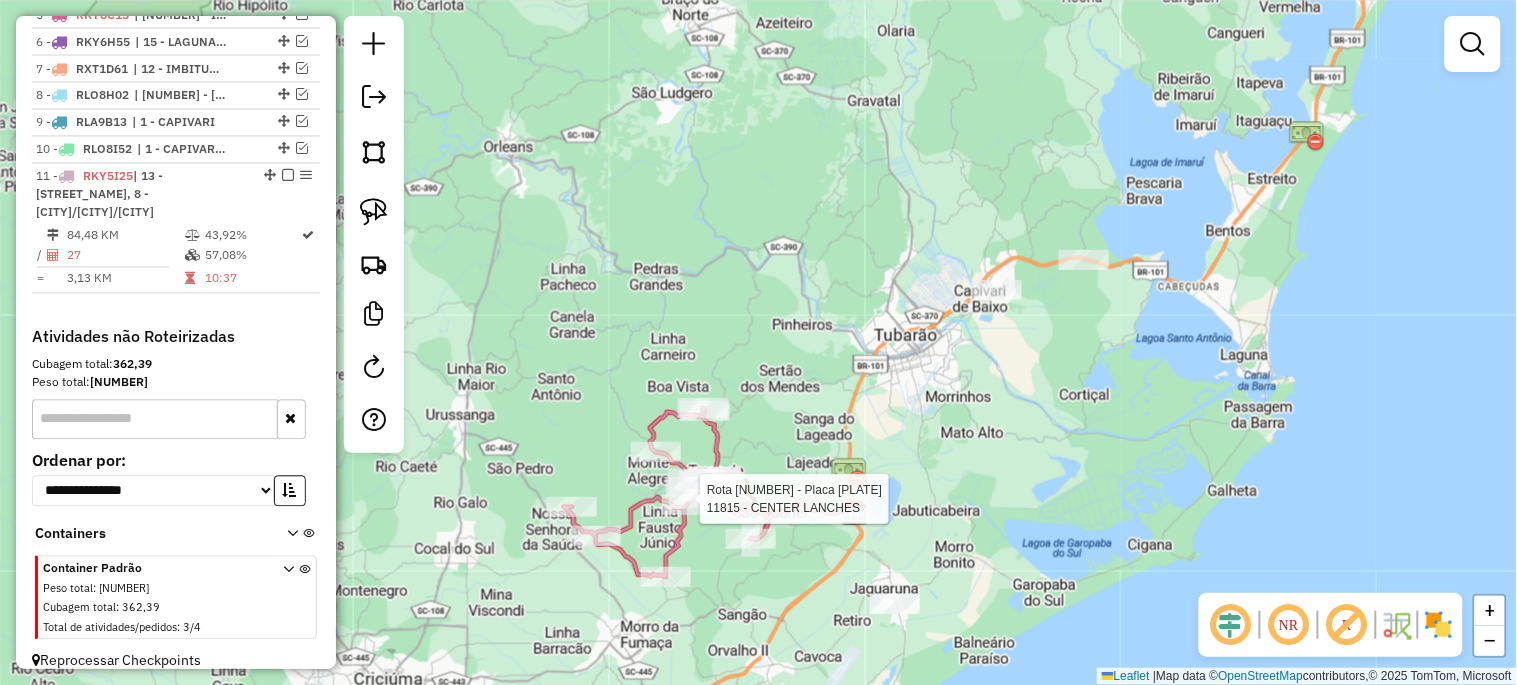 select on "*********" 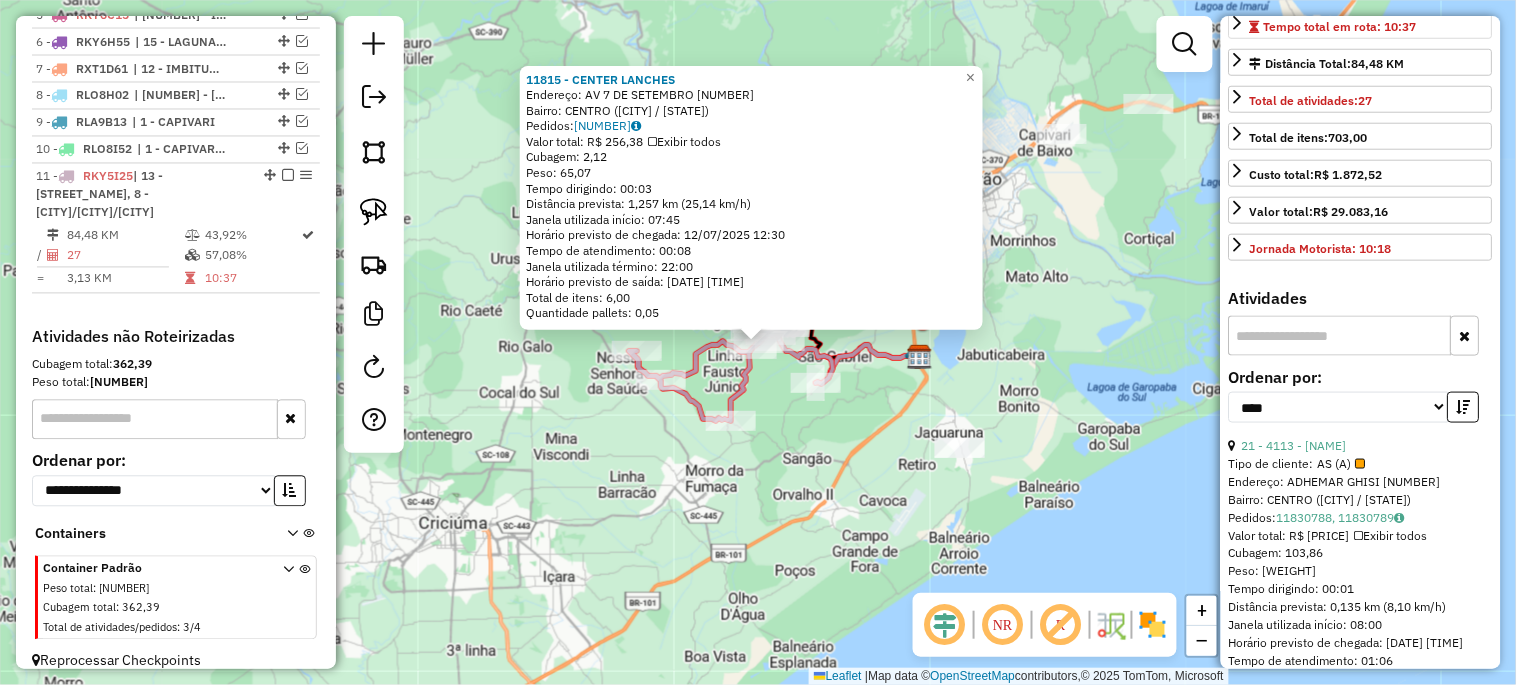 scroll, scrollTop: 444, scrollLeft: 0, axis: vertical 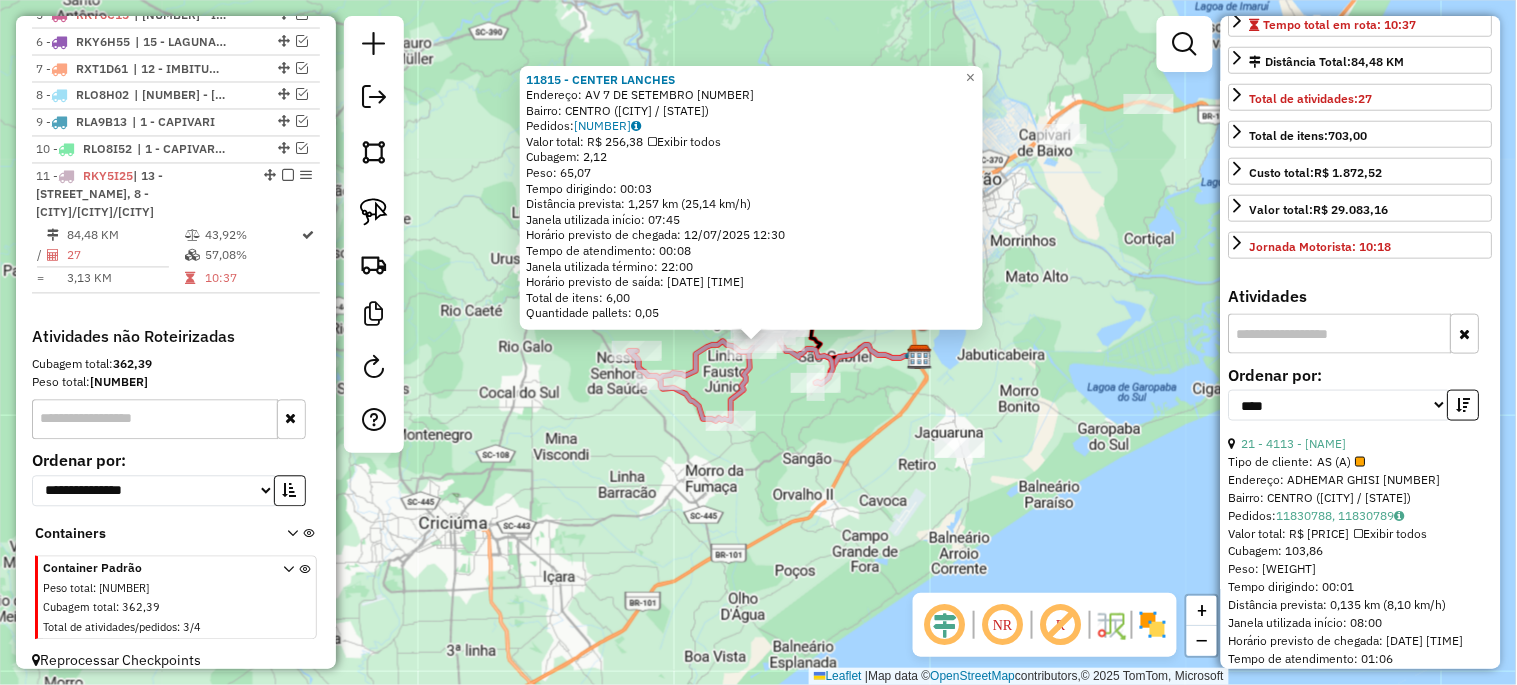 click on "[NUMBER] - CENTER LANCHES  Endereço:  AV 7 DE SETEMBRO [NUMBER]   Bairro: CENTRO ([CITY] / [STATE])   Pedidos:  [NUMBER]   Valor total: R$ [PRICE]   Exibir todos   Cubagem: [VOLUME]  Peso: [WEIGHT]  Tempo dirigindo: 00:03   Distância prevista: [DISTANCE] km ([SPEED] km/h)   Janela utilizada início: 07:45   Horário previsto de chegada: [DATE] [TIME]   Tempo de atendimento: 00:08   Janela utilizada término: 22:00   Horário previsto de saída: [DATE] [TIME]   Total de itens: 6,00   Quantidade pallets: 0,05  × Janela de atendimento Grade de atendimento Capacidade Transportadoras Veículos Cliente Pedidos  Rotas Selecione os dias de semana para filtrar as janelas de atendimento  Seg   Ter   Qua   Qui   Sex   Sáb   Dom  Informe o período da janela de atendimento: De: Até:  Filtrar exatamente a janela do cliente  Considerar janela de atendimento padrão  Selecione os dias de semana para filtrar as grades de atendimento  Seg   Ter   Qua   Qui   Sex   Sáb   Dom   Considerar clientes sem dia de atendimento cadastrado  De:" 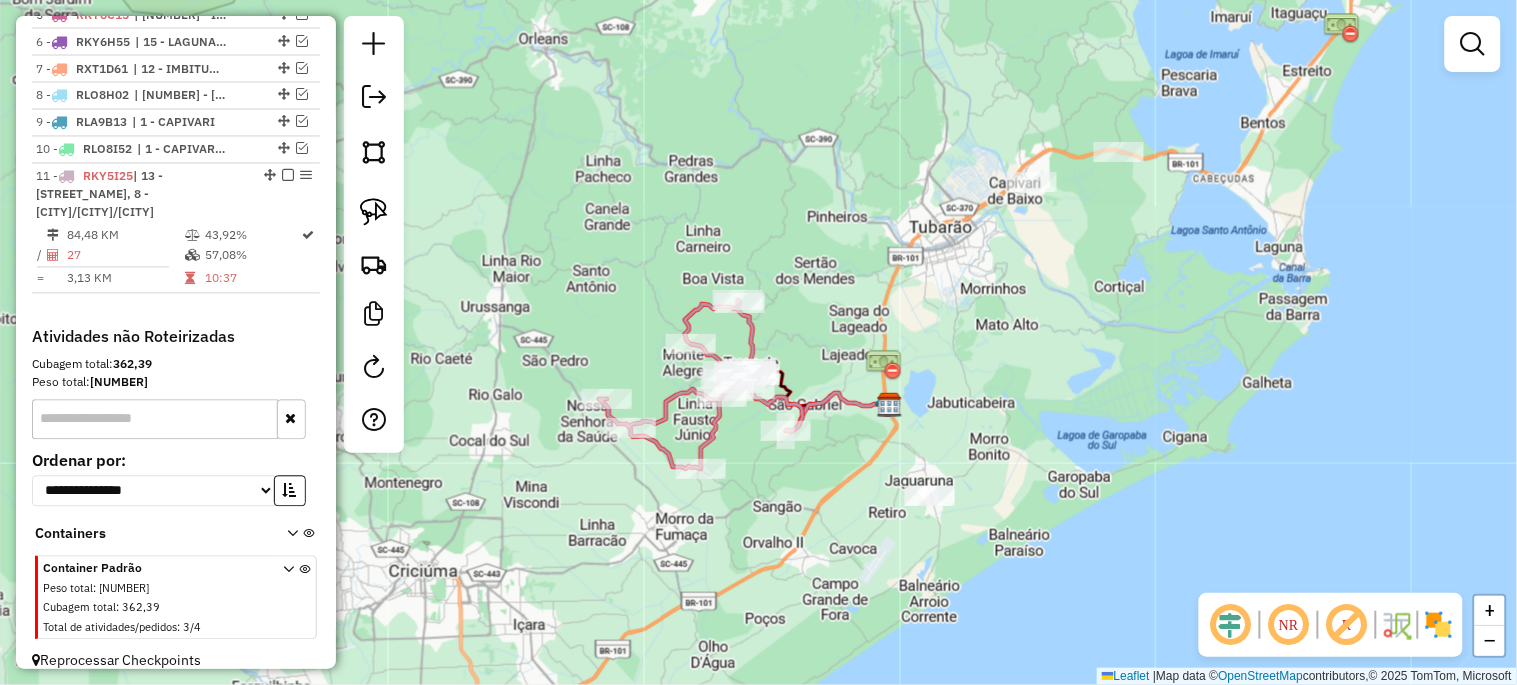 drag, startPoint x: 1047, startPoint y: 362, endPoint x: 984, endPoint y: 457, distance: 113.99123 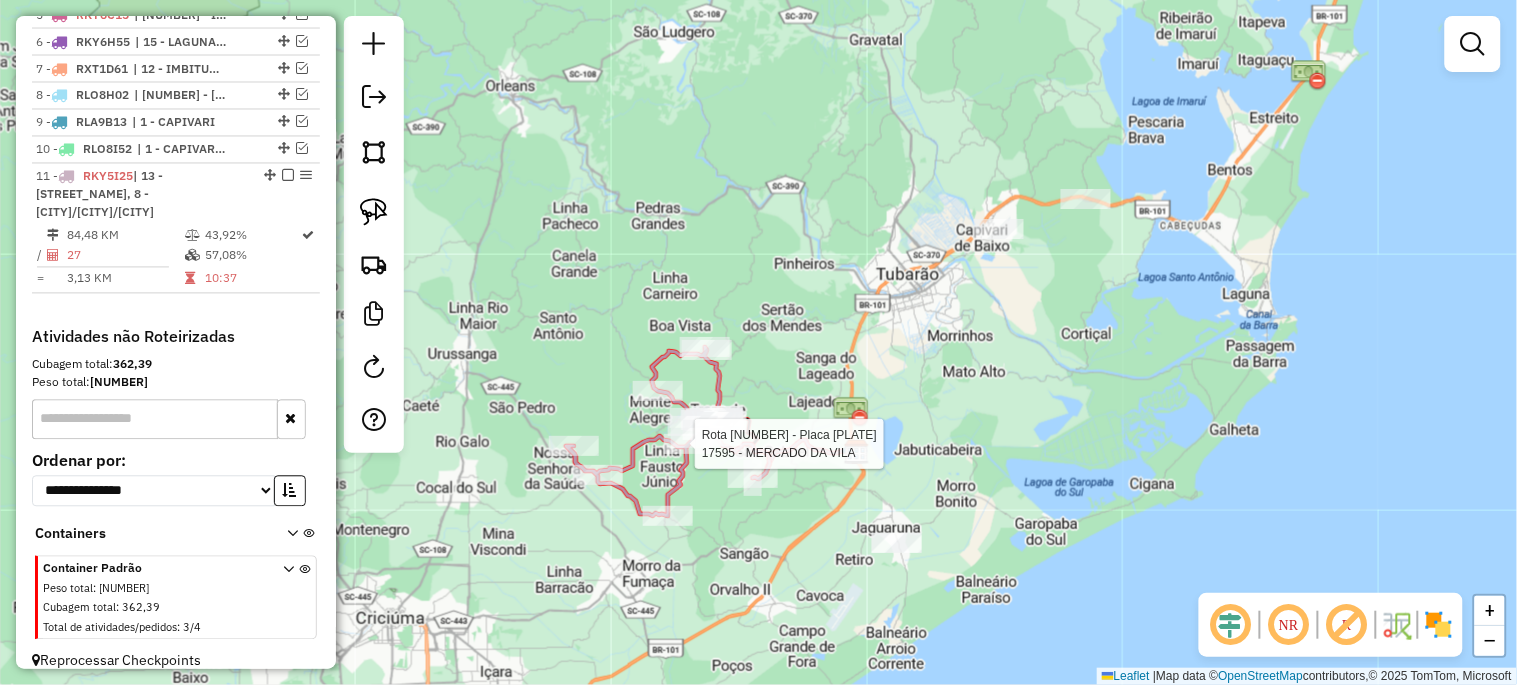 select on "*********" 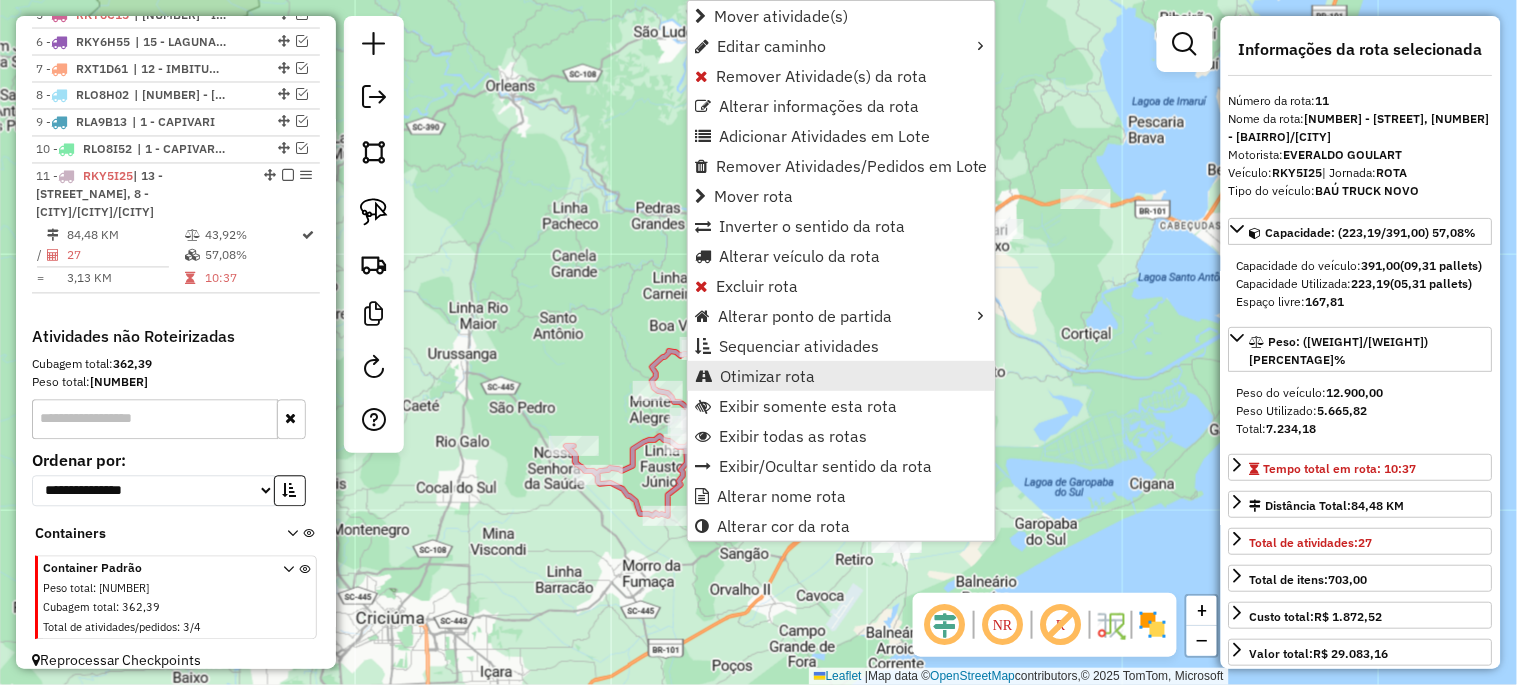 click on "Otimizar rota" at bounding box center (767, 376) 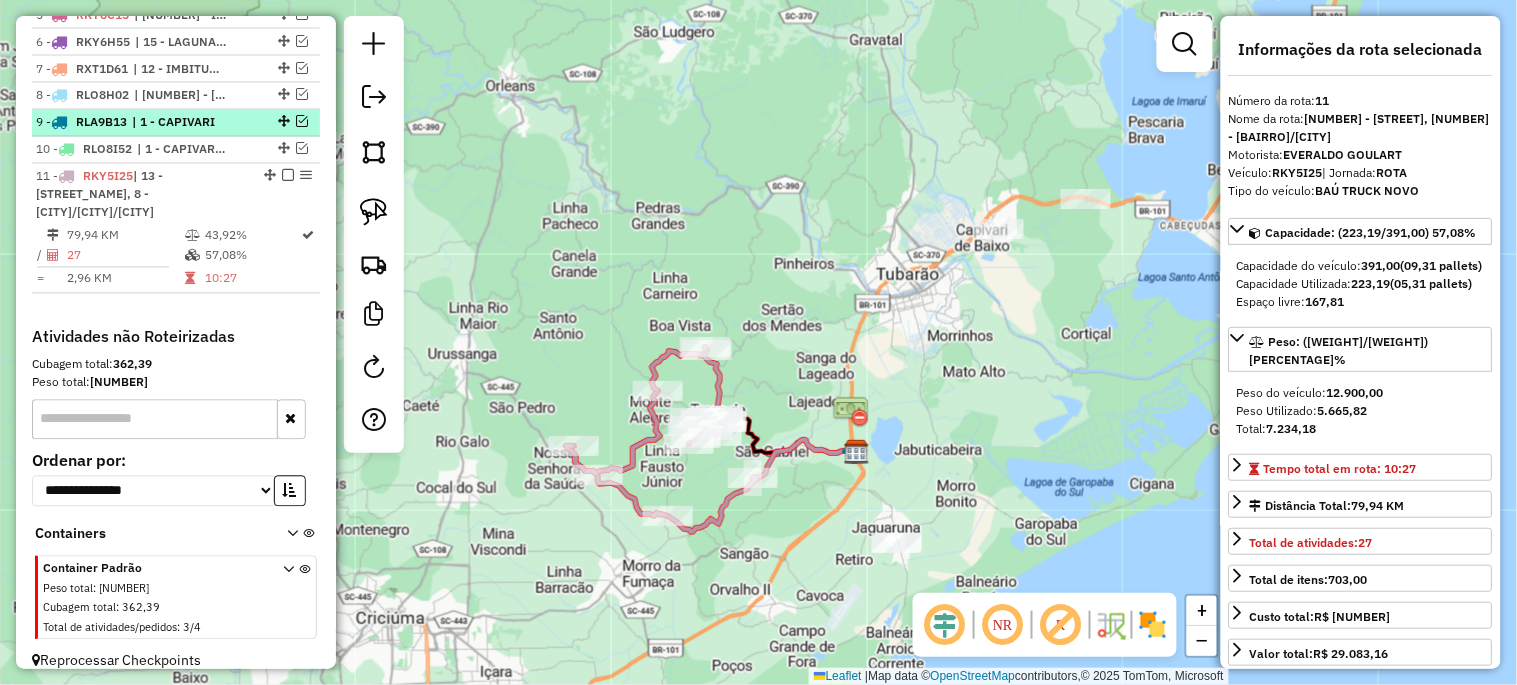 click at bounding box center [302, 122] 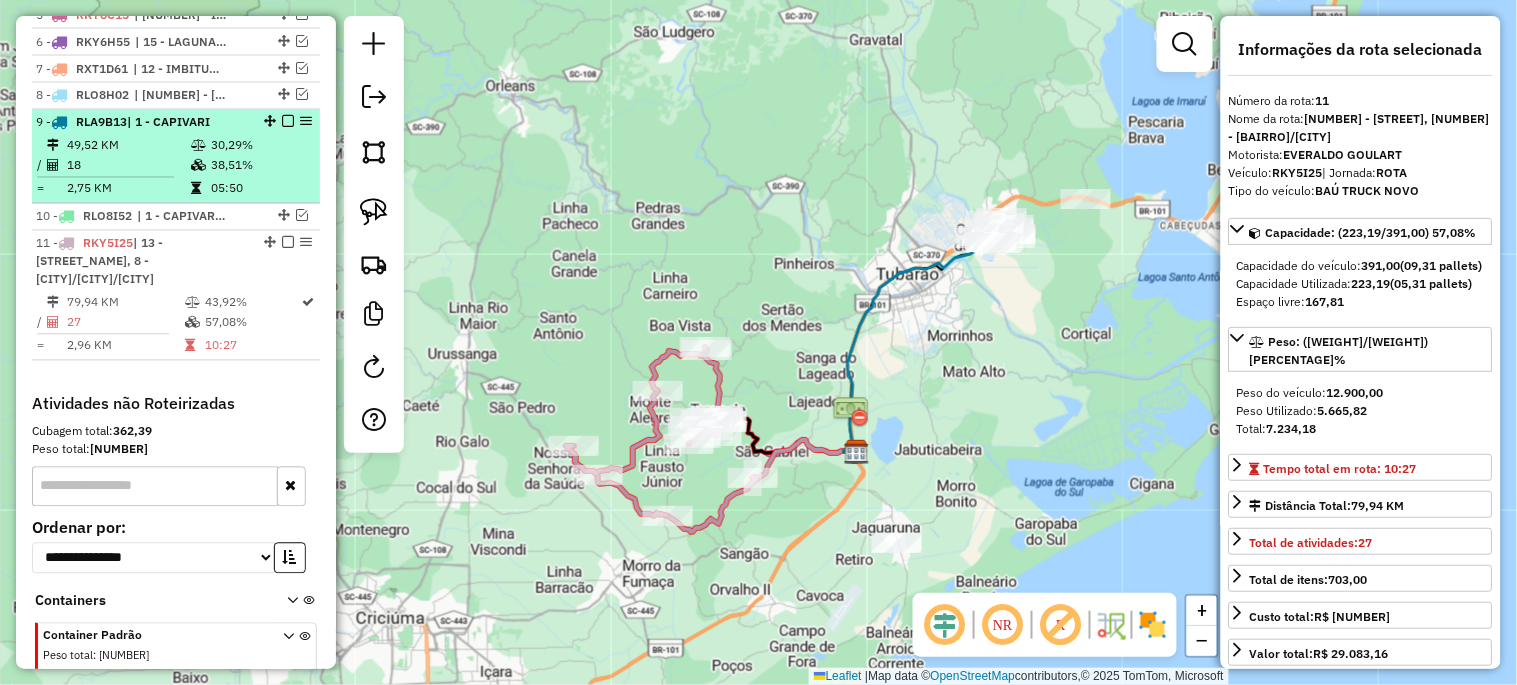scroll, scrollTop: 923, scrollLeft: 0, axis: vertical 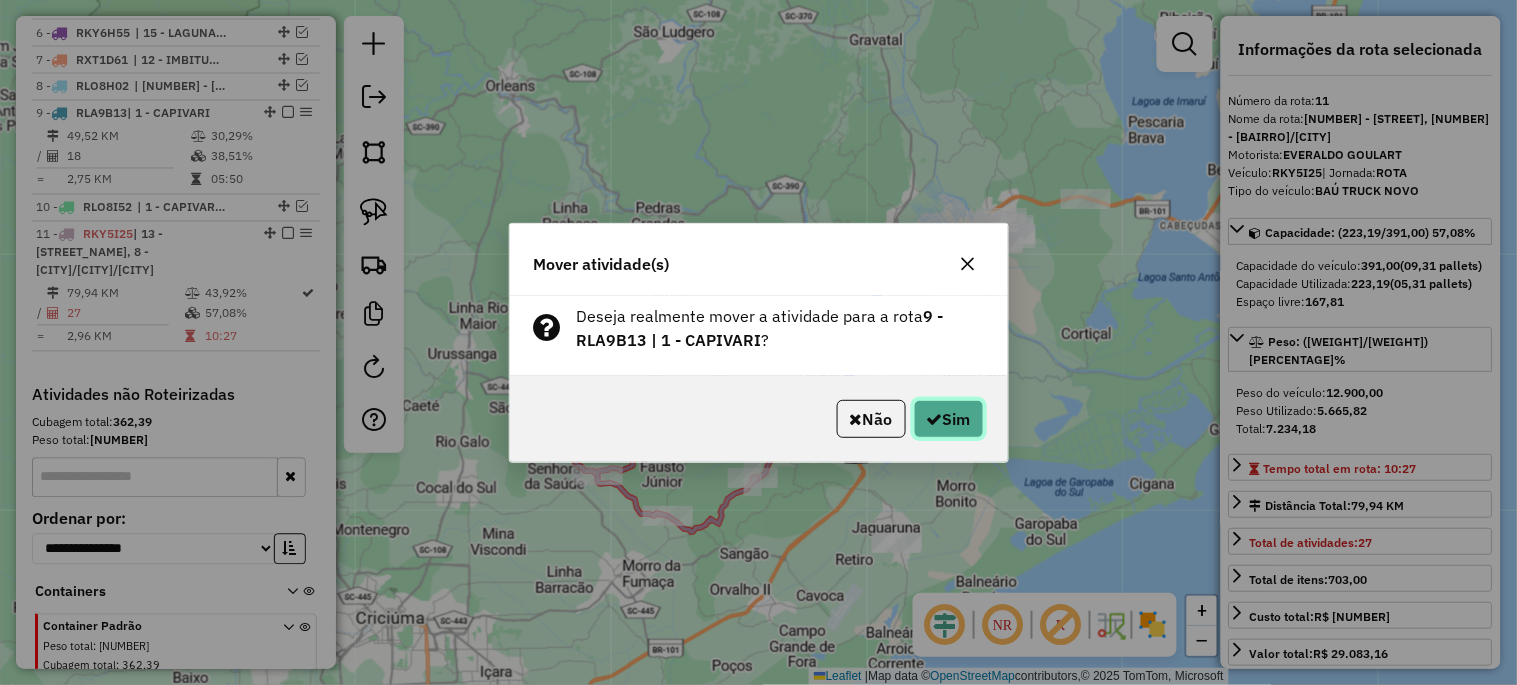 click on "Sim" 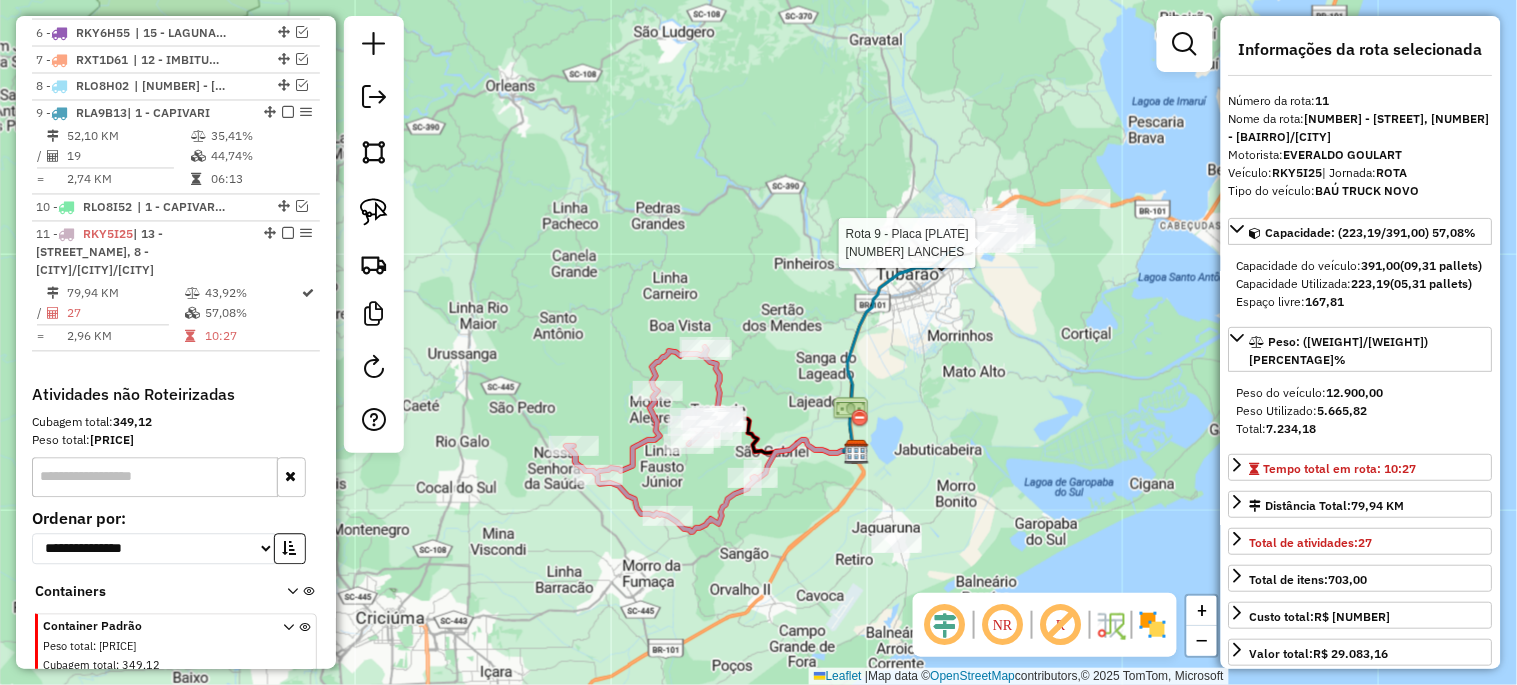 scroll, scrollTop: 981, scrollLeft: 0, axis: vertical 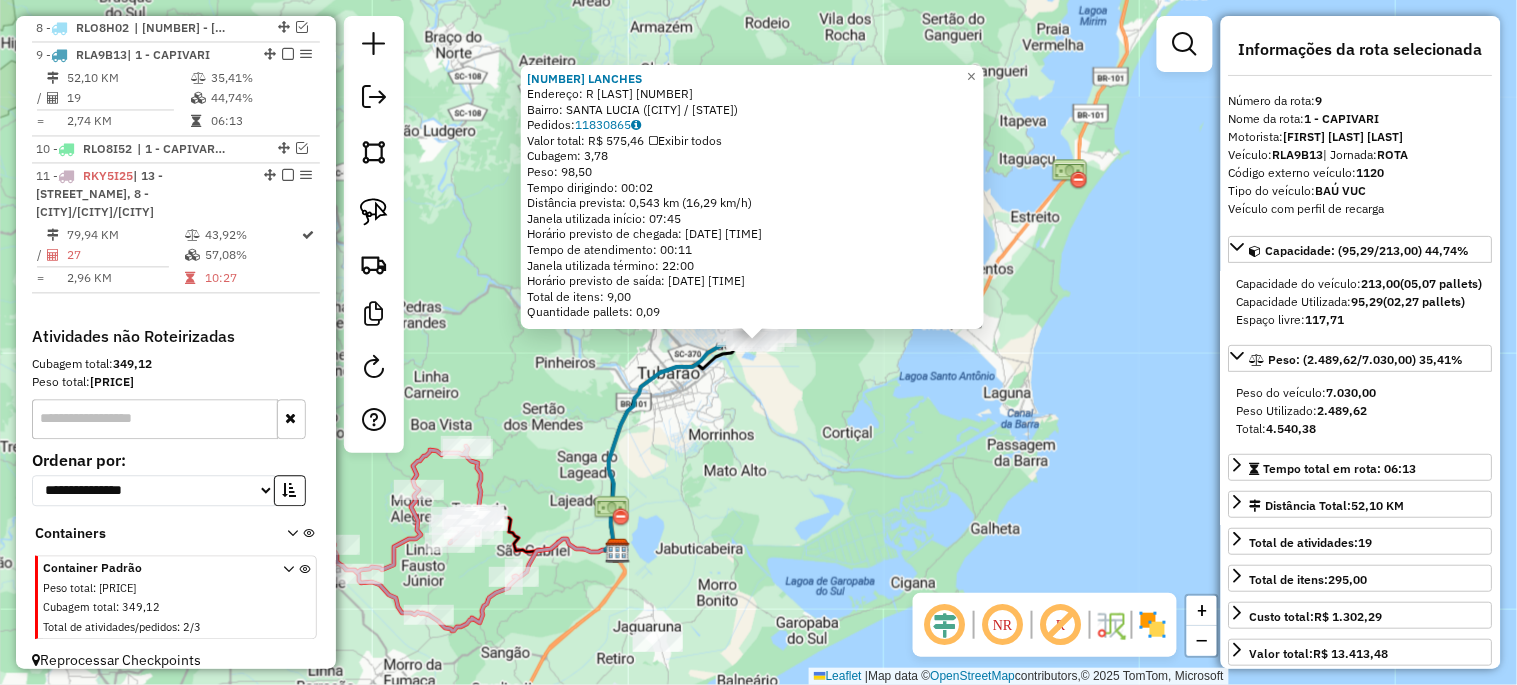 click on "25650 - PIRES LANCHES  Endereço:  R DA LIBERDADE [NUMBER]   Bairro: SANTA LUCIA ([CITY] / [STATE])   Pedidos:  [NUMBER]   Valor total: R$ [NUMBER]   Exibir todos   Cubagem: [NUMBER]  Peso: [NUMBER]  Tempo dirigindo: [TIME]   Distância prevista: [NUMBER] km ([NUMBER] km/h)   Janela utilizada início: [TIME]   Horário previsto de chegada: [DATE] [TIME]   Tempo de atendimento: [TIME]   Janela utilizada término: [TIME]   Horário previsto de saída: [DATE] [TIME]   Total de itens: [NUMBER]   Quantidade pallets: [NUMBER]  × Janela de atendimento Grade de atendimento Capacidade Transportadoras Veículos Cliente Pedidos  Rotas Selecione os dias de semana para filtrar as janelas de atendimento  Seg   Ter   Qua   Qui   Sex   Sáb   Dom  Informe o período da janela de atendimento: De: Até:  Filtrar exatamente a janela do cliente  Considerar janela de atendimento padrão  Selecione os dias de semana para filtrar as grades de atendimento  Seg   Ter   Qua   Qui   Sex   Sáb   Dom   Clientes fora do dia de atendimento selecionado De:" 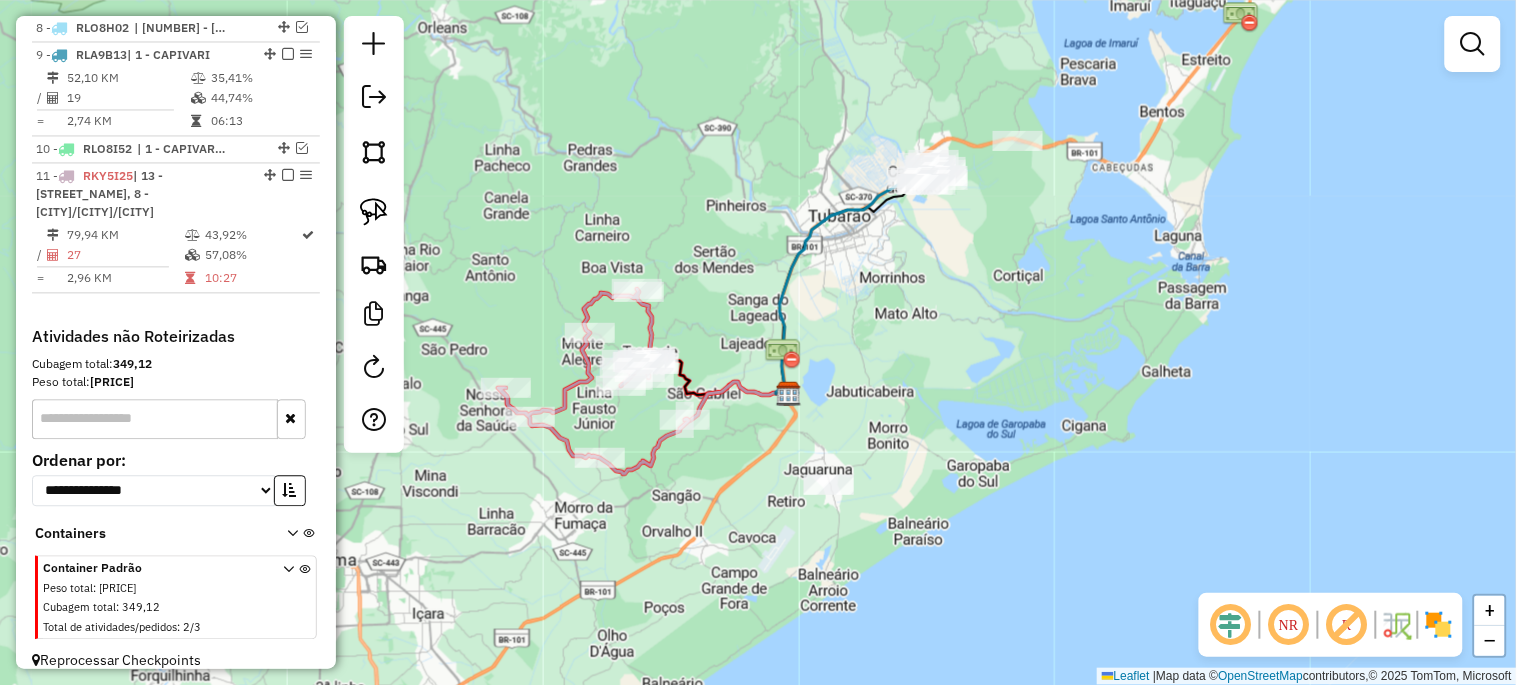 drag, startPoint x: 834, startPoint y: 478, endPoint x: 1048, endPoint y: 304, distance: 275.81152 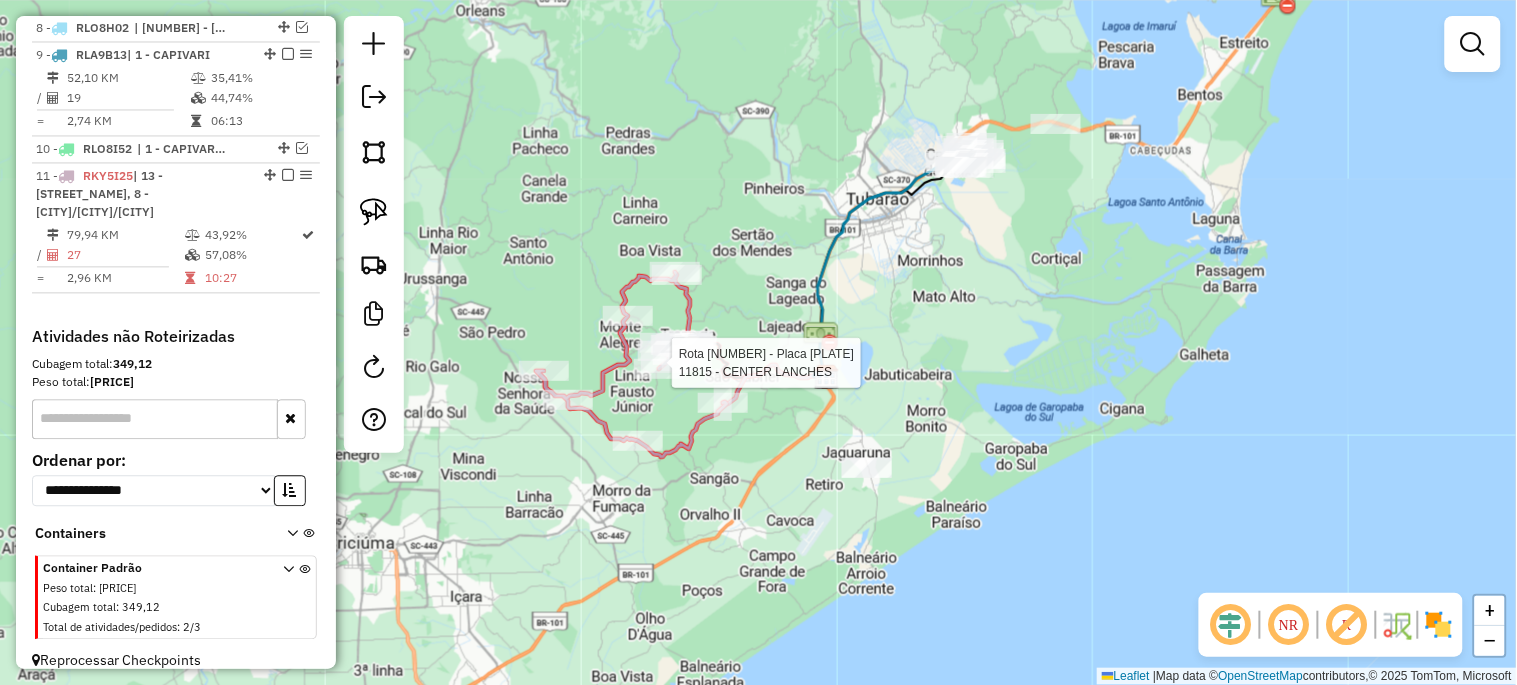 select on "*********" 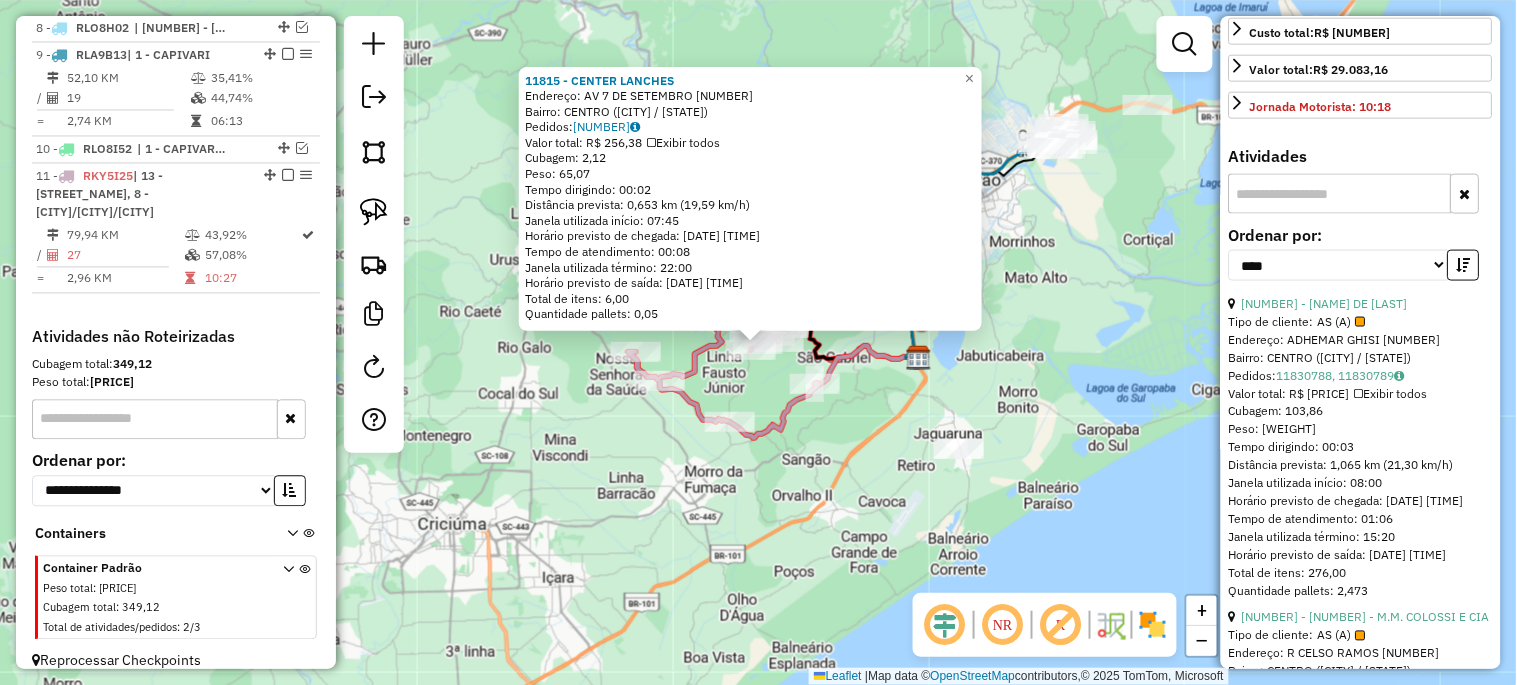 scroll, scrollTop: 592, scrollLeft: 0, axis: vertical 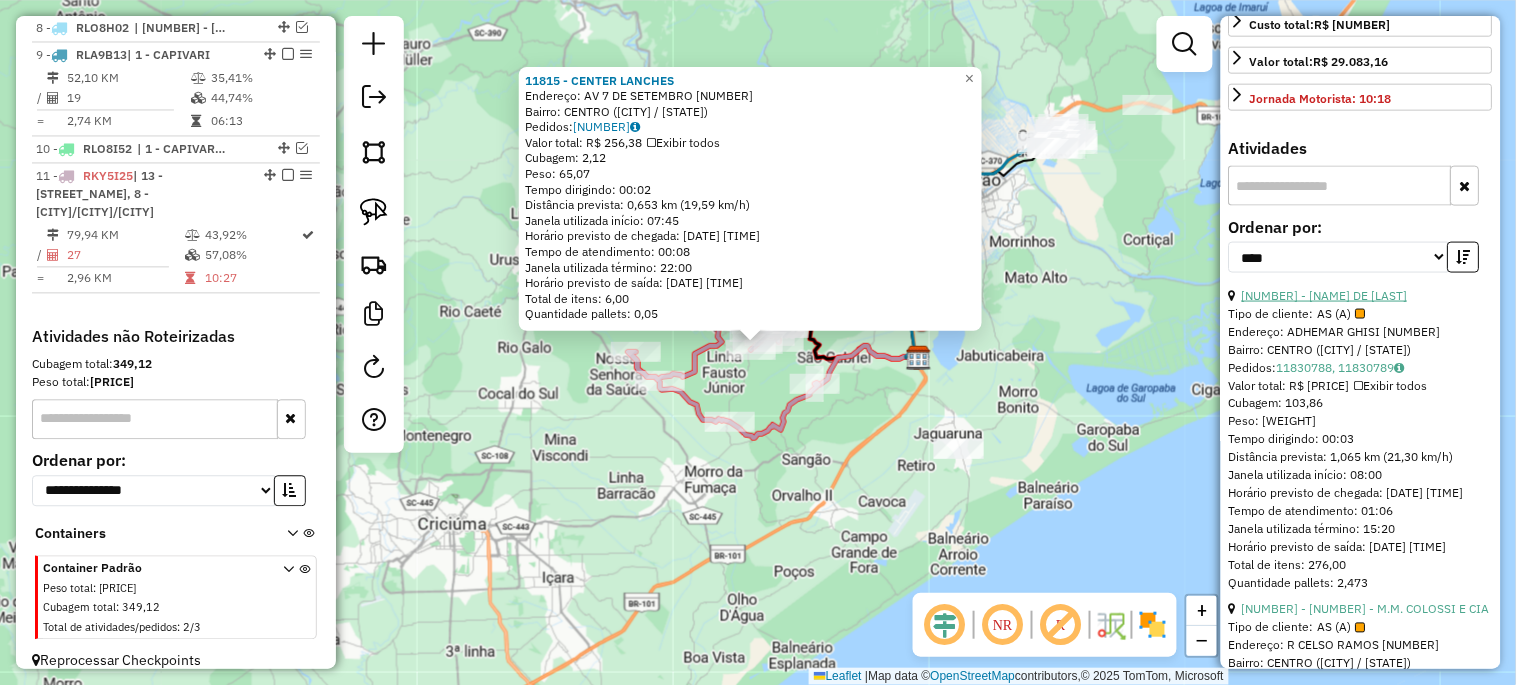 click on "[NUMBER] - [NAME] DE [LAST]" at bounding box center (1325, 295) 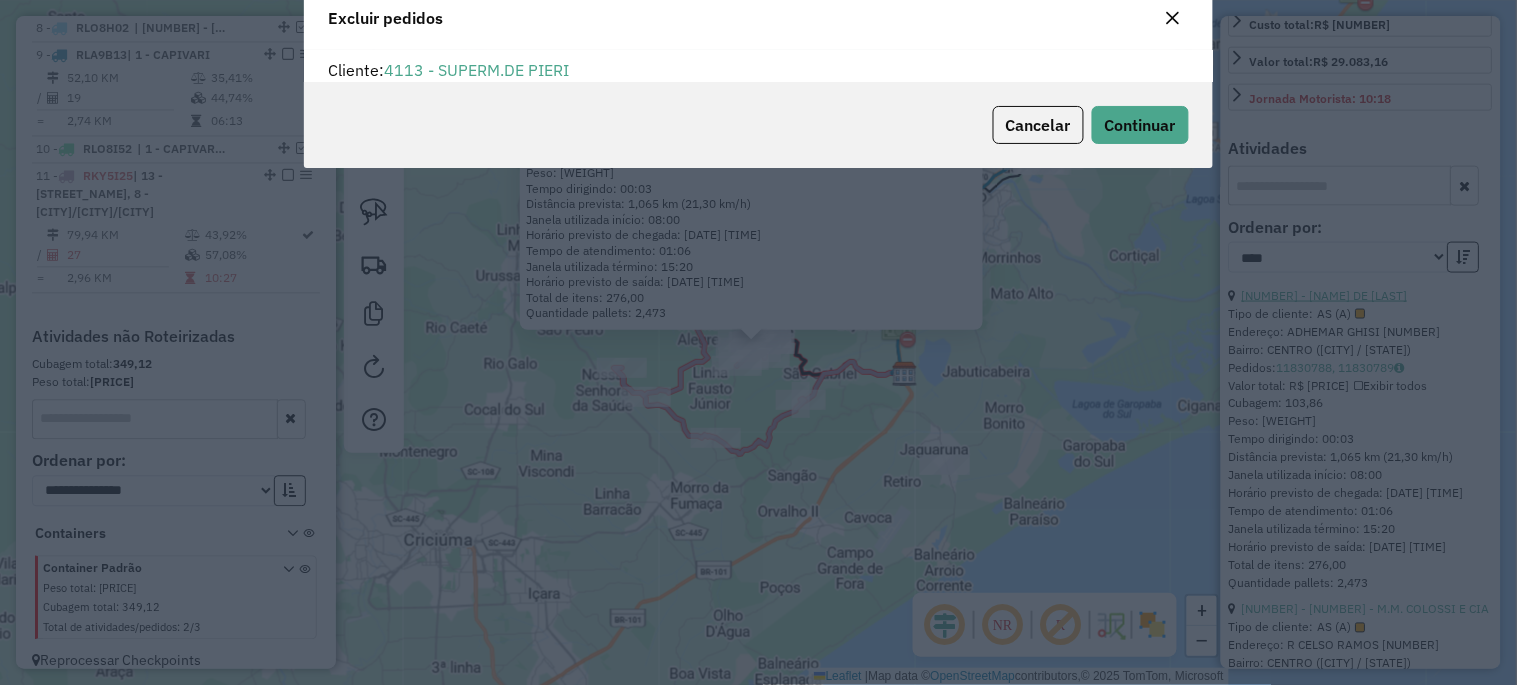 scroll, scrollTop: 68, scrollLeft: 0, axis: vertical 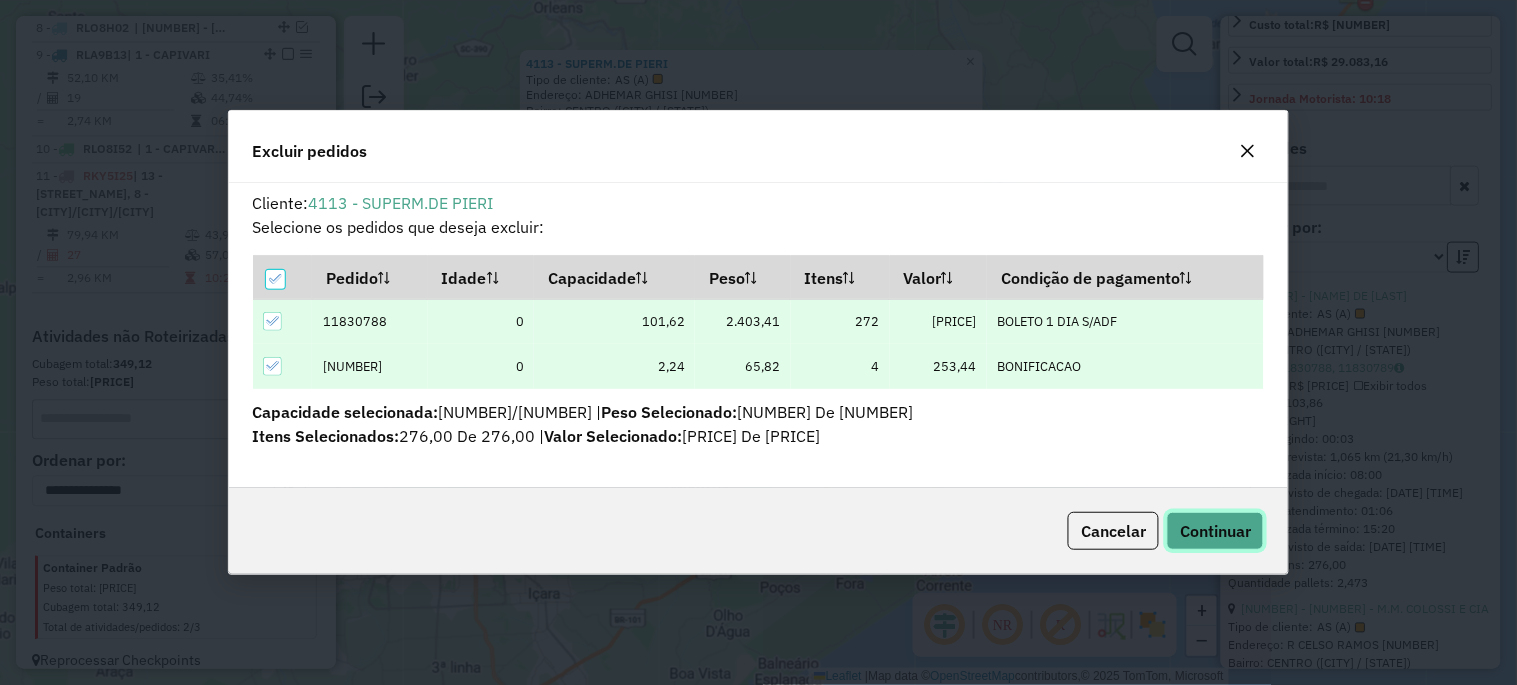 click on "Continuar" 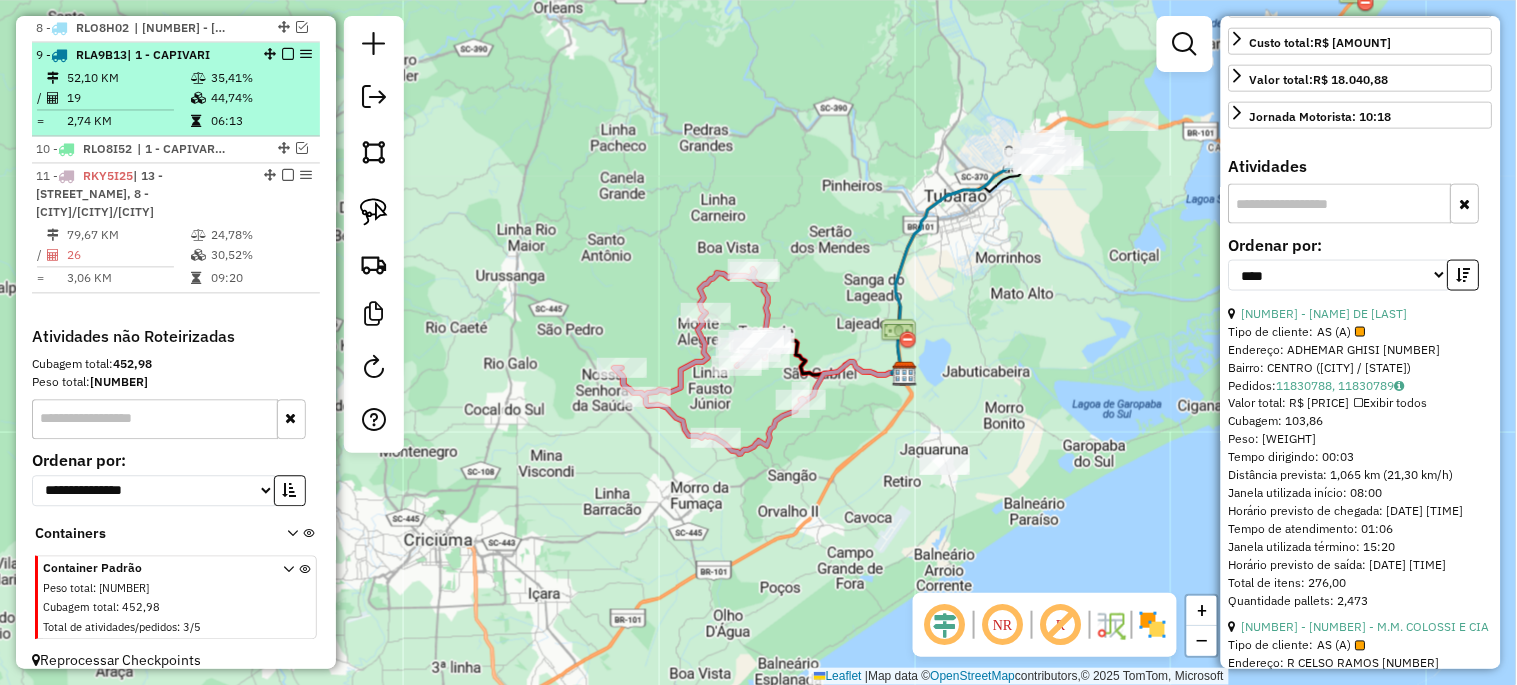 click at bounding box center (288, 55) 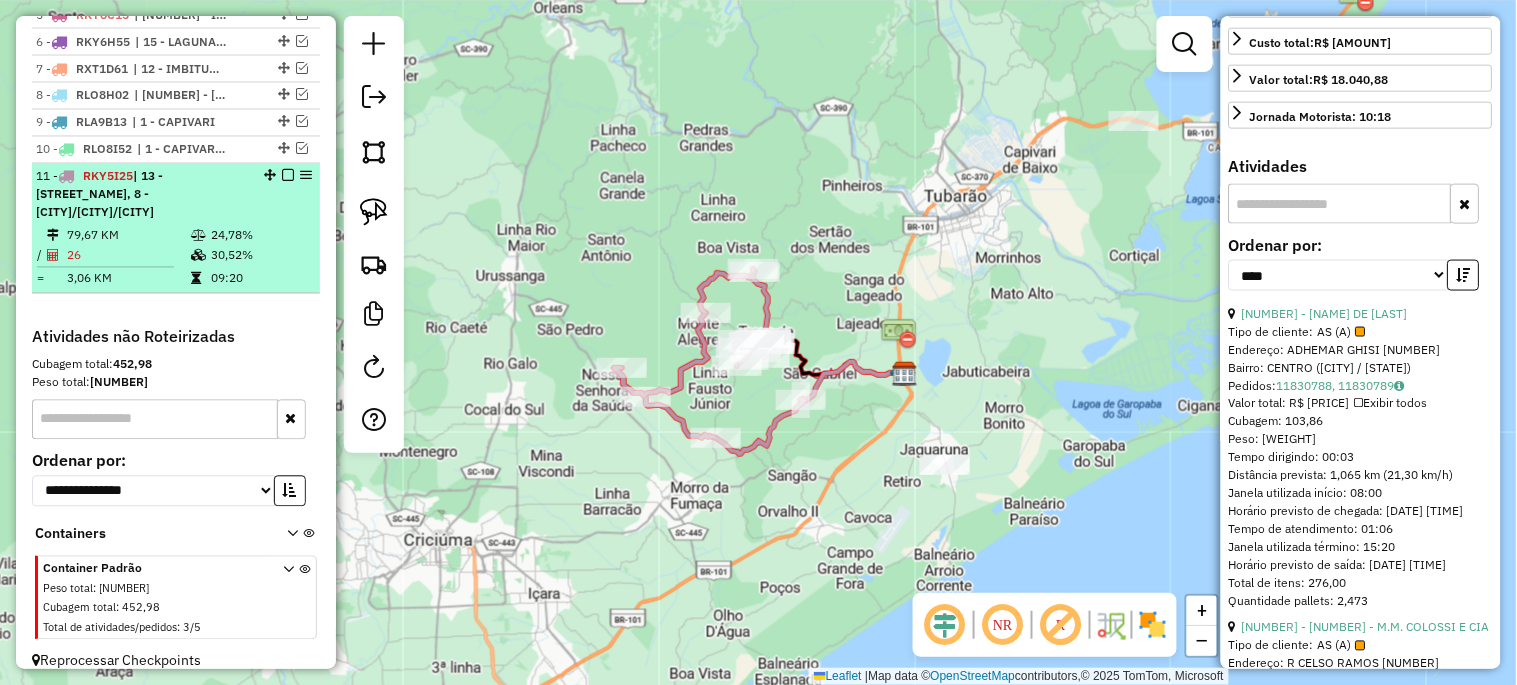 click at bounding box center [288, 176] 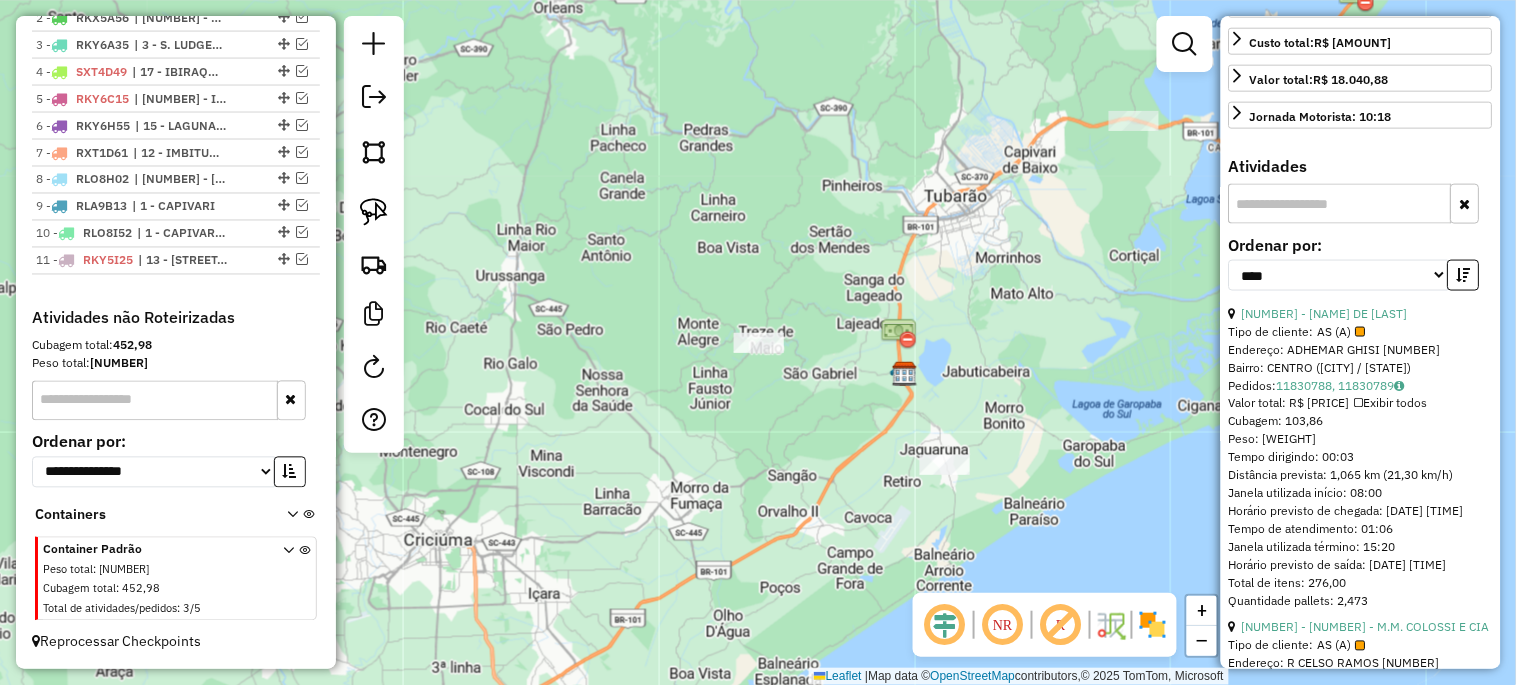 click on "Janela de atendimento Grade de atendimento Capacidade Transportadoras Veículos Cliente Pedidos  Rotas Selecione os dias de semana para filtrar as janelas de atendimento  Seg   Ter   Qua   Qui   Sex   Sáb   Dom  Informe o período da janela de atendimento: De: Até:  Filtrar exatamente a janela do cliente  Considerar janela de atendimento padrão  Selecione os dias de semana para filtrar as grades de atendimento  Seg   Ter   Qua   Qui   Sex   Sáb   Dom   Considerar clientes sem dia de atendimento cadastrado  Clientes fora do dia de atendimento selecionado Filtrar as atividades entre os valores definidos abaixo:  Peso mínimo:   Peso máximo:   Cubagem mínima:   Cubagem máxima:   De:   Até:  Filtrar as atividades entre o tempo de atendimento definido abaixo:  De:   Até:   Considerar capacidade total dos clientes não roteirizados Transportadora: Selecione um ou mais itens Tipo de veículo: Selecione um ou mais itens Veículo: Selecione um ou mais itens Motorista: Selecione um ou mais itens Nome: Rótulo:" 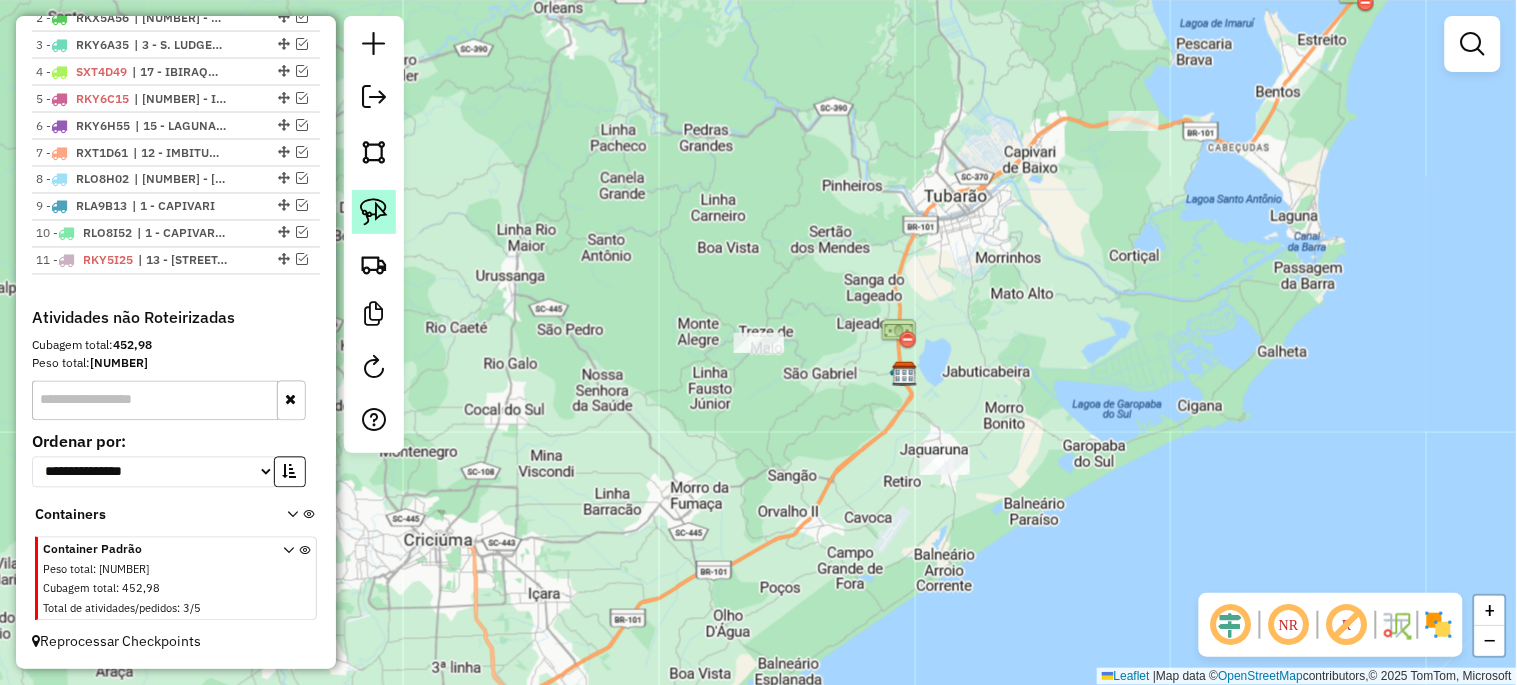 click 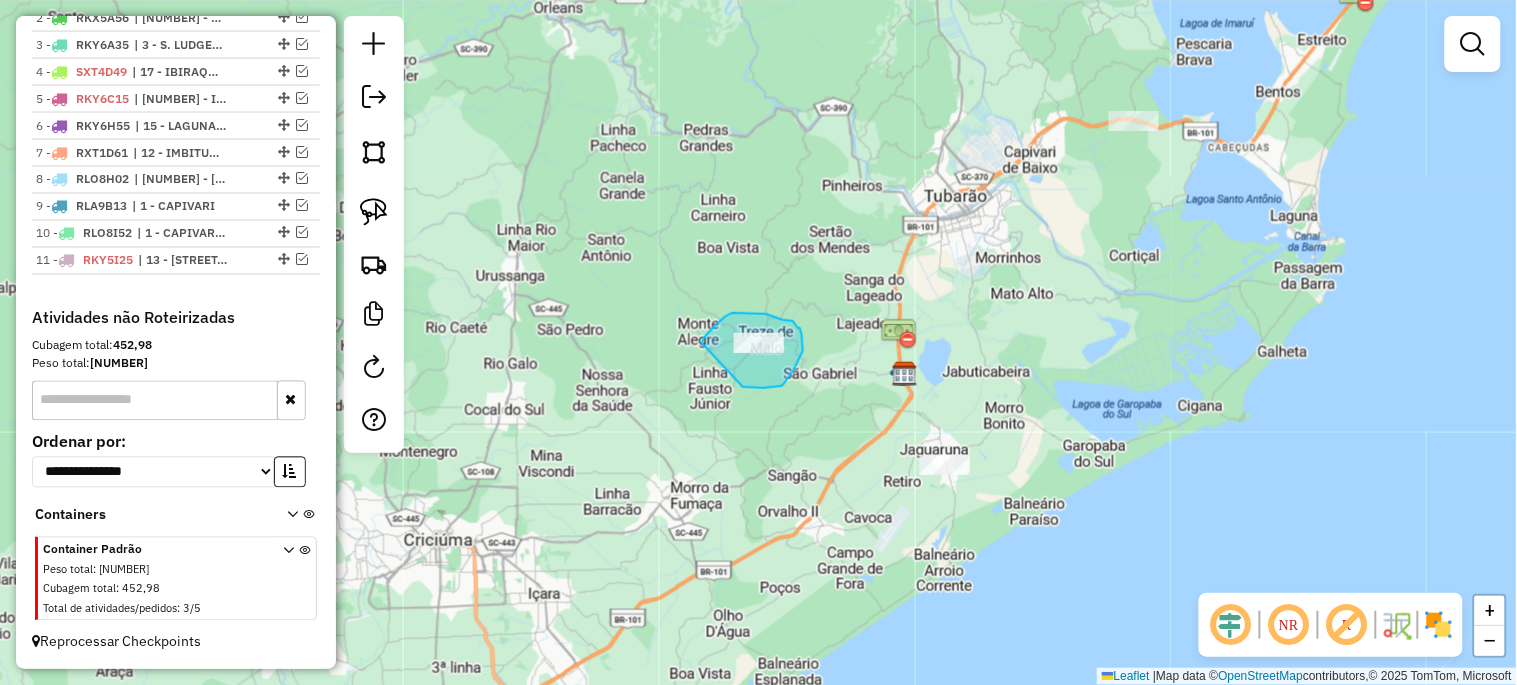 drag, startPoint x: 702, startPoint y: 343, endPoint x: 743, endPoint y: 387, distance: 60.1415 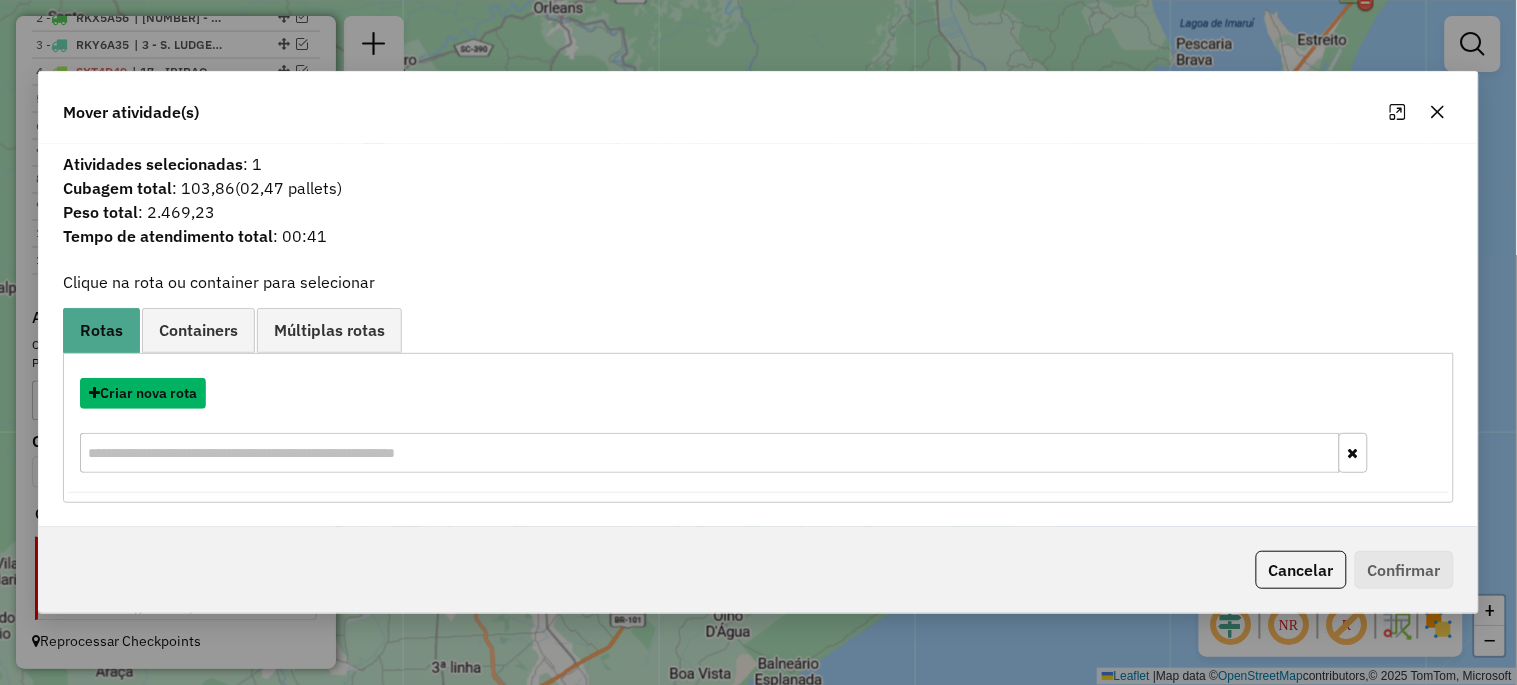 click on "Criar nova rota" at bounding box center [143, 393] 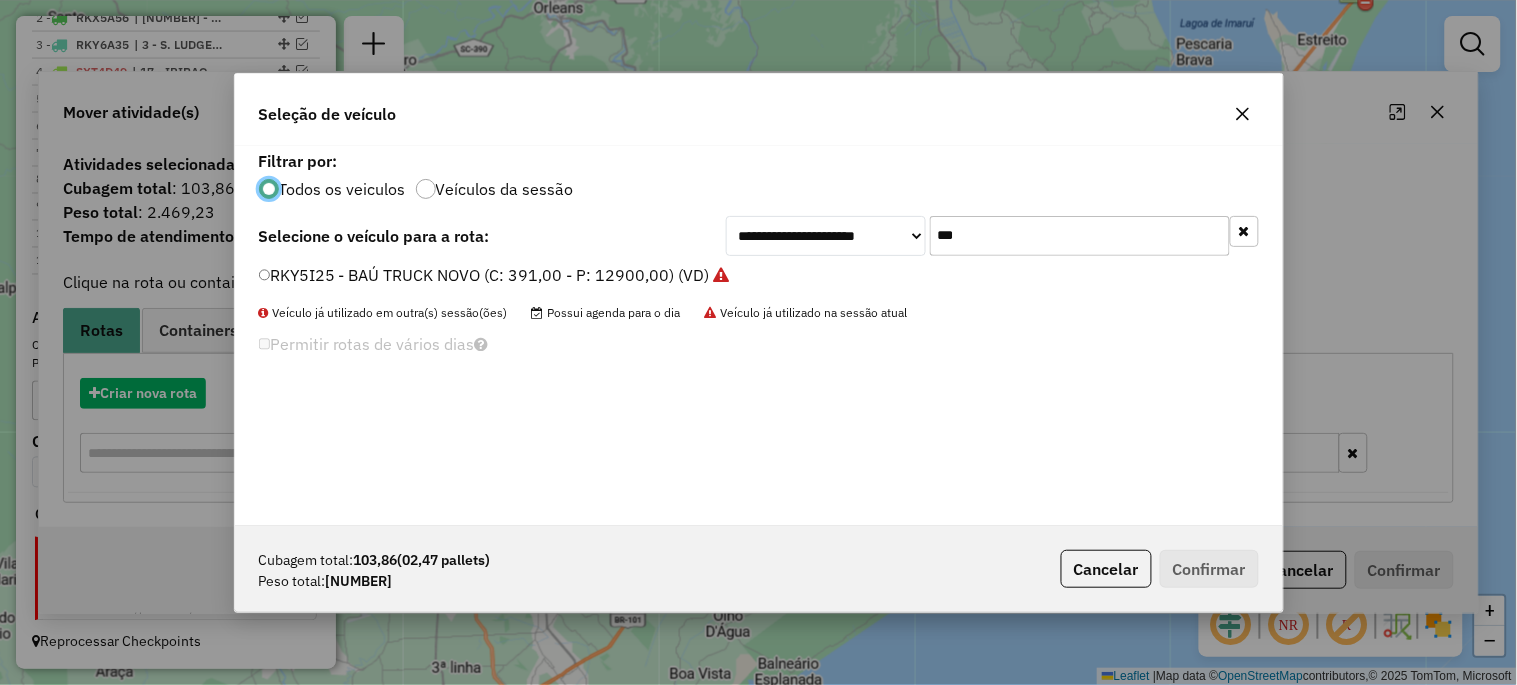 scroll, scrollTop: 11, scrollLeft: 5, axis: both 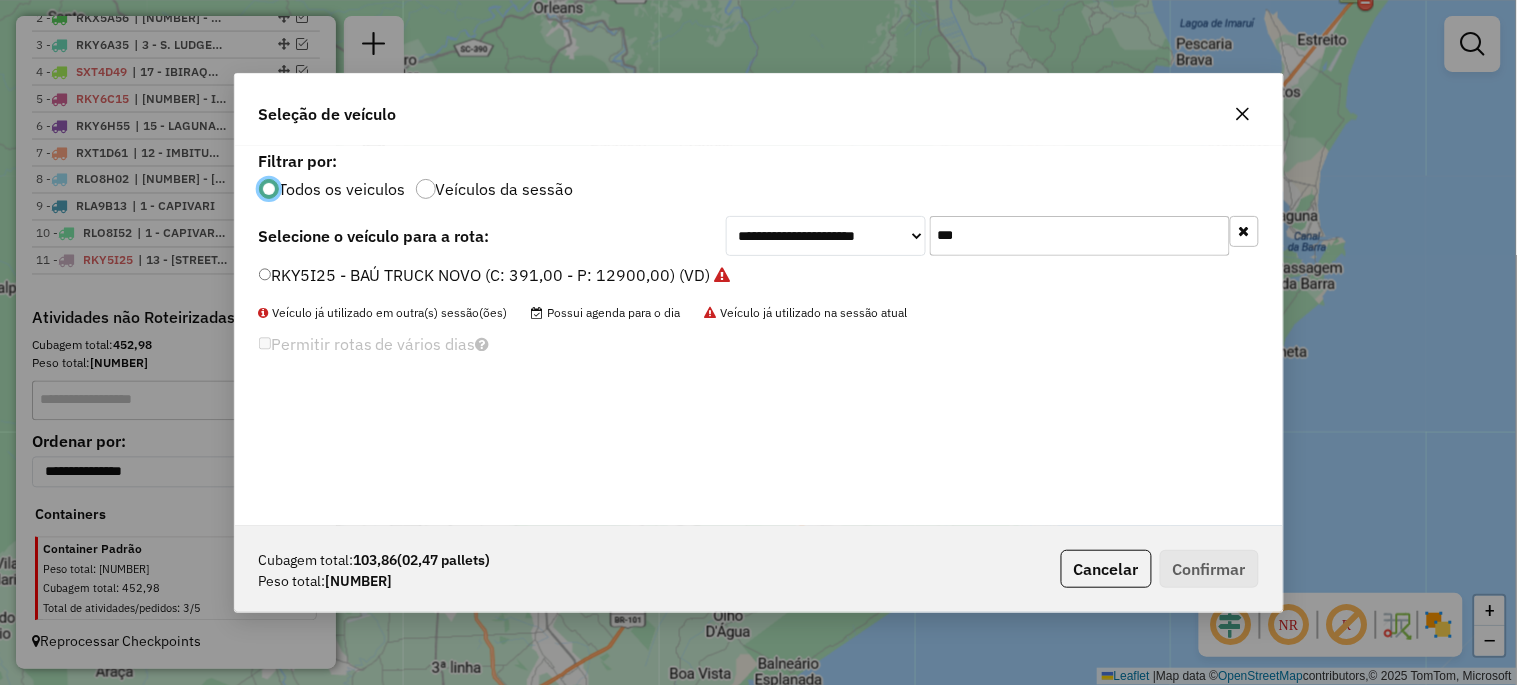 click 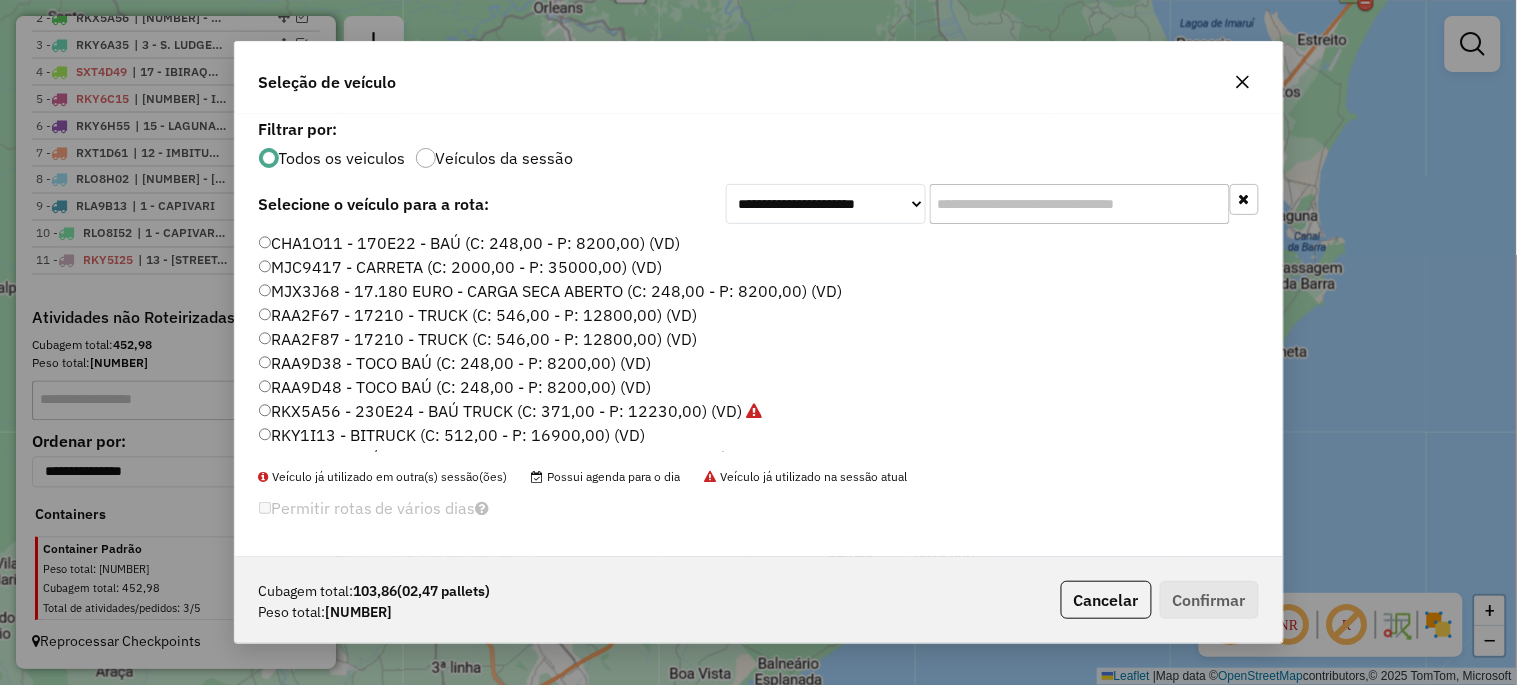 click on "RAA2F67 - 17210 - TRUCK (C: 546,00 - P: 12800,00) (VD)" 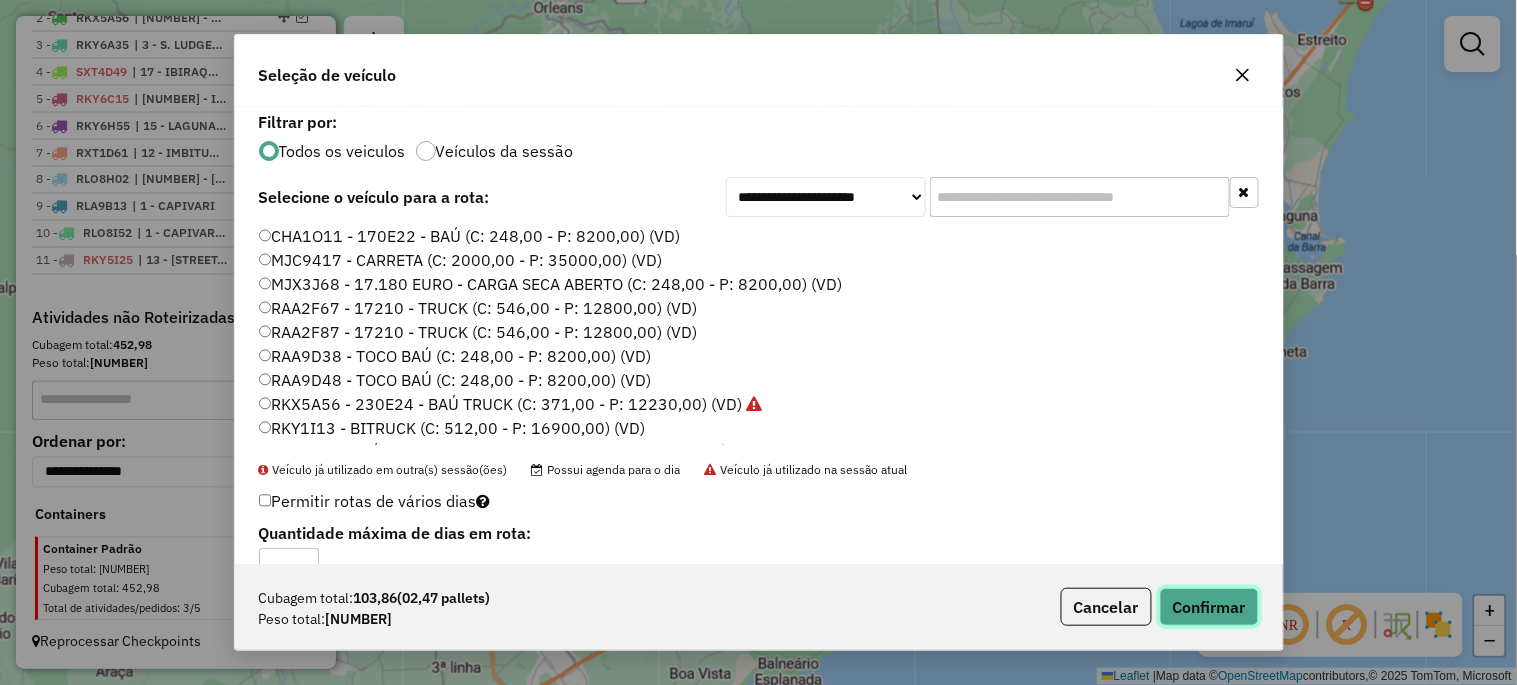 click on "Confirmar" 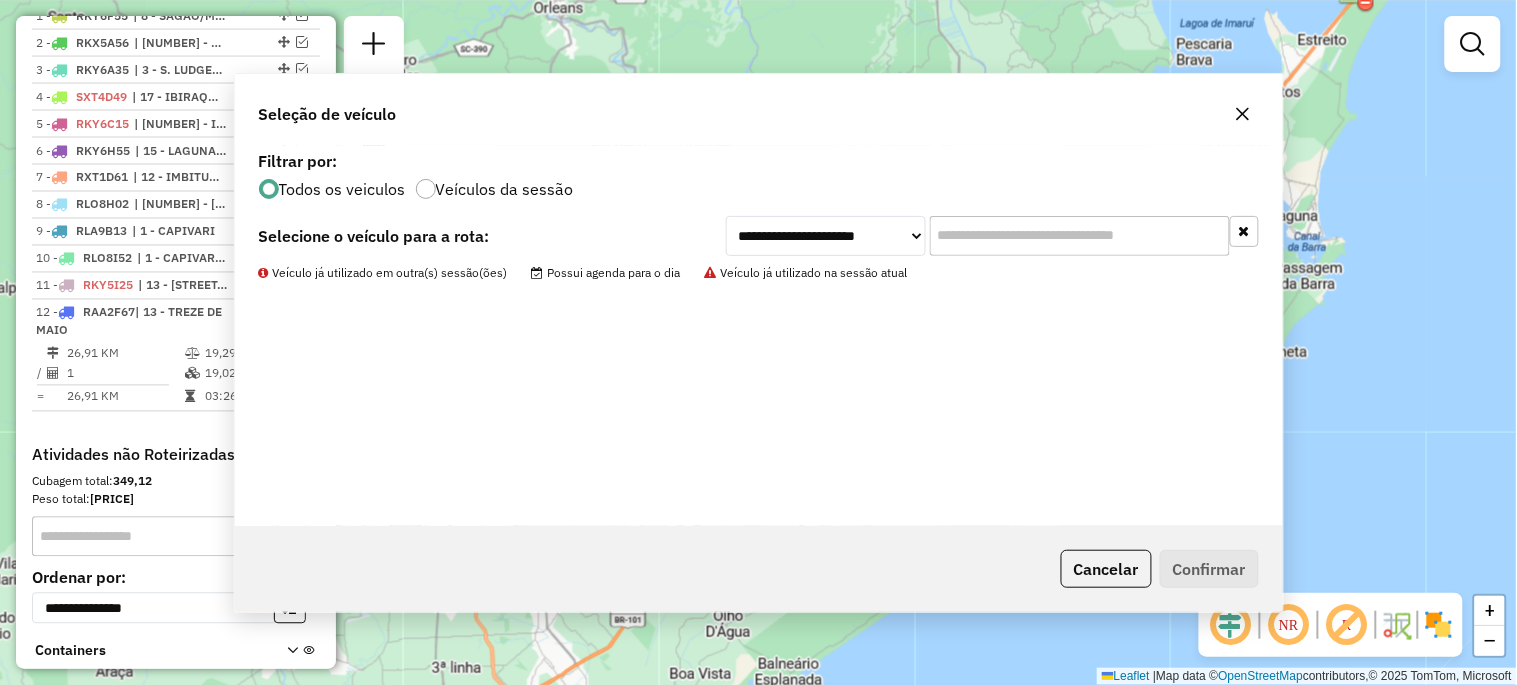 scroll, scrollTop: 966, scrollLeft: 0, axis: vertical 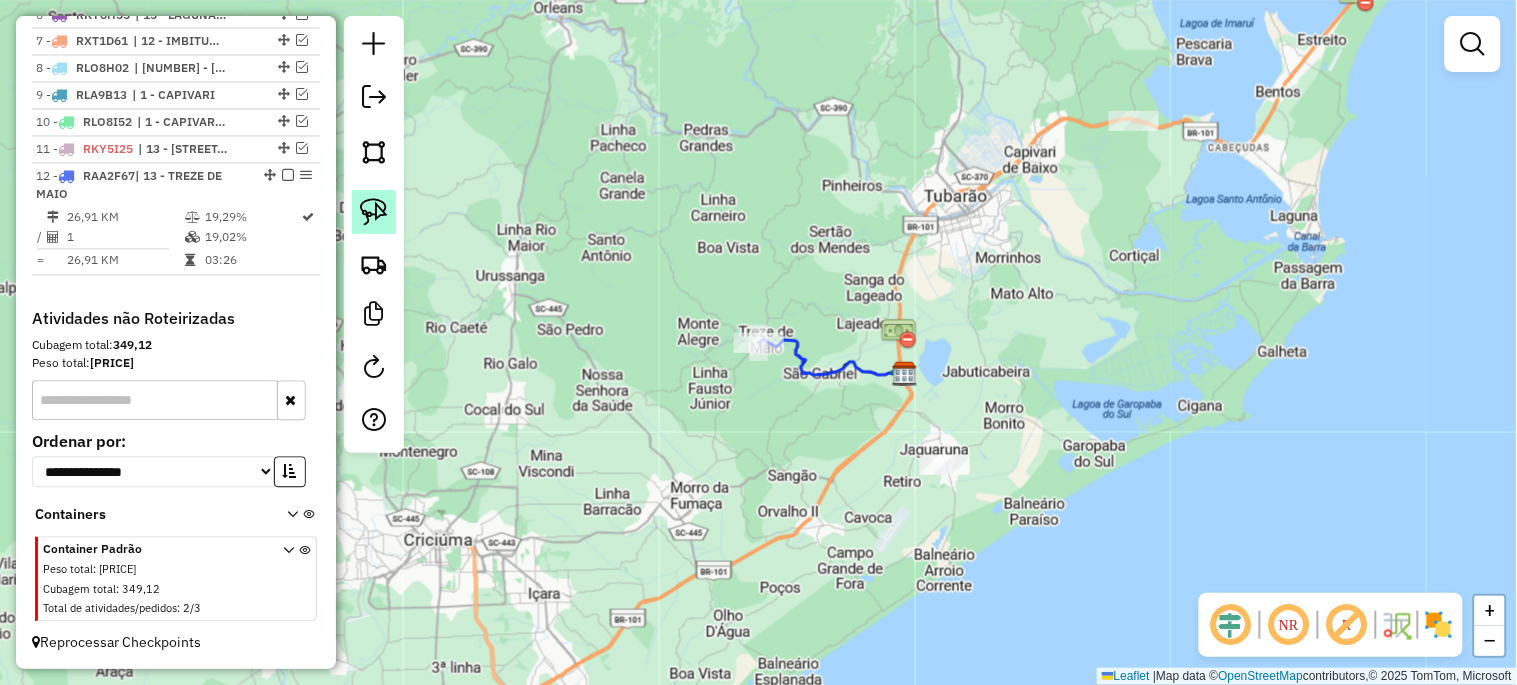 click 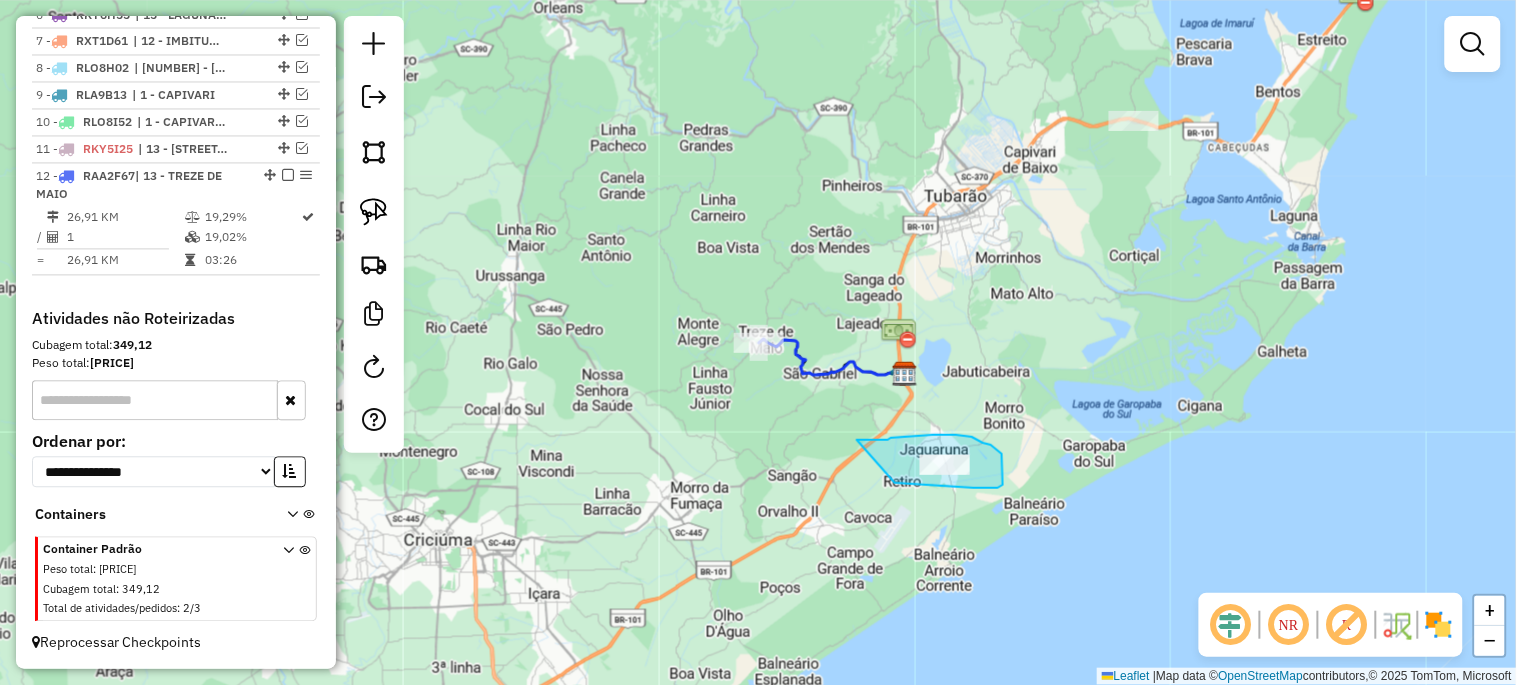 drag, startPoint x: 857, startPoint y: 440, endPoint x: 895, endPoint y: 483, distance: 57.384666 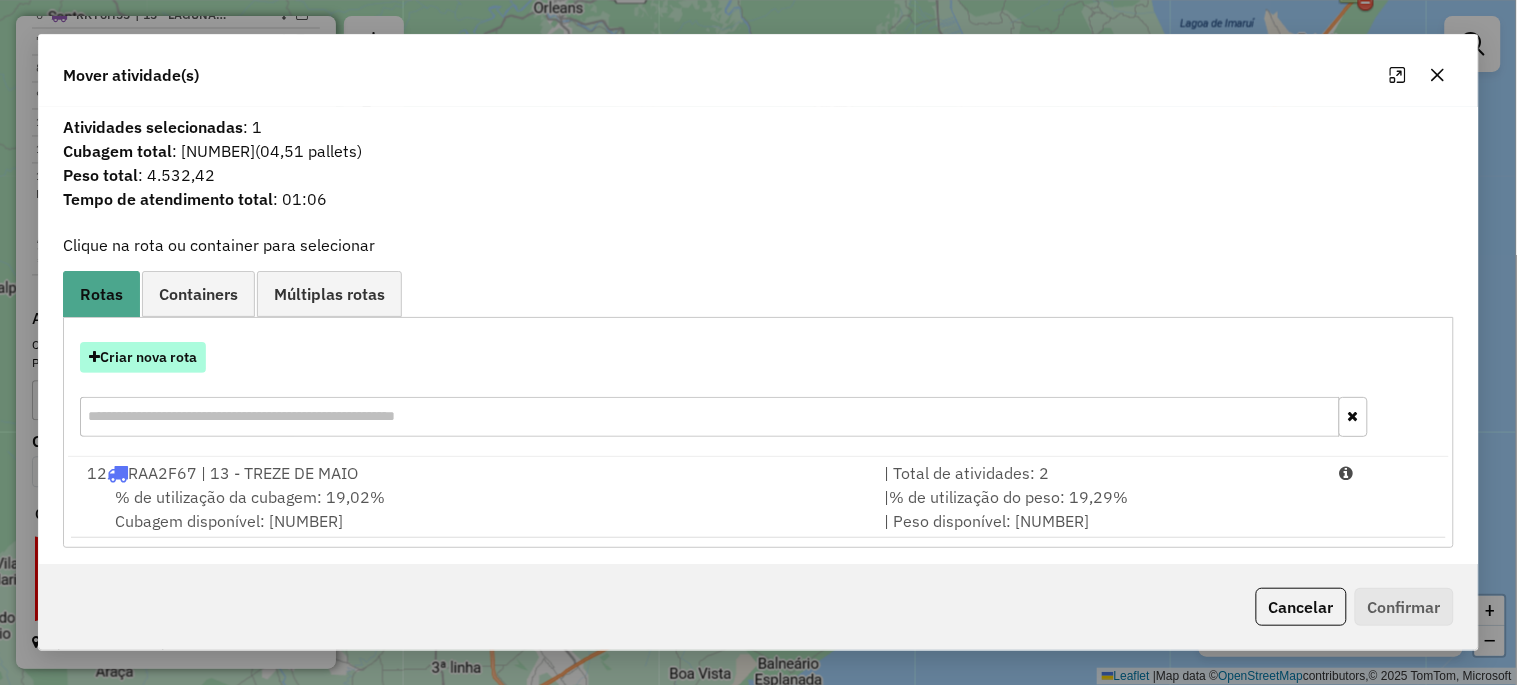 click on "Criar nova rota" at bounding box center [143, 357] 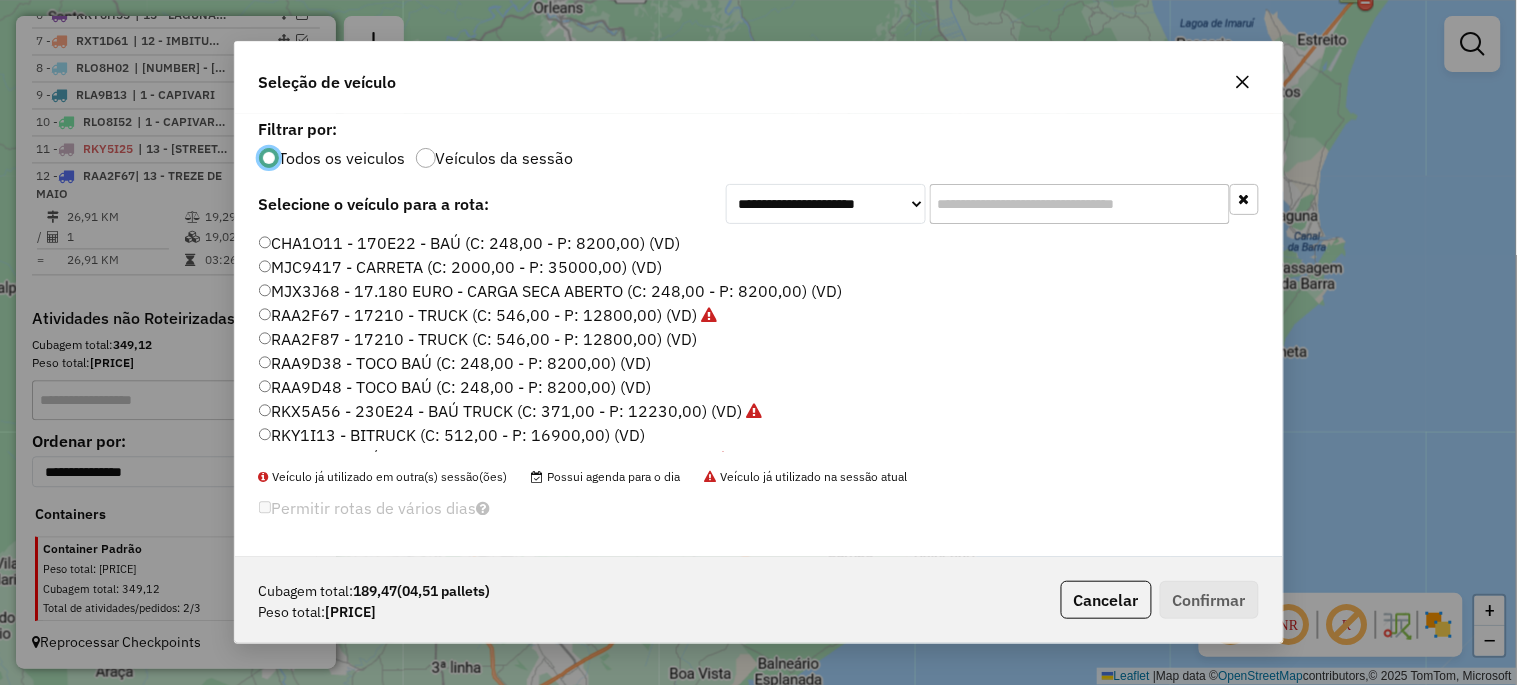 scroll, scrollTop: 11, scrollLeft: 5, axis: both 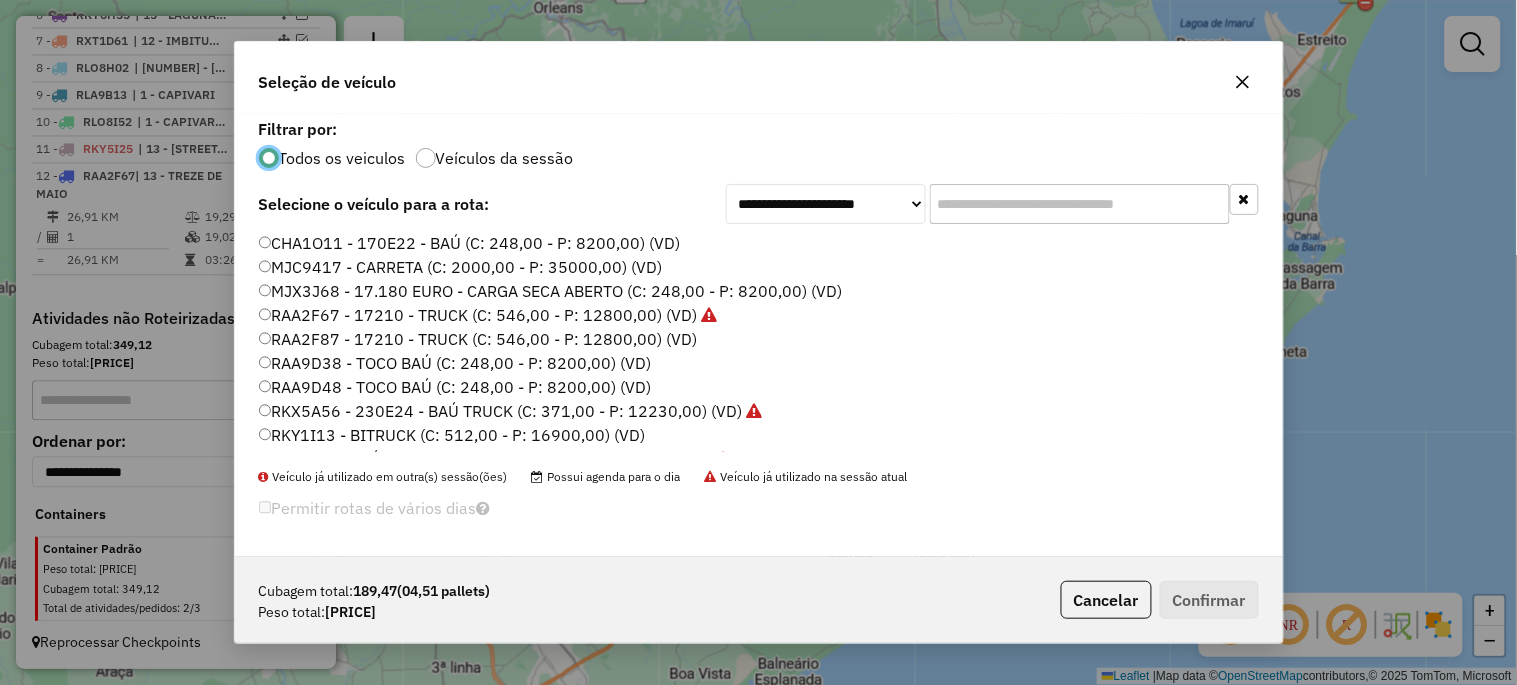 click 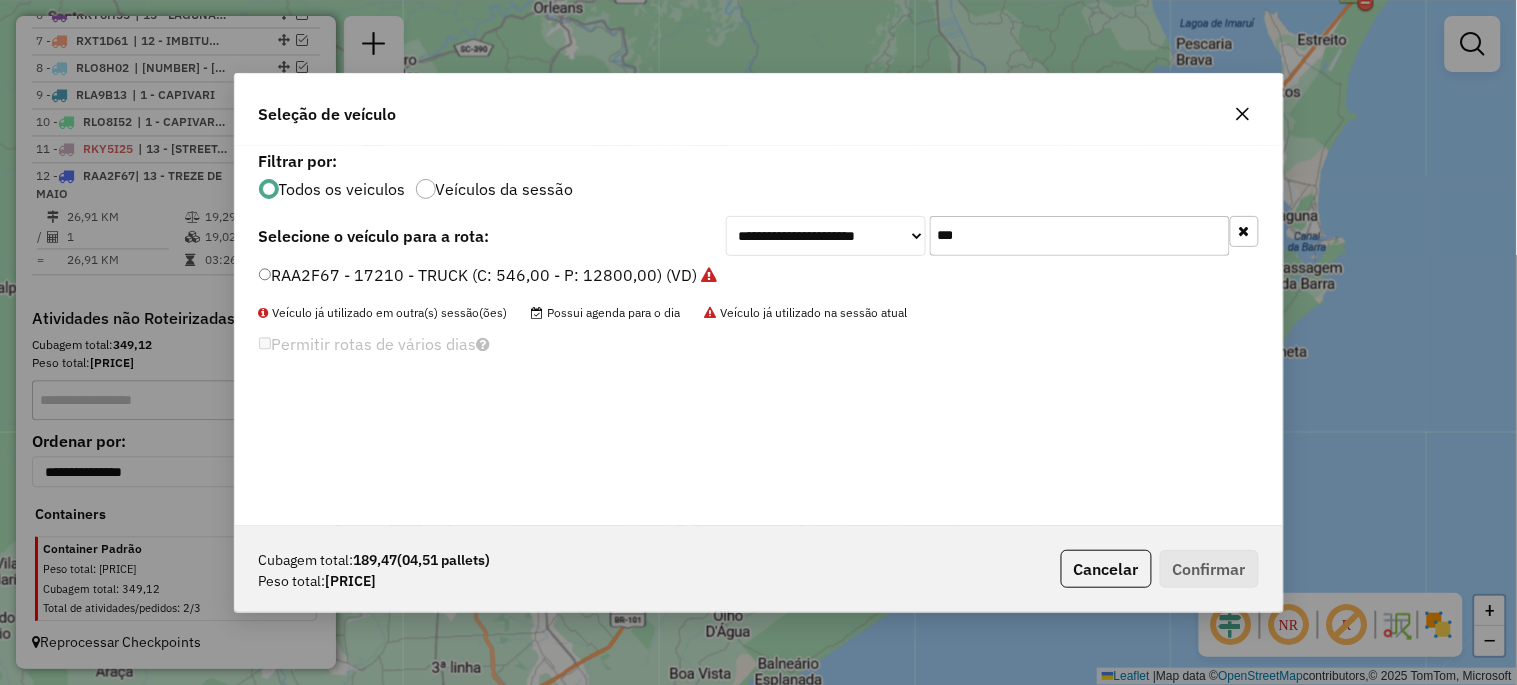 type on "***" 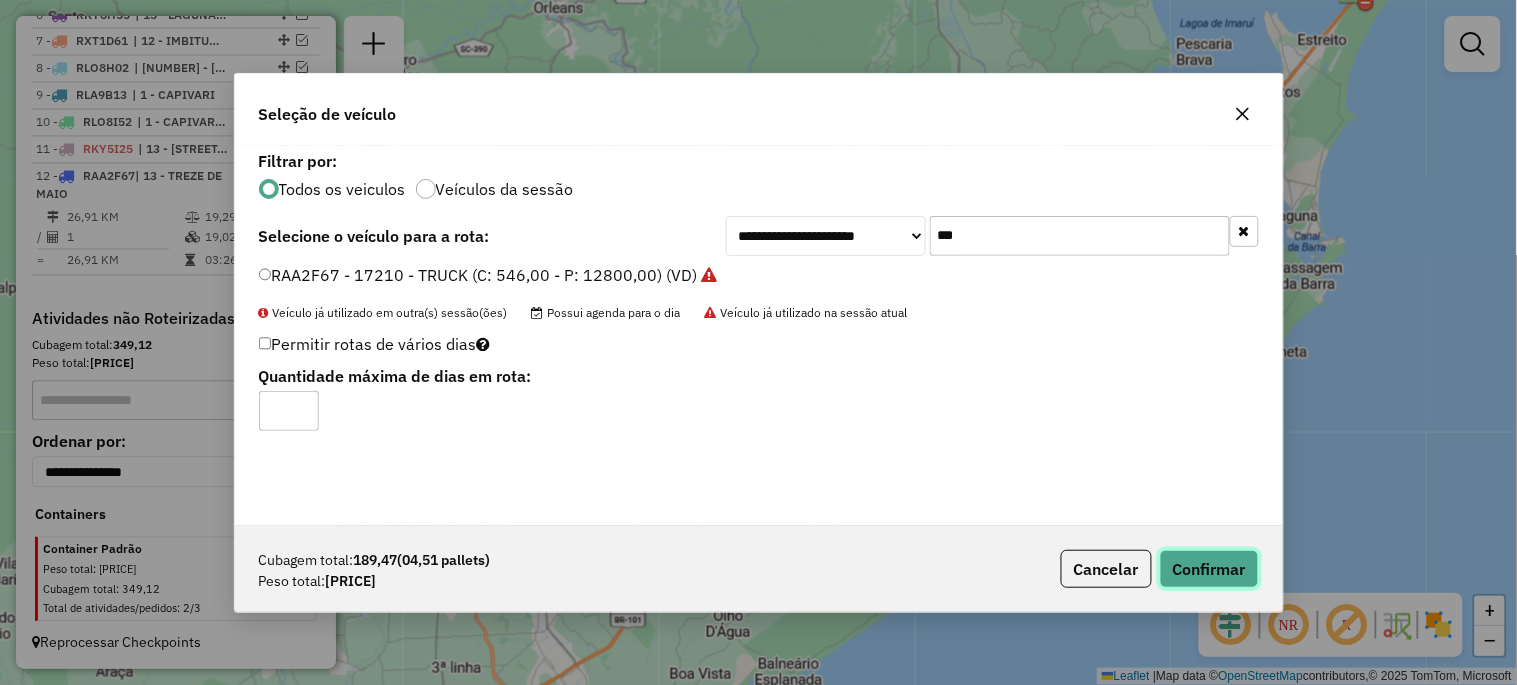 click on "Confirmar" 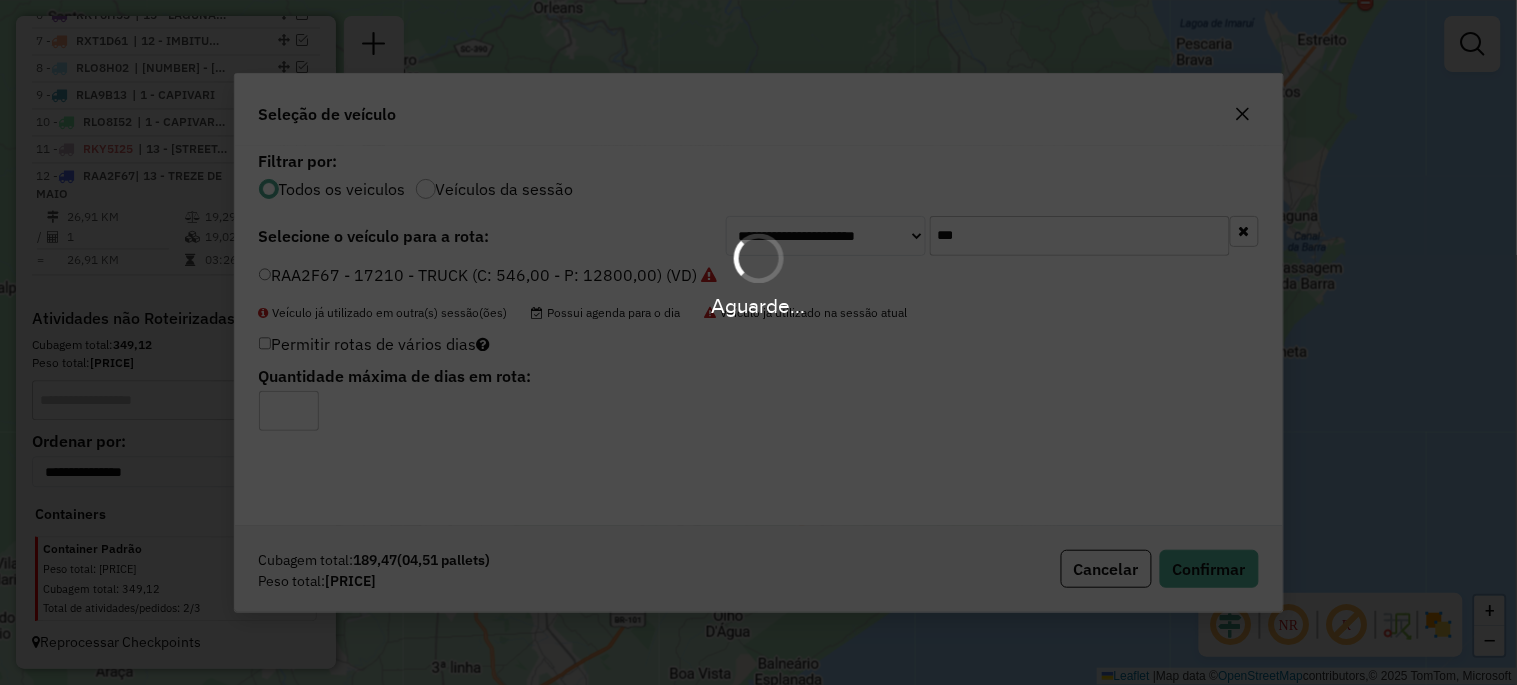 scroll, scrollTop: 1006, scrollLeft: 0, axis: vertical 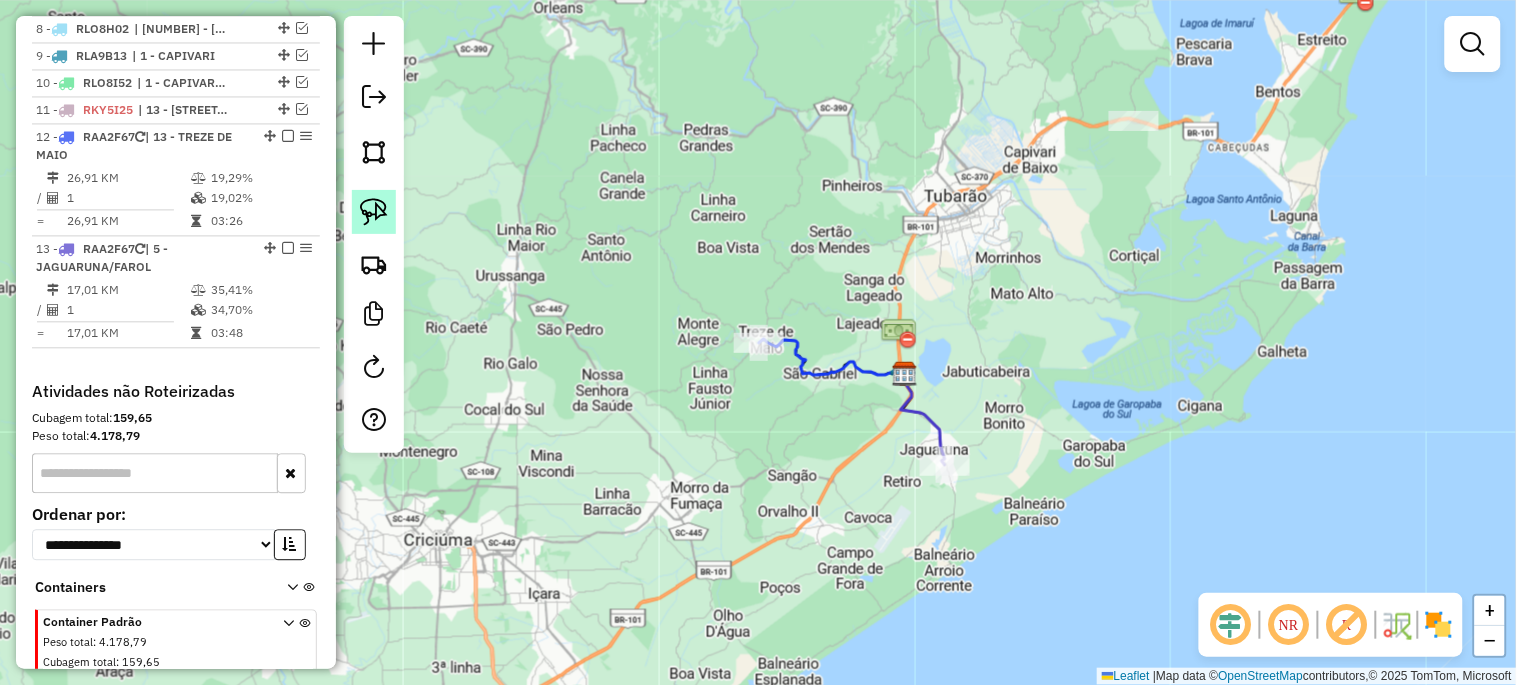click 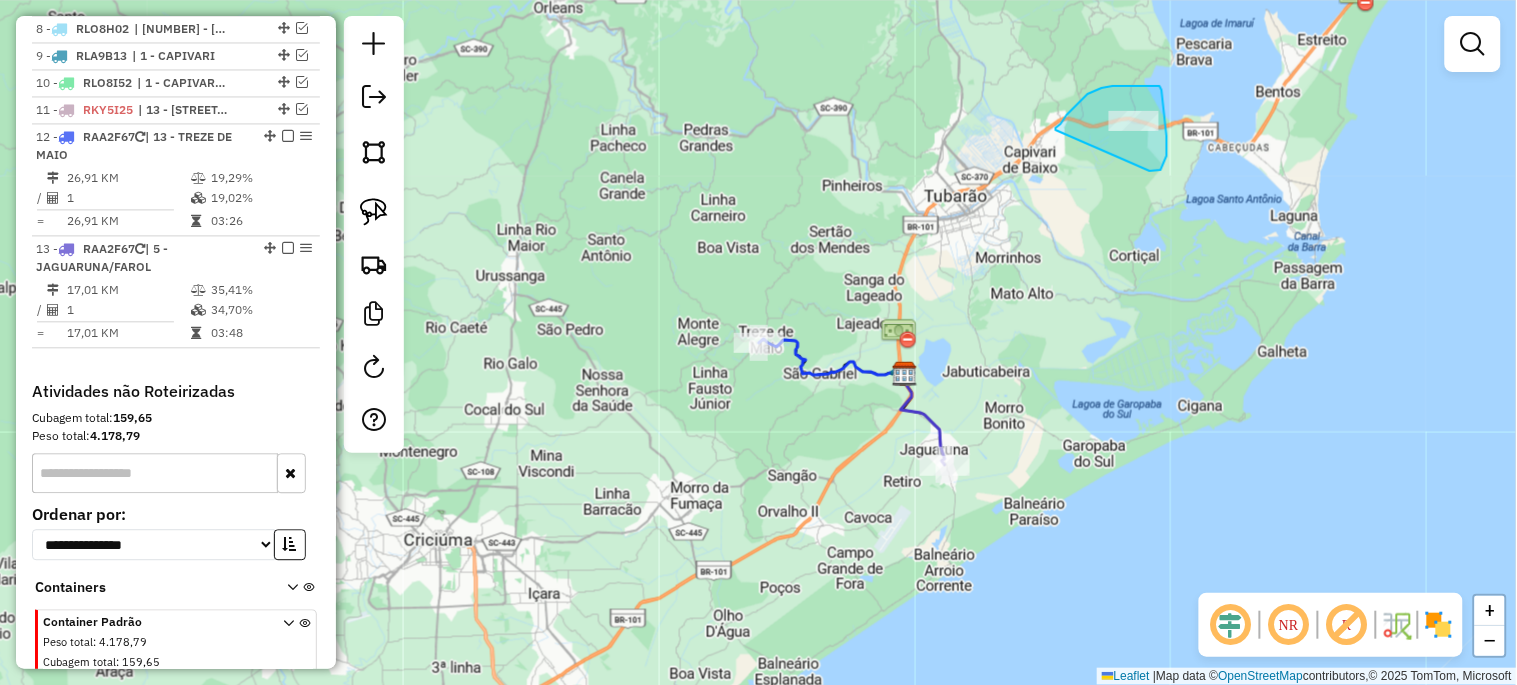 drag, startPoint x: 1056, startPoint y: 130, endPoint x: 1150, endPoint y: 171, distance: 102.55243 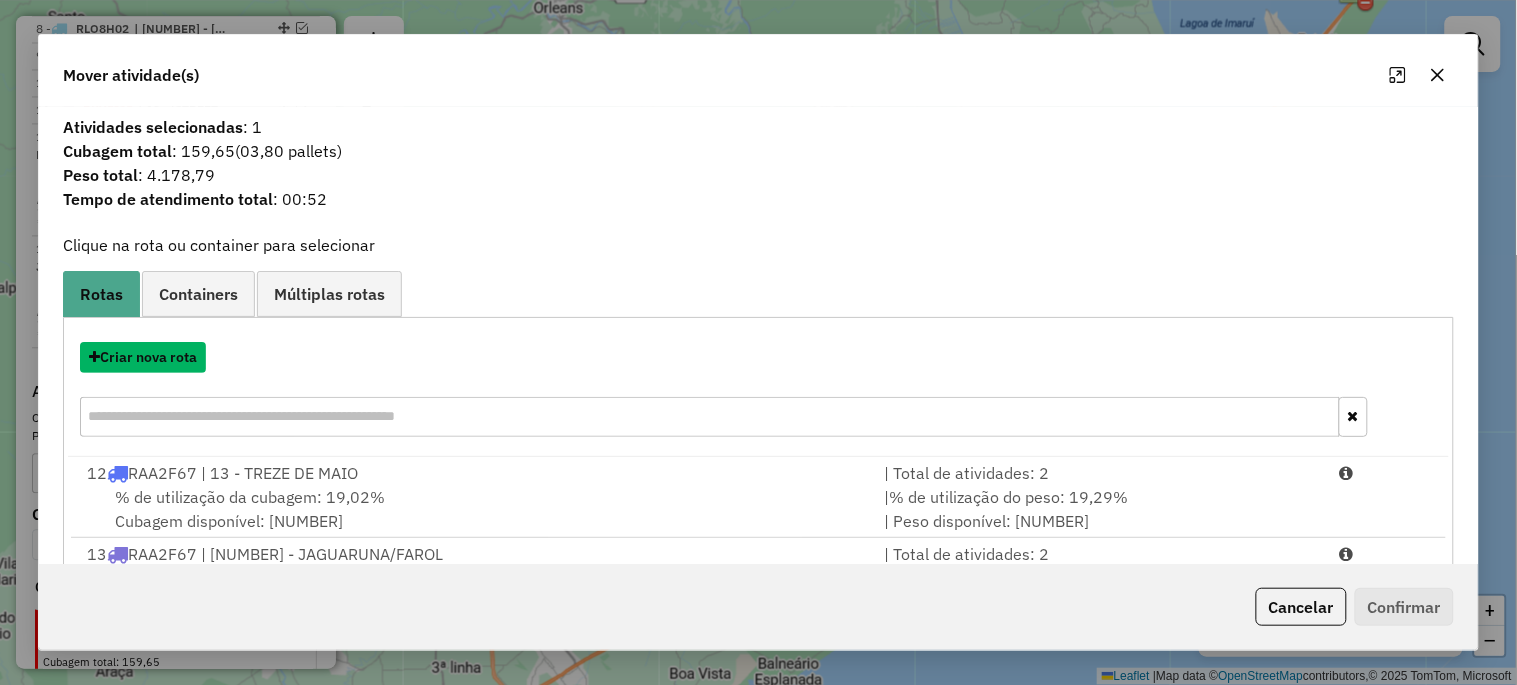 click on "Criar nova rota" at bounding box center [143, 357] 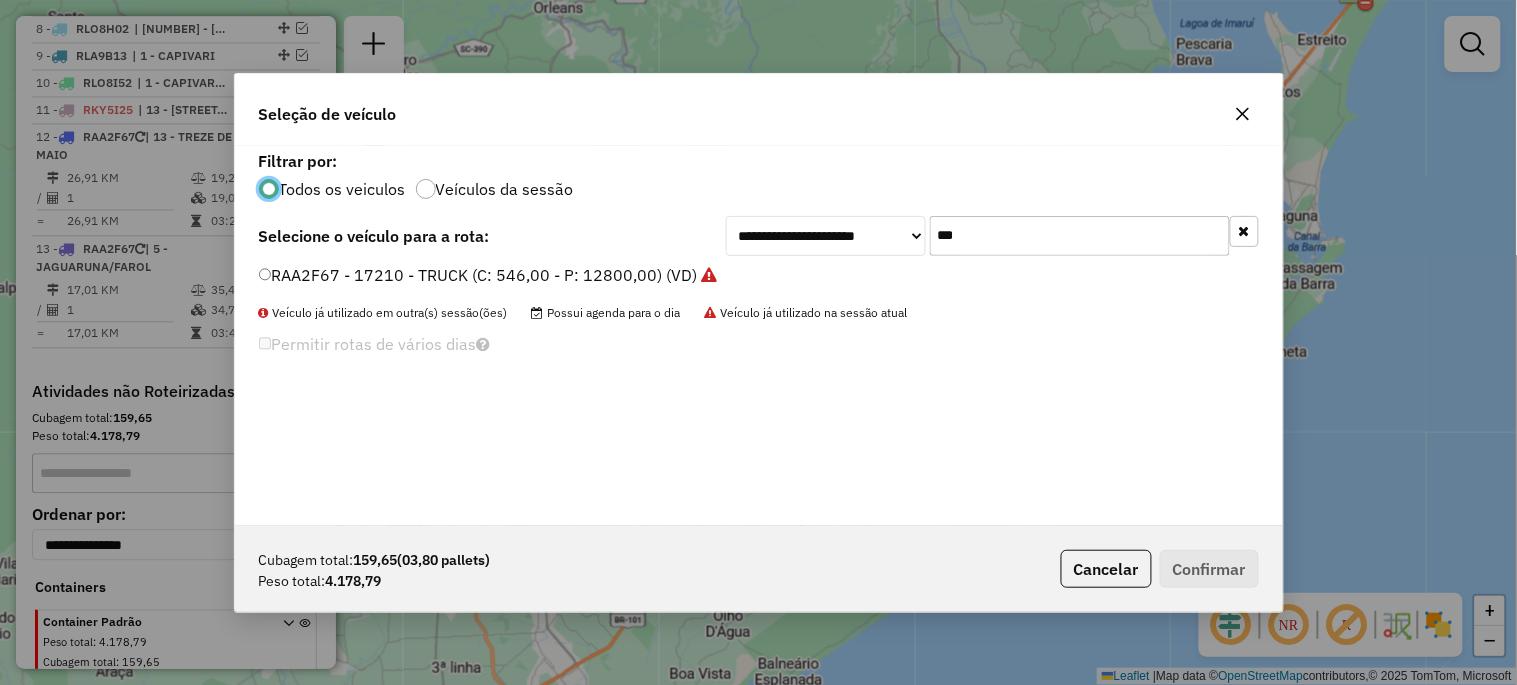 scroll, scrollTop: 11, scrollLeft: 5, axis: both 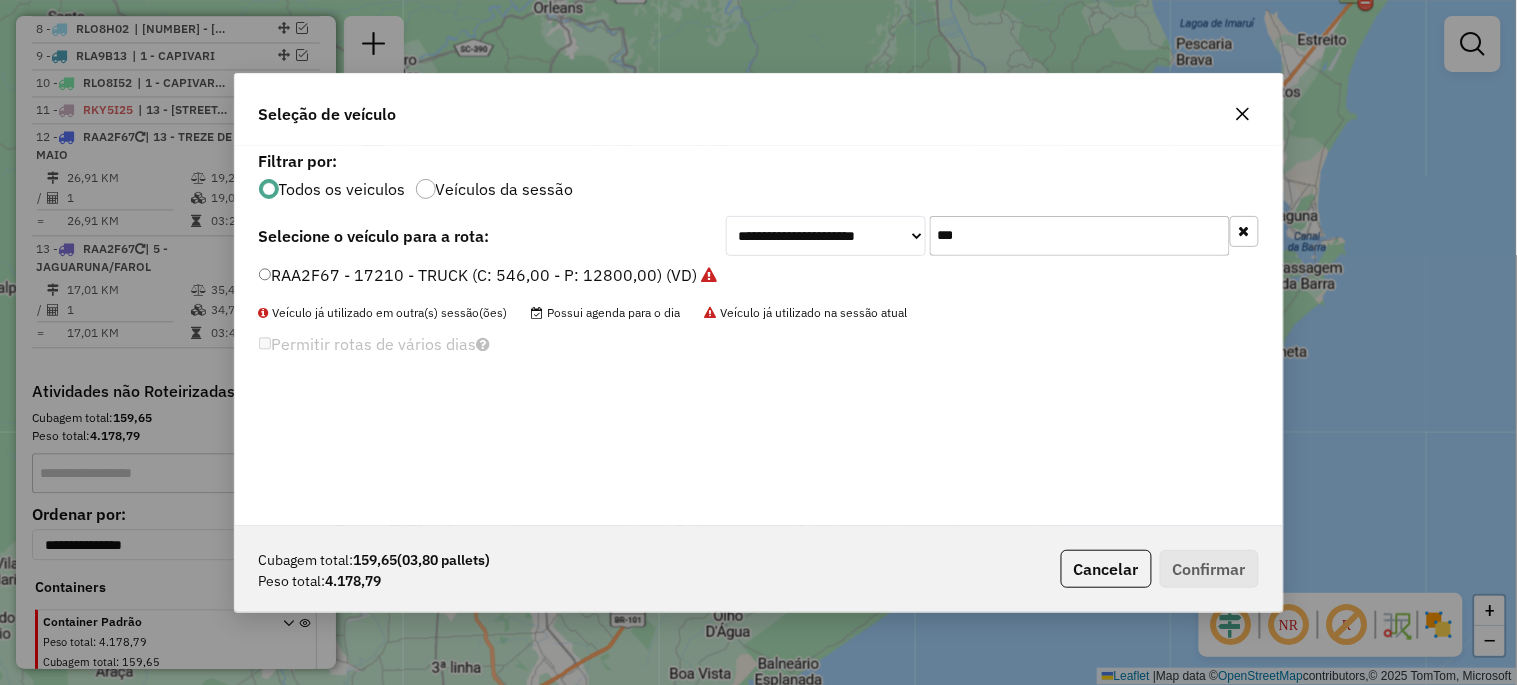 click on "RAA2F67 - 17210 - TRUCK (C: 546,00 - P: 12800,00) (VD)" 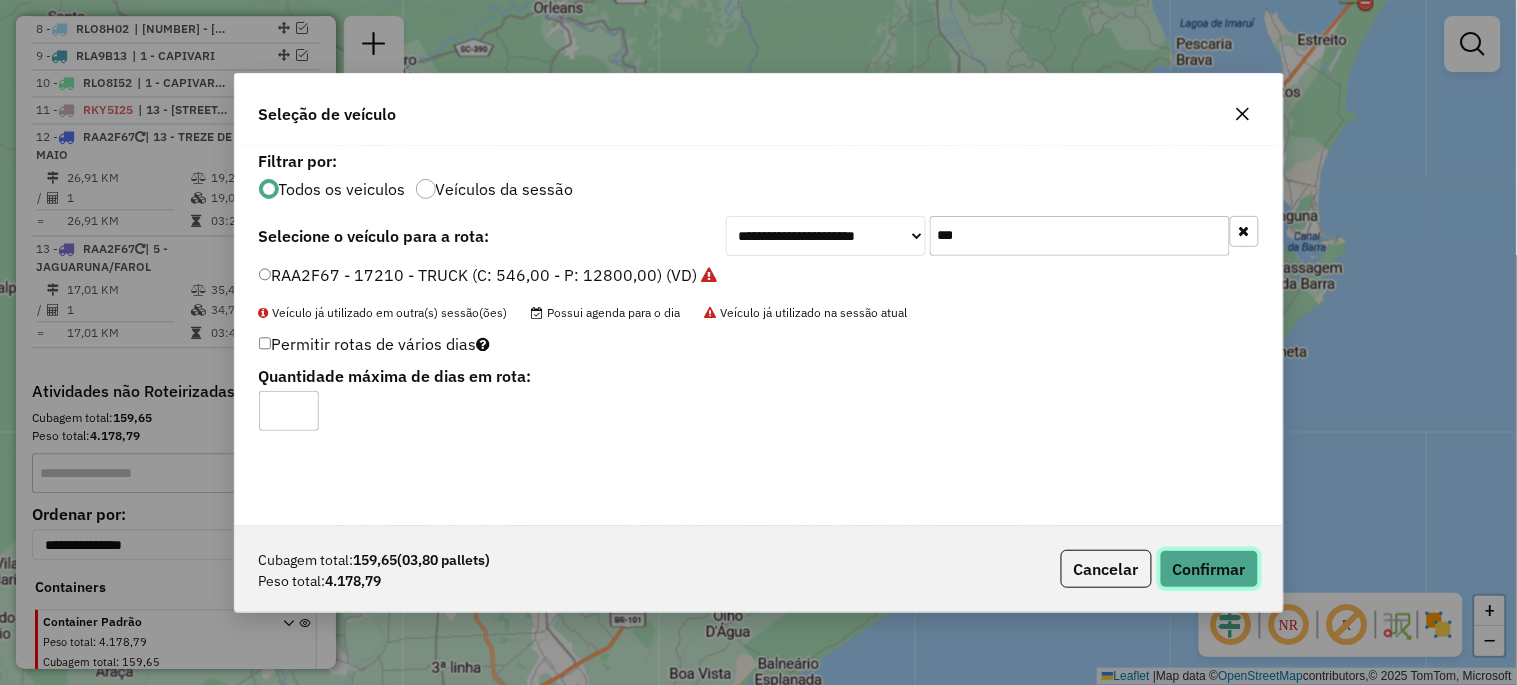 click on "Confirmar" 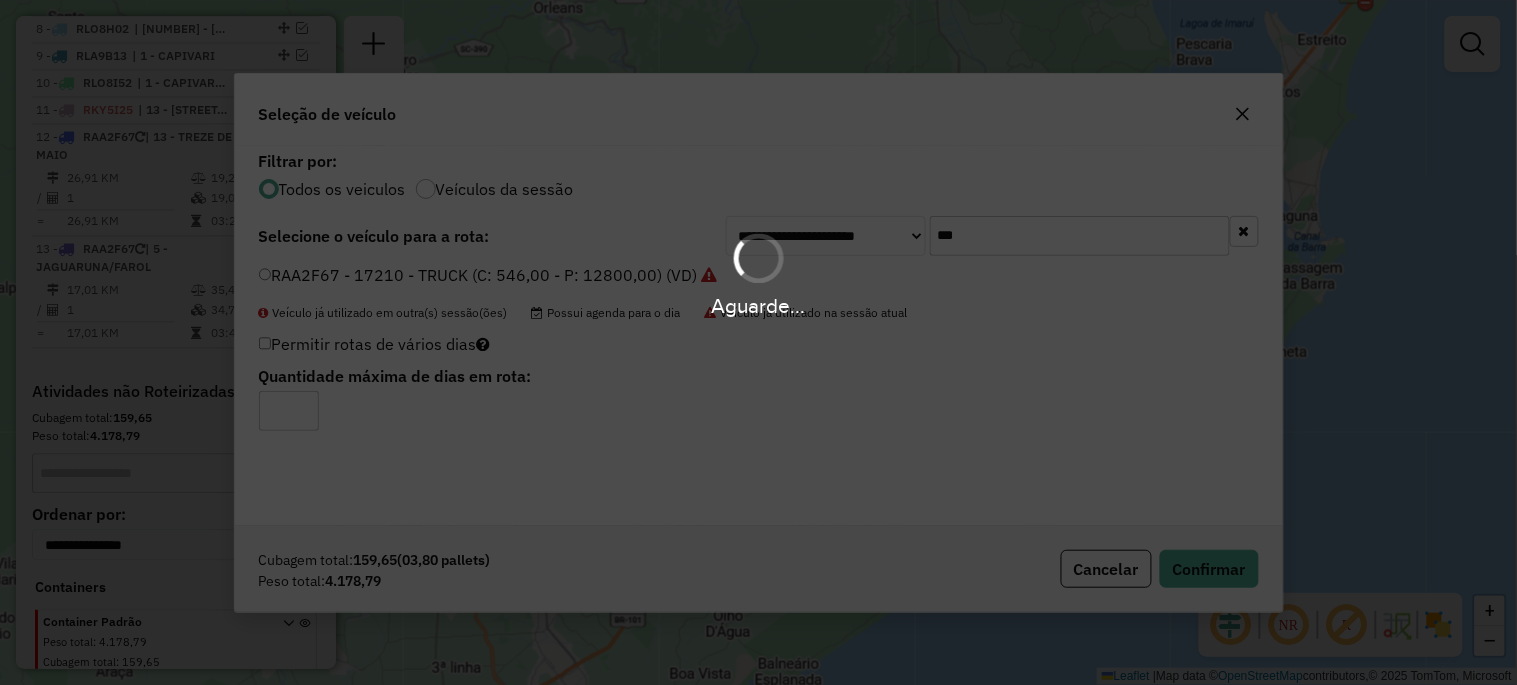 scroll, scrollTop: 875, scrollLeft: 0, axis: vertical 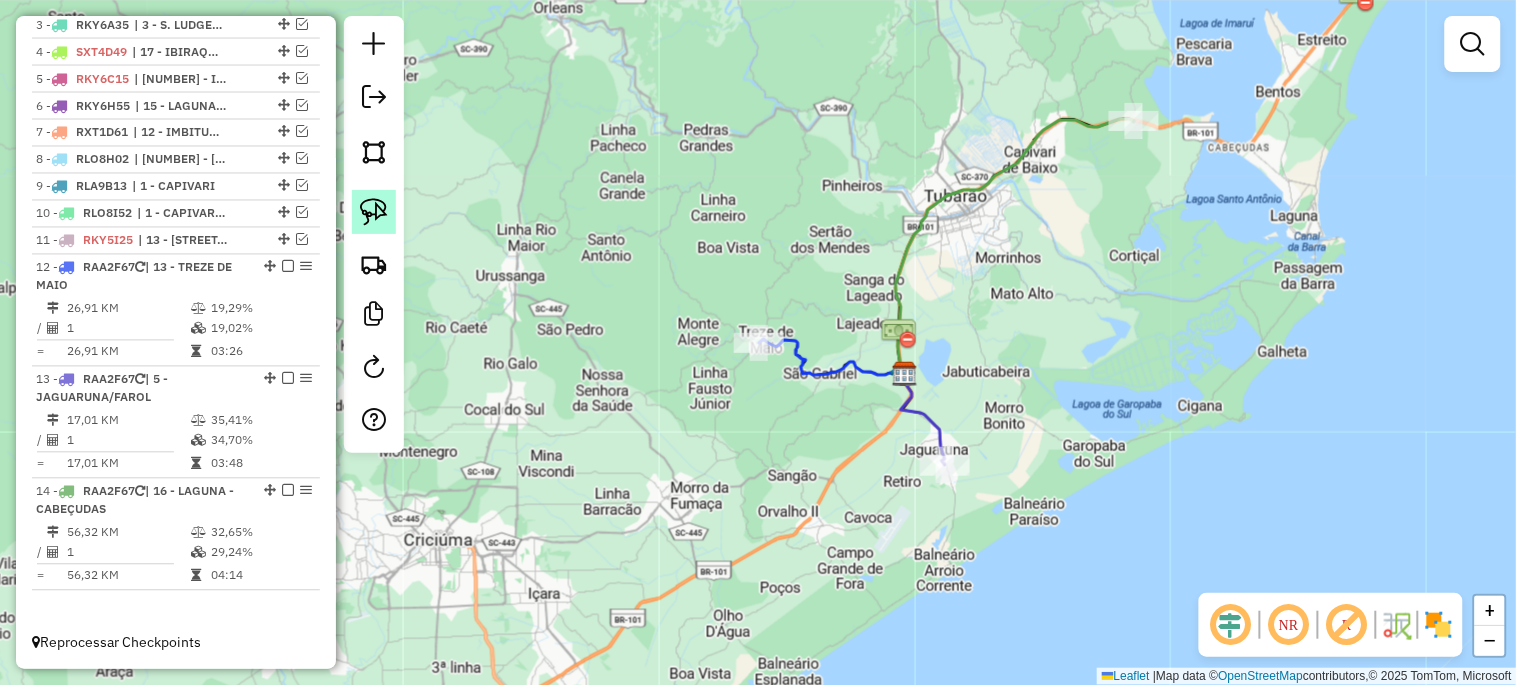 click 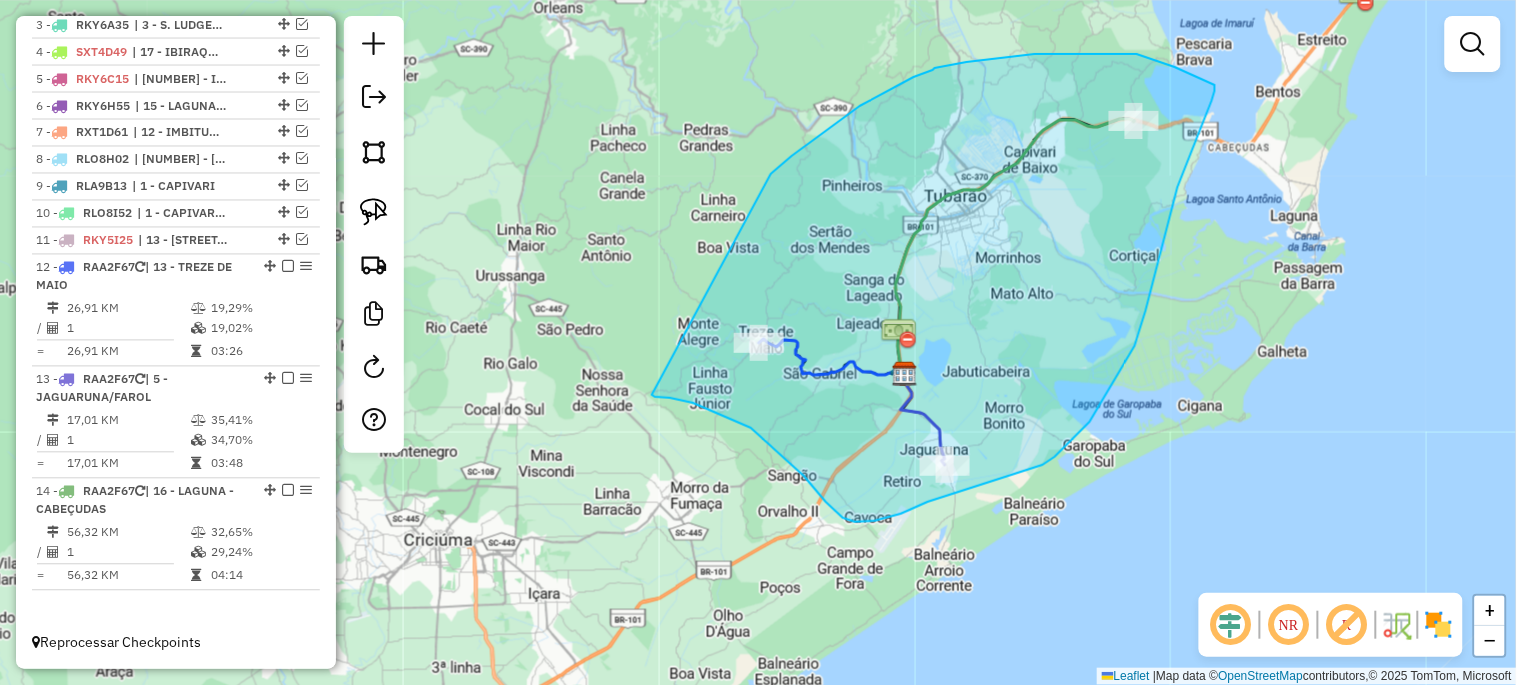 drag, startPoint x: 771, startPoint y: 174, endPoint x: 648, endPoint y: 395, distance: 252.92291 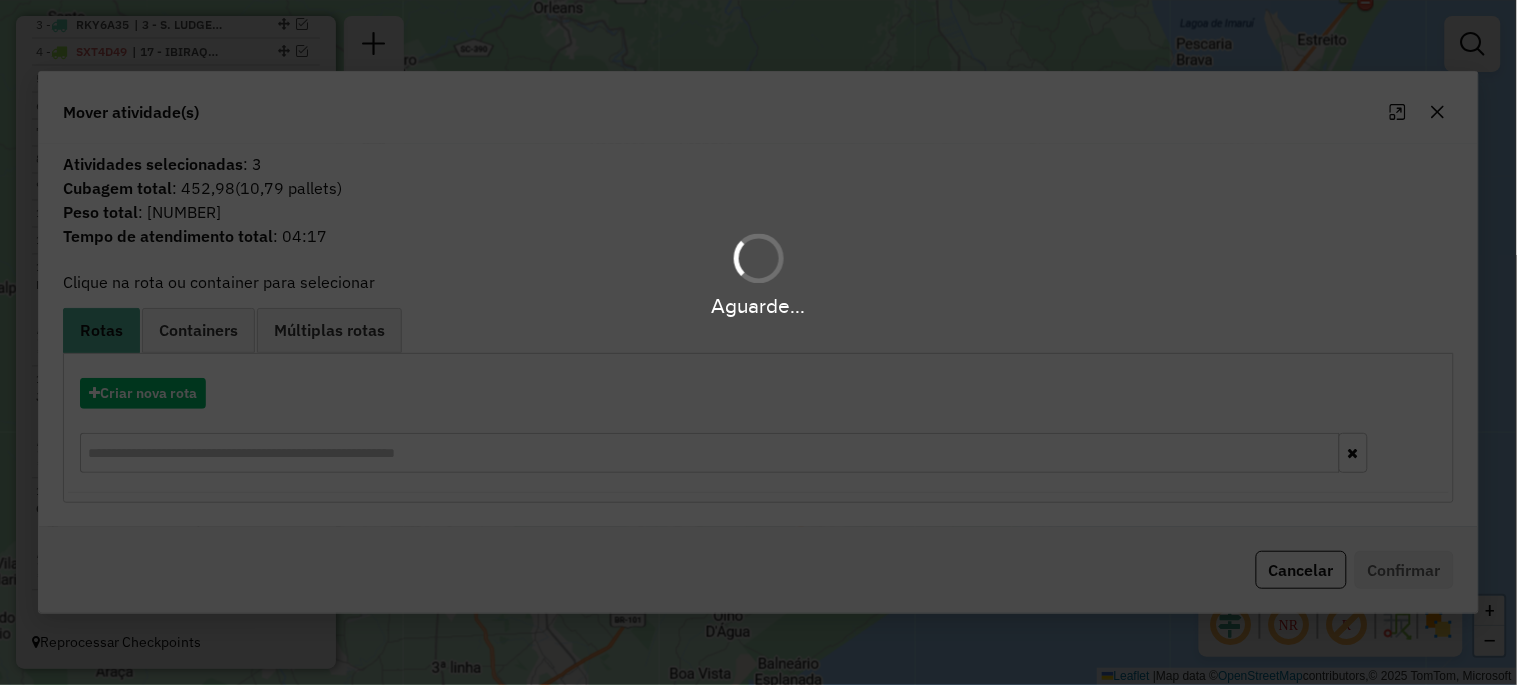 click on "Aguarde..." at bounding box center (758, 342) 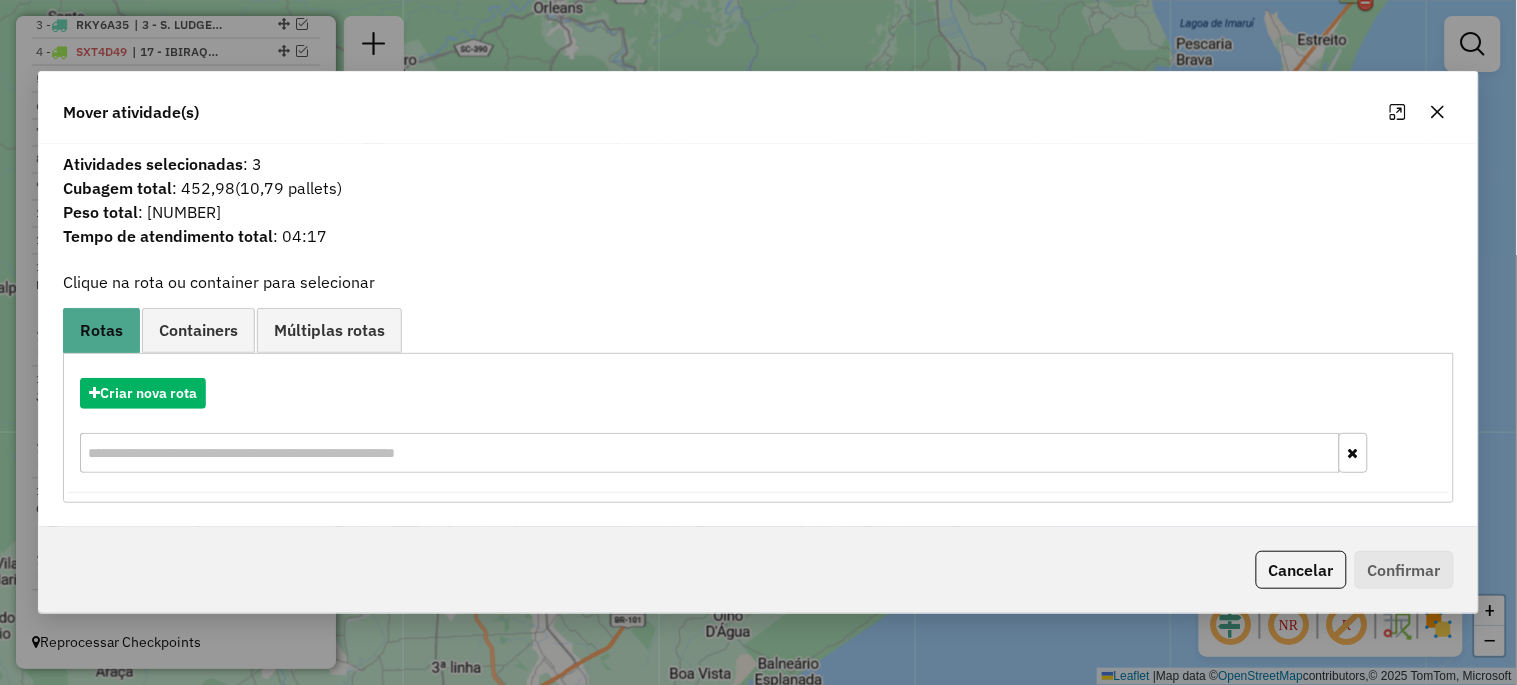 click 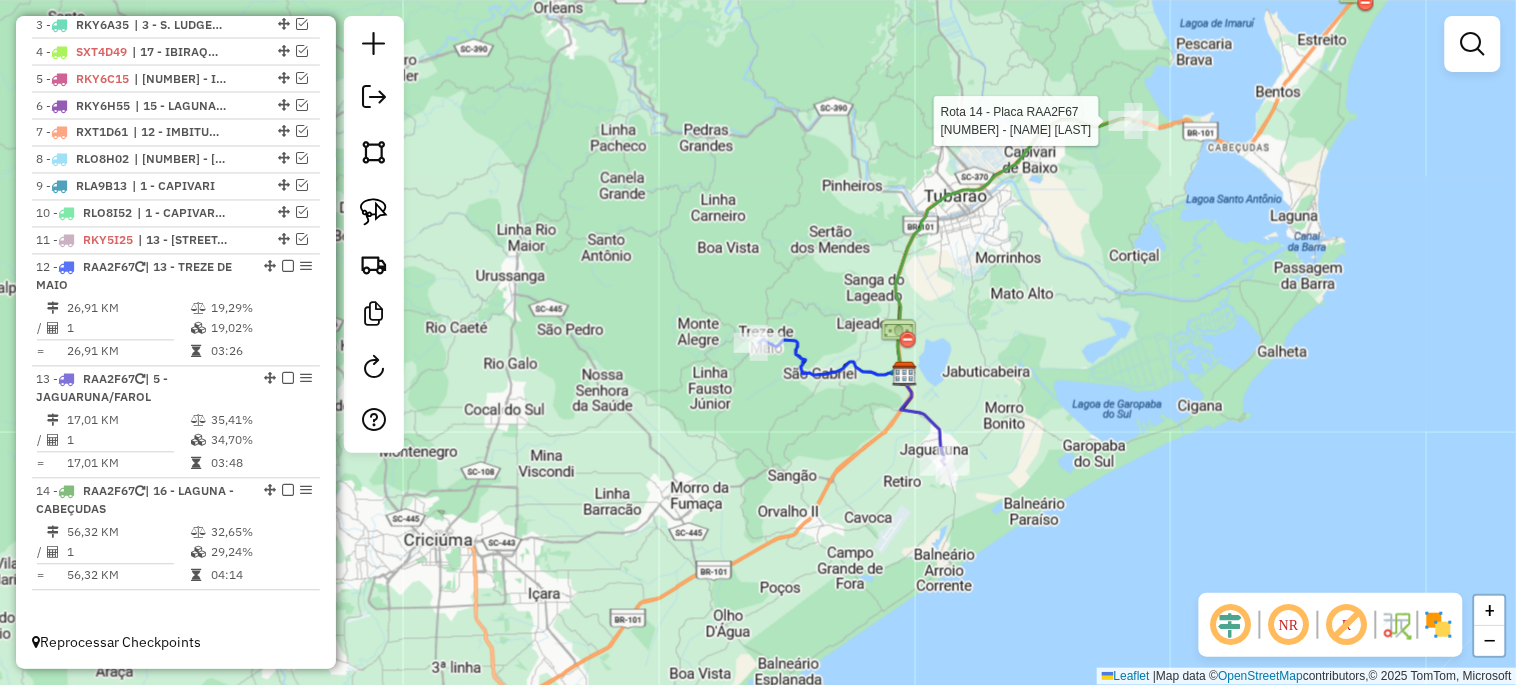 select on "*********" 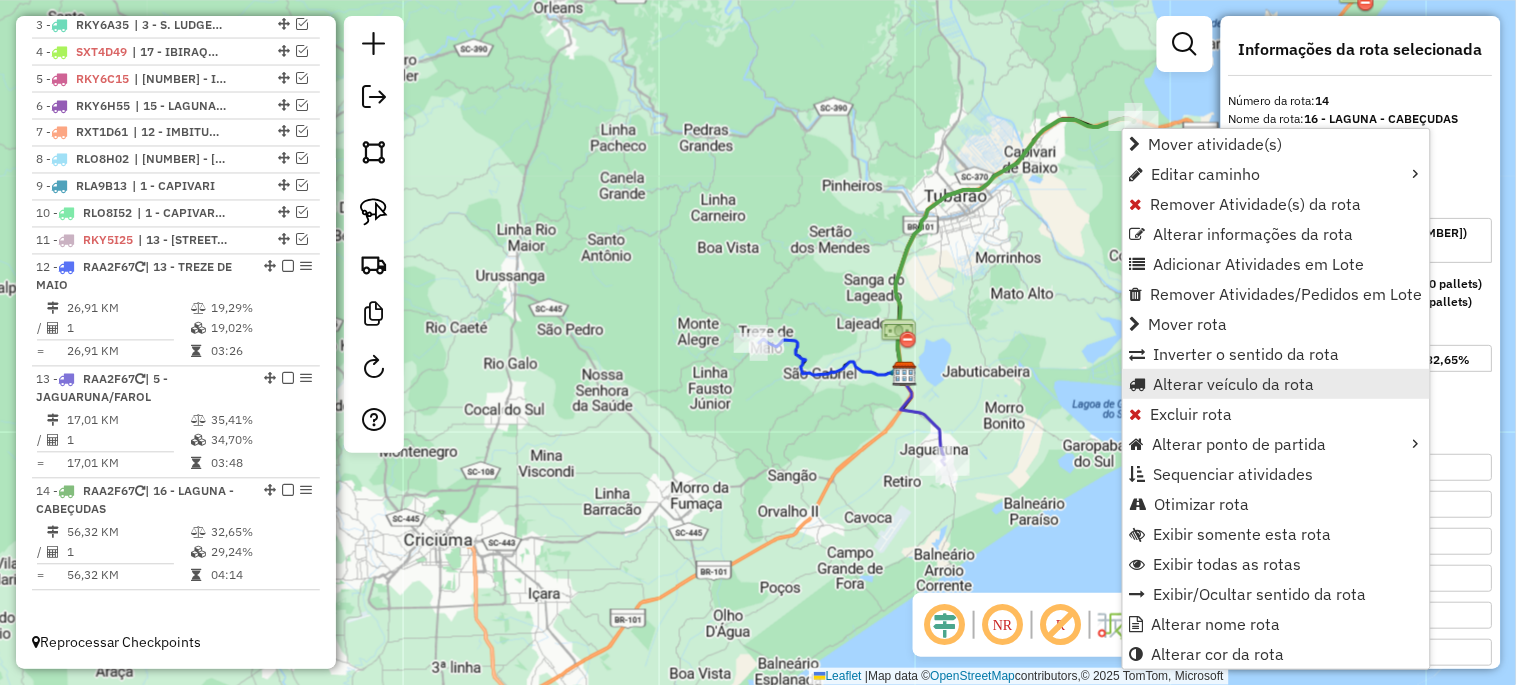 click on "Alterar veículo da rota" at bounding box center [1234, 384] 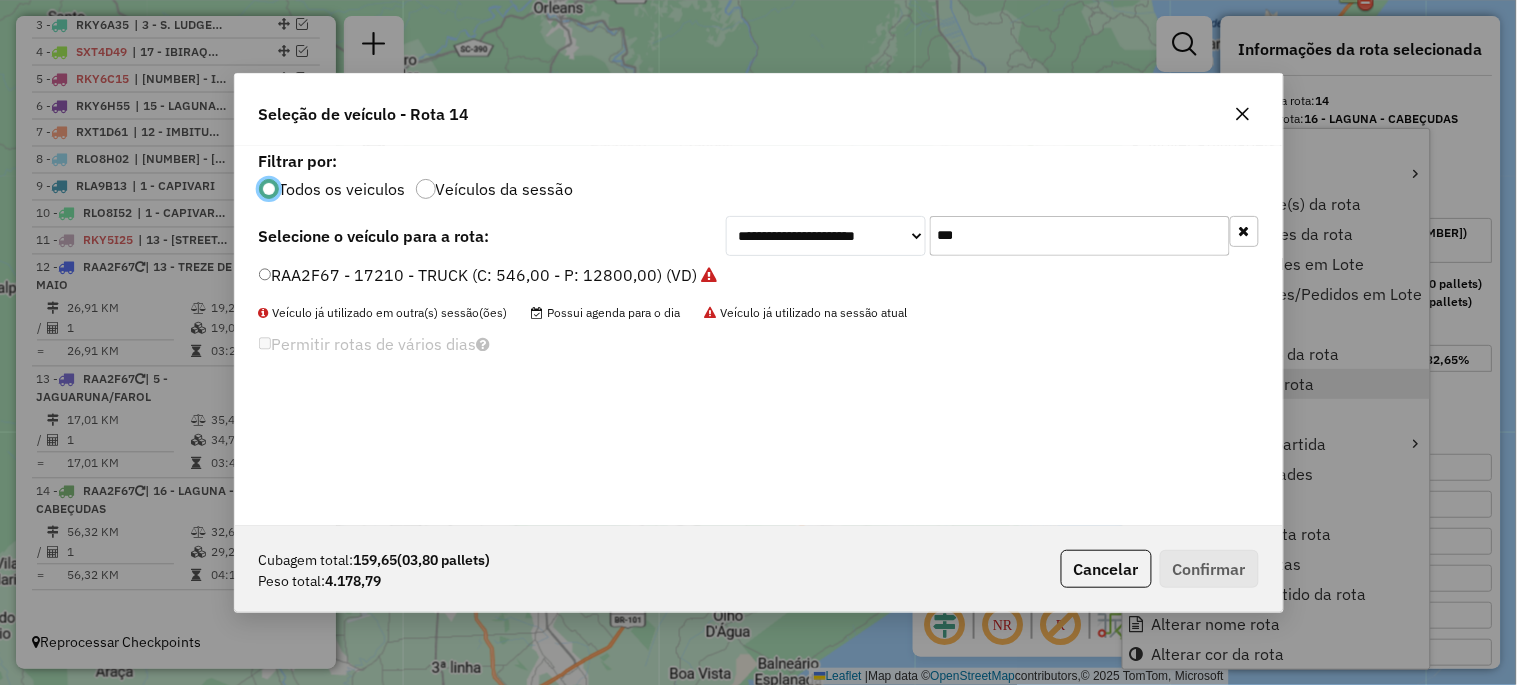 scroll, scrollTop: 11, scrollLeft: 5, axis: both 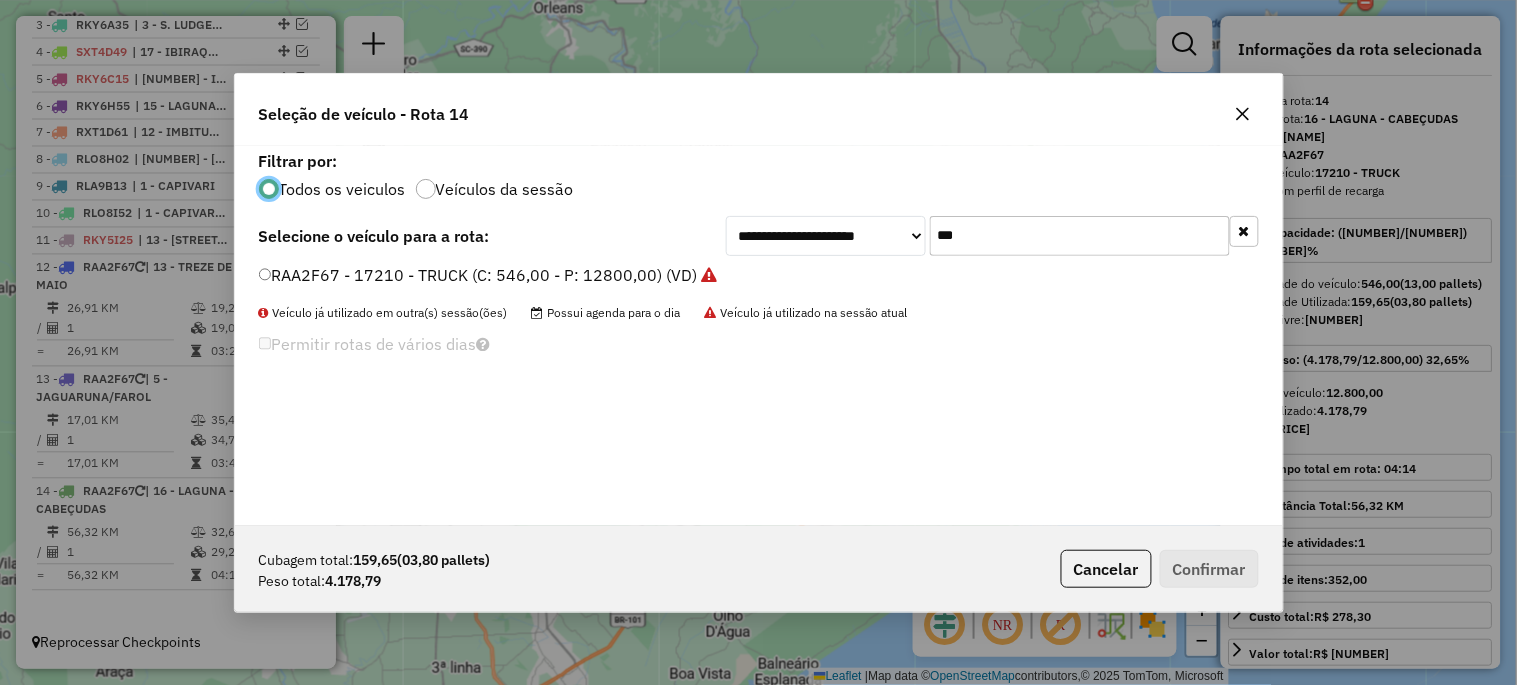 click on "***" 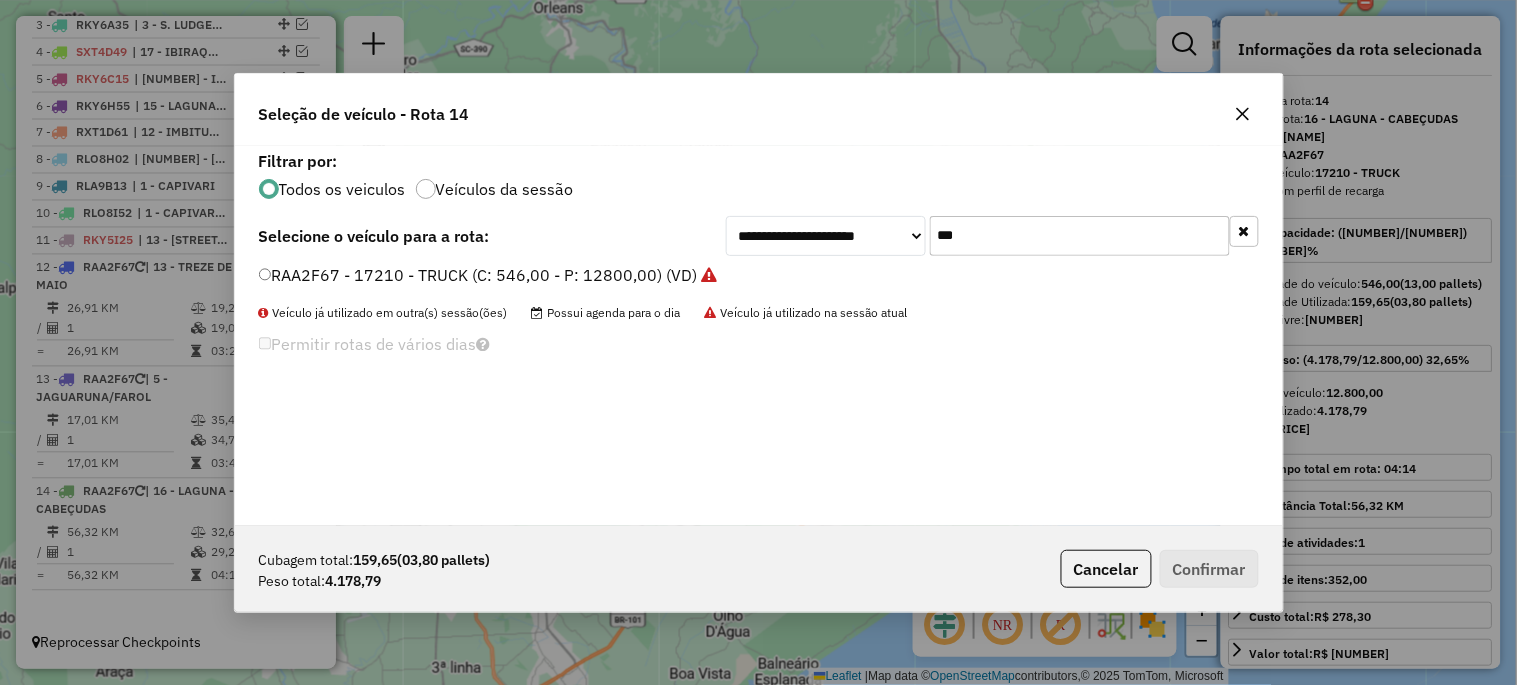 click on "***" 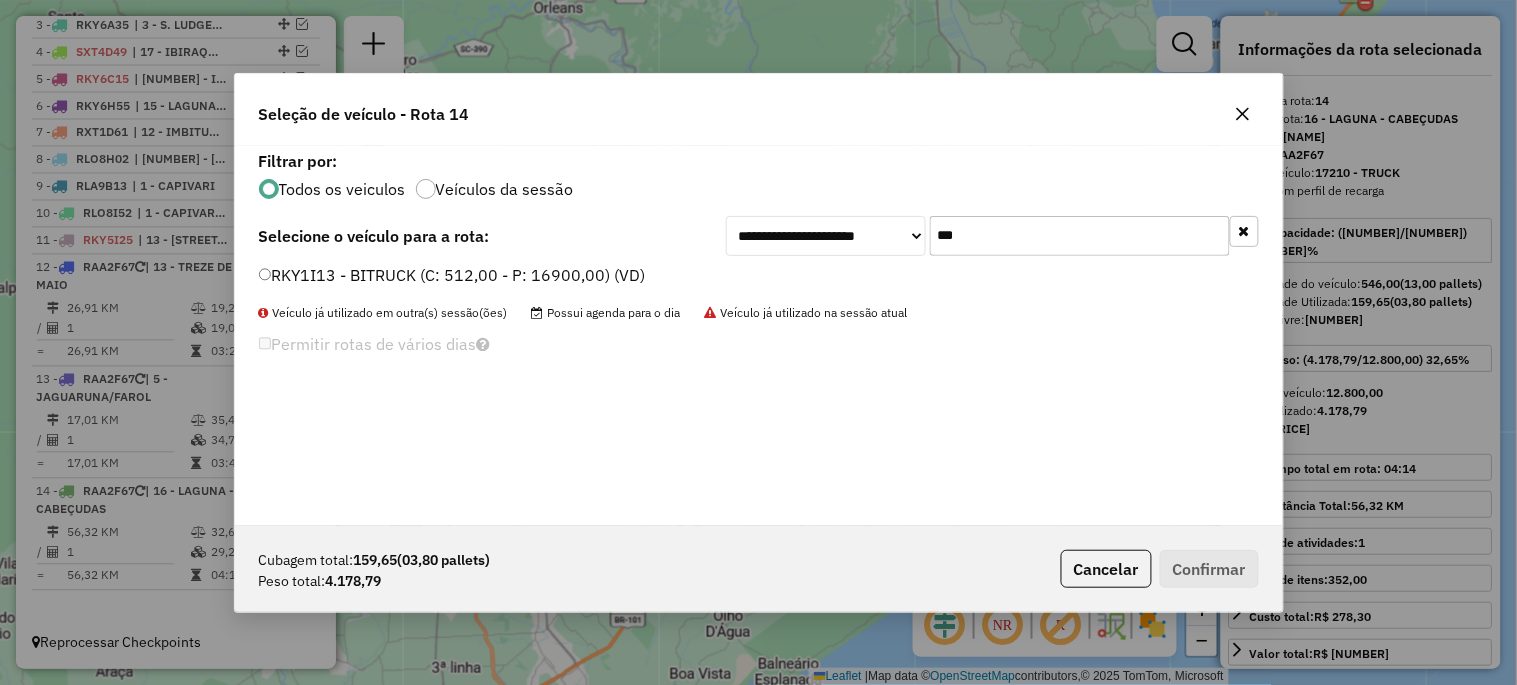 type on "***" 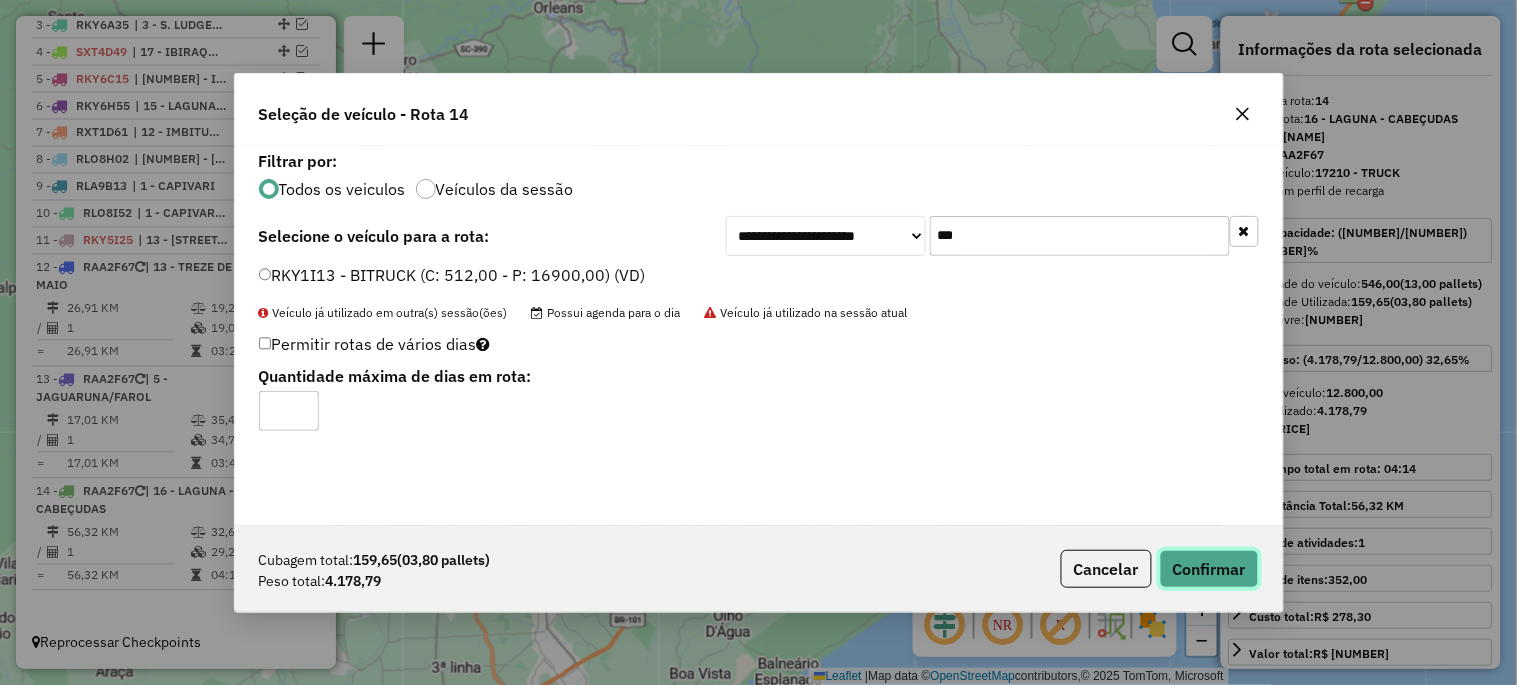 click on "Confirmar" 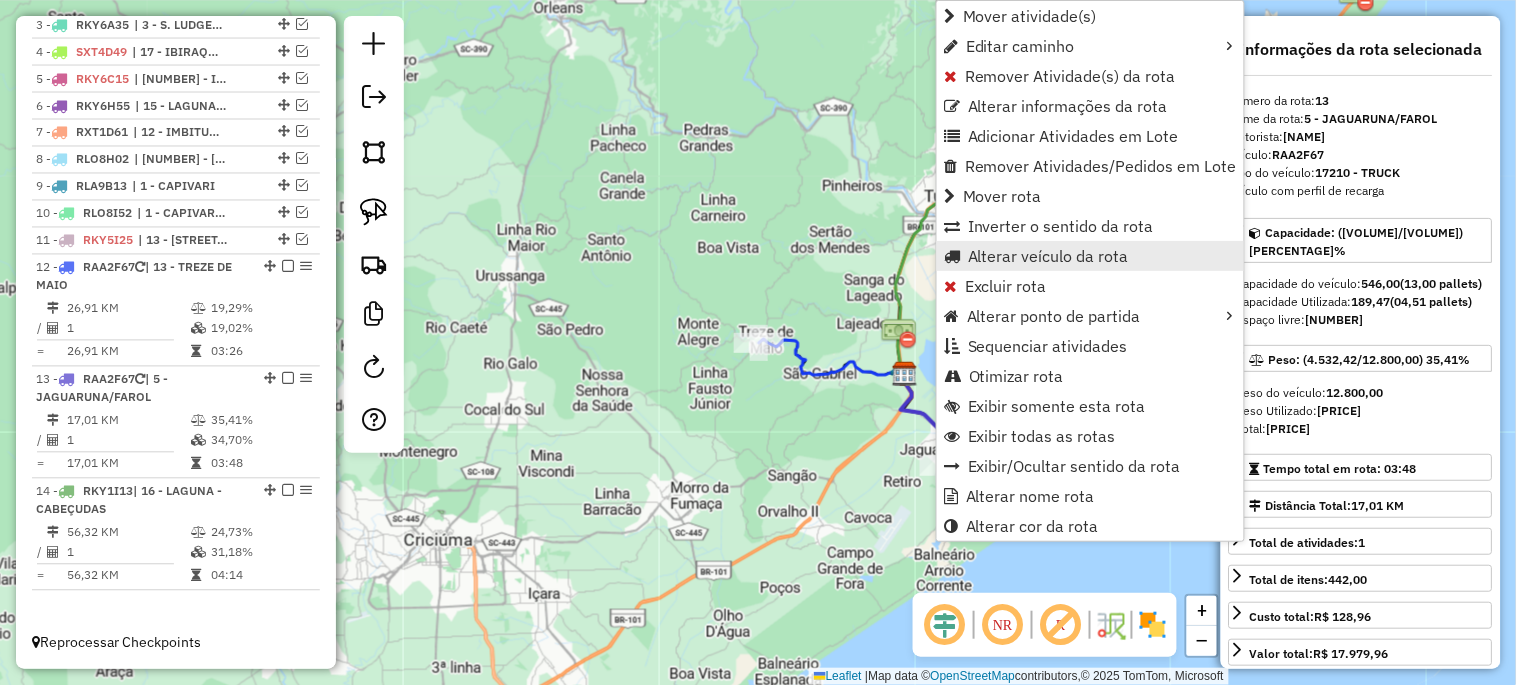 click on "Alterar veículo da rota" at bounding box center [1090, 256] 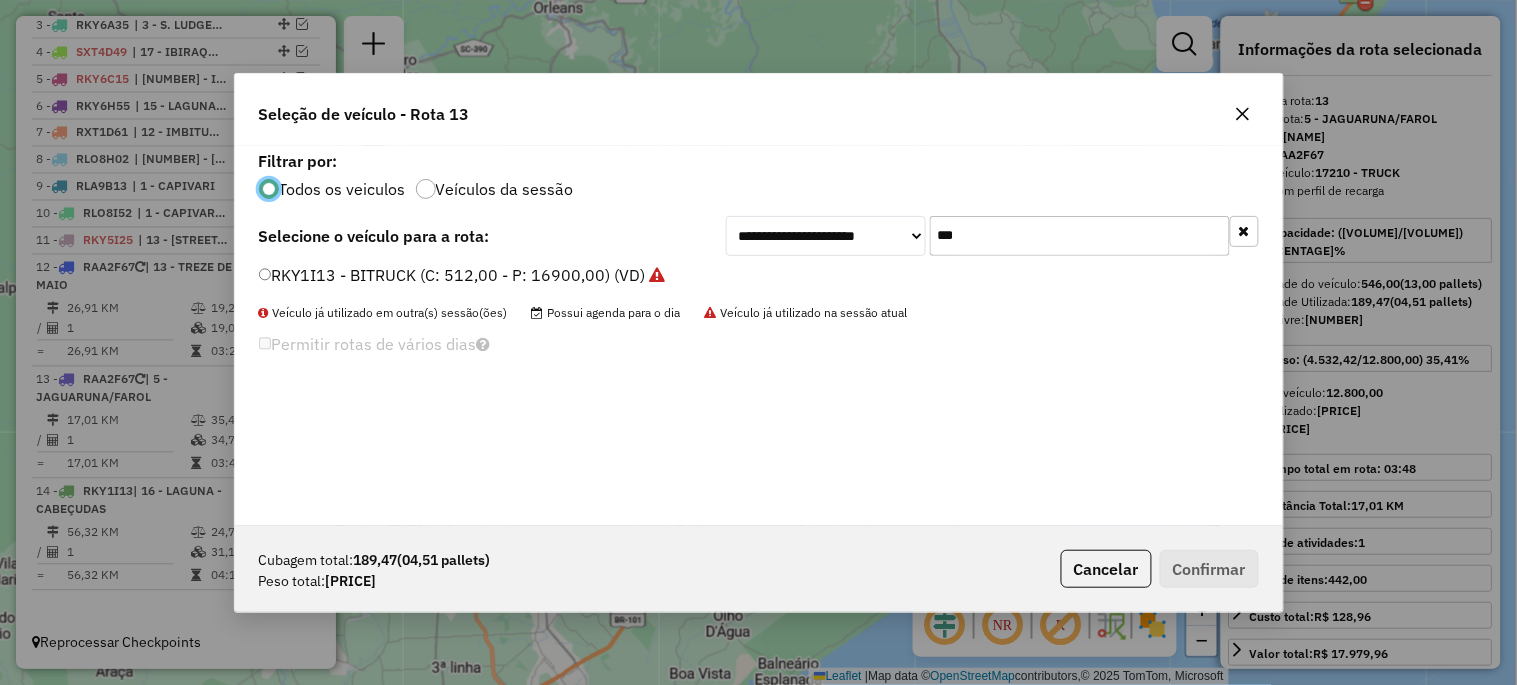 scroll, scrollTop: 11, scrollLeft: 5, axis: both 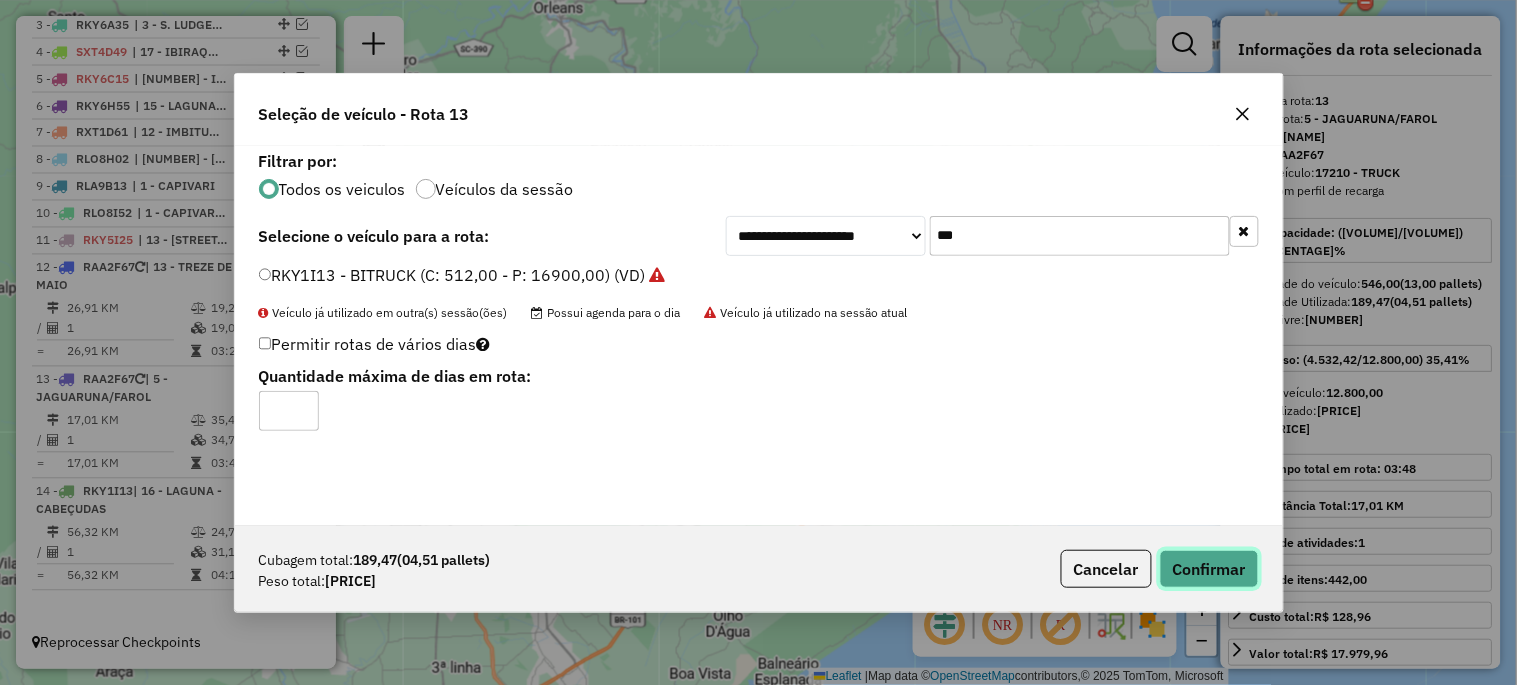 click on "Confirmar" 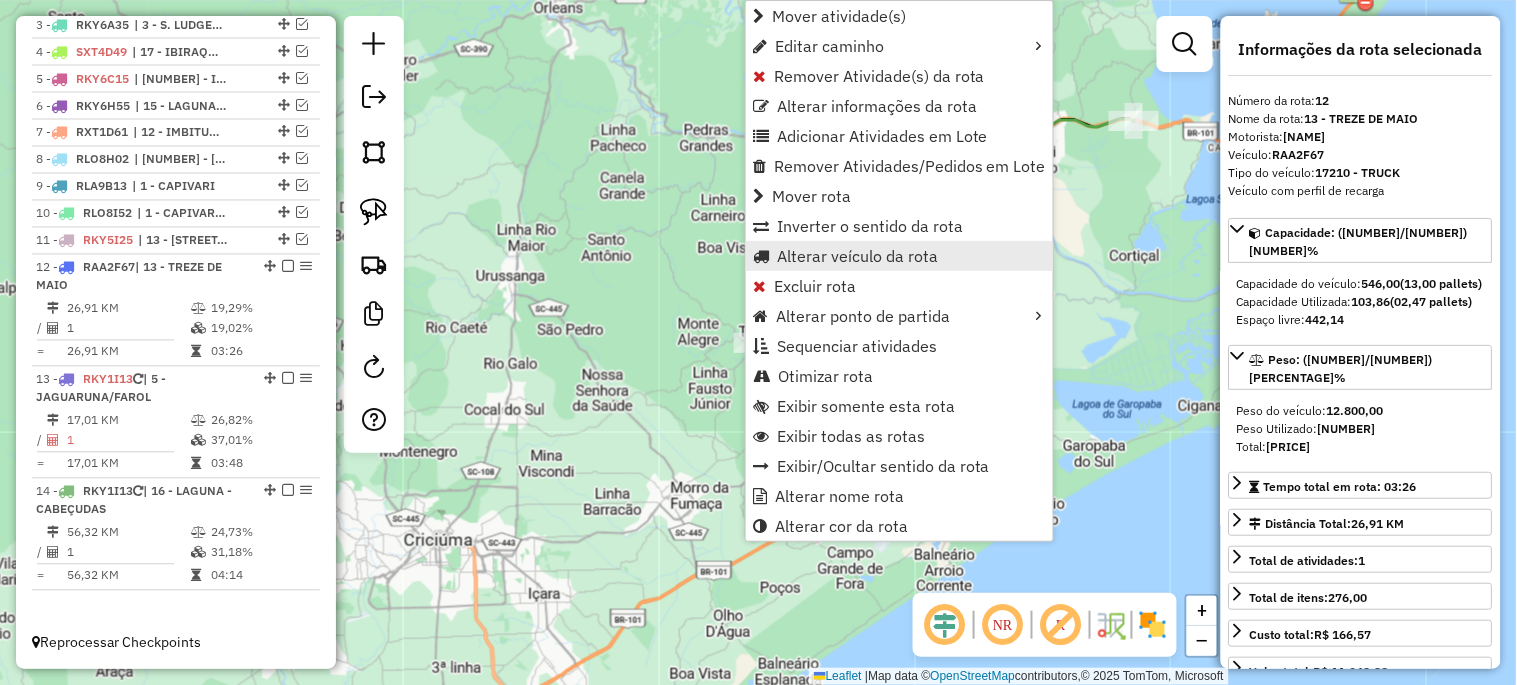 click on "Alterar veículo da rota" at bounding box center [857, 256] 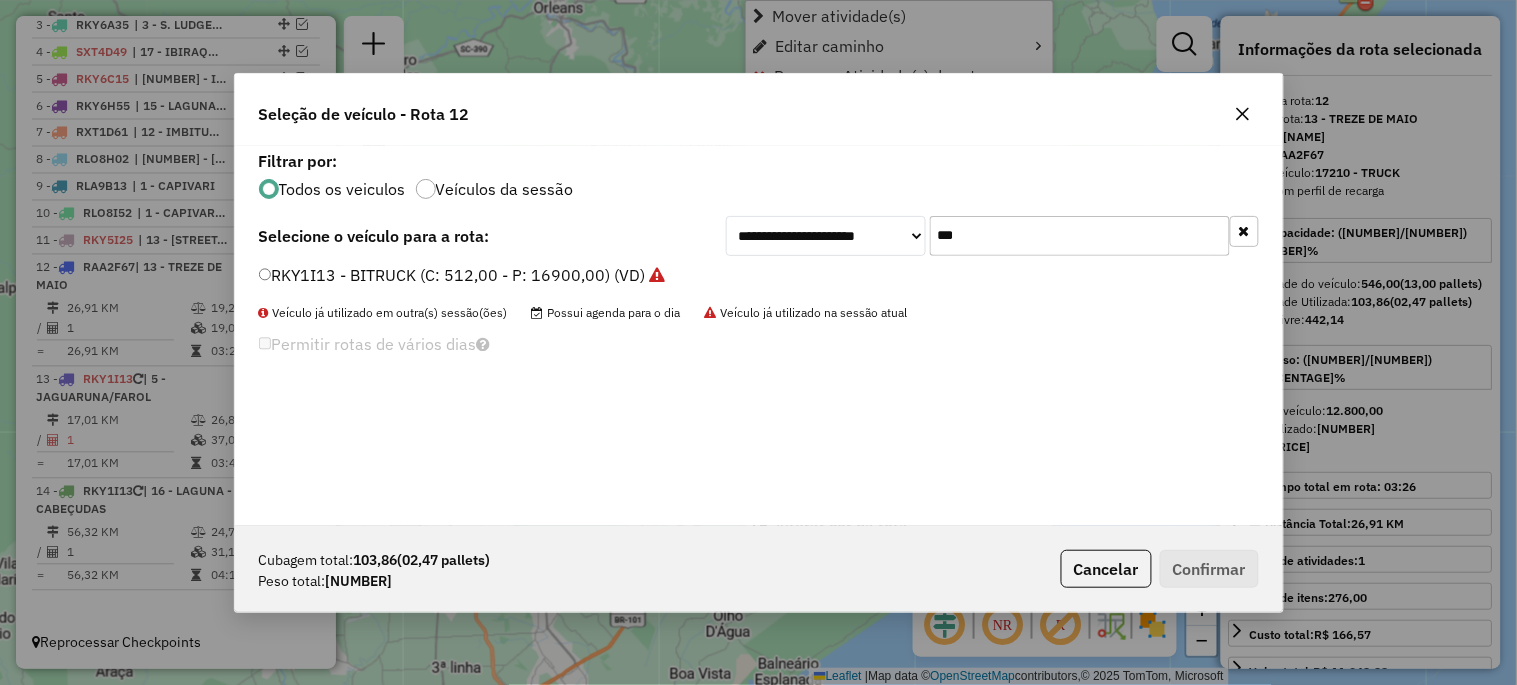 scroll, scrollTop: 11, scrollLeft: 5, axis: both 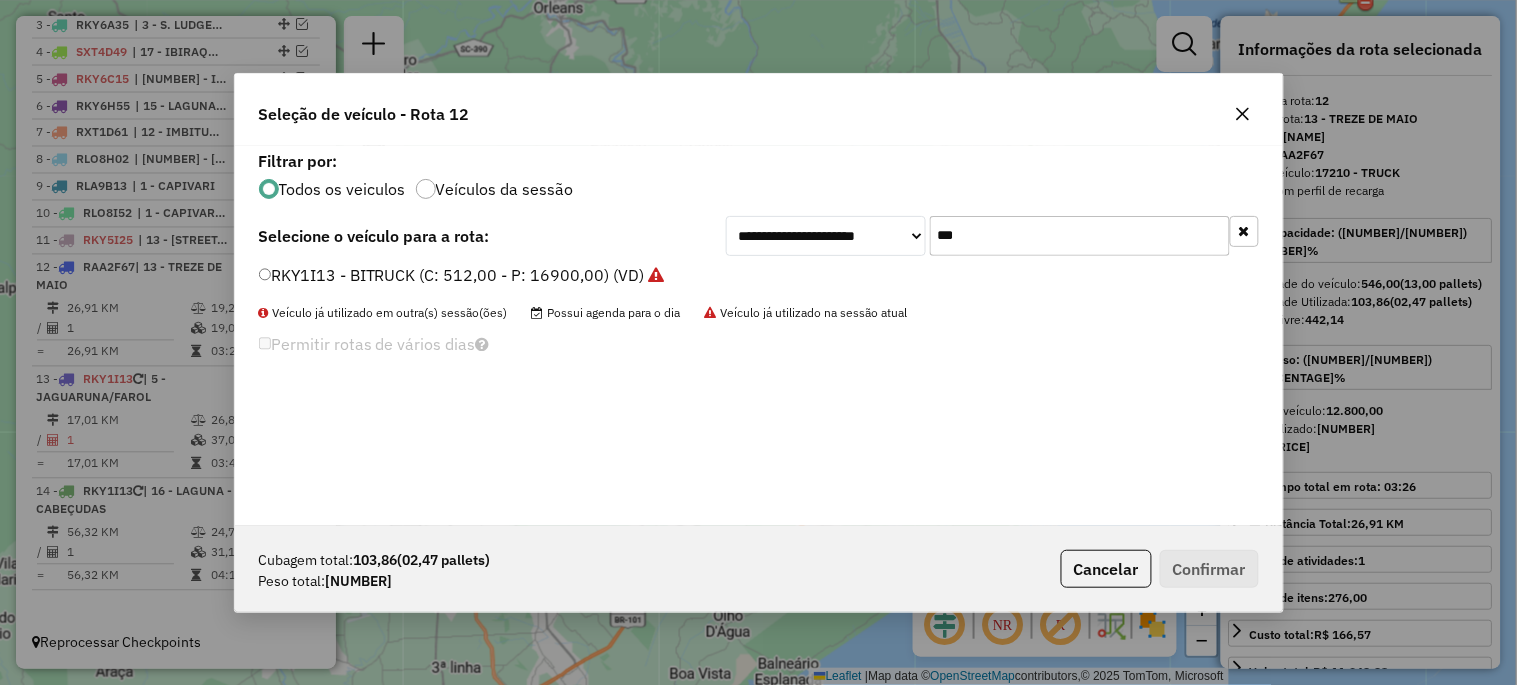 click on "RKY1I13 - BITRUCK (C: 512,00 - P: 16900,00) (VD)" 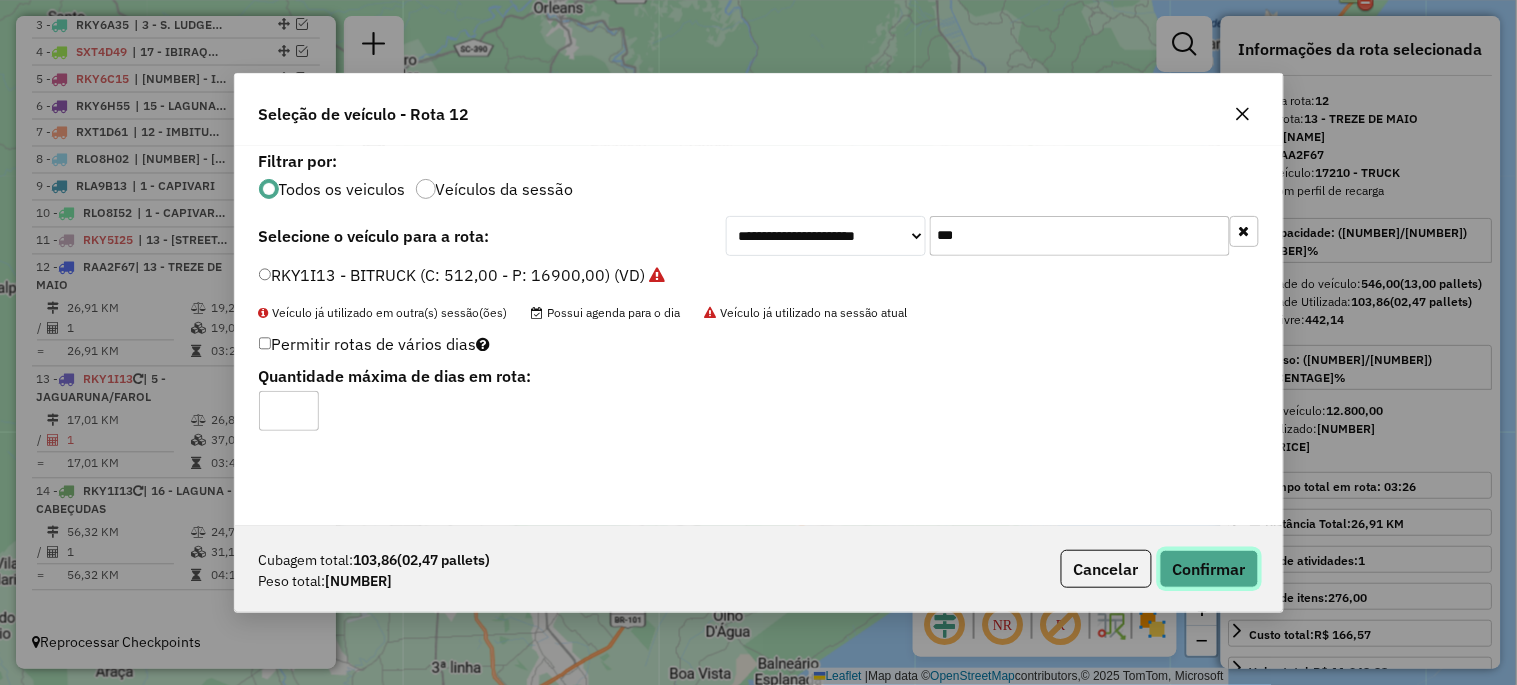 click on "Confirmar" 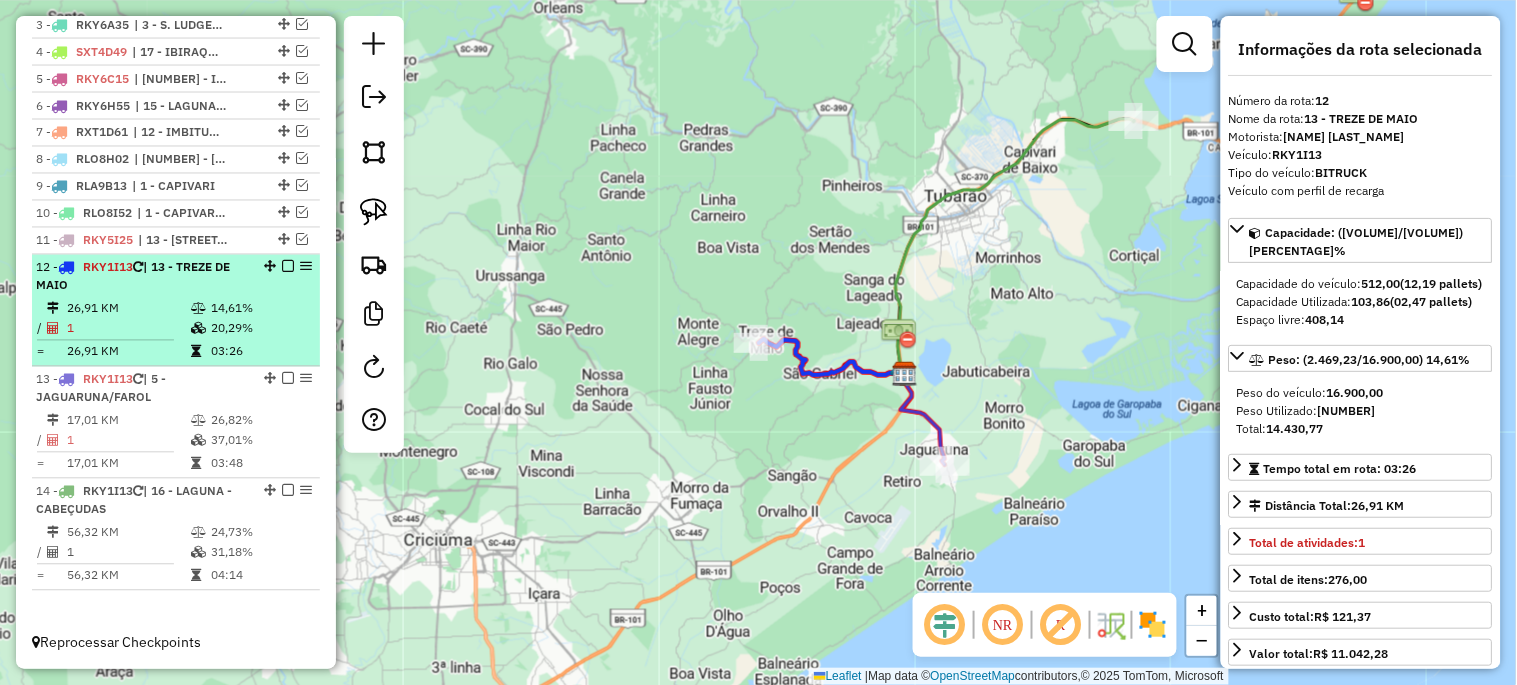 click at bounding box center [288, 267] 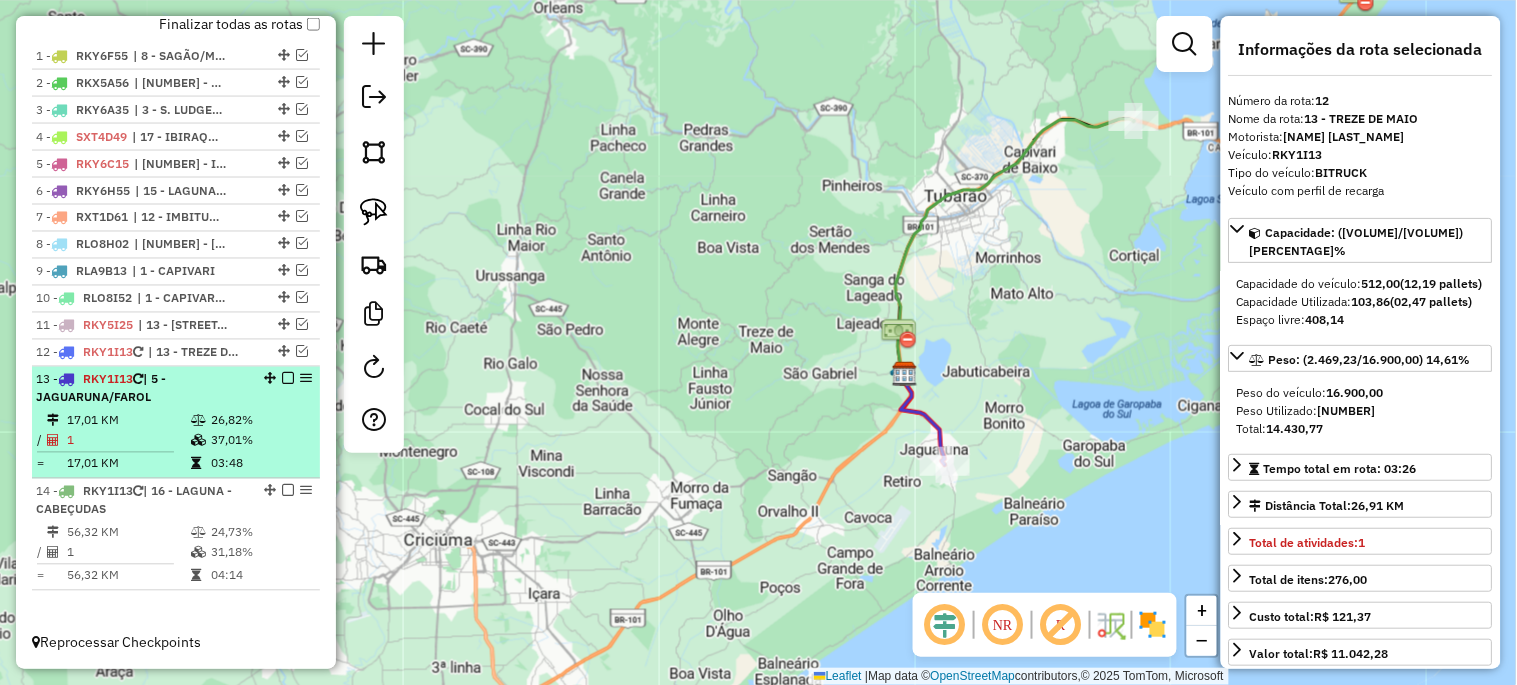 click at bounding box center (288, 379) 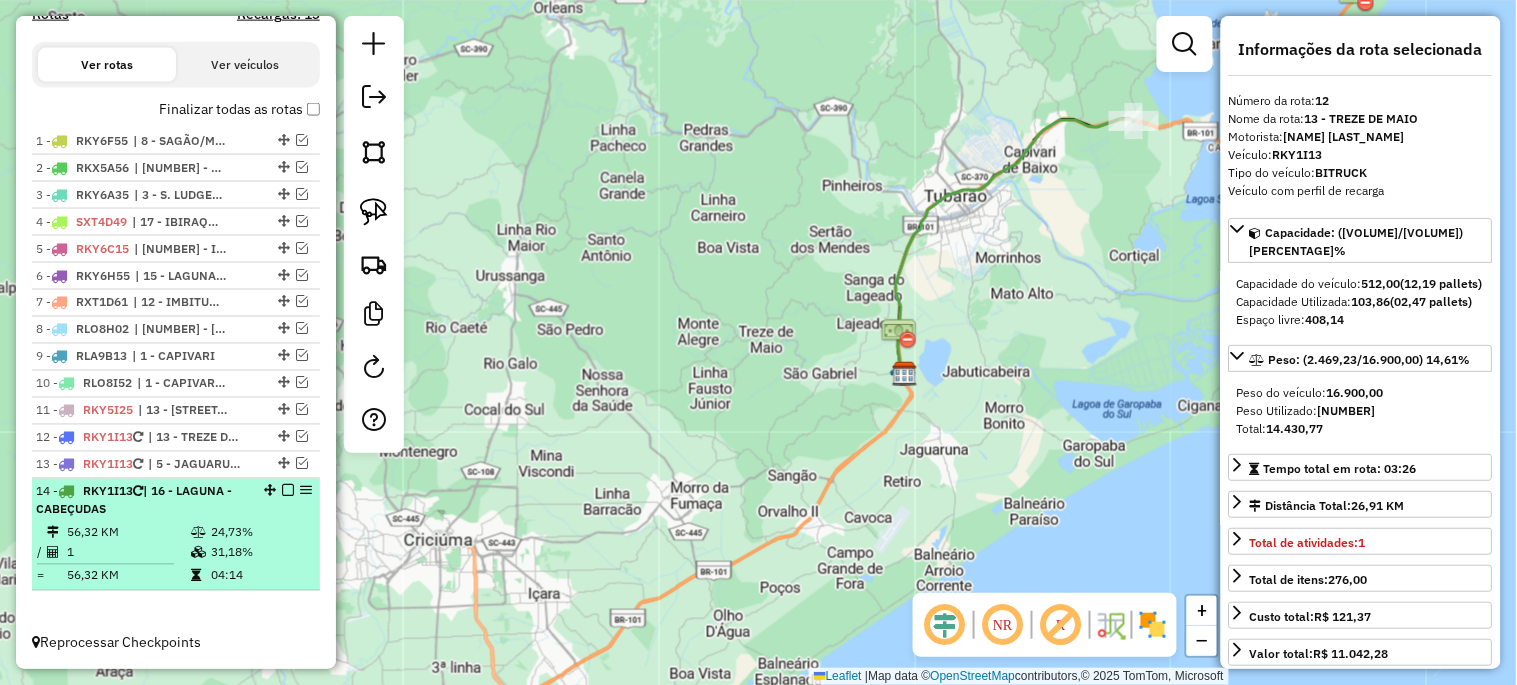 click at bounding box center [288, 491] 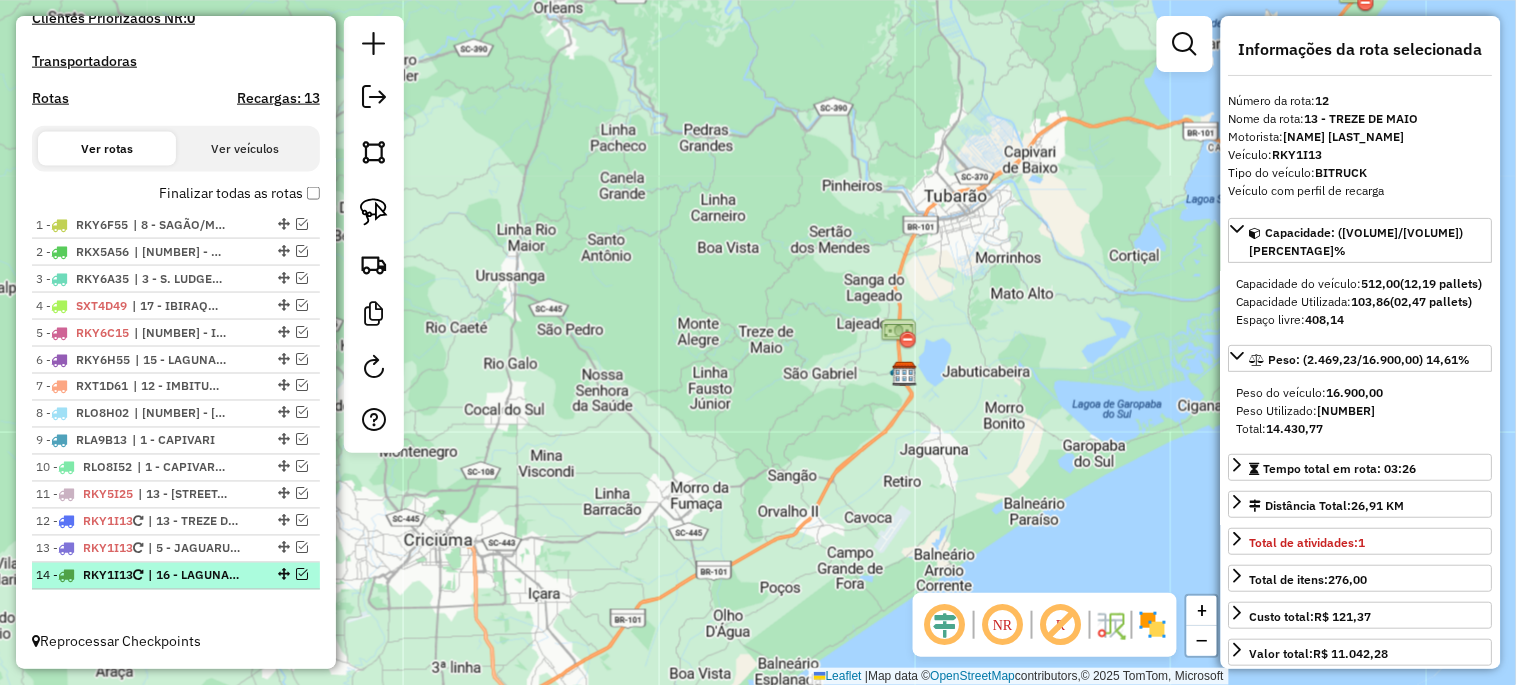 scroll, scrollTop: 621, scrollLeft: 0, axis: vertical 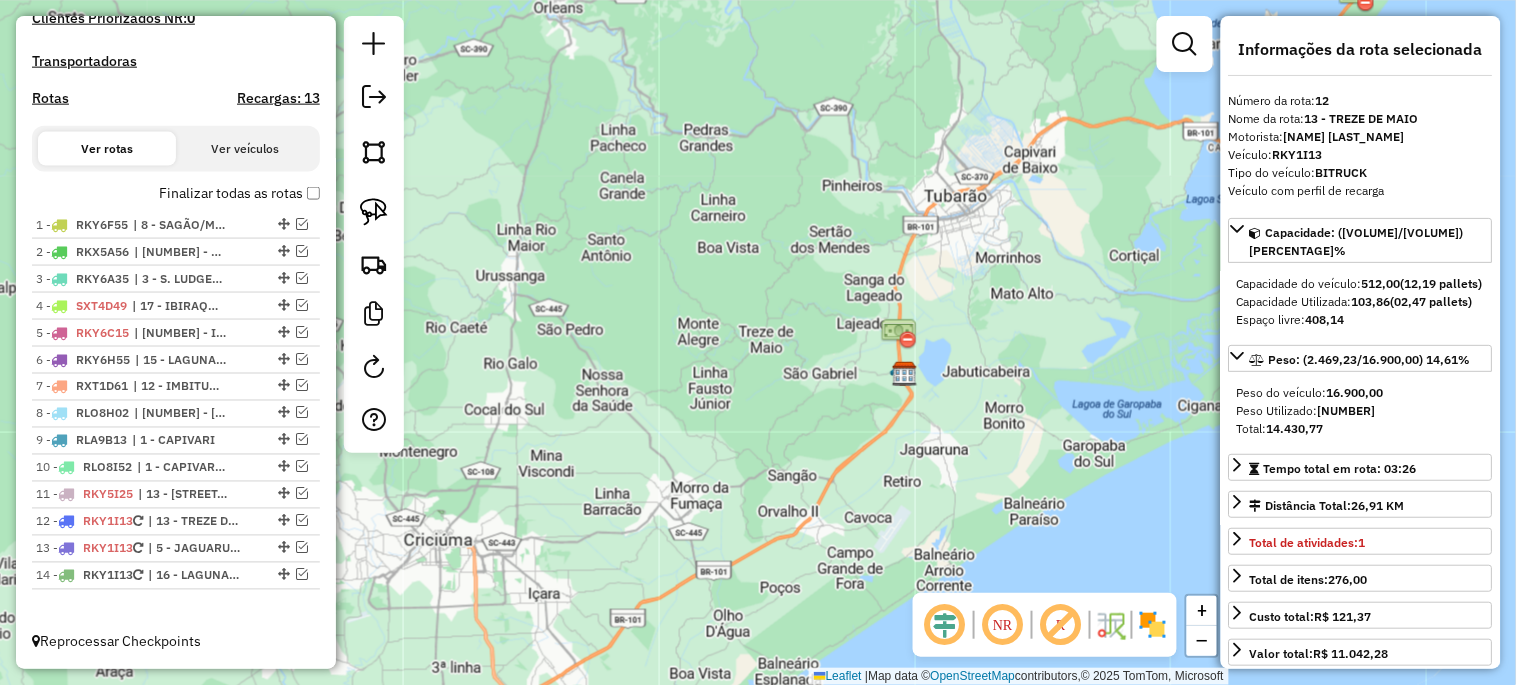 click on "Janela de atendimento Grade de atendimento Capacidade Transportadoras Veículos Cliente Pedidos  Rotas Selecione os dias de semana para filtrar as janelas de atendimento  Seg   Ter   Qua   Qui   Sex   Sáb   Dom  Informe o período da janela de atendimento: De: Até:  Filtrar exatamente a janela do cliente  Considerar janela de atendimento padrão  Selecione os dias de semana para filtrar as grades de atendimento  Seg   Ter   Qua   Qui   Sex   Sáb   Dom   Considerar clientes sem dia de atendimento cadastrado  Clientes fora do dia de atendimento selecionado Filtrar as atividades entre os valores definidos abaixo:  Peso mínimo:   Peso máximo:   Cubagem mínima:   Cubagem máxima:   De:   Até:  Filtrar as atividades entre o tempo de atendimento definido abaixo:  De:   Até:   Considerar capacidade total dos clientes não roteirizados Transportadora: Selecione um ou mais itens Tipo de veículo: Selecione um ou mais itens Veículo: Selecione um ou mais itens Motorista: Selecione um ou mais itens Nome: Rótulo:" 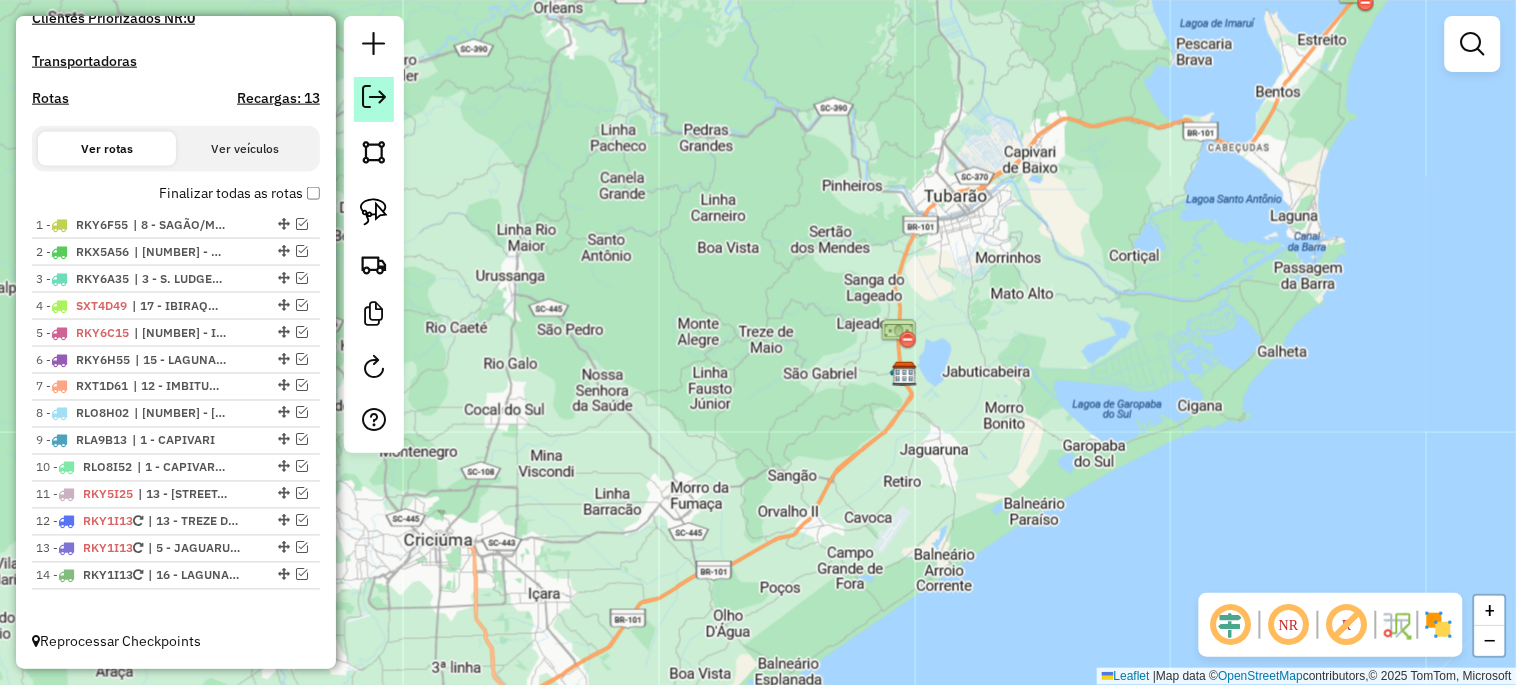 click 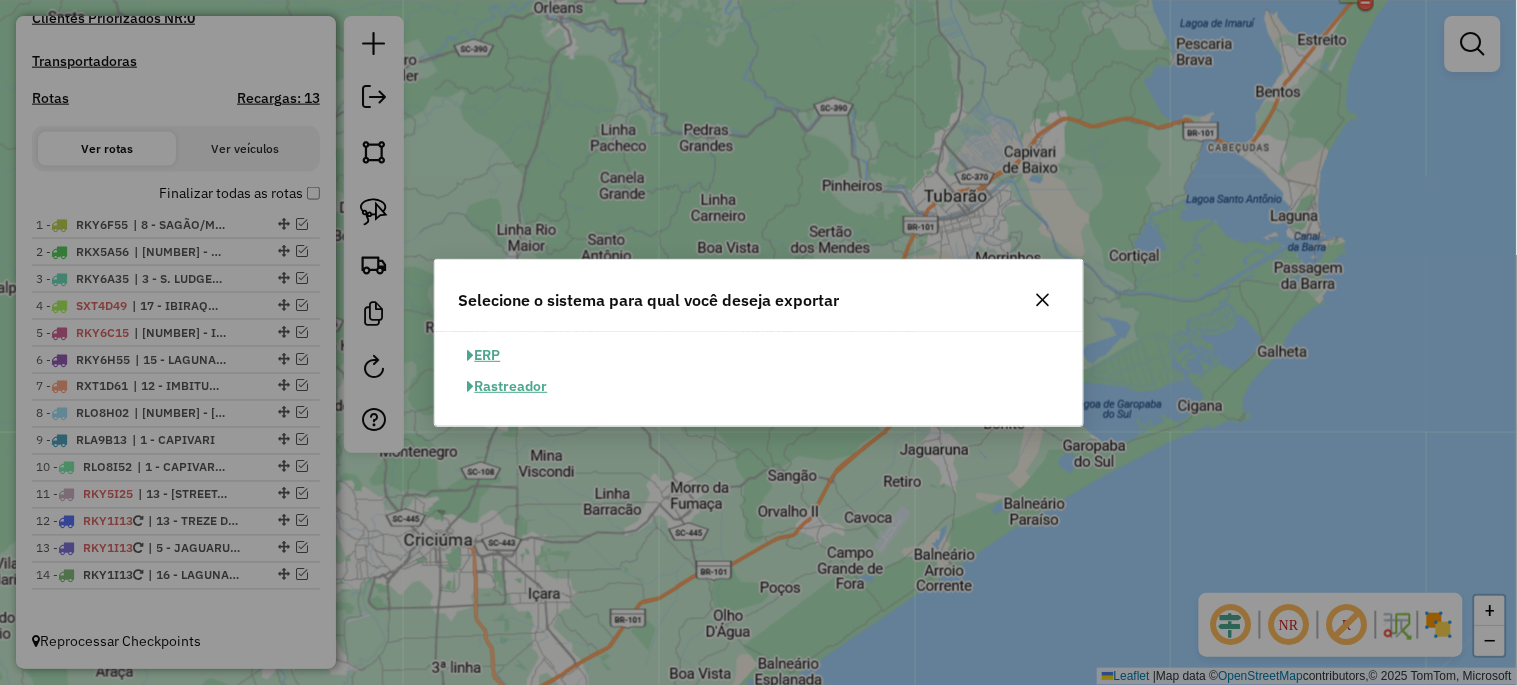 click on "ERP" 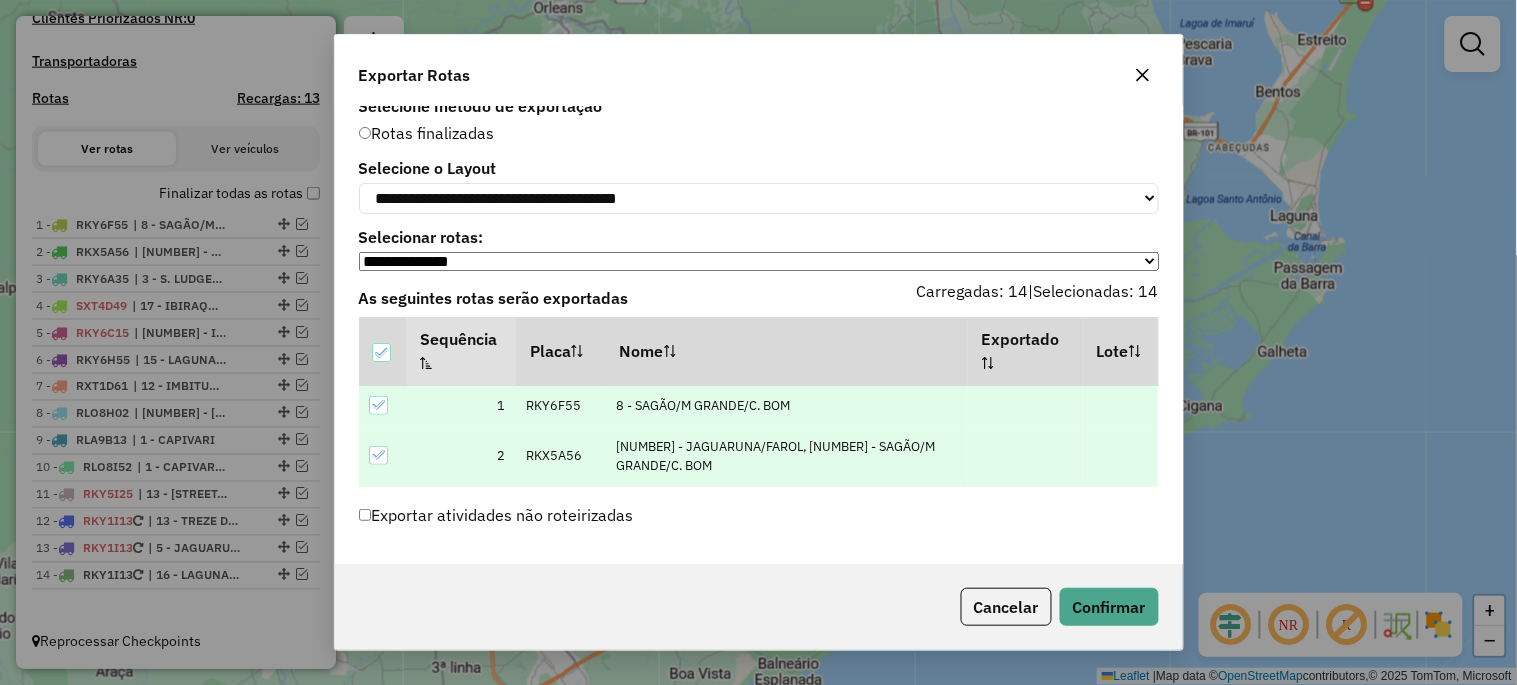 scroll, scrollTop: 24, scrollLeft: 0, axis: vertical 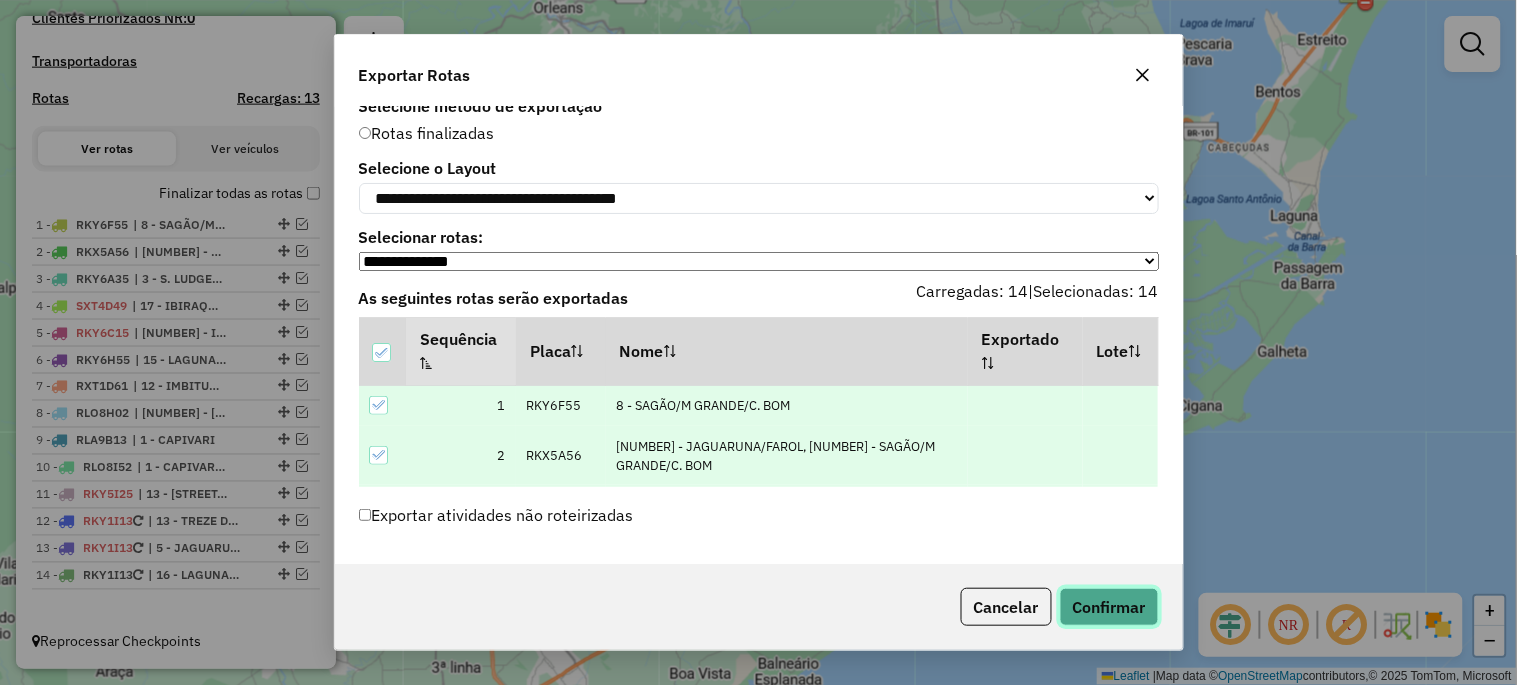 click on "Confirmar" 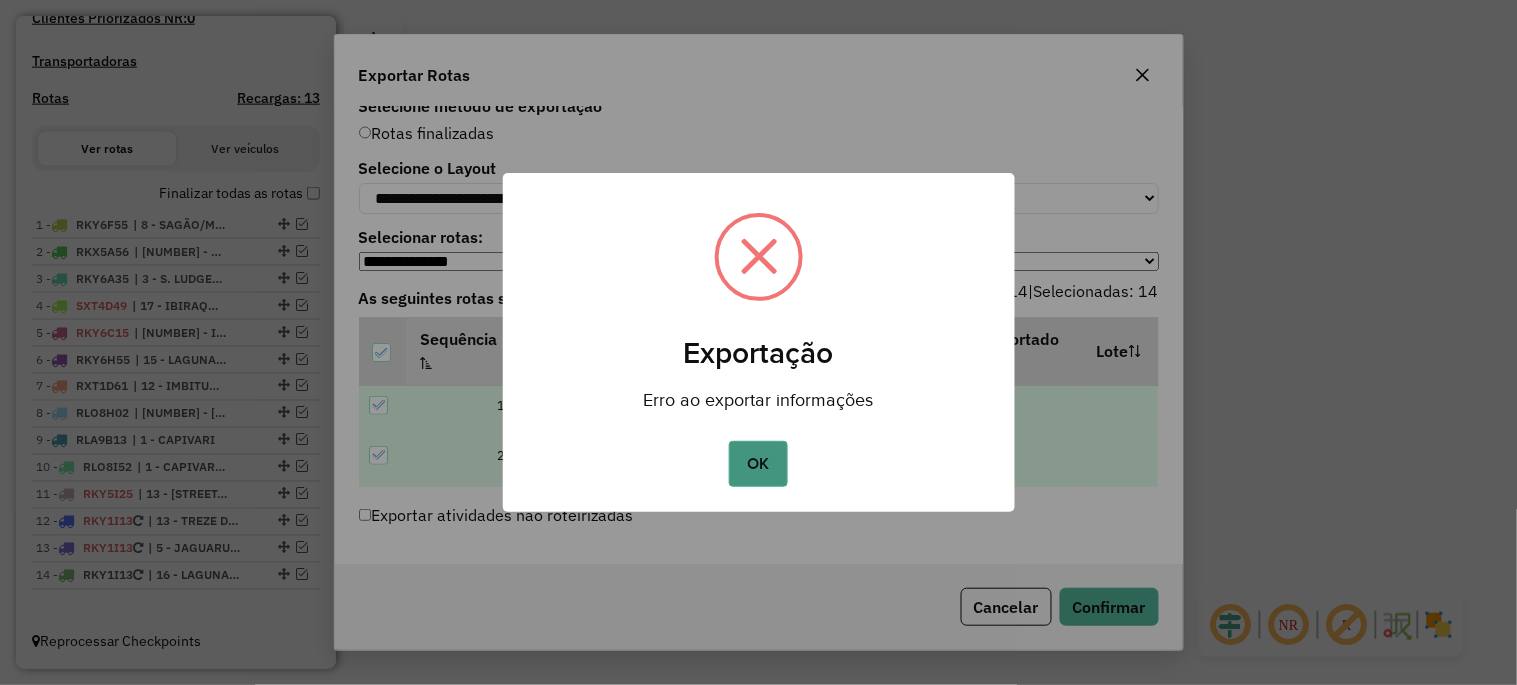 click on "OK" at bounding box center (758, 464) 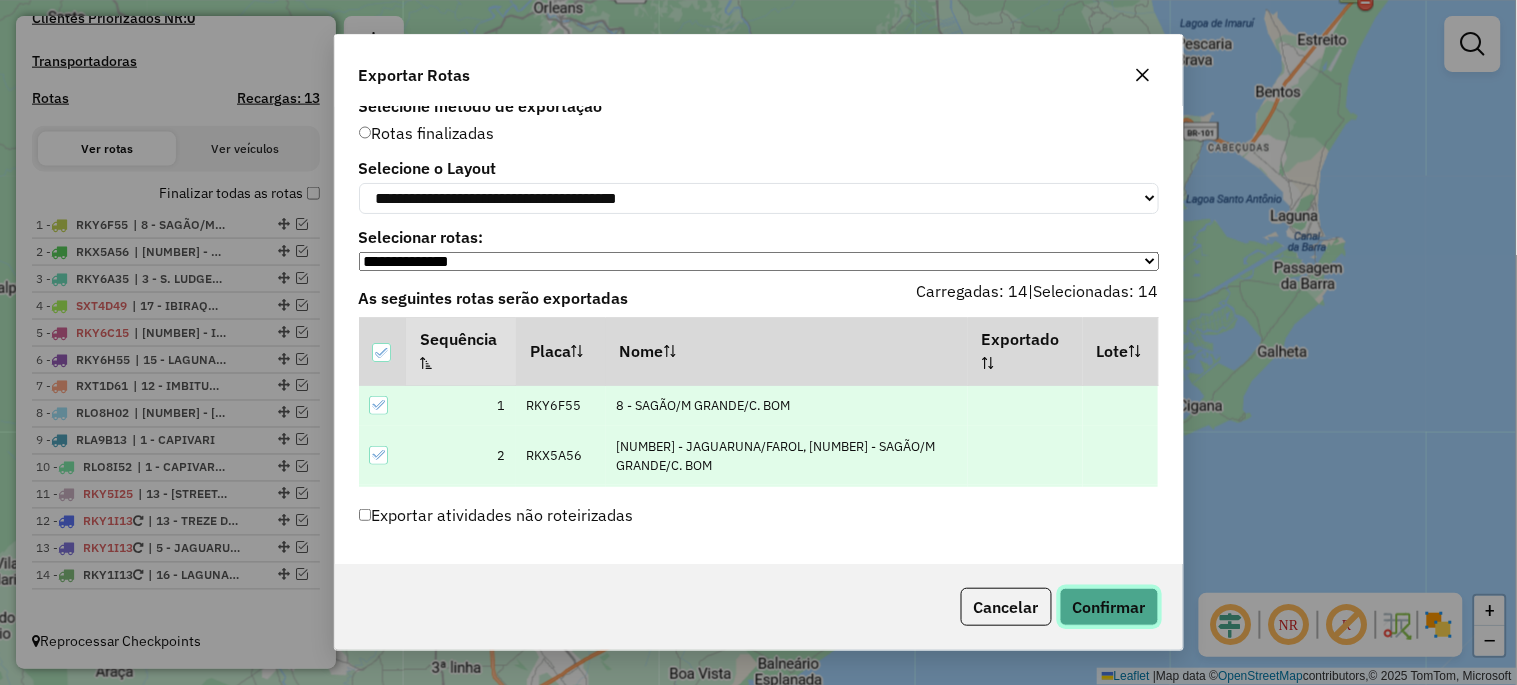 click on "Confirmar" 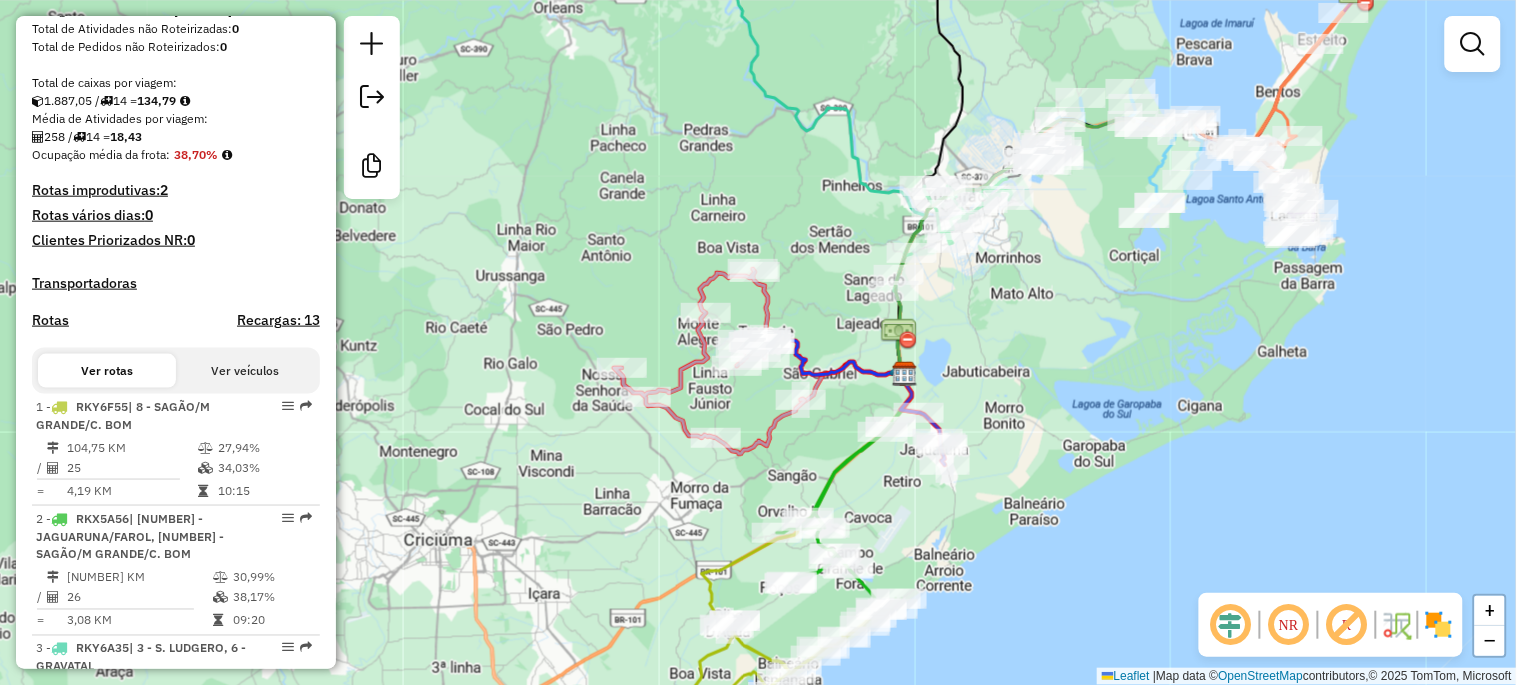 scroll, scrollTop: 627, scrollLeft: 0, axis: vertical 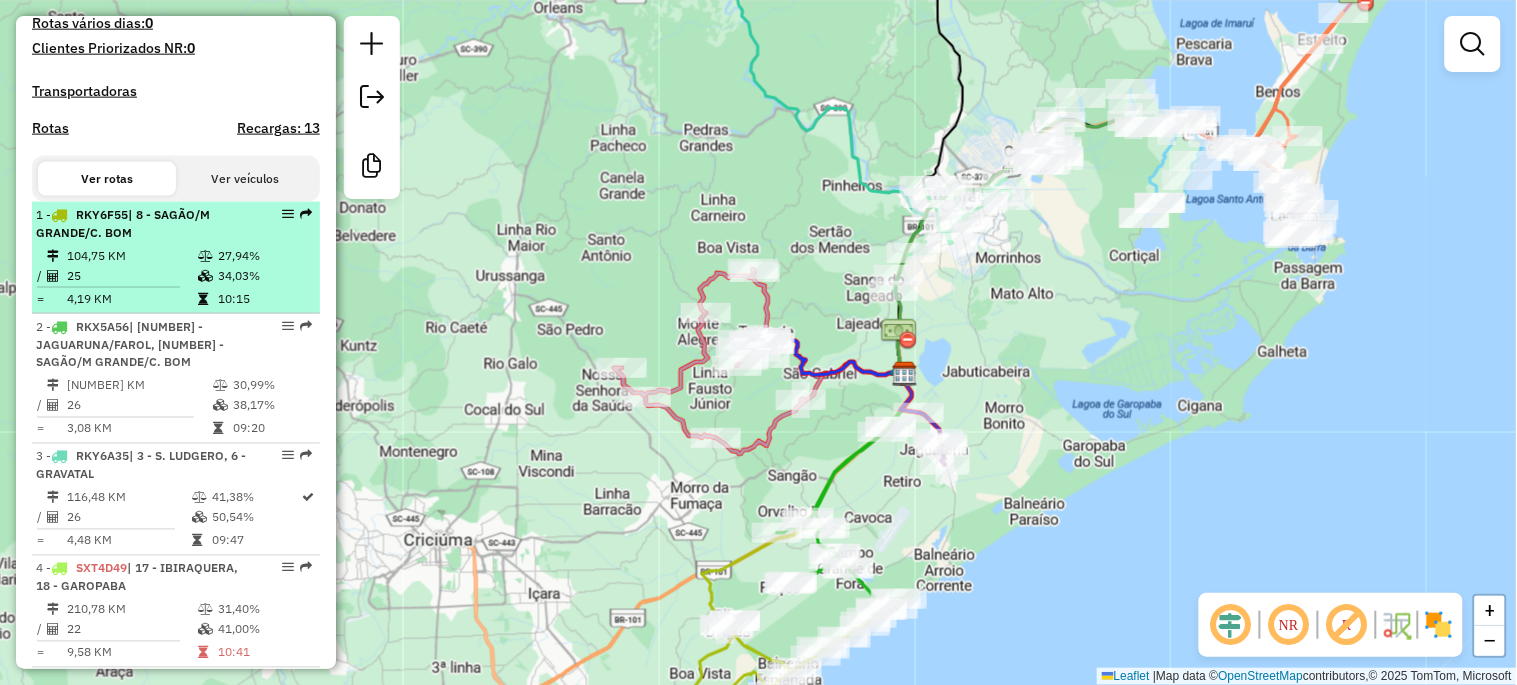 click on "| [NUMBER] - JAGUARUNA/FAROL, [NUMBER] - SAGÃO/M GRANDE/C. BOM [DISTANCE] KM [PERCENTAGE]% / [NUMBER] [PERCENTAGE]% = [DISTANCE] KM [TIME]" at bounding box center (176, 258) 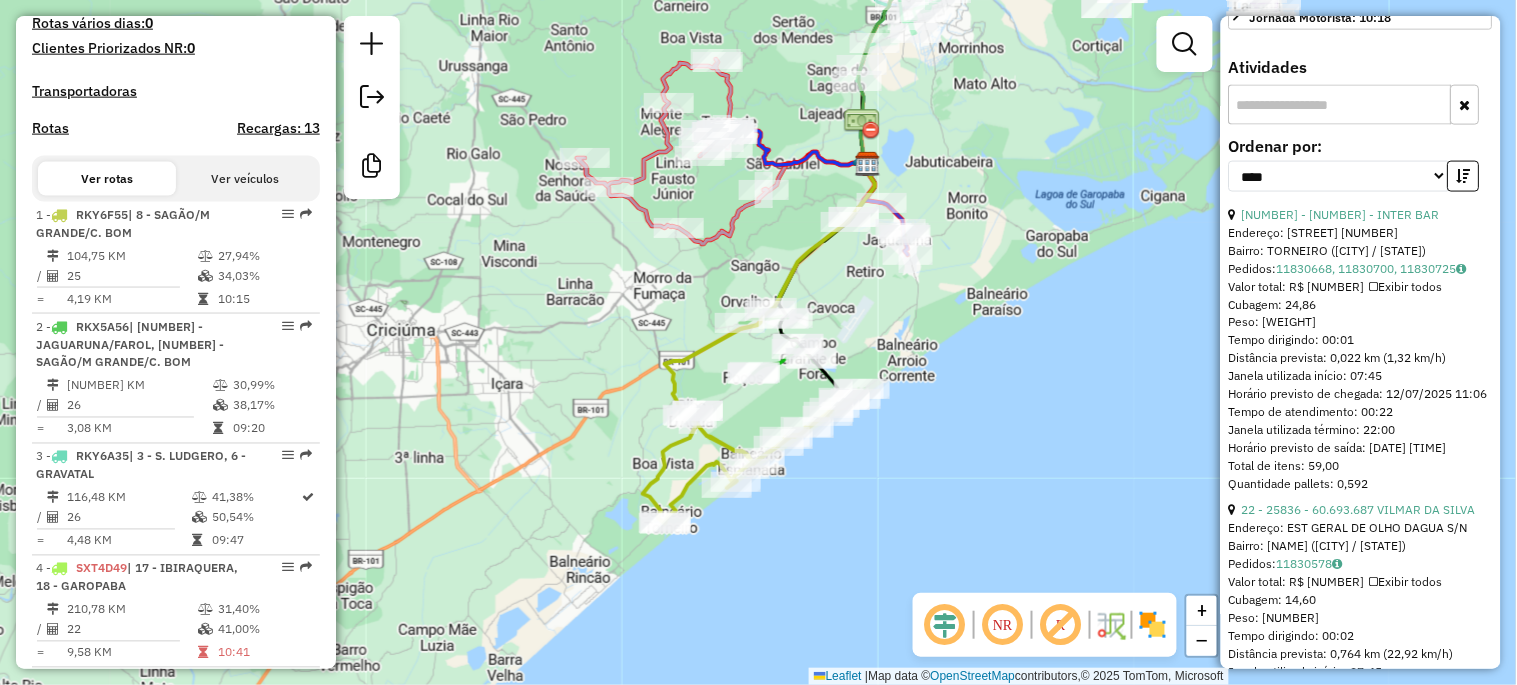 scroll, scrollTop: 814, scrollLeft: 0, axis: vertical 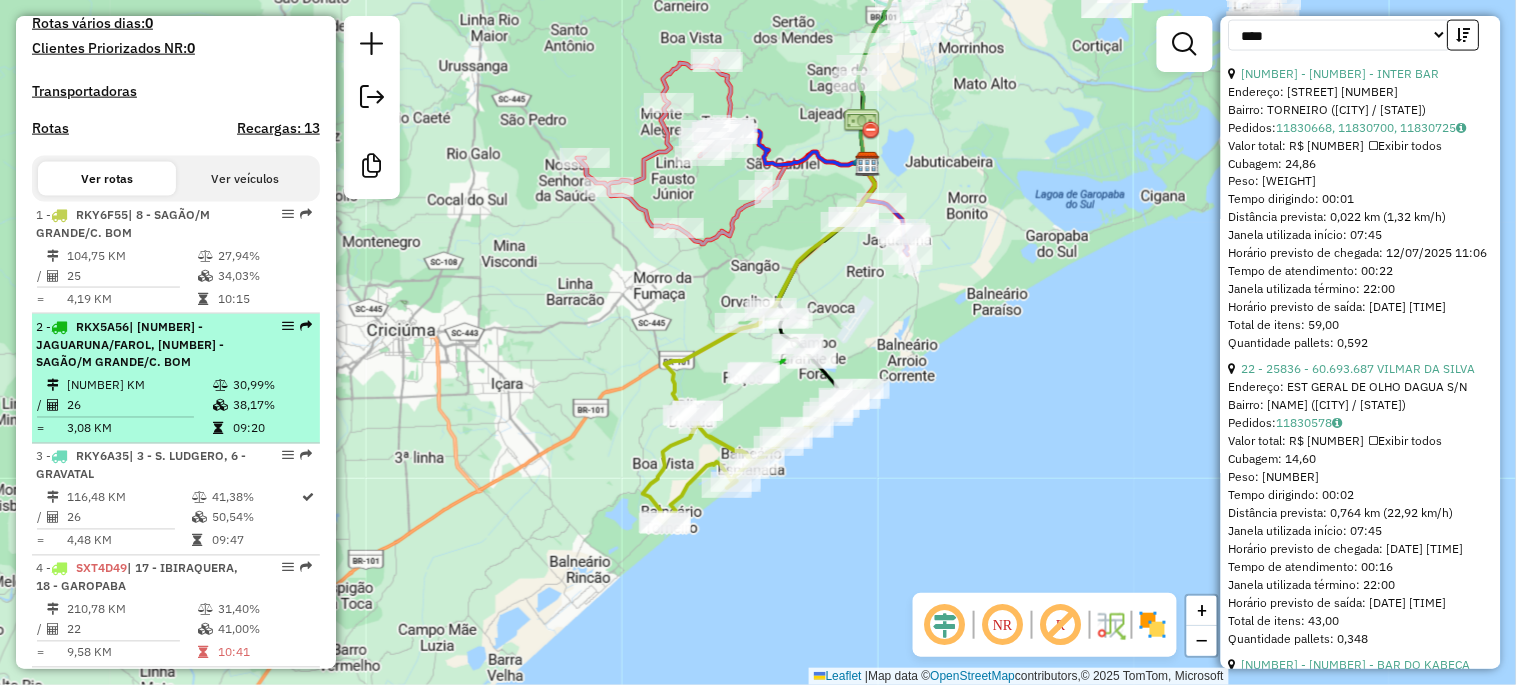 click on "2 - RKX5A56 | 5 - JAGUARUNA/FAROL, 8 - SAGÃO/M GRANDE/C. BOM" at bounding box center (142, 345) 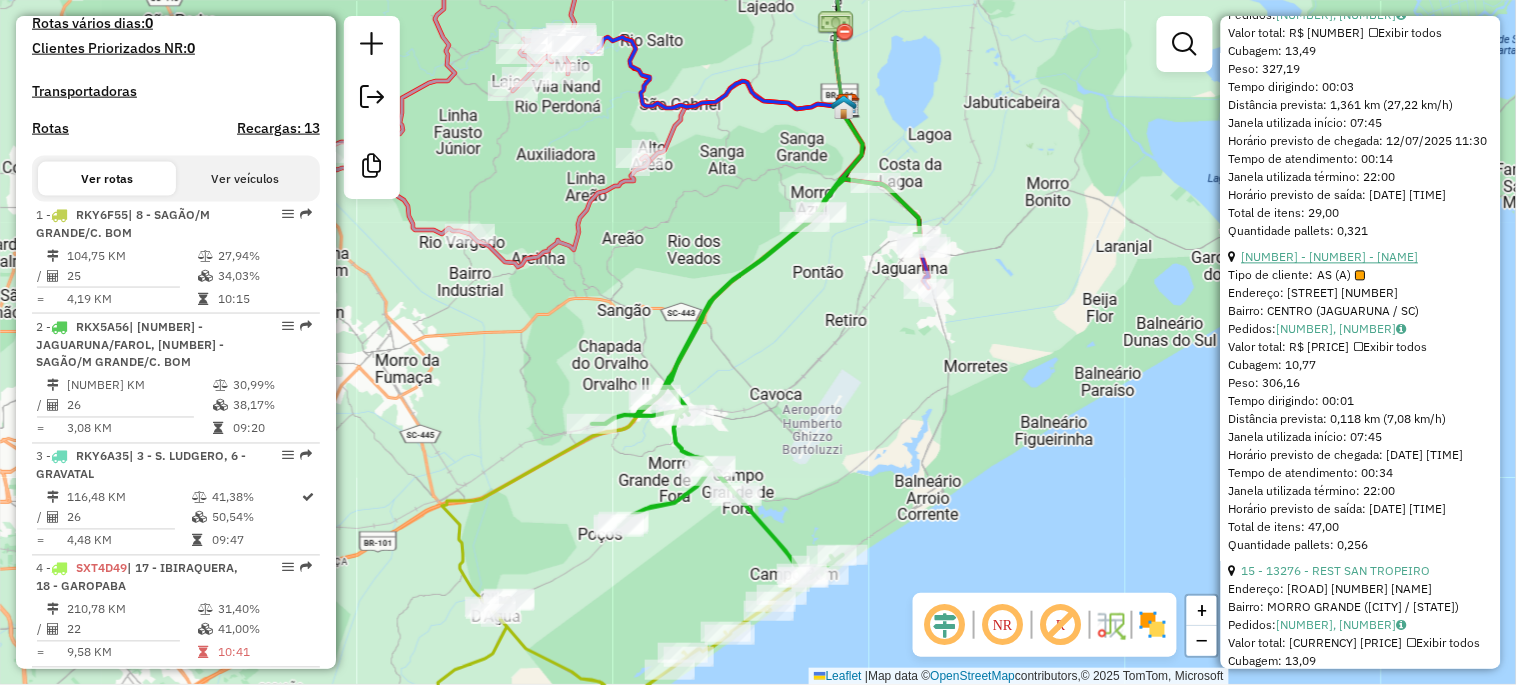 scroll, scrollTop: 981, scrollLeft: 0, axis: vertical 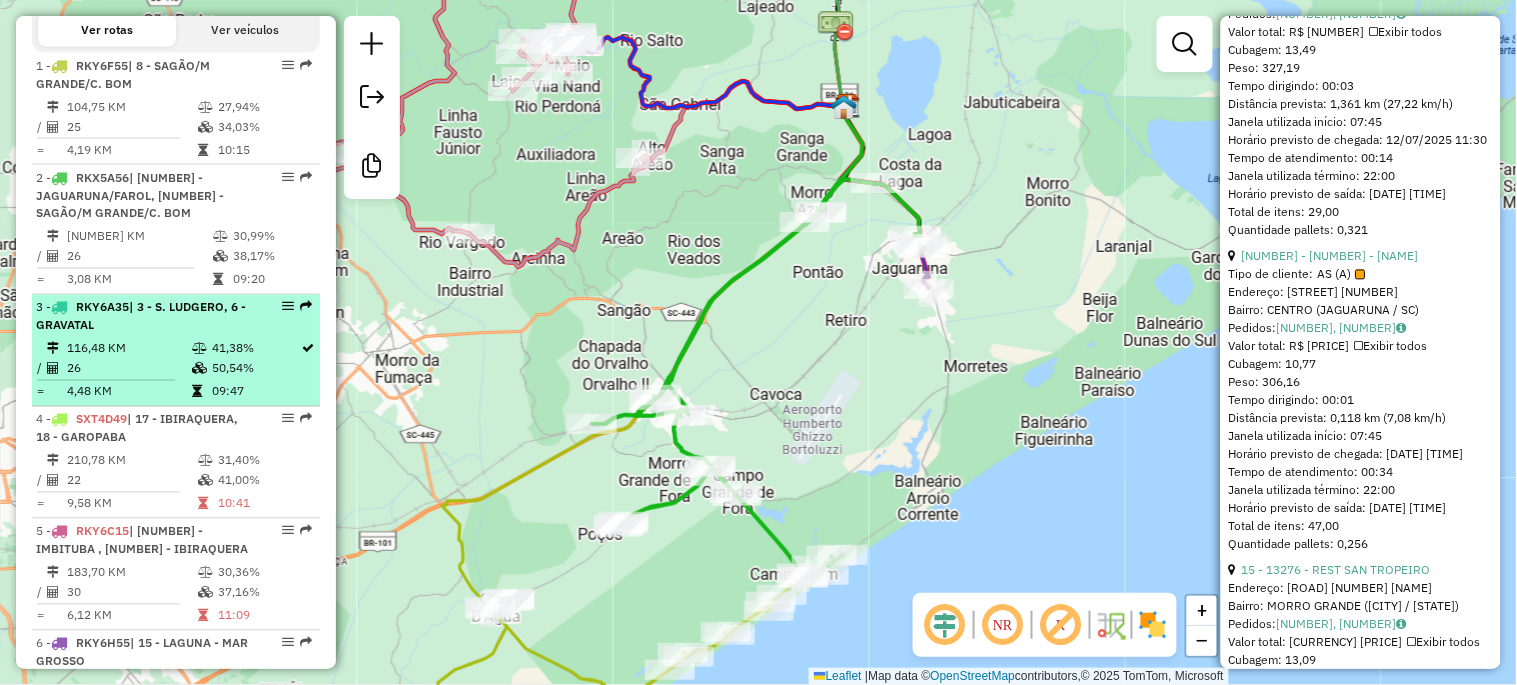 click on "26" at bounding box center [128, 369] 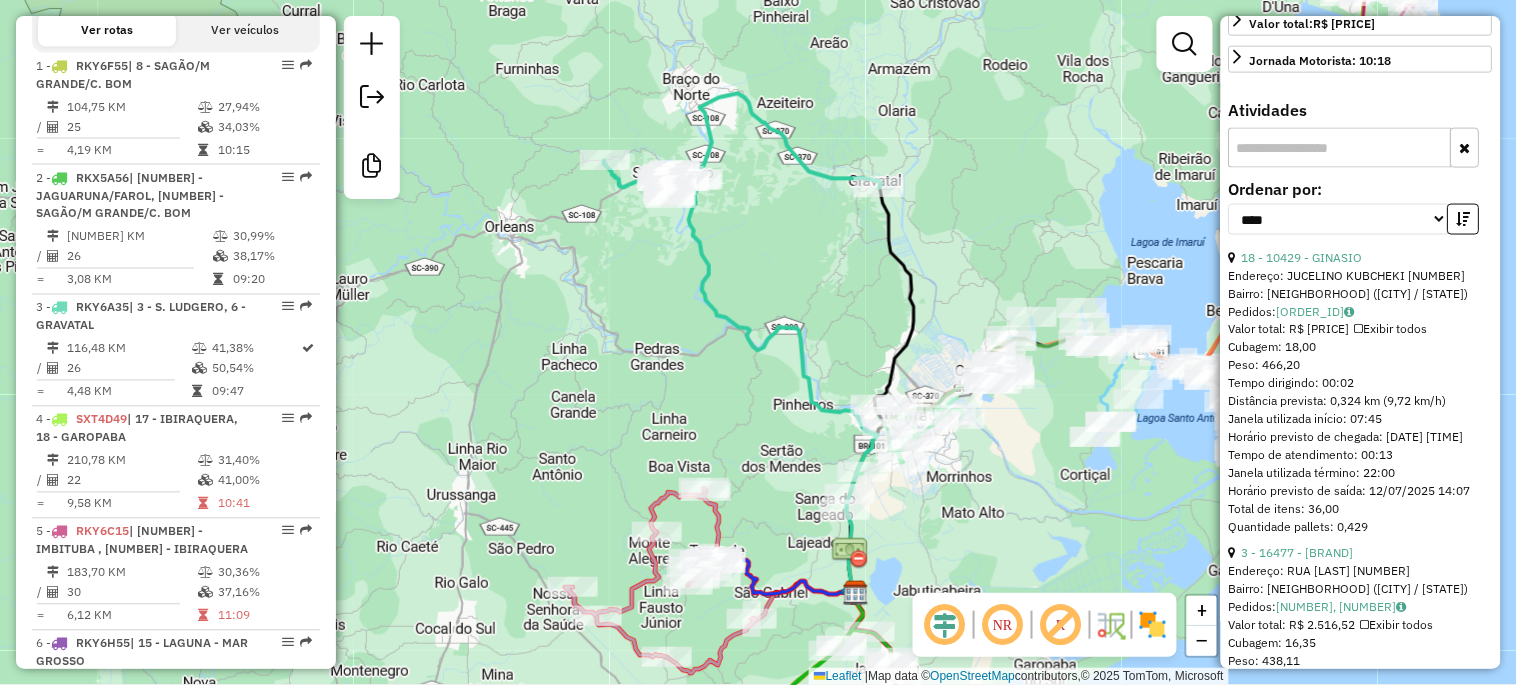 scroll, scrollTop: 888, scrollLeft: 0, axis: vertical 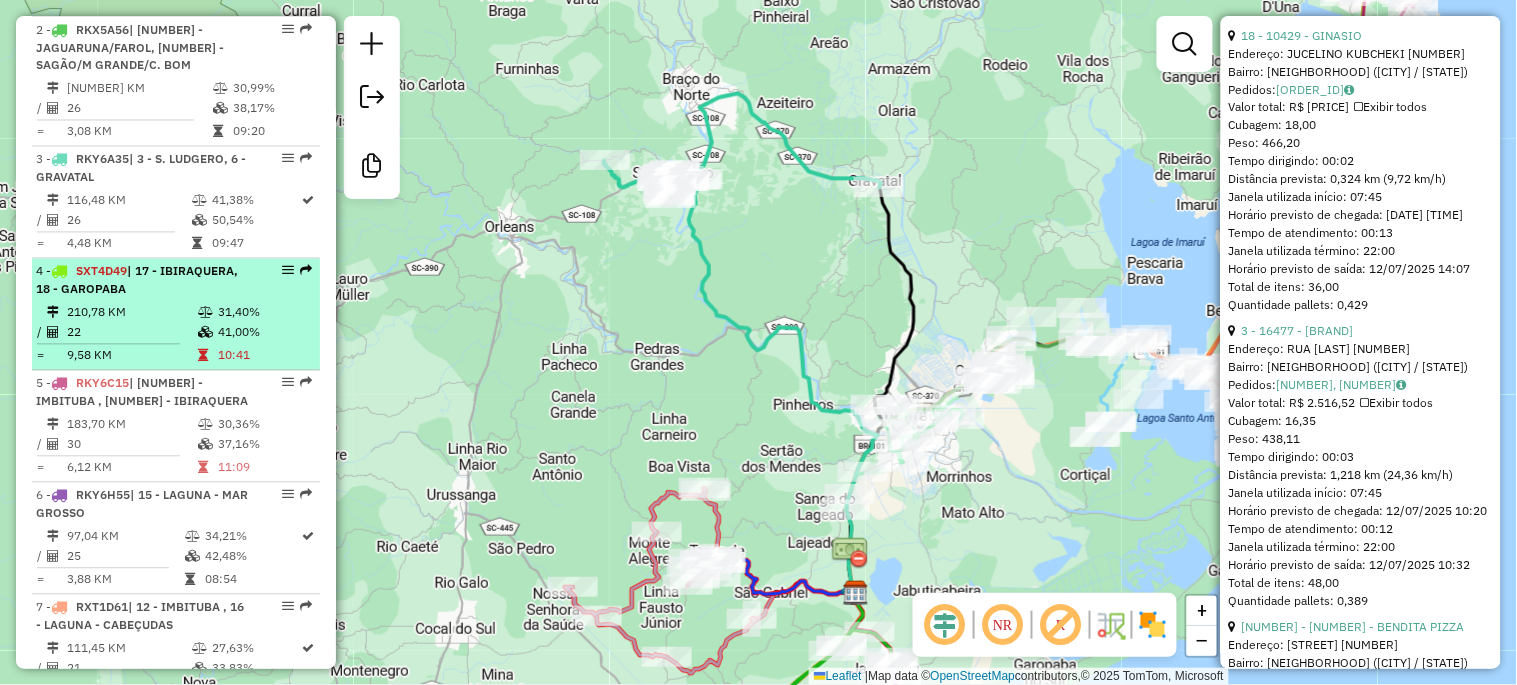 click at bounding box center (207, 333) 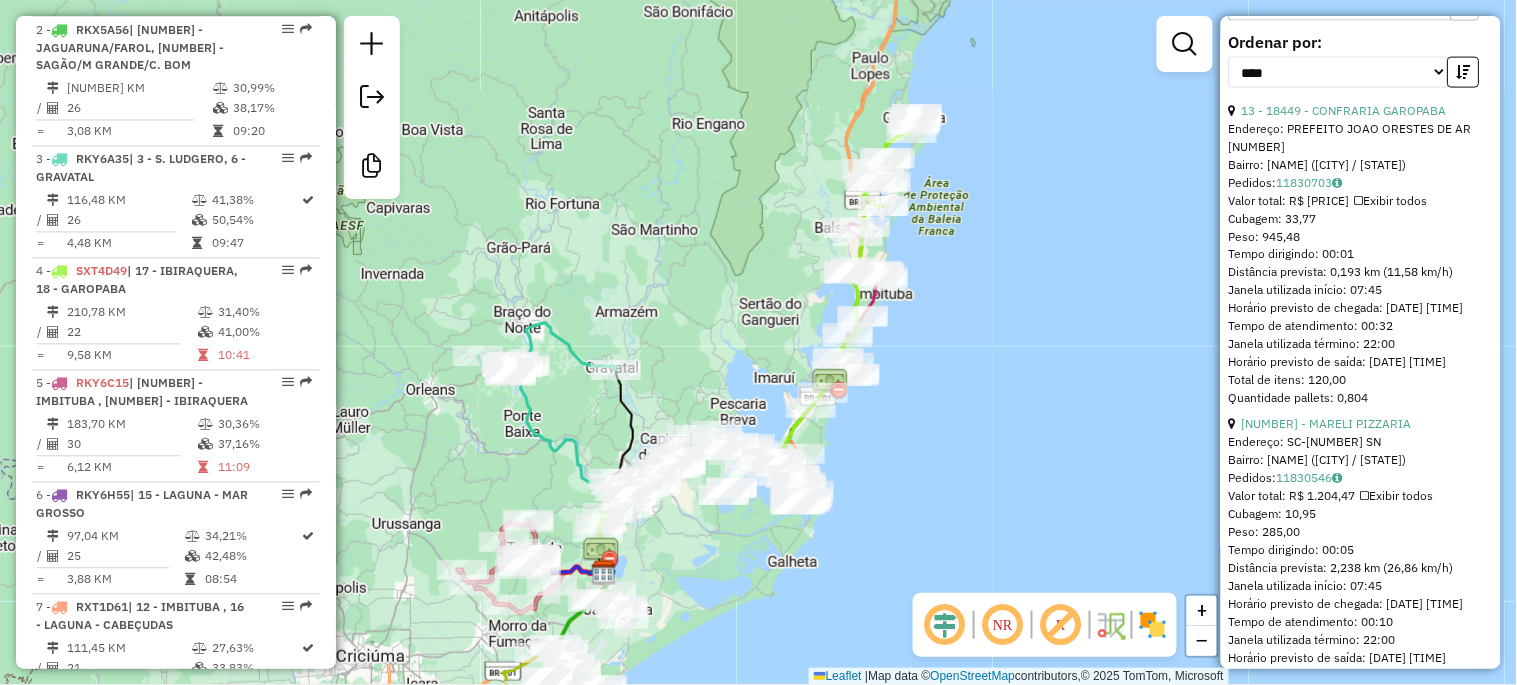 scroll, scrollTop: 795, scrollLeft: 0, axis: vertical 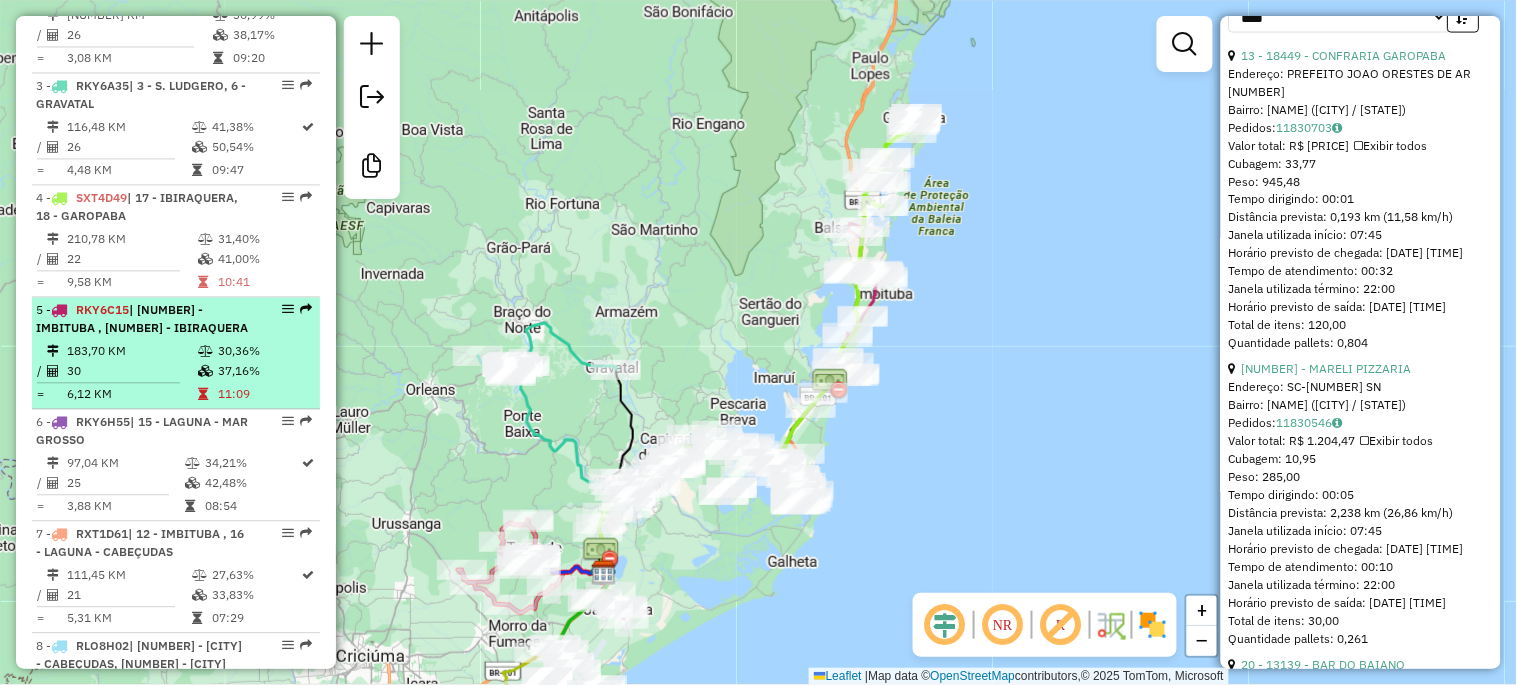 click on "30" at bounding box center [131, 371] 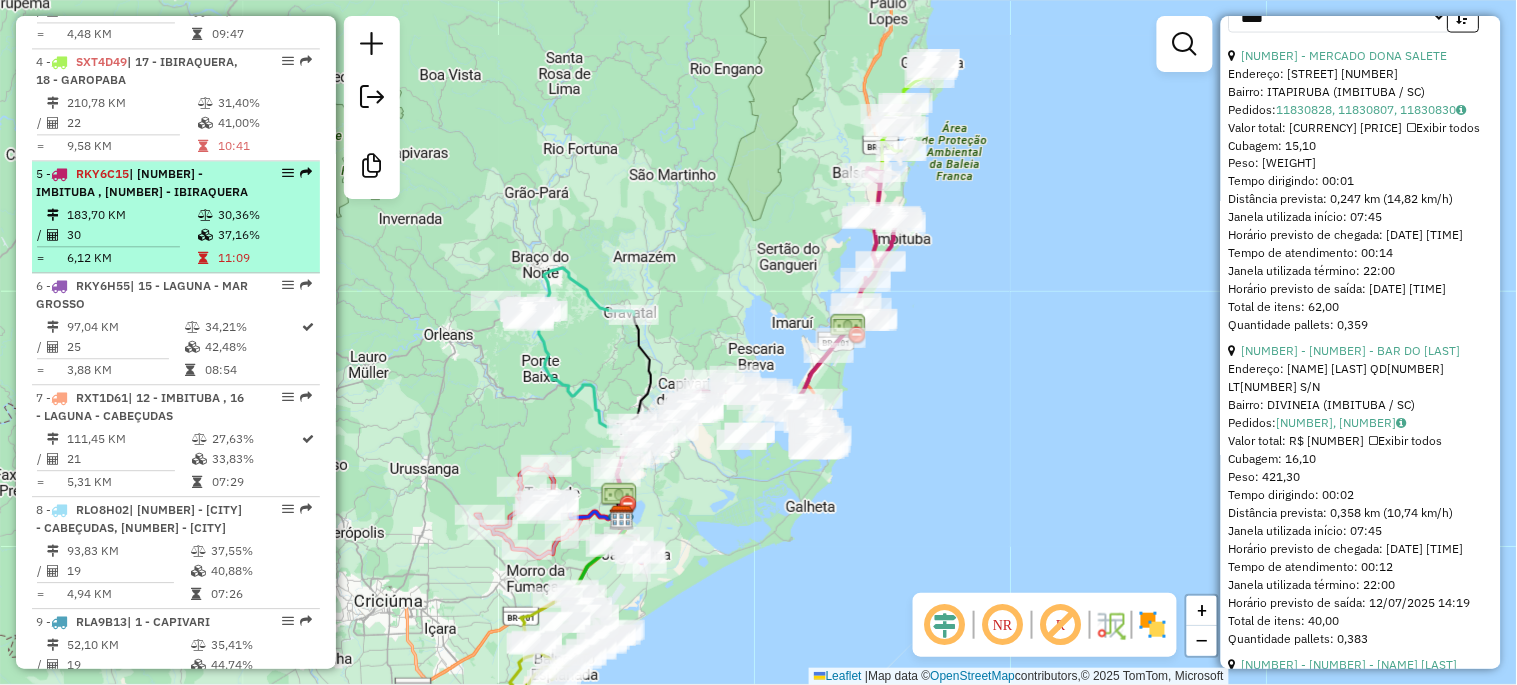scroll, scrollTop: 1146, scrollLeft: 0, axis: vertical 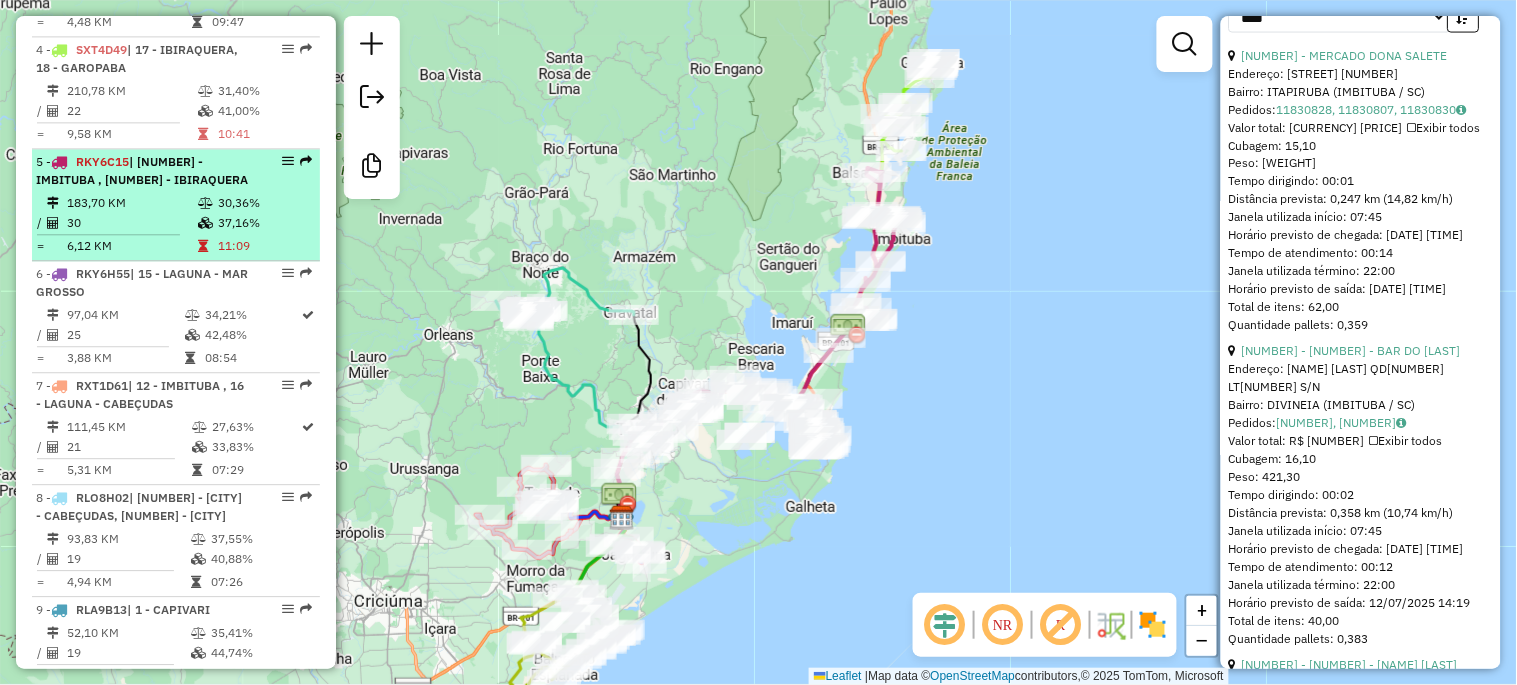 click at bounding box center (194, 335) 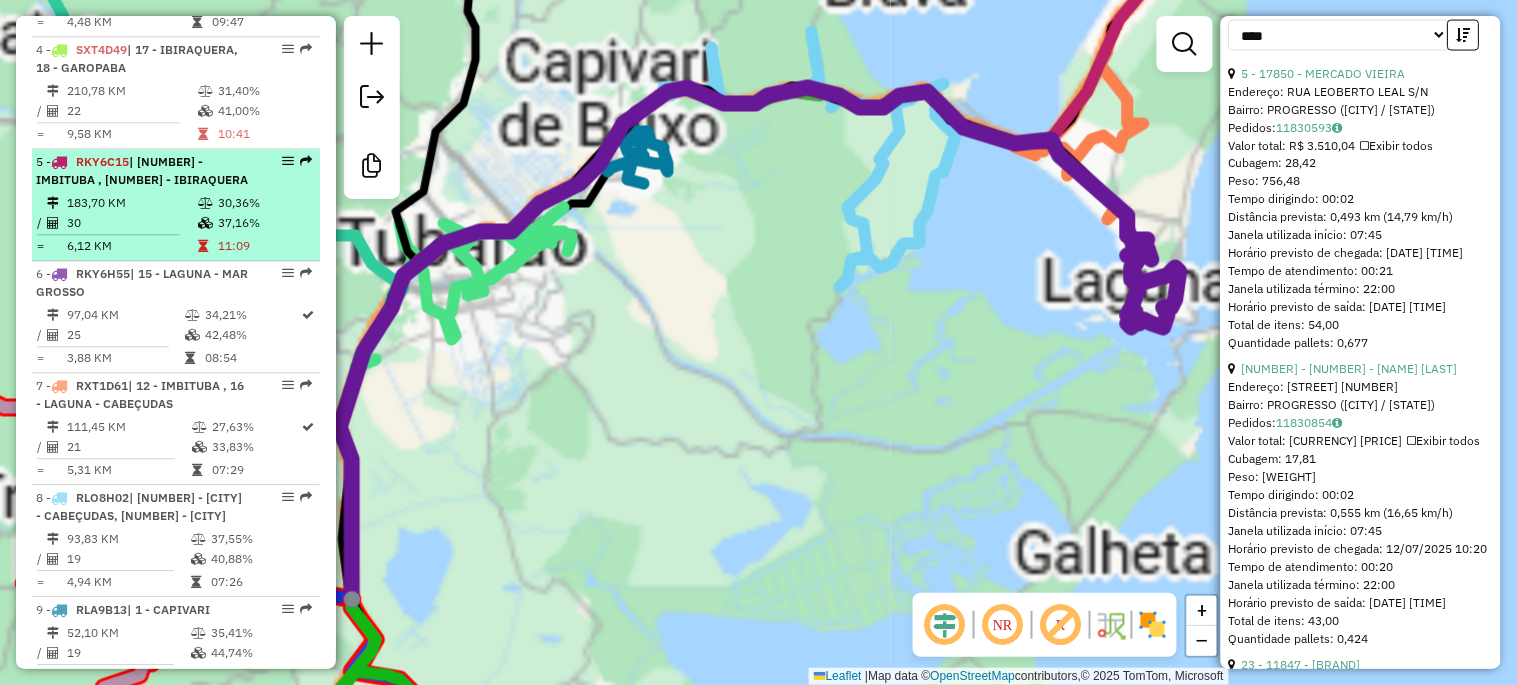 scroll, scrollTop: 814, scrollLeft: 0, axis: vertical 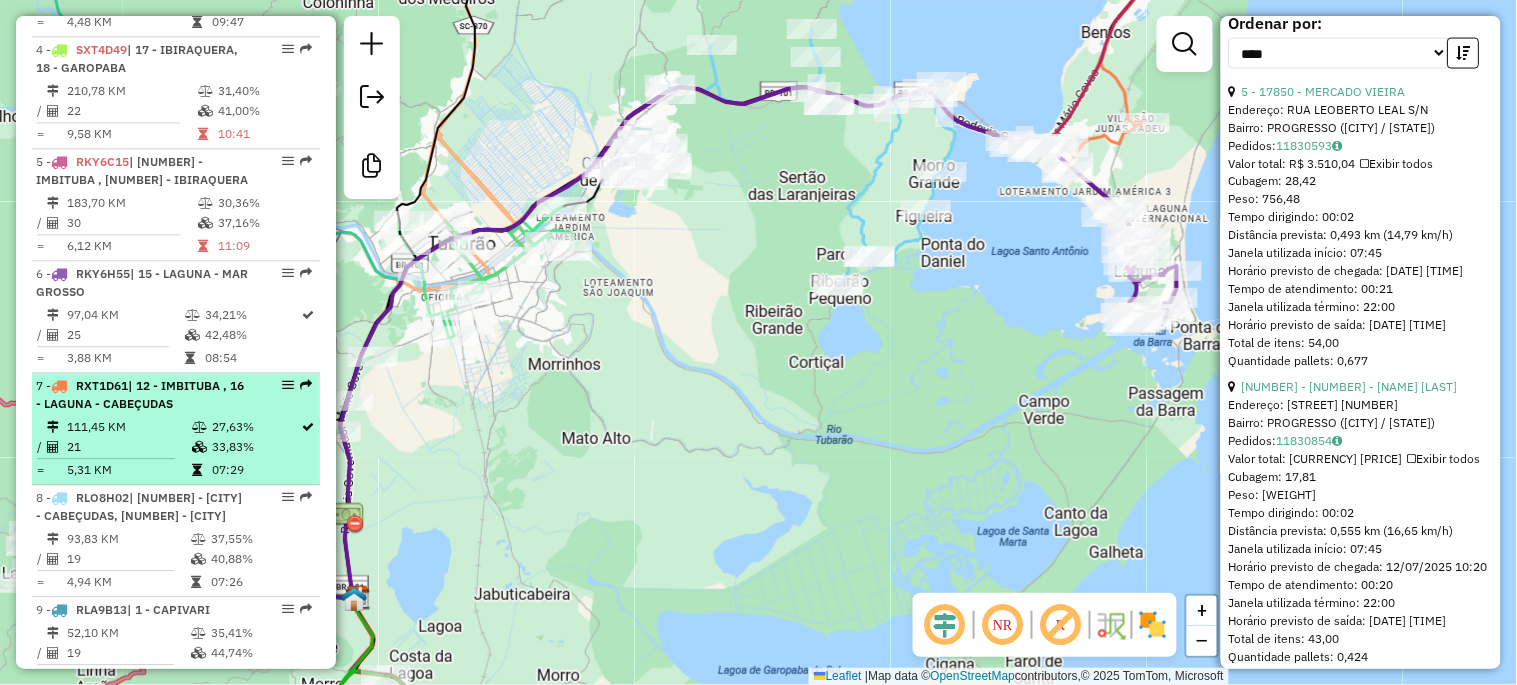 click on "| 12 - IMBITUBA , 16 - LAGUNA - CABEÇUDAS" at bounding box center (140, 394) 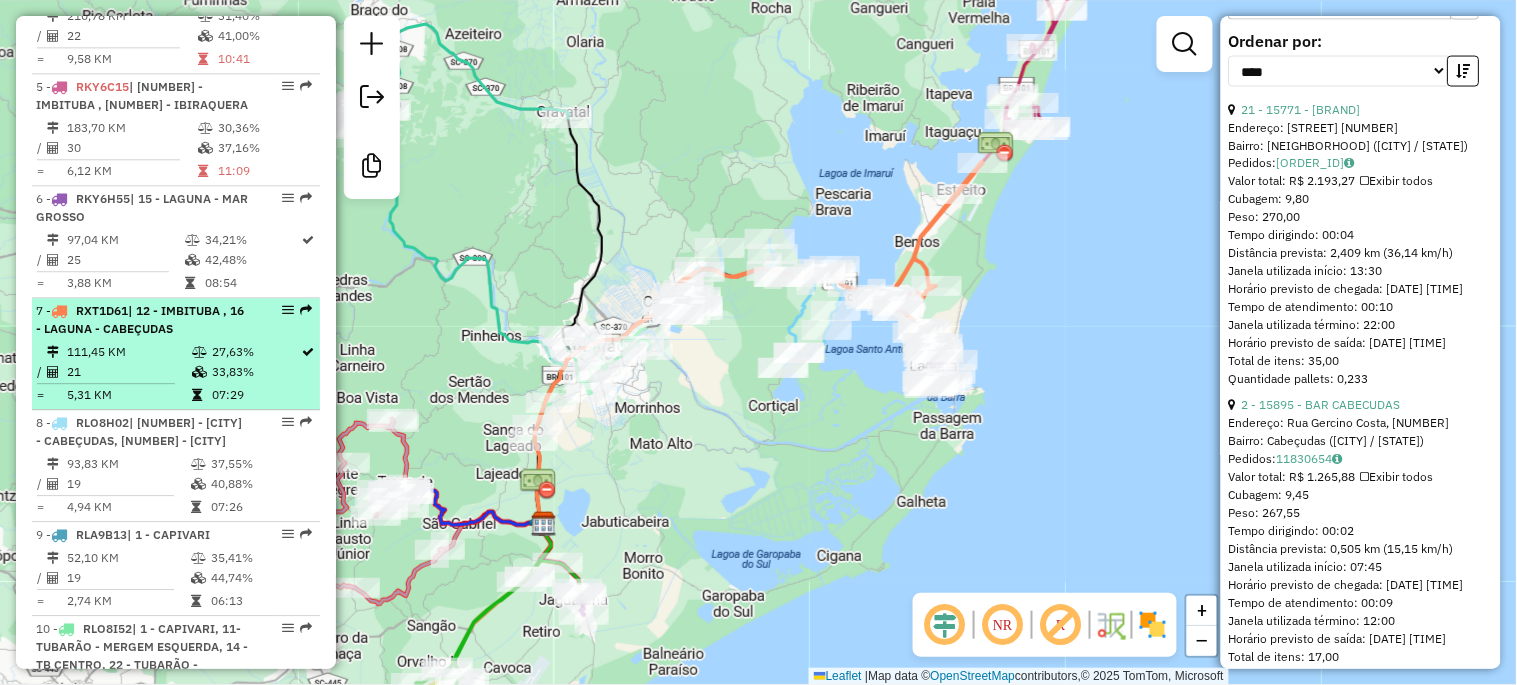 scroll, scrollTop: 1294, scrollLeft: 0, axis: vertical 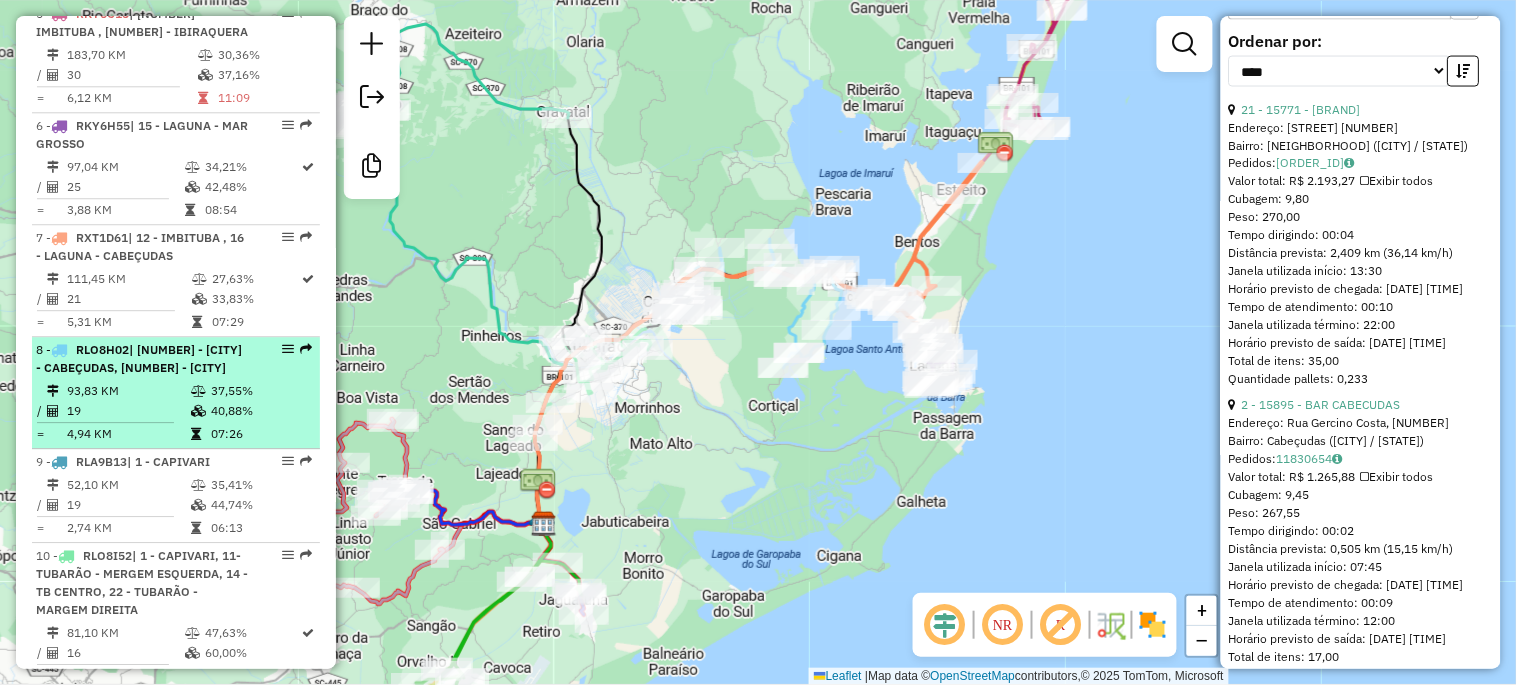 click on "93,83 KM" at bounding box center [128, 391] 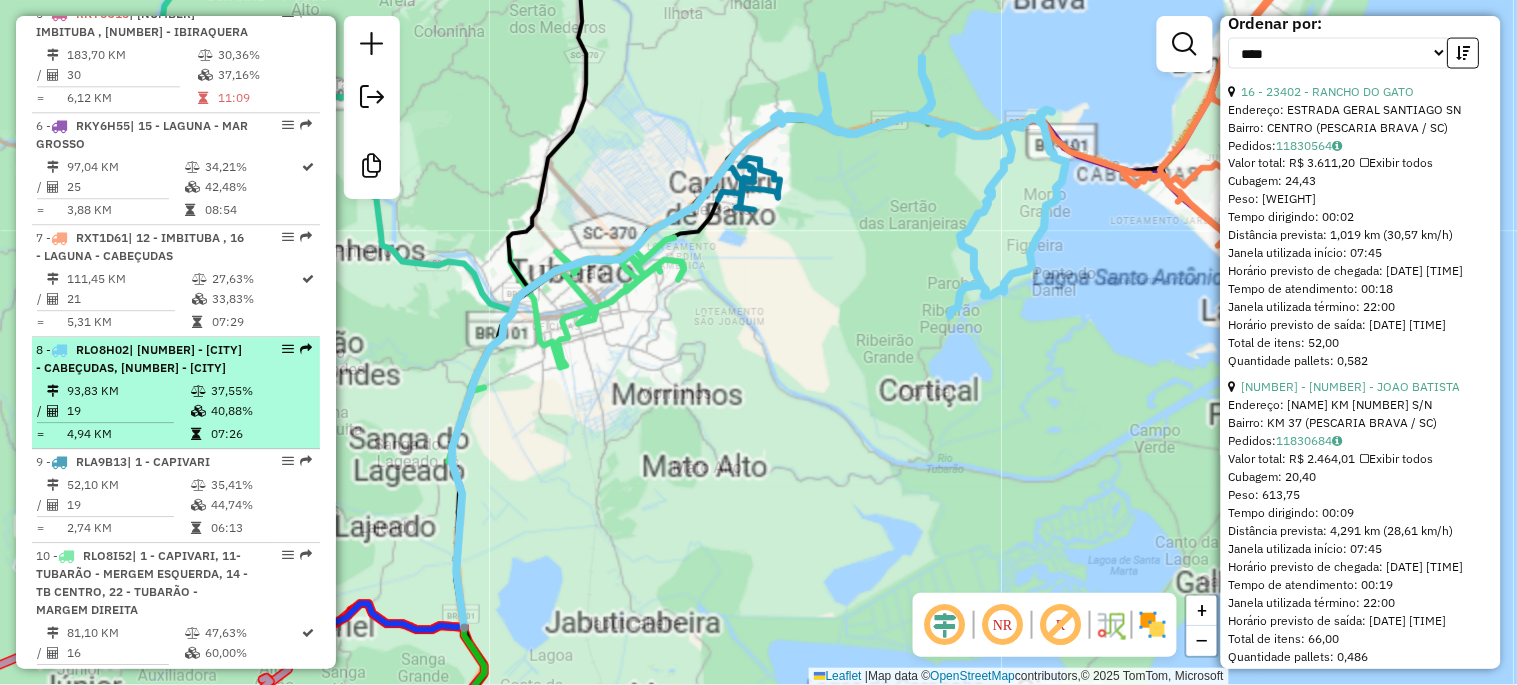 scroll, scrollTop: 850, scrollLeft: 0, axis: vertical 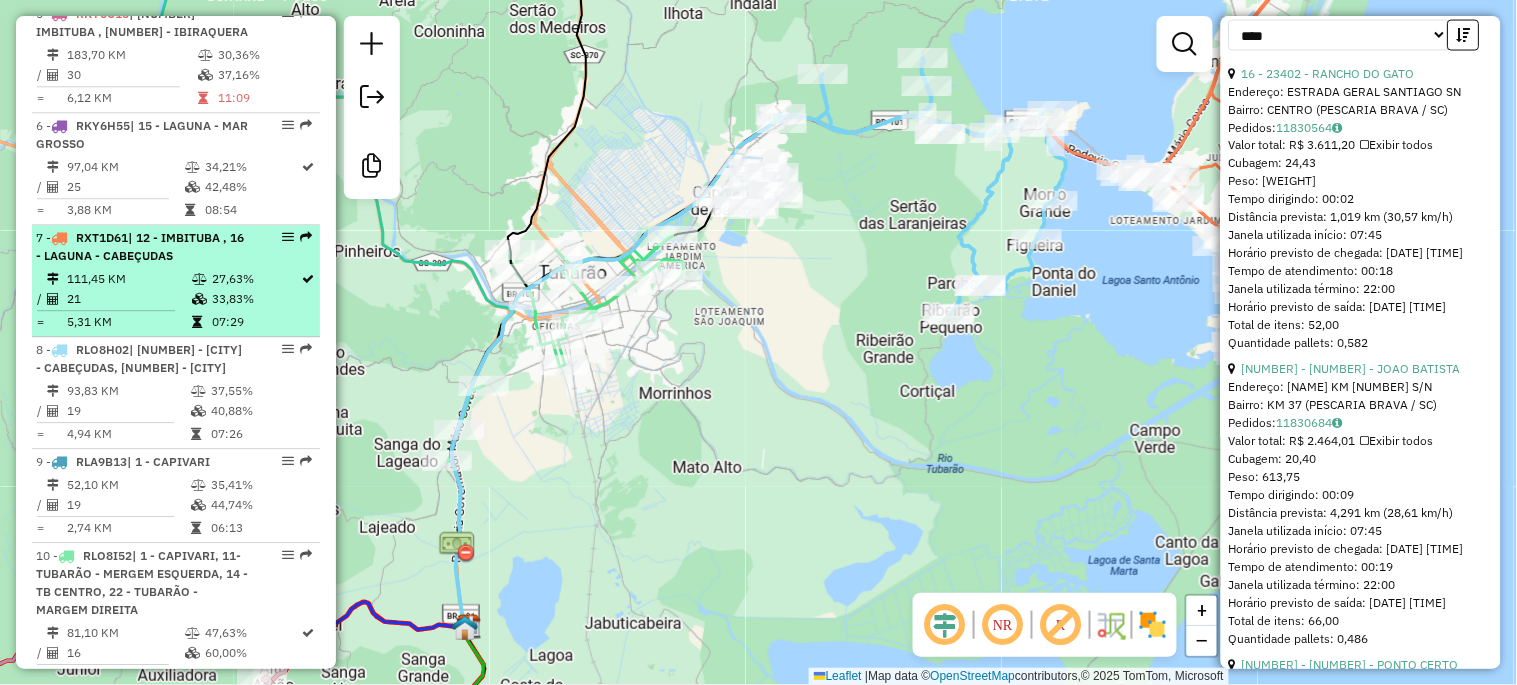 click on "21" at bounding box center [128, 299] 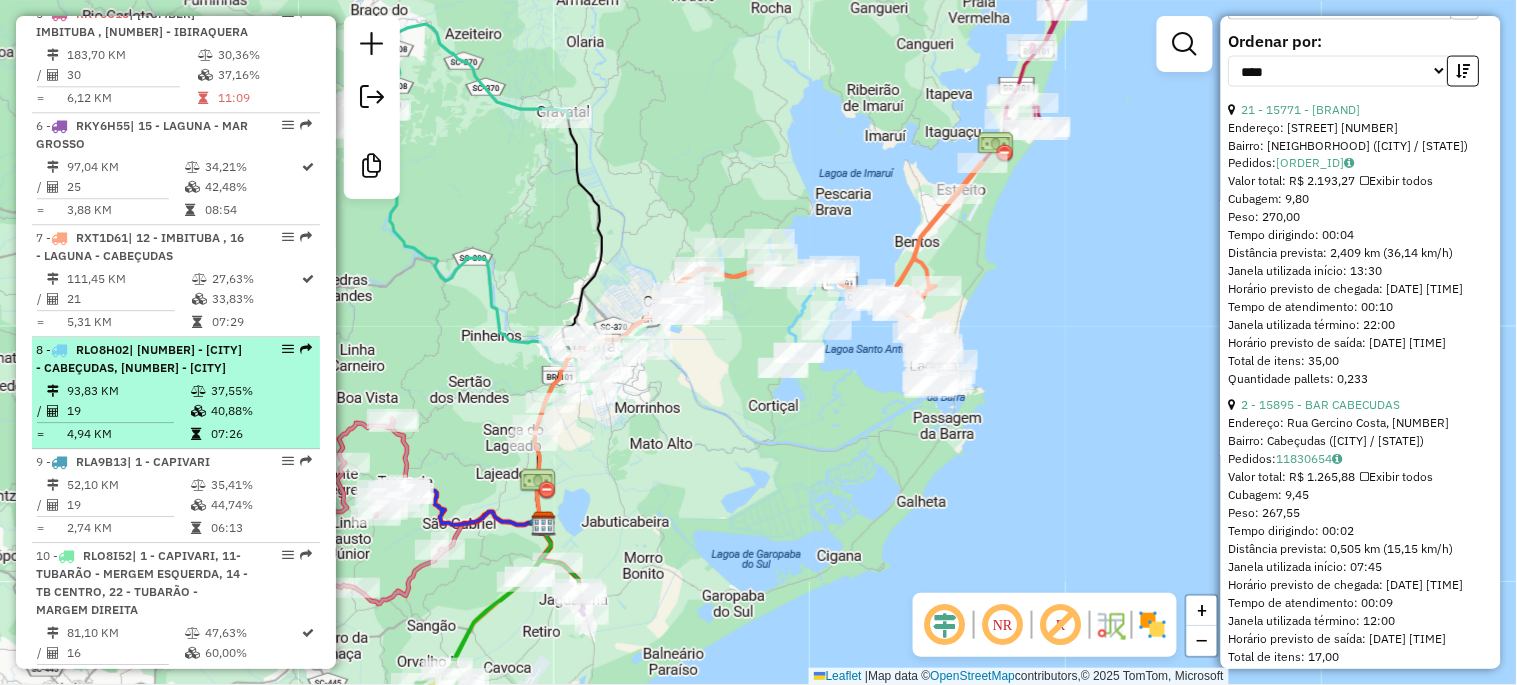 click on "93,83 KM" at bounding box center [128, 391] 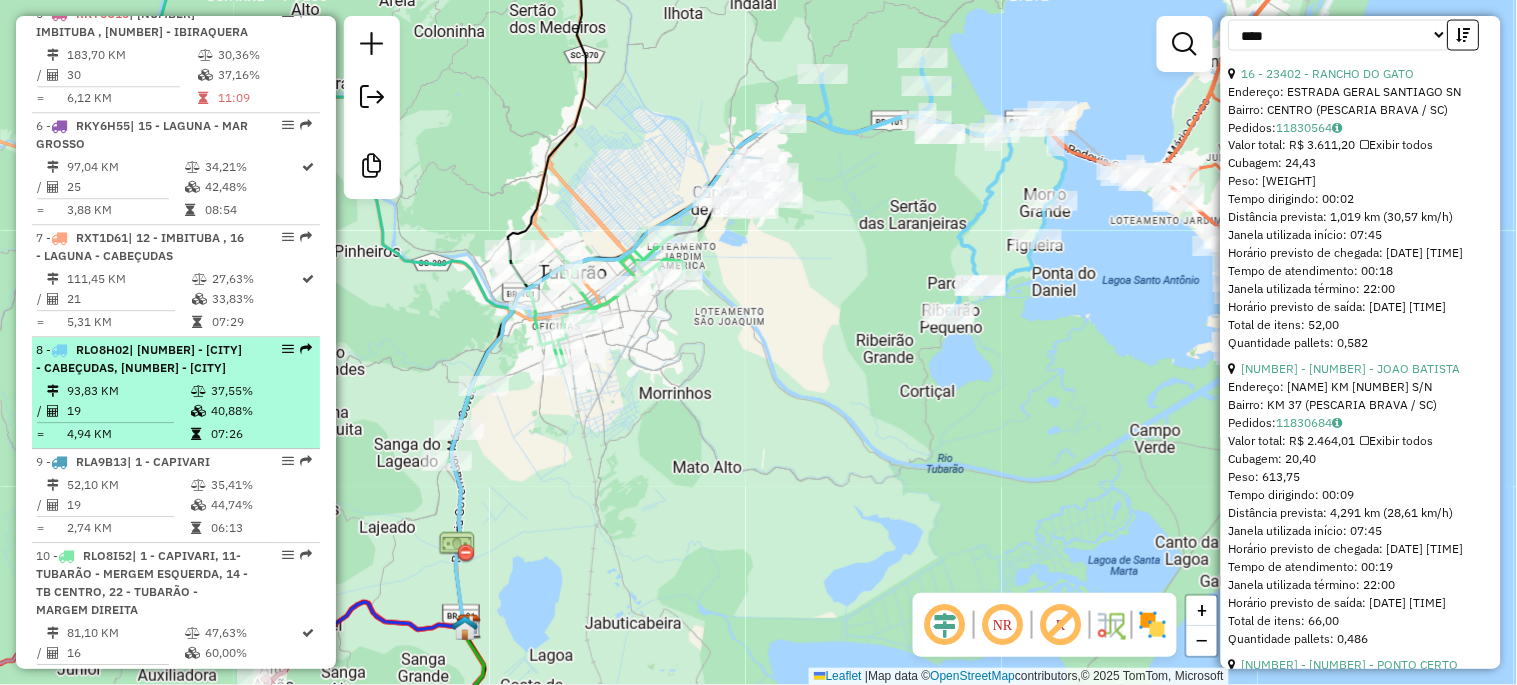 scroll, scrollTop: 1368, scrollLeft: 0, axis: vertical 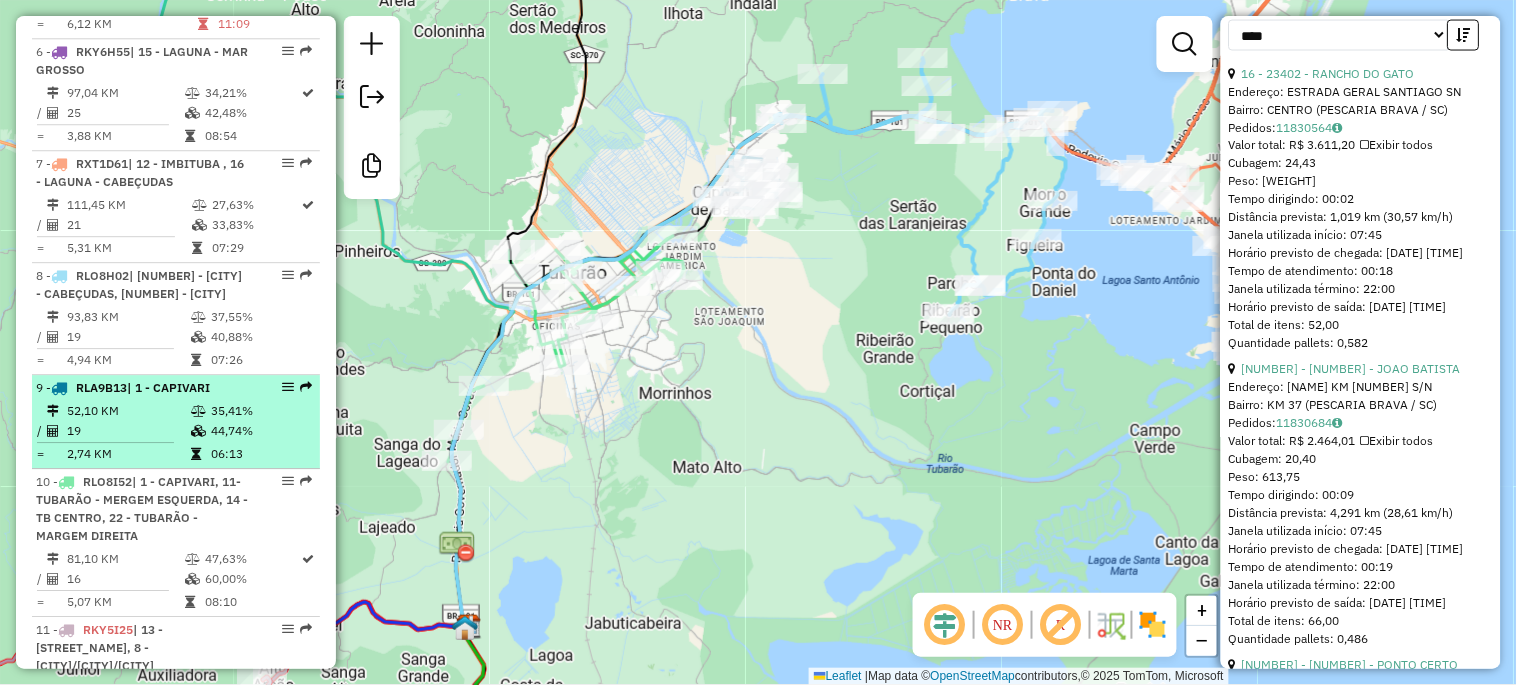 click on "52,10 KM" at bounding box center (128, 411) 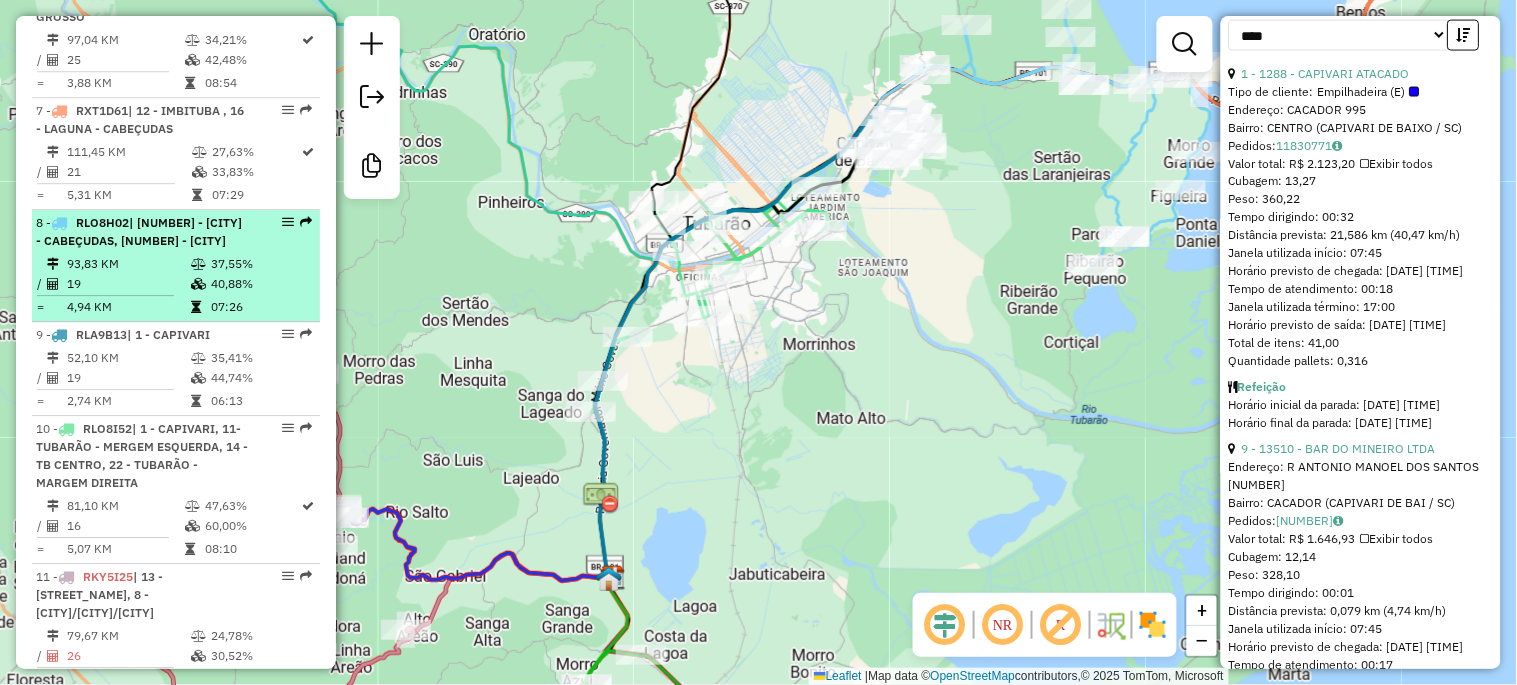 scroll, scrollTop: 1443, scrollLeft: 0, axis: vertical 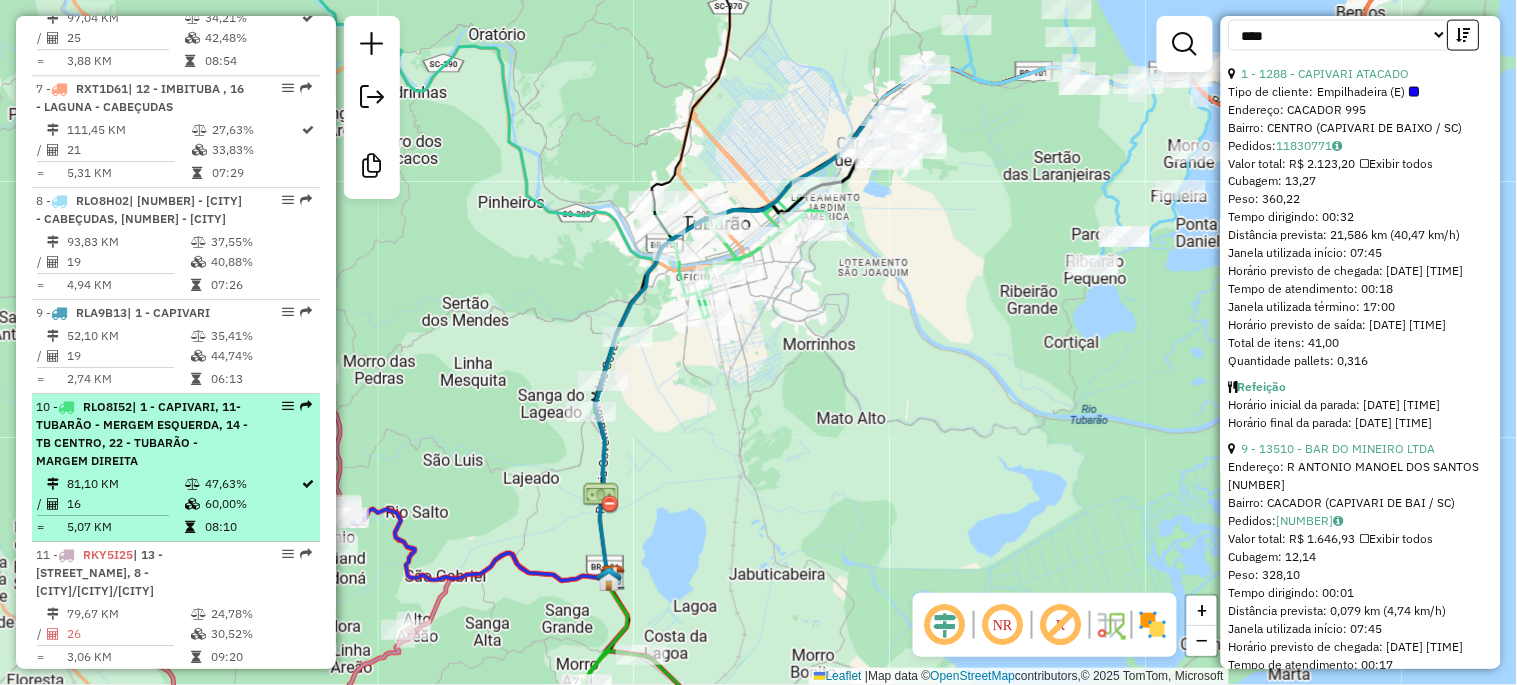 click on "| 1 - CAPIVARI, 11- TUBARÃO - MERGEM ESQUERDA, 14 - TB CENTRO, 22 - TUBARÃO - MARGEM DIREITA" at bounding box center (142, 433) 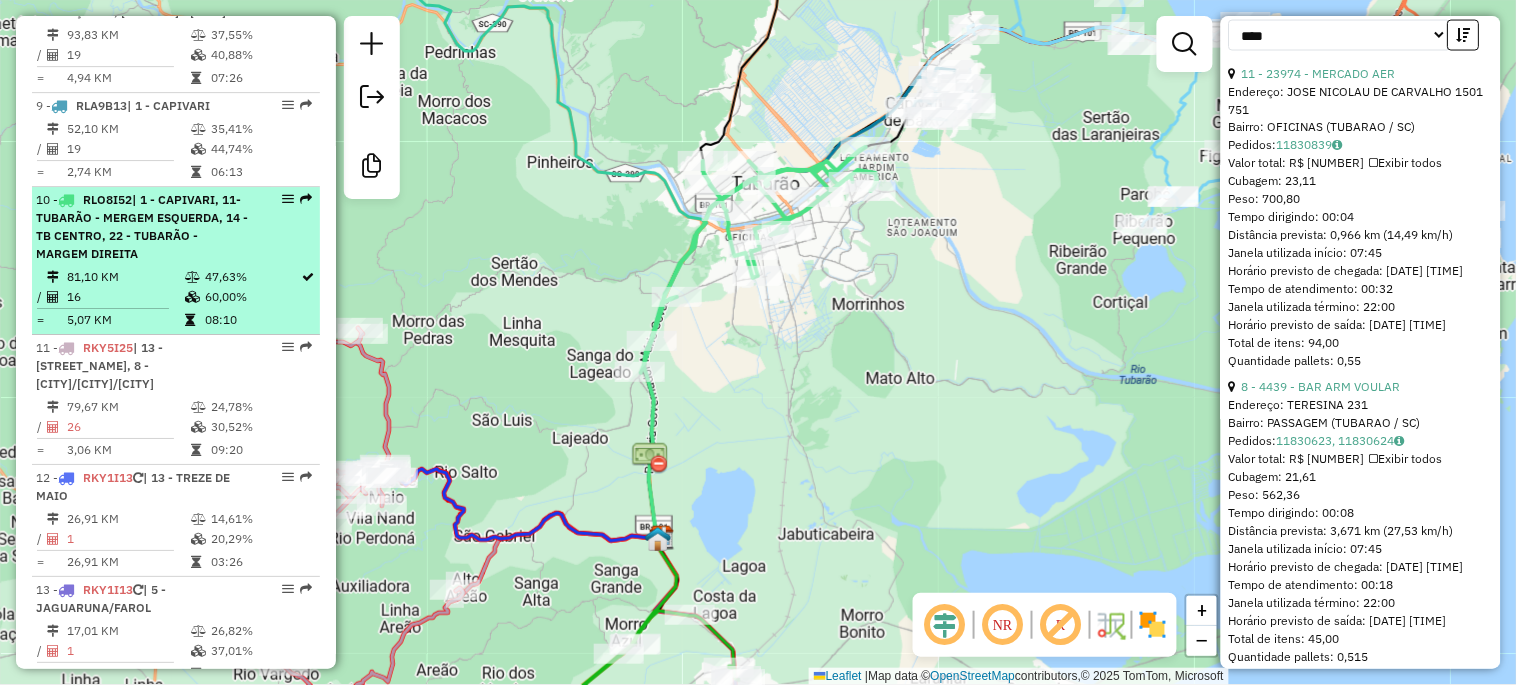 scroll, scrollTop: 1665, scrollLeft: 0, axis: vertical 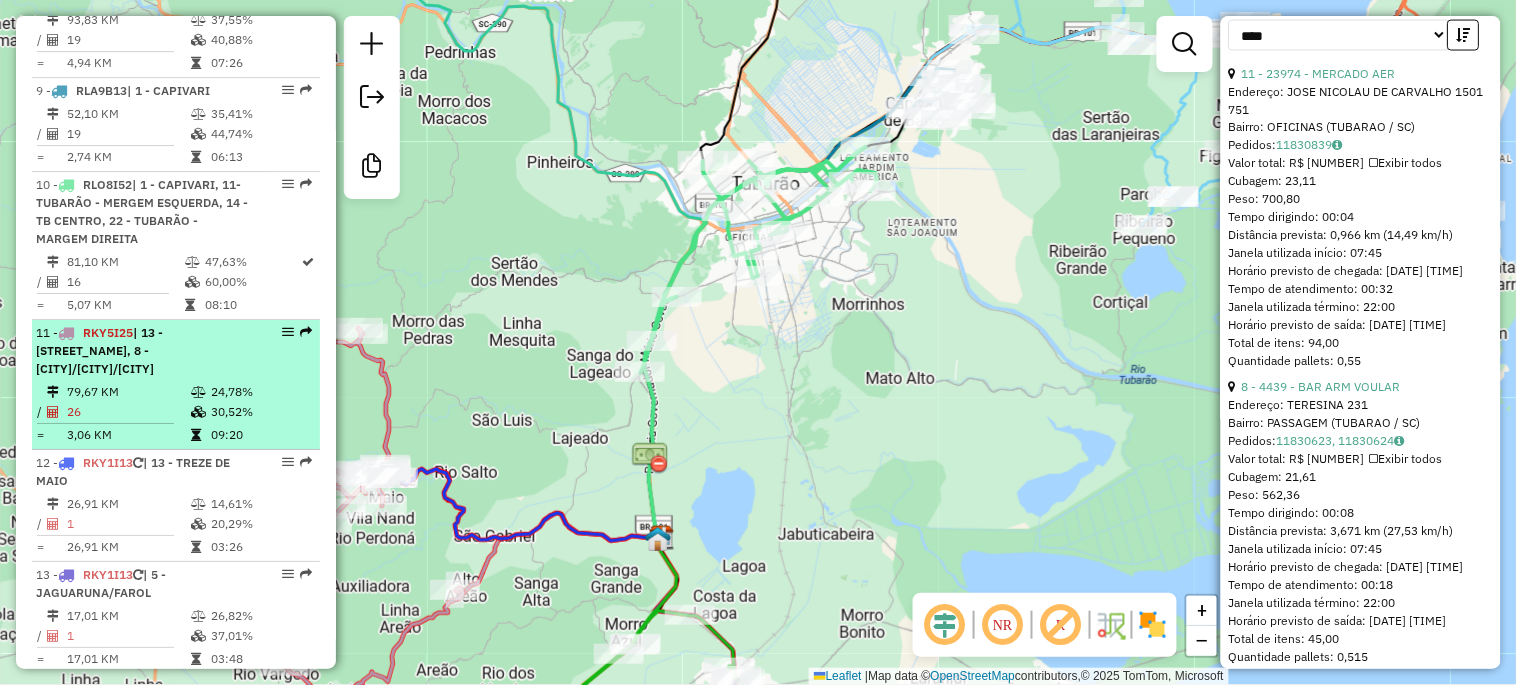 click on "79,67 KM" at bounding box center [128, 392] 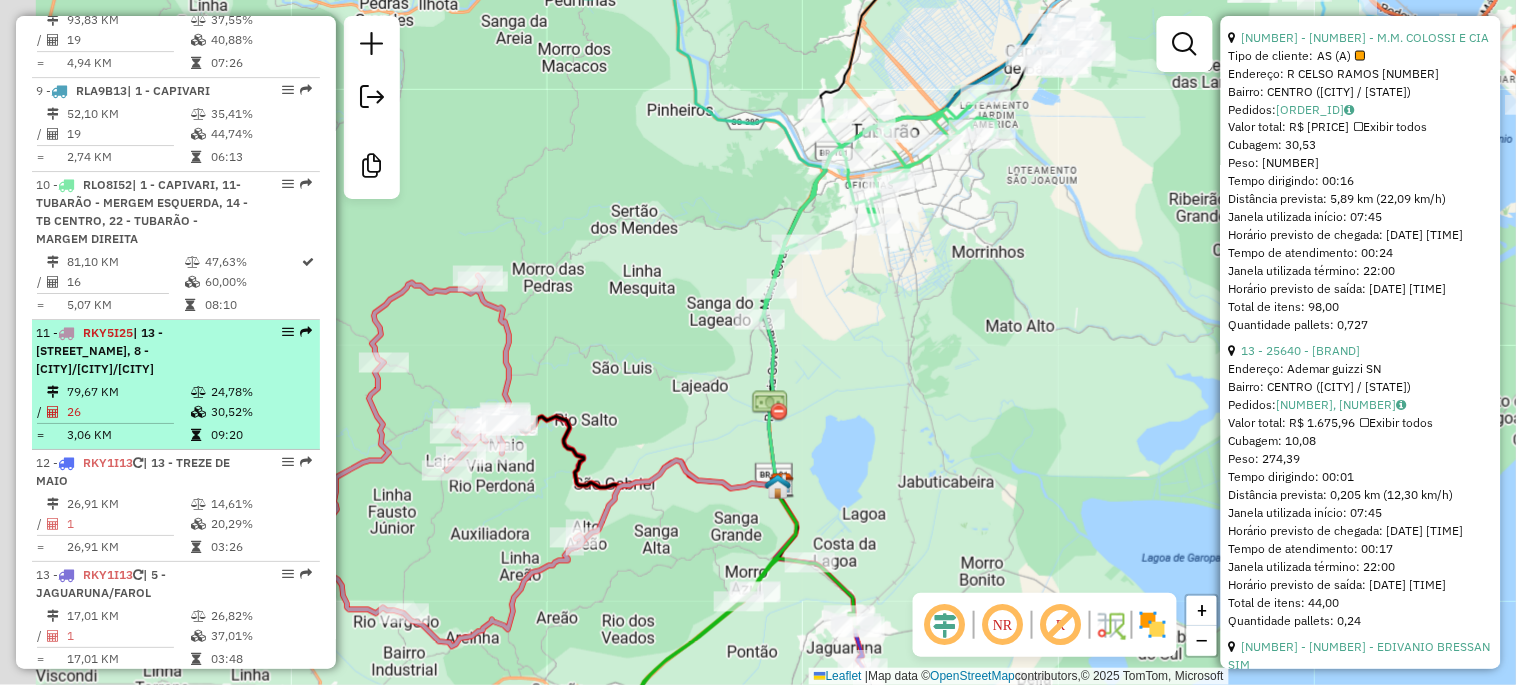 scroll, scrollTop: 814, scrollLeft: 0, axis: vertical 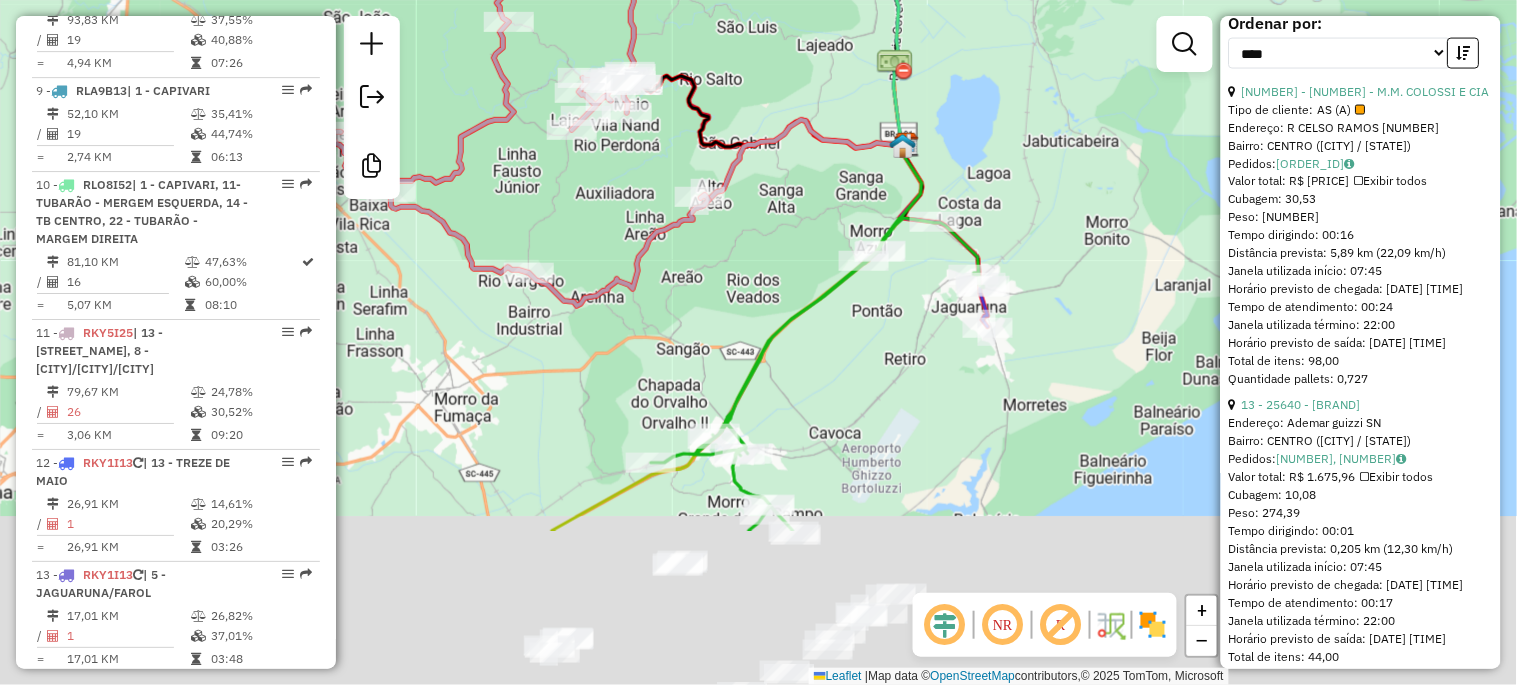 drag, startPoint x: 940, startPoint y: 467, endPoint x: 634, endPoint y: 132, distance: 453.7191 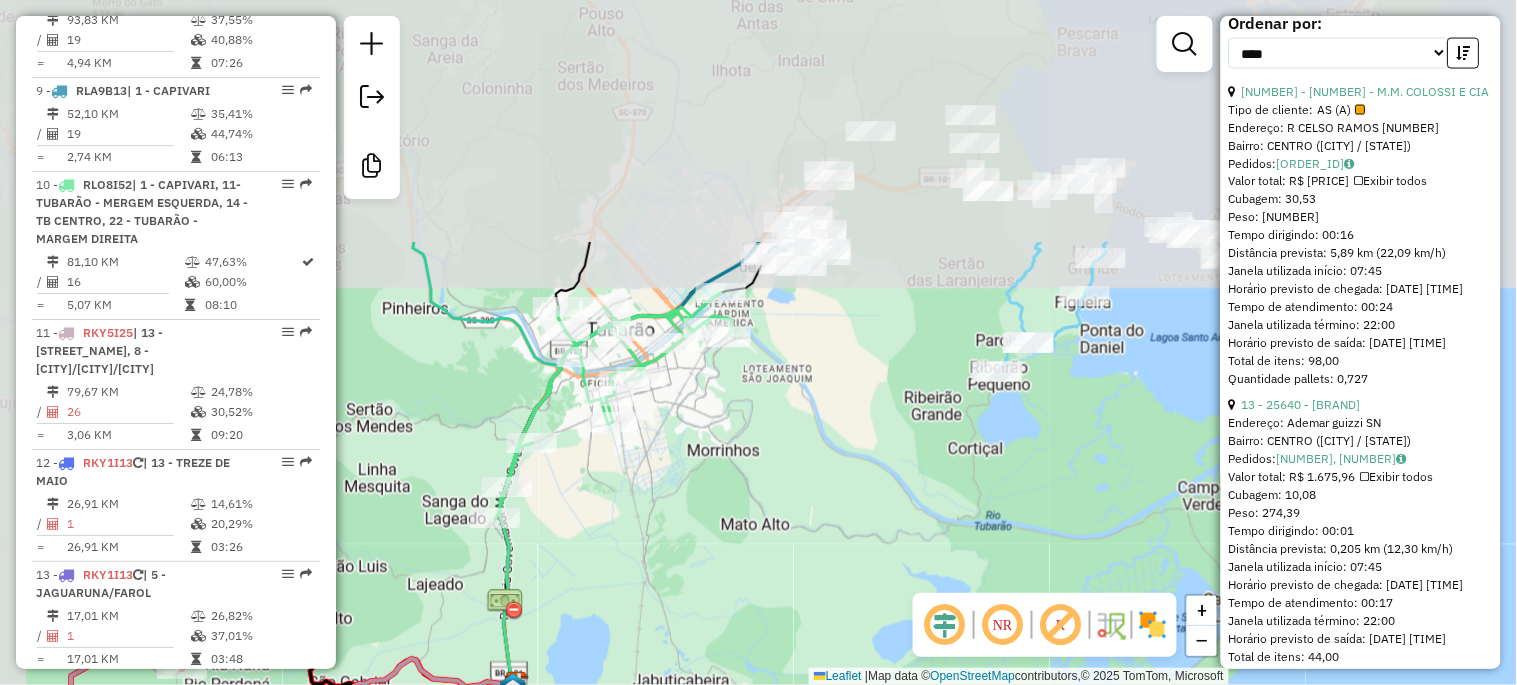 drag, startPoint x: 781, startPoint y: 153, endPoint x: 822, endPoint y: 464, distance: 313.69092 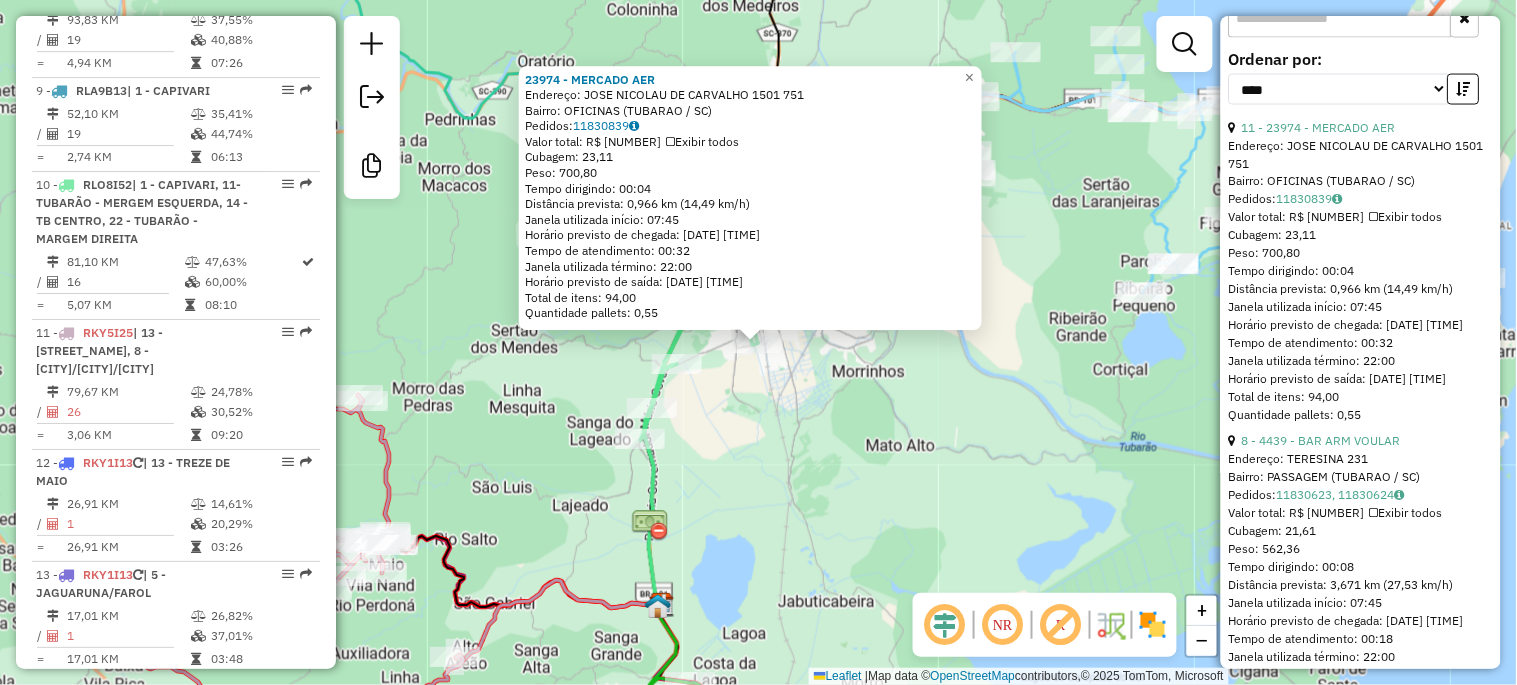 scroll, scrollTop: 868, scrollLeft: 0, axis: vertical 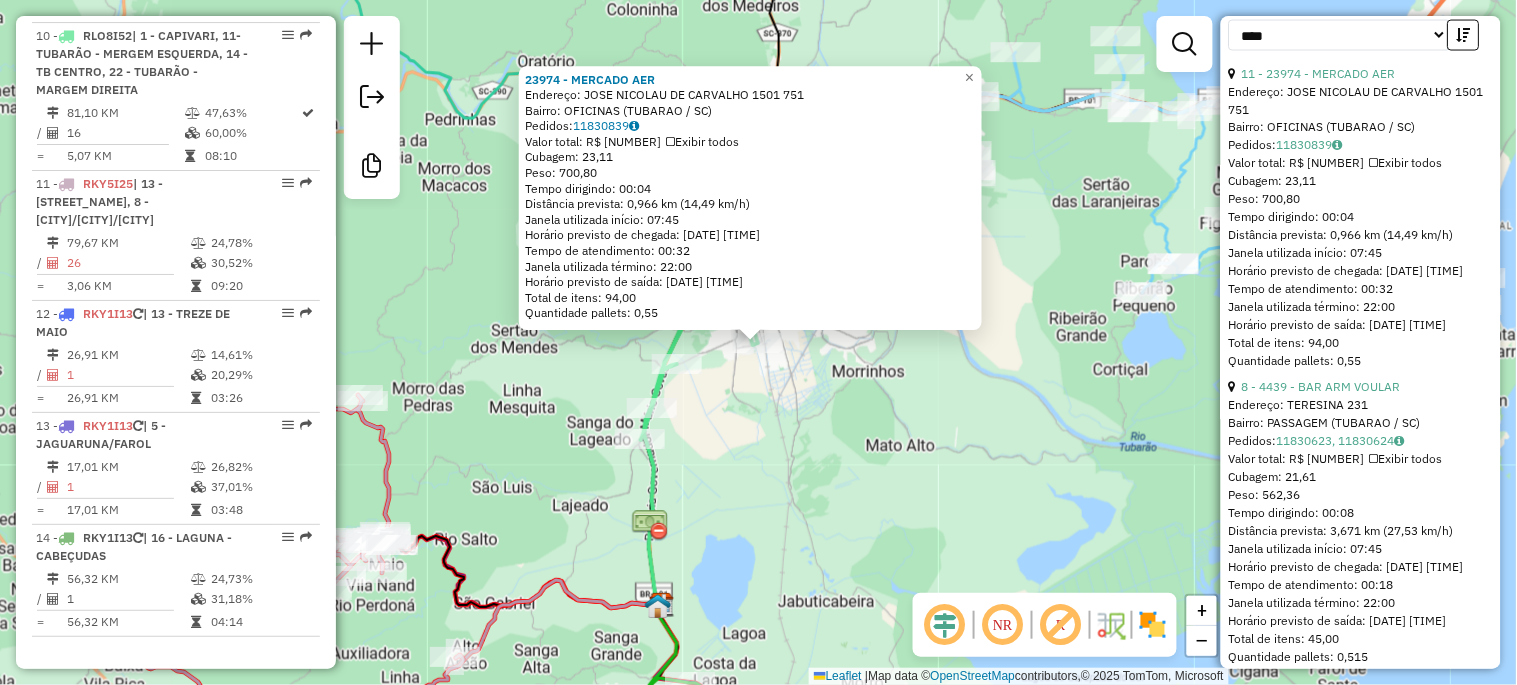 click on "[NUMBER] - [STREET], [NUMBER] - [BAIRRO] ([CITY] / [STATE])   Pedidos:  [ORDER_ID]   Valor total: [CURRENCY] [AMOUNT]   Exibir todos   Cubagem: [CUBAGE]  Peso: [WEIGHT]  Tempo dirigindo: [TIME]   Distância prevista: [DISTANCE] km ([SPEED] km/h)   Janela utilizada início: [TIME]   Horário previsto de chegada: [DATE] [TIME]   Tempo de atendimento: [TIME]   Janela utilizada término: [TIME]   Horário previsto de saída: [DATE] [TIME]   Total de itens: [ITEMS]   Quantidade pallets: [PALLETS]  × Janela de atendimento Grade de atendimento Capacidade Transportadoras Veículos Cliente Pedidos  Rotas Selecione os dias de semana para filtrar as janelas de atendimento  Seg   Ter   Qua   Qui   Sex   Sáb   Dom  Informe o período da janela de atendimento: De: Até:  Filtrar exatamente a janela do cliente  Considerar janela de atendimento padrão  Selecione os dias de semana para filtrar as grades de atendimento  Seg   Ter   Qua   Qui   Sex   Sáb   Dom   Clientes fora do dia de atendimento selecionado" 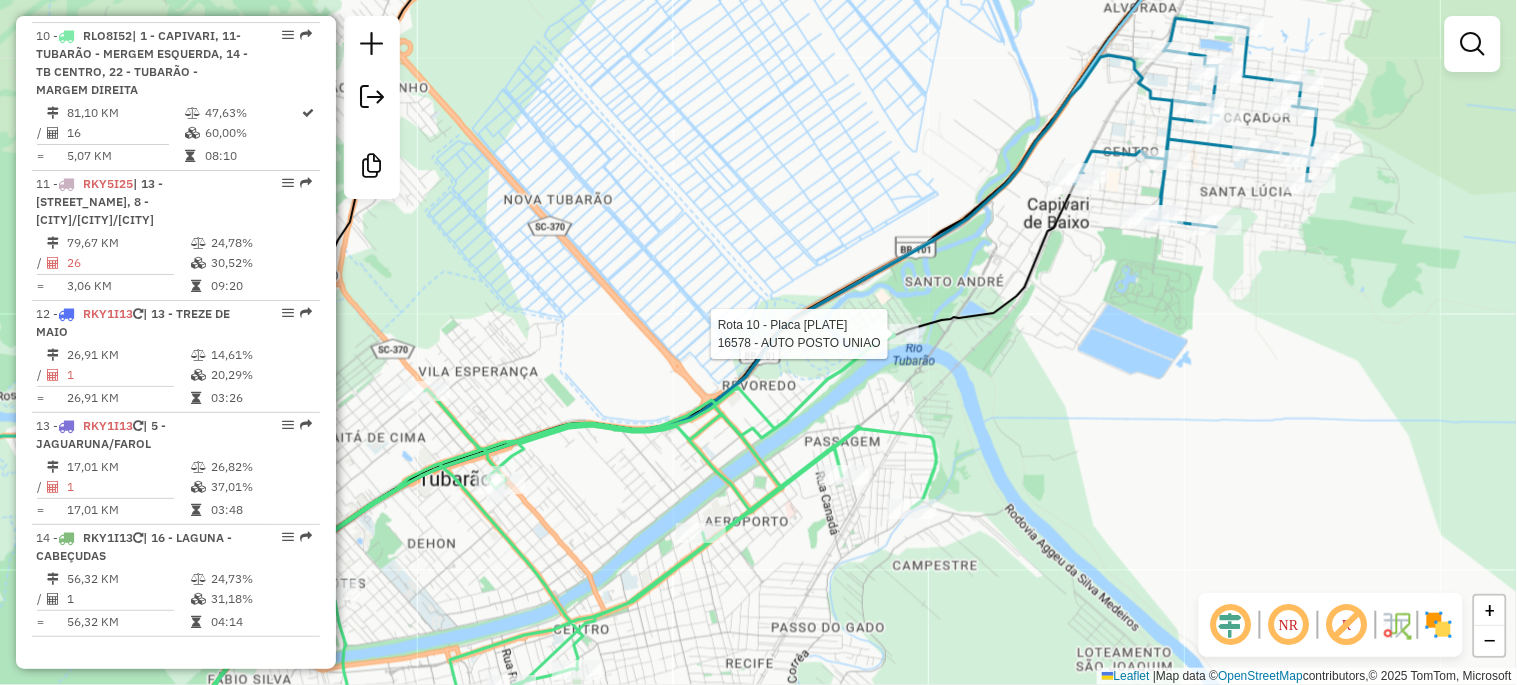 select on "*********" 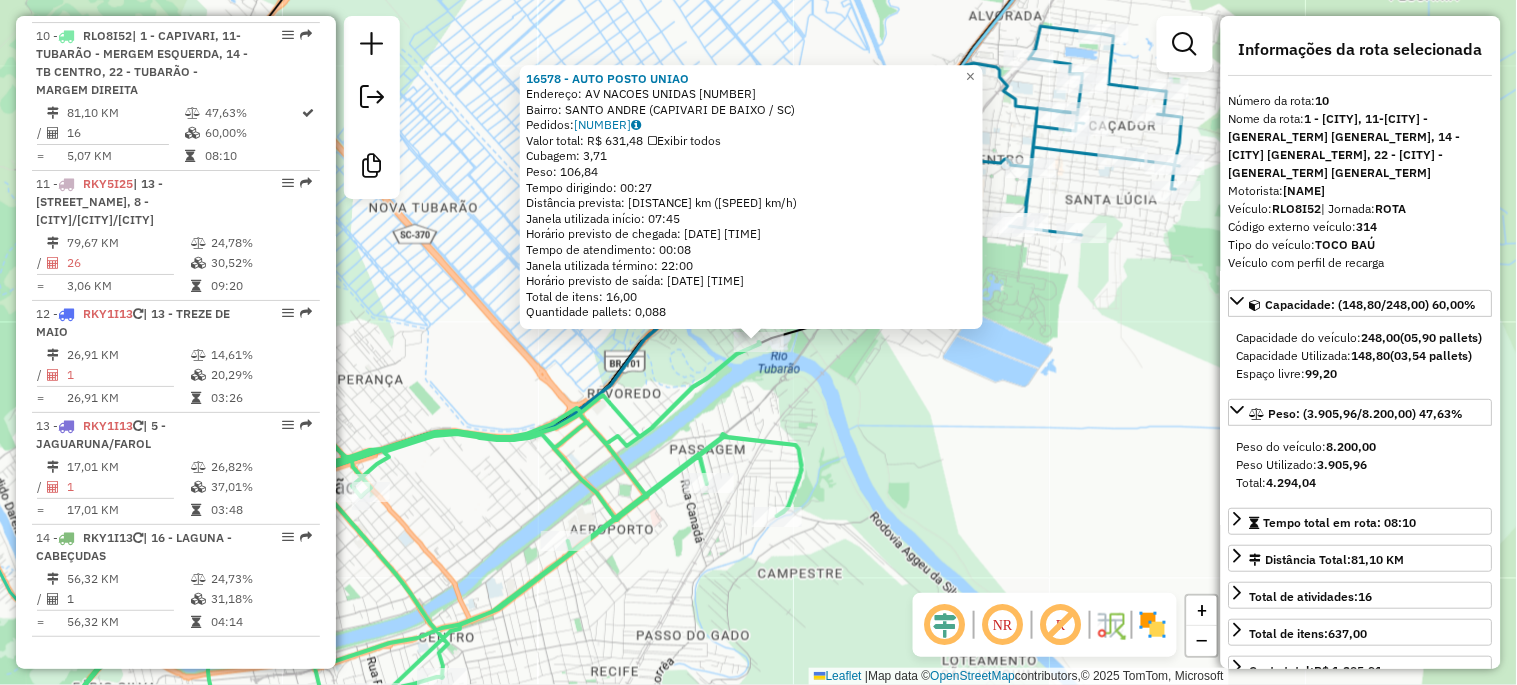 click on "16578 - [NAME]  Endereço:  [STREET] [NUMBER]   Bairro: [NEIGHBORHOOD] ([CITY] / [STATE])   Pedidos:  [ORDER_ID]   Valor total: [CURRENCY] [PRICE]   Exibir todos   Cubagem: [CUBAGE]  Peso: [WEIGHT]  Tempo dirigindo: [TIME]   Distância prevista: [DISTANCE] km ([SPEED] km/h)   Janela utilizada início: [TIME]   Horário previsto de chegada: [DATE] [TIME]   Tempo de atendimento: [TIME]   Janela utilizada término: [TIME]   Horário previsto de saída: [DATE] [TIME]   Total de itens: [ITEMS]   Quantidade pallets: [PALLETS]  × Janela de atendimento Grade de atendimento Capacidade Transportadoras Veículos Cliente Pedidos  Rotas Selecione os dias da semana para filtrar as janelas de atendimento  Seg   Ter   Qua   Qui   Sex   Sáb   Dom  Informe o período da janela de atendimento: De: [TIME]   Até: [TIME]  Filtrar exatamente a janela do cliente  Considerar janela de atendimento padrão  Selecione os dias da semana para filtrar as grades de atendimento  Seg   Ter   Qua   Qui   Sex   Sáb   Dom   Peso mínimo:   [WEIGHT]   Peso máximo:   [WEIGHT]   De:   [WEIGHT]   Até: [WEIGHT]" 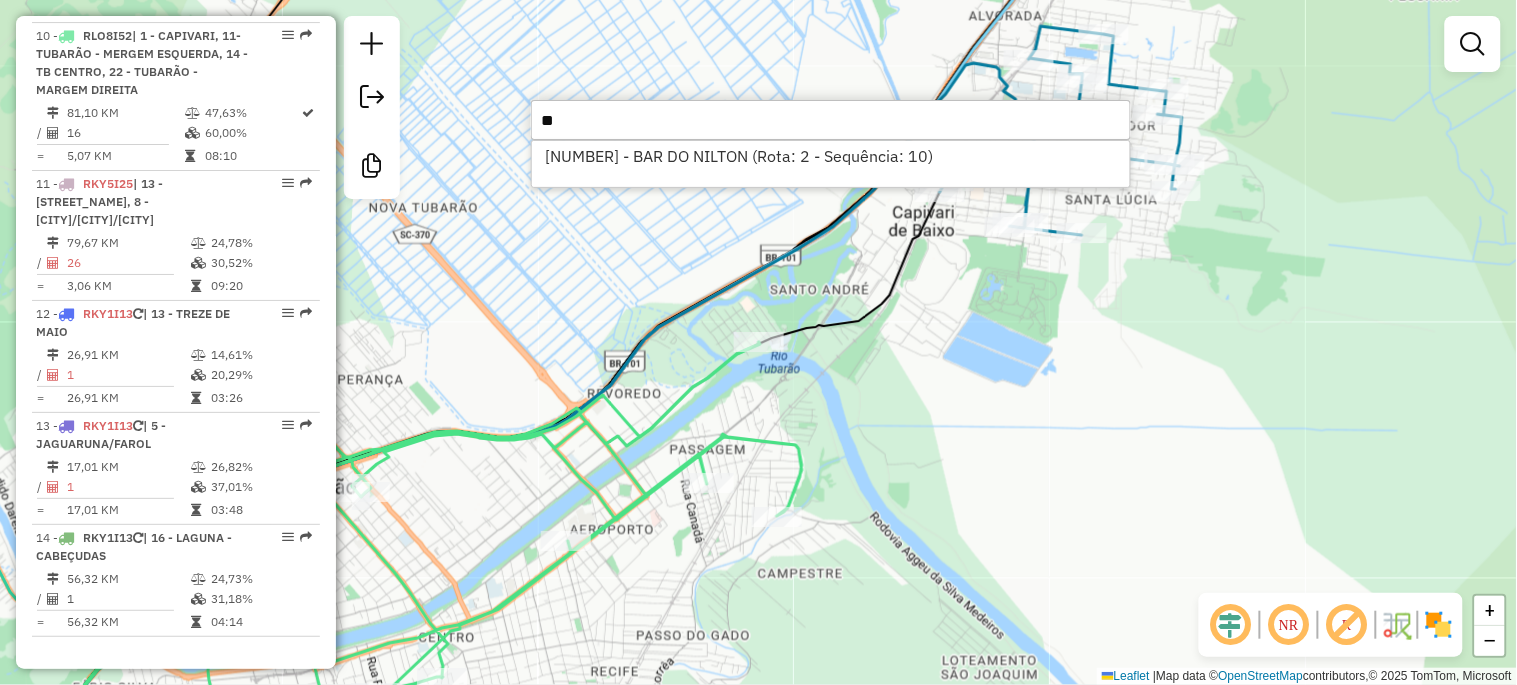 type on "*" 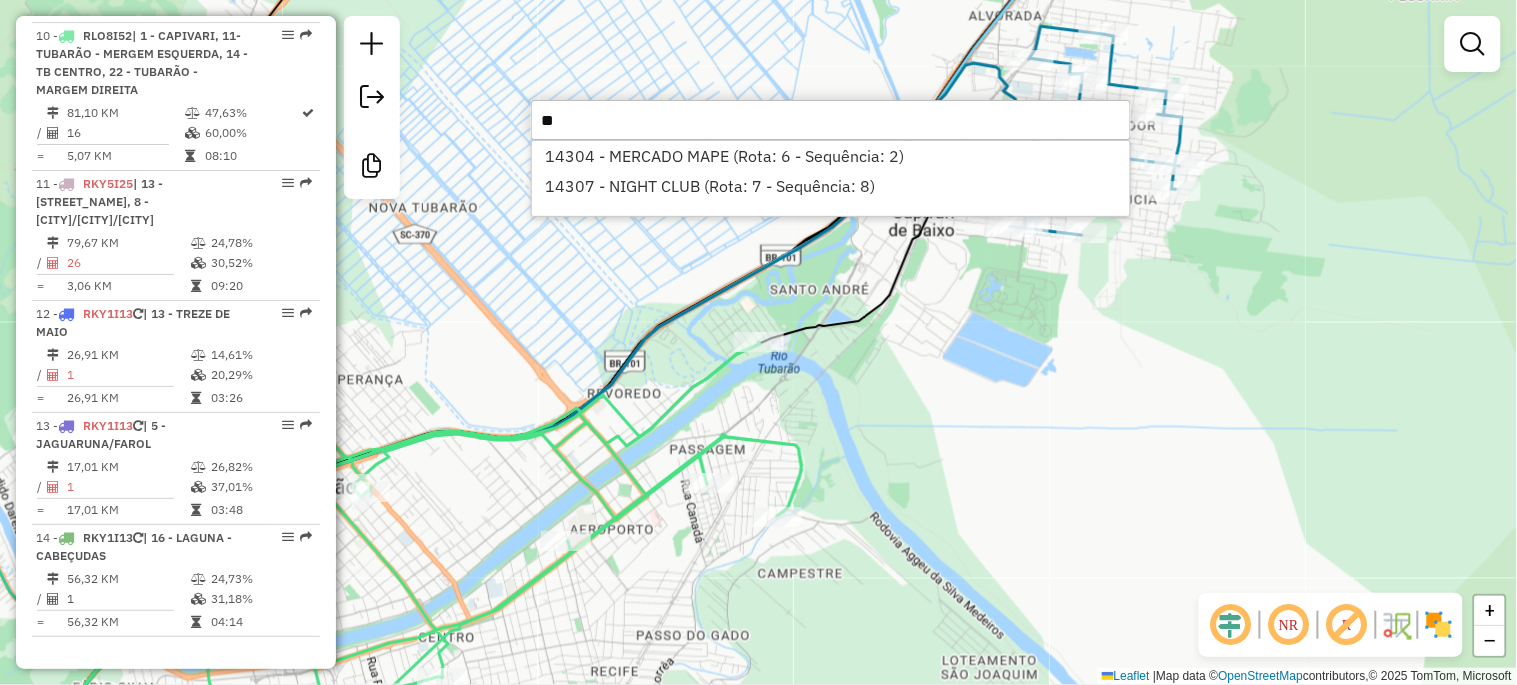 type on "*" 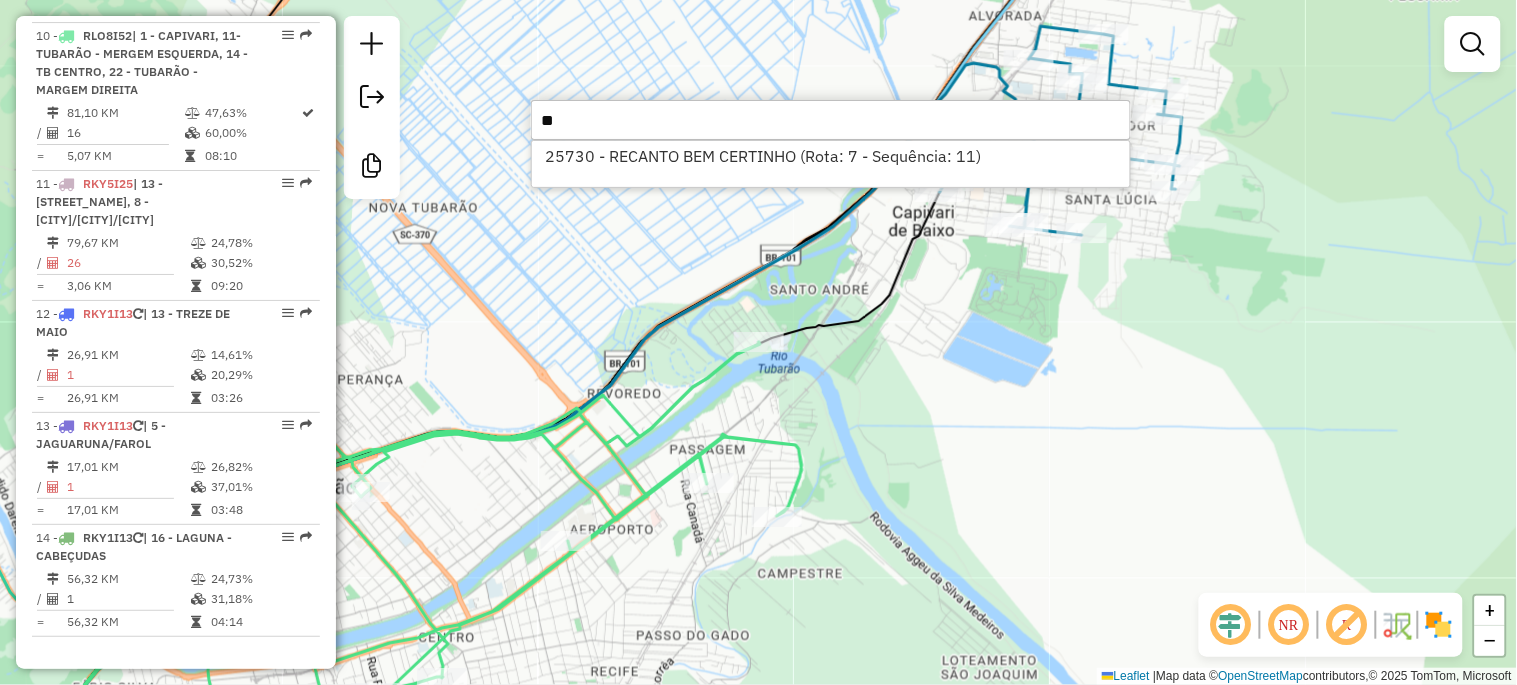 type on "*" 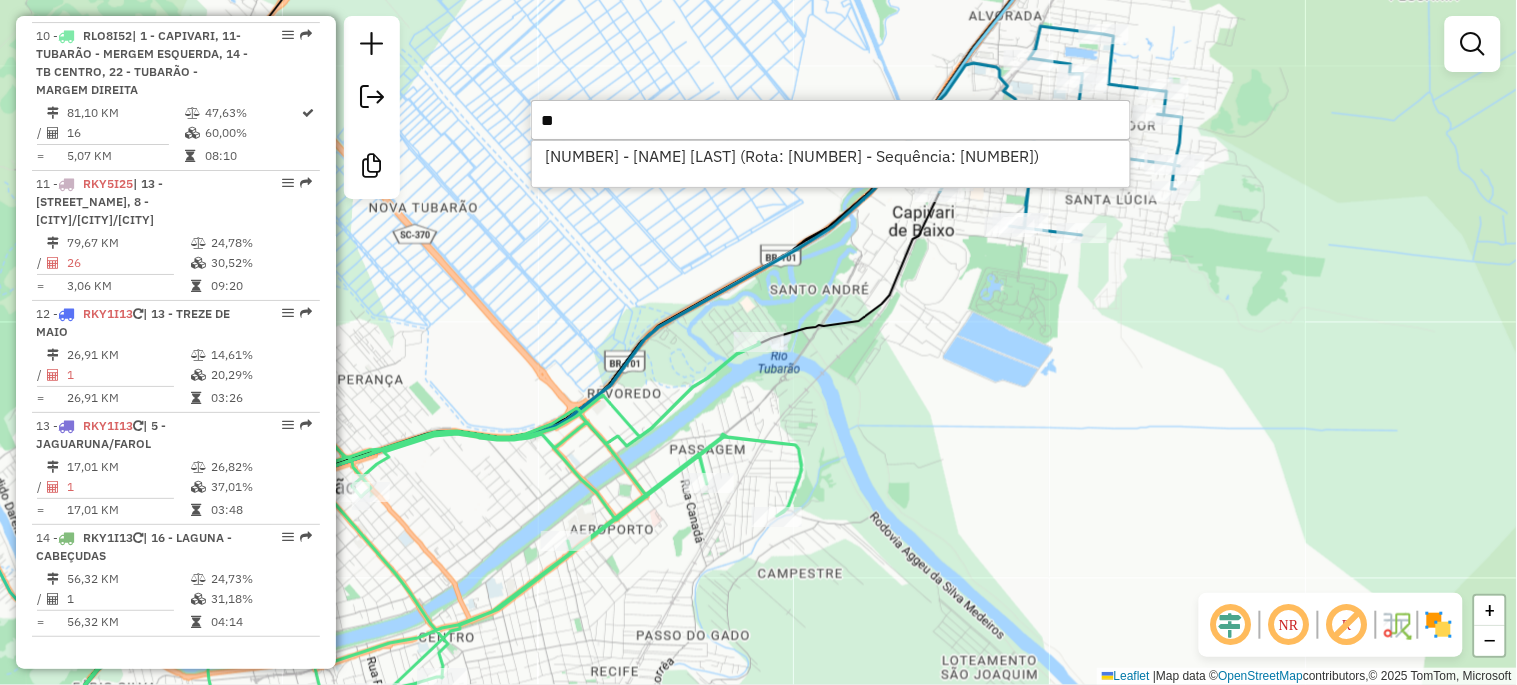 type on "*" 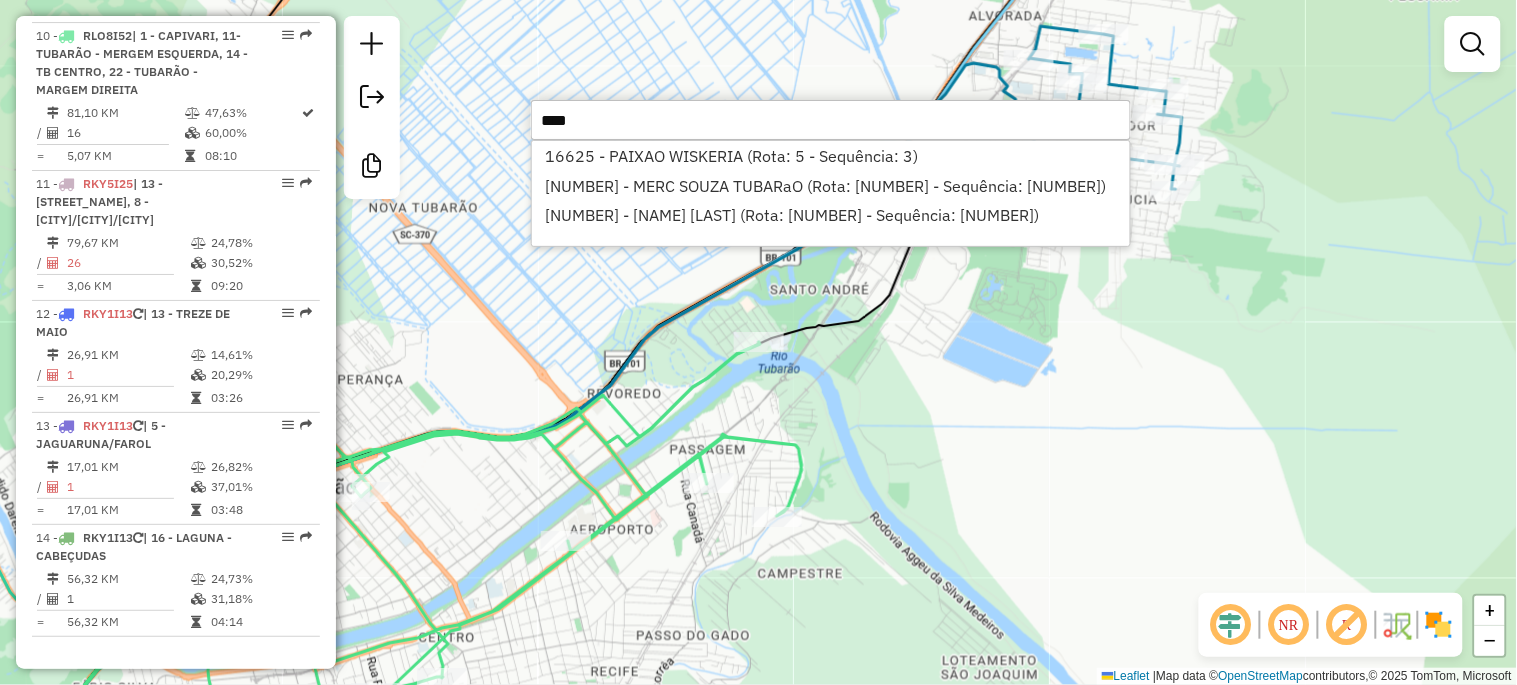 type on "*****" 